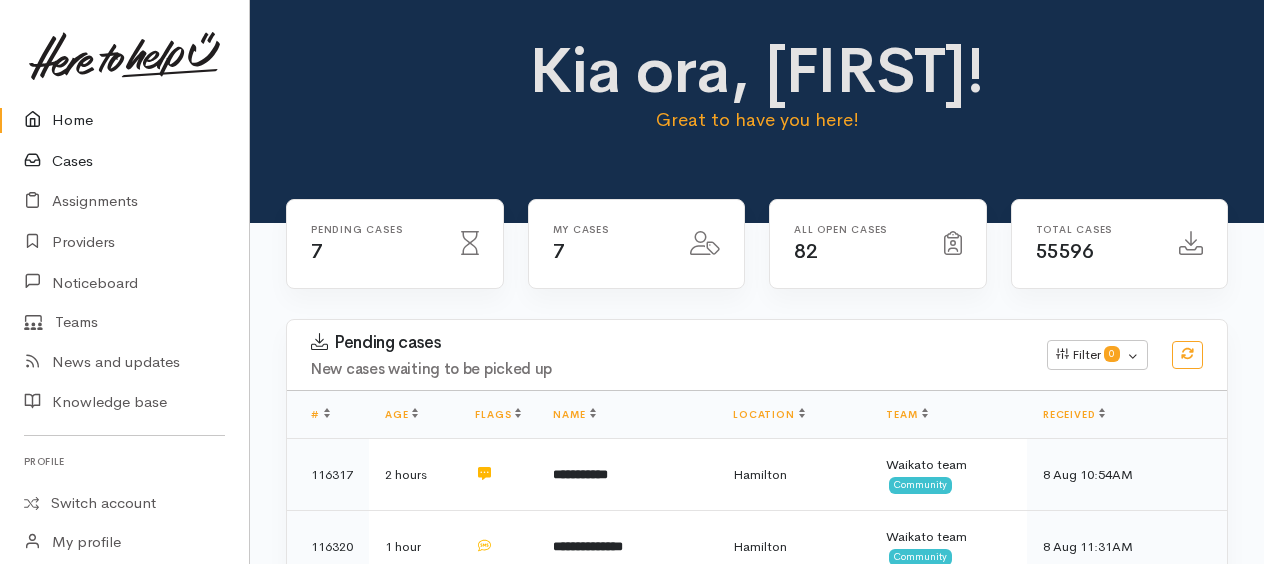 scroll, scrollTop: 0, scrollLeft: 0, axis: both 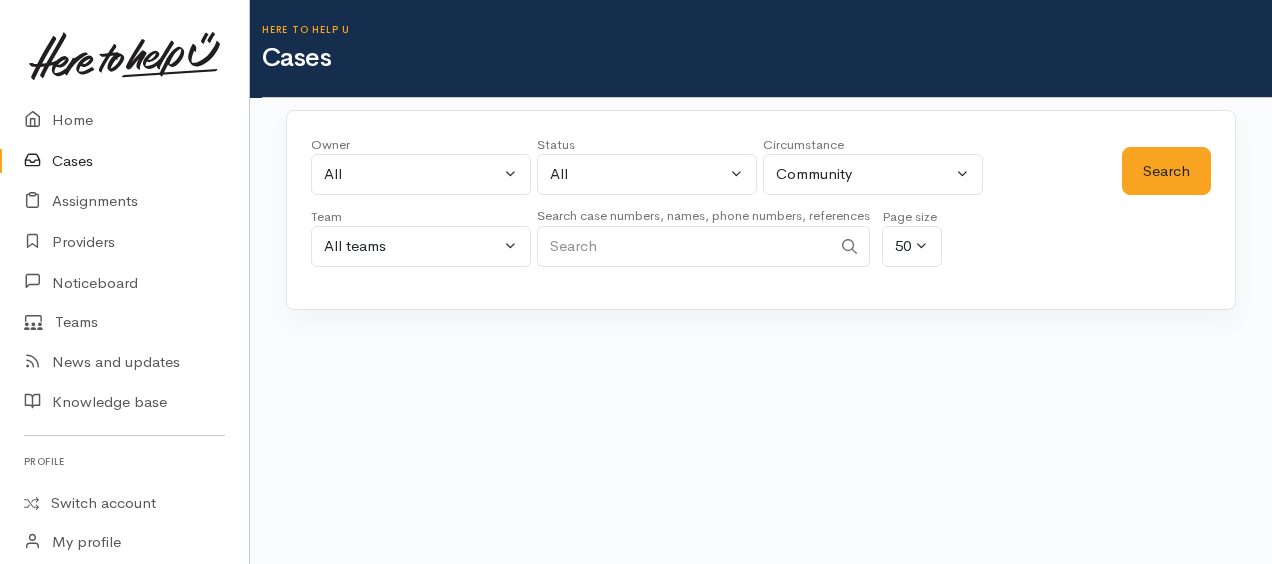 click at bounding box center (684, 246) 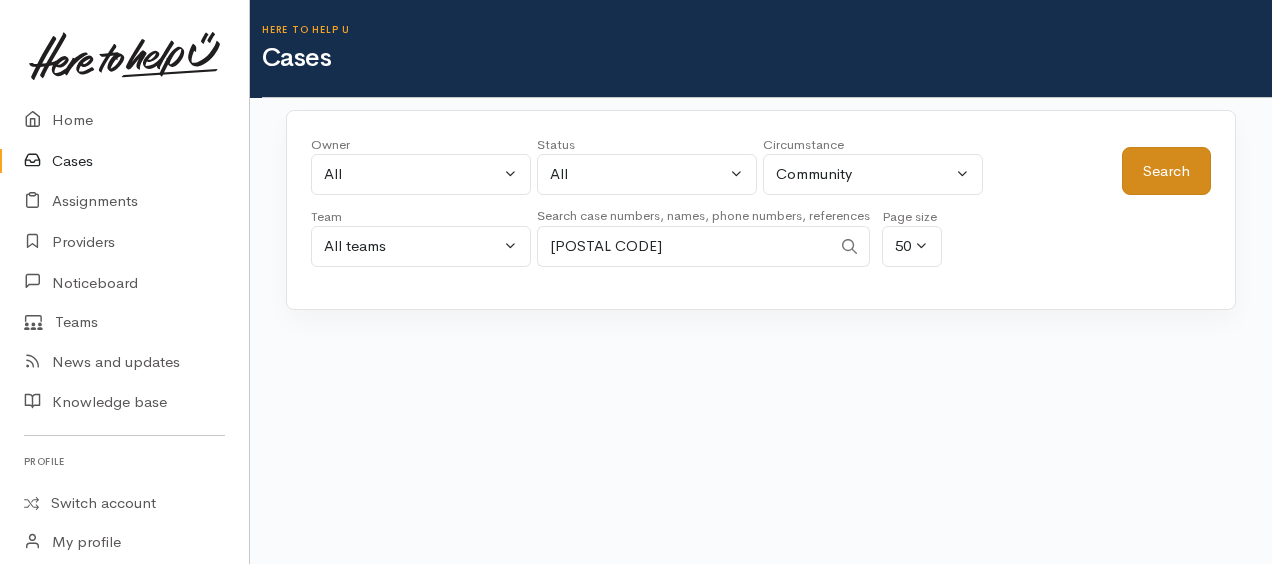 type on "0212150013" 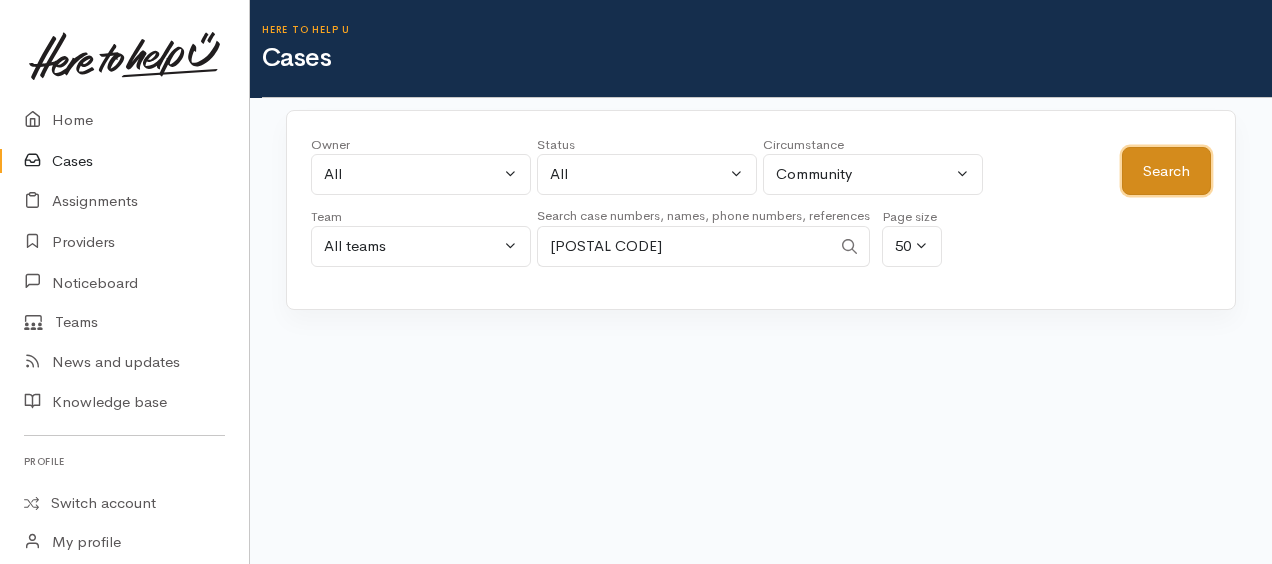 click on "Search" at bounding box center [1166, 171] 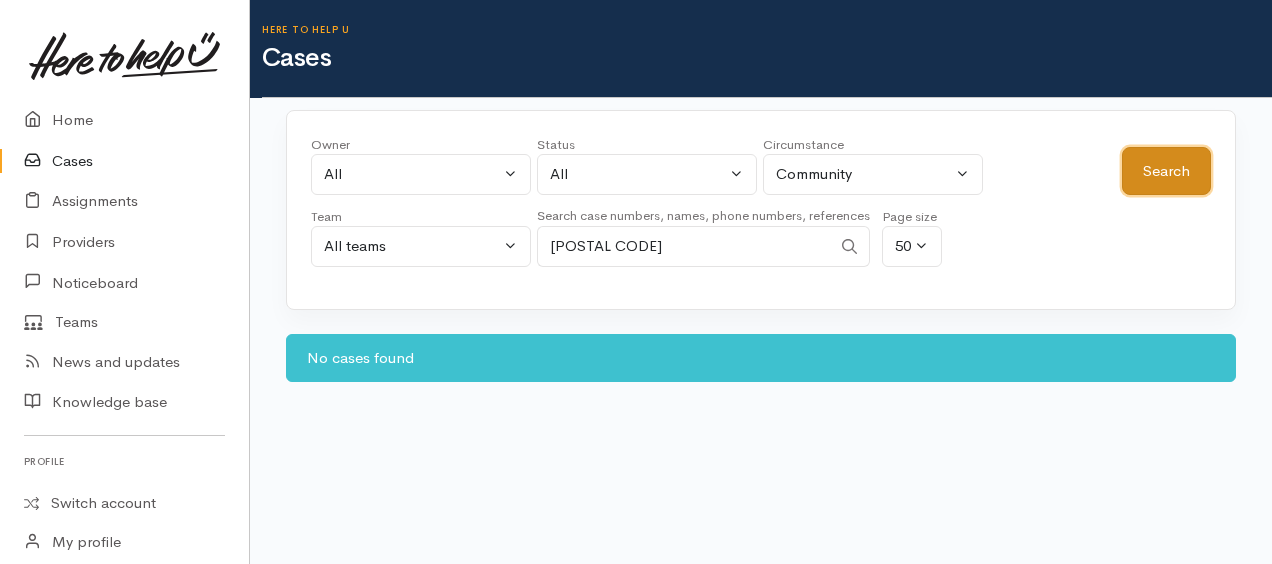 click on "Search" at bounding box center (1166, 171) 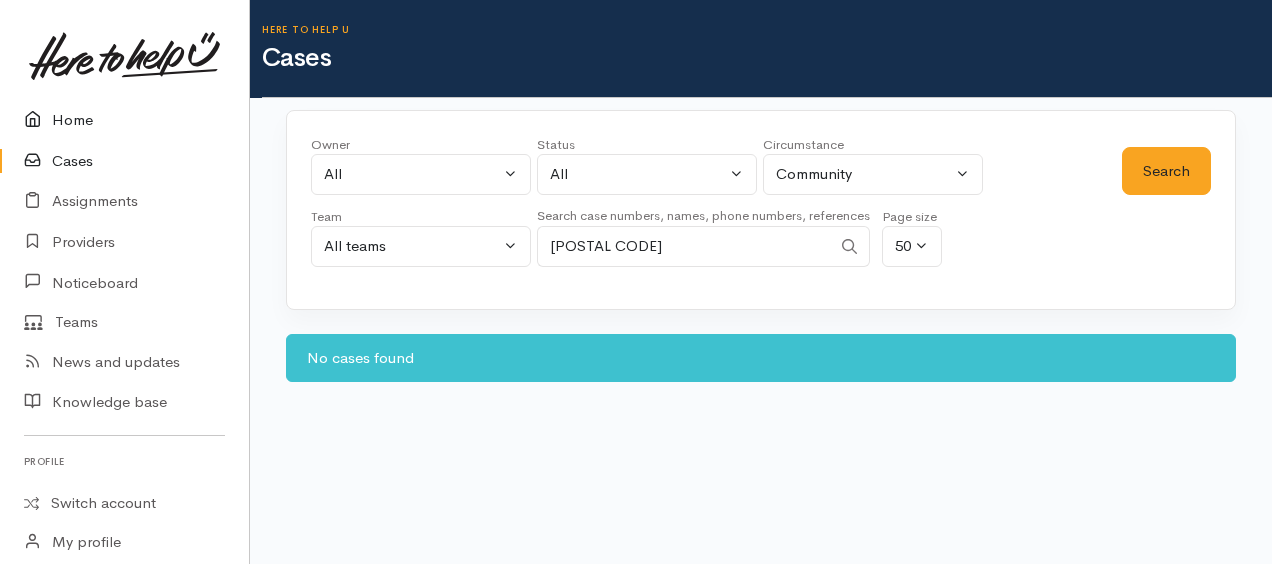 click on "Home" at bounding box center [124, 120] 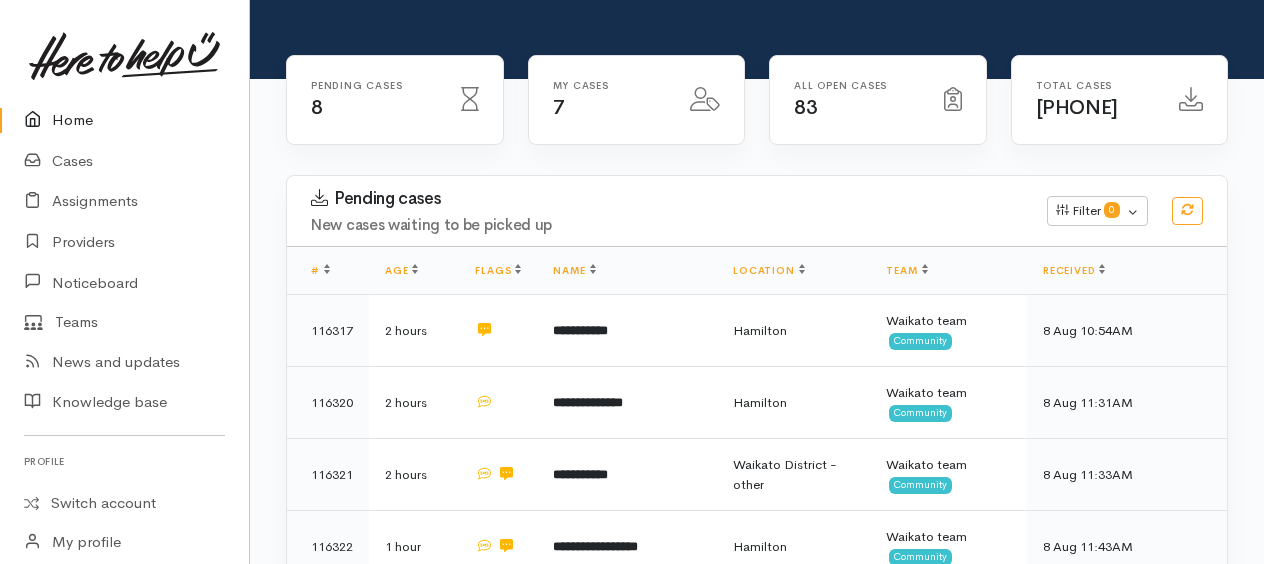 scroll, scrollTop: 337, scrollLeft: 0, axis: vertical 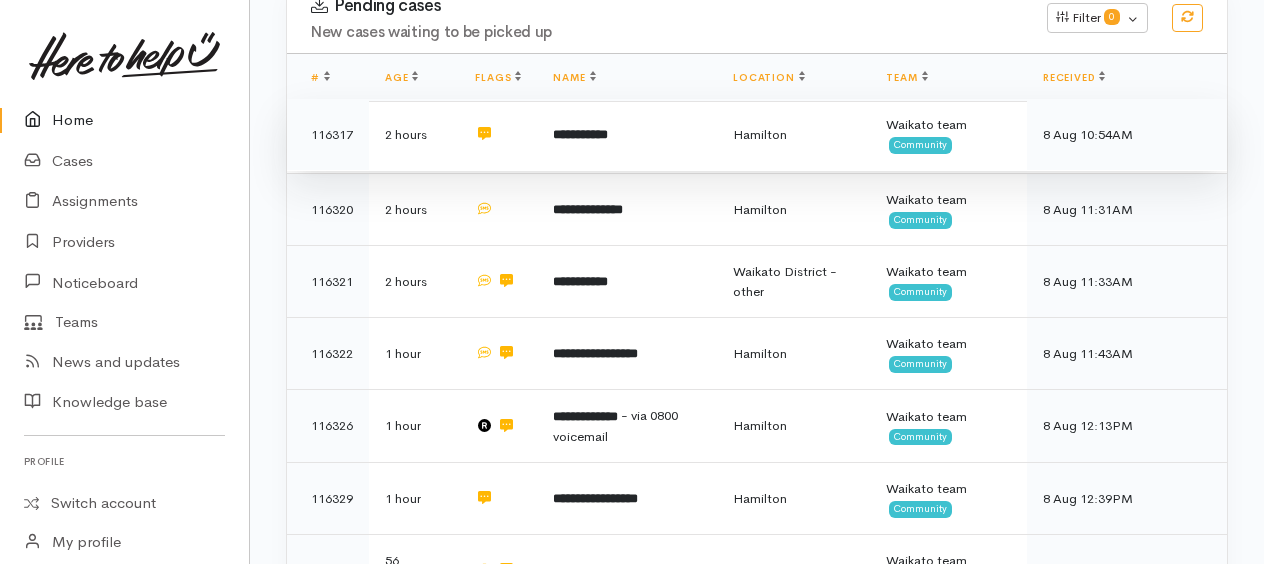 click on "**********" at bounding box center [580, 134] 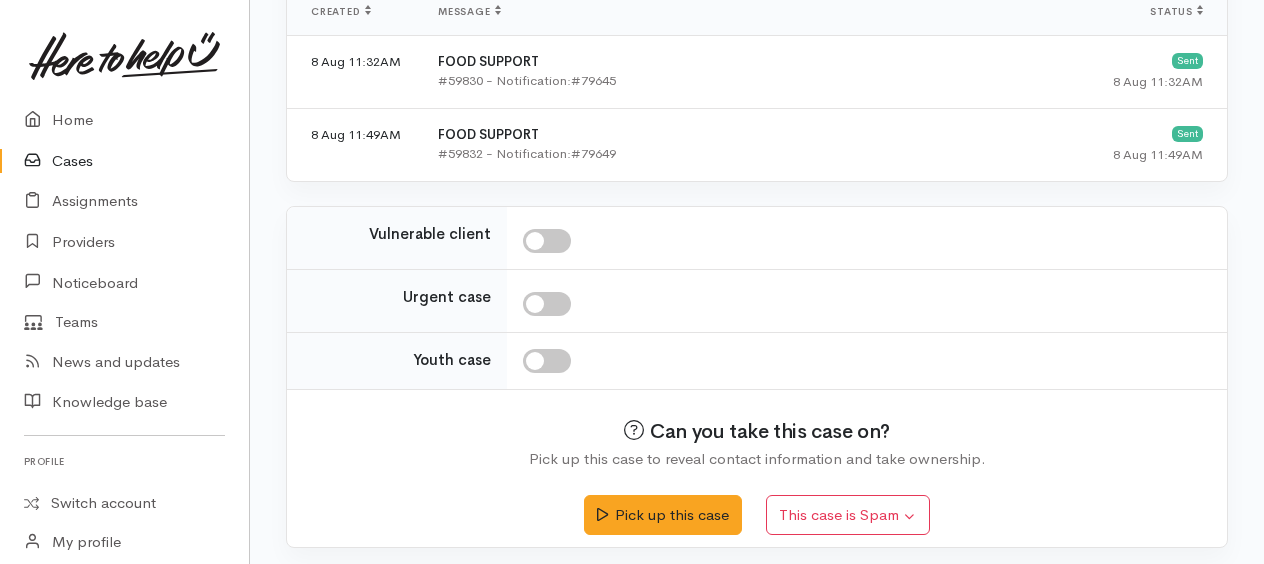 scroll, scrollTop: 758, scrollLeft: 0, axis: vertical 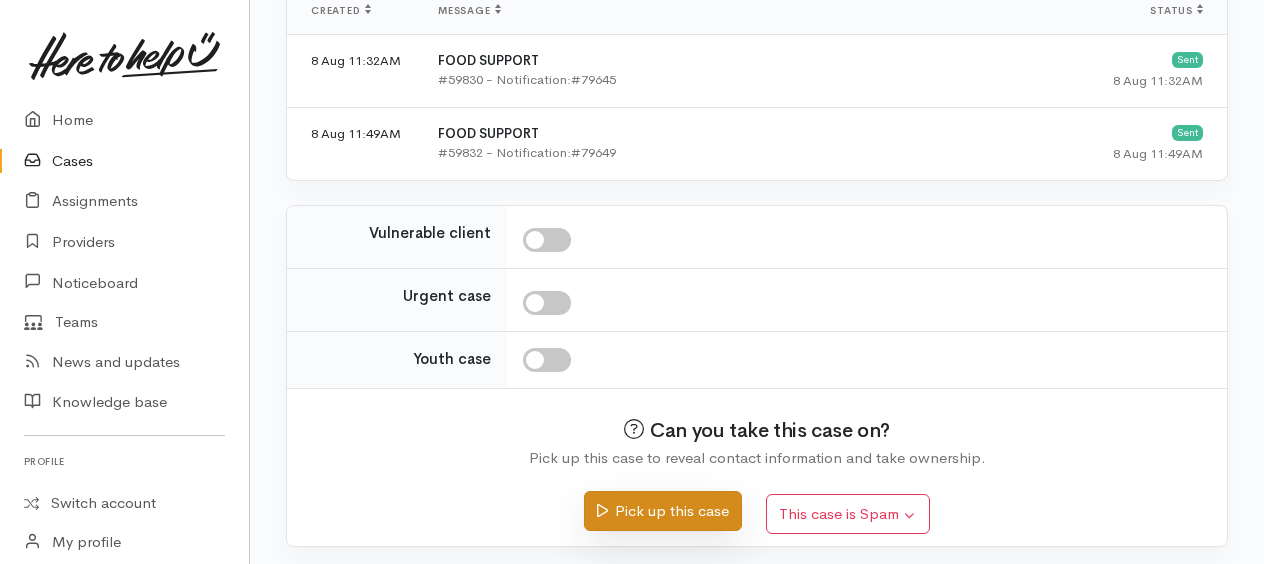 click on "Pick up this case" at bounding box center (662, 511) 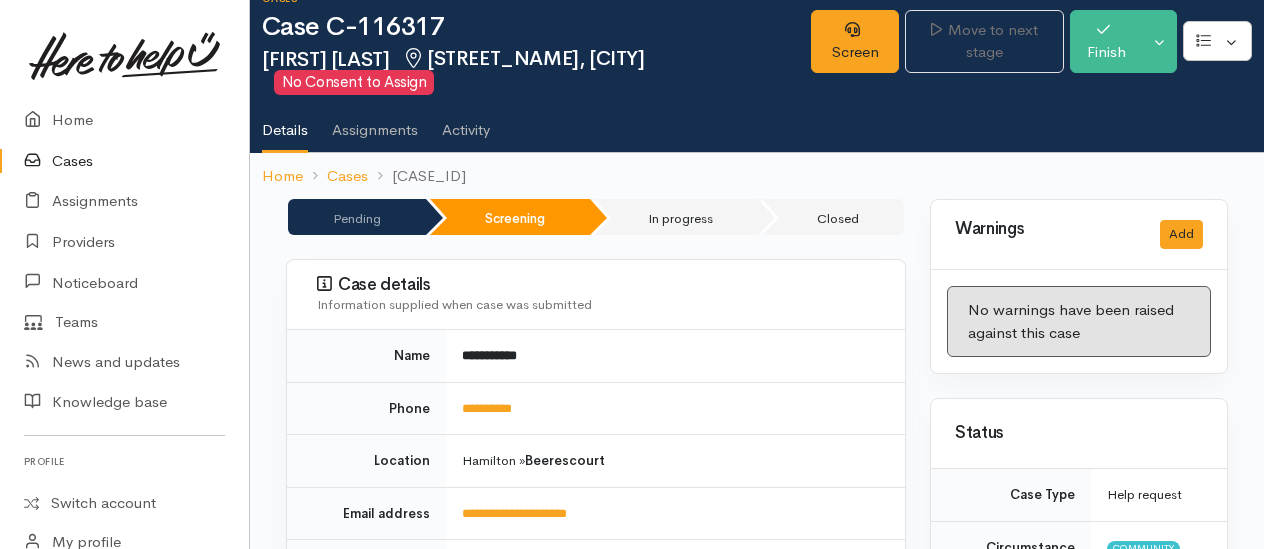scroll, scrollTop: 0, scrollLeft: 0, axis: both 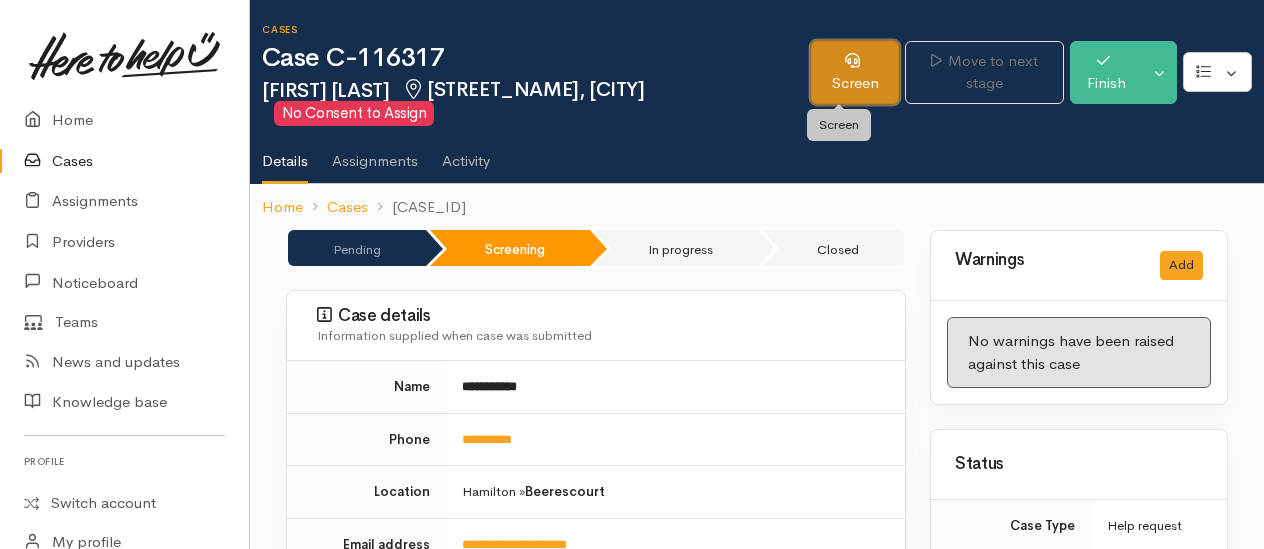 click on "Screen" at bounding box center [854, 72] 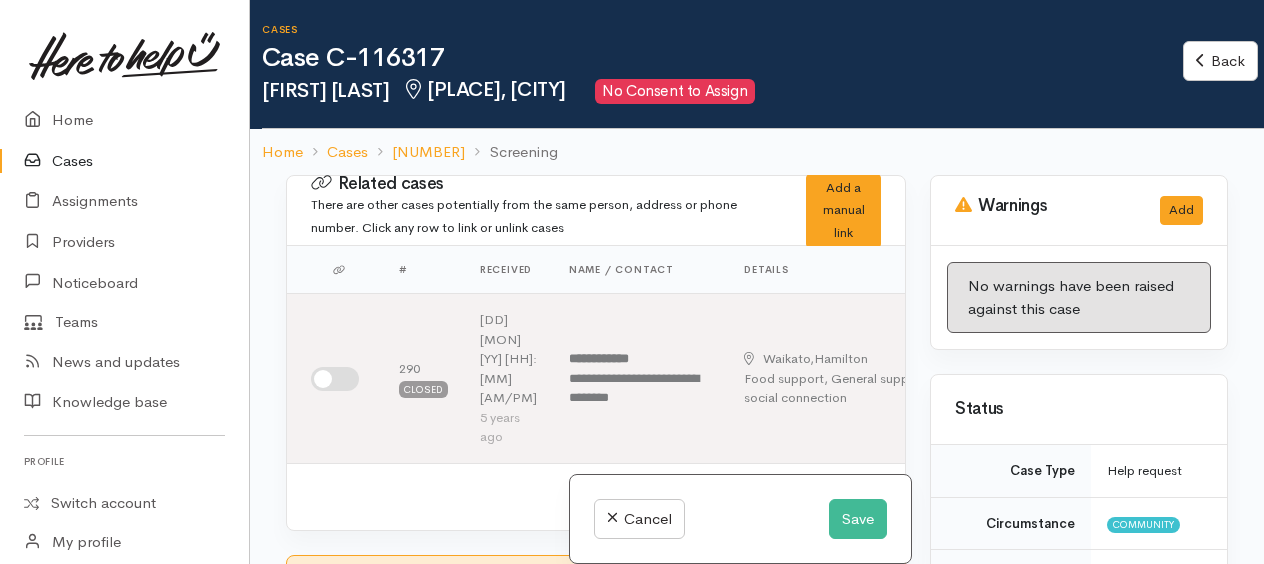 scroll, scrollTop: 0, scrollLeft: 0, axis: both 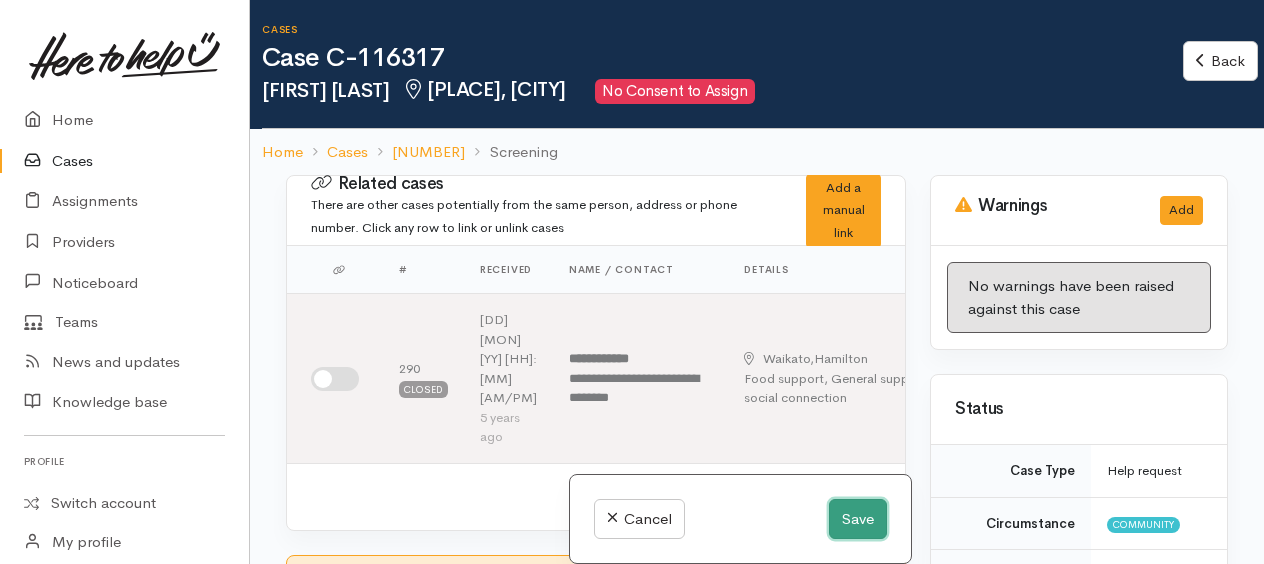 click on "Save" at bounding box center (858, 519) 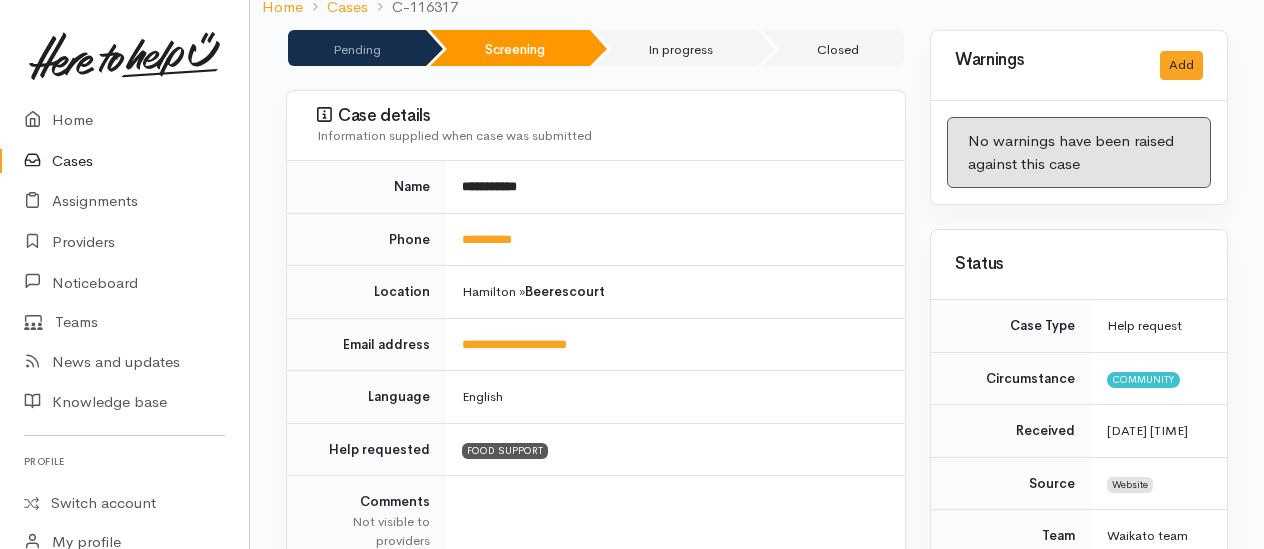 scroll, scrollTop: 0, scrollLeft: 0, axis: both 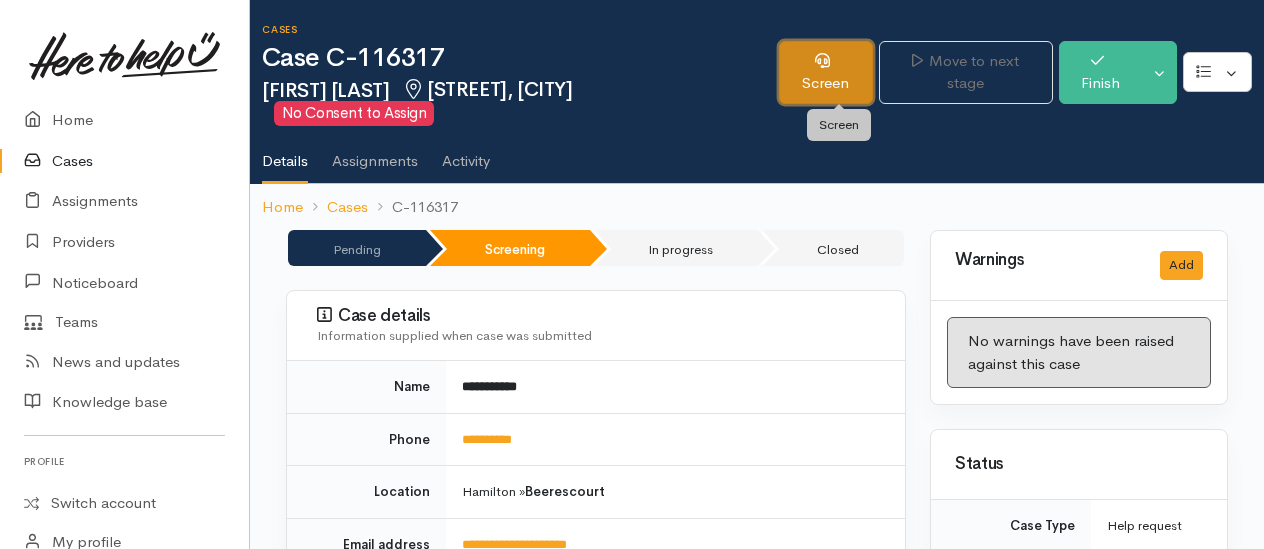 drag, startPoint x: 840, startPoint y: 84, endPoint x: 837, endPoint y: 102, distance: 18.248287 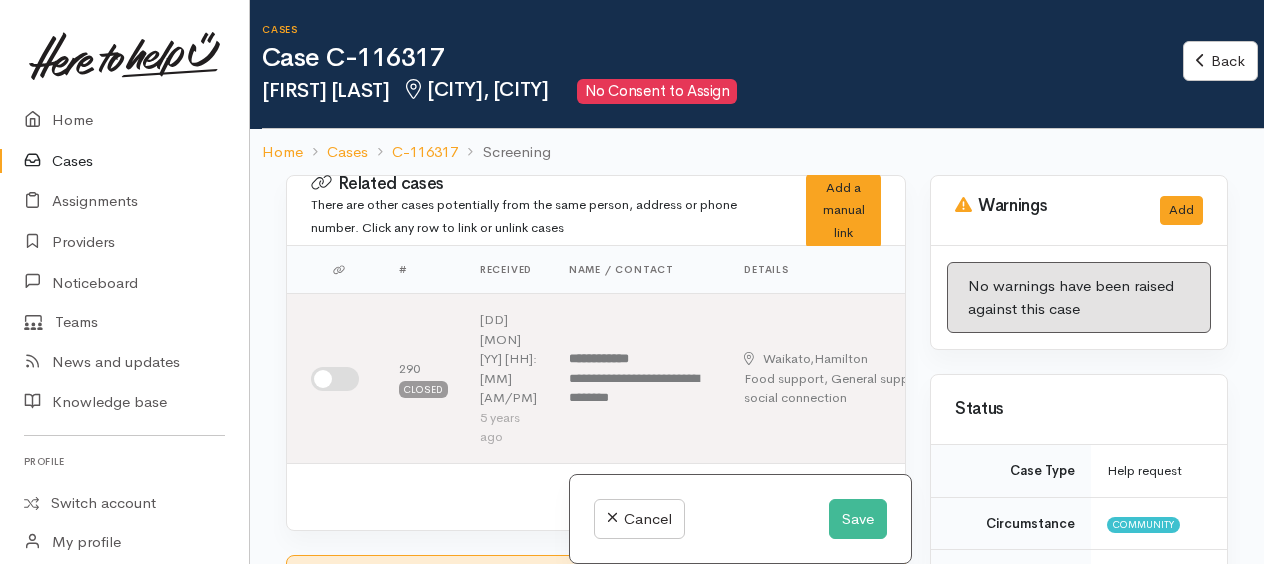scroll, scrollTop: 0, scrollLeft: 0, axis: both 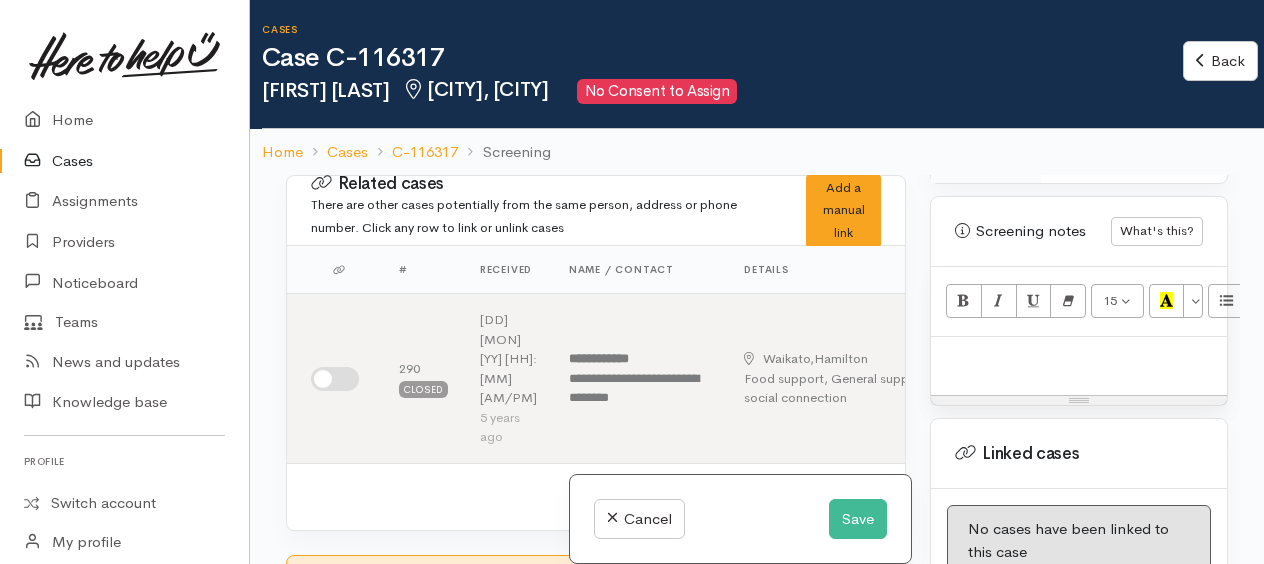 paste 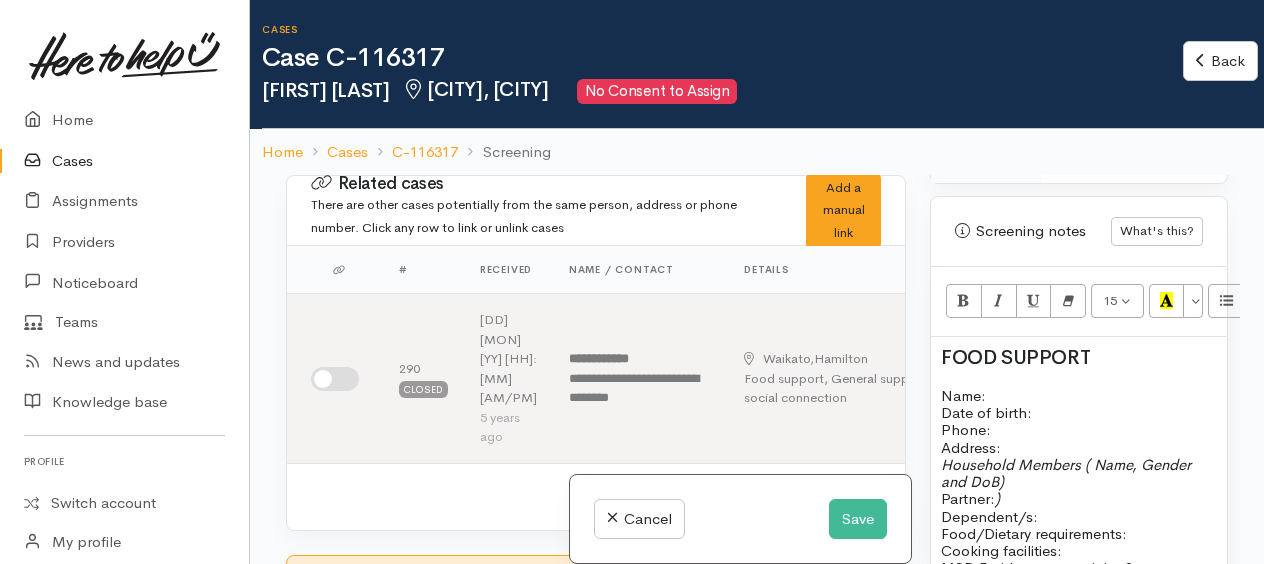 scroll, scrollTop: 159, scrollLeft: 0, axis: vertical 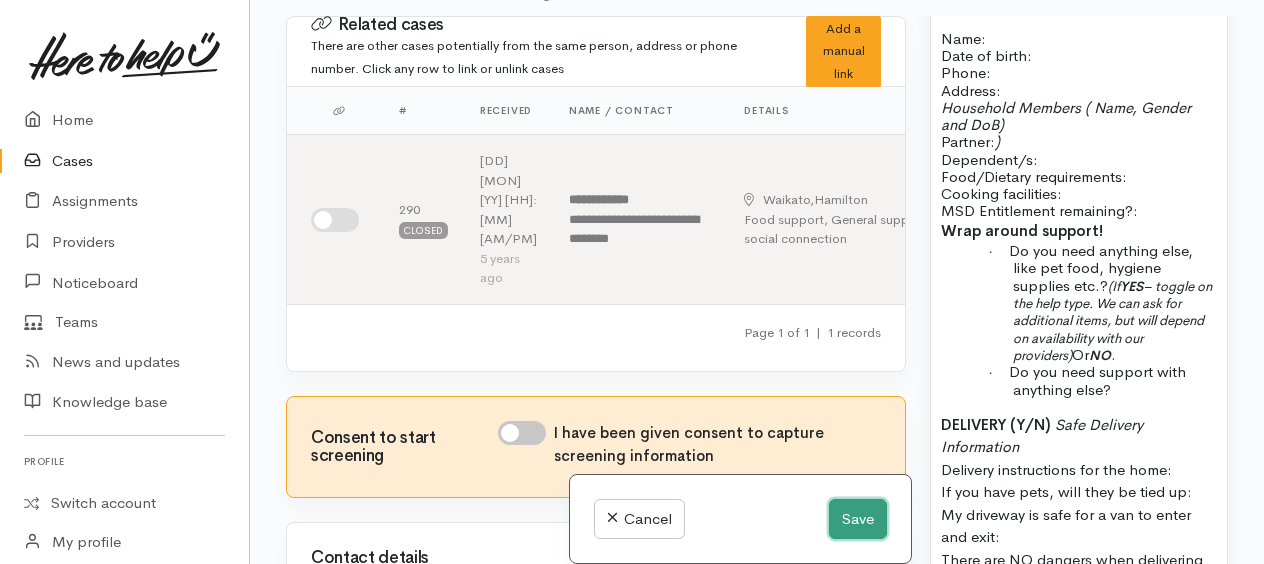 click on "Save" at bounding box center [858, 519] 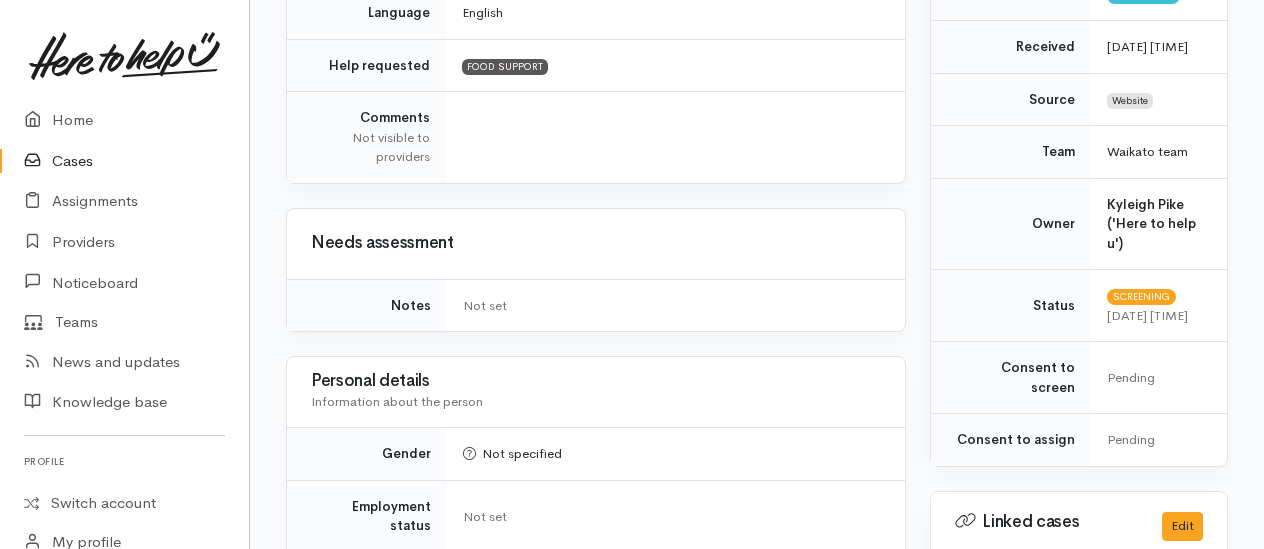 scroll, scrollTop: 300, scrollLeft: 0, axis: vertical 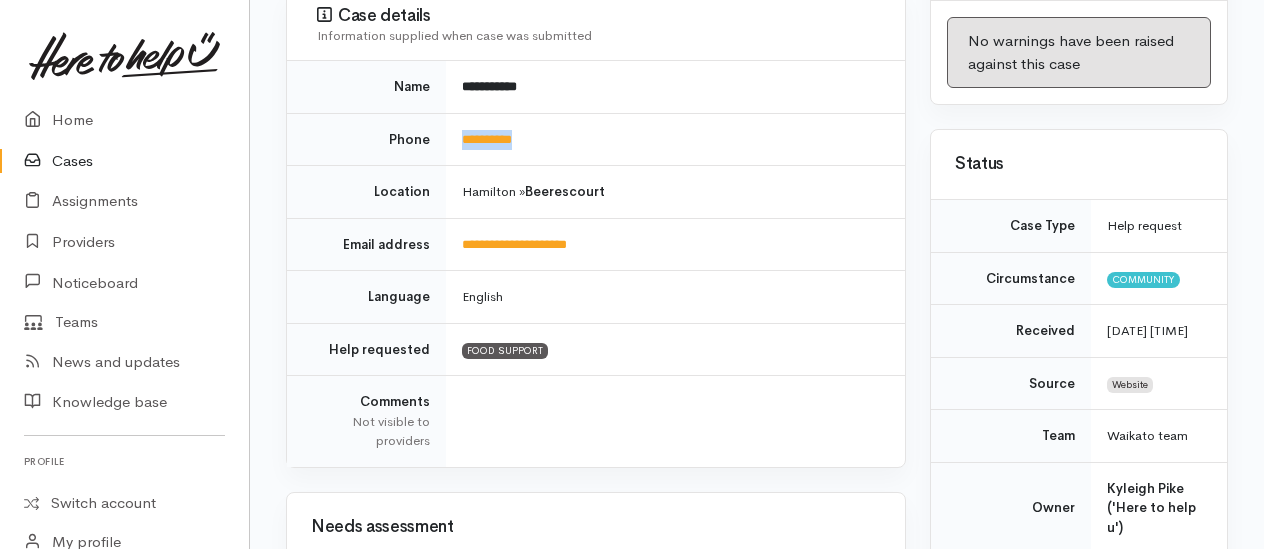 drag, startPoint x: 541, startPoint y: 134, endPoint x: 462, endPoint y: 124, distance: 79.630394 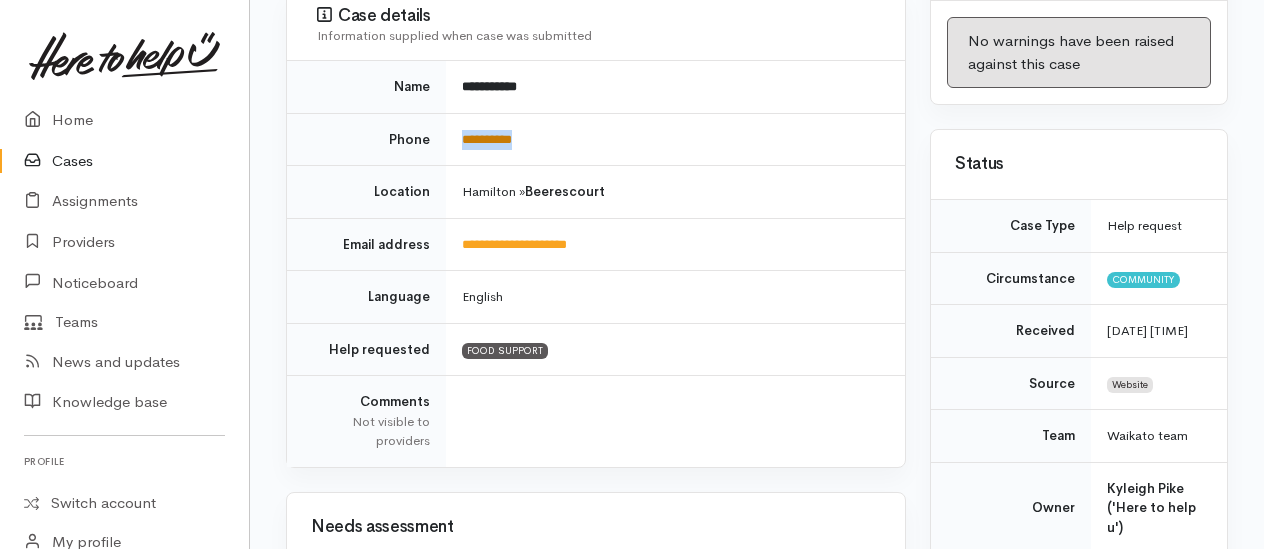 drag, startPoint x: 462, startPoint y: 124, endPoint x: 475, endPoint y: 133, distance: 15.811388 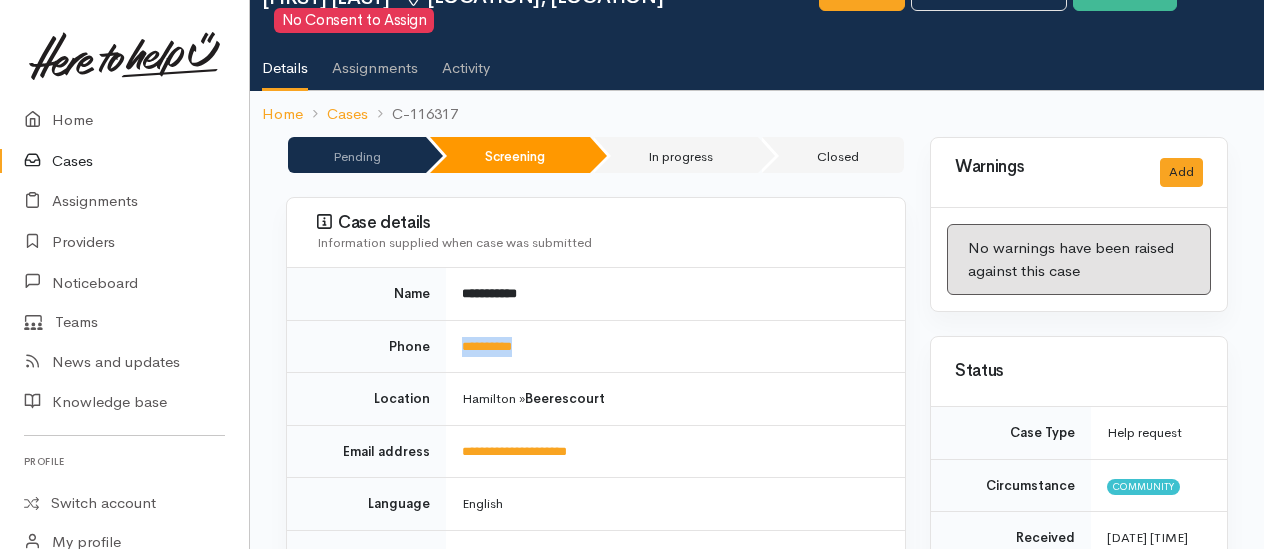 scroll, scrollTop: 200, scrollLeft: 0, axis: vertical 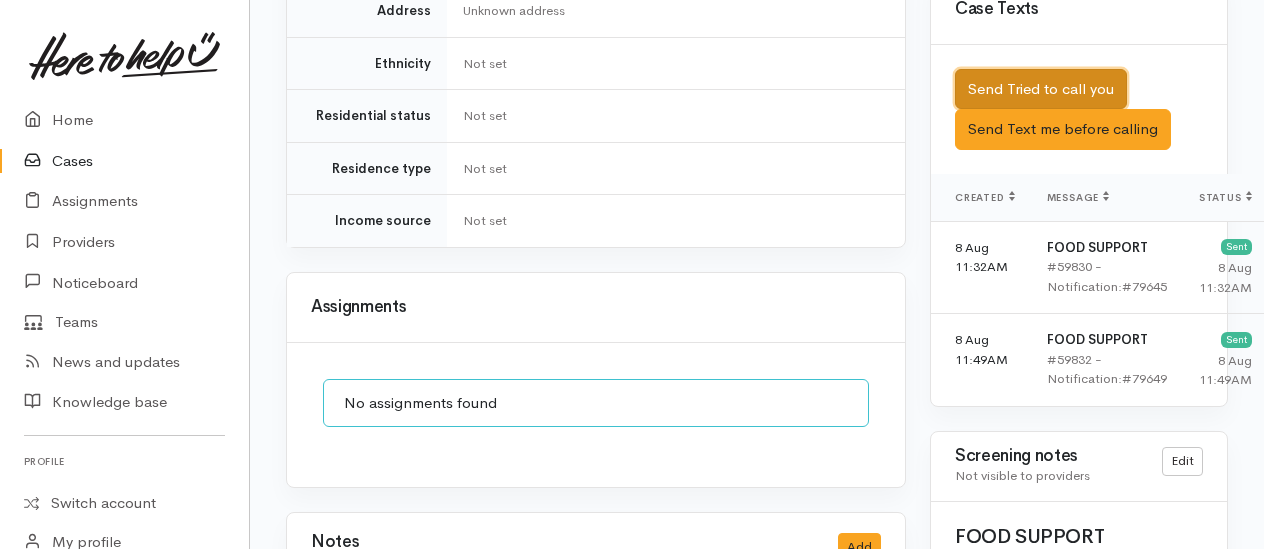 click on "Send Tried to call you" at bounding box center (1041, 89) 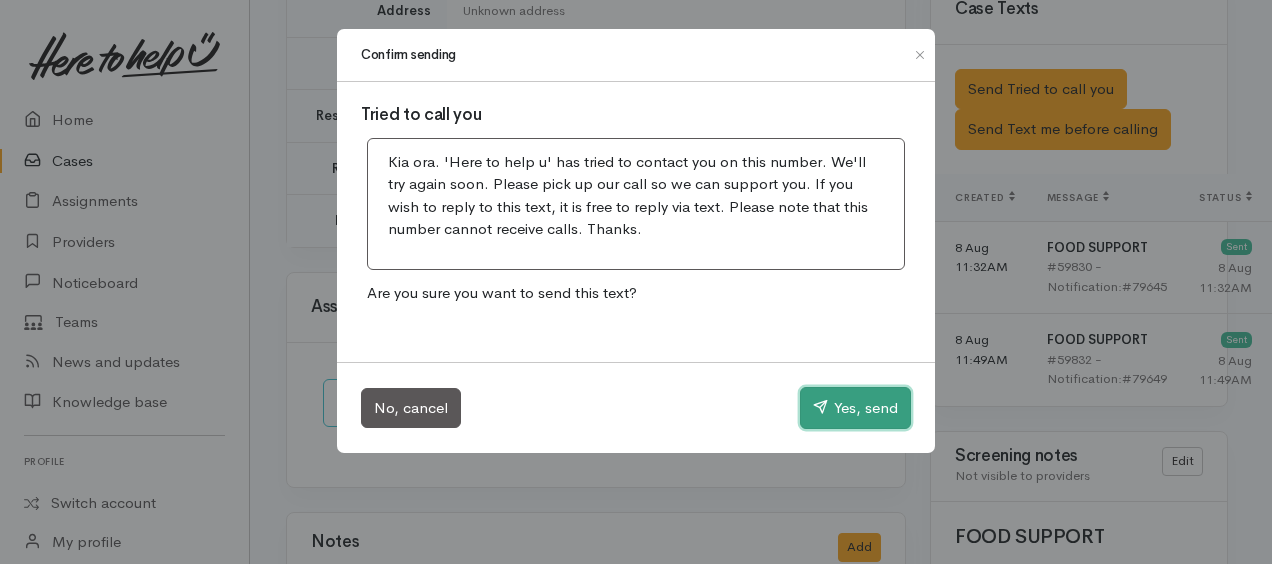 click on "Yes, send" at bounding box center (855, 408) 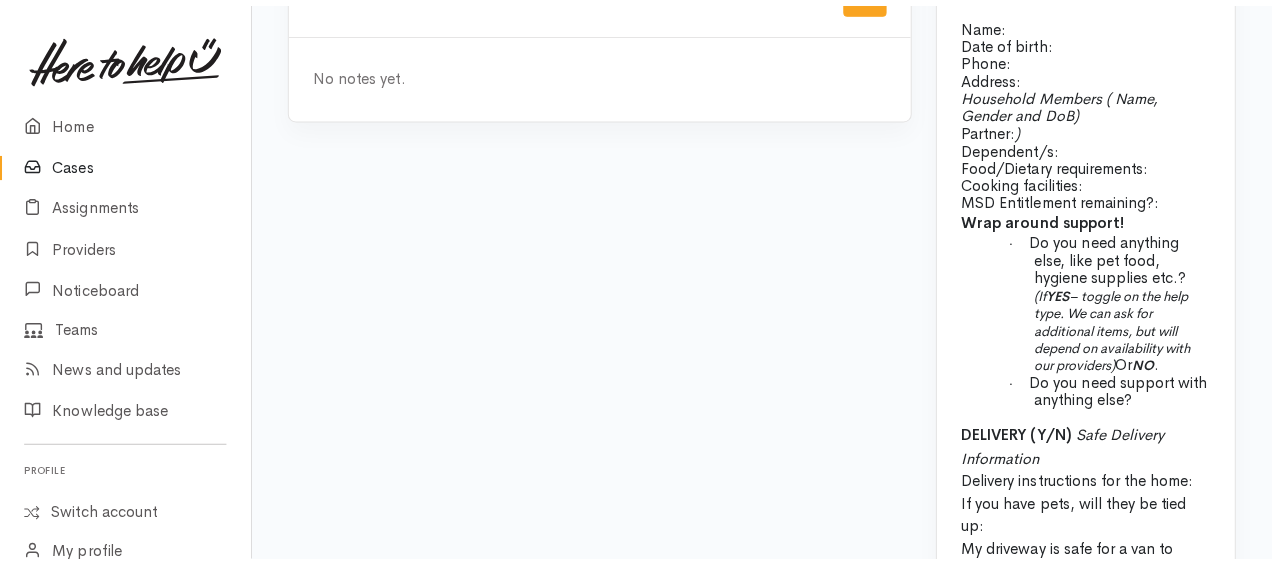 scroll, scrollTop: 1600, scrollLeft: 0, axis: vertical 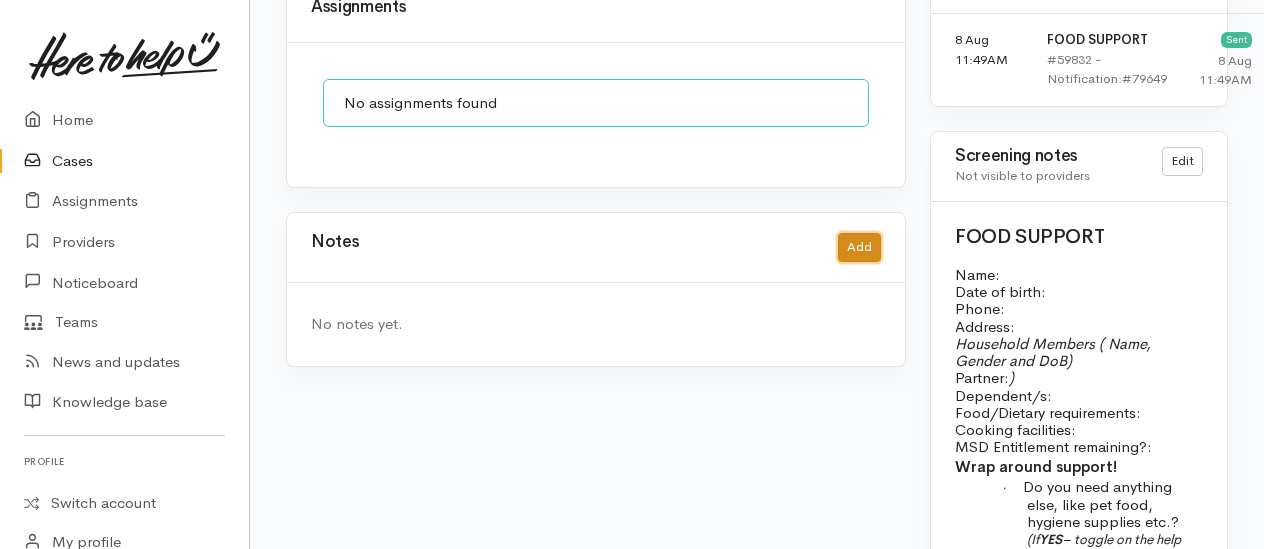 click on "Add" at bounding box center (859, 247) 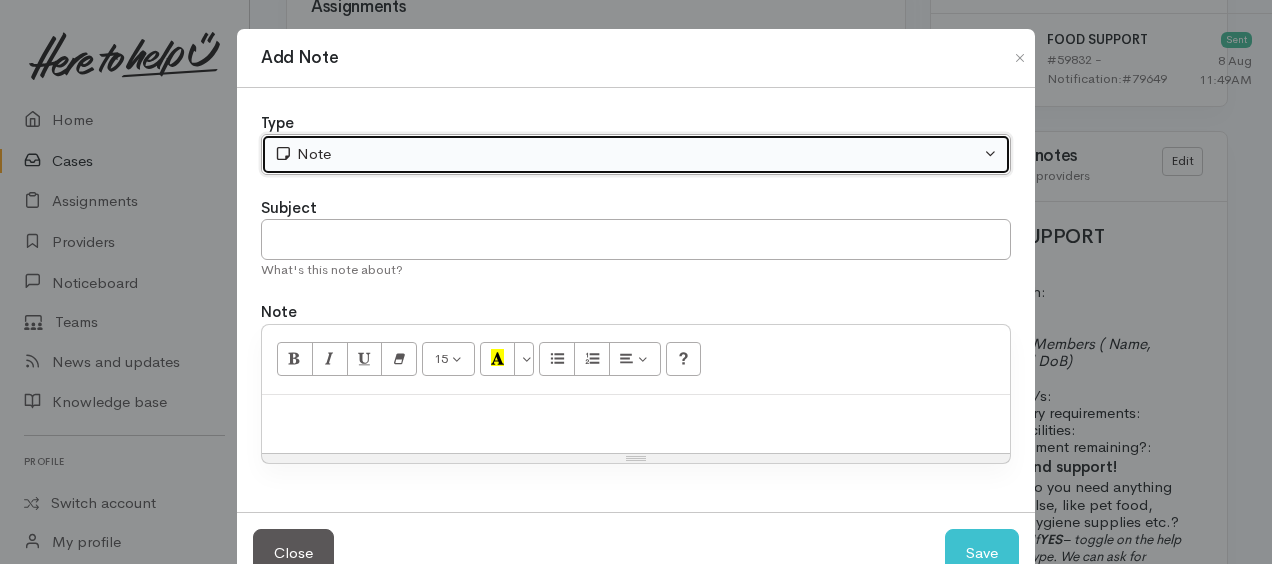click on "Note" at bounding box center (627, 154) 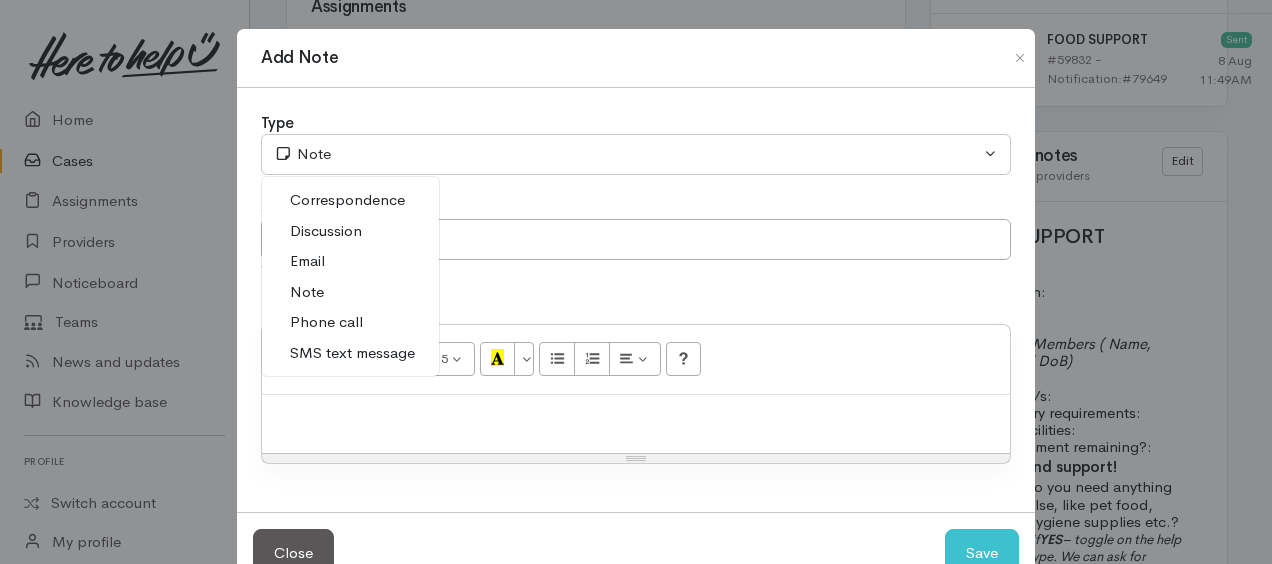 click on "Phone call" at bounding box center [326, 322] 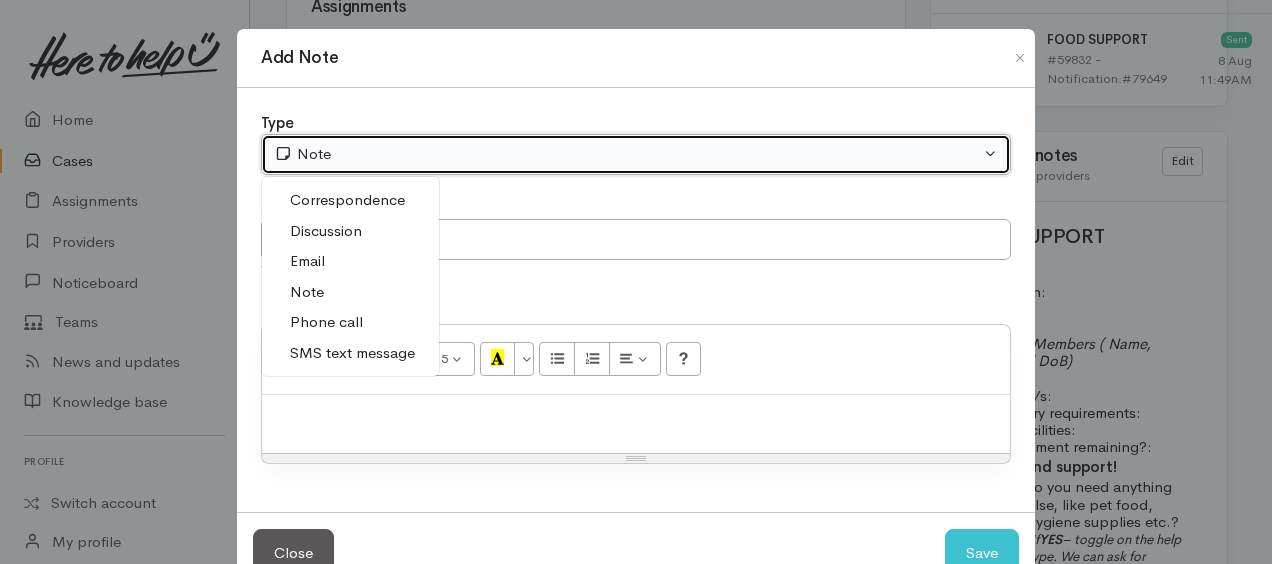select on "3" 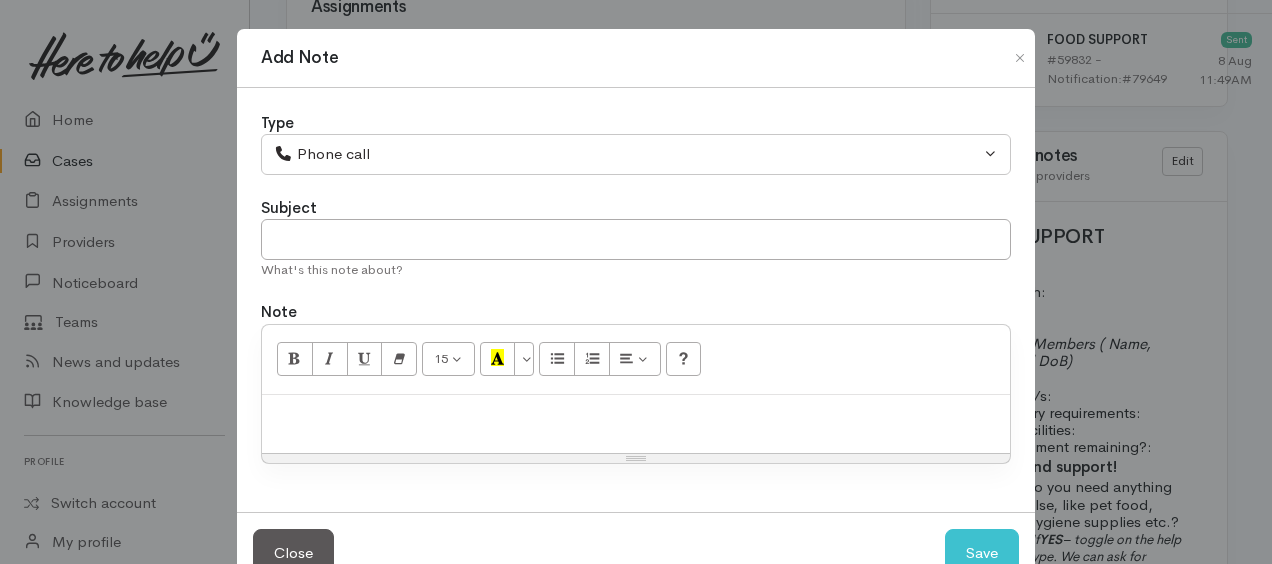 click at bounding box center (636, 416) 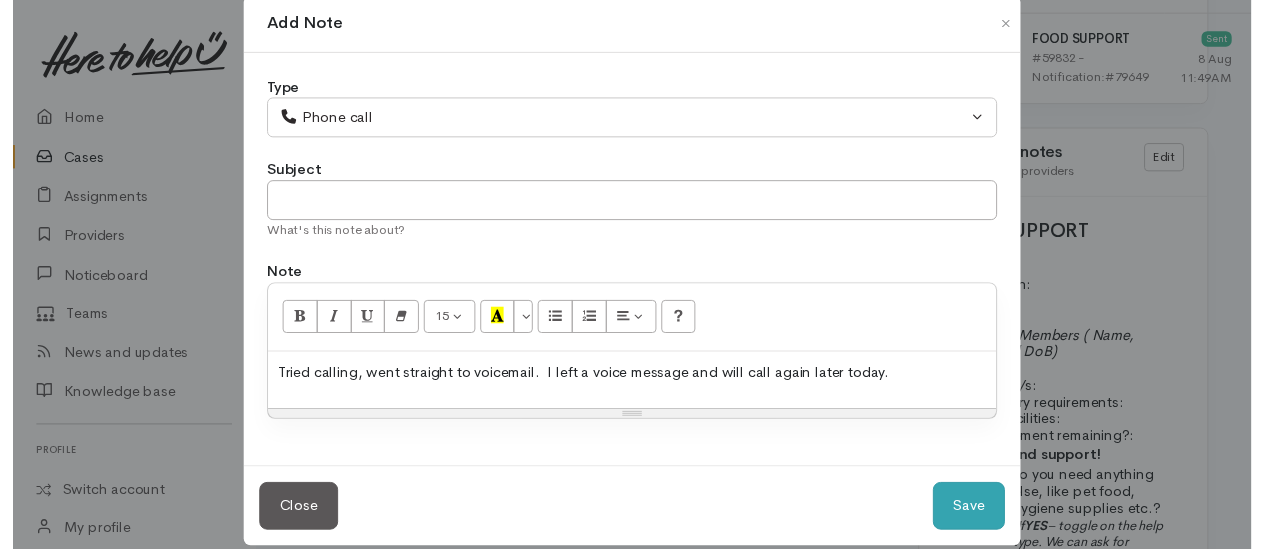 scroll, scrollTop: 54, scrollLeft: 0, axis: vertical 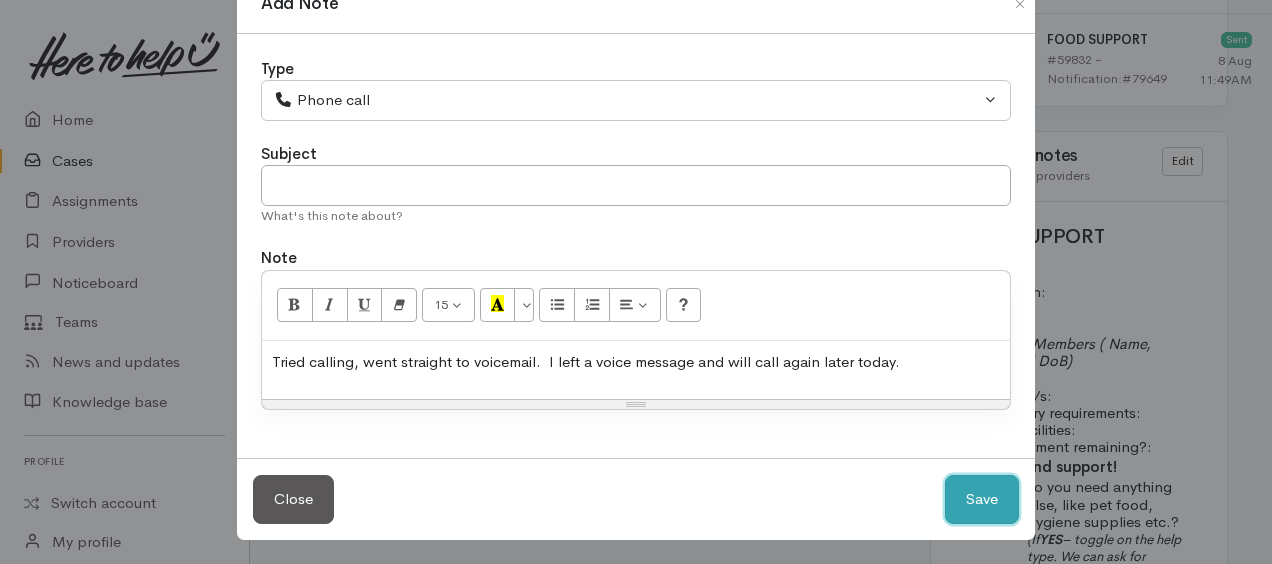 click on "Save" at bounding box center [982, 499] 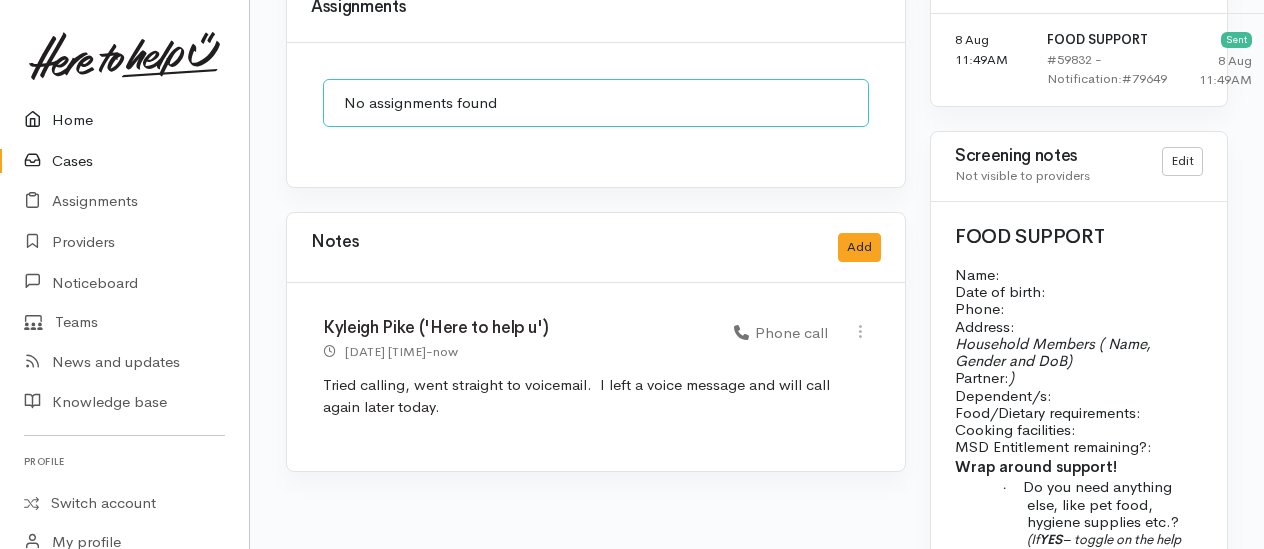 click on "Home" at bounding box center [124, 120] 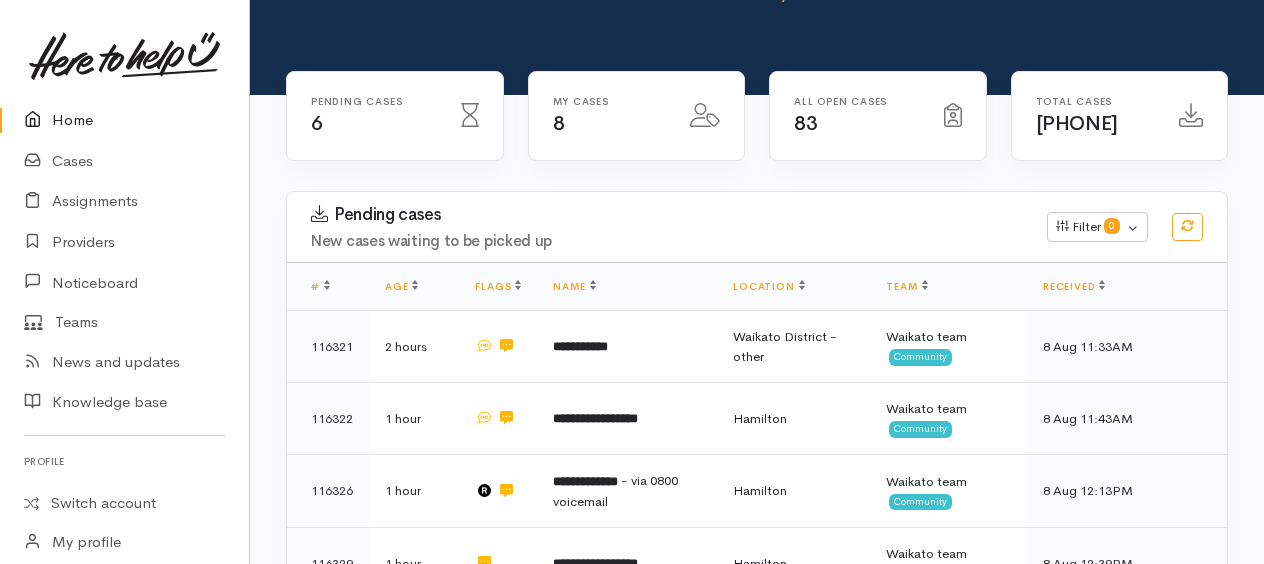 scroll, scrollTop: 300, scrollLeft: 0, axis: vertical 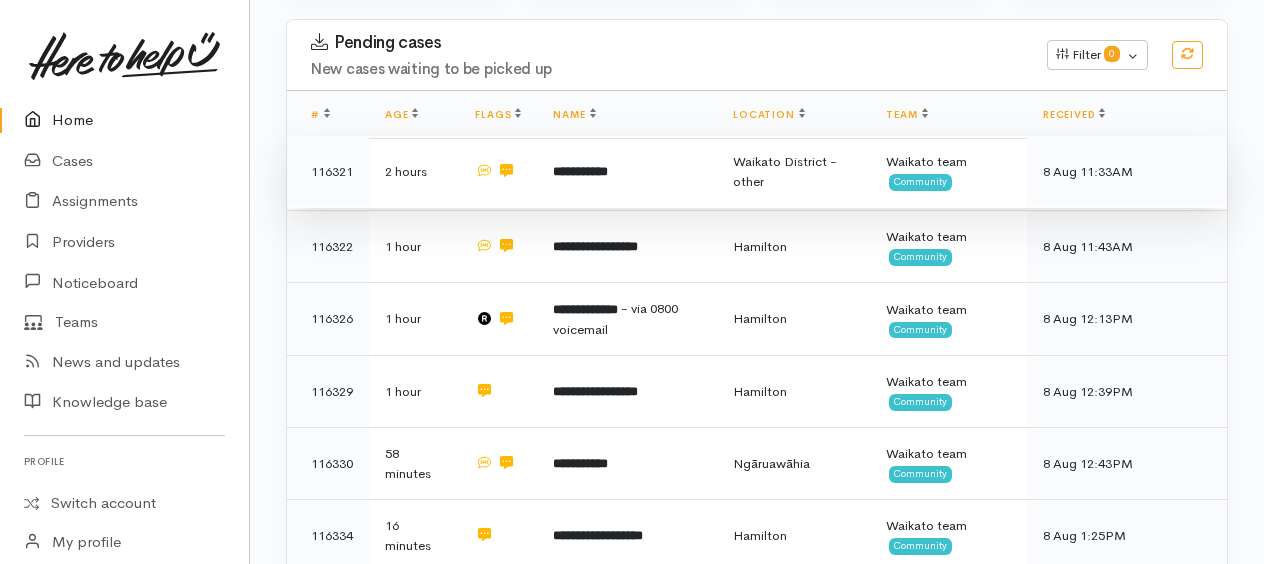 click on "**********" at bounding box center (580, 171) 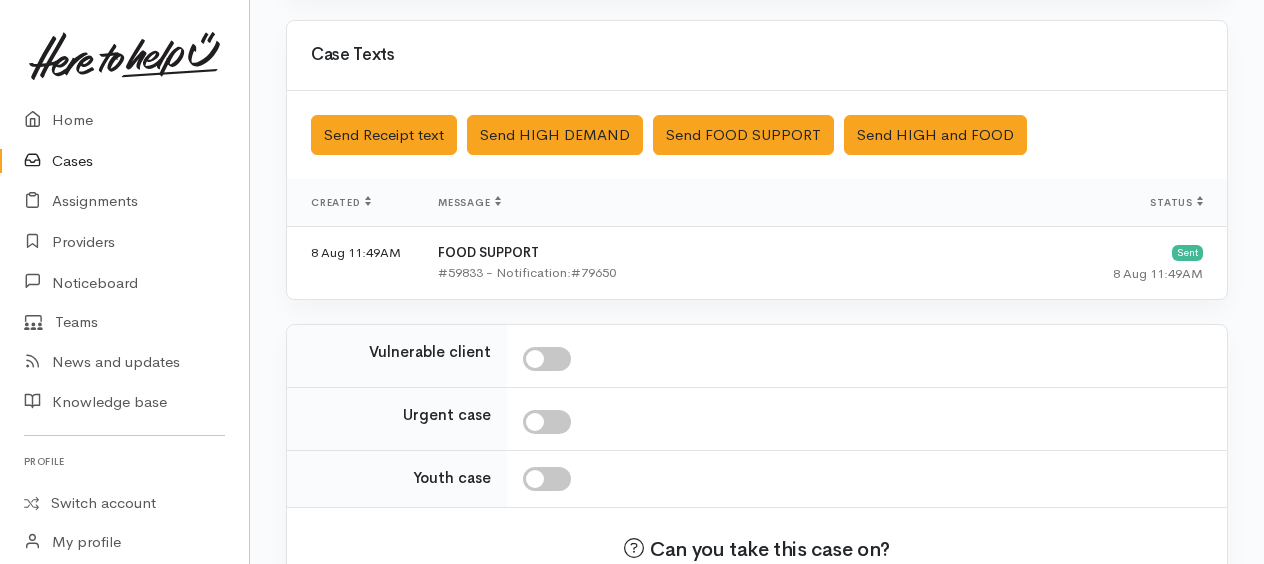 scroll, scrollTop: 704, scrollLeft: 0, axis: vertical 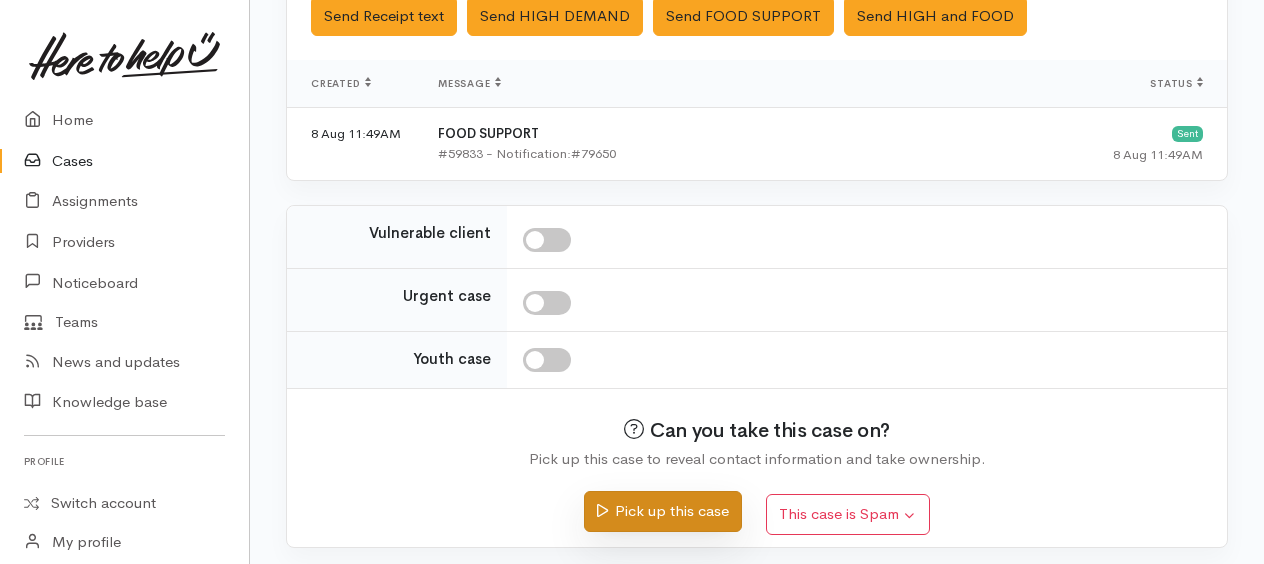 click on "Pick up this case" at bounding box center (662, 511) 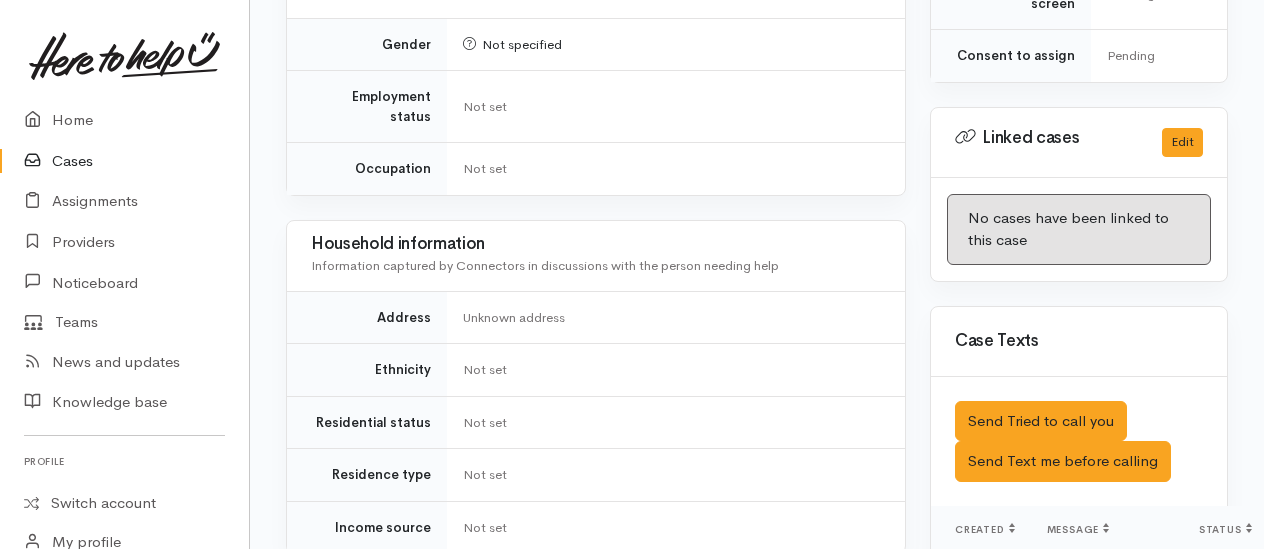 scroll, scrollTop: 1200, scrollLeft: 0, axis: vertical 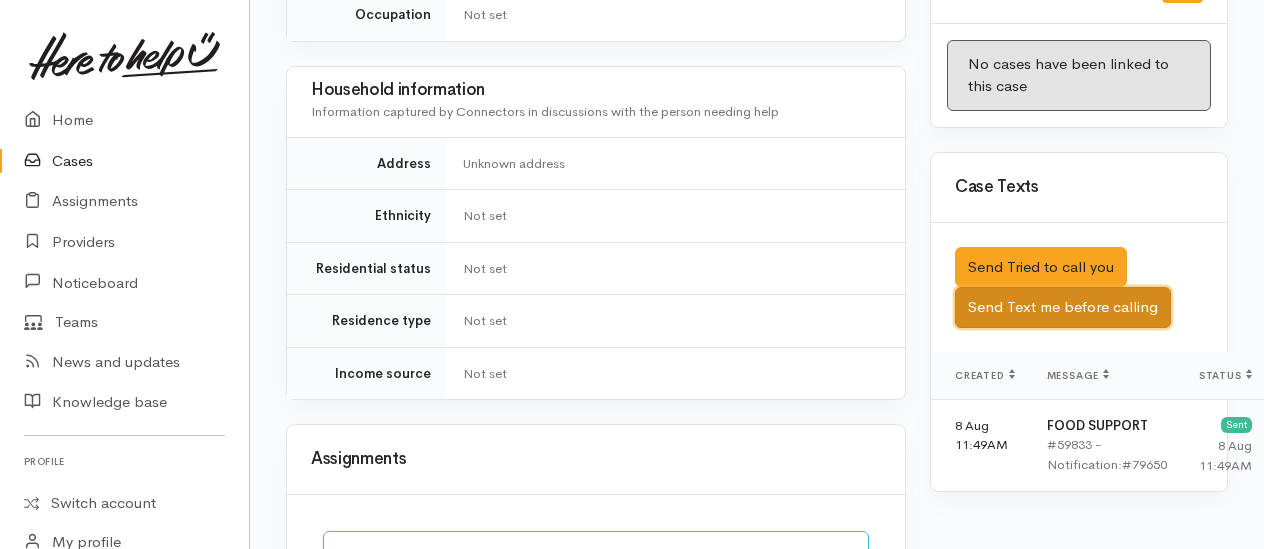 click on "Send Text me before calling" at bounding box center [1063, 307] 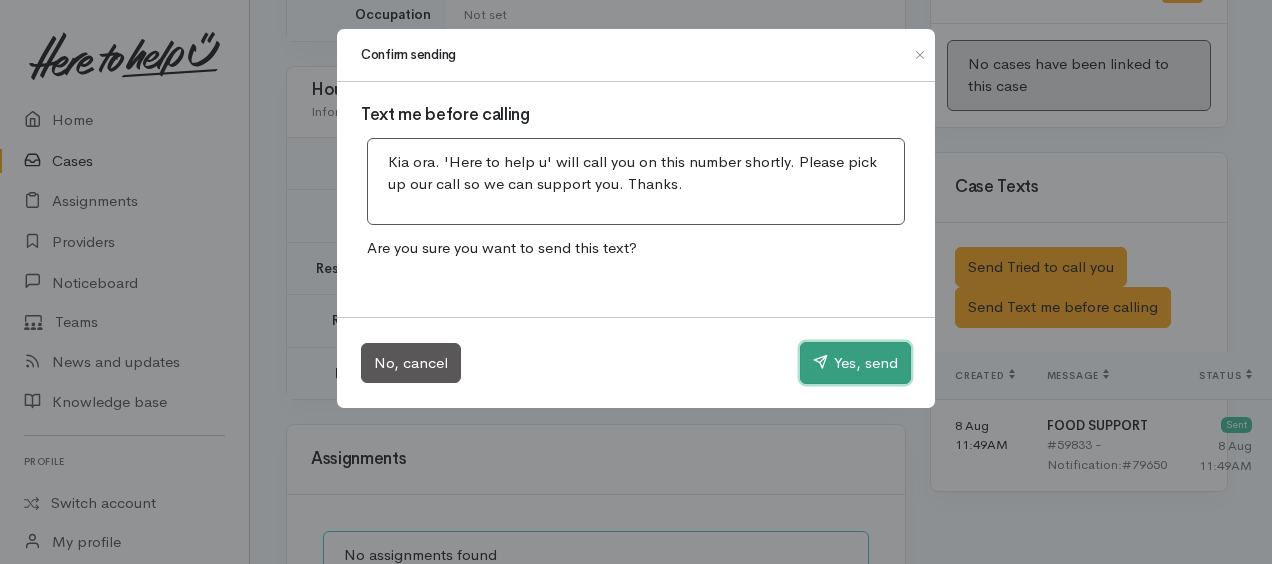 click on "Yes, send" at bounding box center (855, 363) 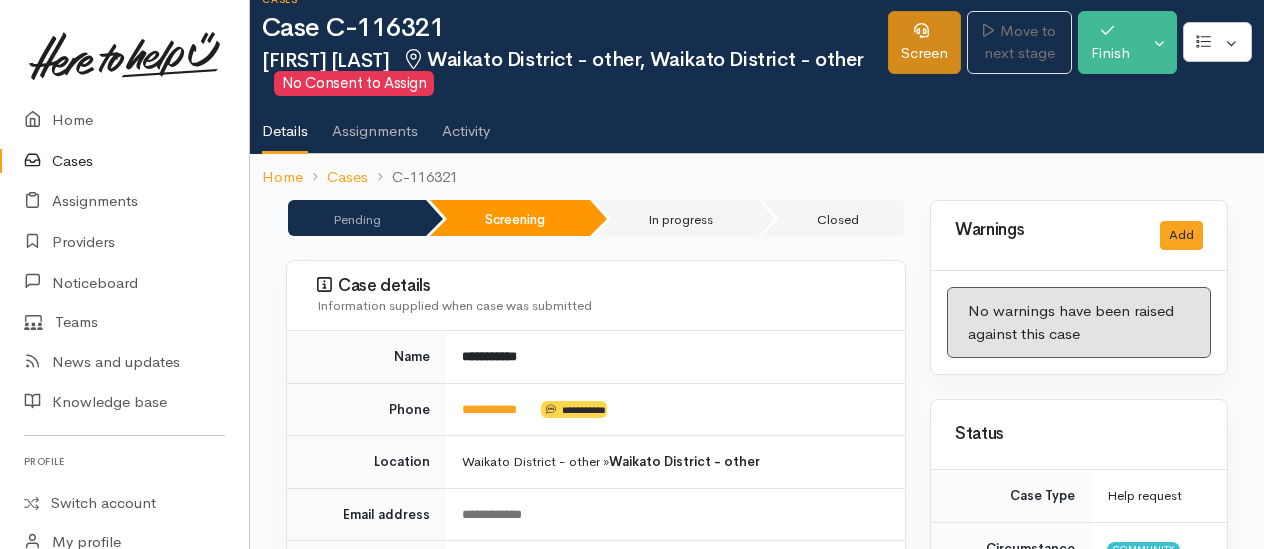 scroll, scrollTop: 0, scrollLeft: 0, axis: both 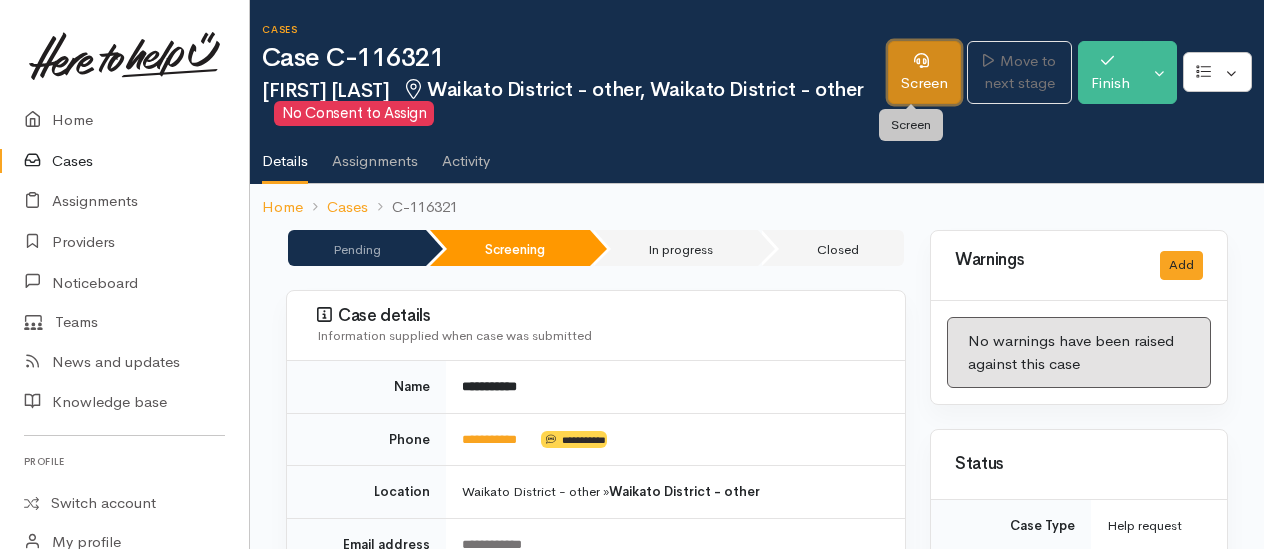 click on "Screen" at bounding box center [924, 72] 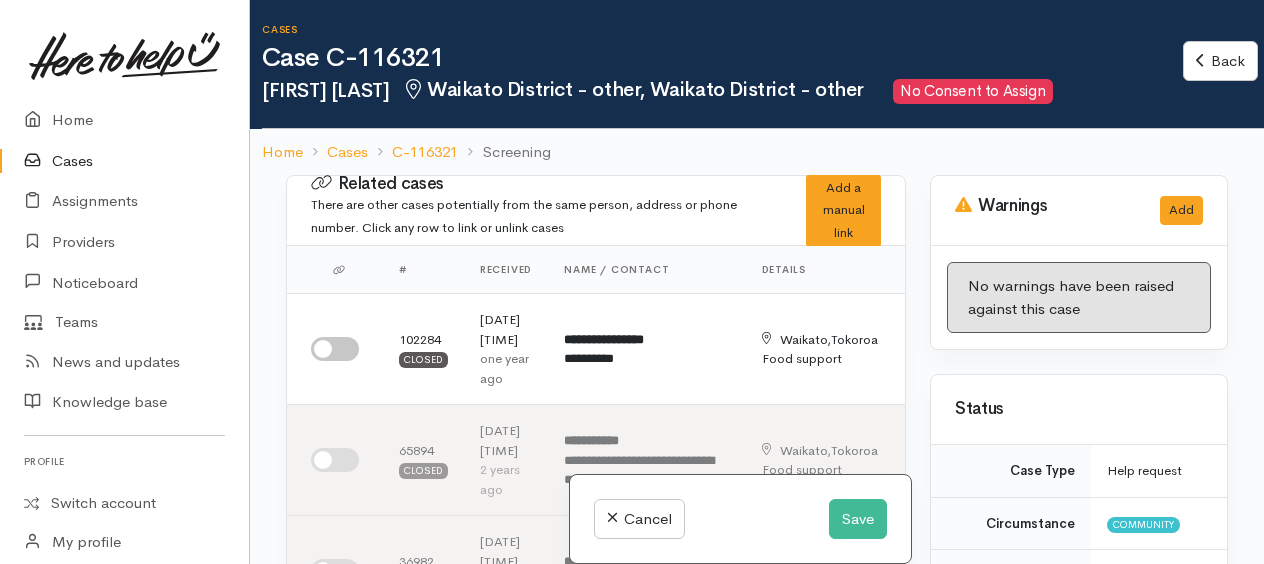 scroll, scrollTop: 0, scrollLeft: 0, axis: both 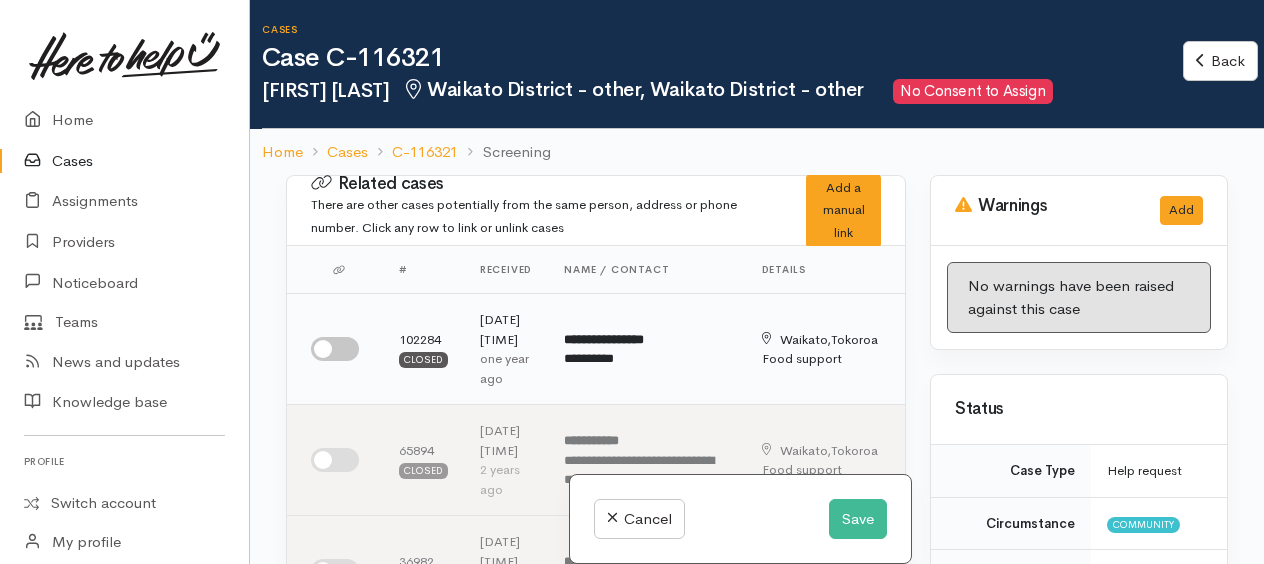 click at bounding box center (335, 349) 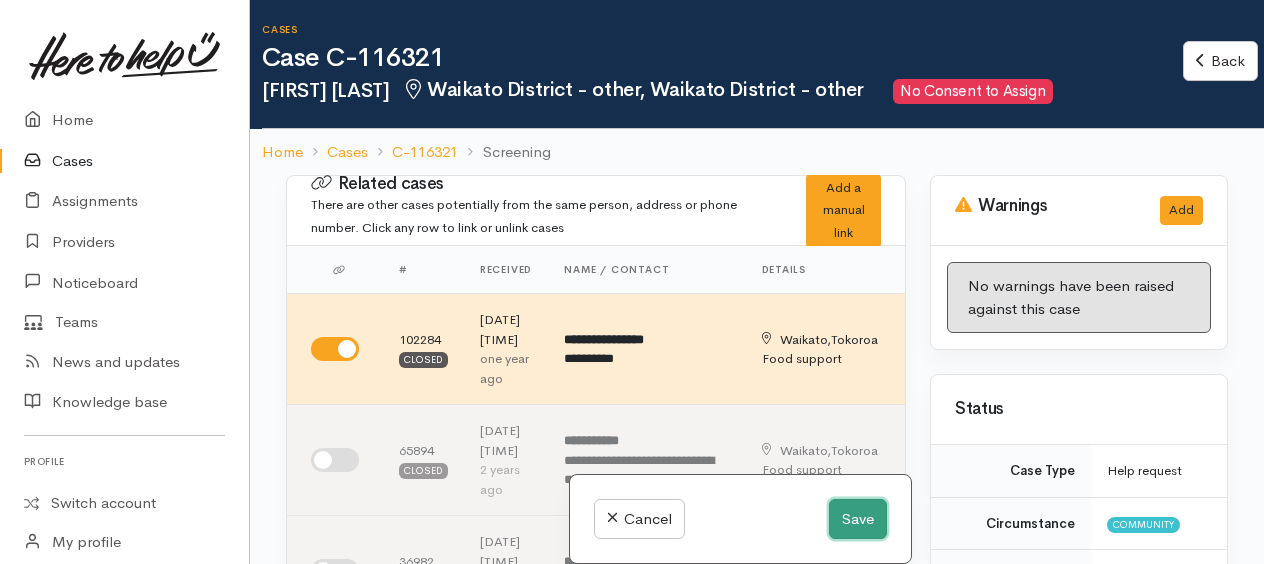 click on "Save" at bounding box center [858, 519] 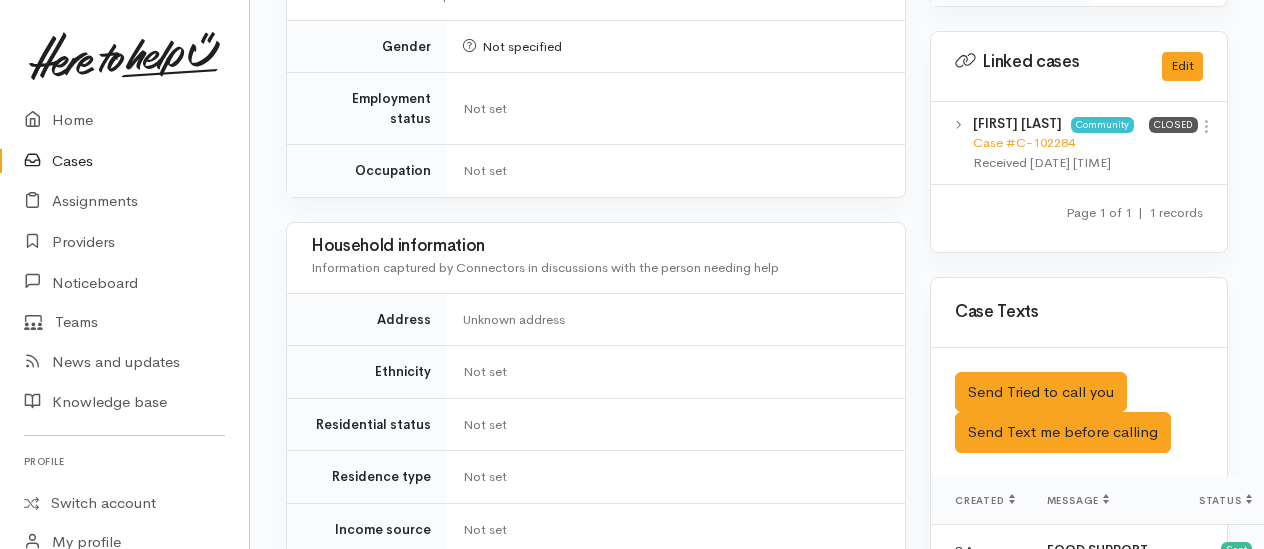 scroll, scrollTop: 1000, scrollLeft: 0, axis: vertical 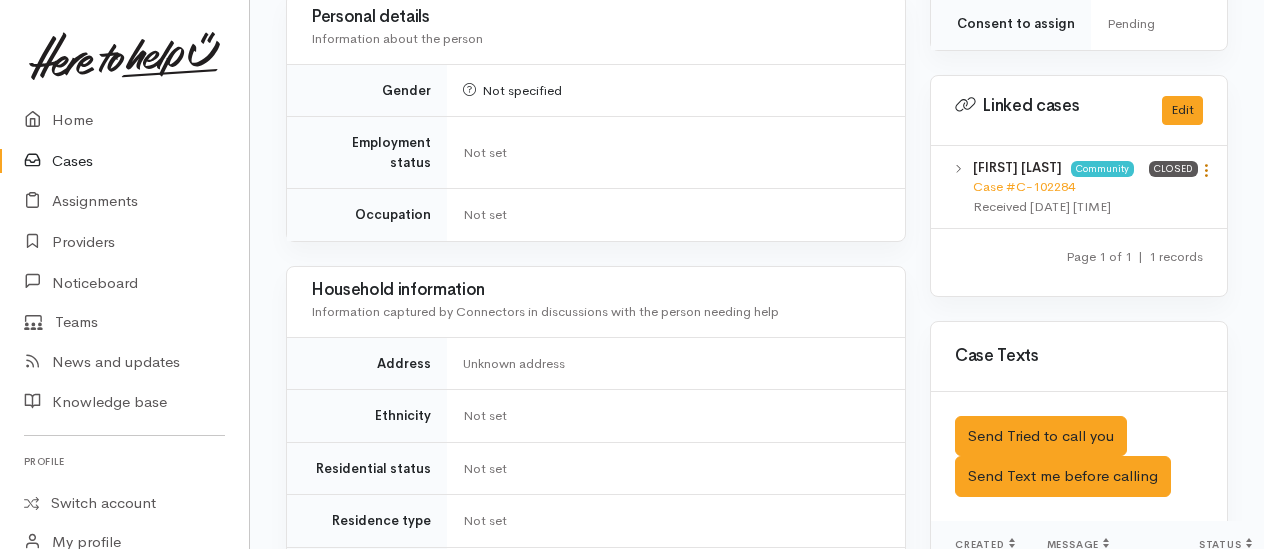 click at bounding box center (1206, 170) 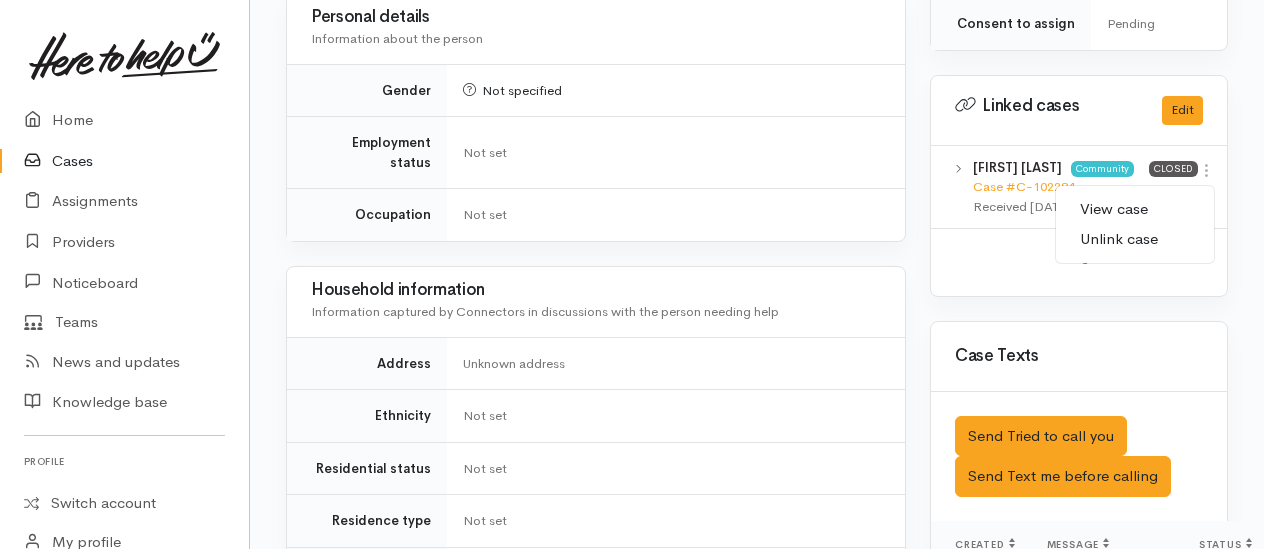 click on "View case" at bounding box center (1135, 209) 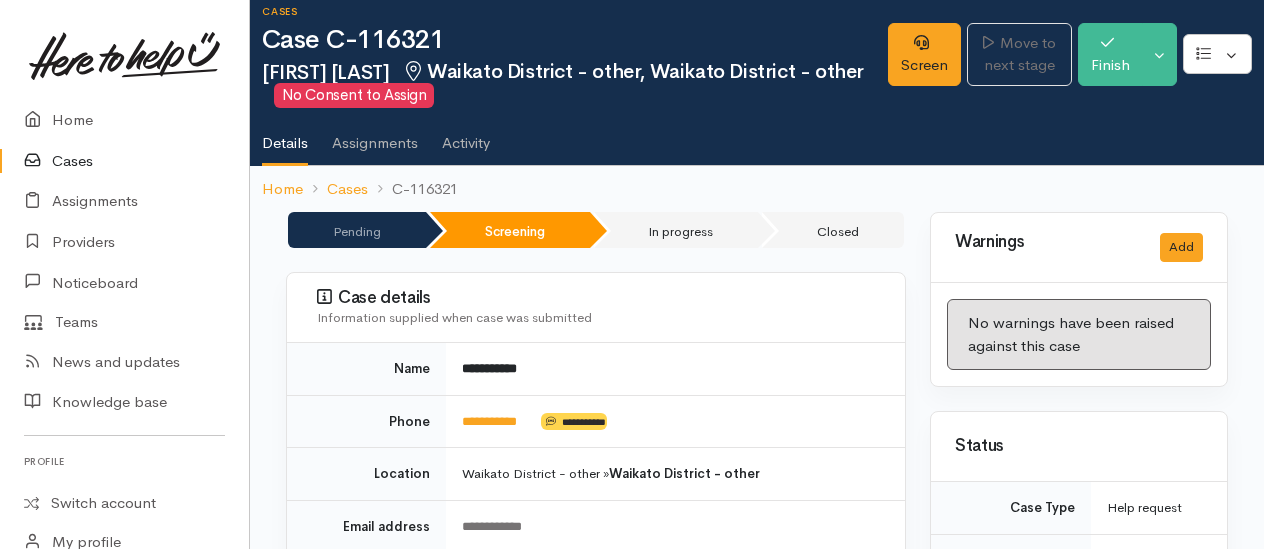 scroll, scrollTop: 0, scrollLeft: 0, axis: both 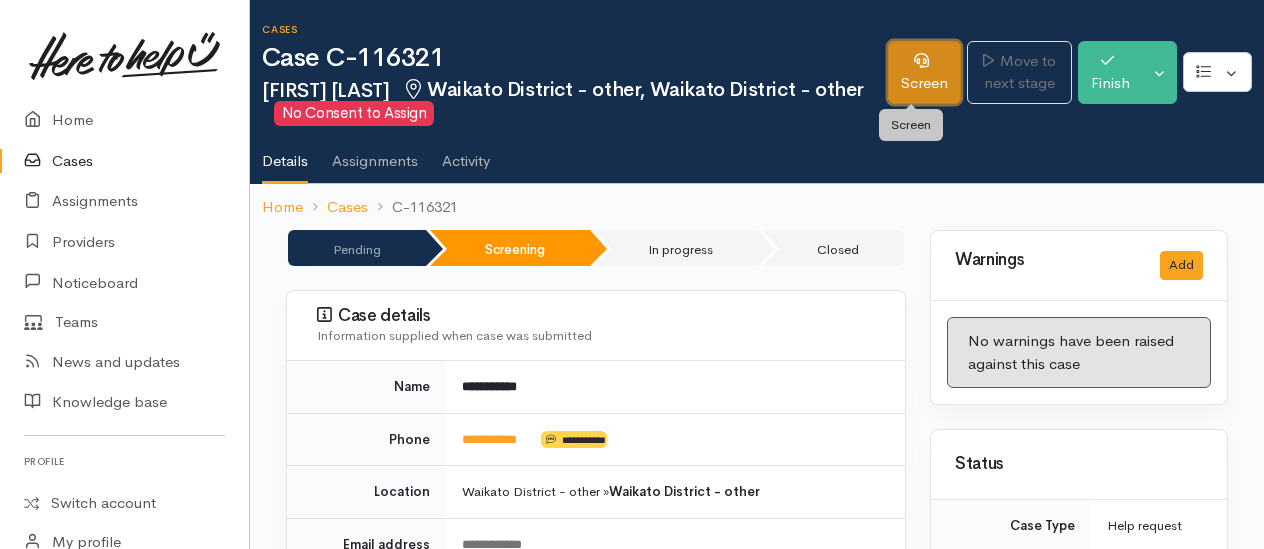drag, startPoint x: 914, startPoint y: 84, endPoint x: 870, endPoint y: 96, distance: 45.607018 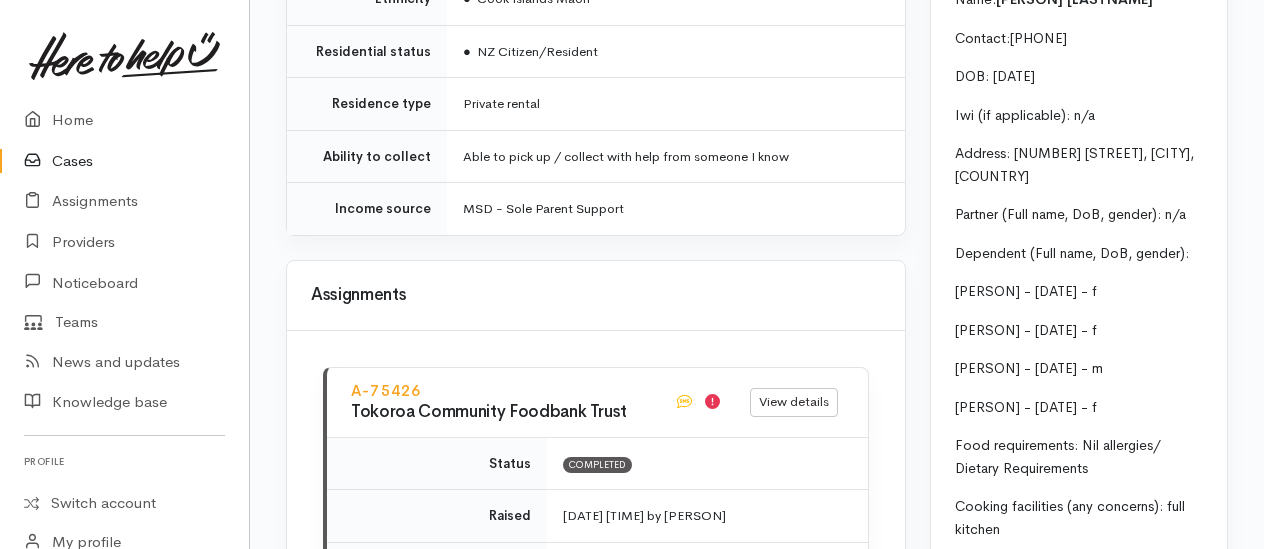 scroll, scrollTop: 2200, scrollLeft: 0, axis: vertical 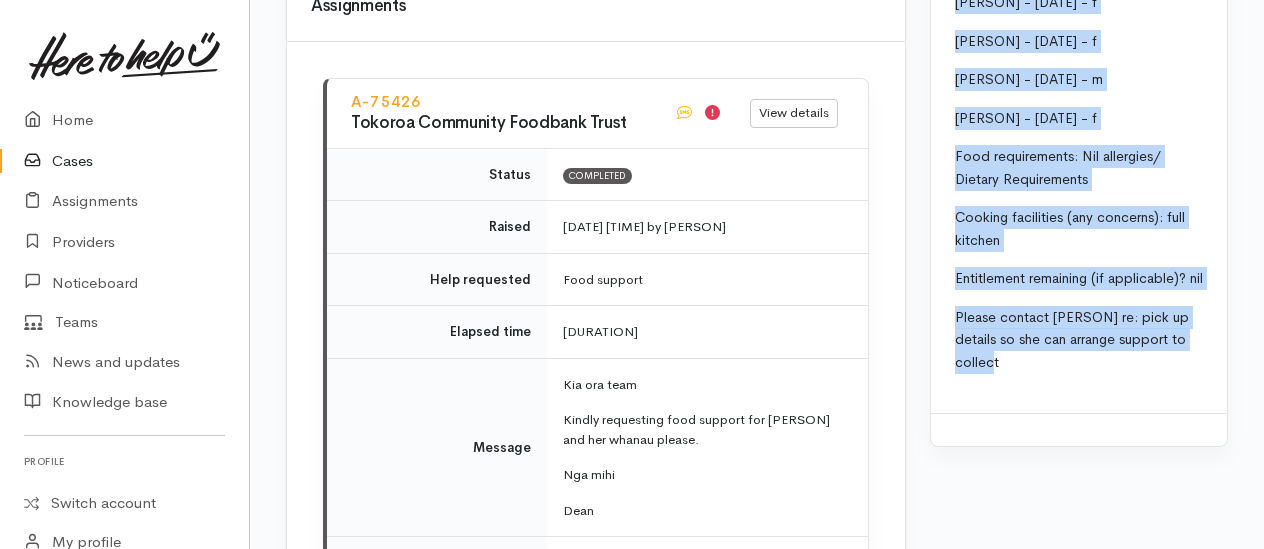 drag, startPoint x: 952, startPoint y: 94, endPoint x: 1145, endPoint y: 487, distance: 437.8333 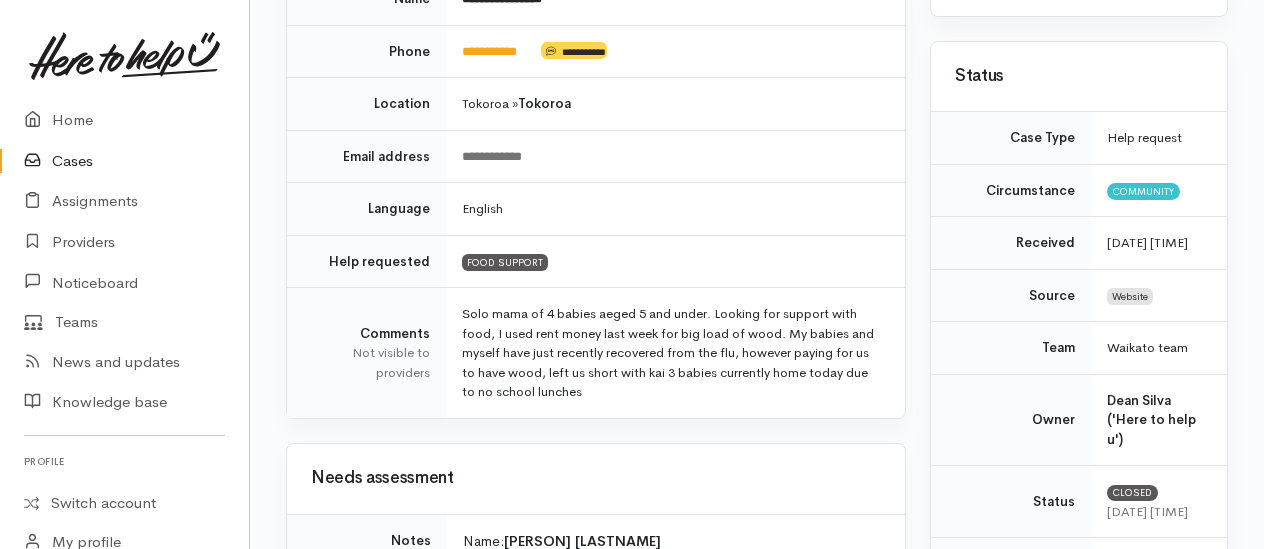 scroll, scrollTop: 0, scrollLeft: 0, axis: both 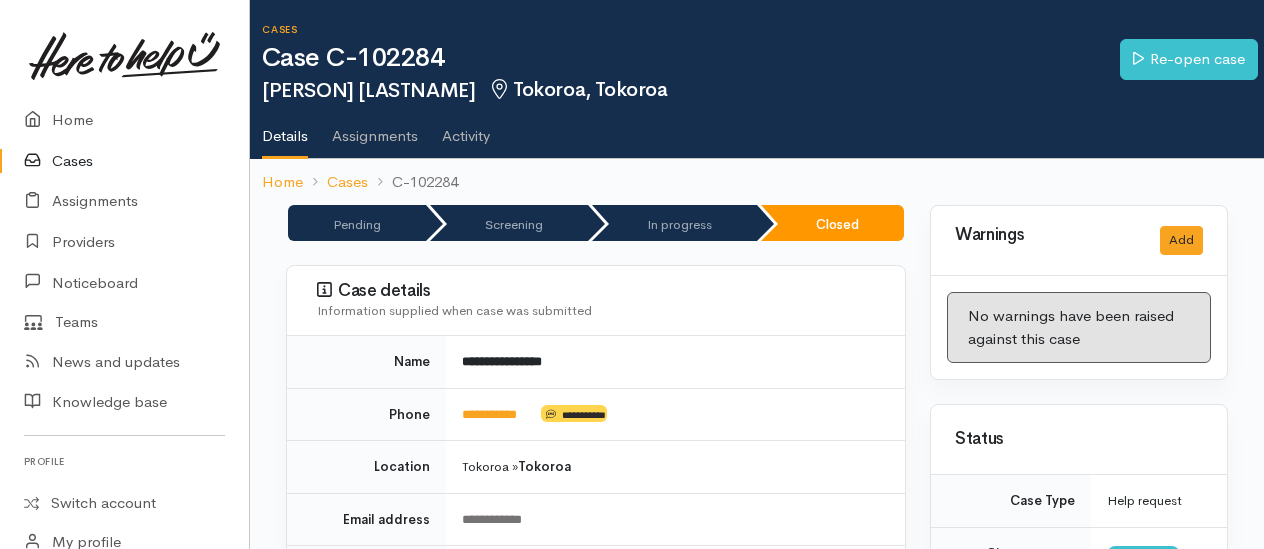 click on "Cases" at bounding box center (124, 161) 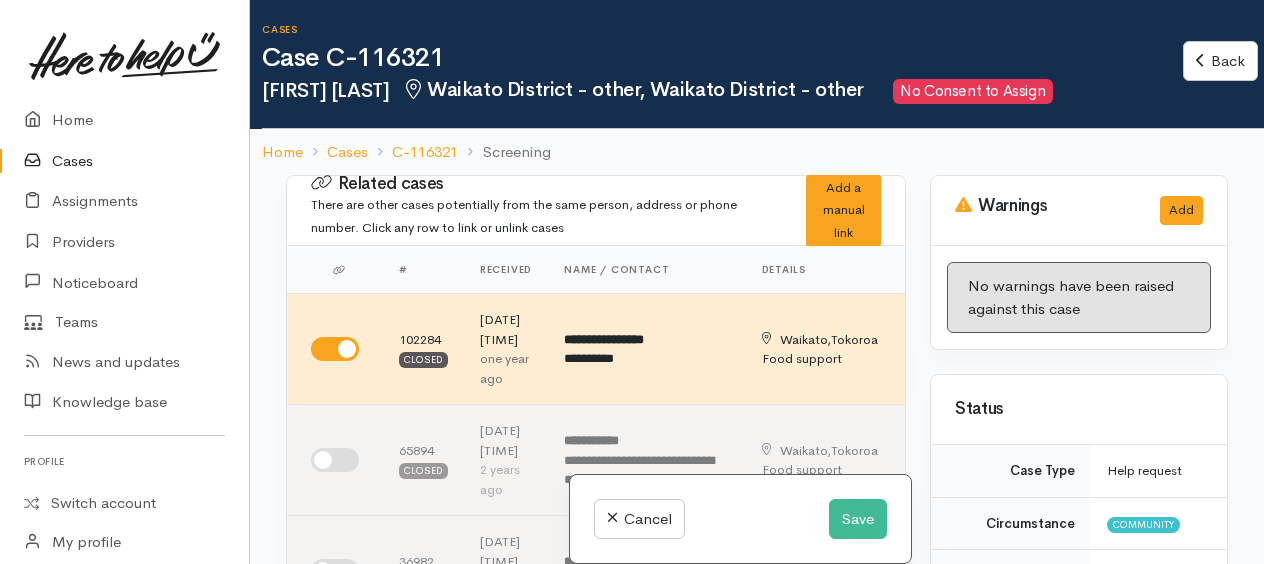 scroll, scrollTop: 0, scrollLeft: 0, axis: both 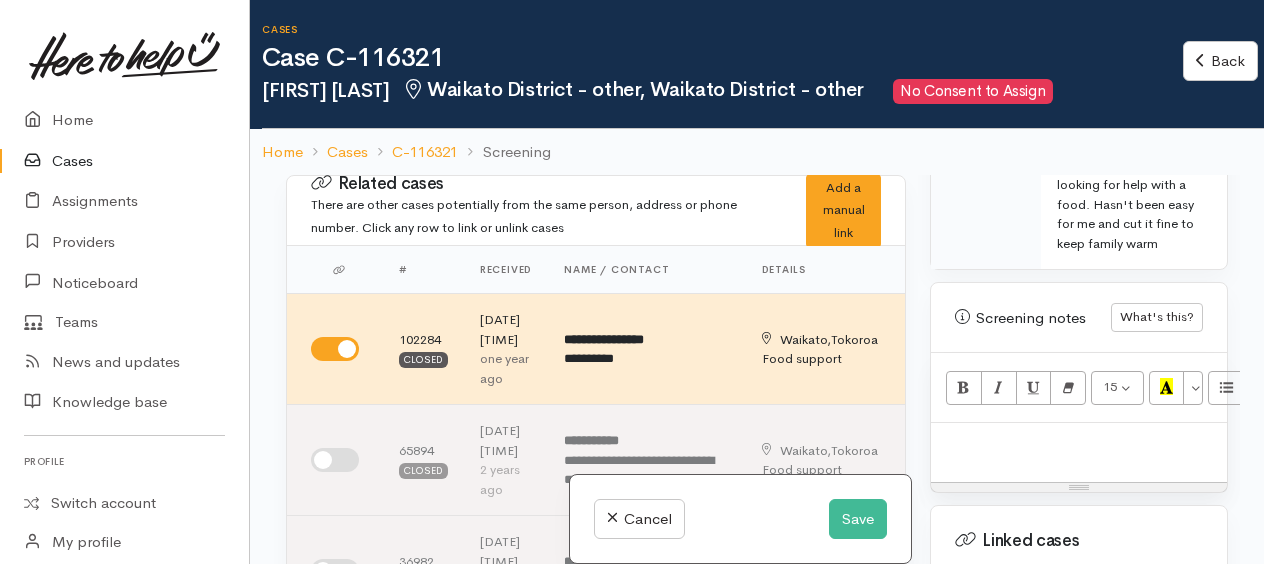 paste 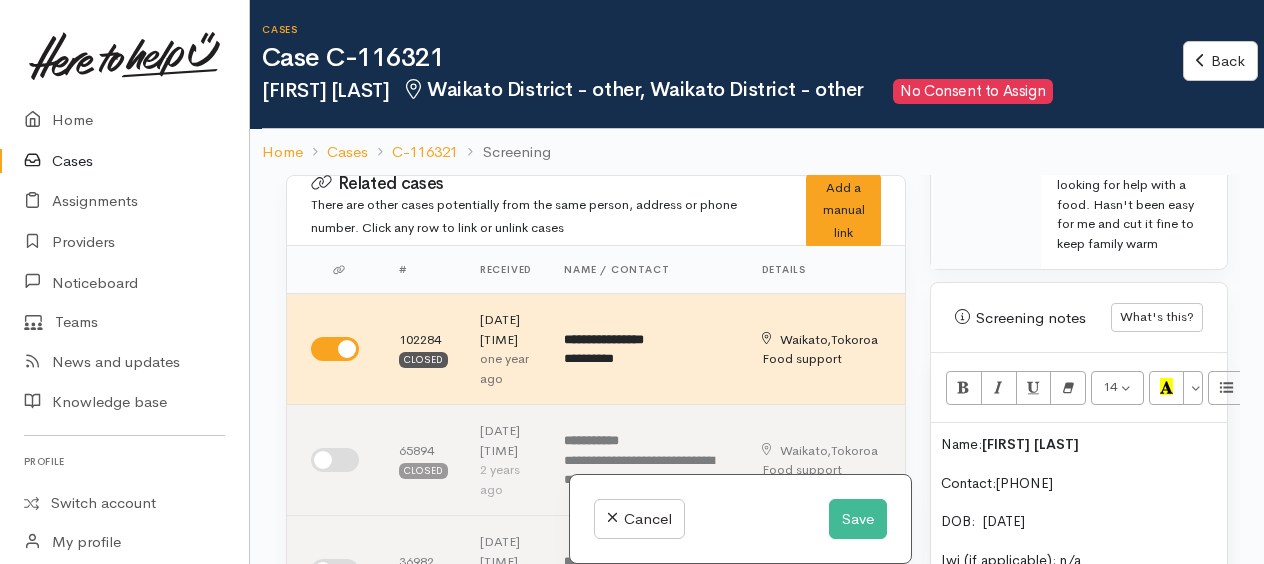 scroll, scrollTop: 1571, scrollLeft: 0, axis: vertical 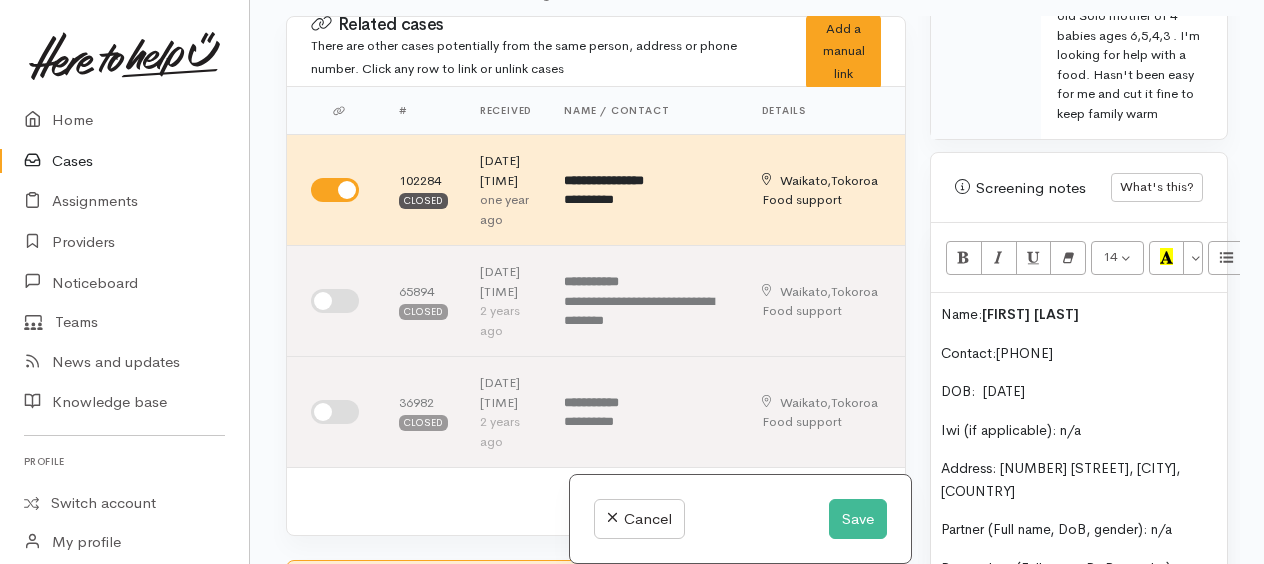click on "Name:  Taimana Perawiti Contact:  0223128570 DOB:  14.07.1996 Iwi (if applicable): n/a  Address: 36 Elizabeth Drive, Tokoroa, New Zealand Partner (Full name, DoB, gender): n/a  Dependent (Full name, DoB, gender):  Rysha - 26.11.2018 - f Rahira - 07.02.2020 - f Vaerua - 05.01.2021 - m Makaia - 08.02.2022 - f Food requirements: Nil allergies/ Dietary Requirements Cooking facilities (any concerns): full kitchen Entitlement remaining (if applicable)? nil Please contact Taimana re: pick up details so she can arrange support to collect" at bounding box center [1079, 637] 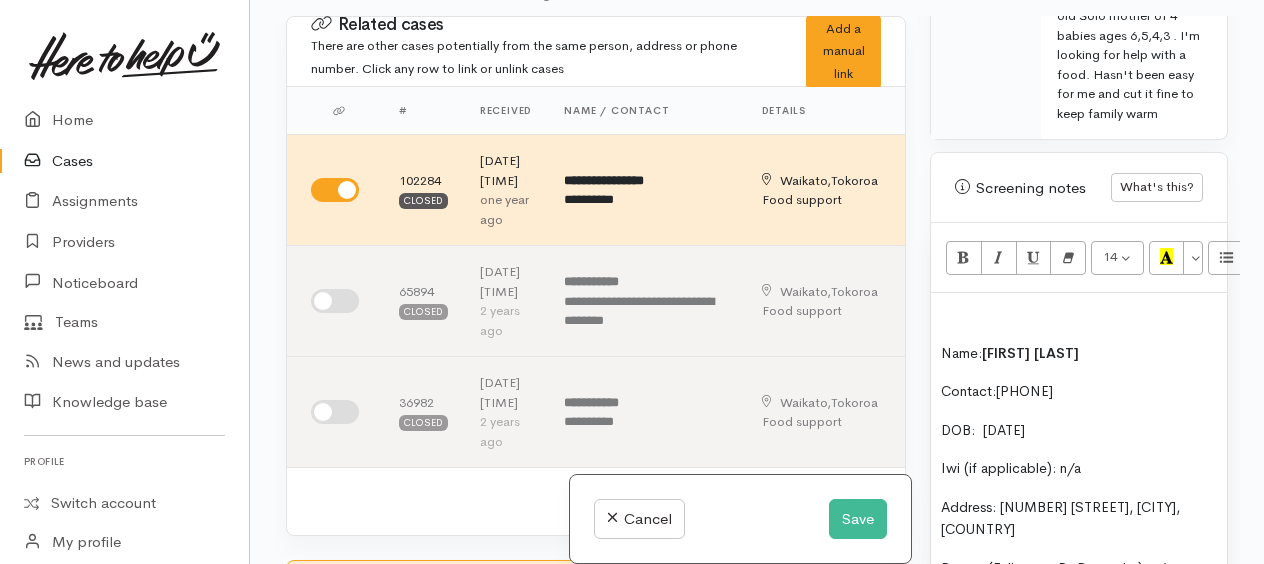 click on "Warnings
Add
No warnings have been raised against this case
Add Warning
Title ●
Description ●
15  8  9  10  11  12  14  18  24  36 Background Color Transparent Select #ffff00 Text Color Reset to default Select #000000 Insert Link http://" at bounding box center (1079, 298) 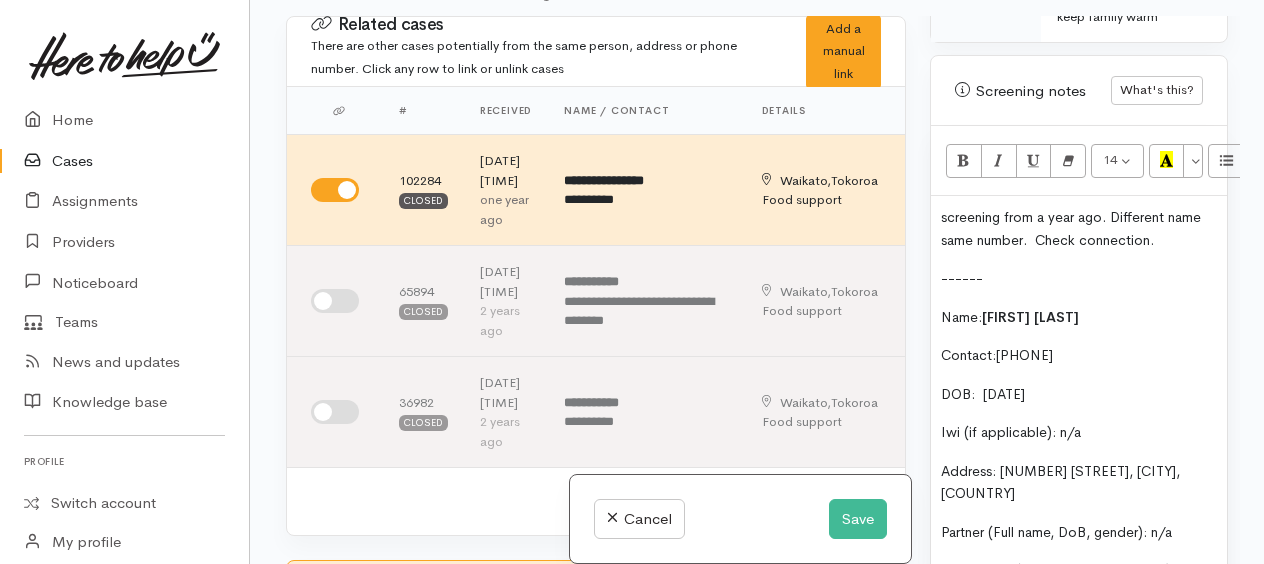 scroll, scrollTop: 1271, scrollLeft: 0, axis: vertical 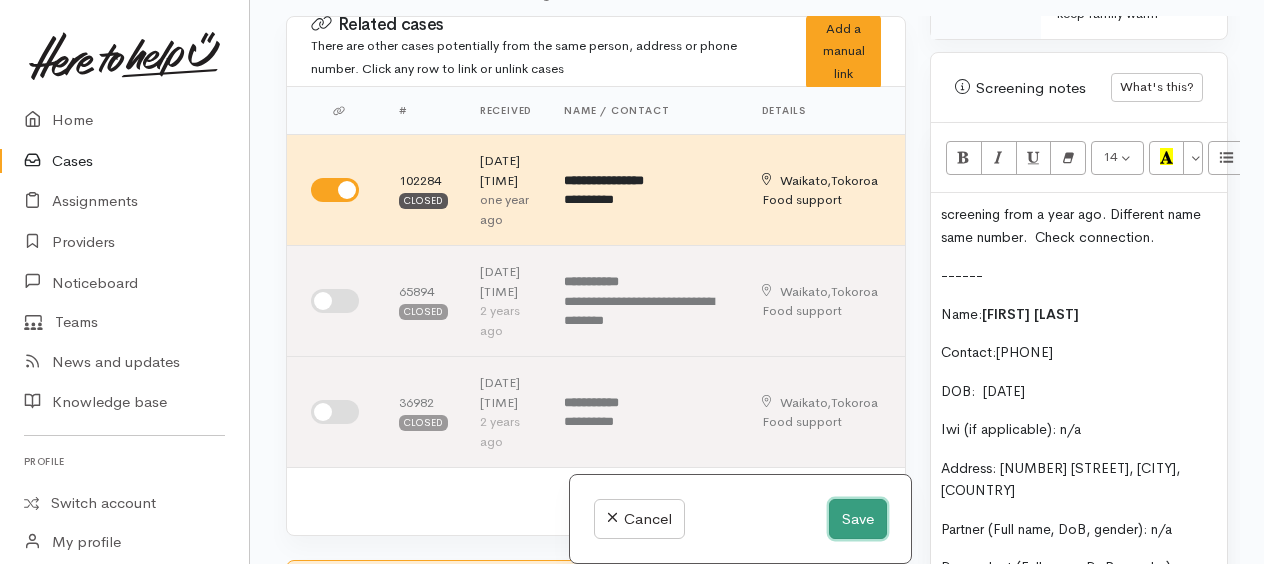 click on "Save" at bounding box center [858, 519] 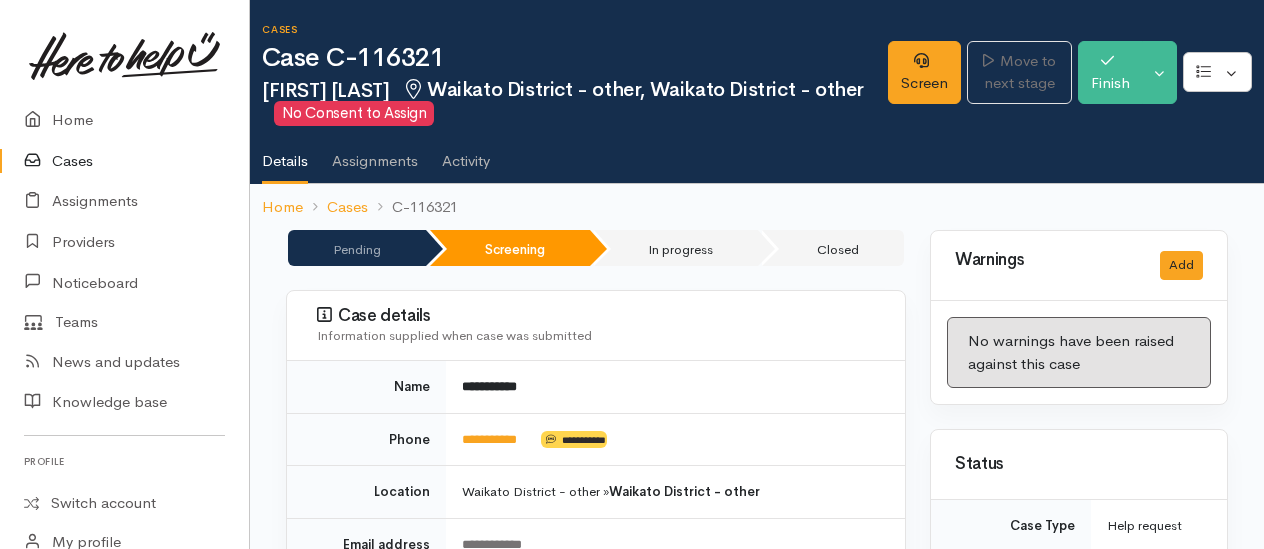 scroll, scrollTop: 0, scrollLeft: 0, axis: both 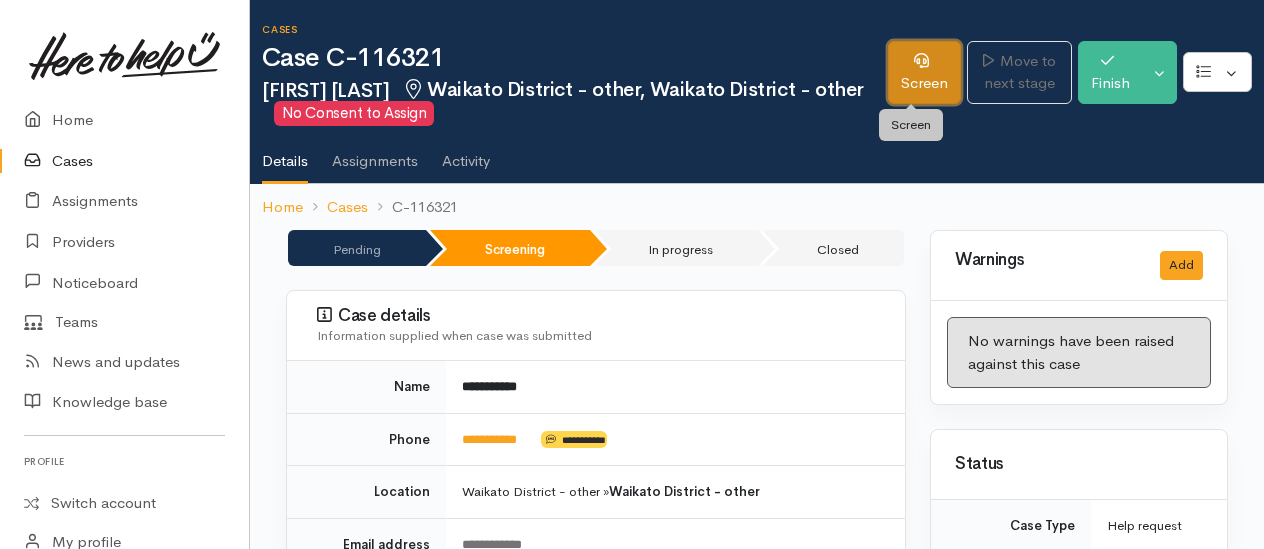 click on "Screen" at bounding box center (924, 72) 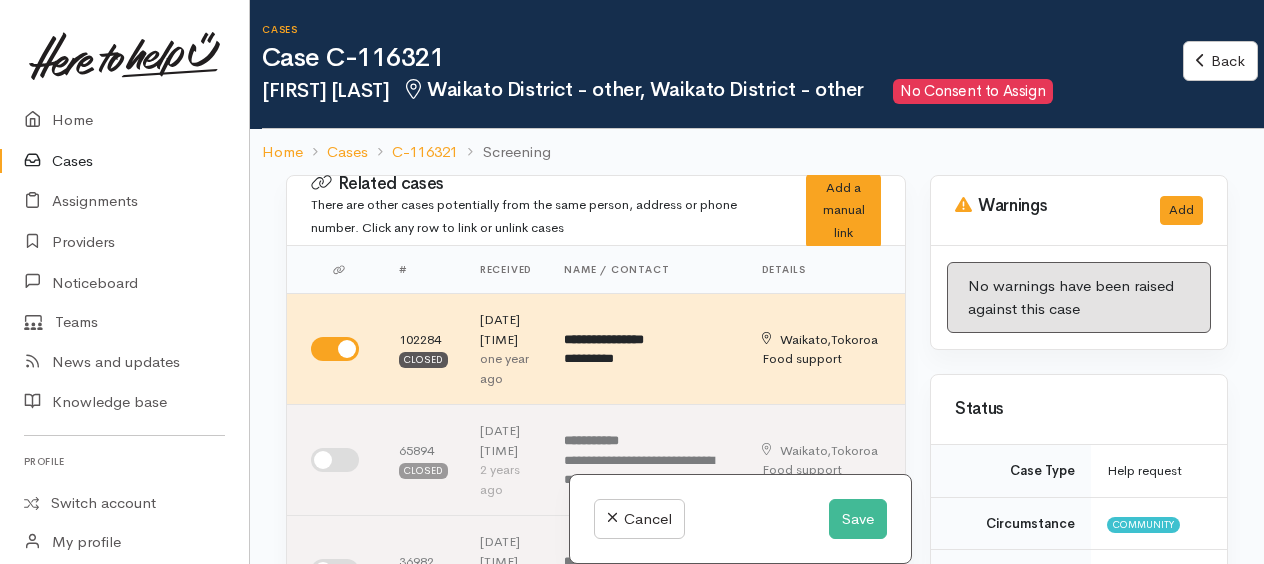 scroll, scrollTop: 0, scrollLeft: 0, axis: both 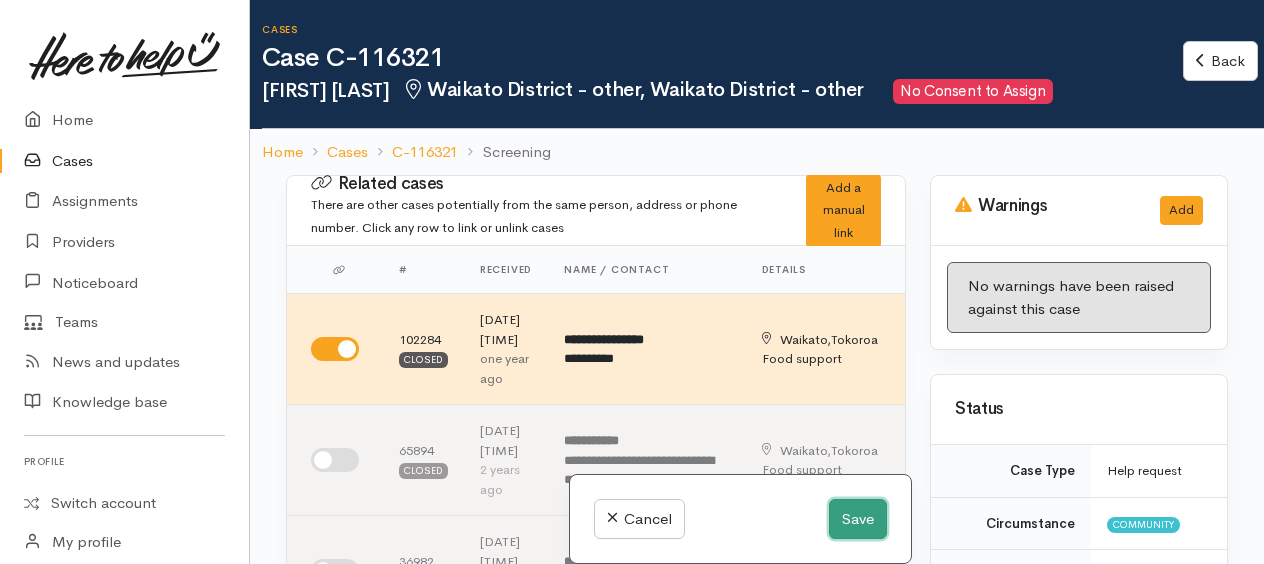 click on "Save" at bounding box center (858, 519) 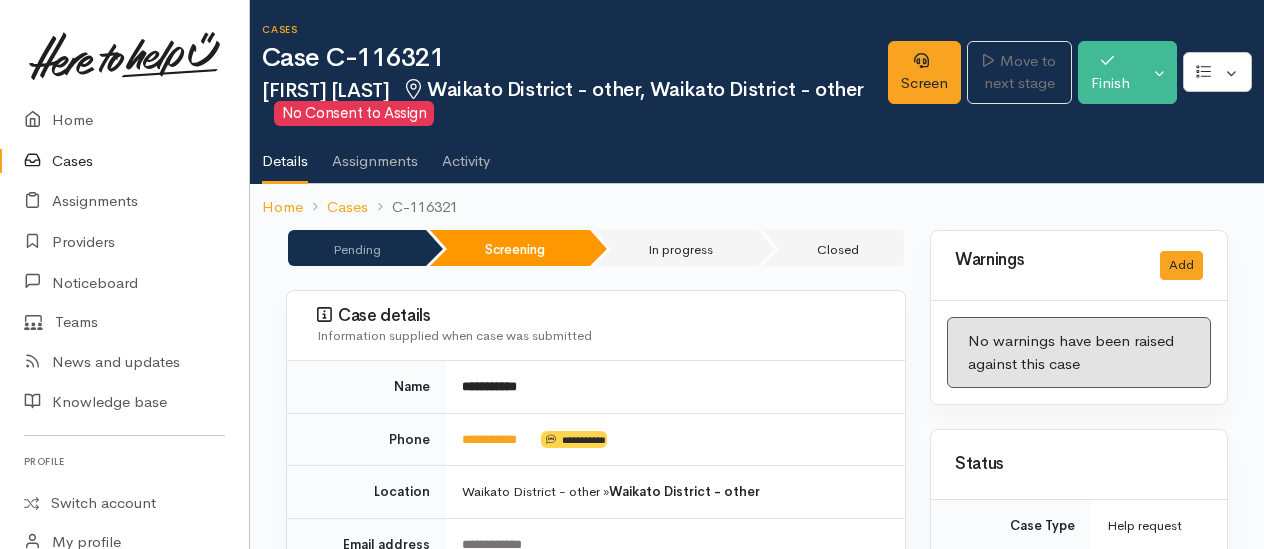 scroll, scrollTop: 0, scrollLeft: 0, axis: both 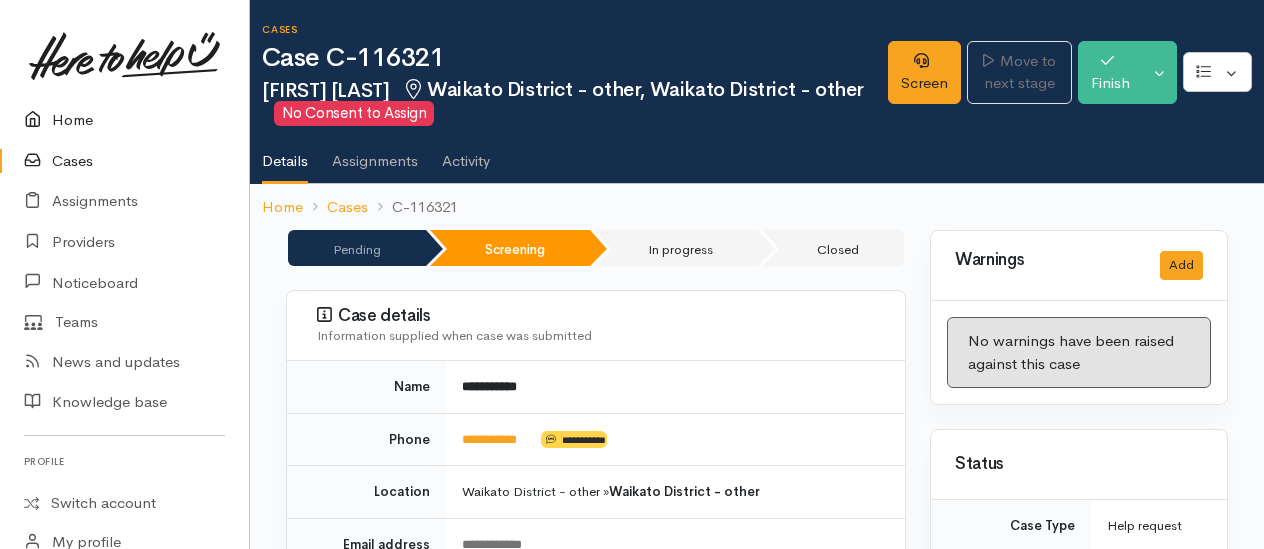 click on "Home" at bounding box center (124, 120) 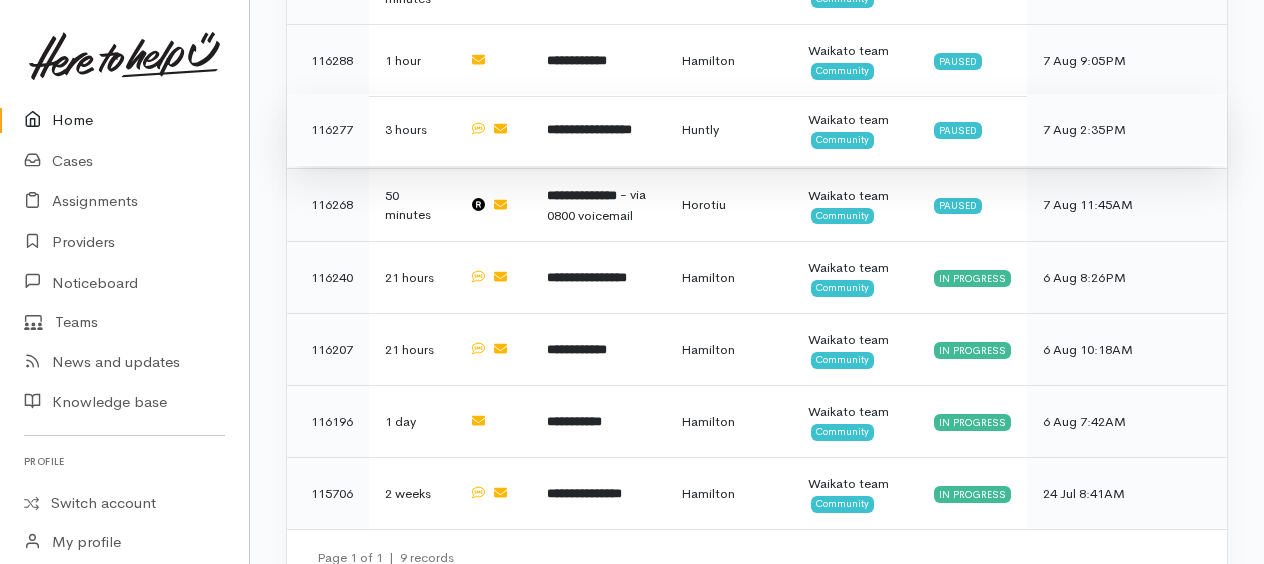 scroll, scrollTop: 965, scrollLeft: 0, axis: vertical 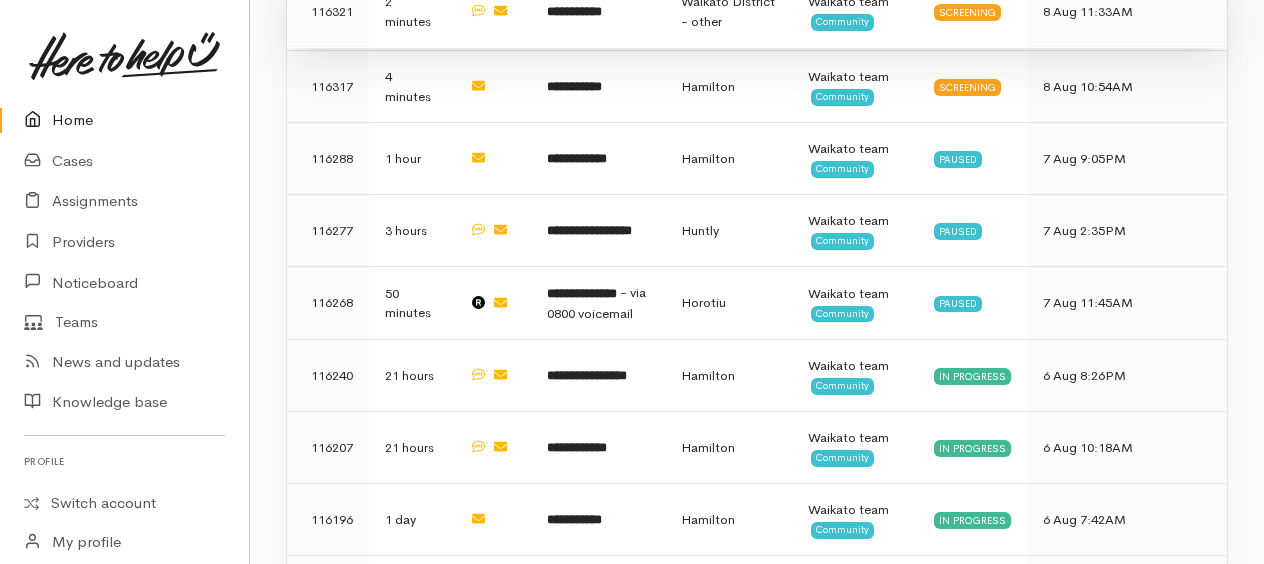 click on "**********" at bounding box center [598, 12] 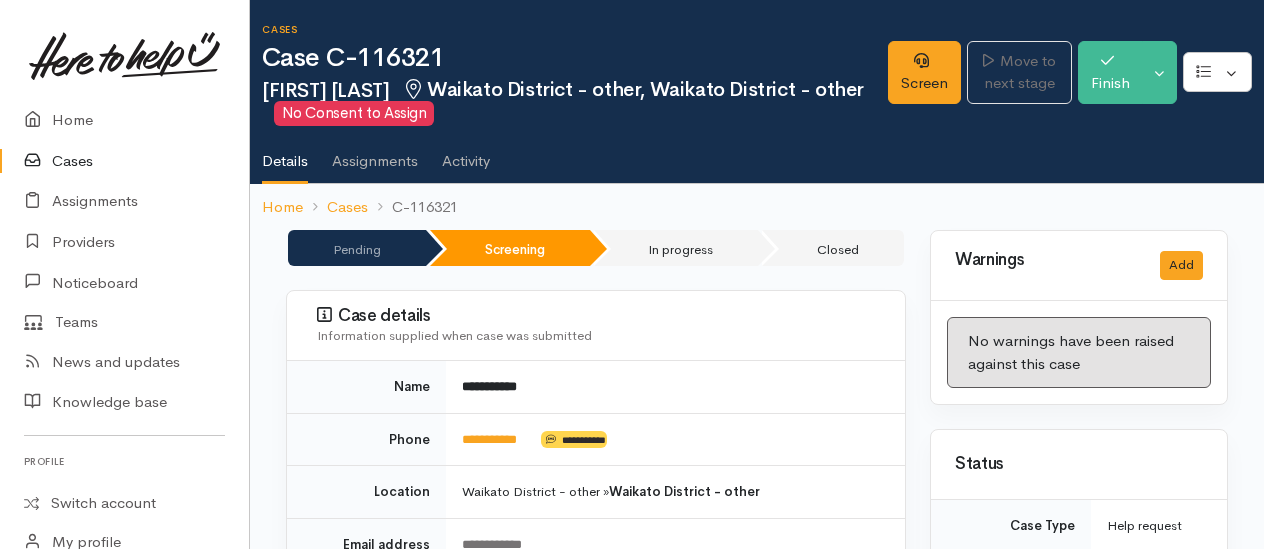 scroll, scrollTop: 200, scrollLeft: 0, axis: vertical 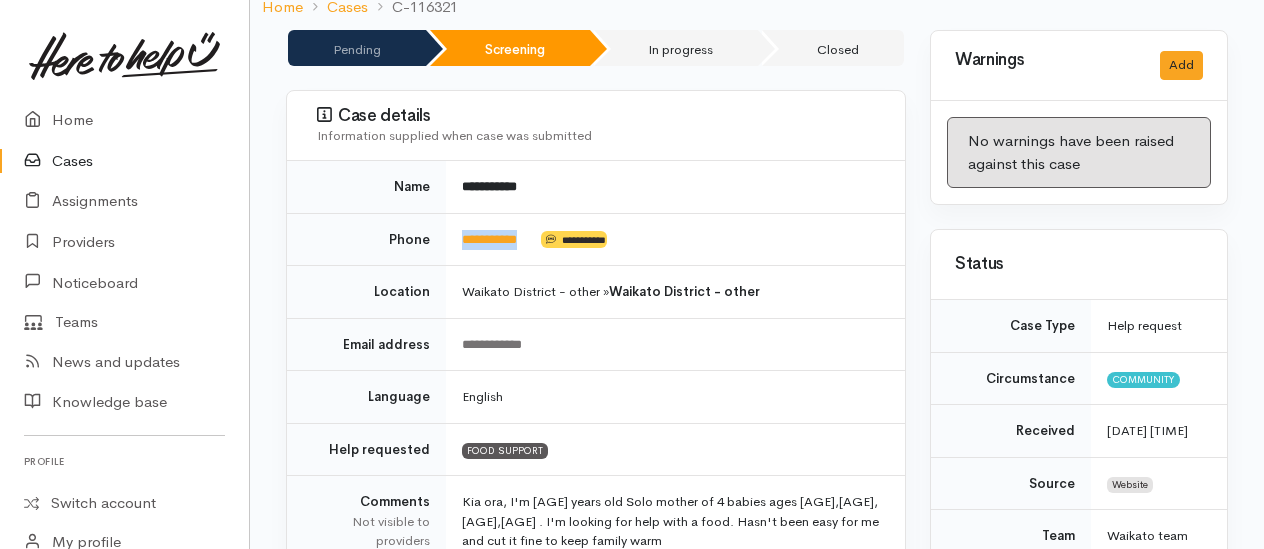 drag, startPoint x: 540, startPoint y: 230, endPoint x: 458, endPoint y: 234, distance: 82.0975 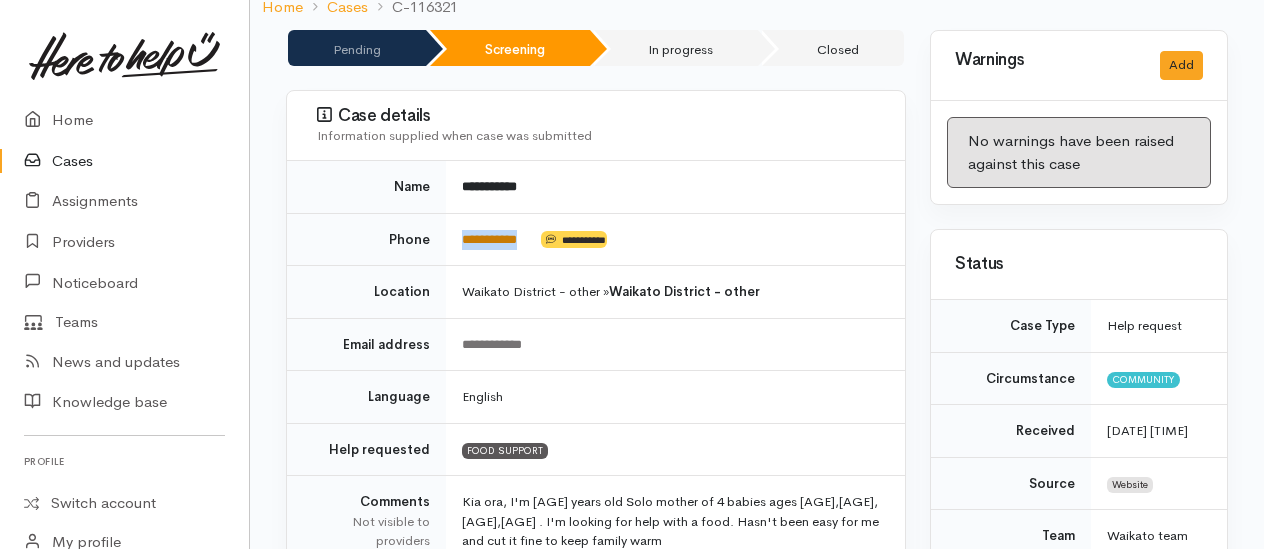 drag, startPoint x: 458, startPoint y: 234, endPoint x: 476, endPoint y: 241, distance: 19.313208 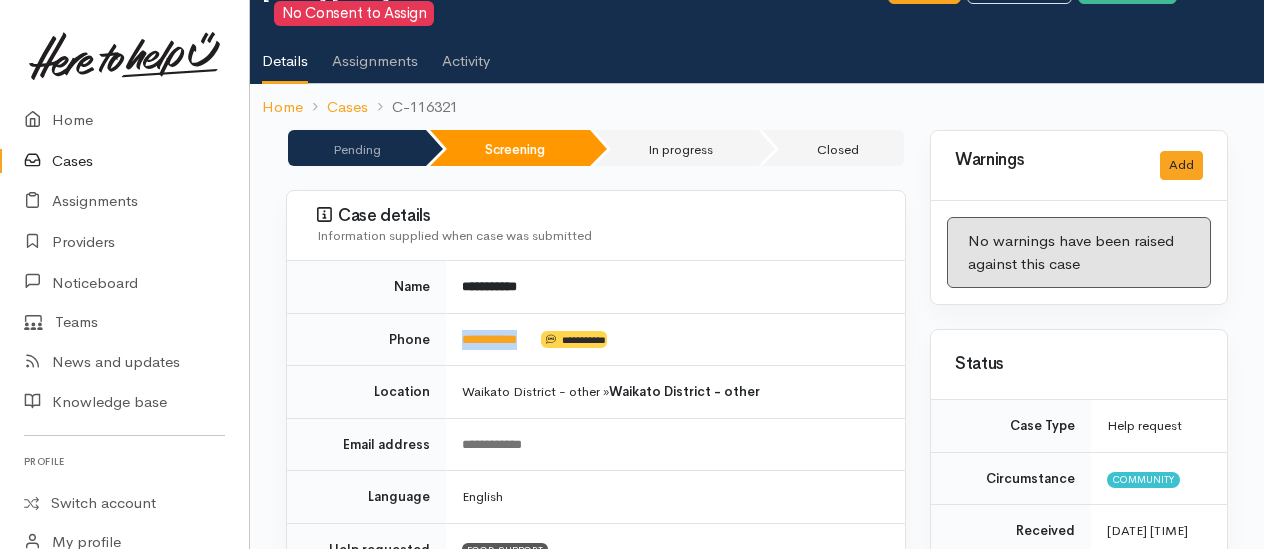 scroll, scrollTop: 0, scrollLeft: 0, axis: both 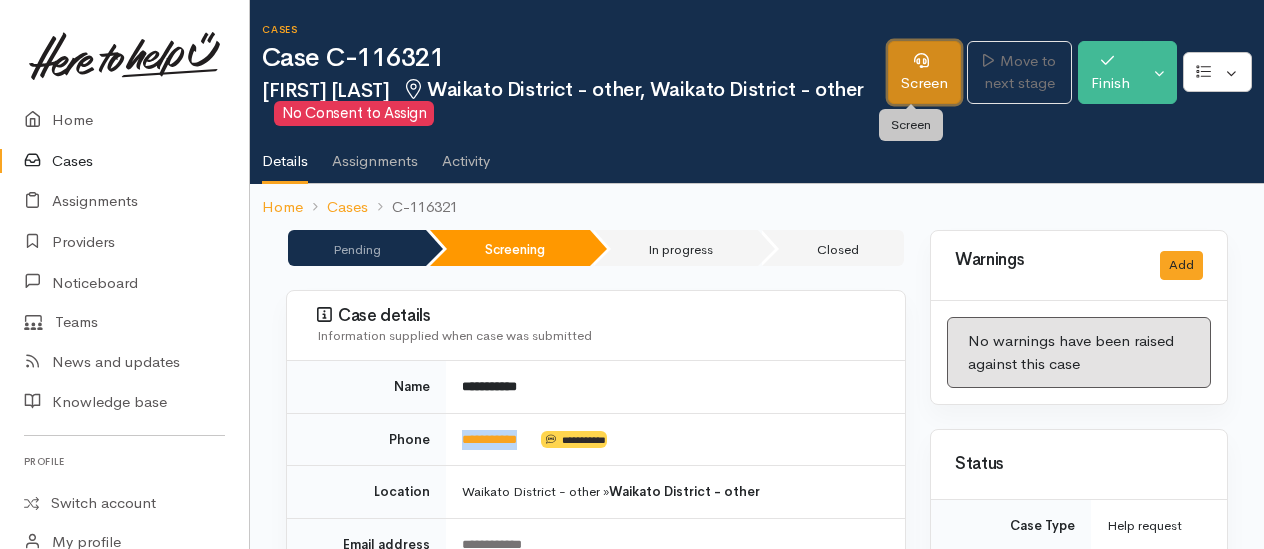 click on "Screen" at bounding box center [924, 72] 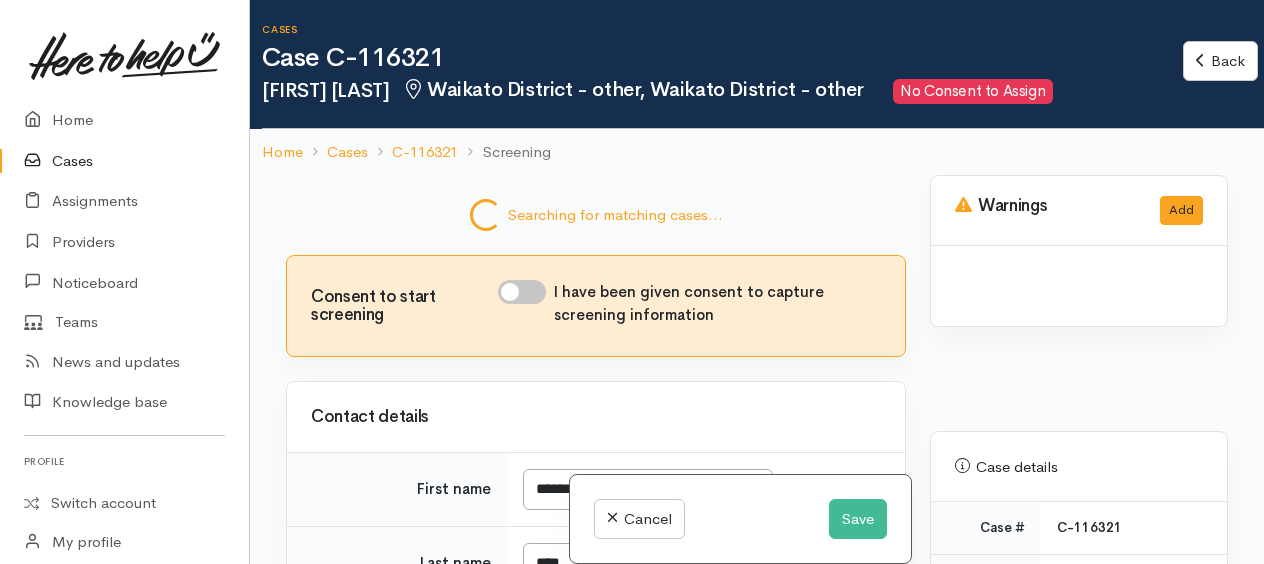 scroll, scrollTop: 0, scrollLeft: 0, axis: both 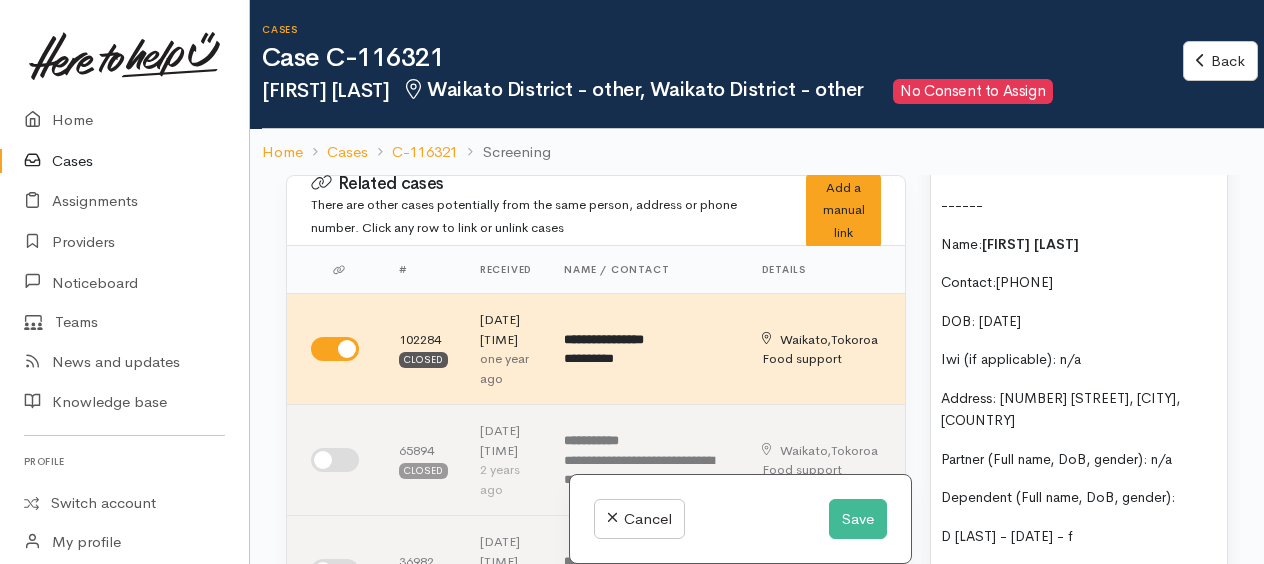 drag, startPoint x: 940, startPoint y: 249, endPoint x: 1124, endPoint y: 534, distance: 339.2359 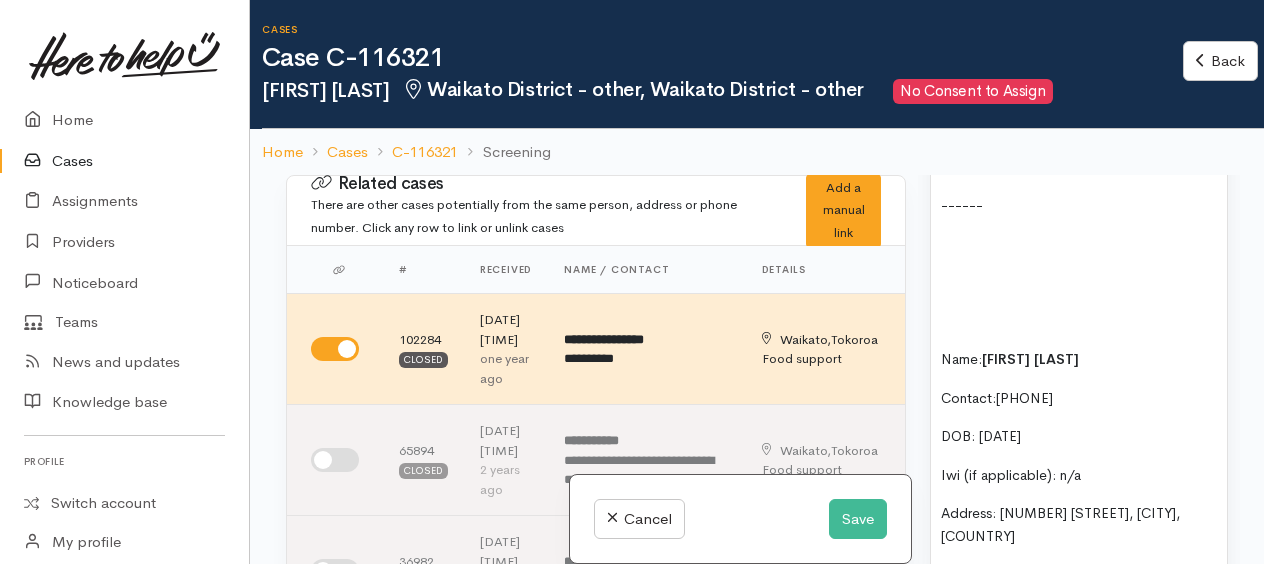 click on "screening from a year ago. Different name same number.  Check connection. ------ Name:  Taimana Perawiti Contact:  0223128570 DOB:  14.07.1996 Iwi (if applicable): n/a  Address: 36 Elizabeth Drive, Tokoroa, New Zealand Partner (Full name, DoB, gender): n/a  Dependent (Full name, DoB, gender):  Rysha - 26.11.2018 - f Rahira - 07.02.2020 - f Vaerua - 05.01.2021 - m Makaia - 08.02.2022 - f Food requirements: Nil allergies/ Dietary Requirements Cooking facilities (any concerns): full kitchen Entitlement remaining (if applicable)? nil Please contact Taimana re: pick up details so she can arrange support to collect" at bounding box center [1079, 585] 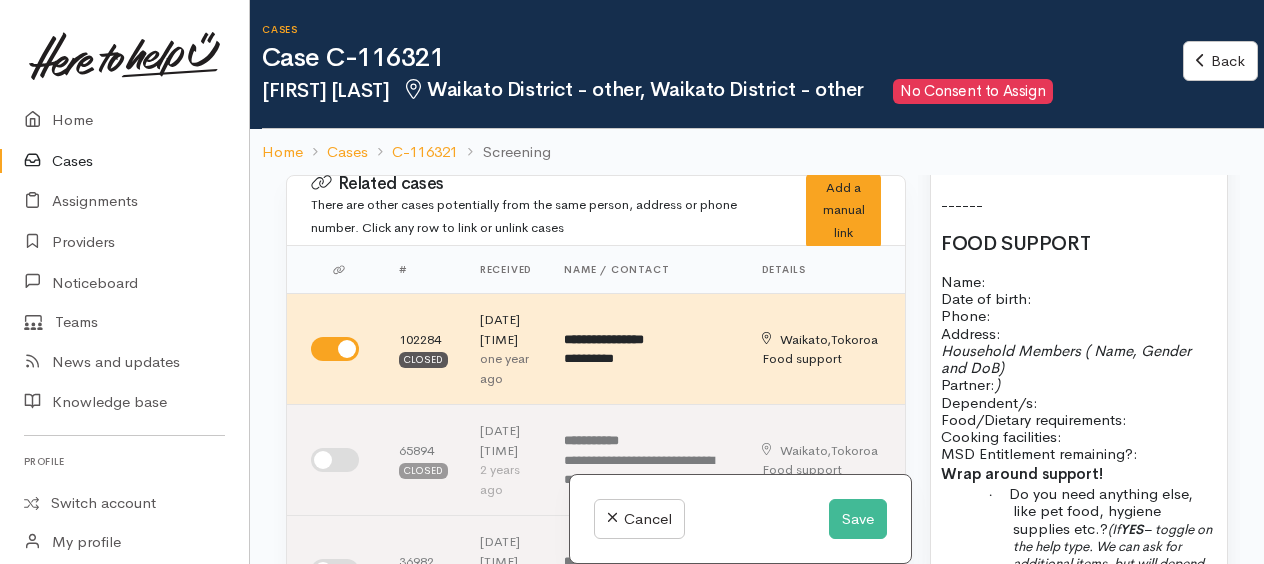 scroll, scrollTop: 159, scrollLeft: 0, axis: vertical 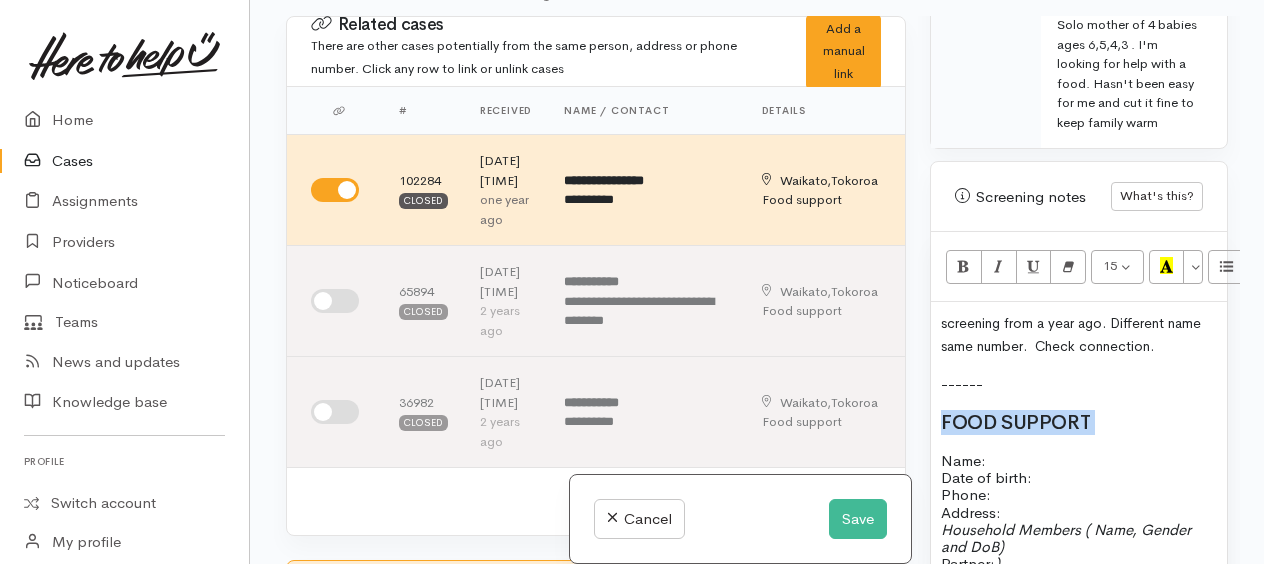 drag, startPoint x: 940, startPoint y: 428, endPoint x: 1120, endPoint y: 424, distance: 180.04443 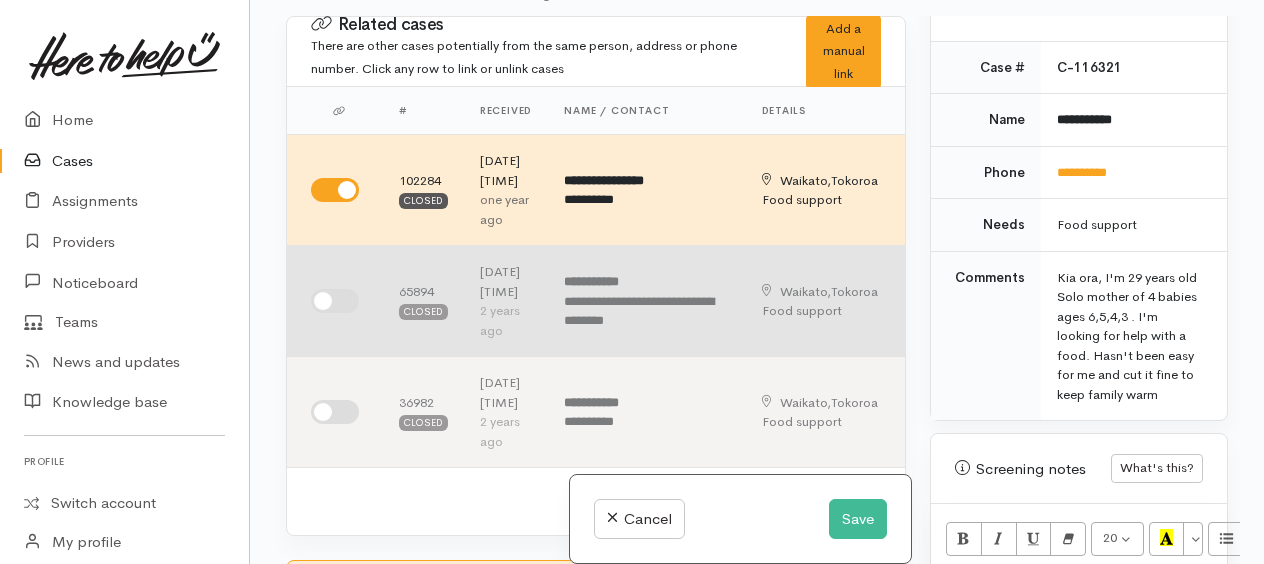scroll, scrollTop: 762, scrollLeft: 0, axis: vertical 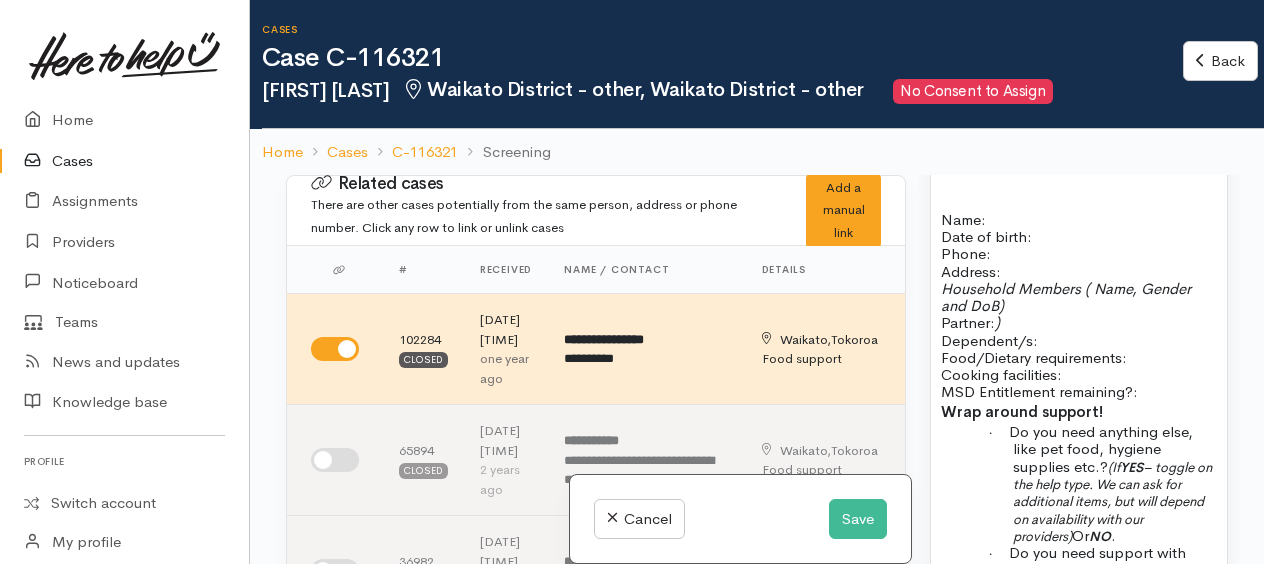 click on "Name:
Date of birth:
Phone:" at bounding box center (1079, 237) 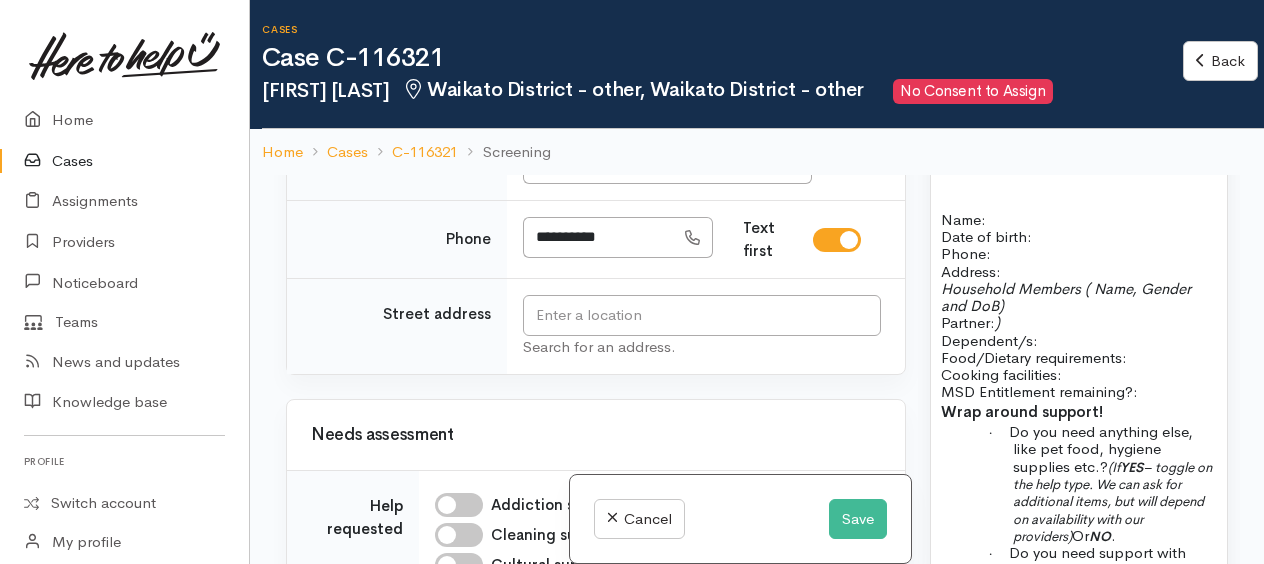 scroll, scrollTop: 1100, scrollLeft: 0, axis: vertical 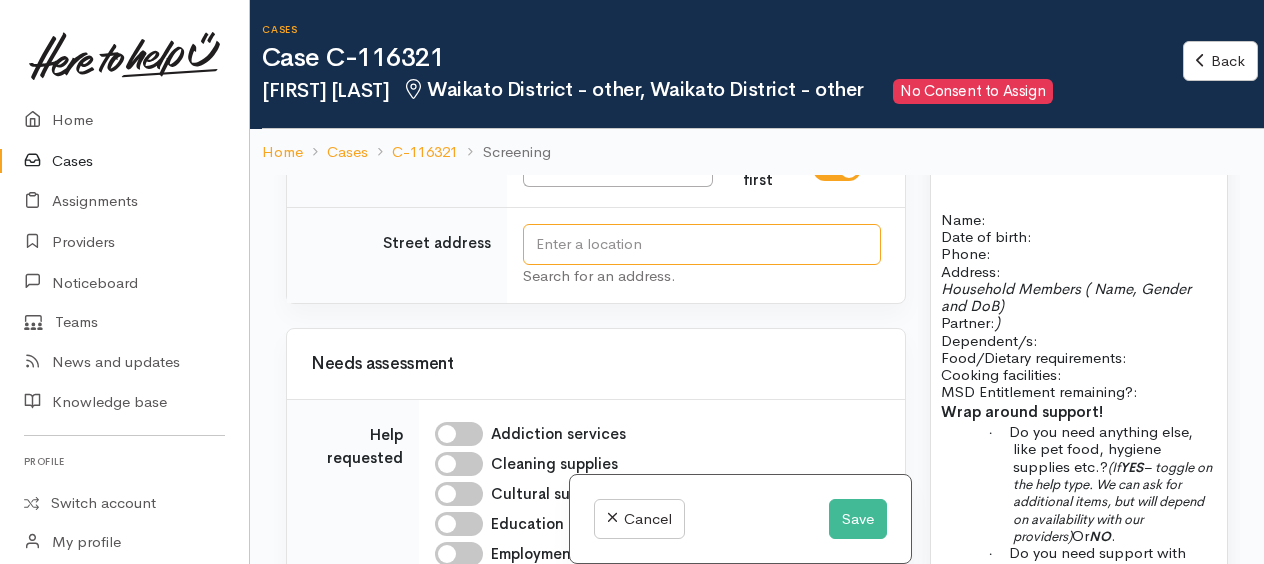 click at bounding box center (702, 244) 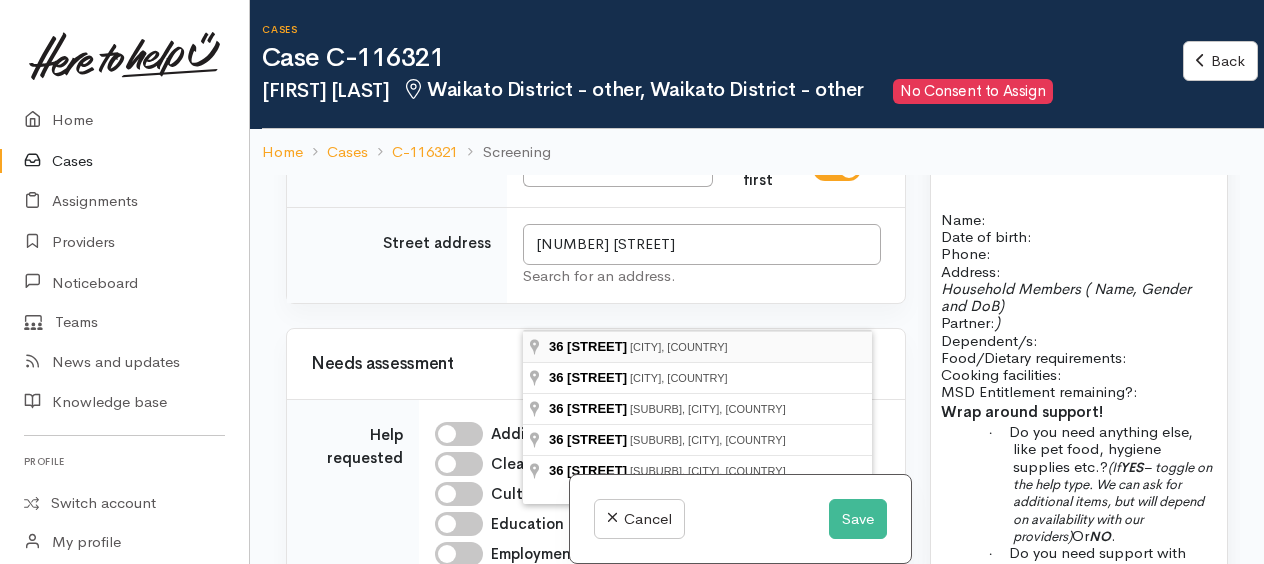 type on "36 Elizabeth Drive, Tokoroa, New Zealand" 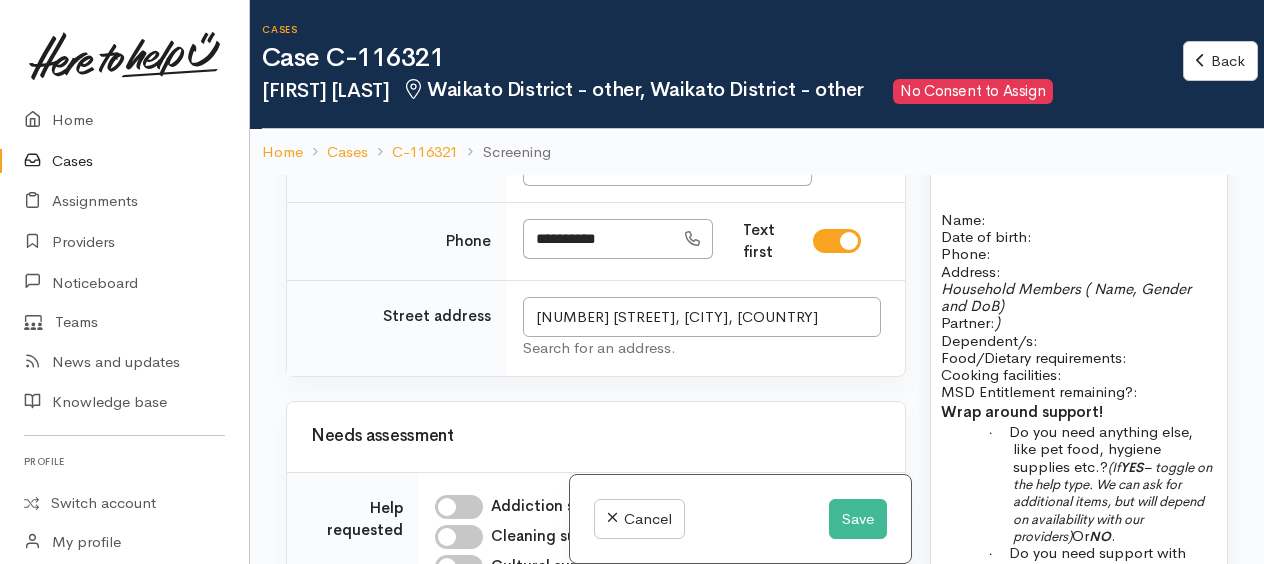 scroll, scrollTop: 1230, scrollLeft: 0, axis: vertical 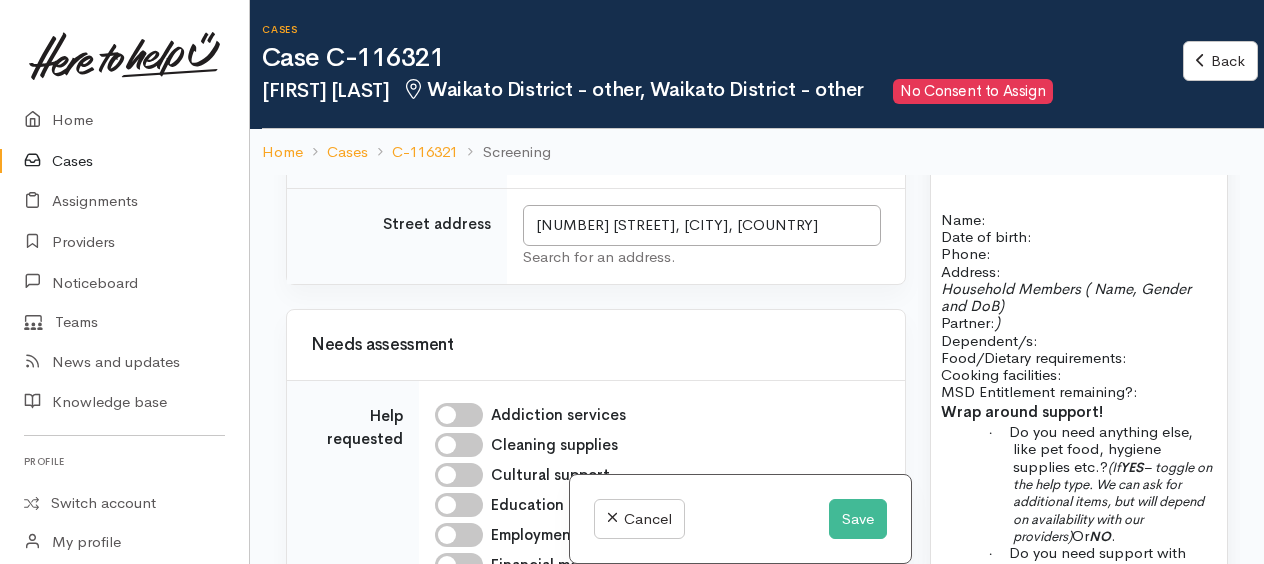 click at bounding box center (1079, 182) 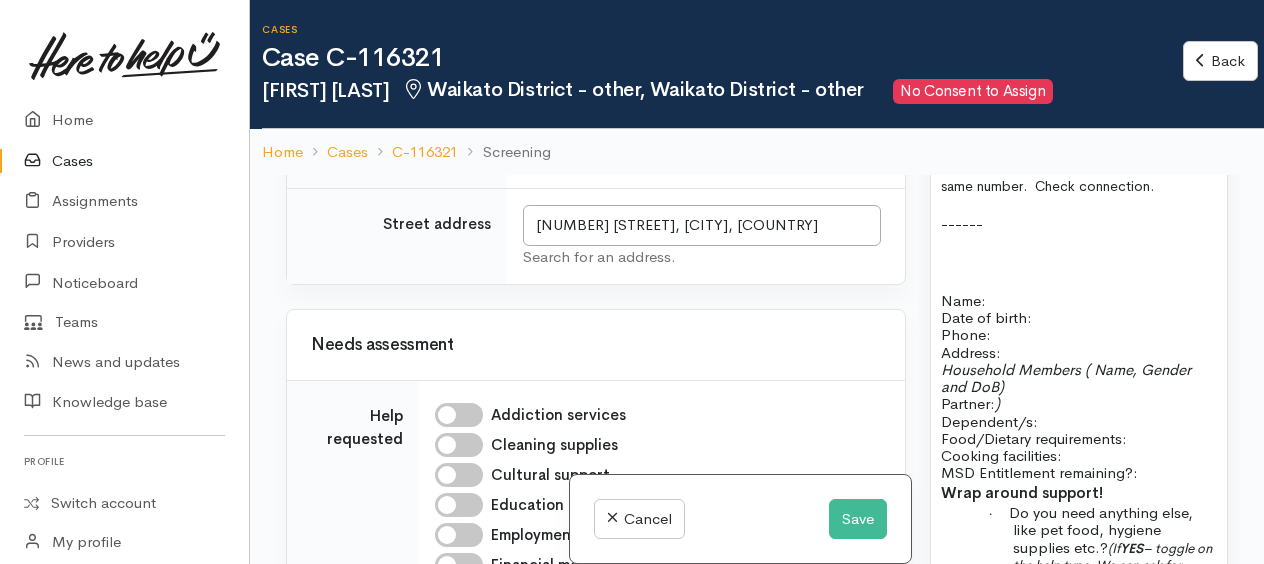 scroll, scrollTop: 1462, scrollLeft: 0, axis: vertical 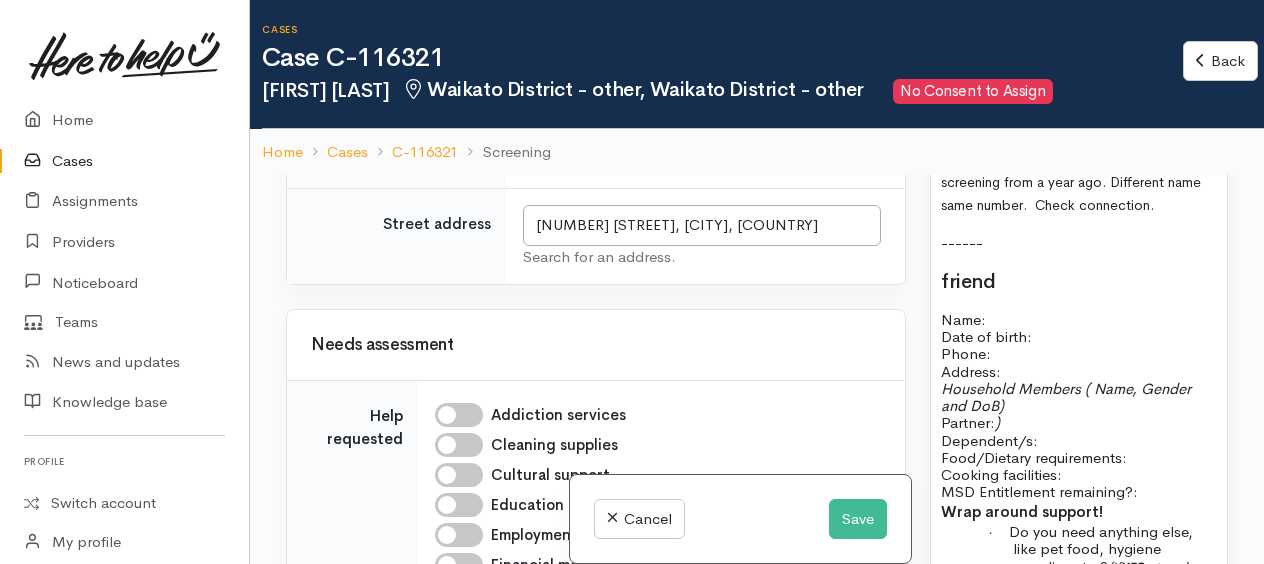 drag, startPoint x: 936, startPoint y: 286, endPoint x: 1018, endPoint y: 285, distance: 82.006096 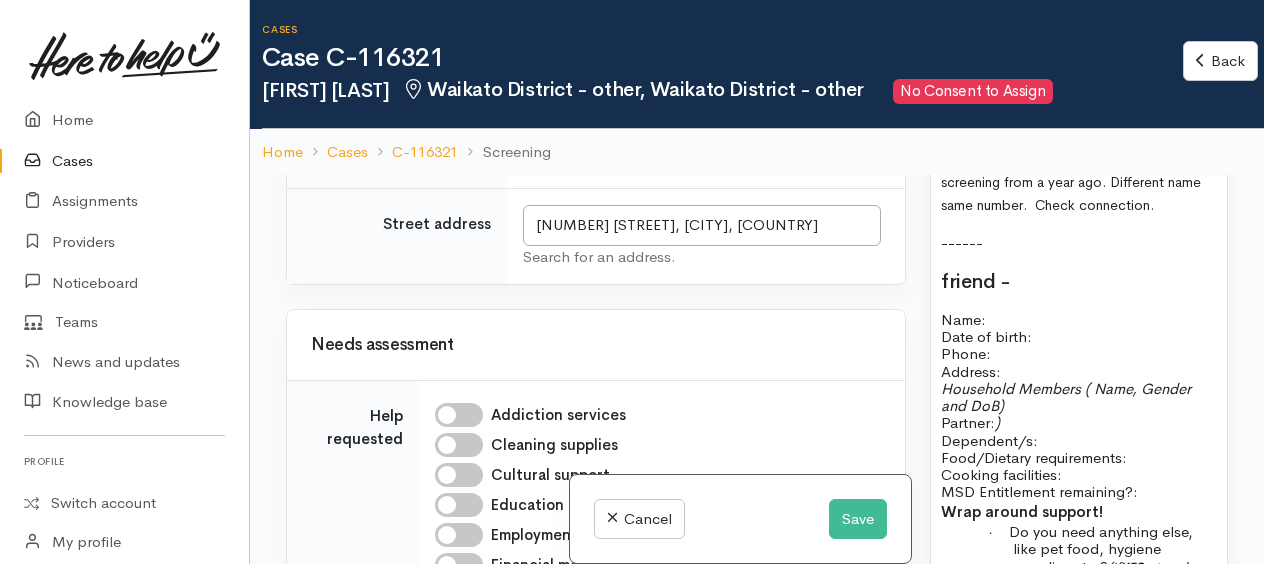 click on "screening from a year ago. Different name same number.  Check connection. ------ friend -  Name:
Date of birth:
Phone:     Address:     Household Members ( Name, Gender and
DoB)
Partner: )
Dependent/s: Food/Dietary requirements:
Cooking facilities:
MSD Entitlement
remaining?:    Wrap around support! ·
Do you need anything else, like
pet food, hygiene supplies etc.?  (If  YES  – toggle on the help type. We can ask
for additional items, but will depend on availability with our providers)  Or  NO . ·
Do you need support with
anything else? DELIVERY (Y/N)   Safe
Delivery Information
Delivery instructions for the home:
If you have pets, will they be tied up:
My driveway is safe for a van to enter and exit:
There are NO dangers when delivering to my house:
Name:  Taimana Perawiti Contact:  0223128570 DOB:  14.07.1996 Iwi (if applicable): n/a  Partner (Full name, DoB, gender): n/a" at bounding box center [1079, 933] 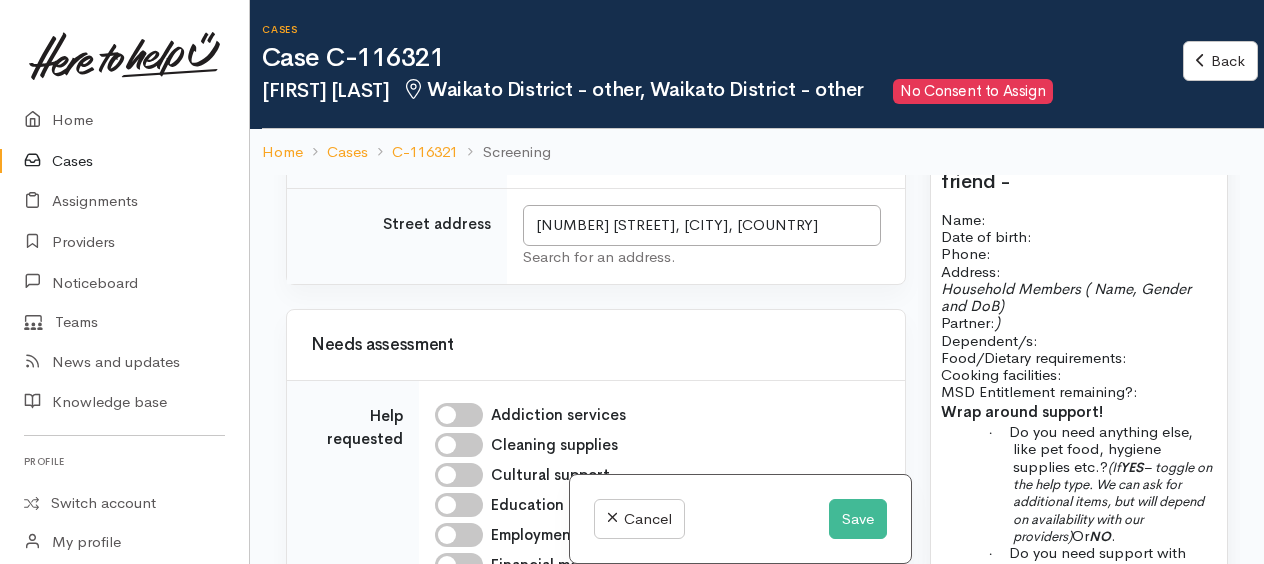 click on "Household Members ( Name, Gender and
DoB)
Partner: )
Dependent/s:" at bounding box center [1079, 314] 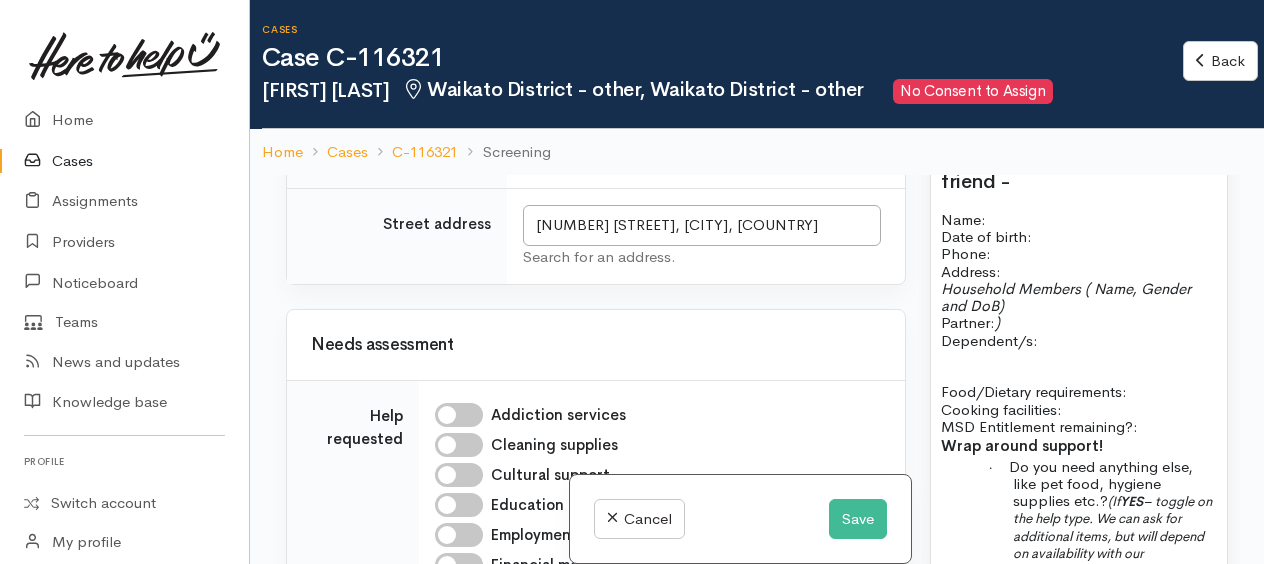 click at bounding box center [1079, 357] 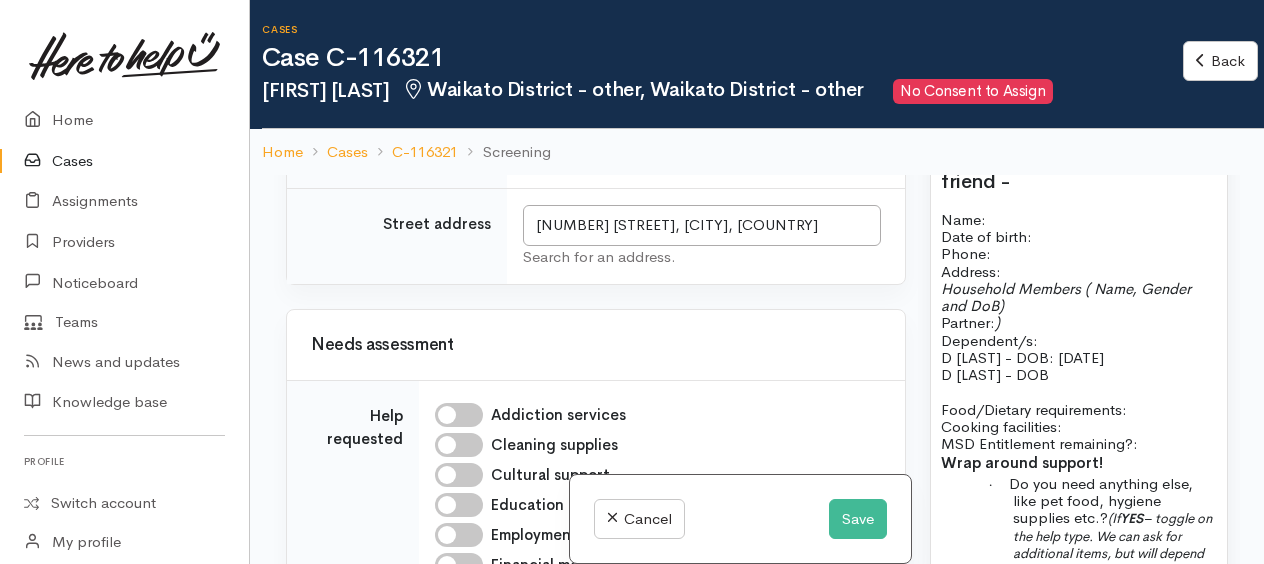 click on "D Rahera - DOB" at bounding box center (1079, 374) 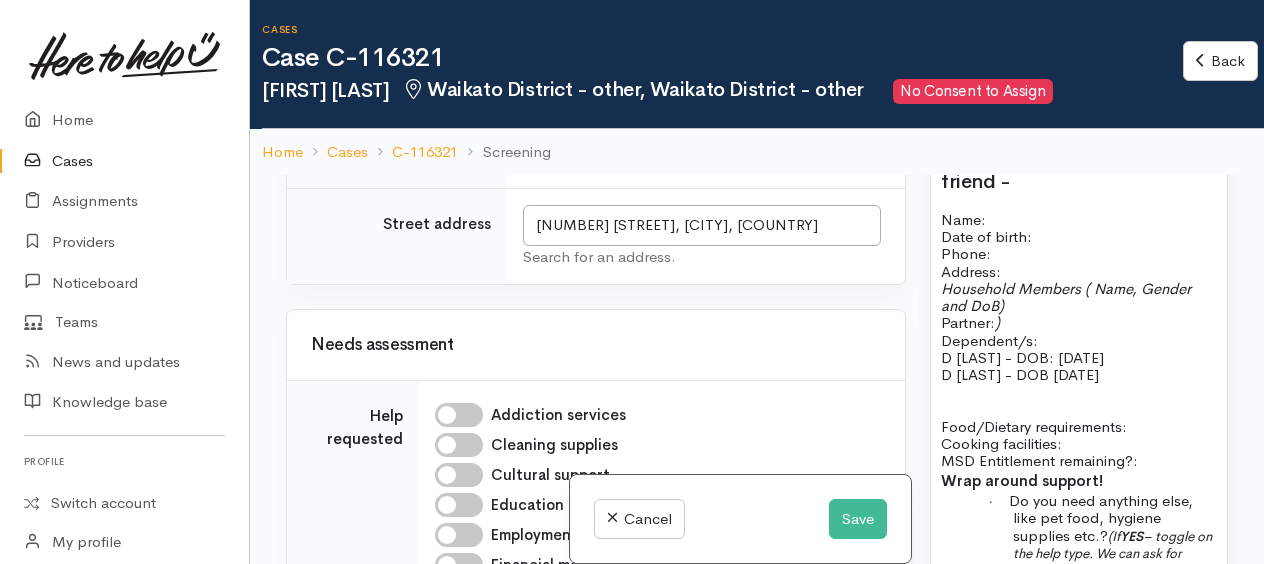 click on "D Rahera - DOB 7/2/2020" at bounding box center [1079, 374] 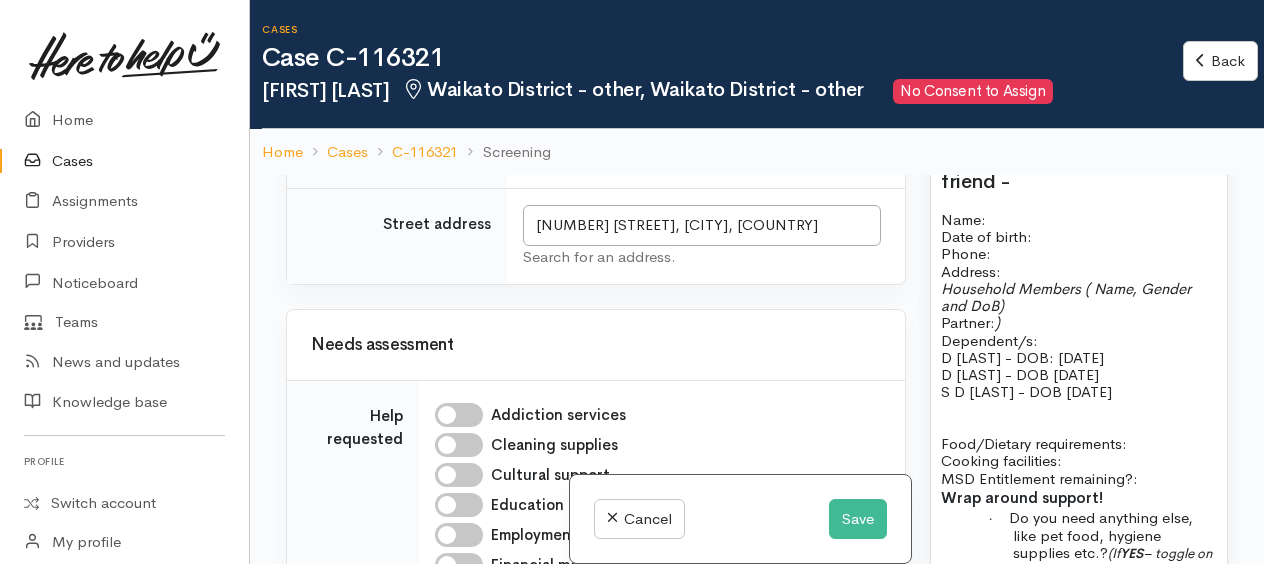 click on "S [NAME] - DOB [DATE]" at bounding box center [1079, 391] 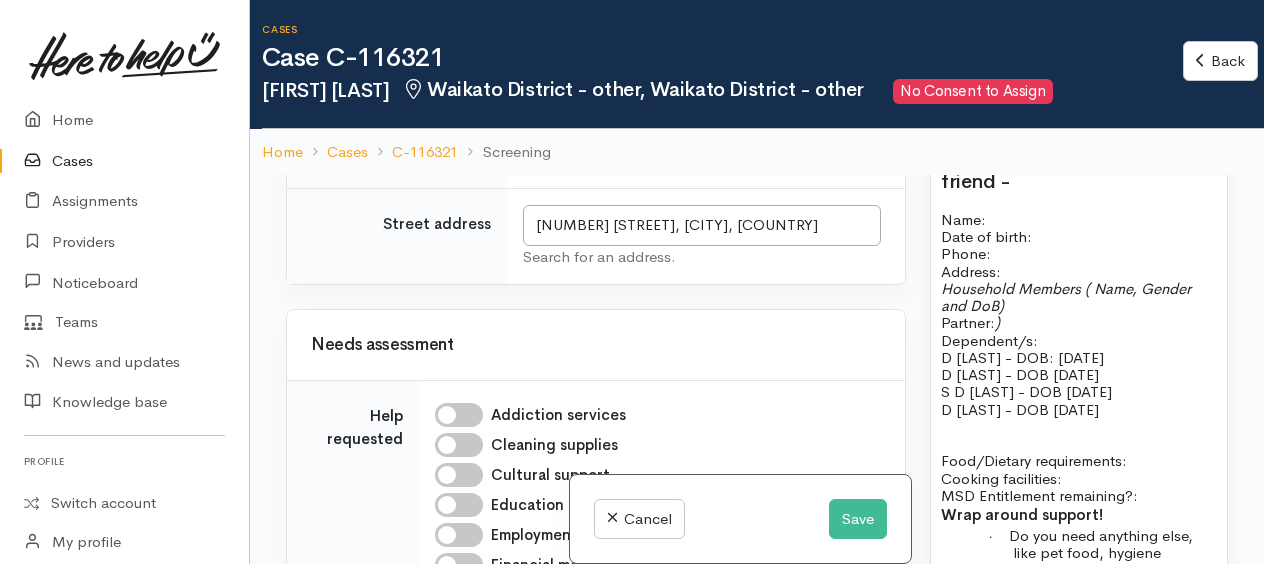 scroll, scrollTop: 1662, scrollLeft: 0, axis: vertical 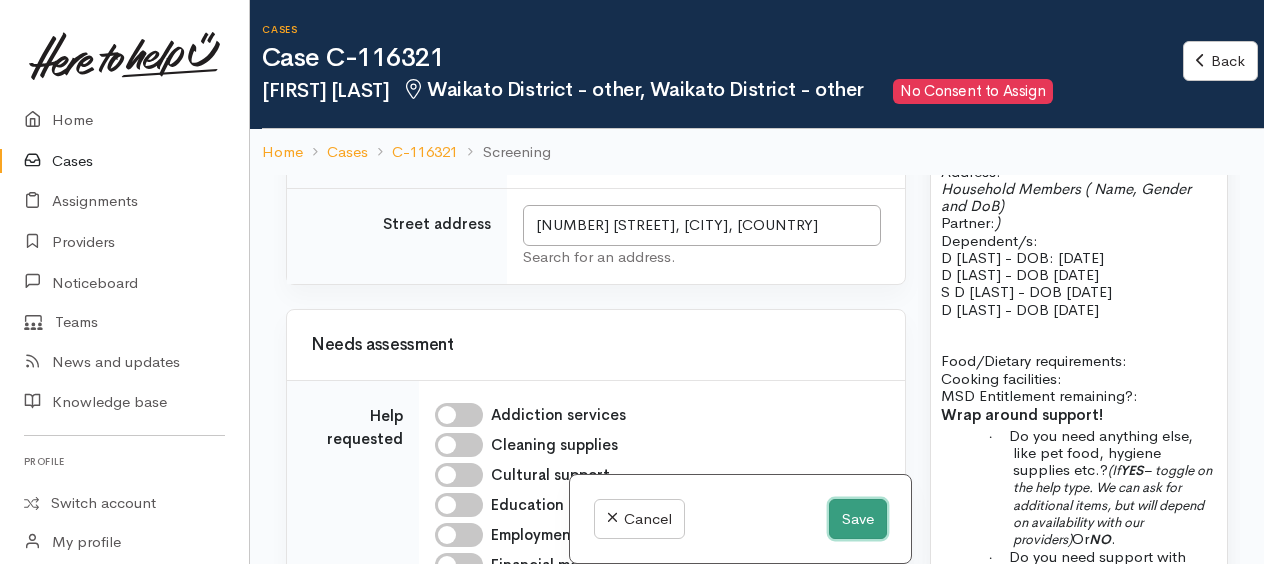 click on "Save" at bounding box center [858, 519] 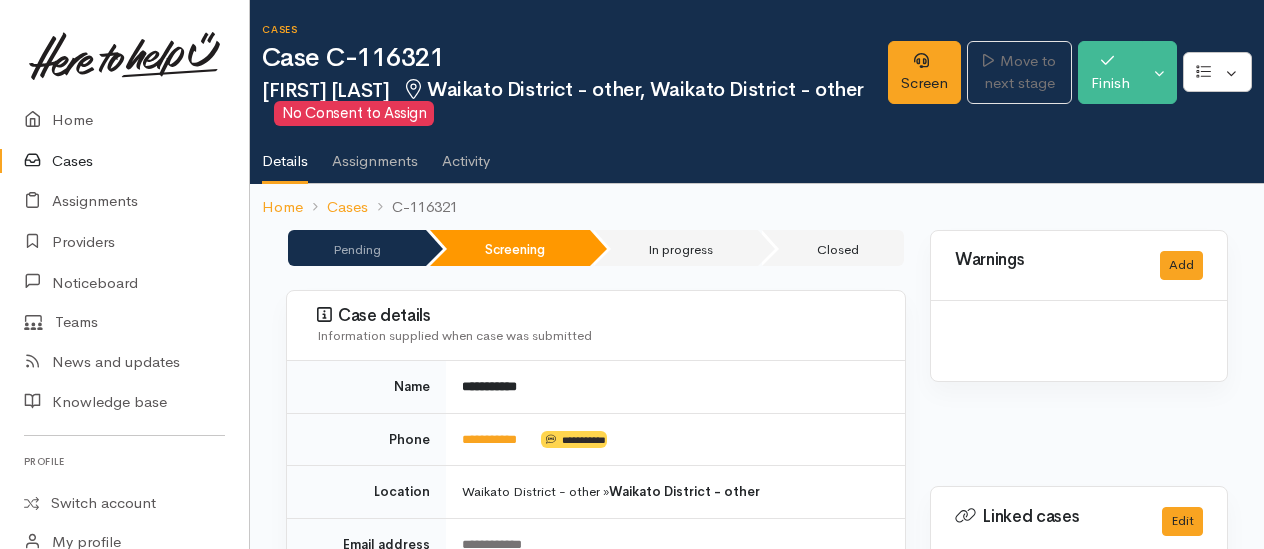scroll, scrollTop: 0, scrollLeft: 0, axis: both 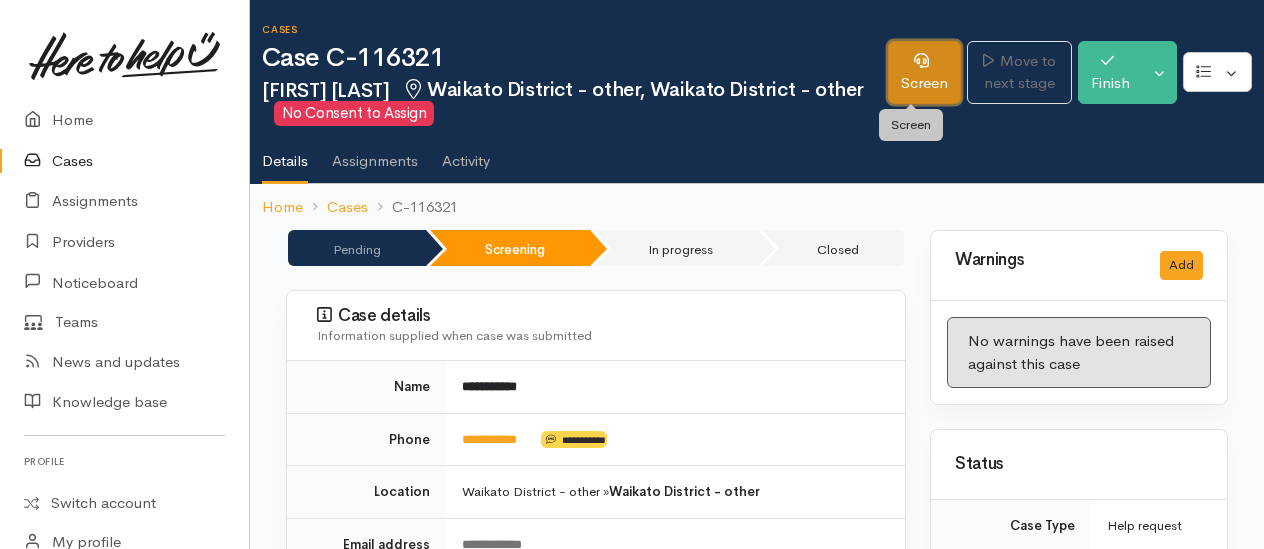 click on "Screen" at bounding box center [924, 72] 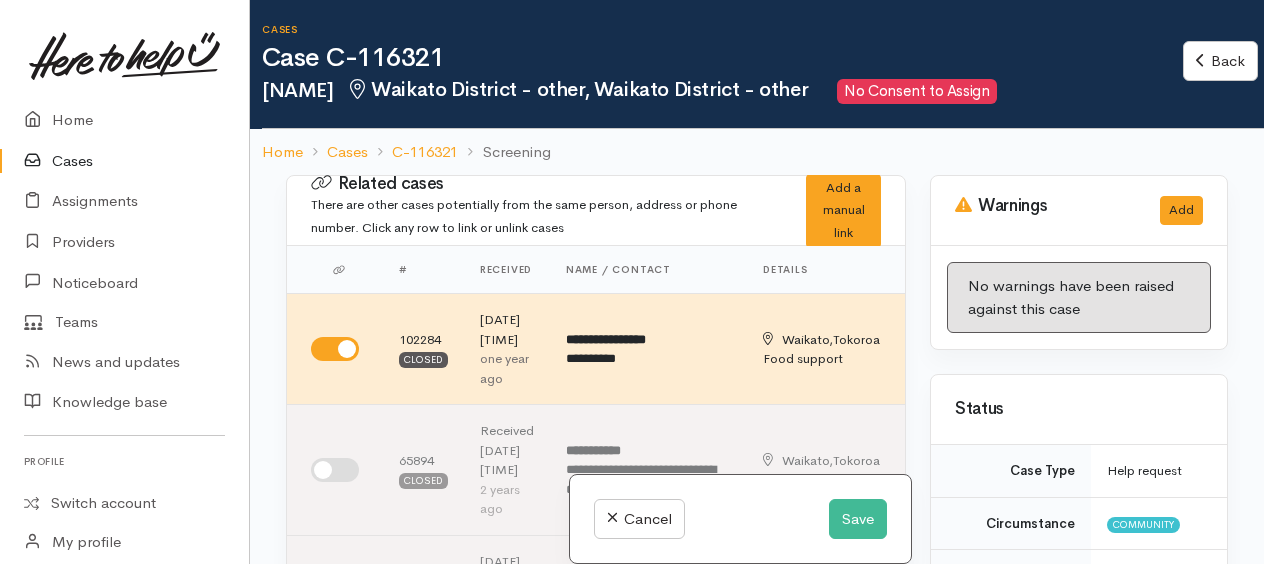 scroll, scrollTop: 0, scrollLeft: 0, axis: both 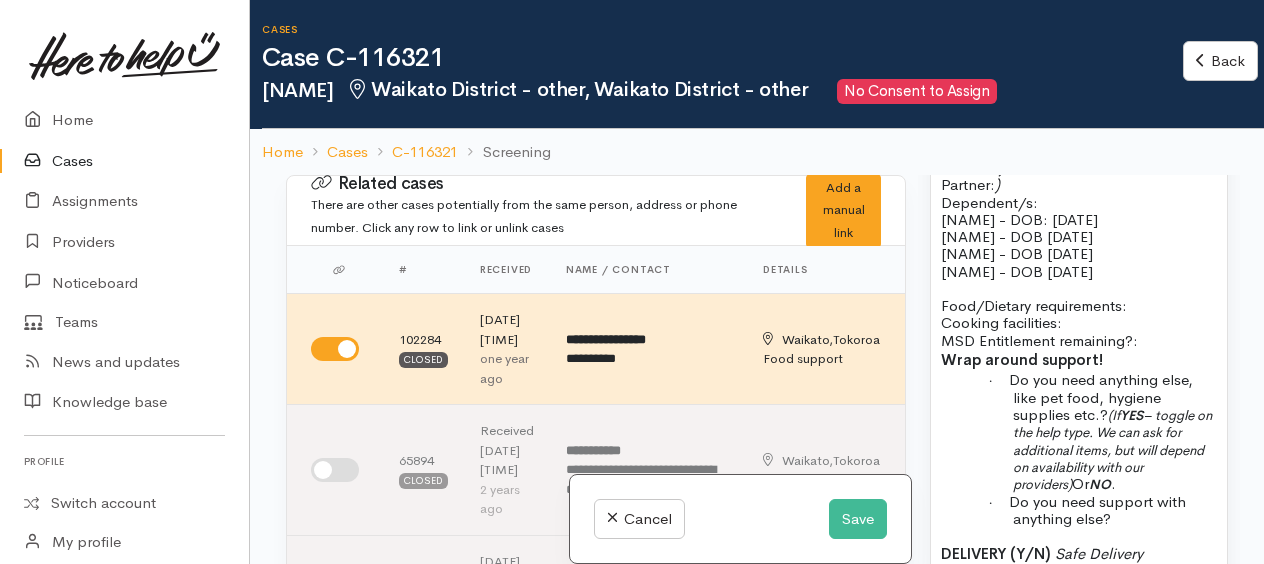 click at bounding box center [1129, 305] 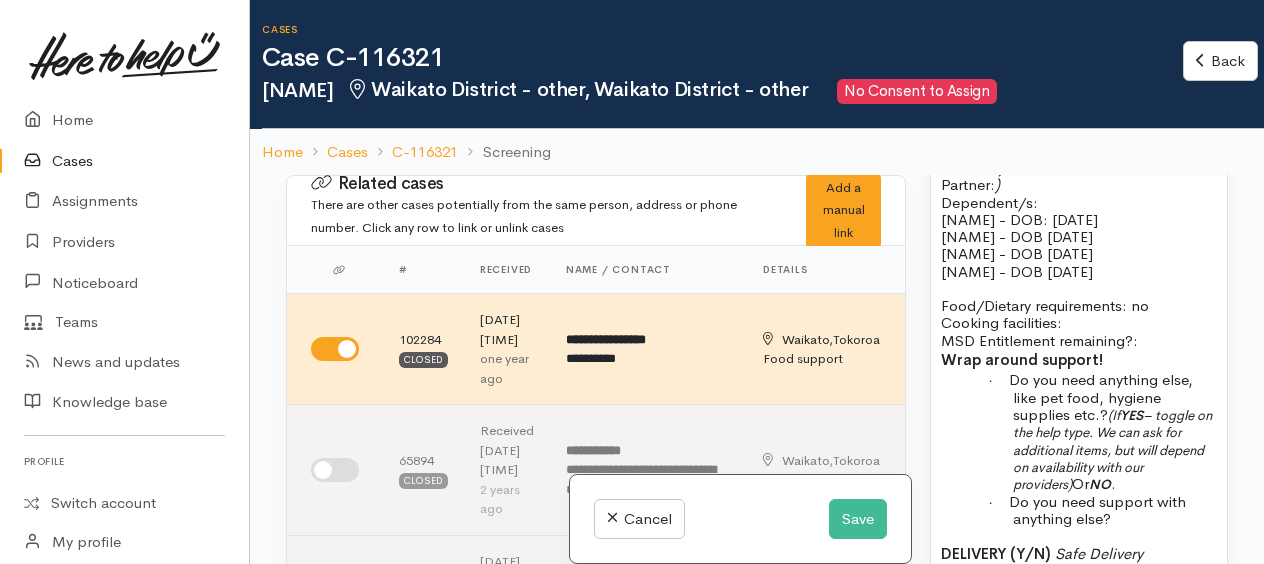click on "Food/Dietary requirements: no
Cooking facilities:
MSD Entitlement
remaining?:" at bounding box center [1079, 323] 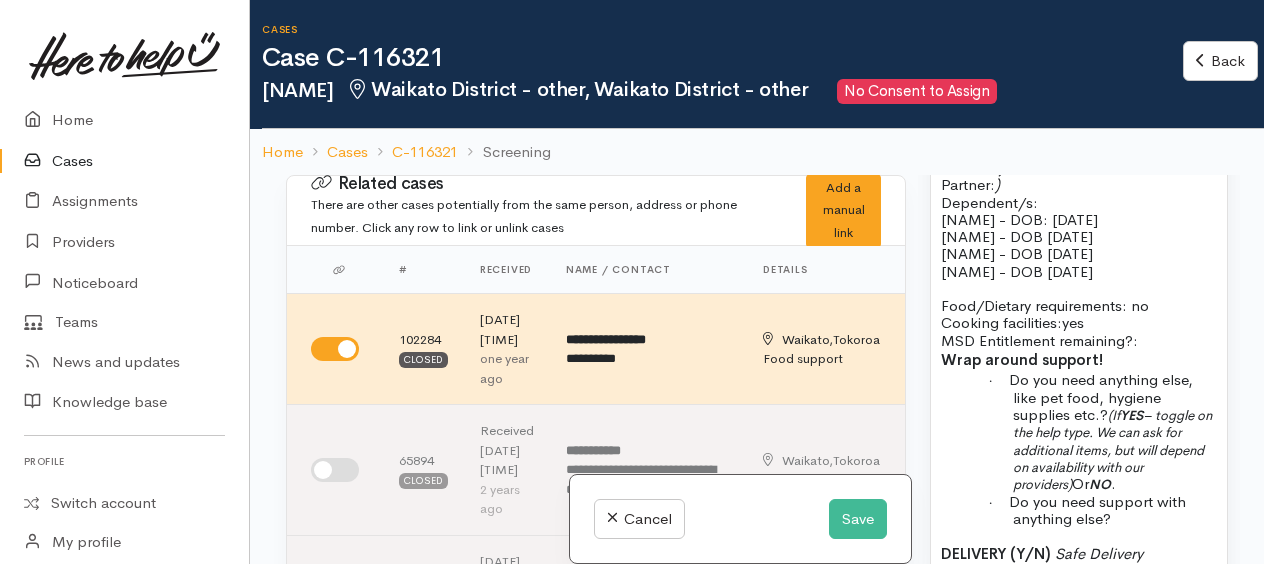 click on "Food/Dietary requirements: no
Cooking facilities:   yes
MSD Entitlement
remaining?:" at bounding box center (1079, 323) 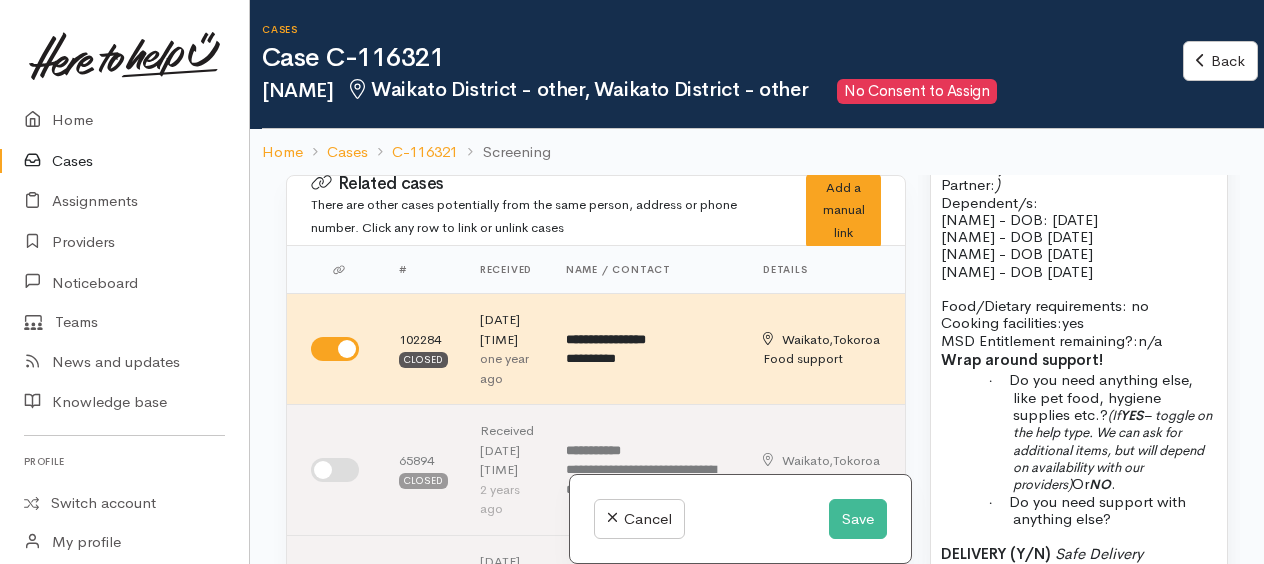 scroll, scrollTop: 1800, scrollLeft: 0, axis: vertical 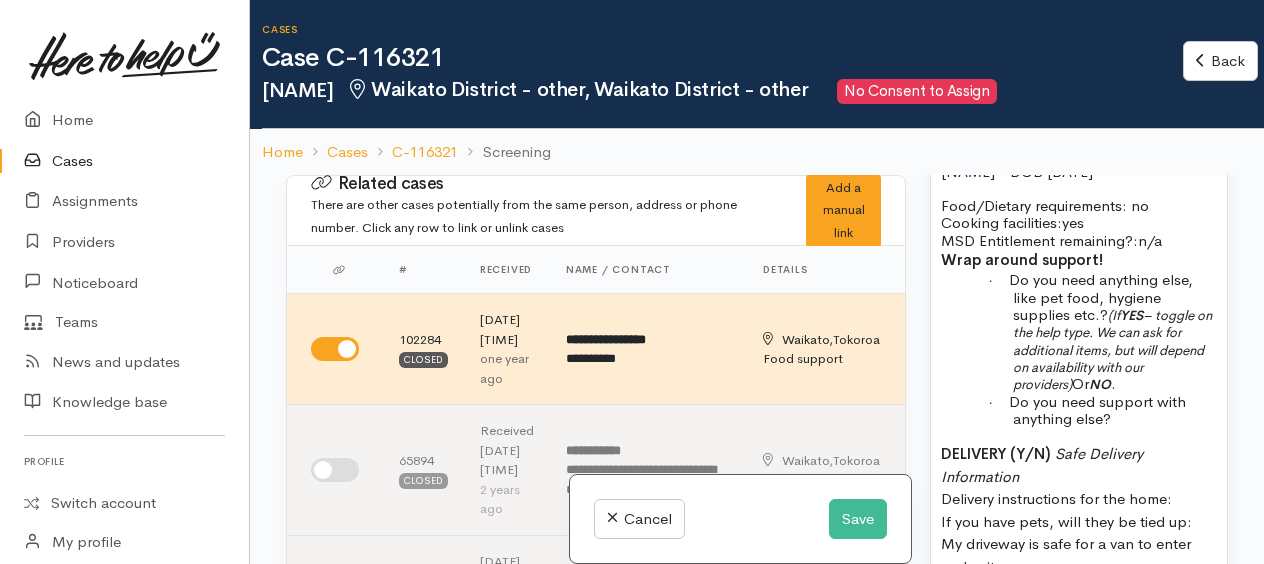 drag, startPoint x: 1107, startPoint y: 330, endPoint x: 1130, endPoint y: 325, distance: 23.537205 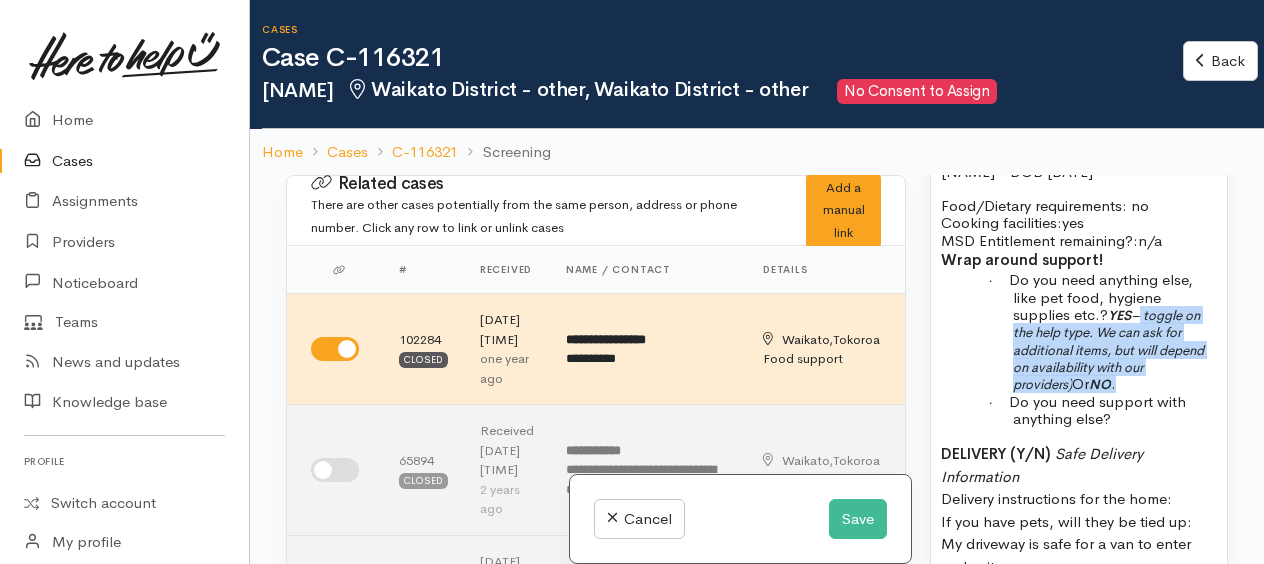 drag, startPoint x: 1136, startPoint y: 325, endPoint x: 1163, endPoint y: 393, distance: 73.1642 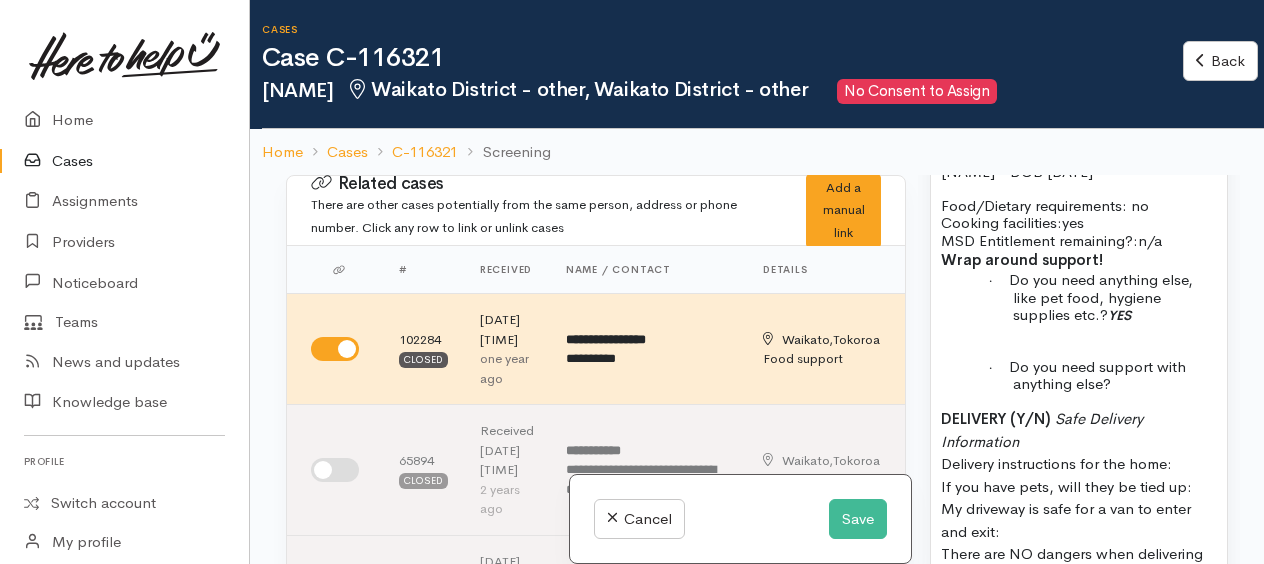 click on "screening from a year ago. Different name same number.  Check connection. ------ friend -  Name:
Date of birth:
Phone:     Address:     Household Members ( Name, Gender and
DoB)
Partner: )
Dependent/s: D Rysha - DOB: 26/11/2018 D Rahera - DOB 7/2/2019 S Vaerua - DOB 5/1/2021 D Makaia - DOB 7/2/2022 Food/Dietary requirements: no
Cooking facilities:   yes
MSD Entitlement
remaining?:   n/a Wrap around support! ·
Do you need anything else, like
pet food, hygiene supplies etc.? YES   ·
Do you need support with
anything else? DELIVERY (Y/N)   Safe
Delivery Information
Delivery instructions for the home:
If you have pets, will they be tied up:
My driveway is safe for a van to enter and exit:
There are NO dangers when delivering to my house:
Name:  Taimana Perawiti Contact:  0223128570 DOB:  14.07.1996 Iwi (if applicable): n/a  Address: 36 Elizabeth Drive, Tokoroa, New Zealand" at bounding box center (1079, 599) 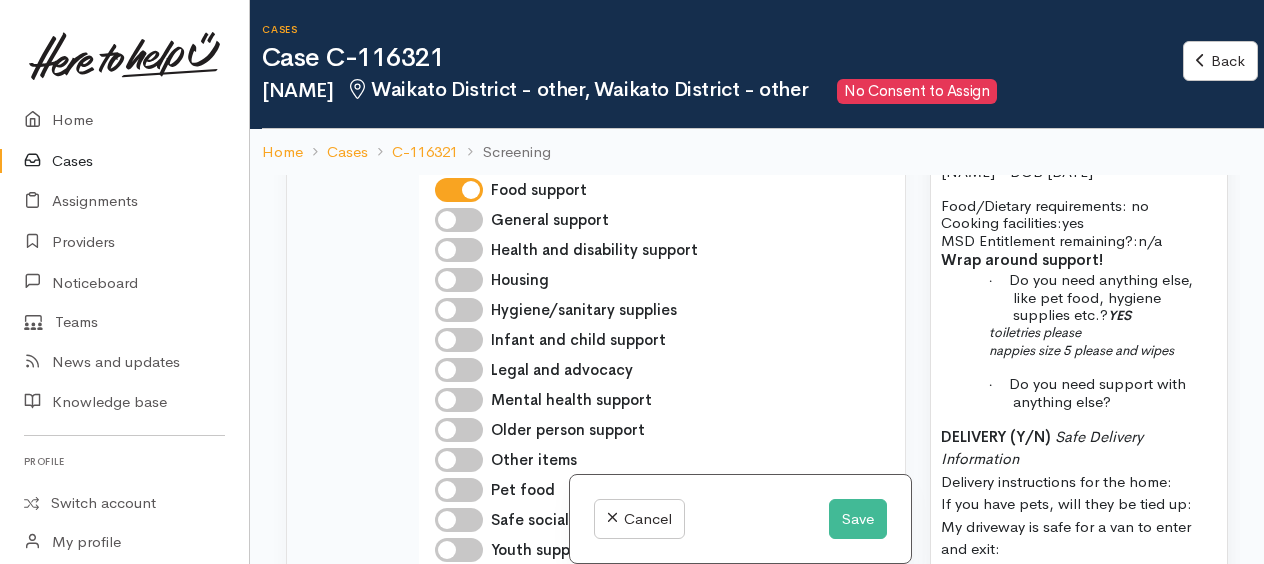 scroll, scrollTop: 1800, scrollLeft: 0, axis: vertical 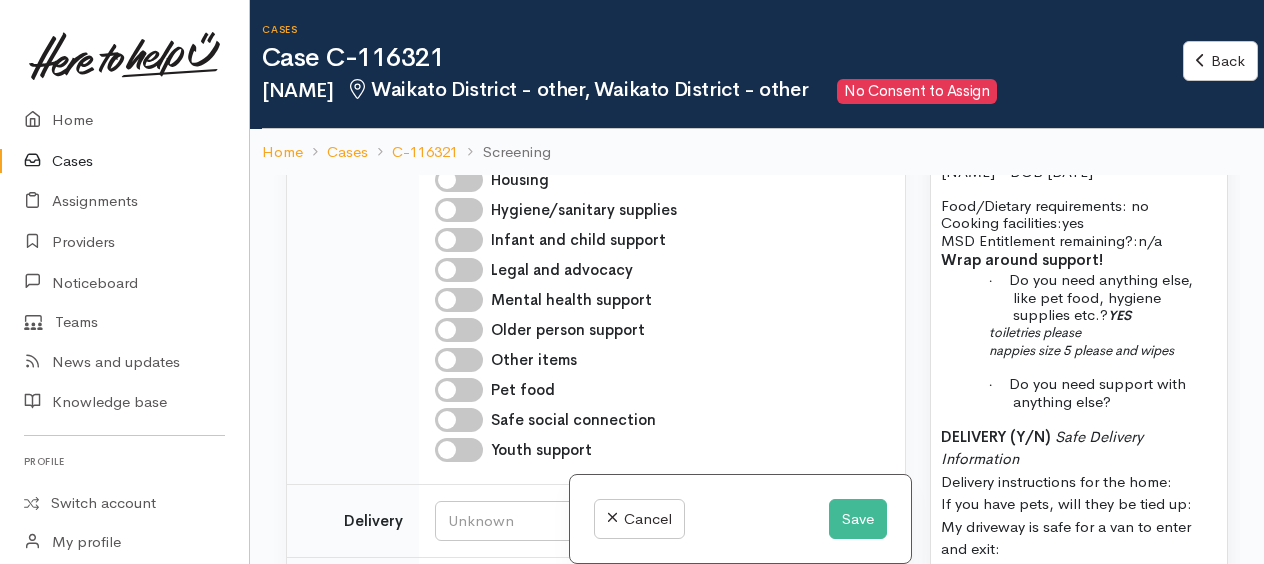 click on "Hygiene/sanitary supplies" at bounding box center (459, 210) 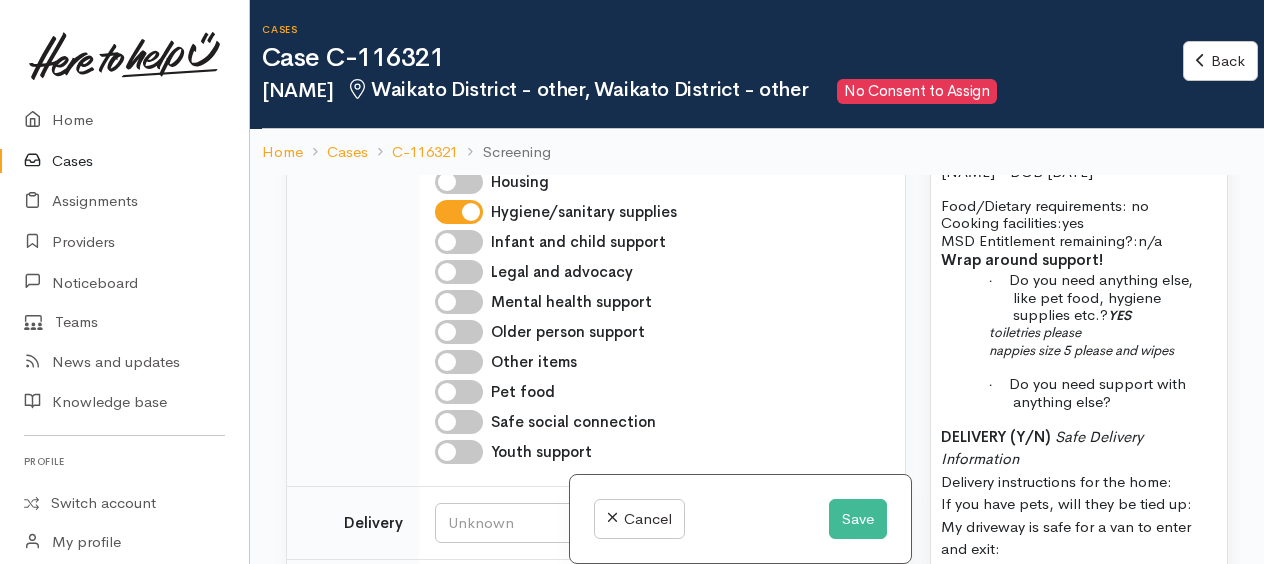 scroll, scrollTop: 1800, scrollLeft: 0, axis: vertical 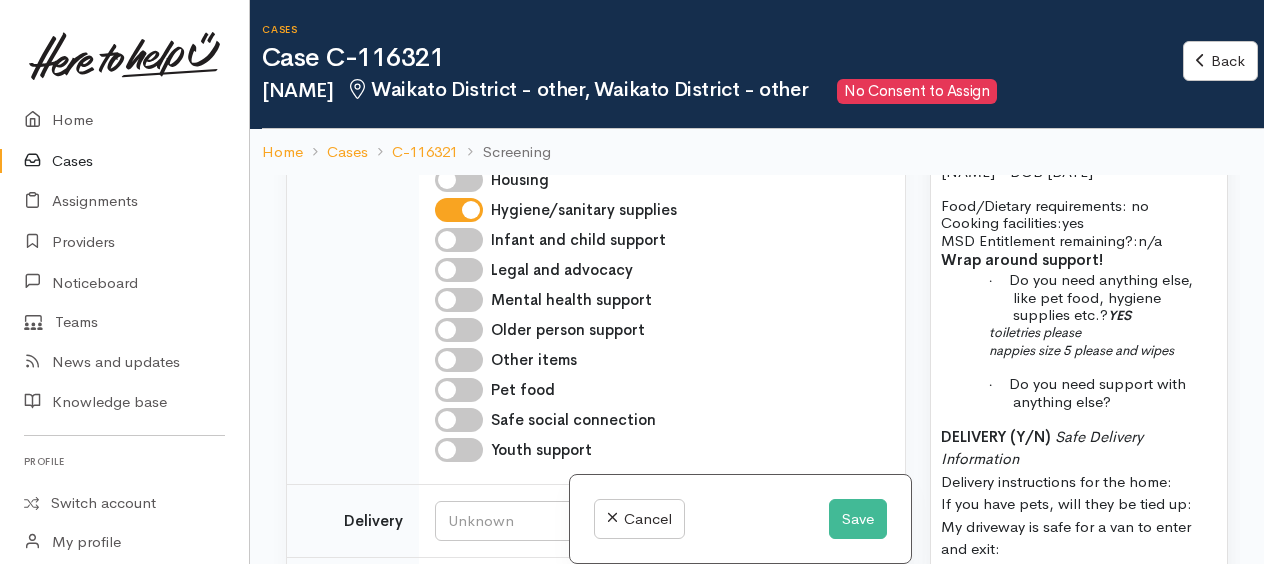 click on "Infant and child support" at bounding box center [459, 240] 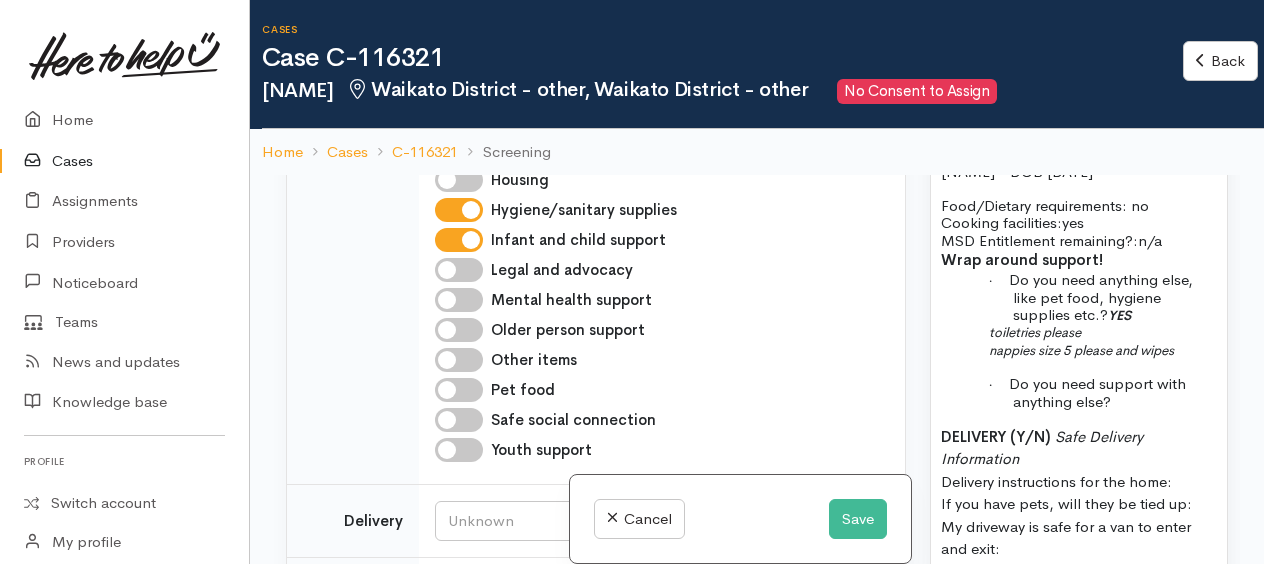 click on "·
Do you need support with
anything else?" at bounding box center (1115, 392) 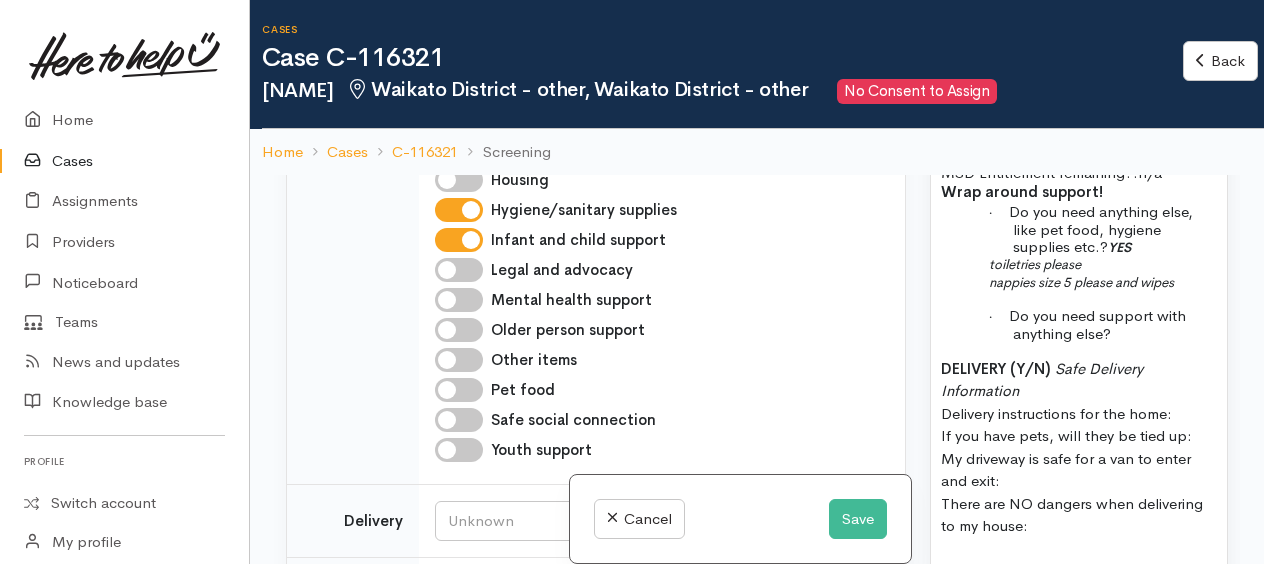 scroll, scrollTop: 1900, scrollLeft: 0, axis: vertical 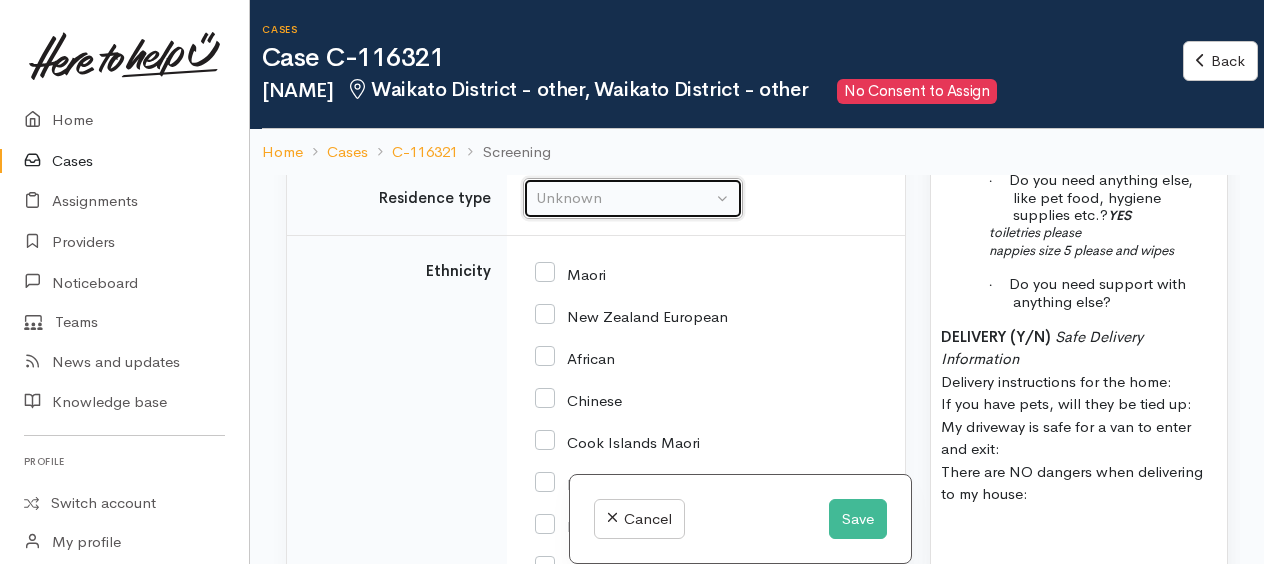 click on "Unknown" at bounding box center (624, 198) 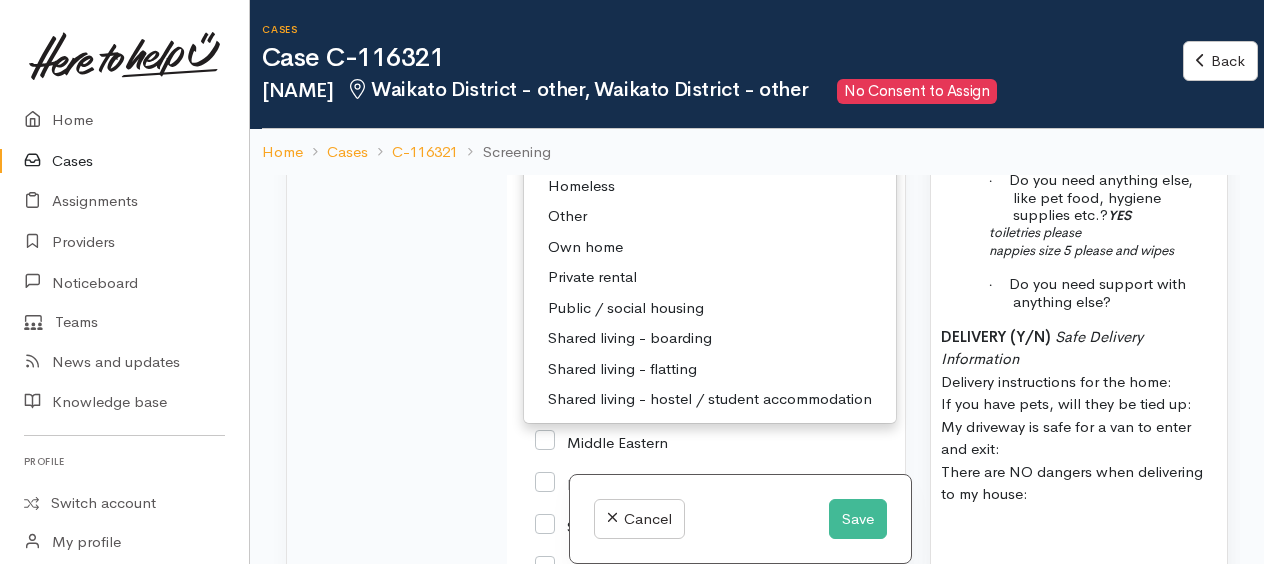 scroll, scrollTop: 3000, scrollLeft: 0, axis: vertical 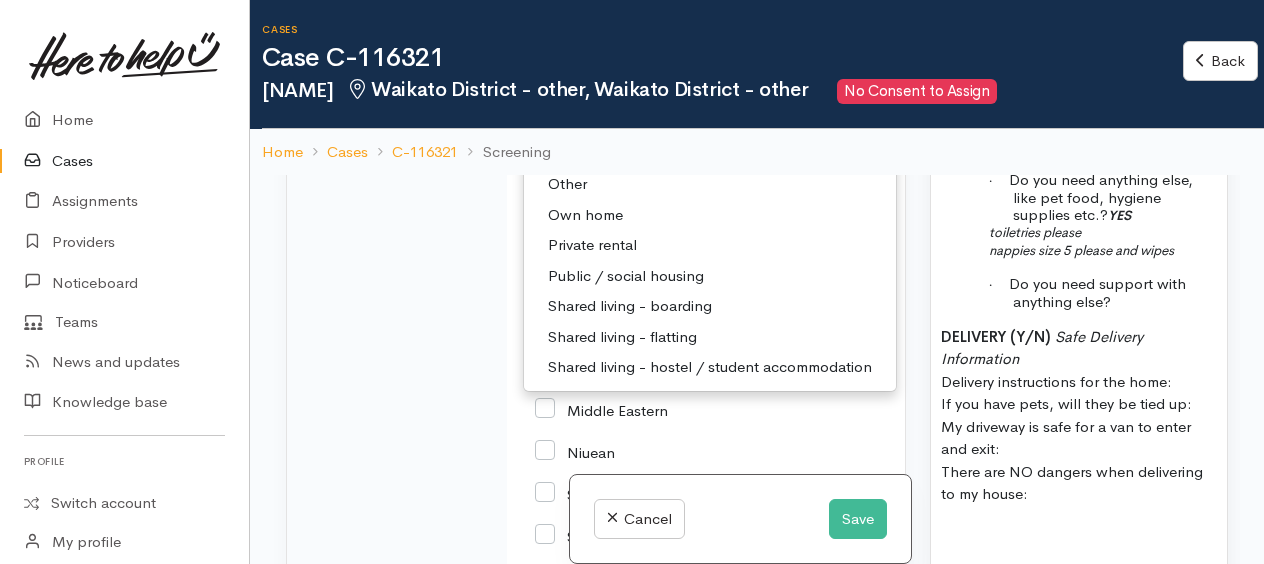click on "Private rental" at bounding box center (592, 245) 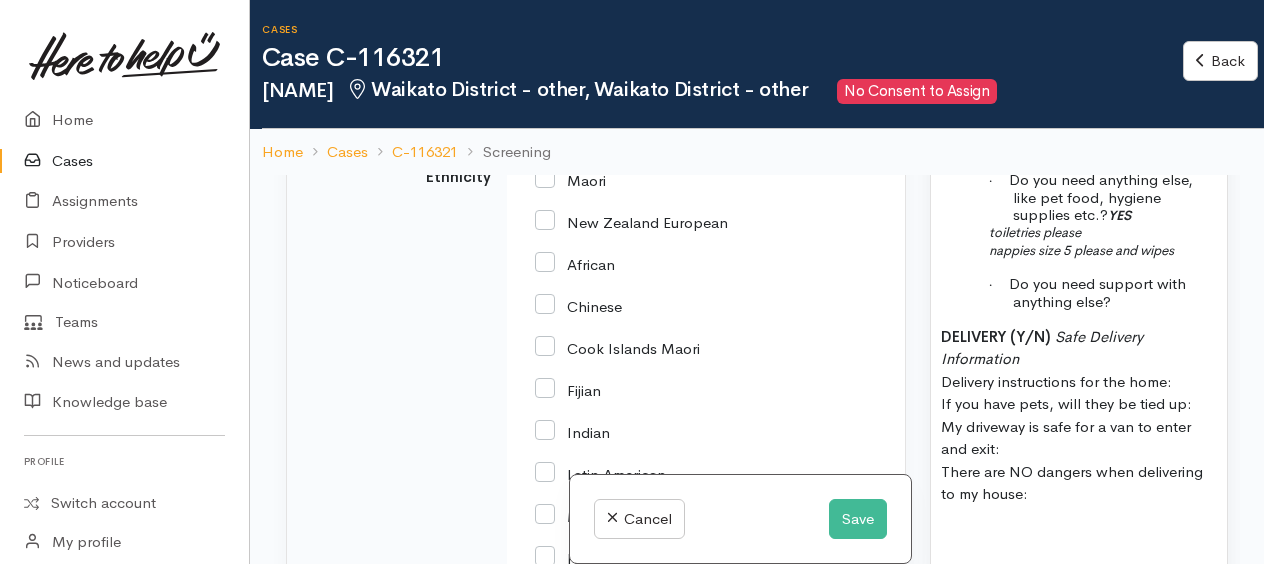 scroll, scrollTop: 2900, scrollLeft: 0, axis: vertical 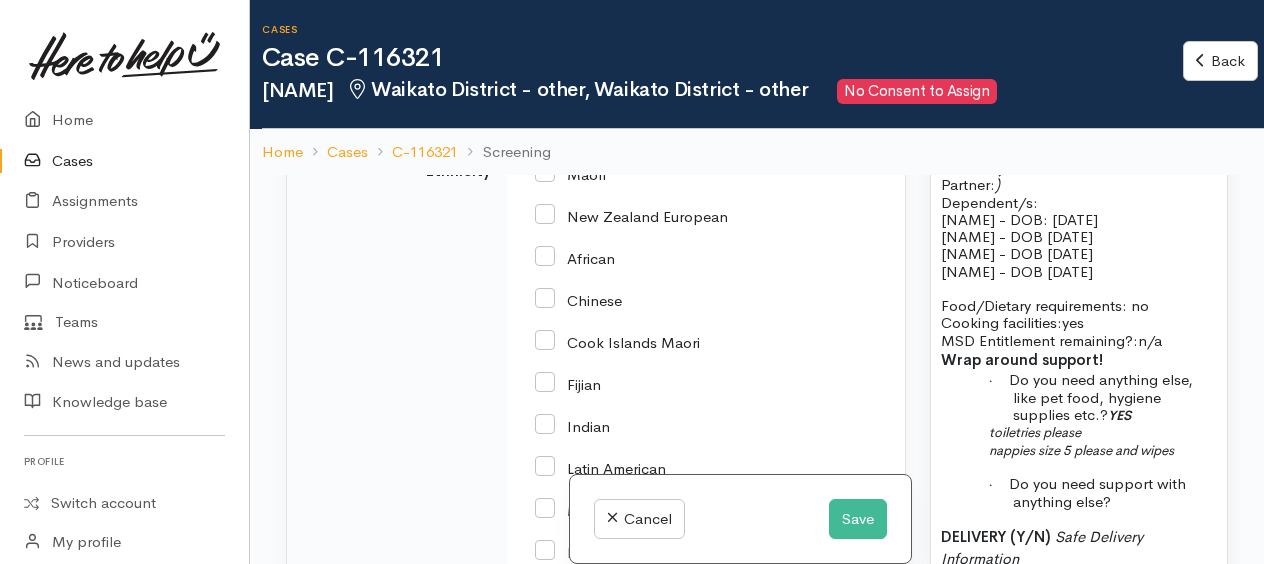 click on "Cook Islands Maori" at bounding box center (617, 341) 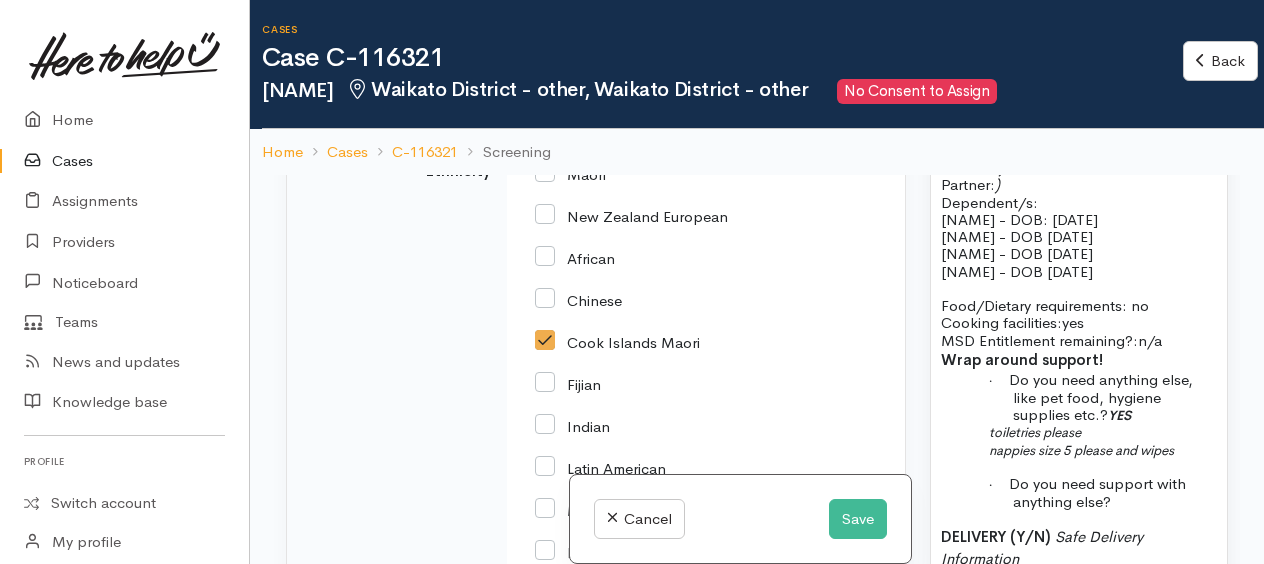 click on "Maori" at bounding box center [570, 173] 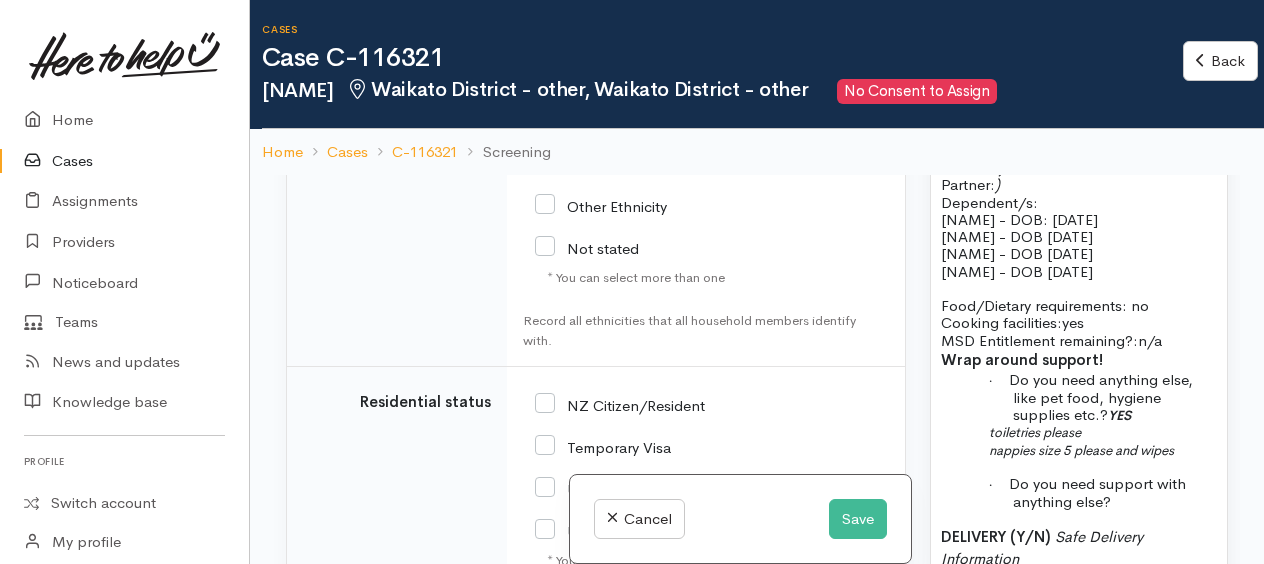 scroll, scrollTop: 3700, scrollLeft: 0, axis: vertical 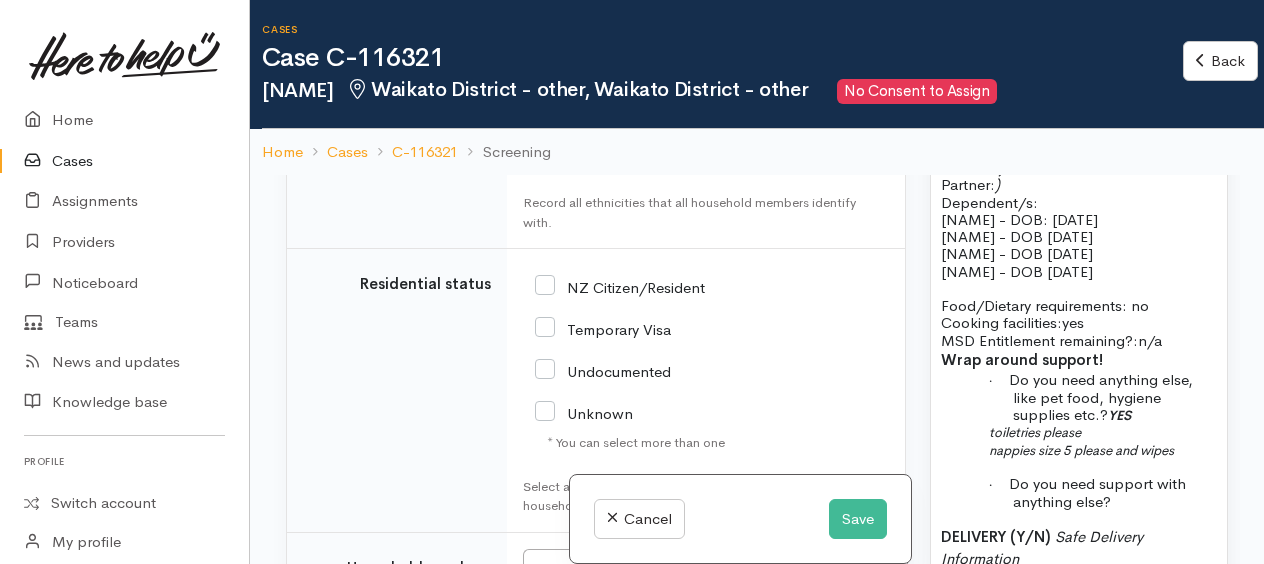 click on "NZ Citizen/Resident" at bounding box center (620, 286) 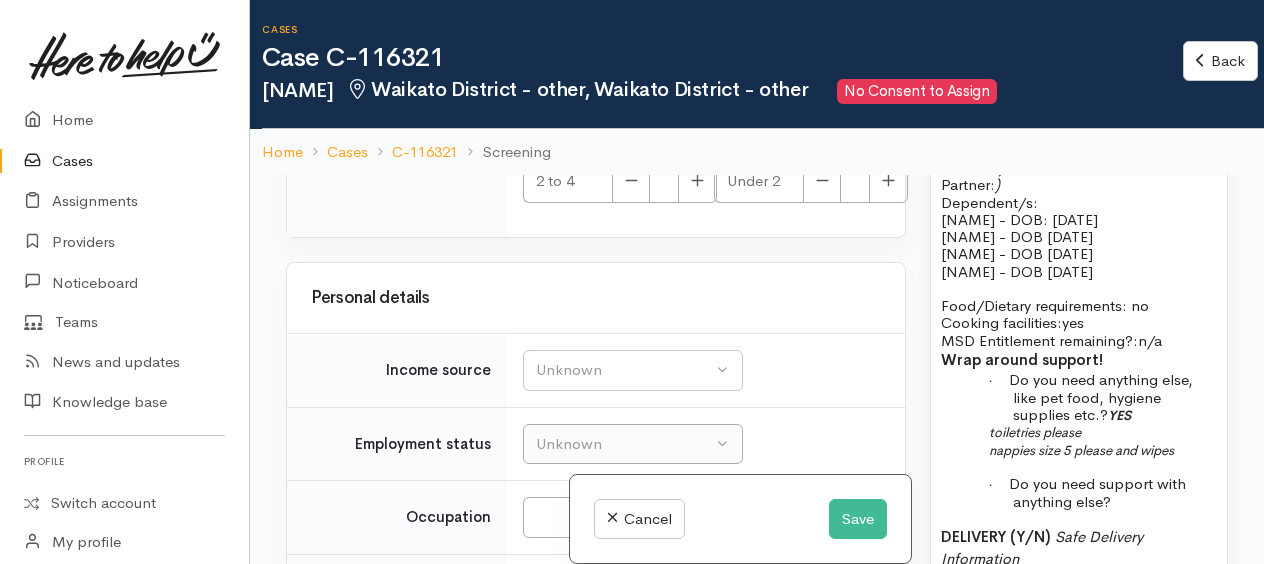 scroll, scrollTop: 4398, scrollLeft: 0, axis: vertical 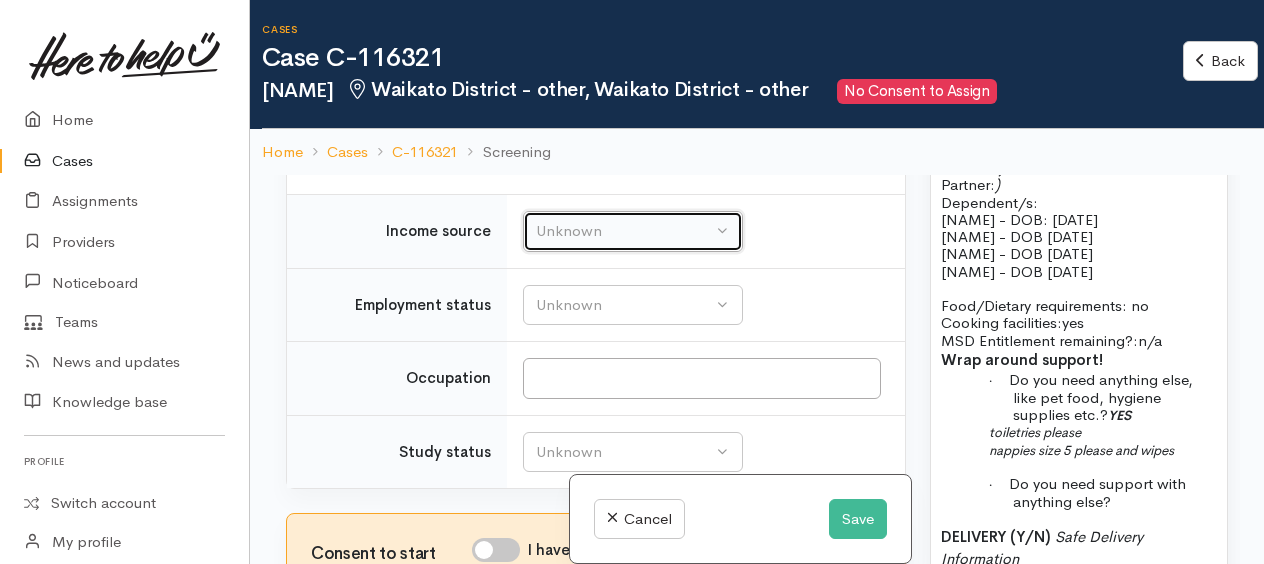 click on "Unknown" at bounding box center (624, 231) 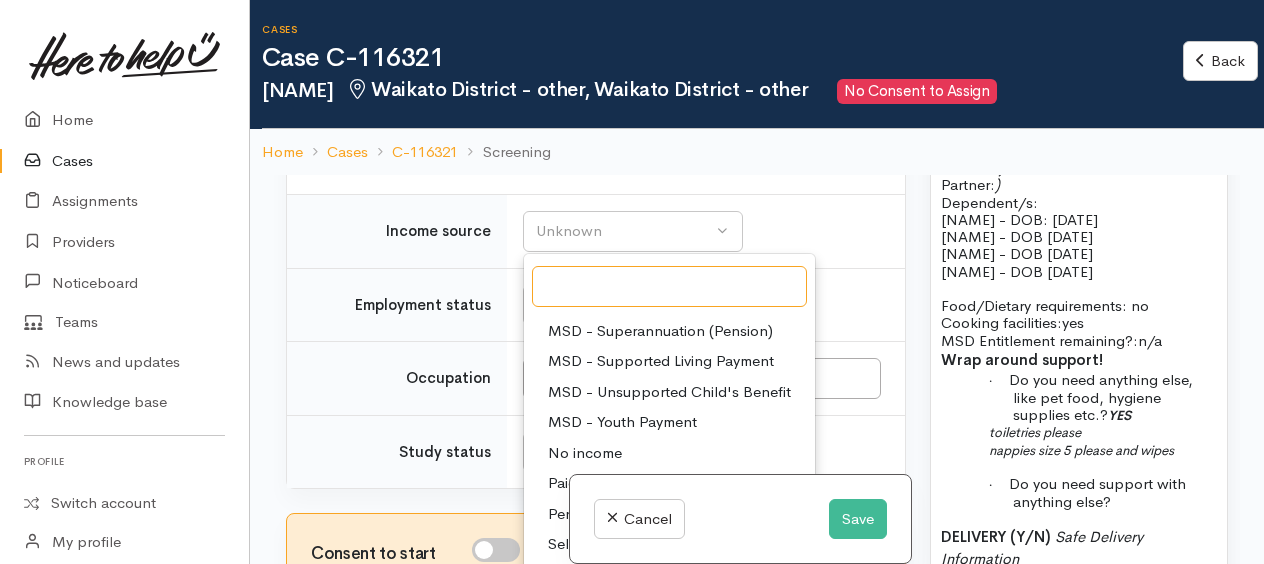 scroll, scrollTop: 200, scrollLeft: 0, axis: vertical 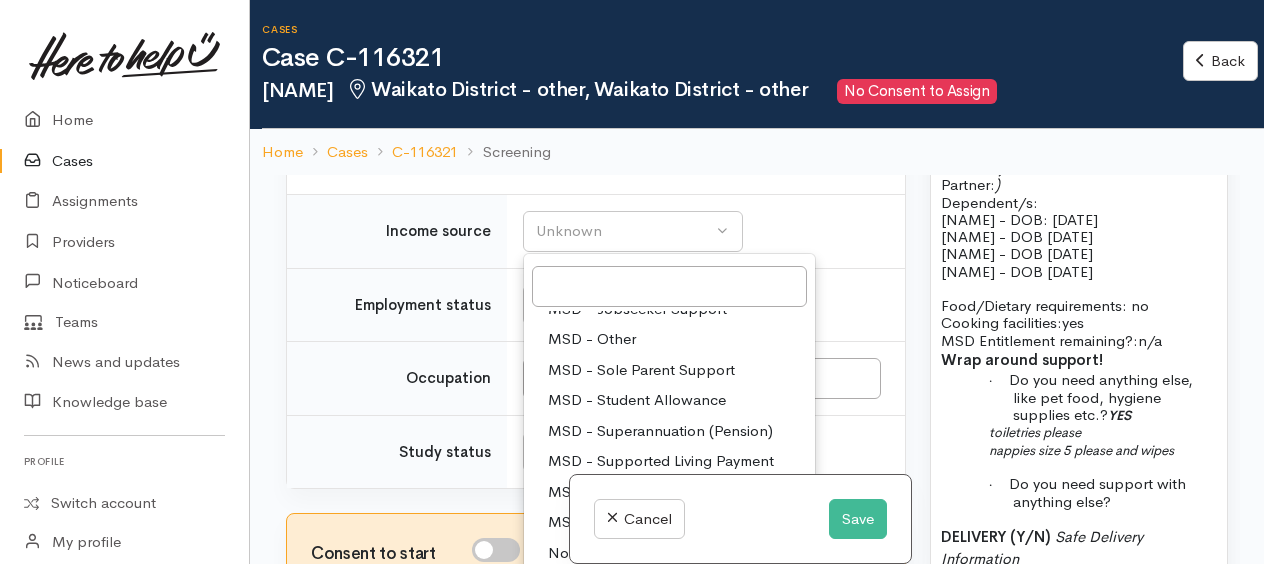 click on "MSD - Sole Parent Support" at bounding box center [641, 370] 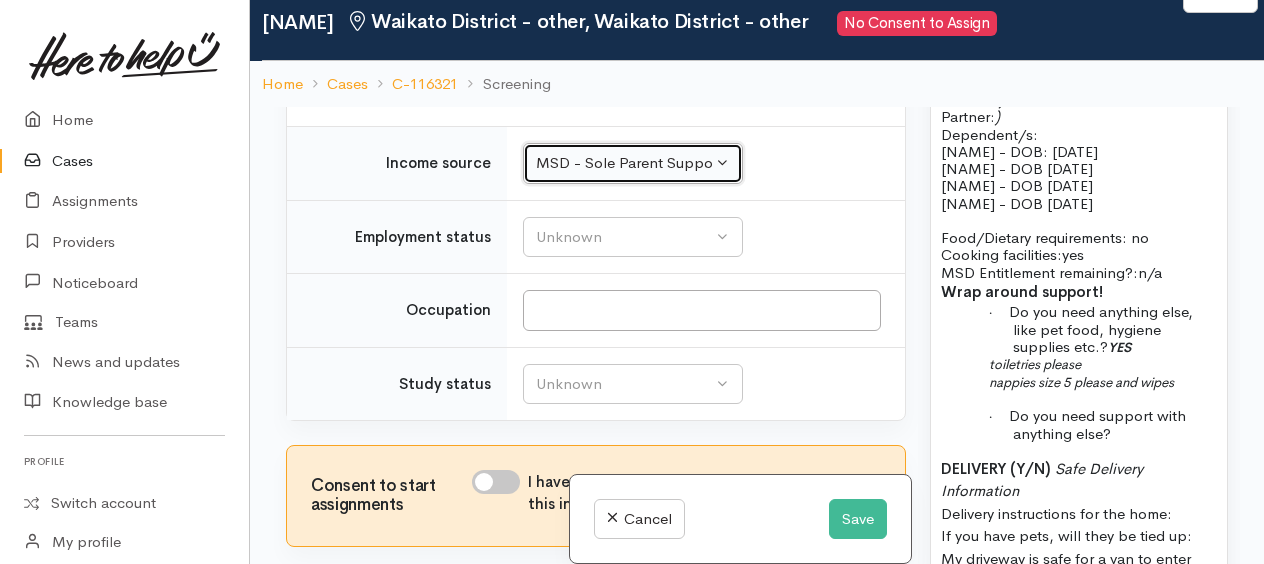 scroll, scrollTop: 100, scrollLeft: 0, axis: vertical 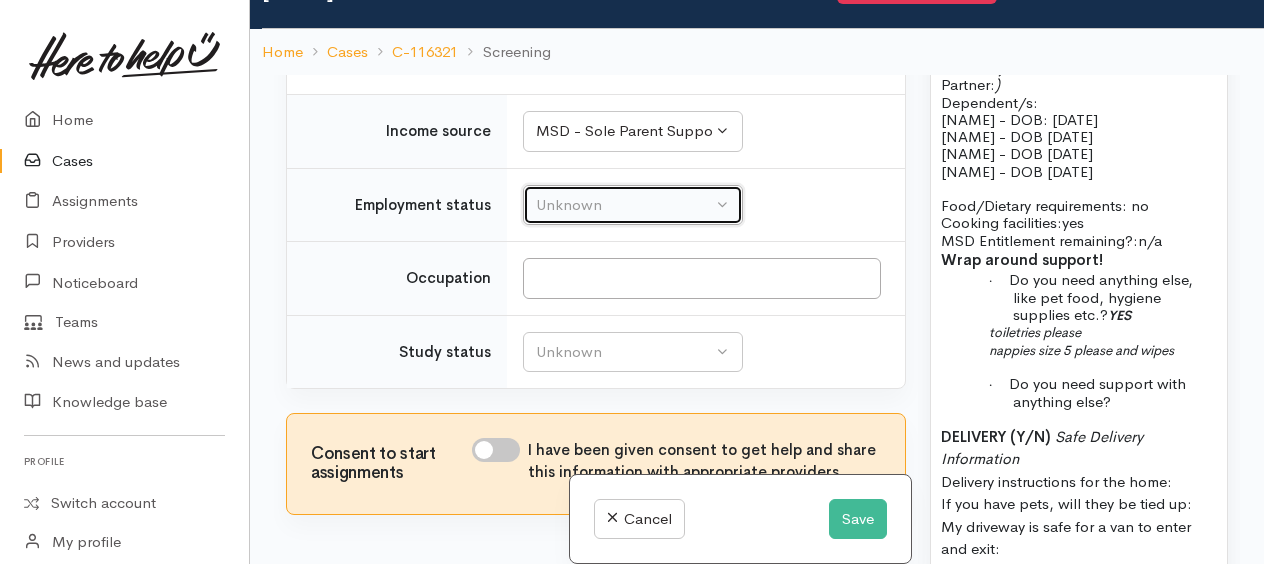 click on "Unknown" at bounding box center [624, 205] 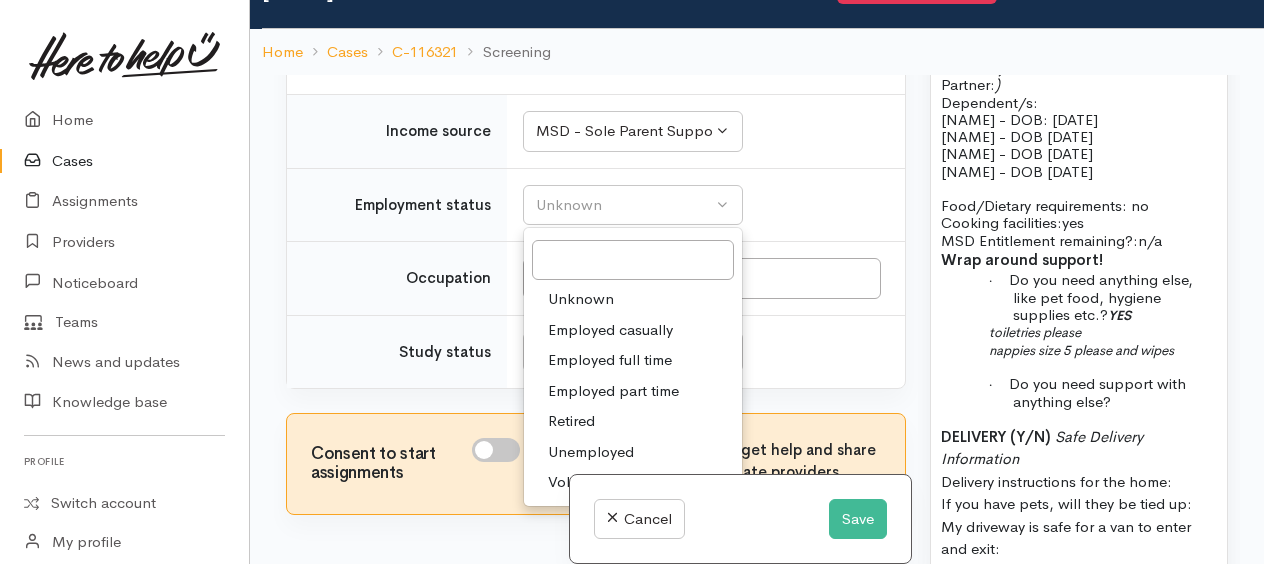 click on "Unemployed" at bounding box center (591, 452) 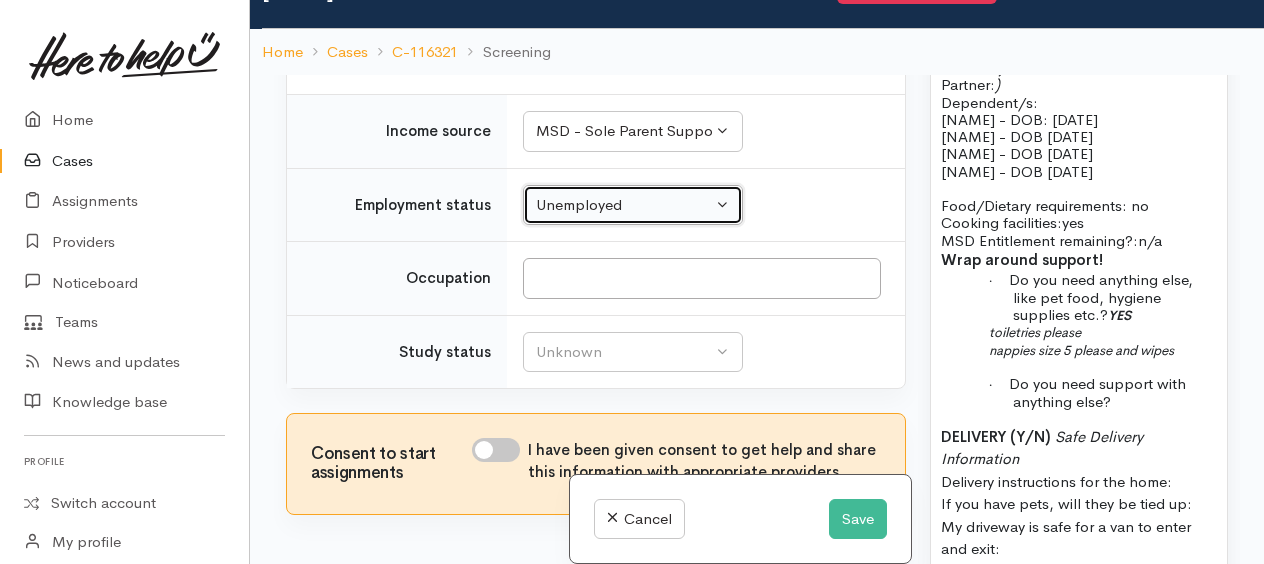 scroll, scrollTop: 174, scrollLeft: 0, axis: vertical 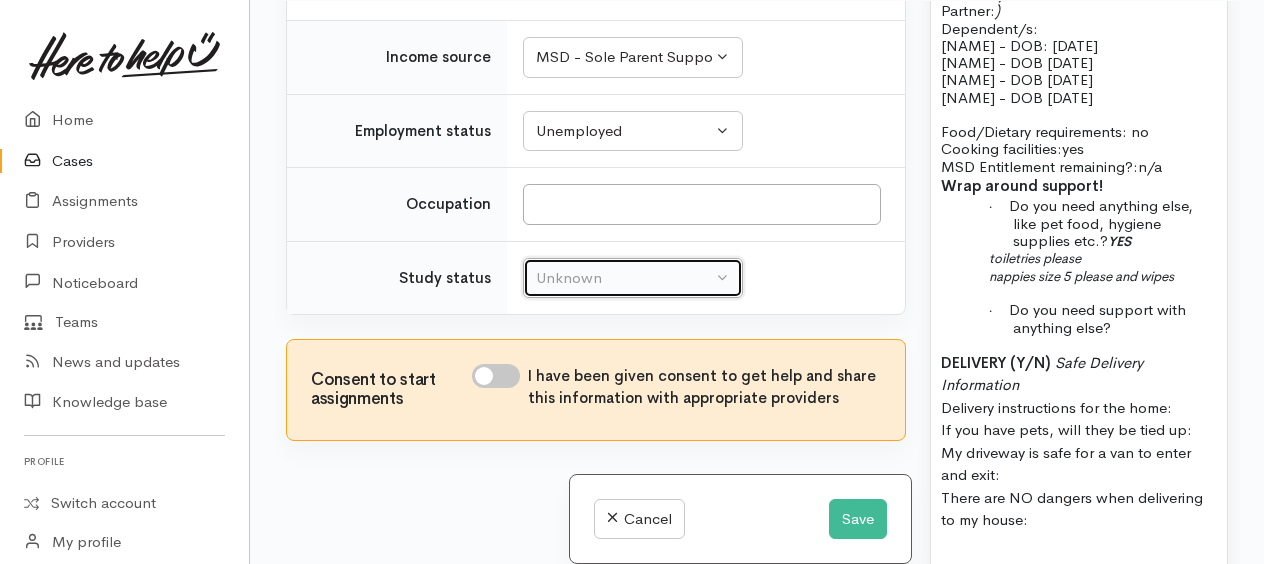 click on "Unknown" at bounding box center [624, 278] 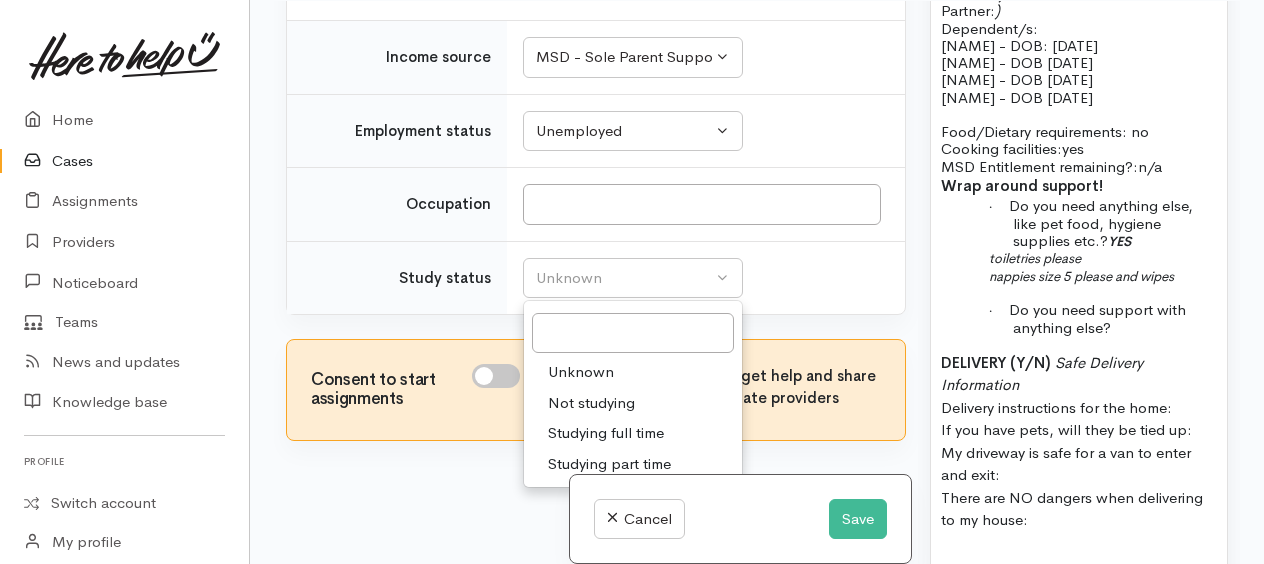 click on "Not studying" at bounding box center (591, 403) 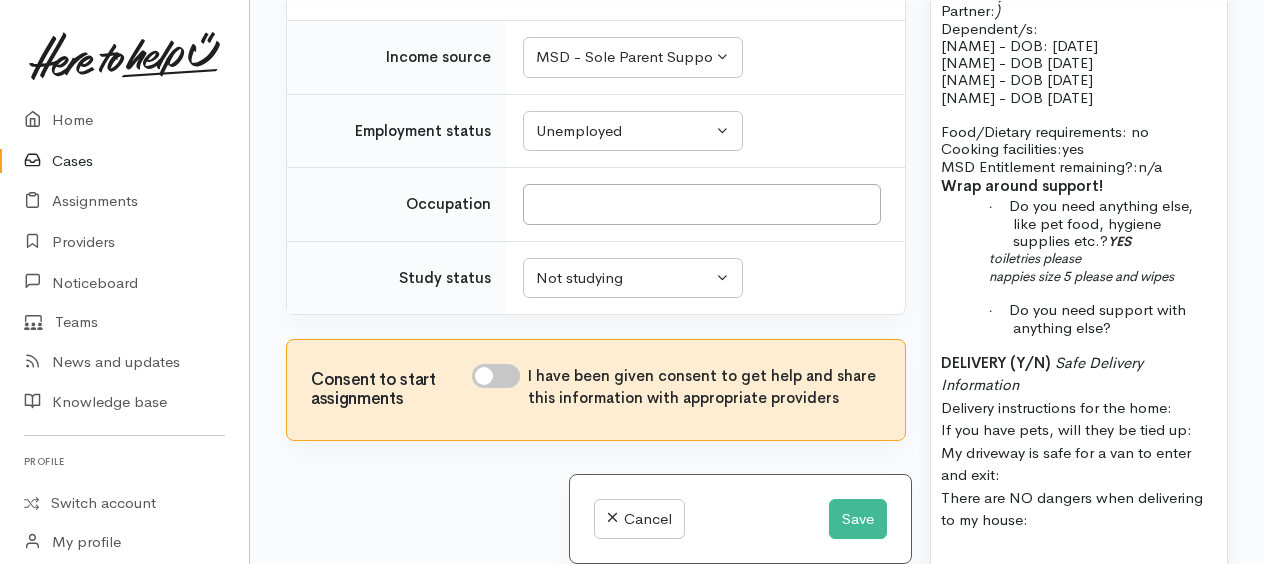 click on "I have been given consent to get help and share this information with appropriate providers" at bounding box center [496, 376] 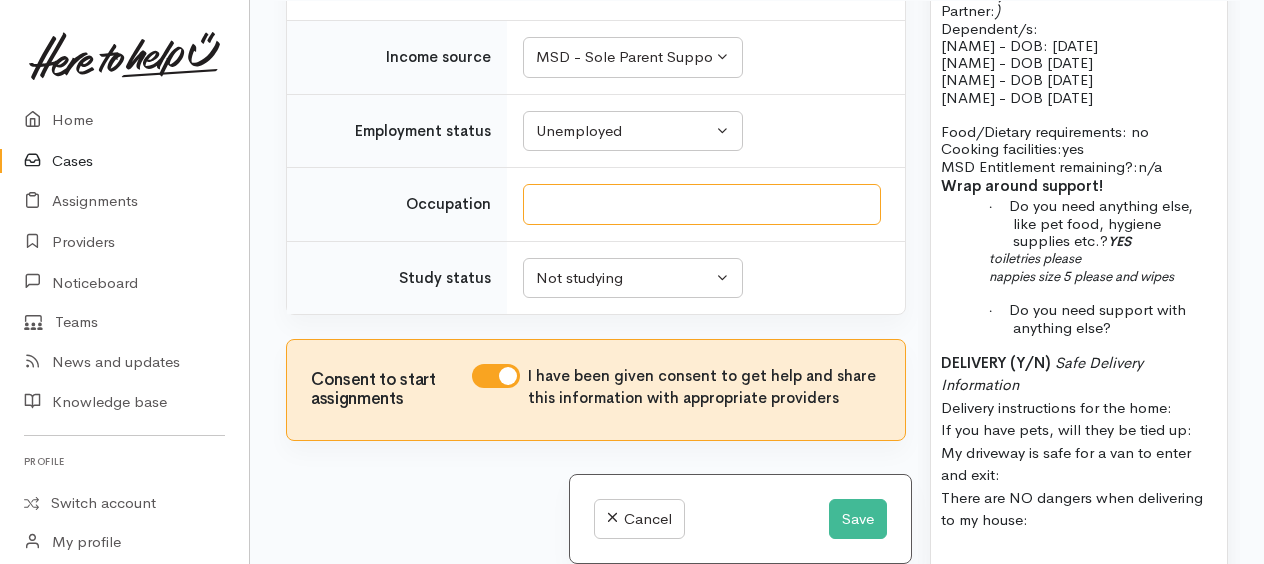 click on "Occupation" at bounding box center [702, 204] 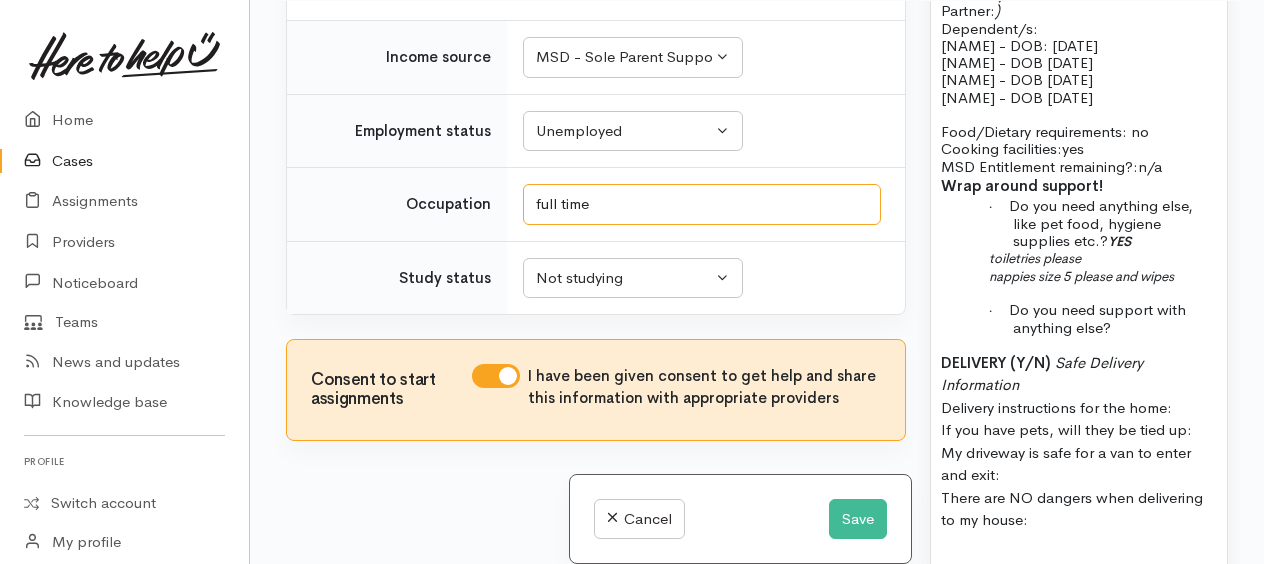 click on "full time" at bounding box center [702, 204] 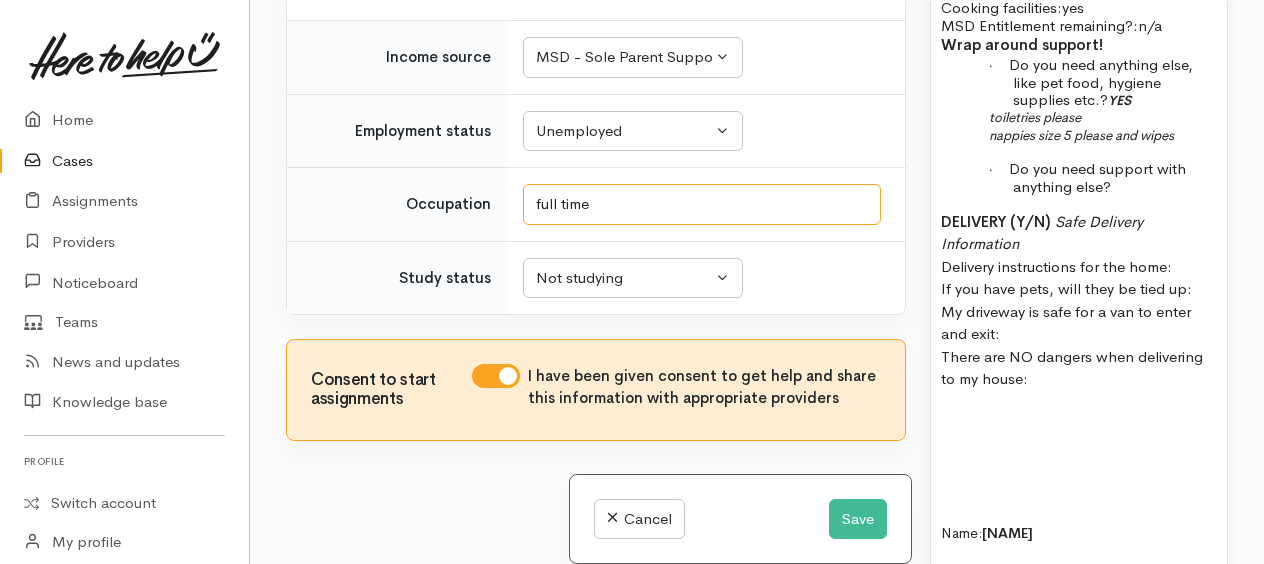 scroll, scrollTop: 1900, scrollLeft: 0, axis: vertical 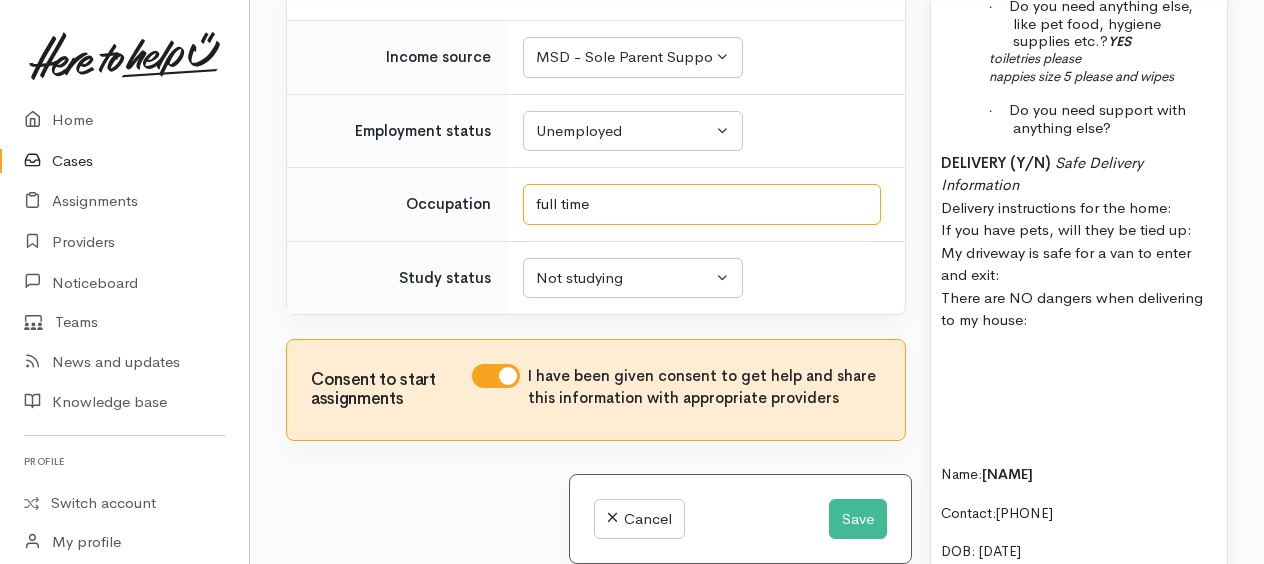 type on "full time" 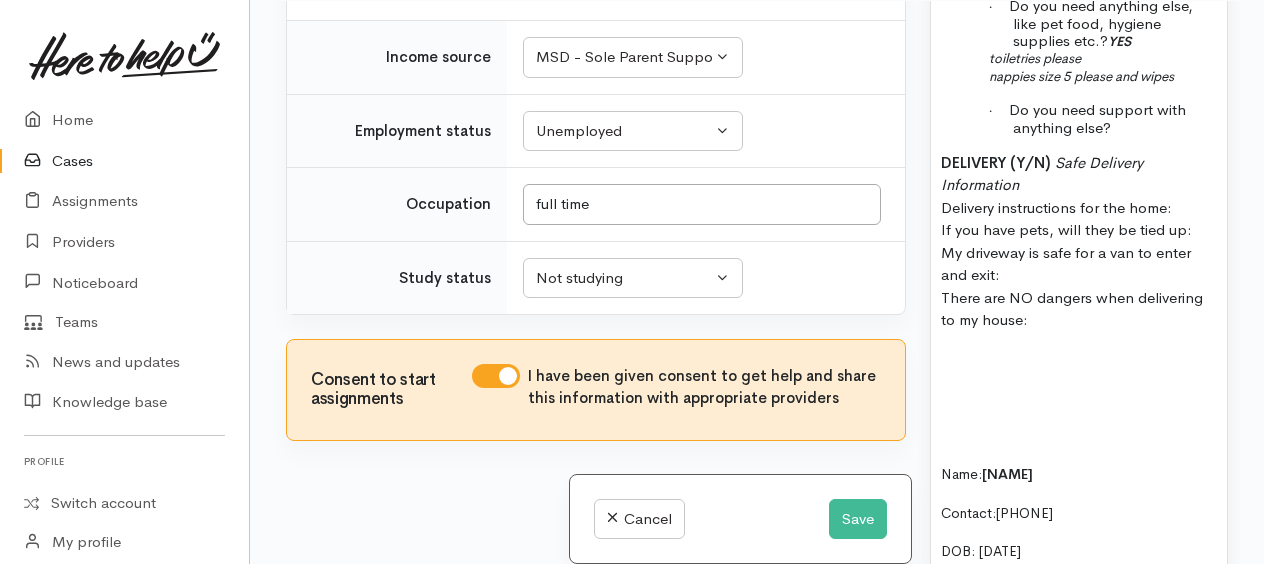 click on "screening from a year ago. Different name same number.  Check connection. ------ friend -  Name:
Date of birth:
Phone:     Address:     Household Members ( Name, Gender and
DoB)
Partner: )
Dependent/s: D Rysha - DOB: 26/11/2018 D Rahera - DOB 7/2/2019 S Vaerua - DOB 5/1/2021 D Makaia - DOB 7/2/2022 Food/Dietary requirements: no
Cooking facilities:   yes
MSD Entitlement
remaining?:   n/a Wrap around support! ·
Do you need anything else, like
pet food, hygiene supplies etc.? YES   toiletries please nappies size 5 please and wipes  ·
Do you need support with
anything else? DELIVERY (Y/N)   Safe
Delivery Information
Delivery instructions for the home:
If you have pets, will they be tied up:
My driveway is safe for a van to enter and exit:
There are NO dangers when delivering to my house:
Name:  Taimana Perawiti Contact:  0223128570 DOB:  14.07.1996 Iwi (if applicable): n/a" at bounding box center [1079, 333] 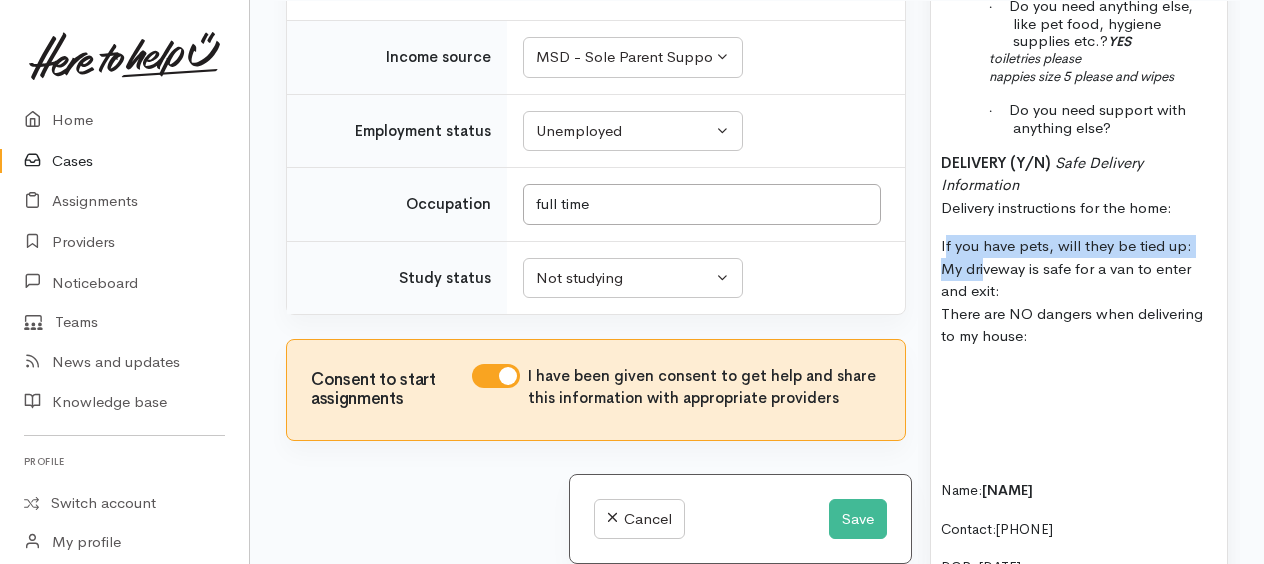 drag, startPoint x: 938, startPoint y: 252, endPoint x: 980, endPoint y: 277, distance: 48.8774 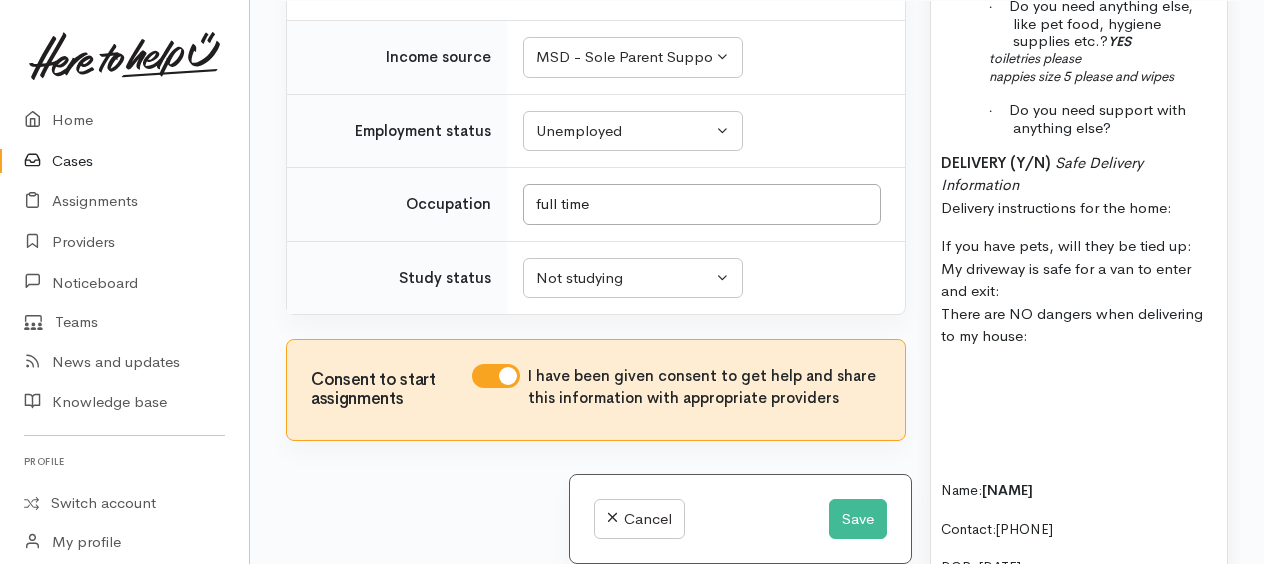 click on "If you have pets, will they be tied up:
My driveway is safe for a van to enter and exit:
There are NO dangers when delivering to my house:" at bounding box center (1072, 290) 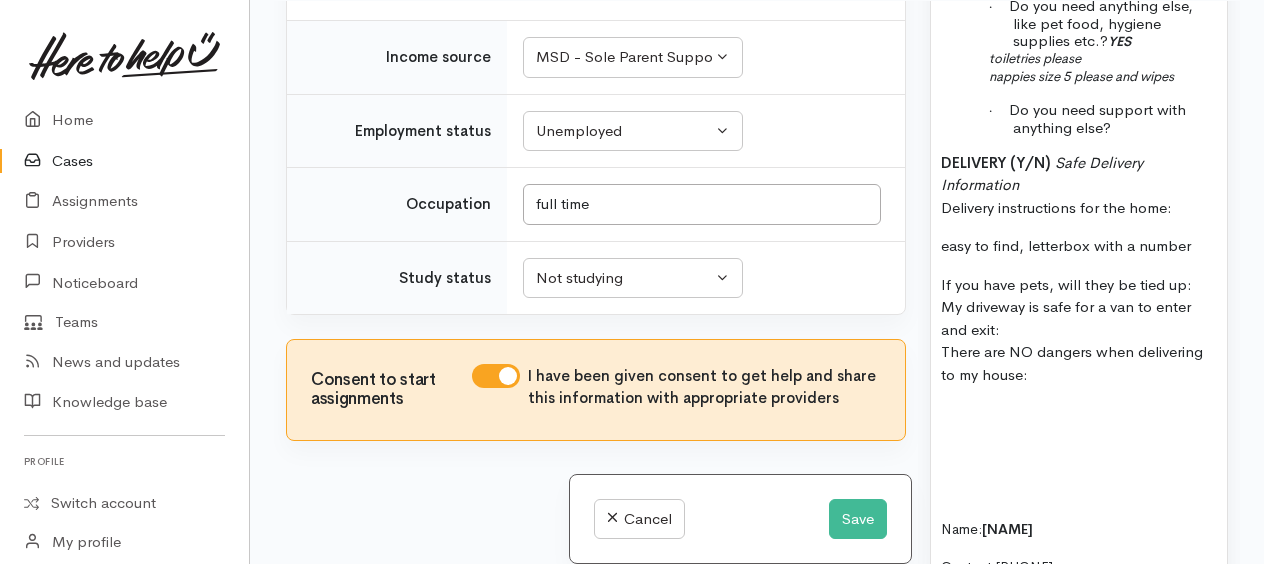 click on "If you have pets, will they be tied up:
My driveway is safe for a van to enter and exit:
There are NO dangers when delivering to my house:" at bounding box center (1072, 329) 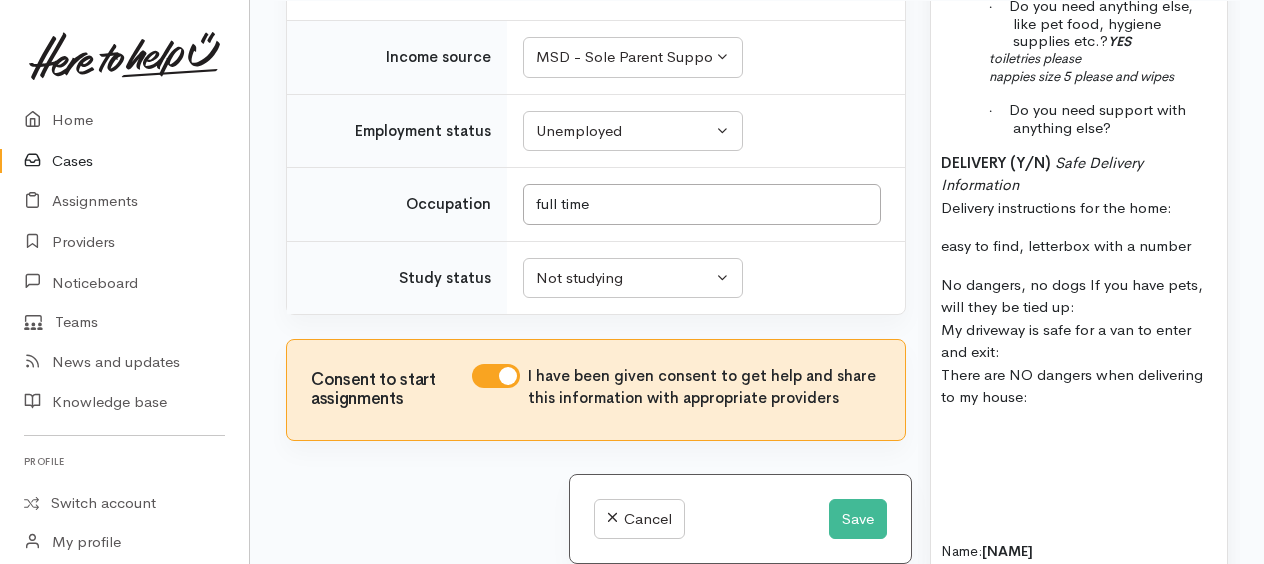 drag, startPoint x: 1080, startPoint y: 296, endPoint x: 1112, endPoint y: 416, distance: 124.1934 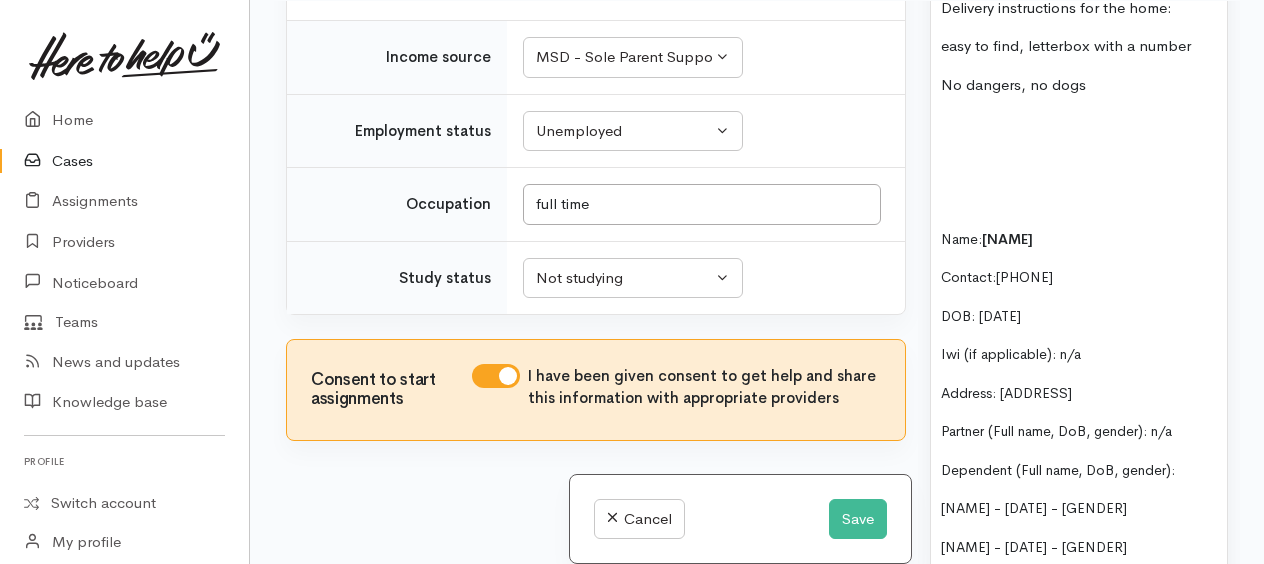 scroll, scrollTop: 1500, scrollLeft: 0, axis: vertical 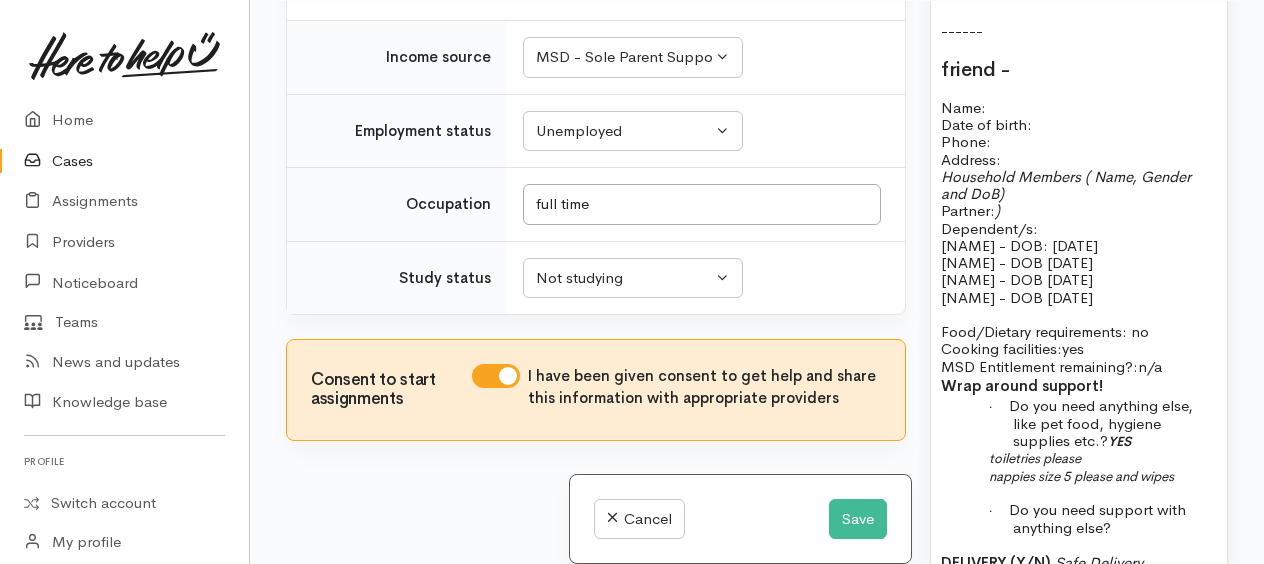 click on "Name:
Date of birth:
Phone:" at bounding box center [1079, 125] 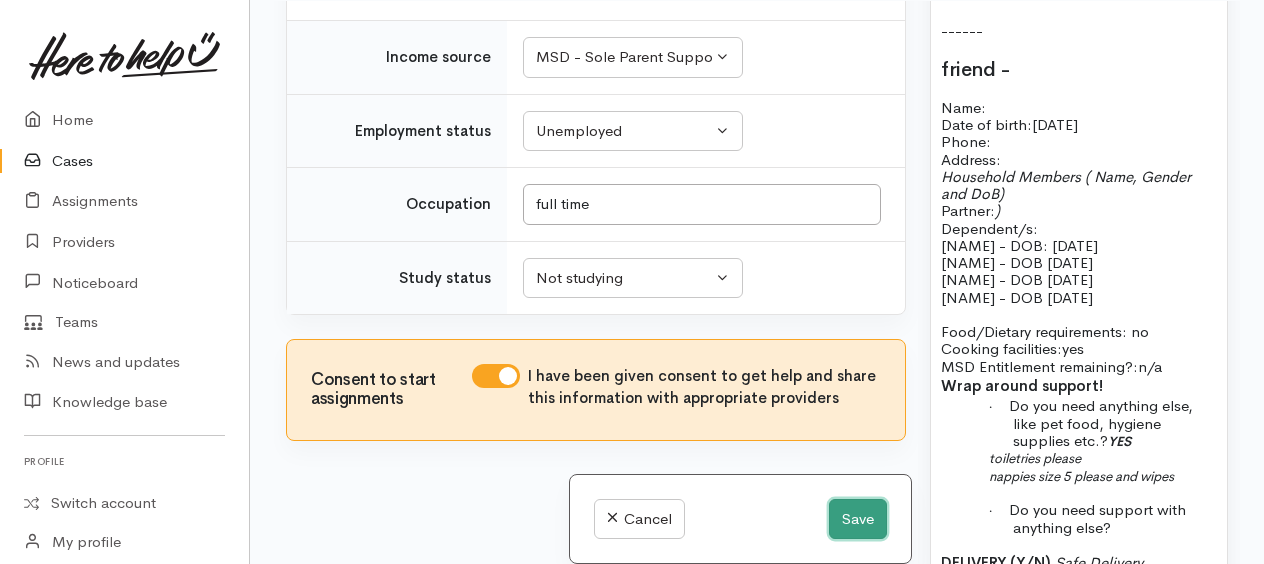 click on "Save" at bounding box center [858, 519] 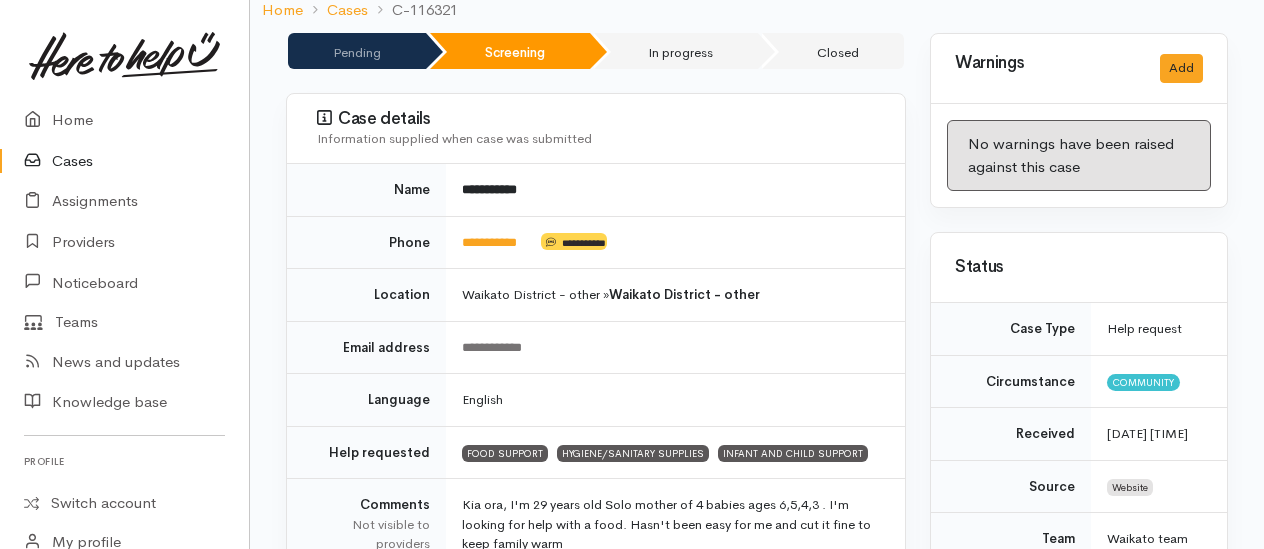 scroll, scrollTop: 0, scrollLeft: 0, axis: both 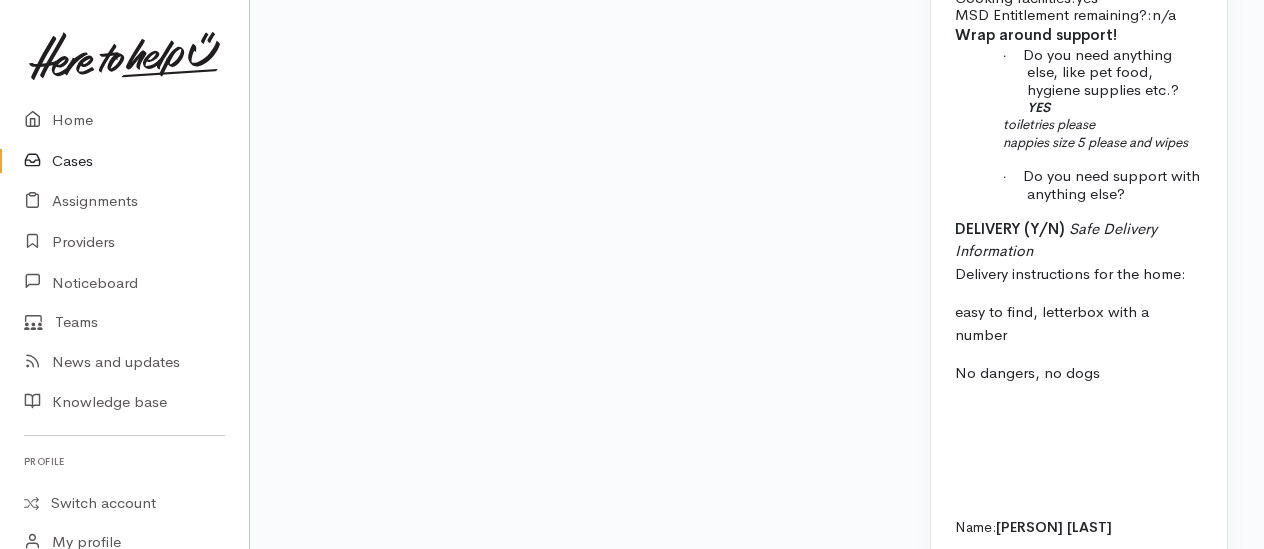 click on "screening from a year ago. Different name same number.  Check connection. ------ friend -  Name:
Date of birth:  14/7/1996
Phone:     Address:     Household Members ( Name, Gender and
DoB)
Partner: )
Dependent/s: D Rysha - DOB: 26/11/2018 D Rahera - DOB 7/2/2019 S Vaerua - DOB 5/1/2021 D Makaia - DOB 7/2/2022 Food/Dietary requirements: no
Cooking facilities:   yes
MSD Entitlement
remaining?:   n/a Wrap around support! ·
Do you need anything else, like
pet food, hygiene supplies etc.? YES   toiletries please nappies size 5 please and wipes  ·
Do you need support with
anything else? DELIVERY (Y/N)   Safe
Delivery Information
Delivery instructions for the home:   easy to find, letterbox with a number  No dangers, no dogs
Name:  Taimana Perawiti Contact:  0223128570 DOB:  14.07.1996 Iwi (if applicable): n/a  Address: 36 Elizabeth Drive, Tokoroa, New Zealand Rysha - 26.11.2018 - f" at bounding box center (1079, 396) 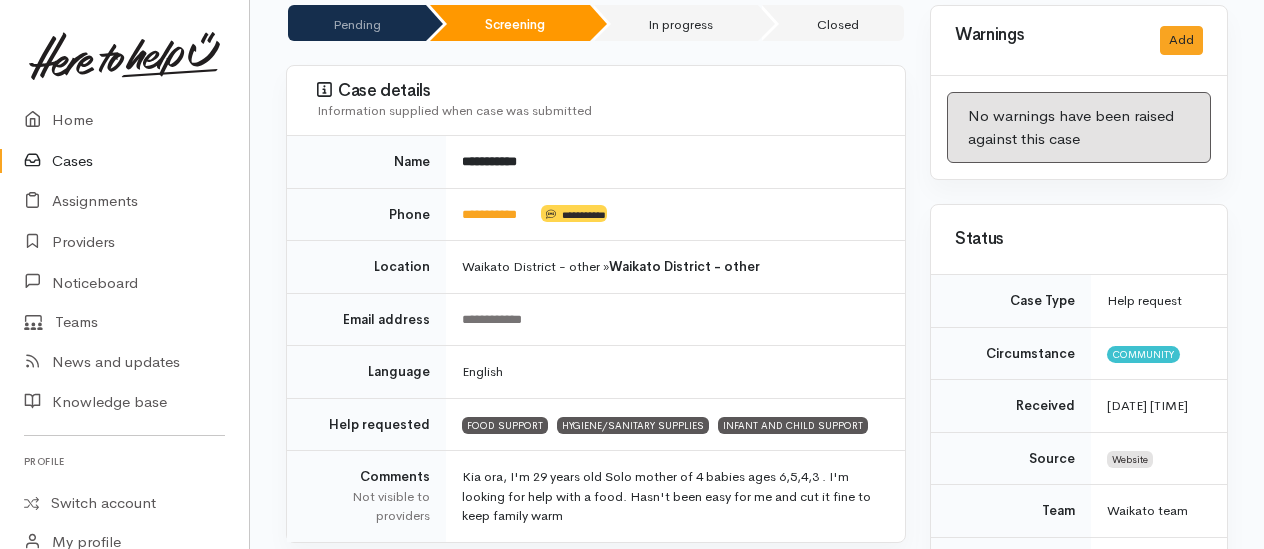 scroll, scrollTop: 0, scrollLeft: 0, axis: both 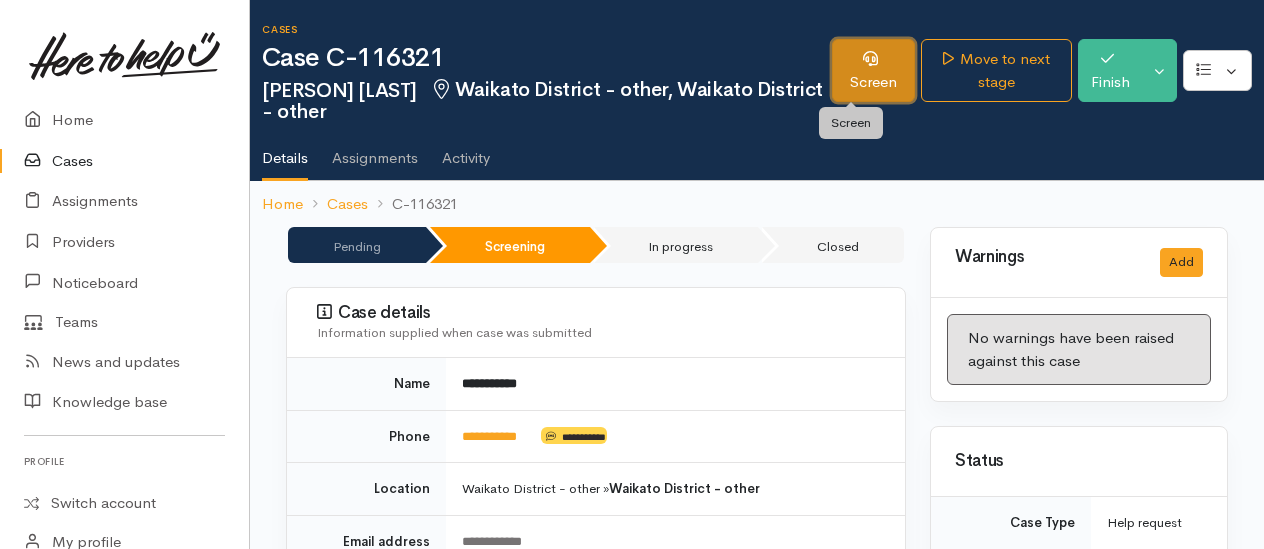 click on "Screen" at bounding box center (873, 70) 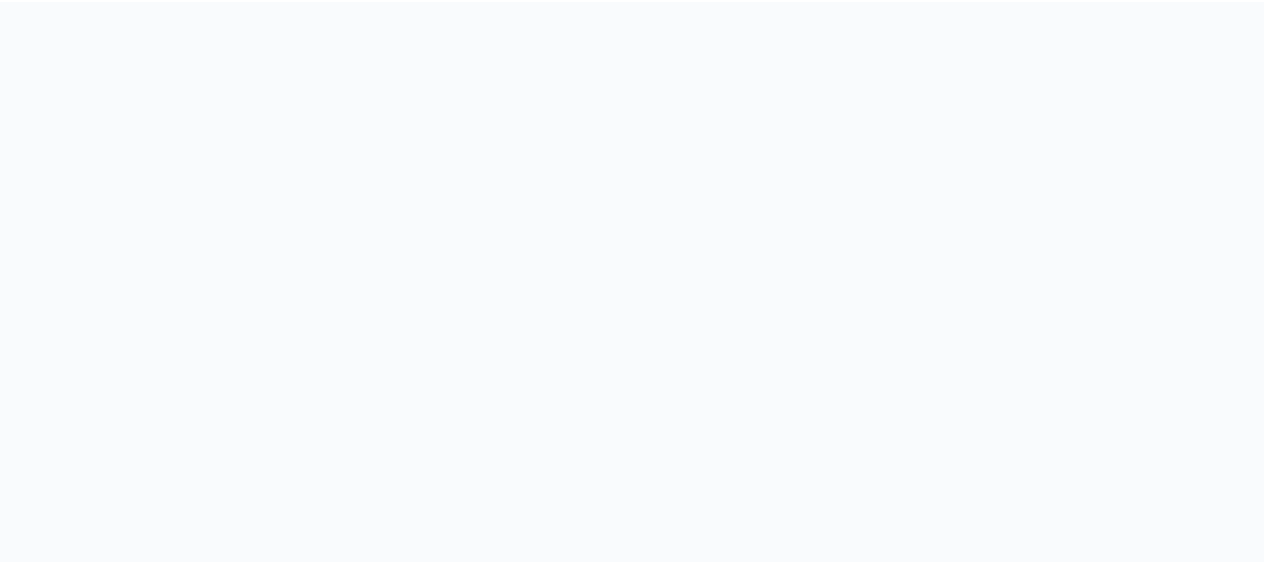 scroll, scrollTop: 0, scrollLeft: 0, axis: both 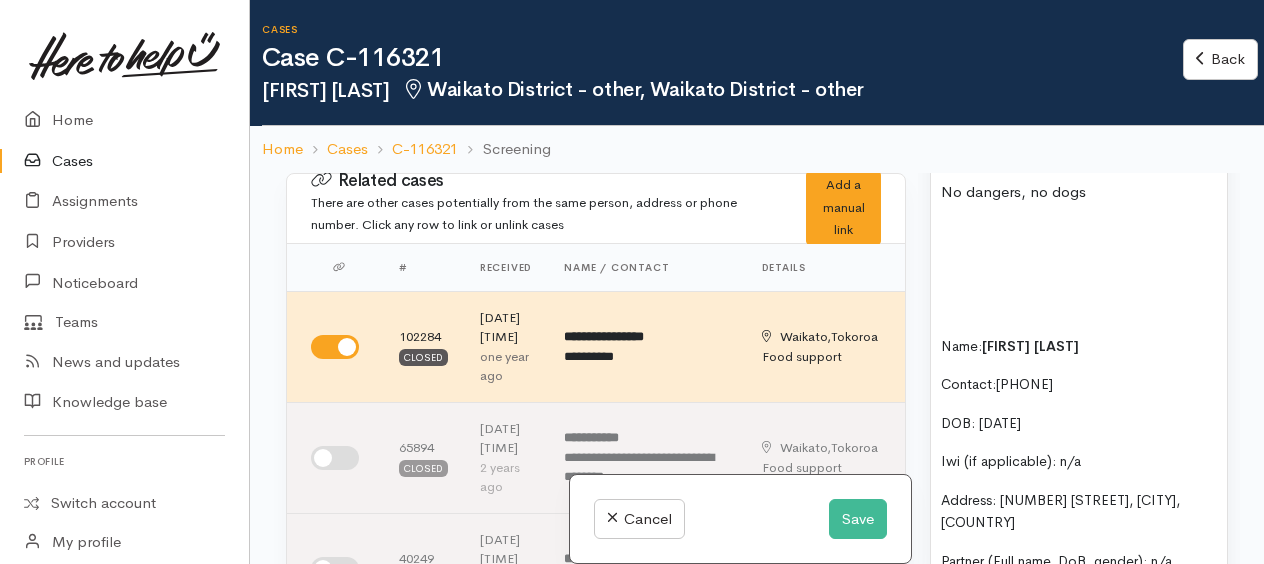 click at bounding box center [1079, 269] 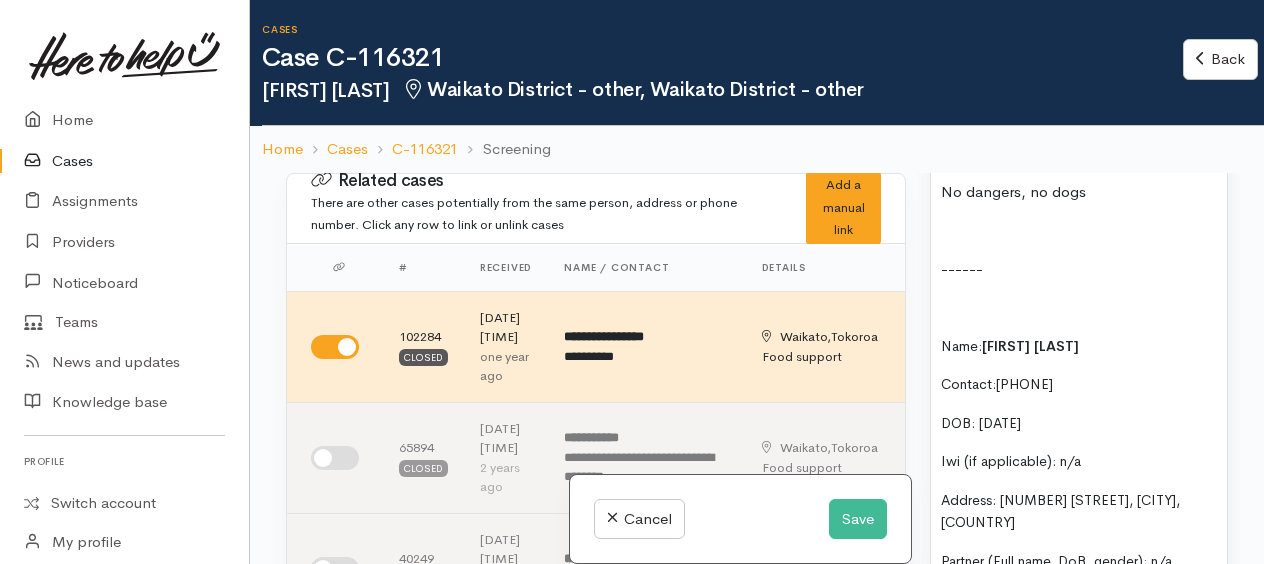 click at bounding box center (1079, 307) 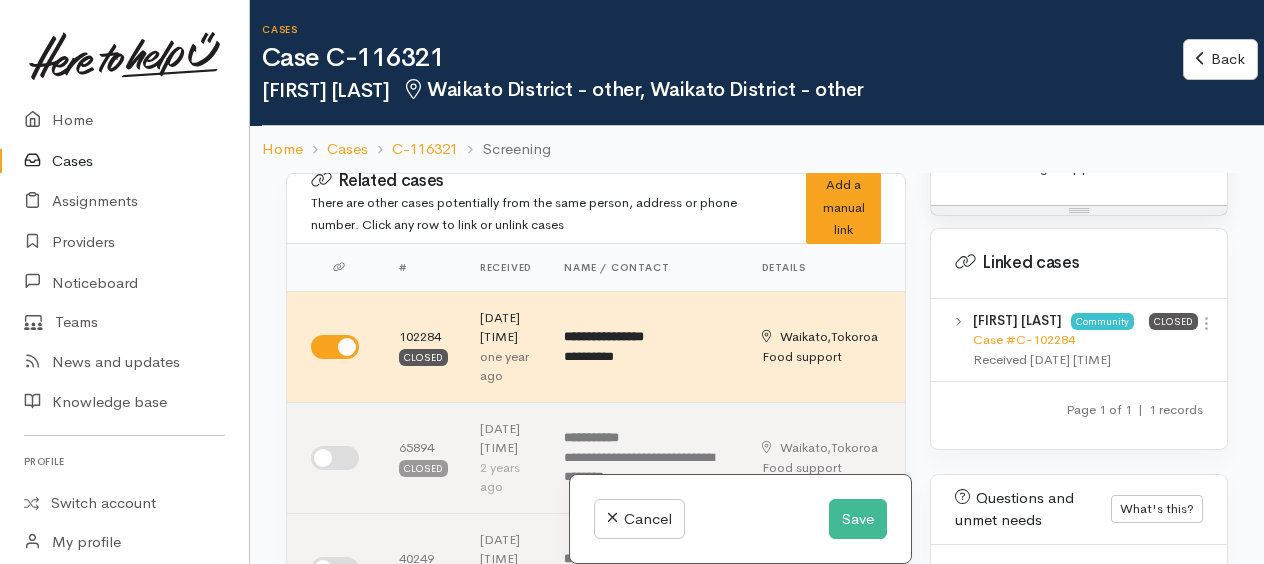 scroll, scrollTop: 3101, scrollLeft: 0, axis: vertical 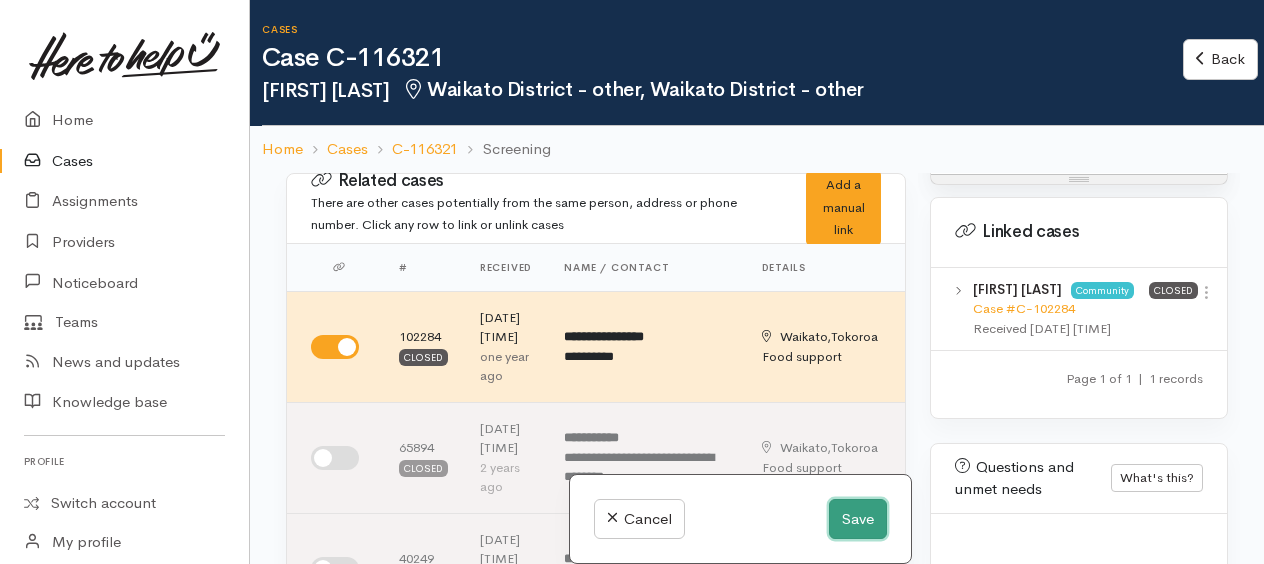 click on "Save" at bounding box center (858, 519) 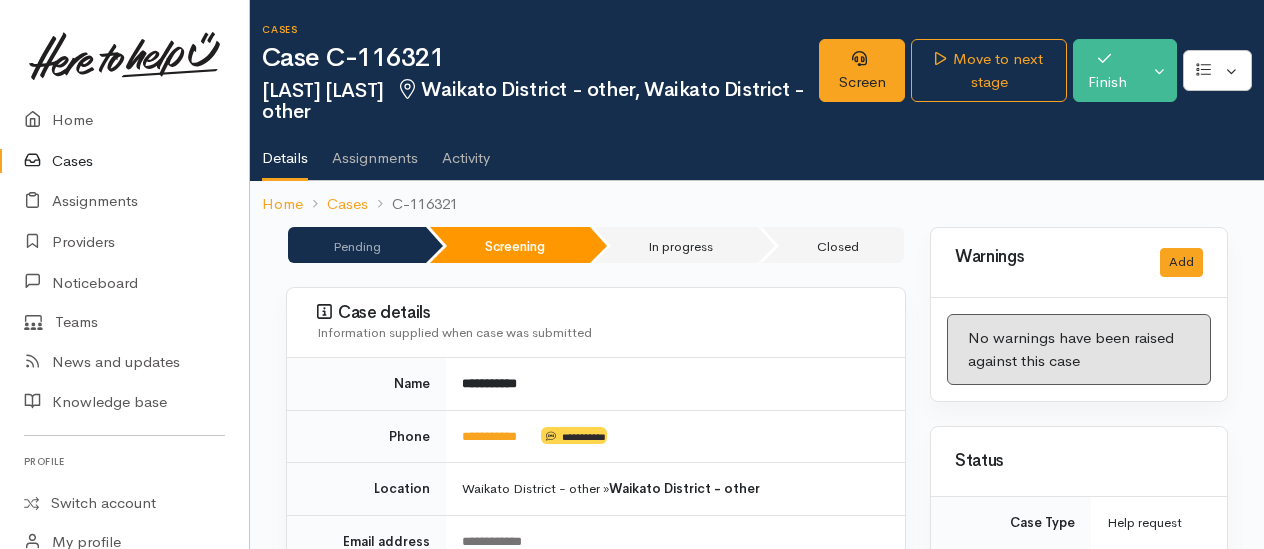 scroll, scrollTop: 0, scrollLeft: 0, axis: both 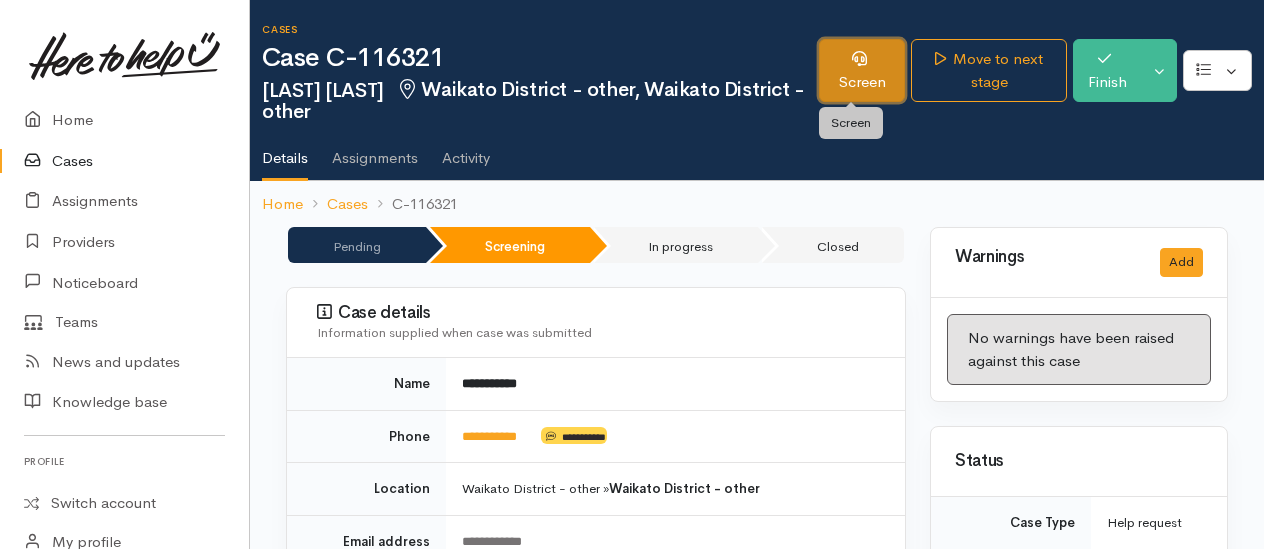 click on "Screen" at bounding box center [862, 70] 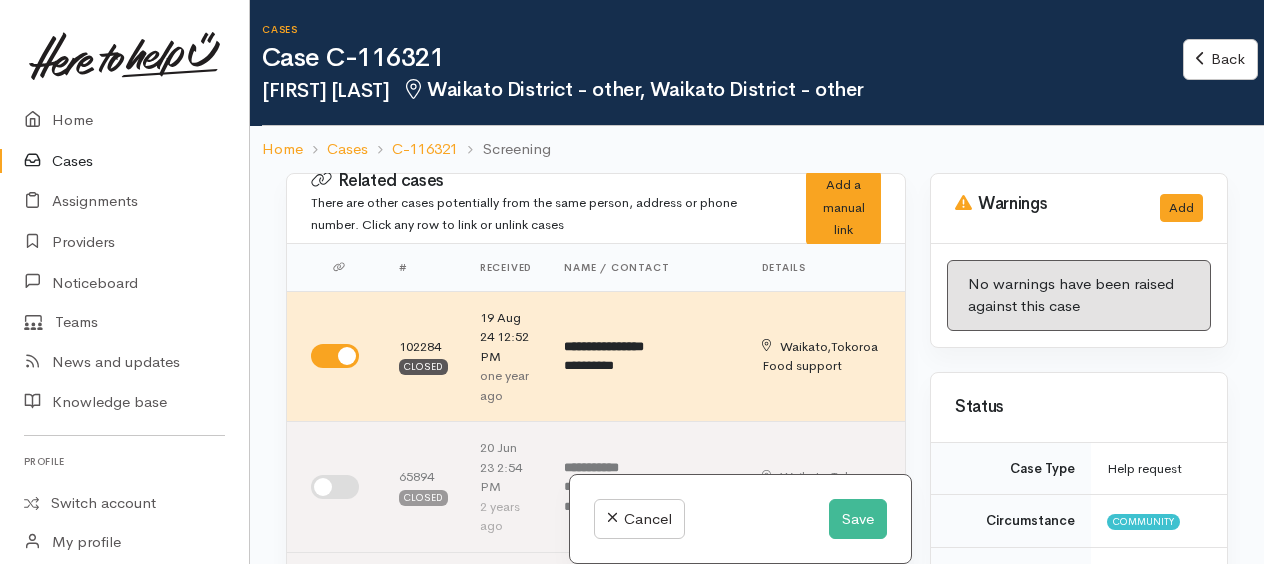 scroll, scrollTop: 0, scrollLeft: 0, axis: both 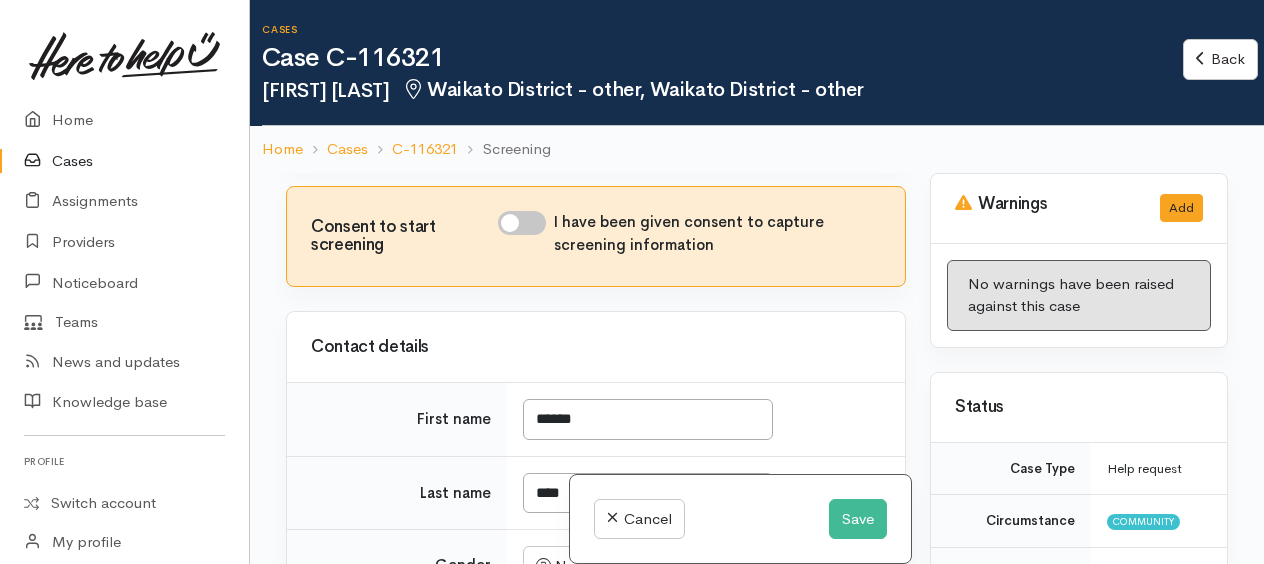 click on "I have been given consent to capture screening information" at bounding box center [522, 223] 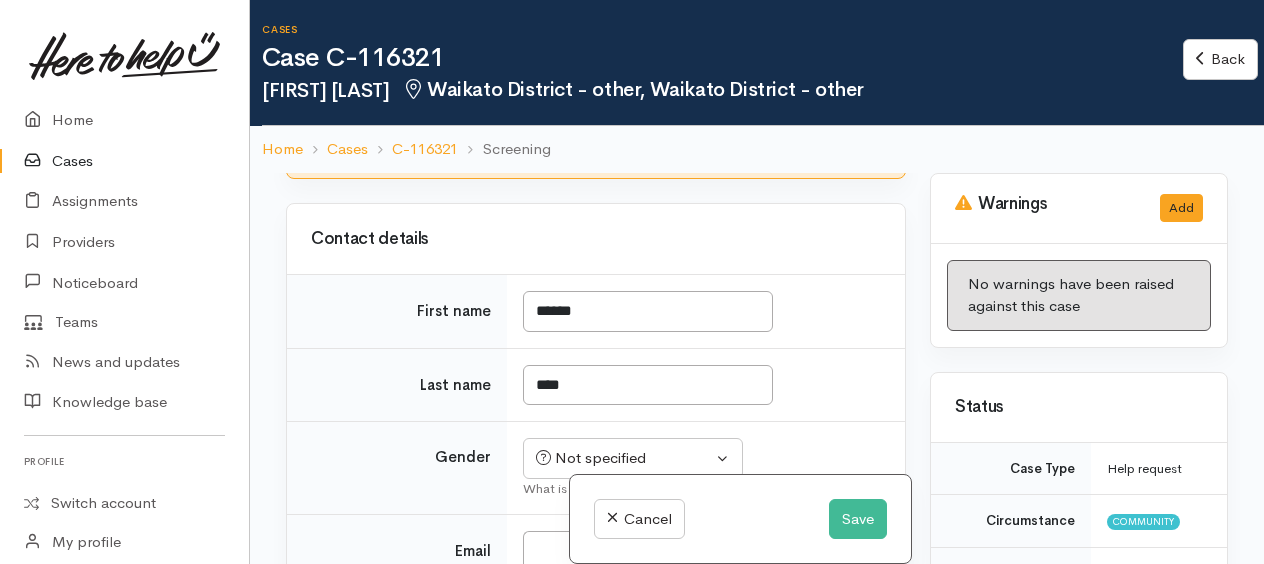 scroll, scrollTop: 1000, scrollLeft: 0, axis: vertical 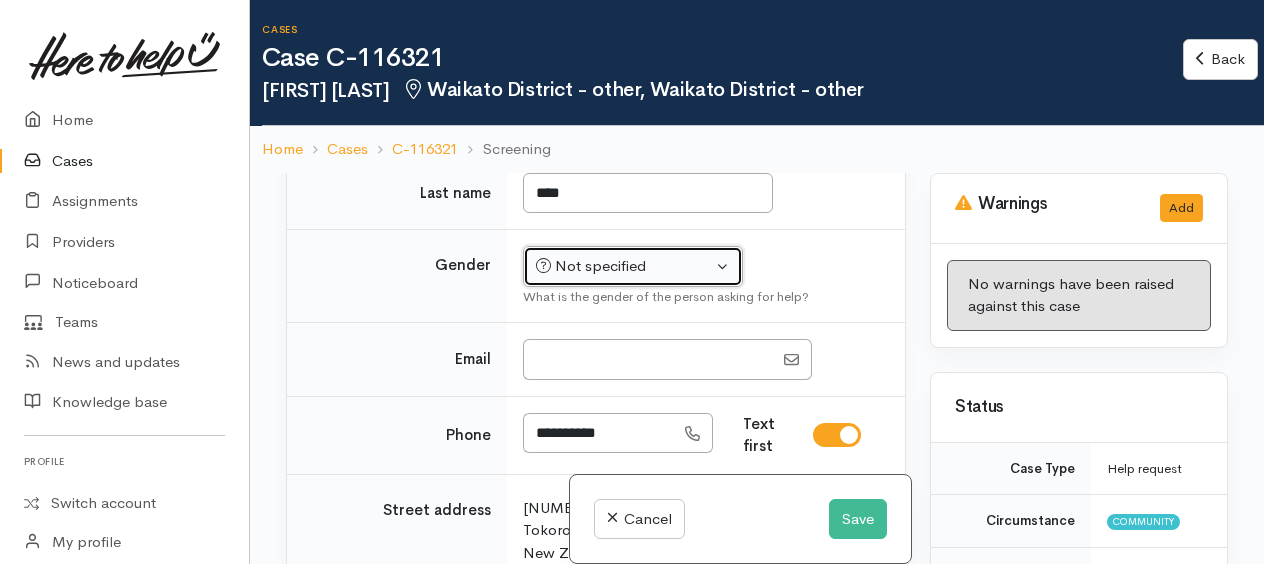 click on "Not specified" at bounding box center (624, 266) 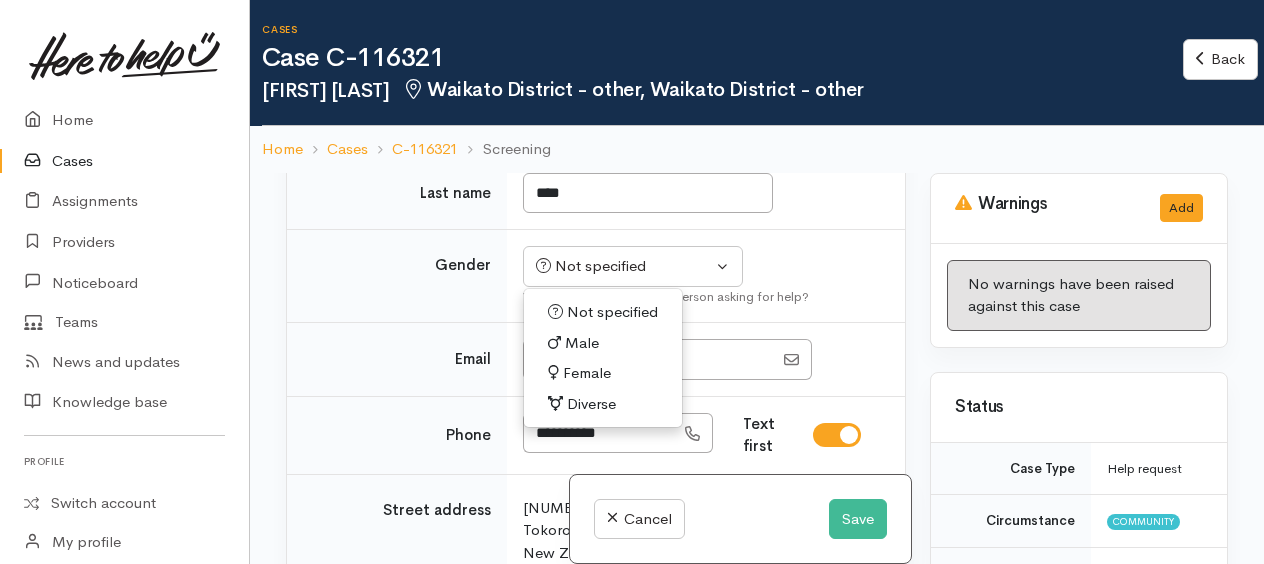 click on "Female" at bounding box center (587, 373) 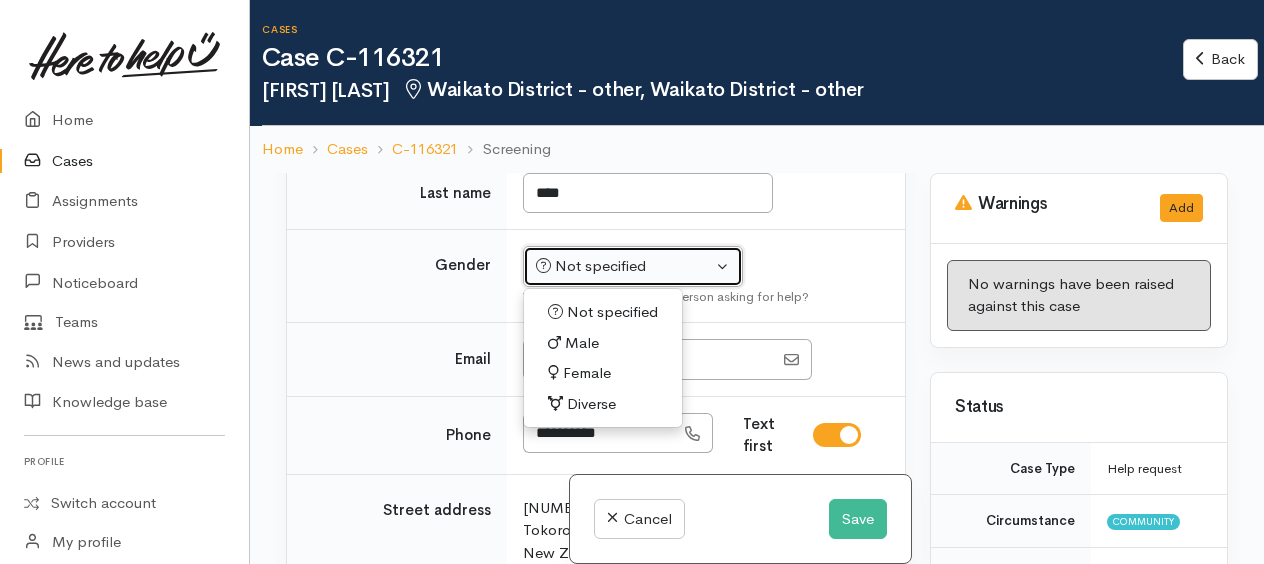 select on "Female" 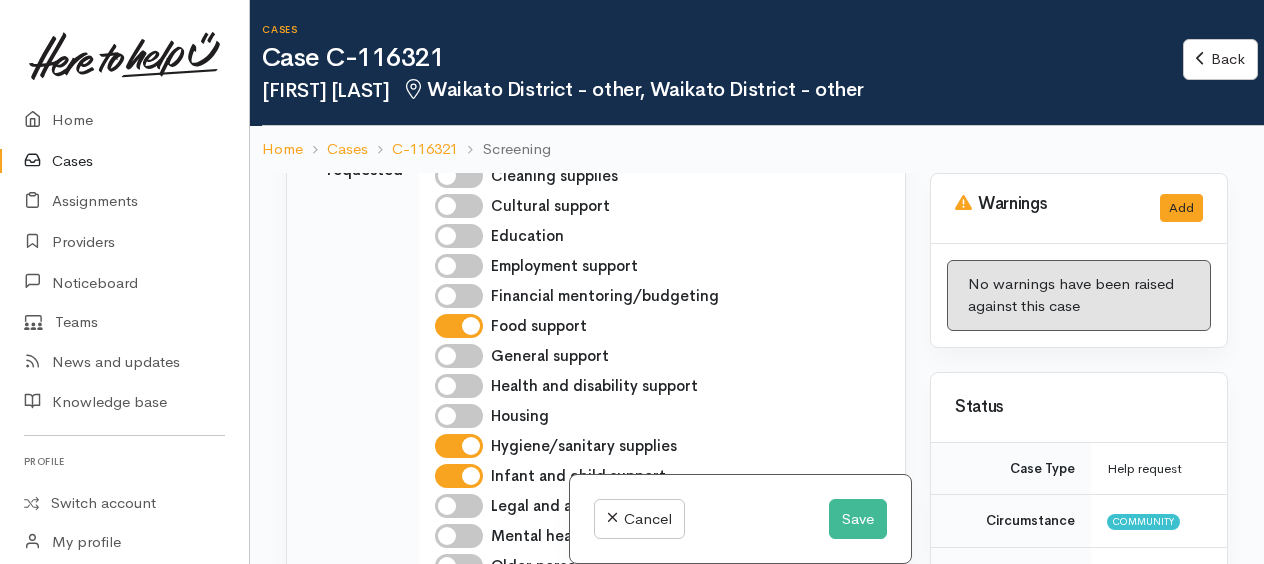 scroll, scrollTop: 1700, scrollLeft: 0, axis: vertical 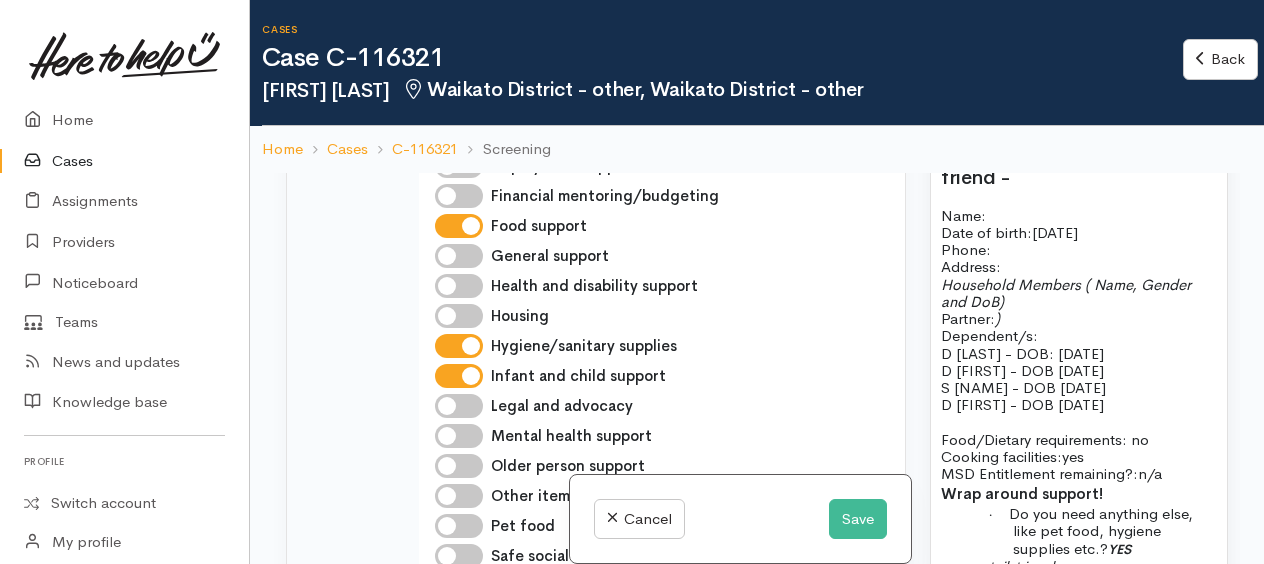 click on "Name:
Date of birth:  14/7/1996
Phone:" at bounding box center (1079, 233) 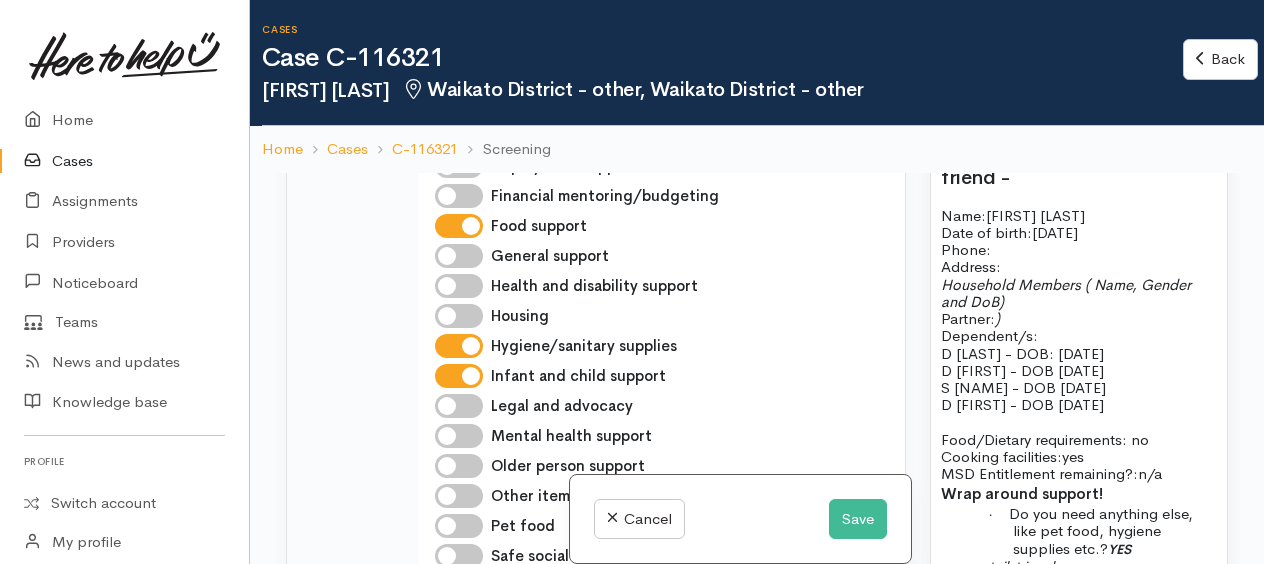 drag, startPoint x: 1025, startPoint y: 288, endPoint x: 974, endPoint y: 284, distance: 51.156624 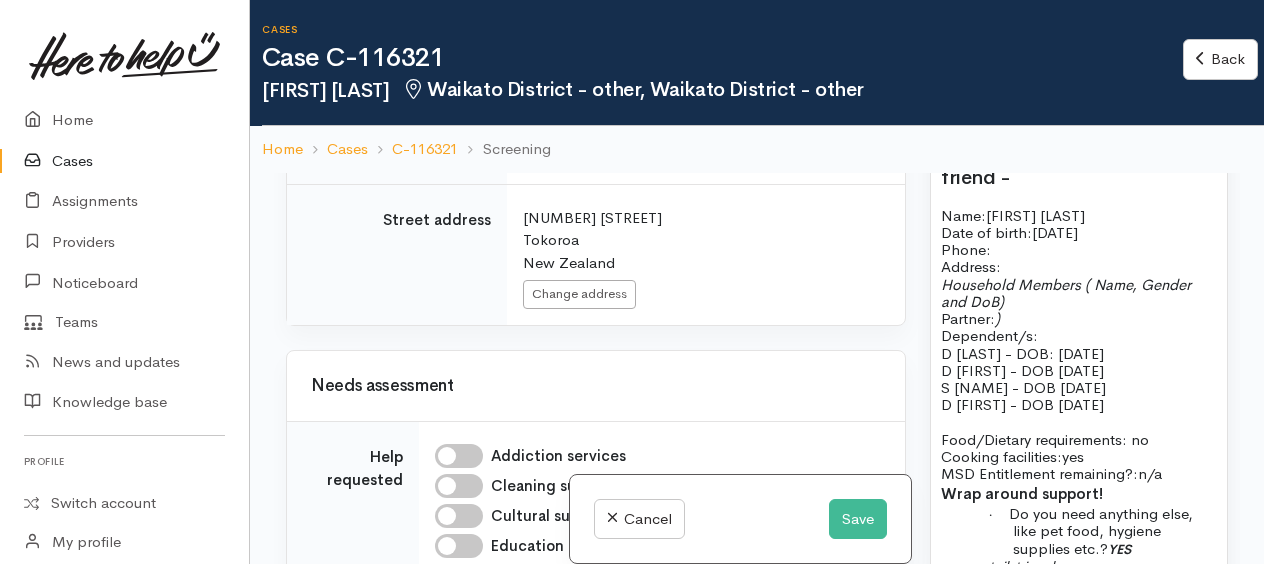 scroll, scrollTop: 1200, scrollLeft: 0, axis: vertical 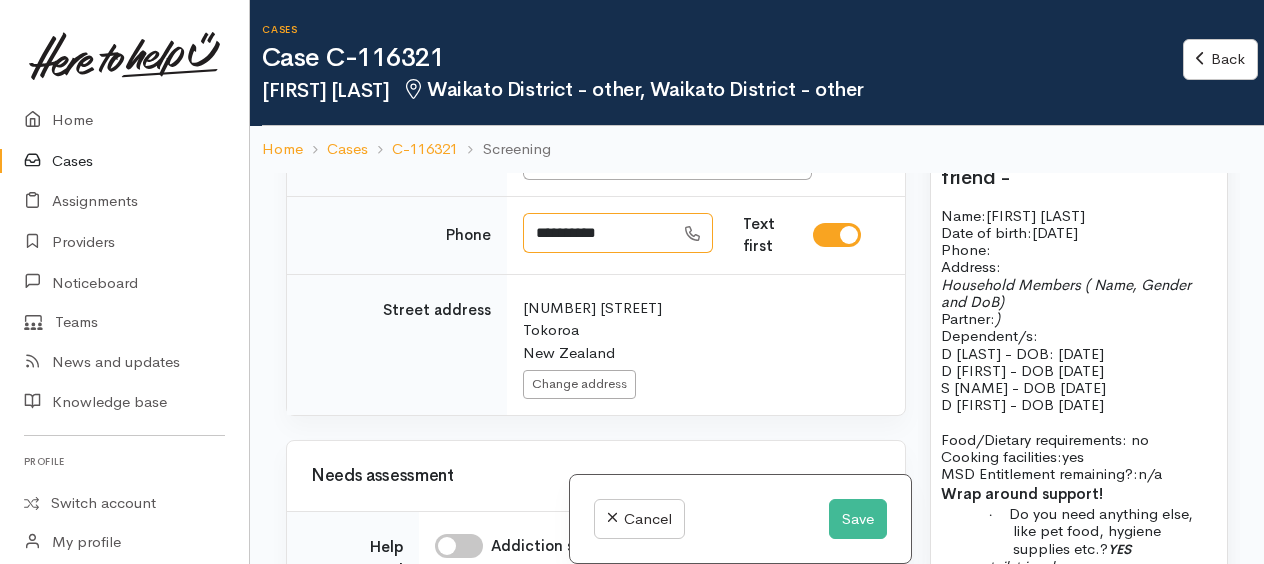 drag, startPoint x: 630, startPoint y: 256, endPoint x: 537, endPoint y: 257, distance: 93.00538 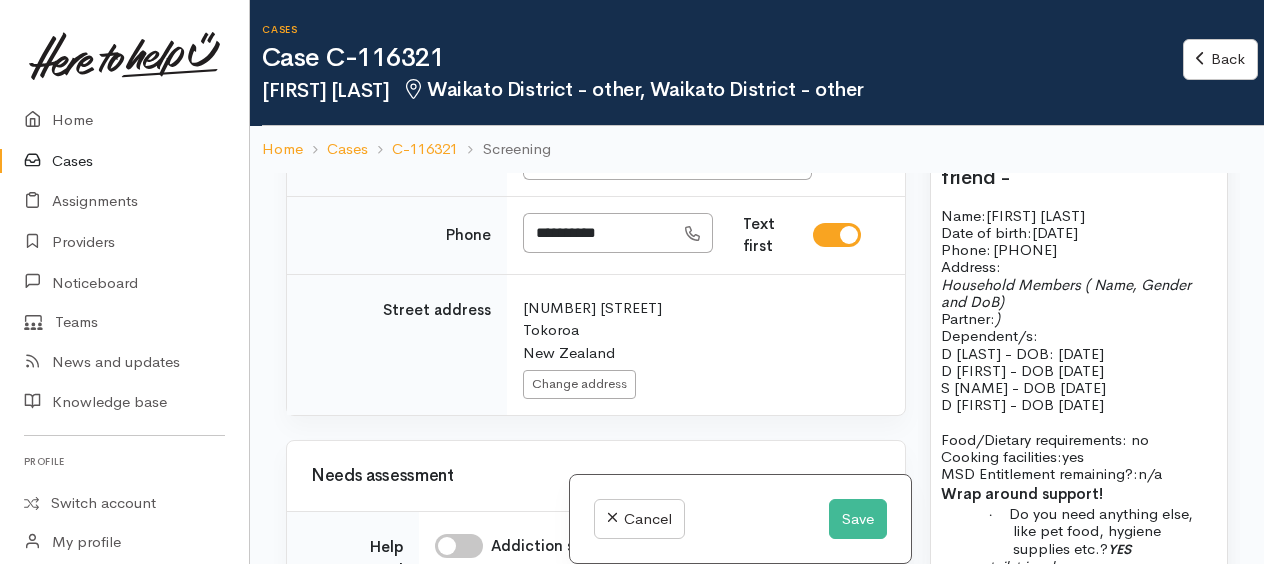 drag, startPoint x: 522, startPoint y: 329, endPoint x: 586, endPoint y: 349, distance: 67.052216 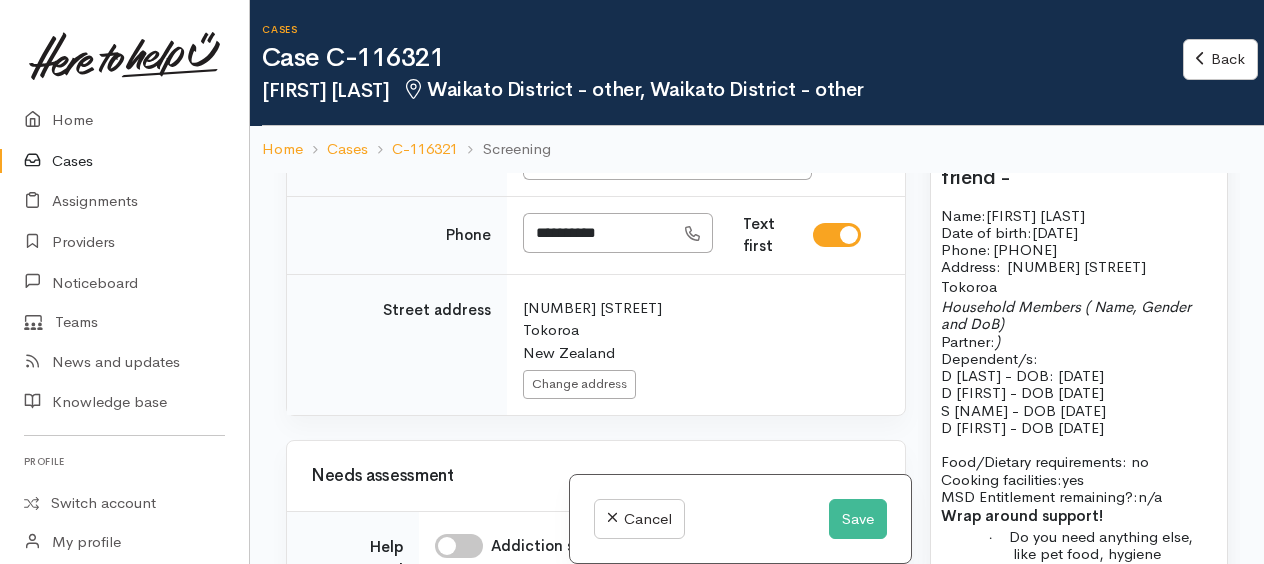 click on "Household Members ( Name, Gender and
DoB)
Partner: )
Dependent/s:" at bounding box center (1079, 332) 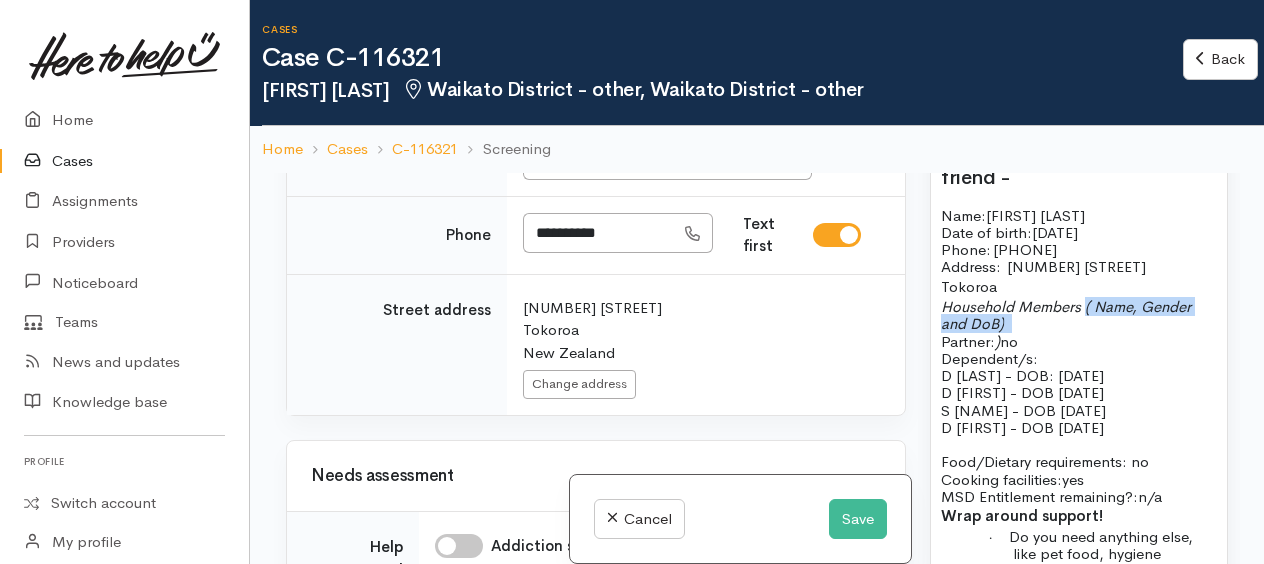 drag, startPoint x: 1083, startPoint y: 335, endPoint x: 1089, endPoint y: 350, distance: 16.155495 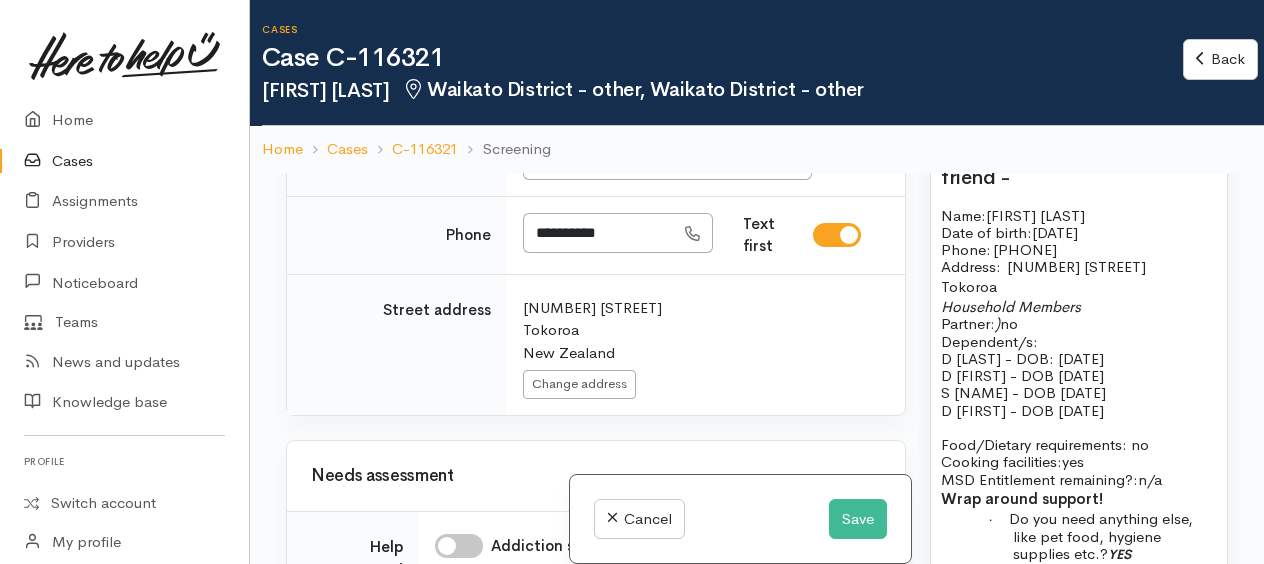 click on "D Rysha - DOB: 26/11/2018" at bounding box center [1079, 358] 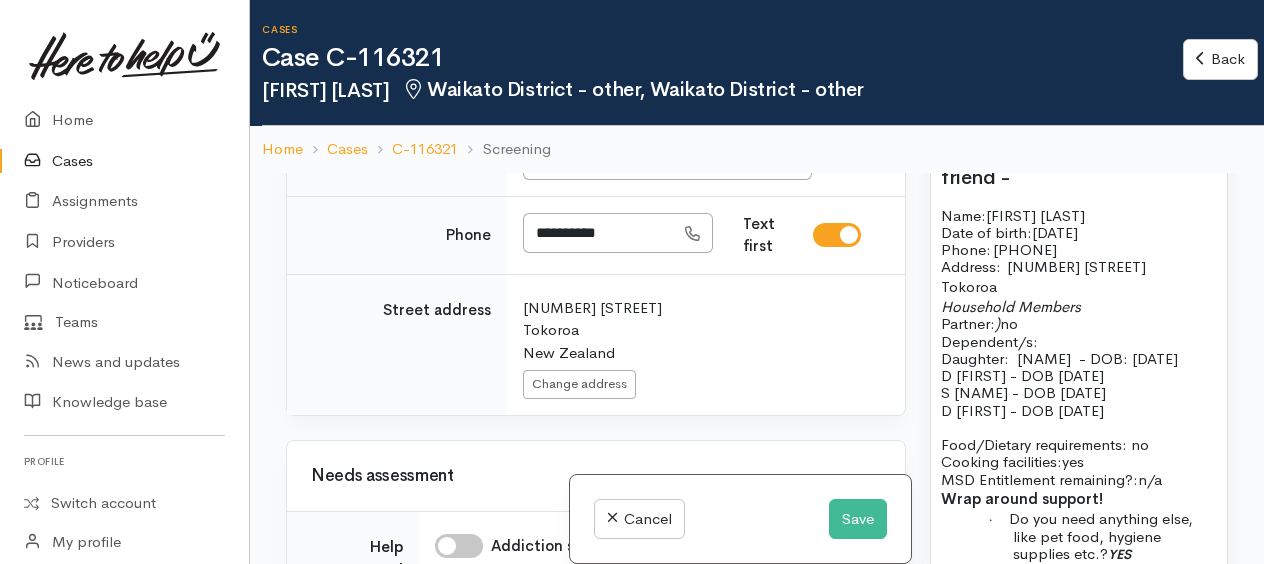 click on "D Rahera - DOB 7/2/2019" at bounding box center (1079, 375) 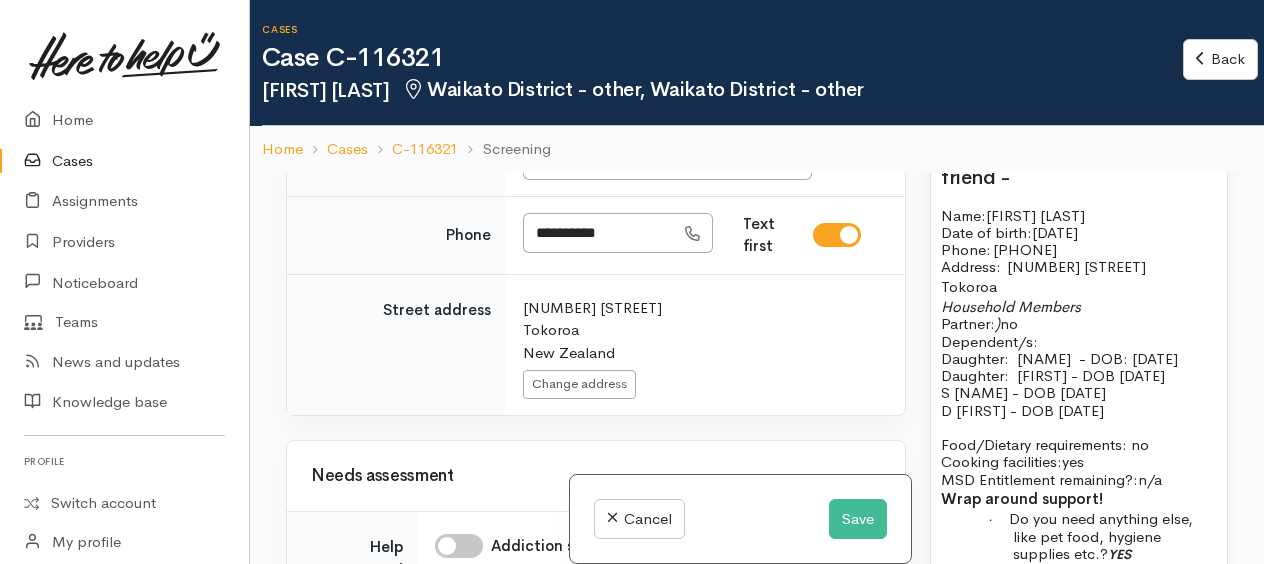 click on "S Vaerua - DOB 5/1/2021" at bounding box center (1079, 392) 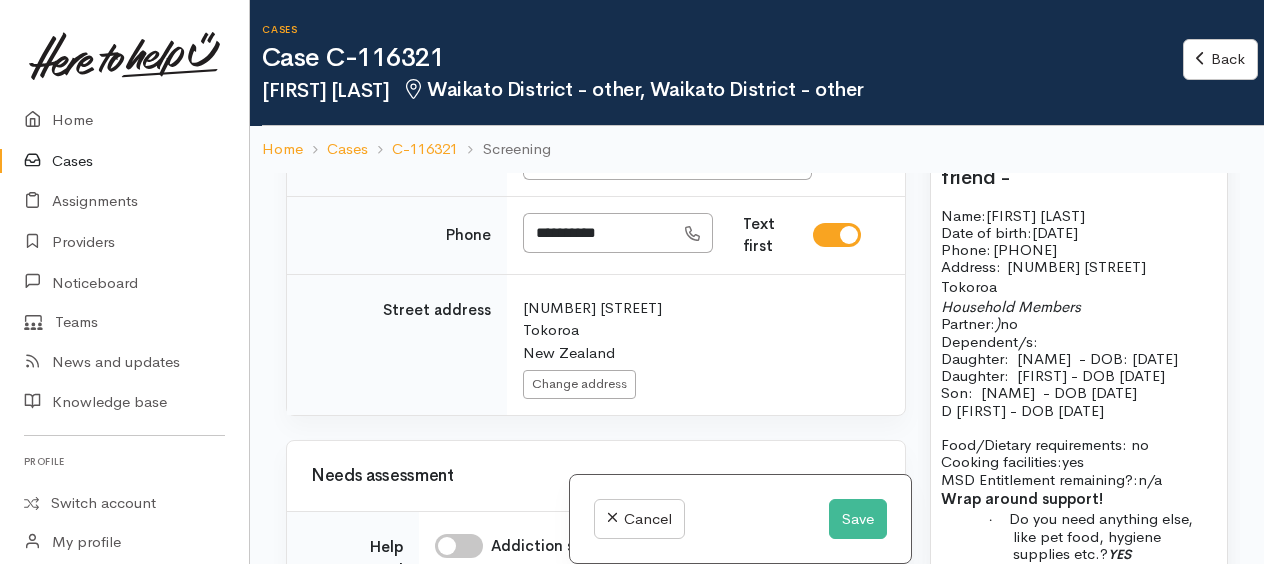 click on "D Makaia - DOB 7/2/2022" at bounding box center (1079, 410) 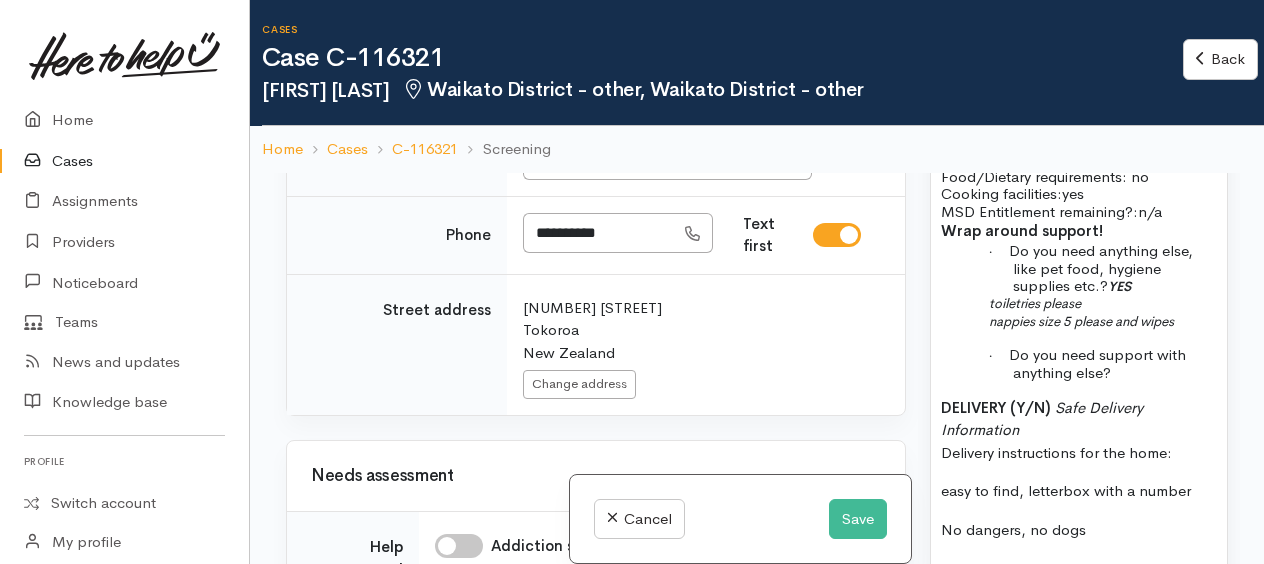 scroll, scrollTop: 2000, scrollLeft: 0, axis: vertical 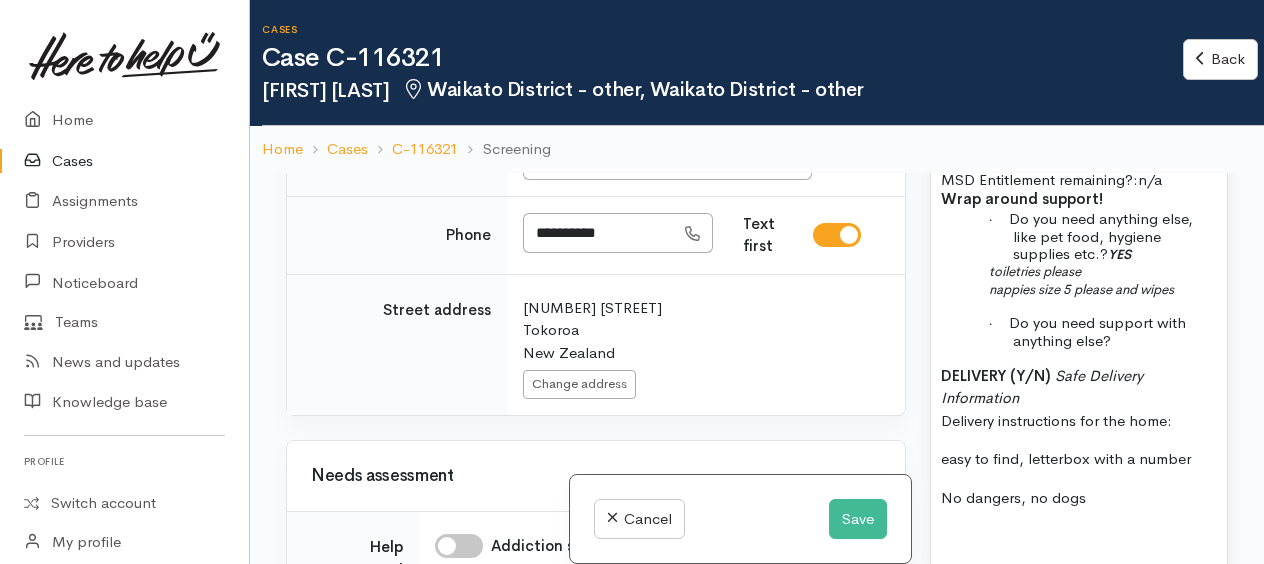 click on "screening from a year ago. Different name same number.  Check connection. ------ friend -  Name:   Taepta Raui
Date of birth:  14/7/1996
Phone:    0223128570 Address:     36 Elizabeth Drive Tokoroa Household Members
Partner: )   no
Dependent/s: Daughter:  Rysha - DOB: 26/11/2018 Daughter:  Rahera - DOB 7/2/2019 Son:  Vaerua - DOB 5/1/2021 Daughter:  Makaia - DOB 7/2/2022 Food/Dietary requirements: no
Cooking facilities:   yes
MSD Entitlement
remaining?:   n/a Wrap around support! ·
Do you need anything else, like
pet food, hygiene supplies etc.? YES   toiletries please nappies size 5 please and wipes  ·
Do you need support with
anything else? DELIVERY (Y/N)   Safe
Delivery Information
Delivery instructions for the home:   easy to find, letterbox with a number  No dangers, no dogs
------ Name:  Taimana Perawiti Contact:  0223128570 DOB:  14.07.1996 Iwi (if applicable): n/a  Rysha - 26.11.2018 - f" at bounding box center [1079, 518] 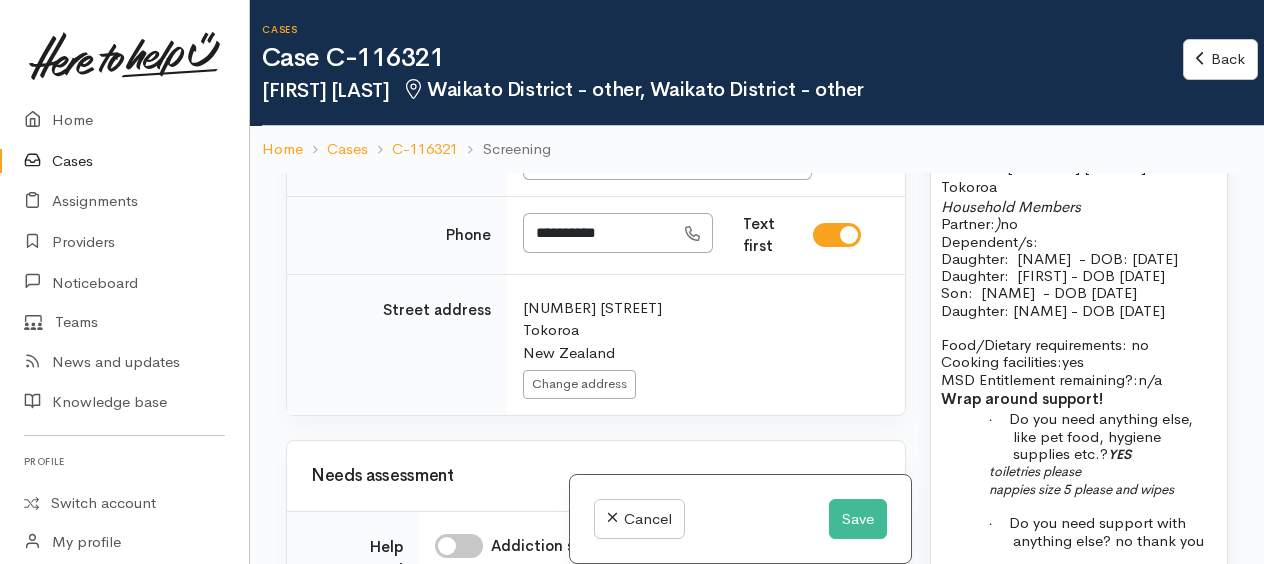 scroll, scrollTop: 1700, scrollLeft: 0, axis: vertical 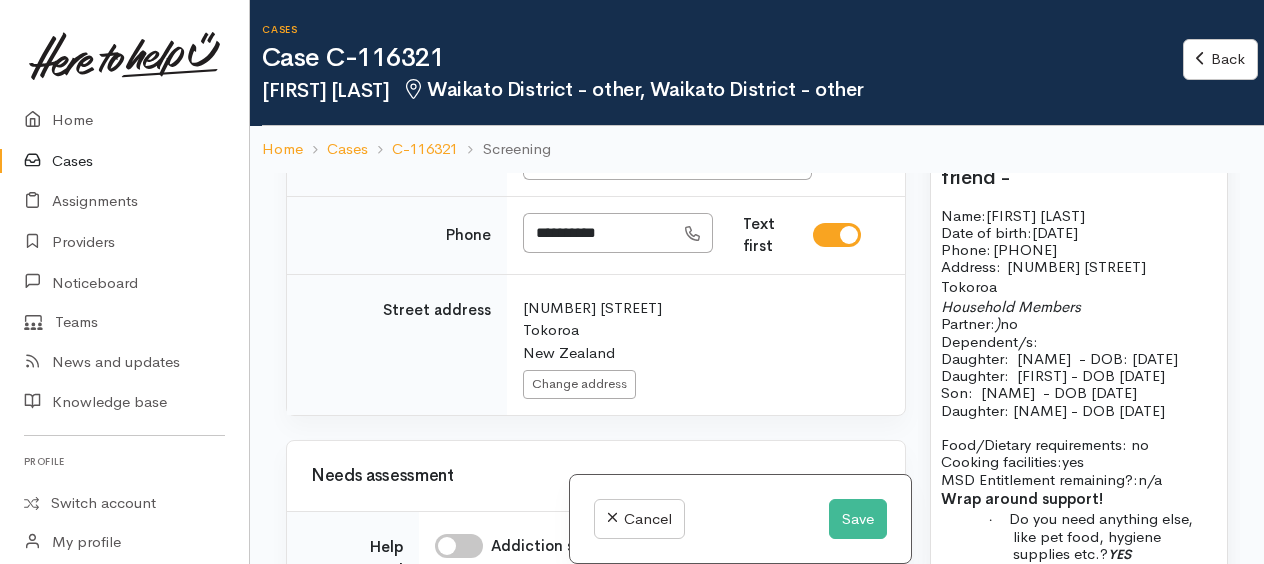 click on "Daughter:  Rahera - DOB 7/2/2019" at bounding box center (1079, 375) 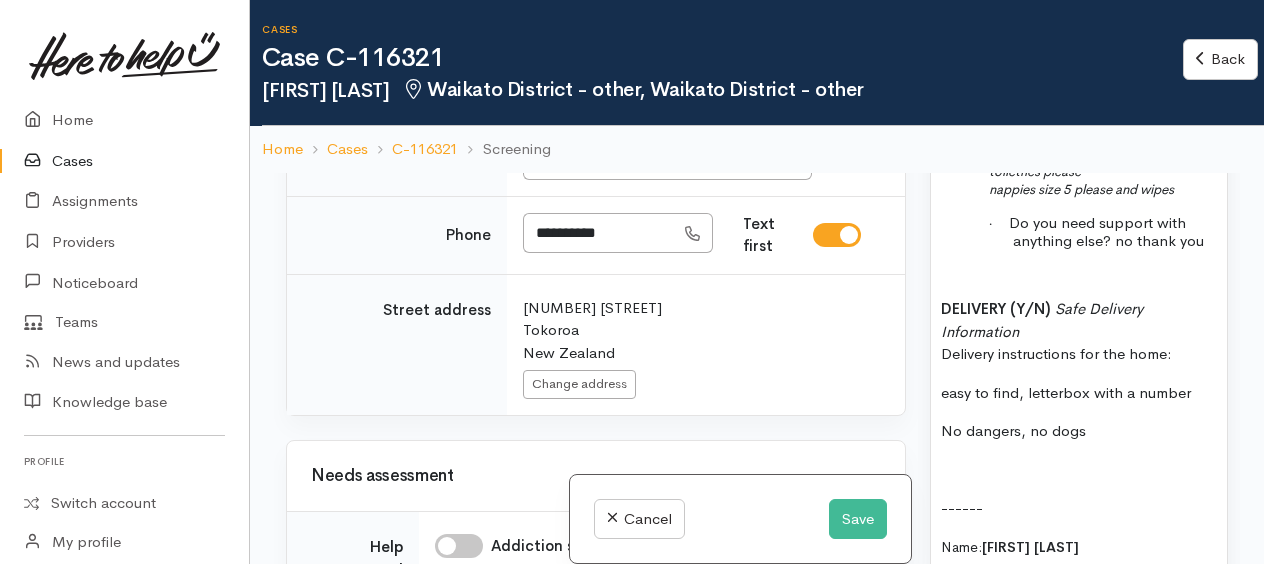 scroll, scrollTop: 2200, scrollLeft: 0, axis: vertical 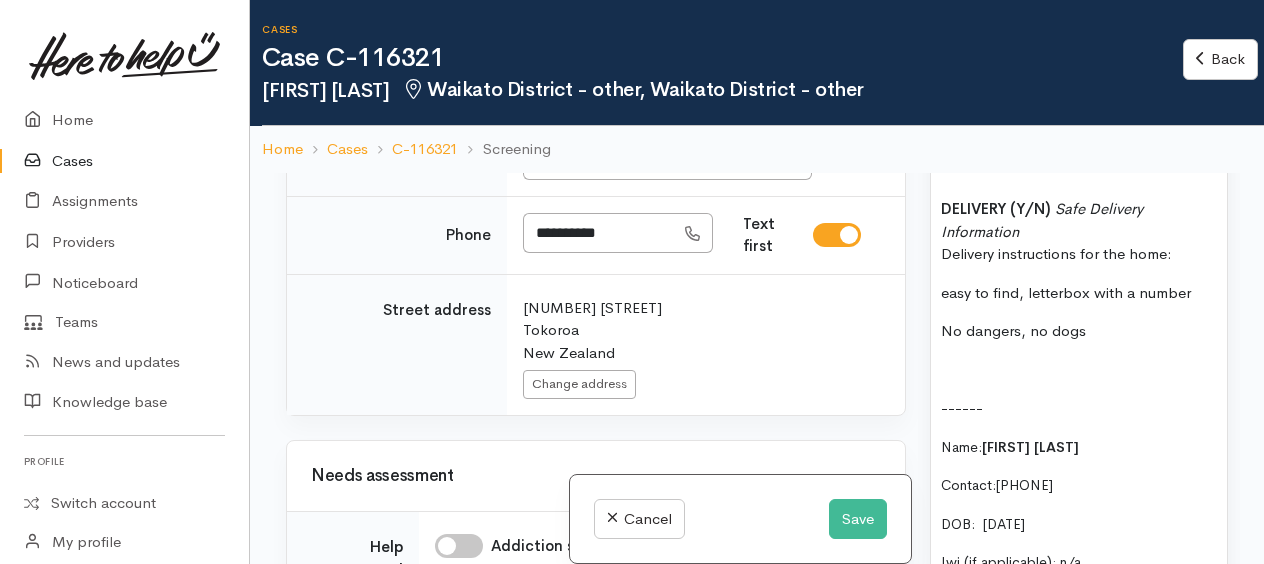 click on "screening from a year ago. Different name same number.  Check connection. ------ friend -  Name:   Taepta Raui
Date of birth:  14/7/1996
Phone:    0223128570 Address:     36 Elizabeth Drive Tokoroa Household Members
Partner: )   no
Dependent/s: Daughter:  Rysha - DOB: 26/11/2018 Daughter:  Rahera - DOB 7/2/2020 Son:  Vaerua - DOB 5/1/2021 Daughter:  Makaia - DOB 7/2/2022 Food/Dietary requirements: no
Cooking facilities:   yes
MSD Entitlement
remaining?:   n/a Wrap around support! ·
Do you need anything else, like
pet food, hygiene supplies etc.? YES   toiletries please nappies size 5 please and wipes  ·
Do you need support with
anything else? no thank you DELIVERY (Y/N)   Safe
Delivery Information
Delivery instructions for the home:   easy to find, letterbox with a number  No dangers, no dogs
------ Name:  Taimana Perawiti Contact:  0223128570 DOB:  14.07.1996 Iwi (if applicable): n/a" at bounding box center (1079, 335) 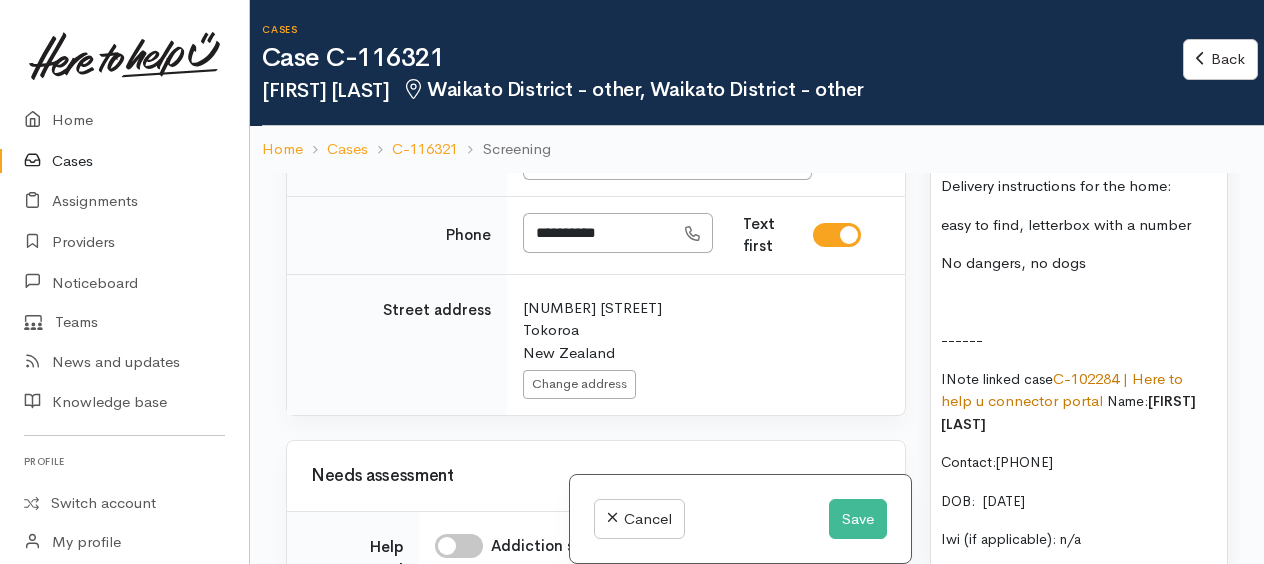 scroll, scrollTop: 2300, scrollLeft: 0, axis: vertical 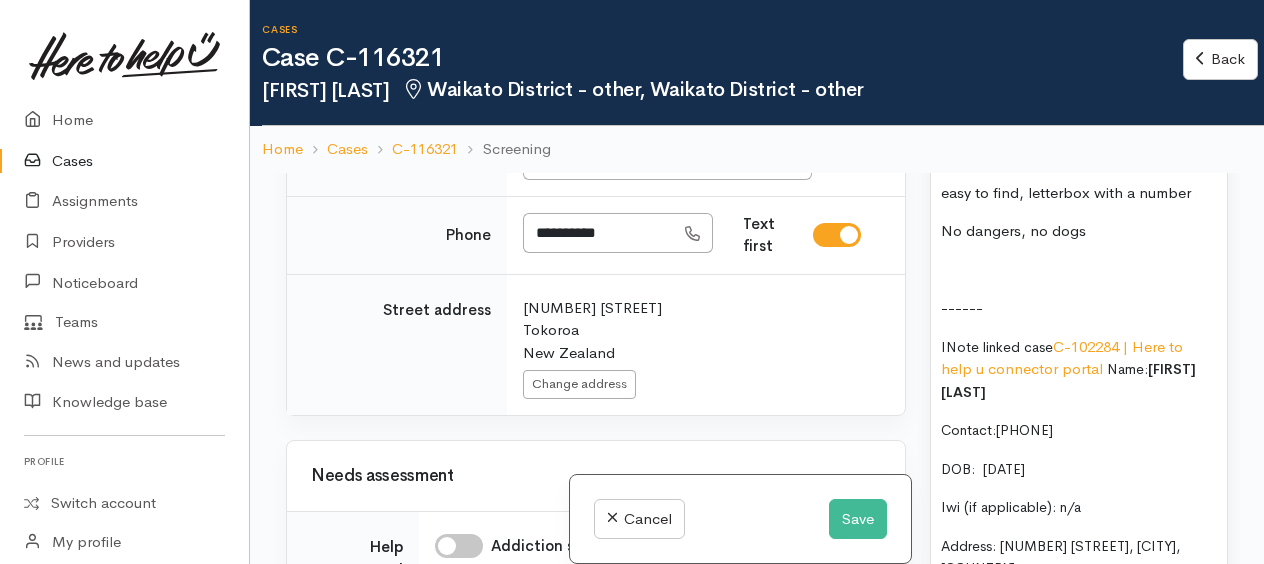 click on "Name:" at bounding box center [1127, 369] 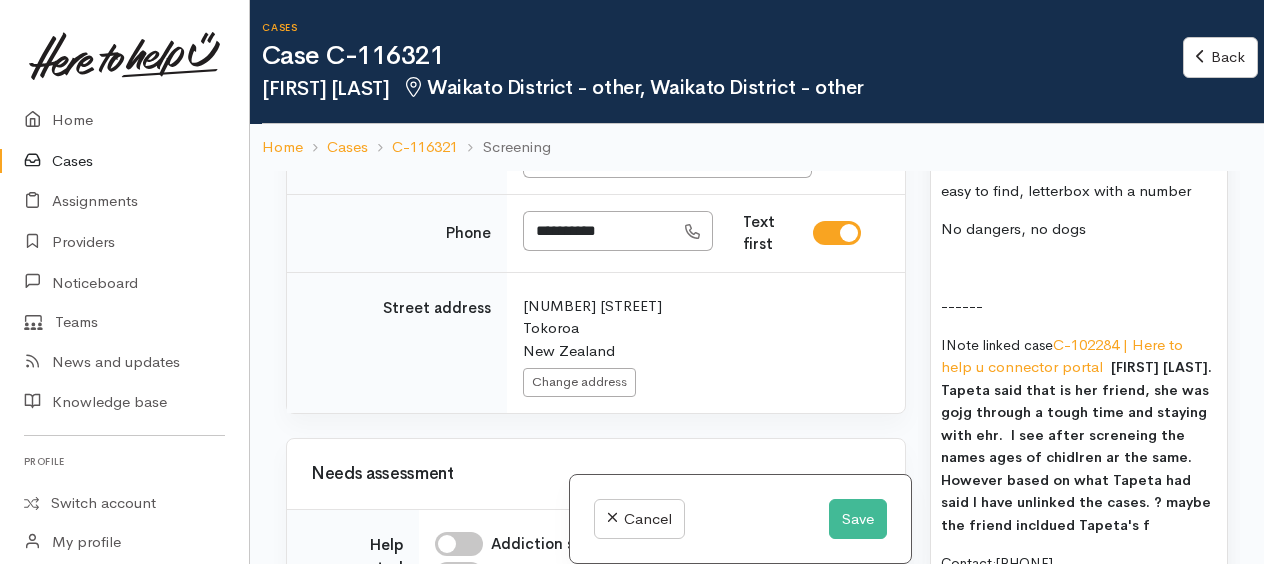 scroll, scrollTop: 25, scrollLeft: 0, axis: vertical 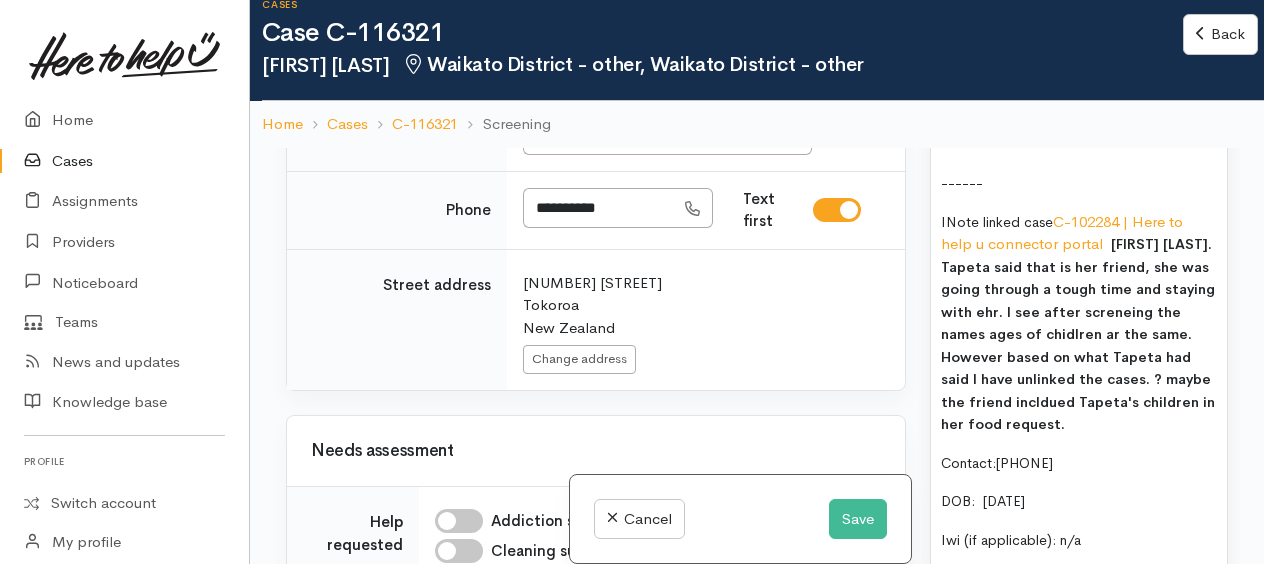 click on "Taimana Perawiti.  Tapeta said that is her friend, she was going  through a tough time and staying with ehr.  I see after screneing the names ages of chidlren ar the same.  However based on what Tapeta had said I have unlinked the cases. ? maybe the friend incldued Tapeta's children in her food request." at bounding box center [1078, 334] 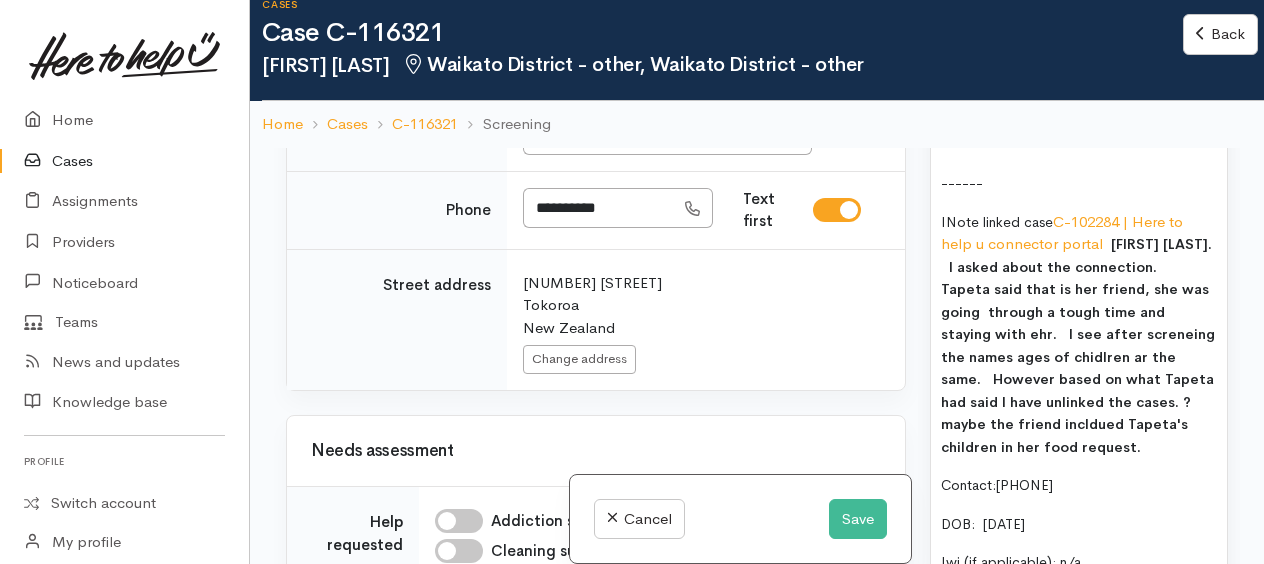 click on "Taimana Perawiti.  I asked about the connection.  Tapeta said that is her friend, she was going  through a tough time and staying with ehr.  I see after screneing the names ages of chidlren ar the same.  However based on what Tapeta had said I have unlinked the cases. ? maybe the friend incldued Tapeta's children in her food request." at bounding box center (1078, 345) 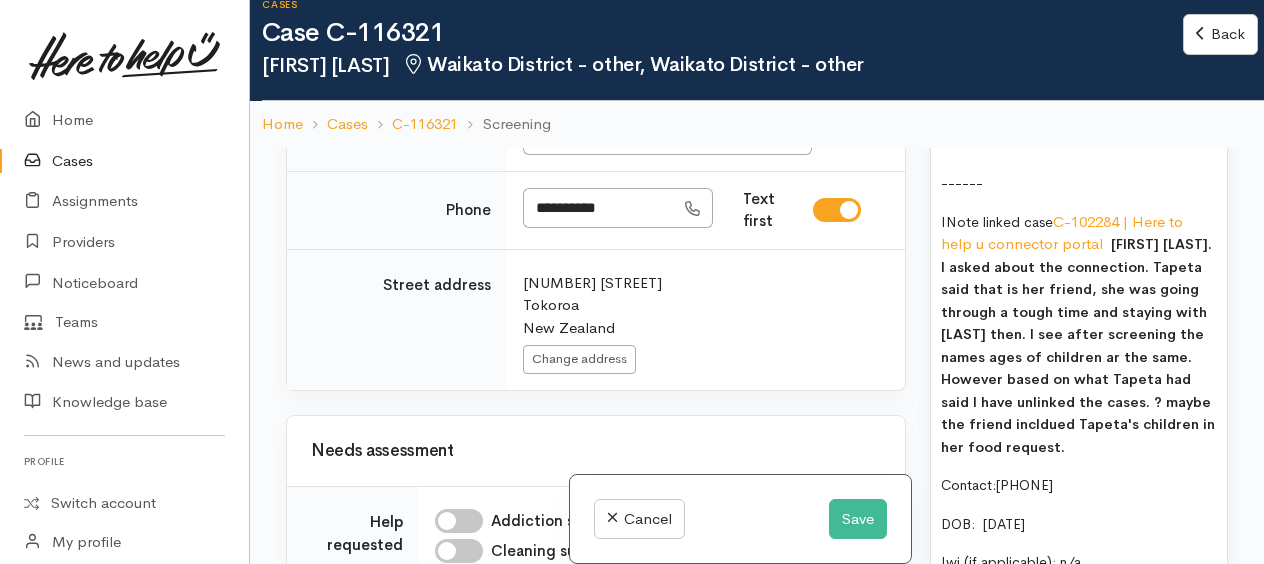 click on "Taimana Perawiti.  I asked about the connection.  Tapeta said that is her friend, she was going  through a tough time and staying with Taepta then.   I see after screening the names ages of children ar the same.  However based on what Tapeta had said I have unlinked the cases. ? maybe the friend incldued Tapeta's children in her food request." at bounding box center [1078, 345] 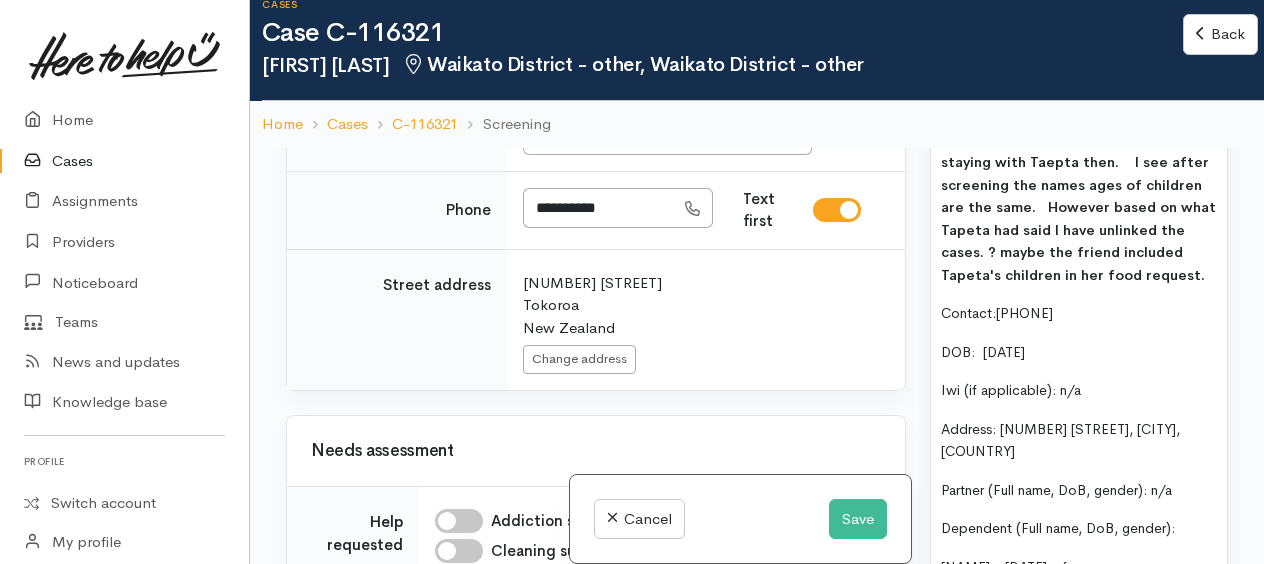 scroll, scrollTop: 2600, scrollLeft: 0, axis: vertical 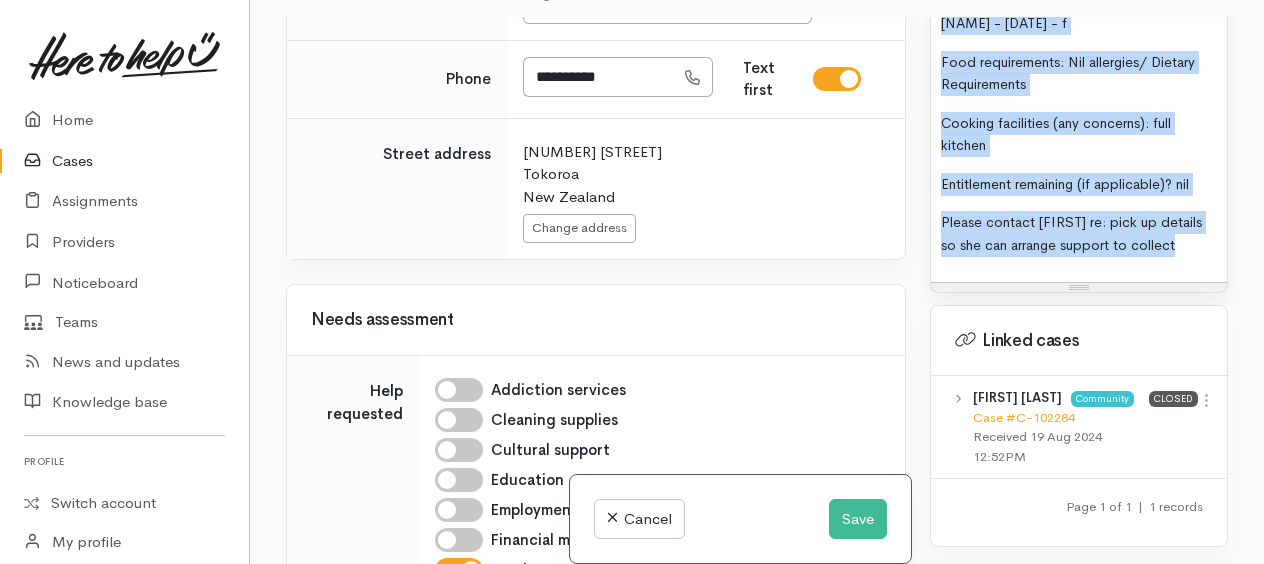 drag, startPoint x: 932, startPoint y: 310, endPoint x: 1188, endPoint y: 312, distance: 256.0078 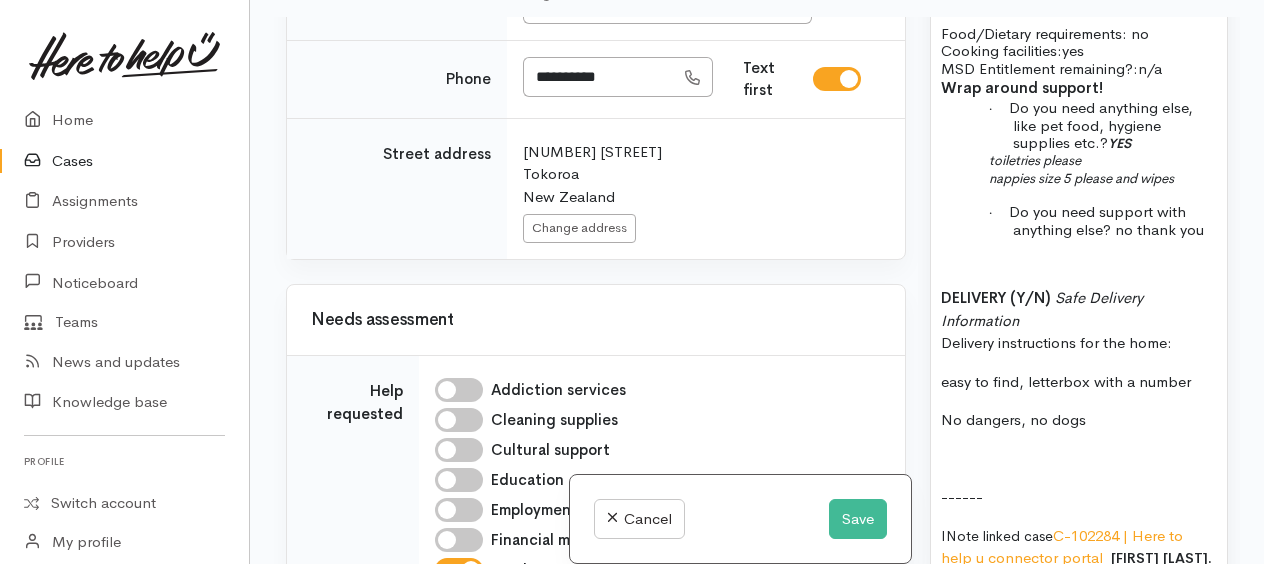 scroll, scrollTop: 1931, scrollLeft: 0, axis: vertical 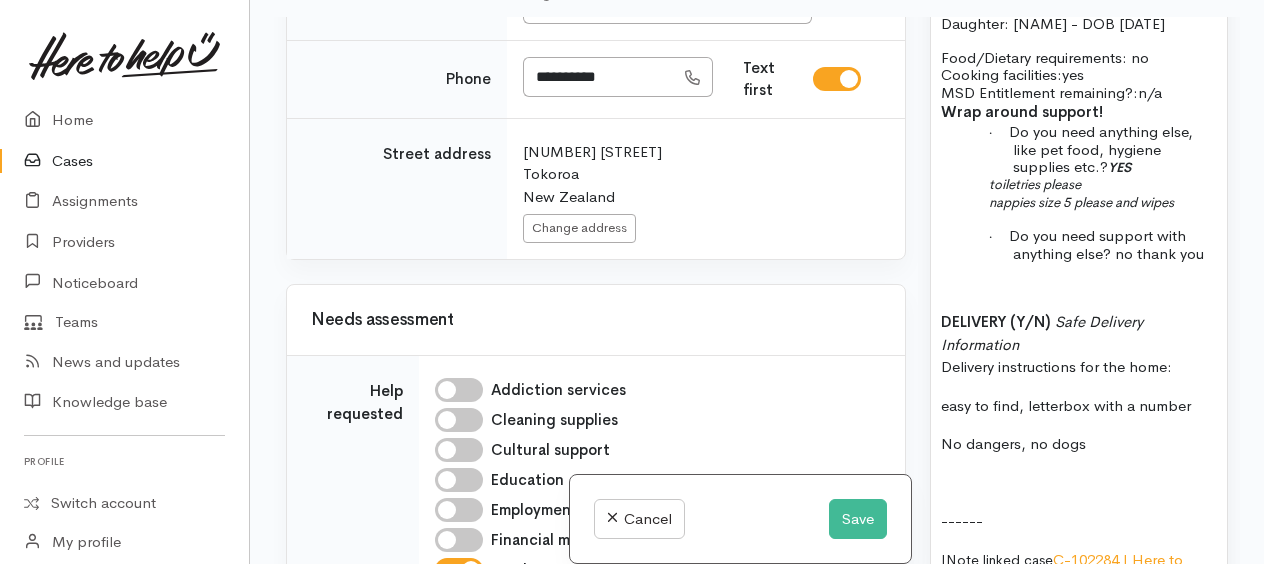 click on "Food/Dietary requirements: no
Cooking facilities:   yes
MSD Entitlement
remaining?:   n/a" at bounding box center [1079, 75] 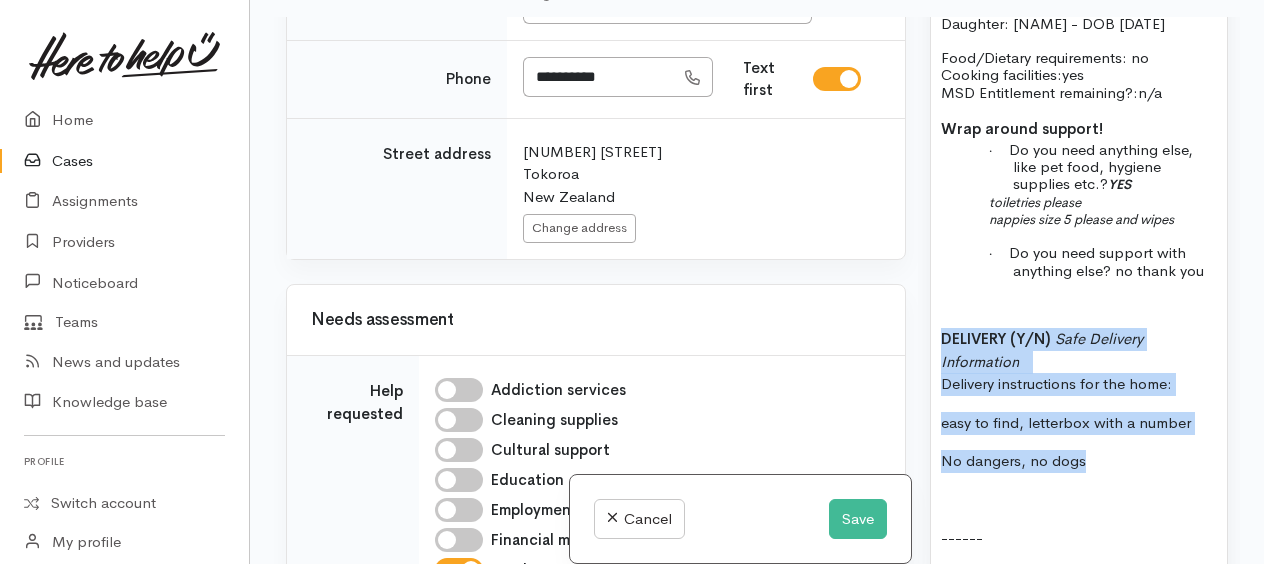 drag, startPoint x: 943, startPoint y: 363, endPoint x: 1118, endPoint y: 477, distance: 208.85641 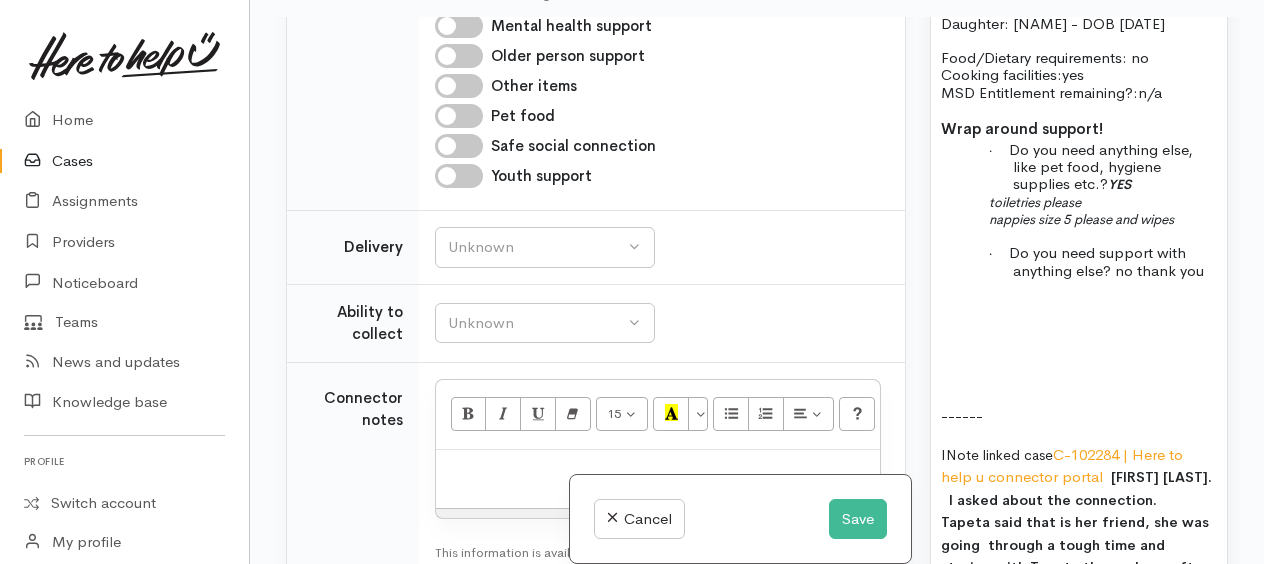 scroll, scrollTop: 2000, scrollLeft: 0, axis: vertical 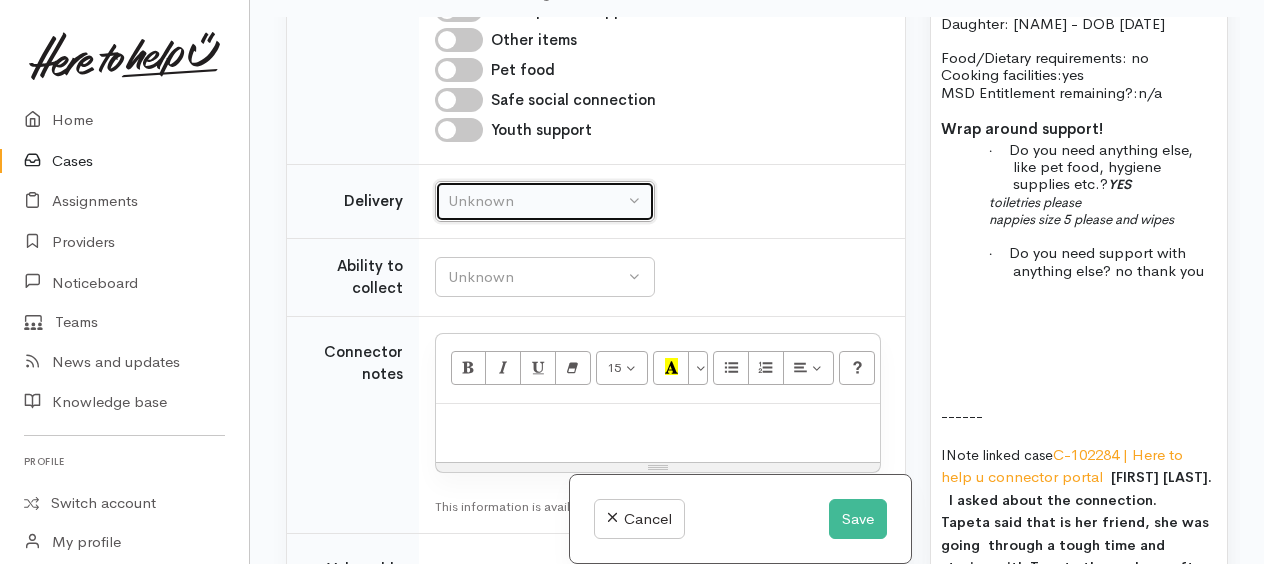 click on "Unknown" at bounding box center (545, 201) 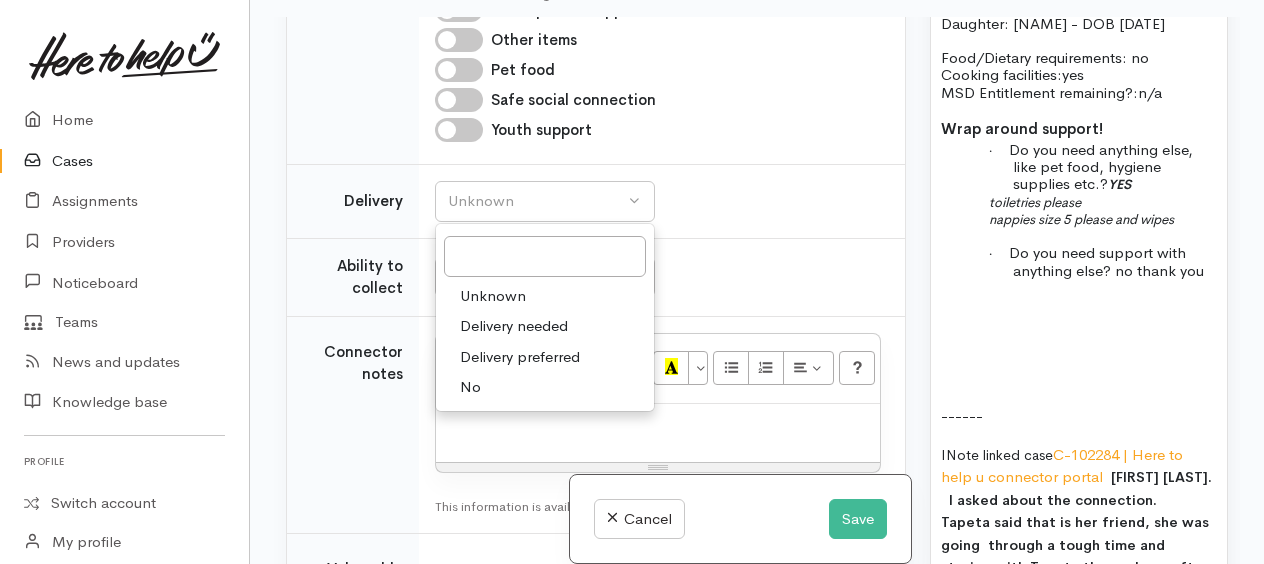 click on "Delivery preferred" at bounding box center (520, 357) 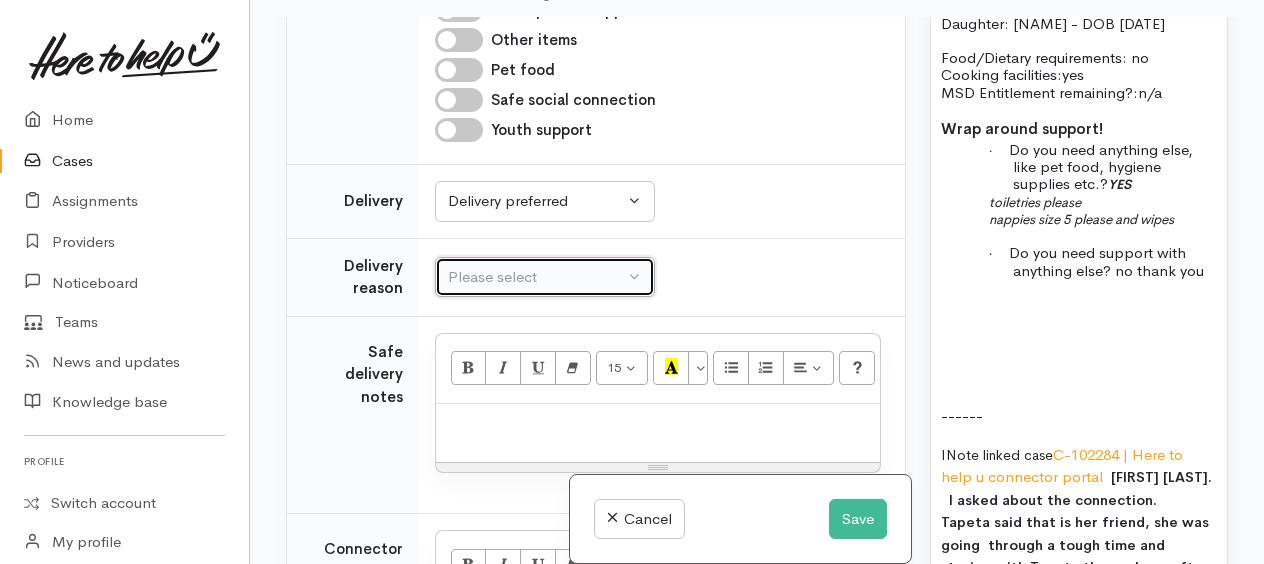 click on "Please select" at bounding box center [536, 277] 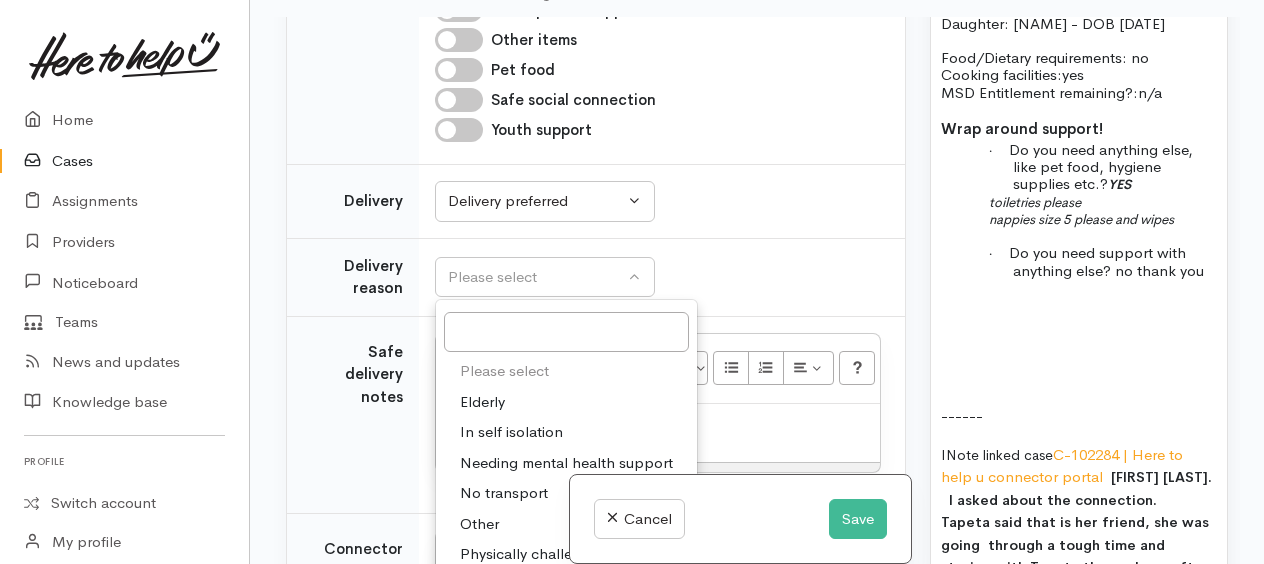 click on "Other" at bounding box center (479, 524) 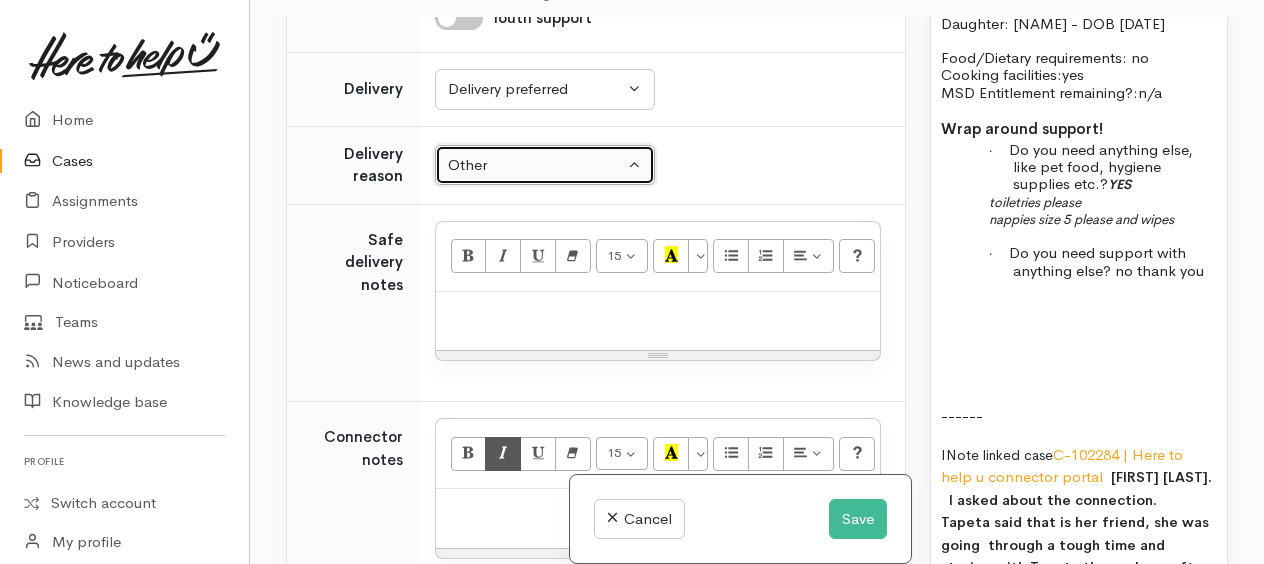 scroll, scrollTop: 2300, scrollLeft: 0, axis: vertical 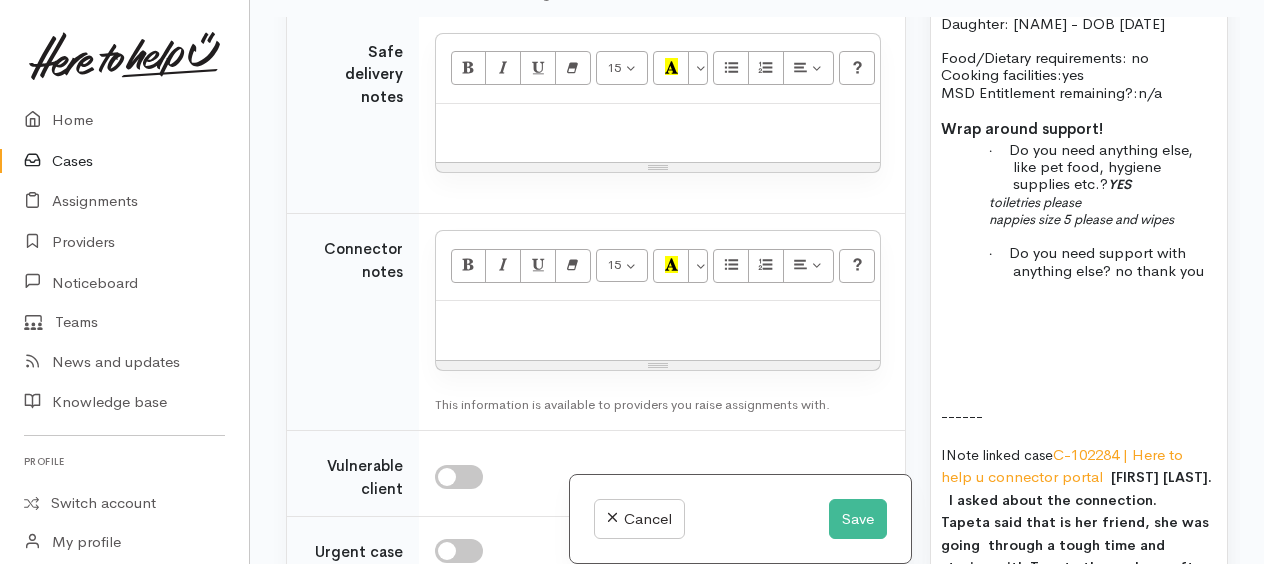 paste 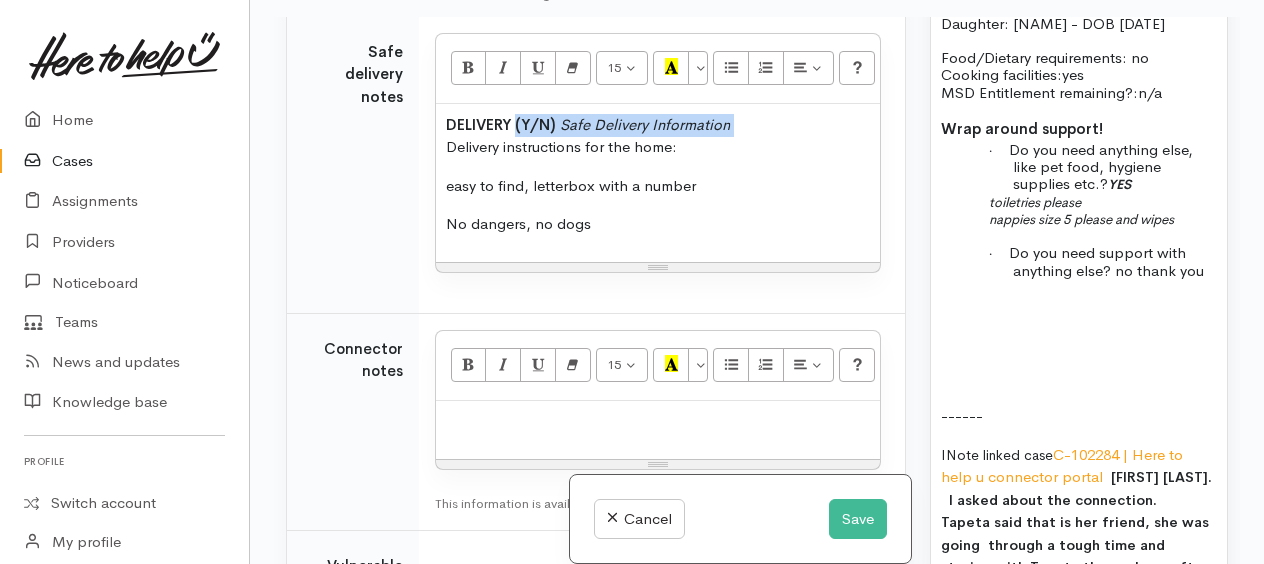 drag, startPoint x: 518, startPoint y: 147, endPoint x: 734, endPoint y: 148, distance: 216.00232 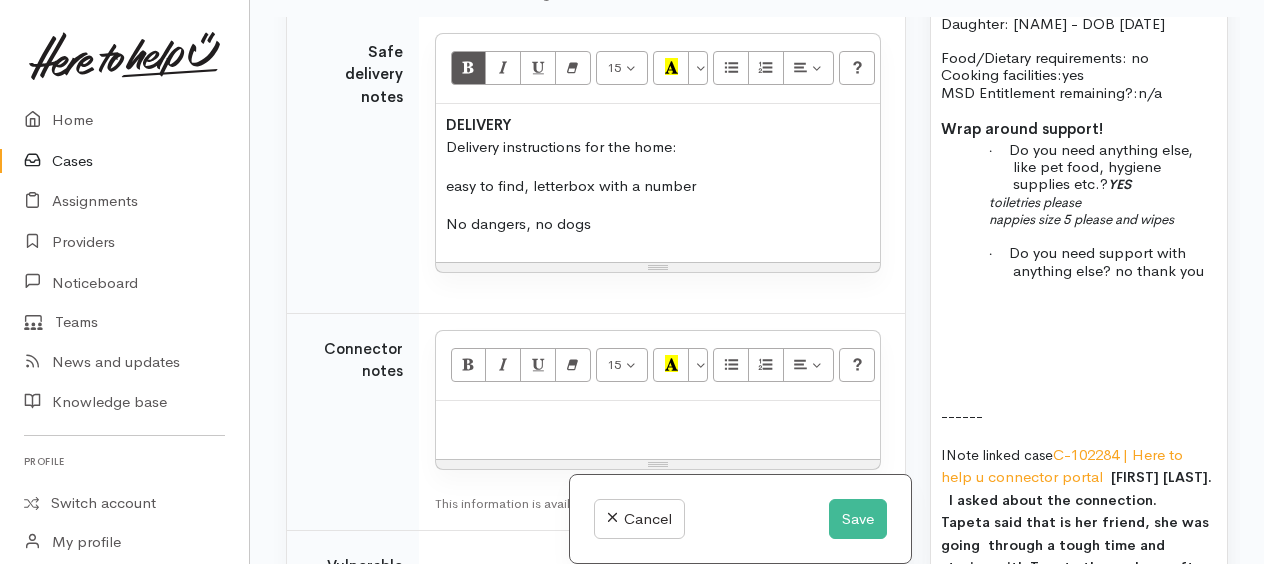 drag, startPoint x: 445, startPoint y: 168, endPoint x: 692, endPoint y: 164, distance: 247.03238 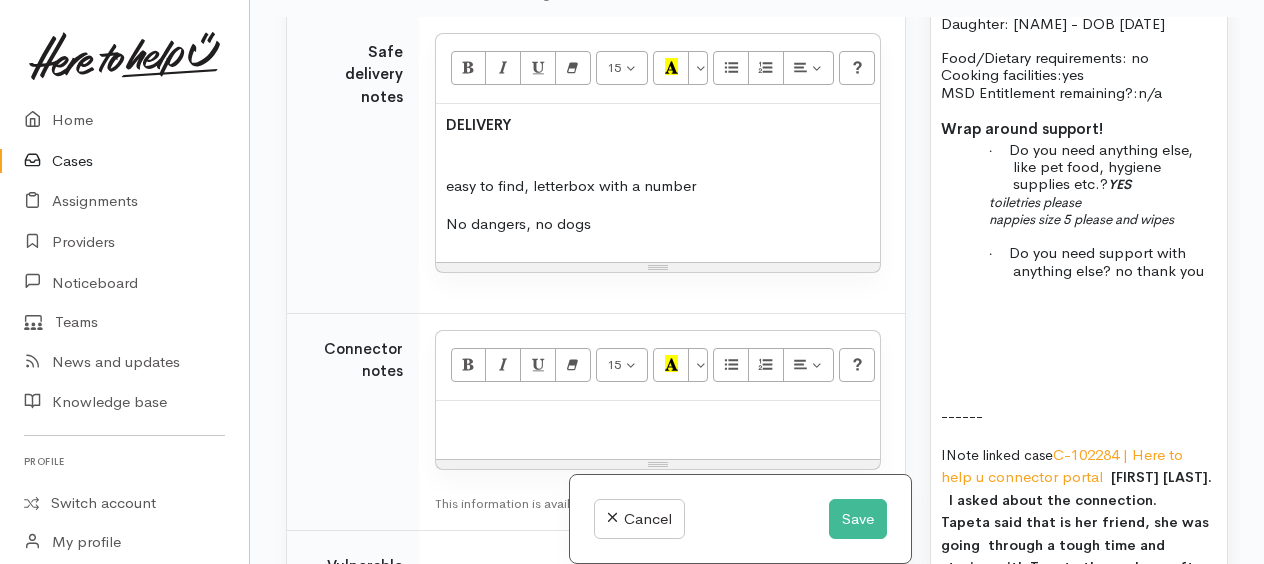 click on "DELIVERY      easy to find, letterbox with a number  No dangers, no dogs" at bounding box center [658, 183] 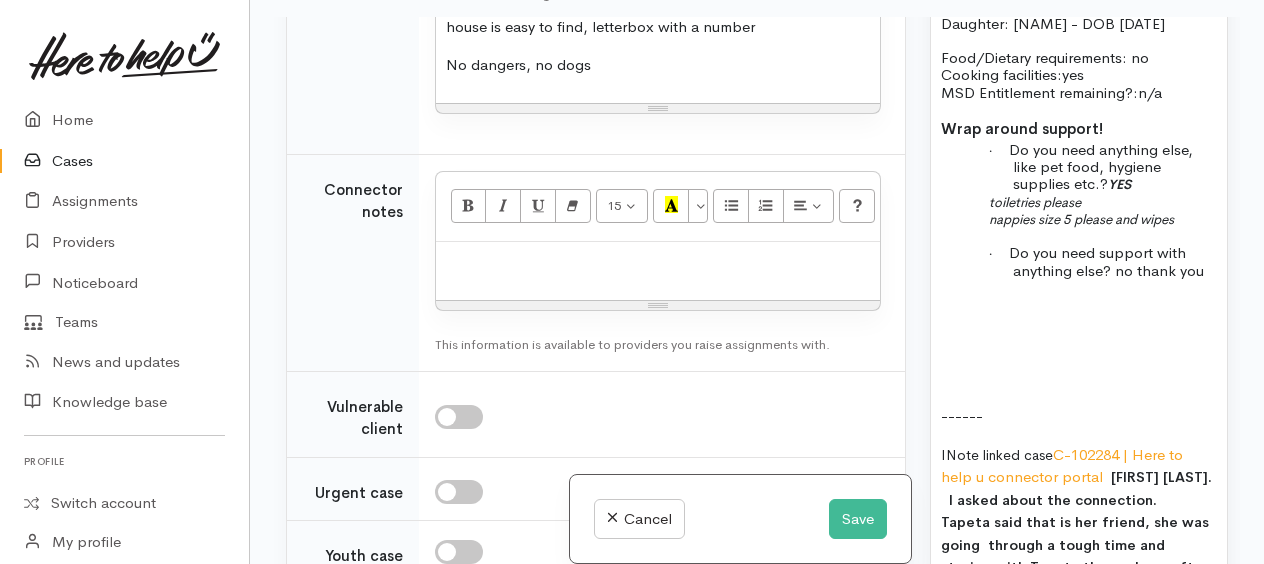 scroll, scrollTop: 2500, scrollLeft: 0, axis: vertical 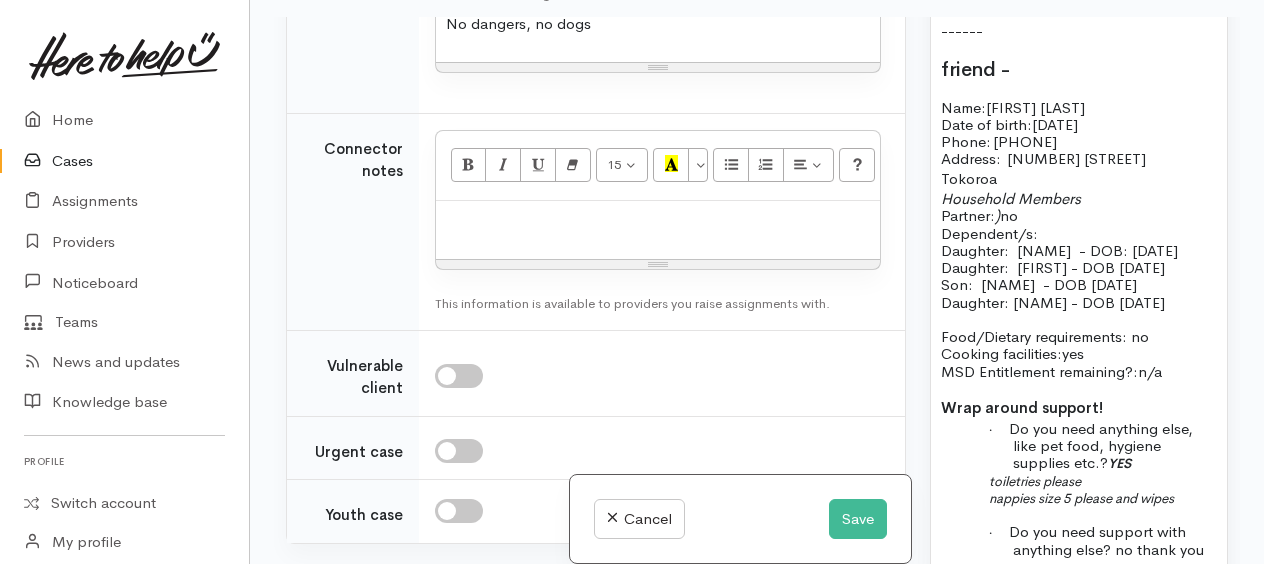 drag, startPoint x: 1188, startPoint y: 252, endPoint x: 935, endPoint y: 124, distance: 283.5366 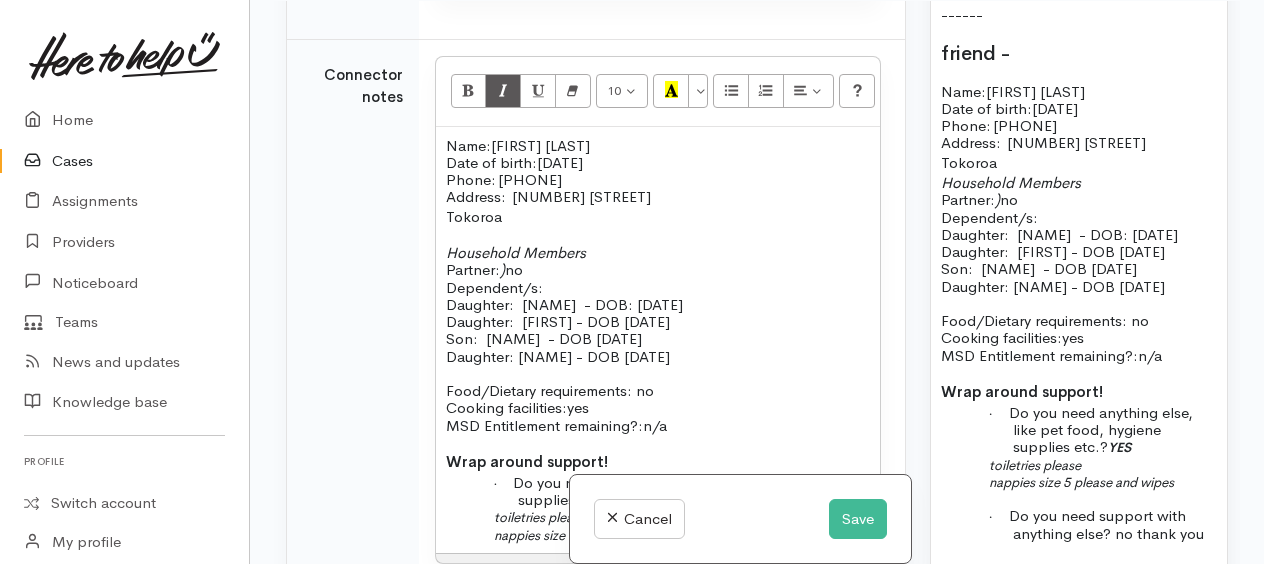 click on "friend -" at bounding box center (1079, 54) 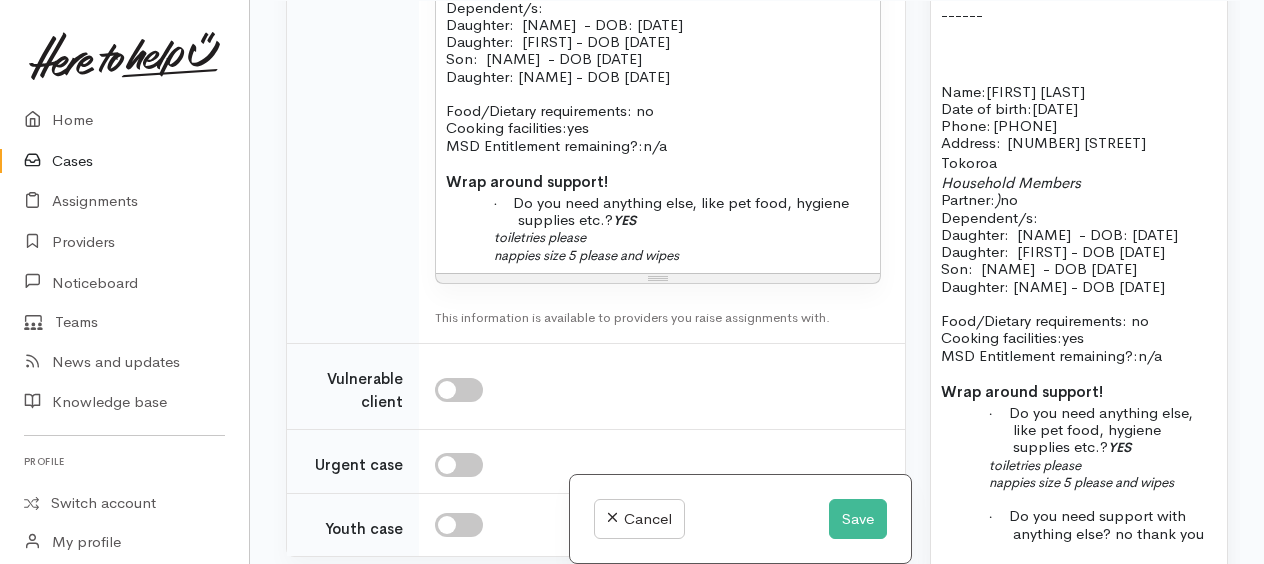 scroll, scrollTop: 2858, scrollLeft: 0, axis: vertical 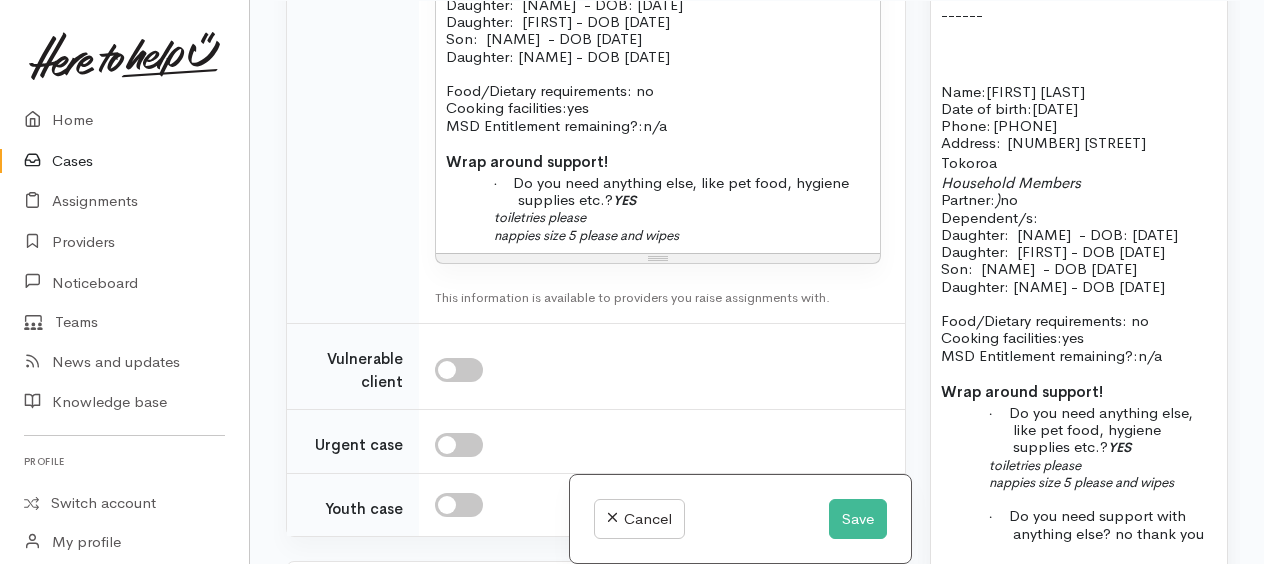 click on "Name:   Taepta Raui Date of birth:  14/7/1996 Phone:    0223128570 Address:     36 Elizabeth Drive Tokoroa Household Members  Partner: )   no Dependent/s: Daughter:  Rysha - DOB: 26/11/2018 Daughter:  Rahera - DOB 7/2/2020 Son:  Vaerua - DOB 5/1/2021 Daughter:  Makaia - DOB 7/2/2022 Food/Dietary requirements: no    Cooking facilities:   yes  MSD Entitlement remaining?:   n/a Wrap around support! ·         Do you need anything else, like pet food, hygiene supplies etc.? YES   toiletries please nappies size 5 please and wipes" at bounding box center [658, 40] 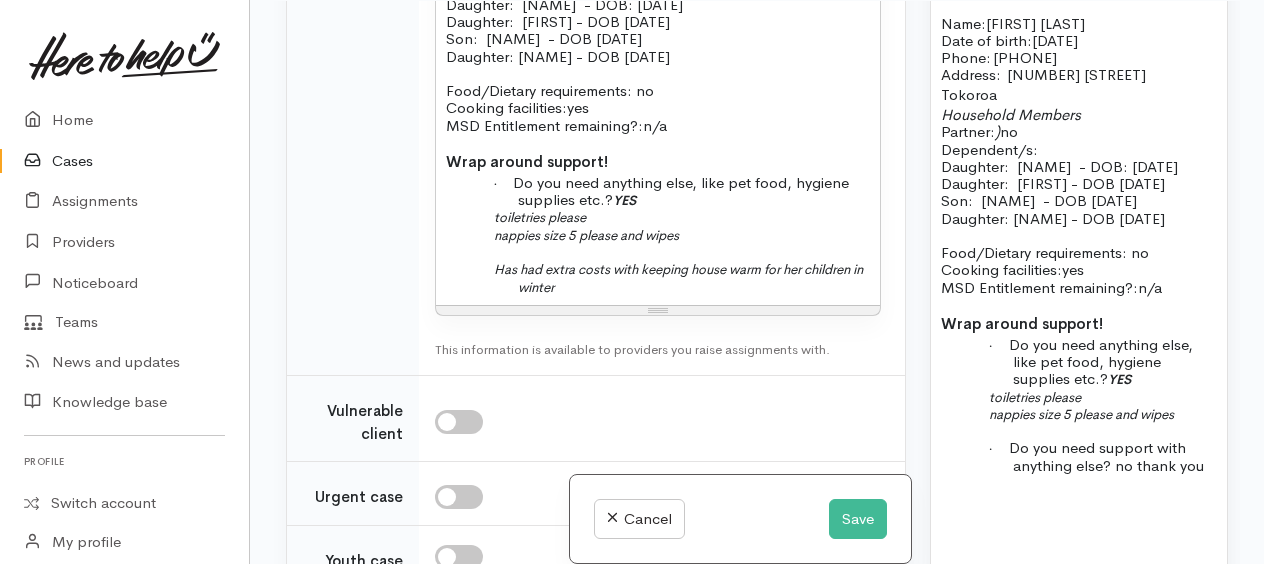 scroll, scrollTop: 1752, scrollLeft: 0, axis: vertical 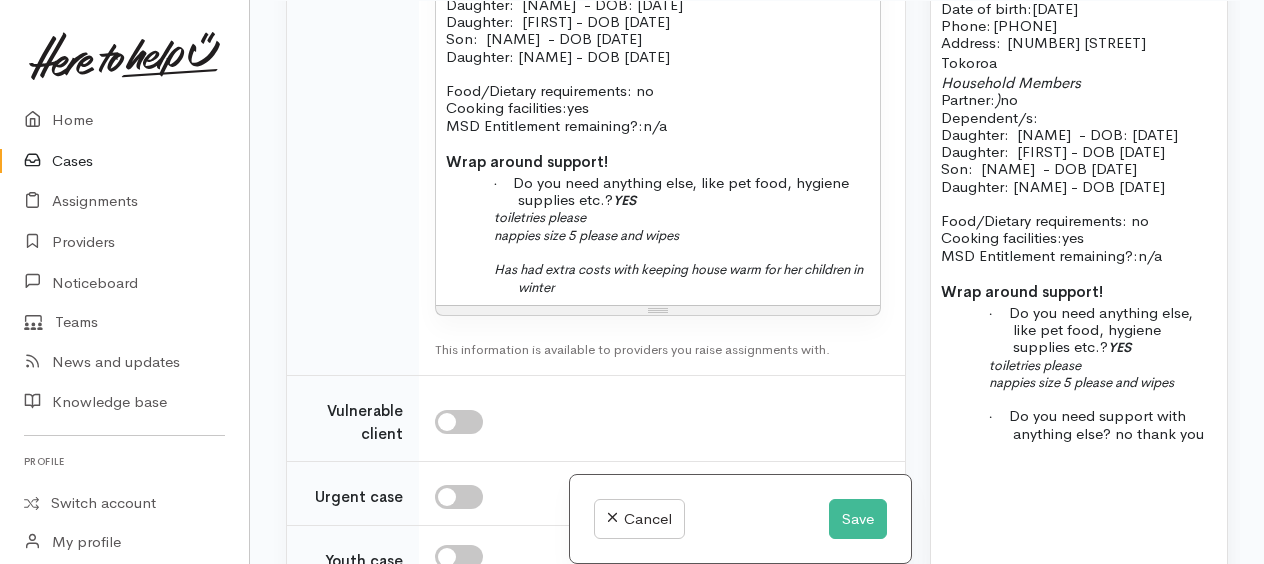 drag, startPoint x: 488, startPoint y: 288, endPoint x: 582, endPoint y: 305, distance: 95.524864 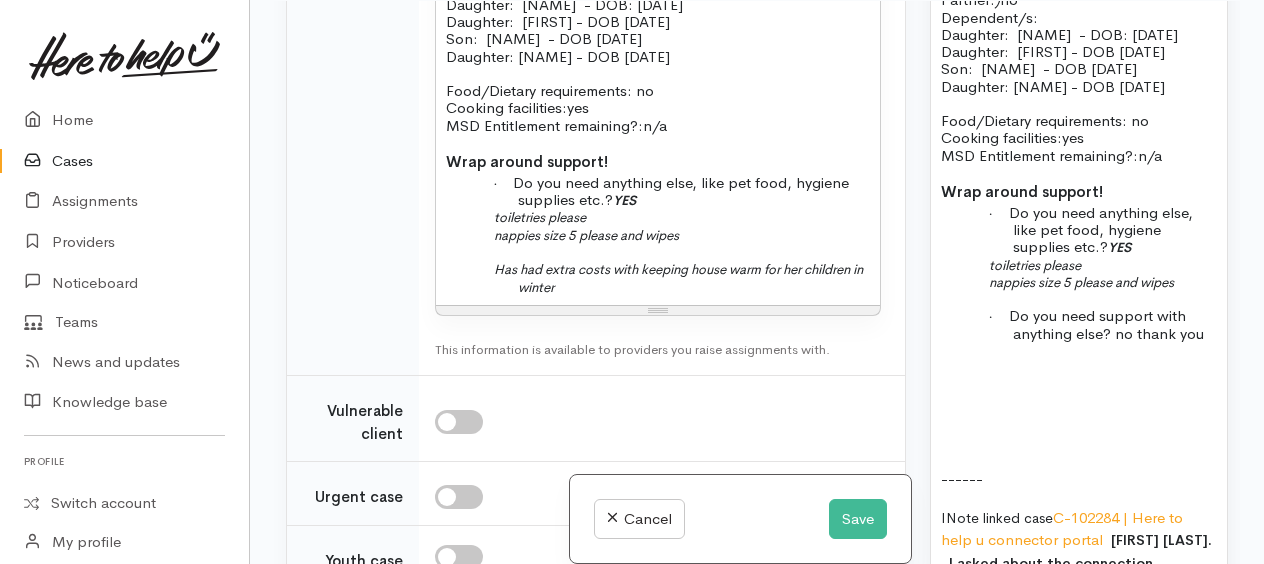 click on "nappies size 5 please and wipes" at bounding box center [1115, 281] 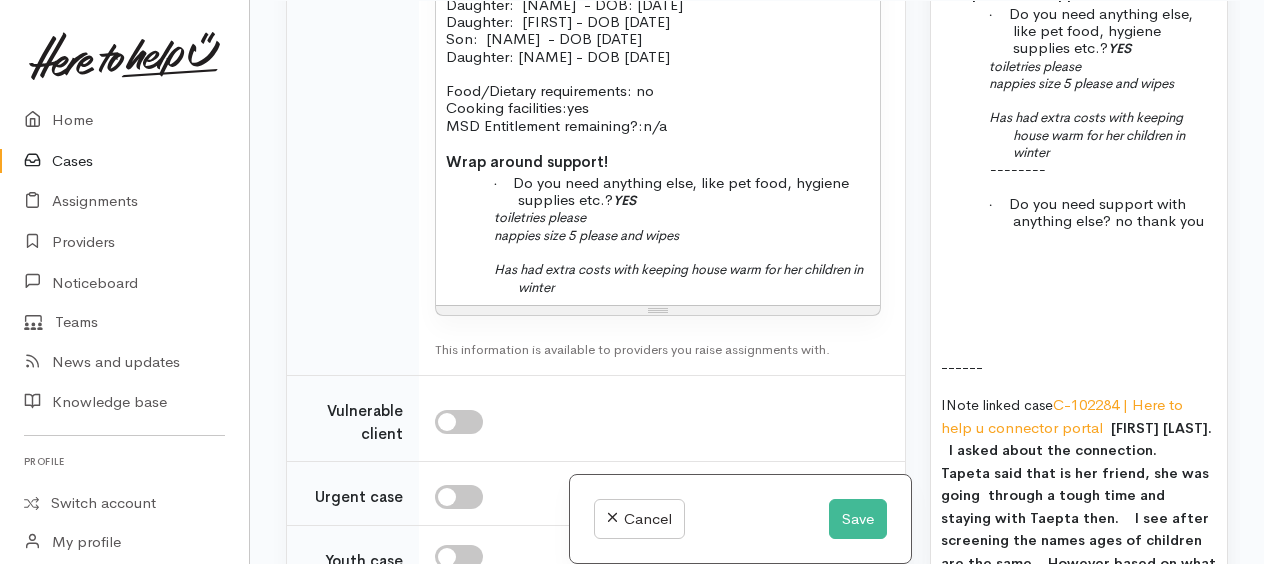 scroll, scrollTop: 2052, scrollLeft: 0, axis: vertical 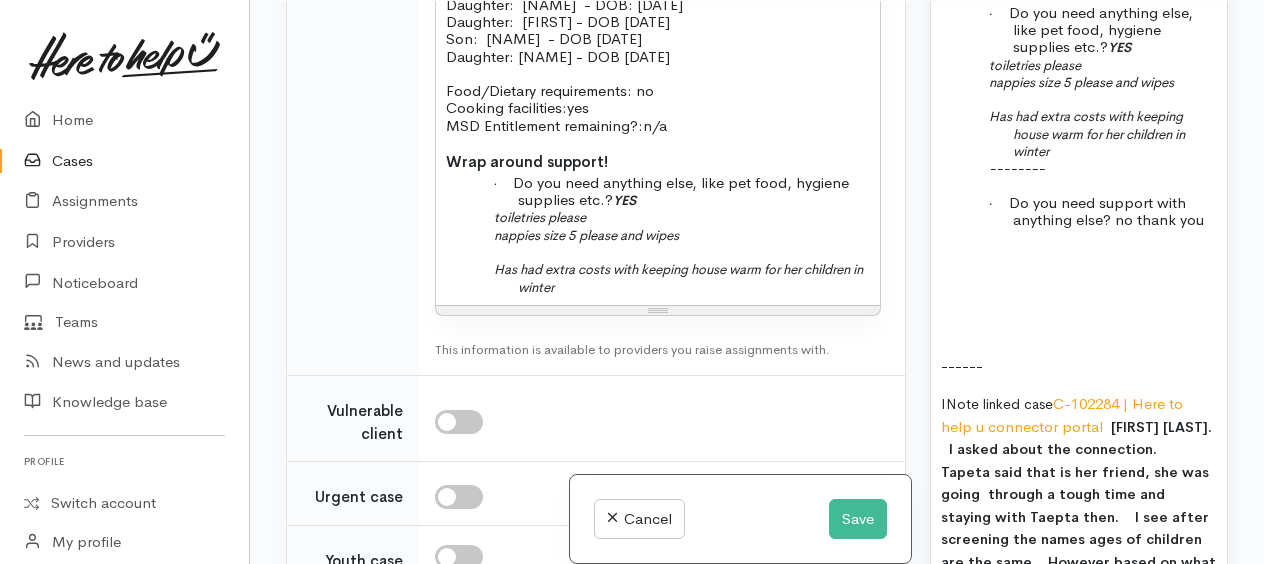 click on "screening from a year ago. Different name same number.  Check connection. ------ Name:   Taepta Raui
Date of birth:  14/7/1996
Phone:    0223128570 Address:     36 Elizabeth Drive Tokoroa Household Members
Partner: )   no
Dependent/s: Daughter:  Rysha - DOB: 26/11/2018 Daughter:  Rahera - DOB 7/2/2020 Son:  Vaerua - DOB 5/1/2021 Daughter:  Makaia - DOB 7/2/2022 Food/Dietary requirements: no
Cooking facilities:   yes
MSD Entitlement
remaining?:   n/a Wrap around support! ·
Do you need anything else, like
pet food, hygiene supplies etc.? YES   toiletries please nappies size 5 please and wipes  Has had extra costs with keeping house warm for her children in winter  -------- ·
Do you need support with
anything else? no thank you
------ INote linked case  C-102284 | Here to help u connector portal" at bounding box center [1079, 119] 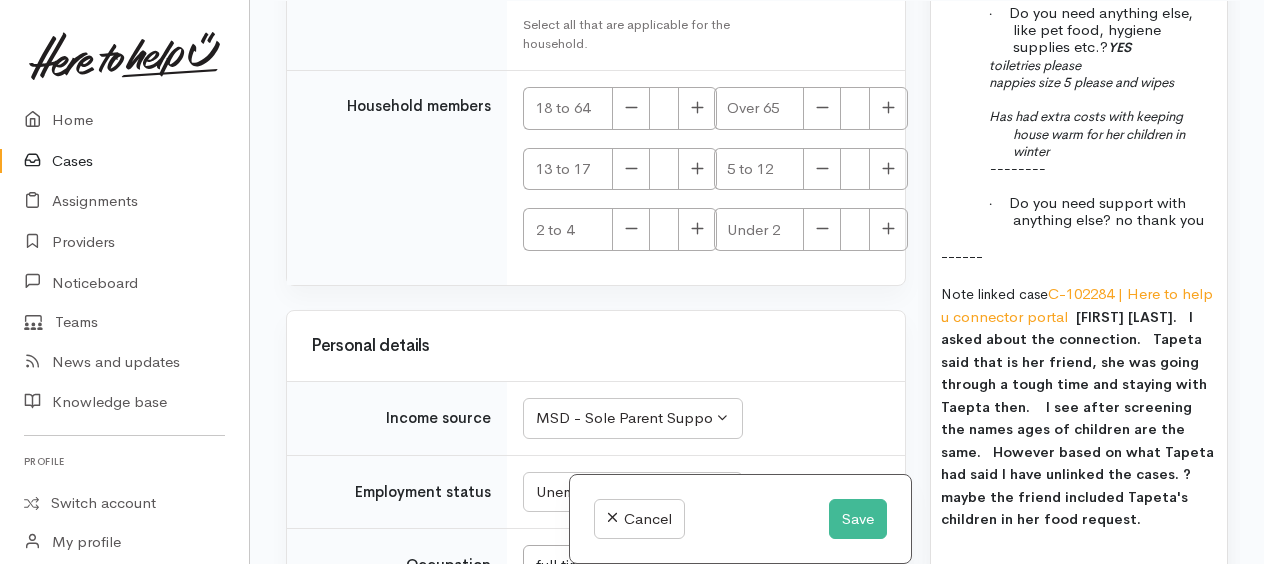 scroll, scrollTop: 4758, scrollLeft: 0, axis: vertical 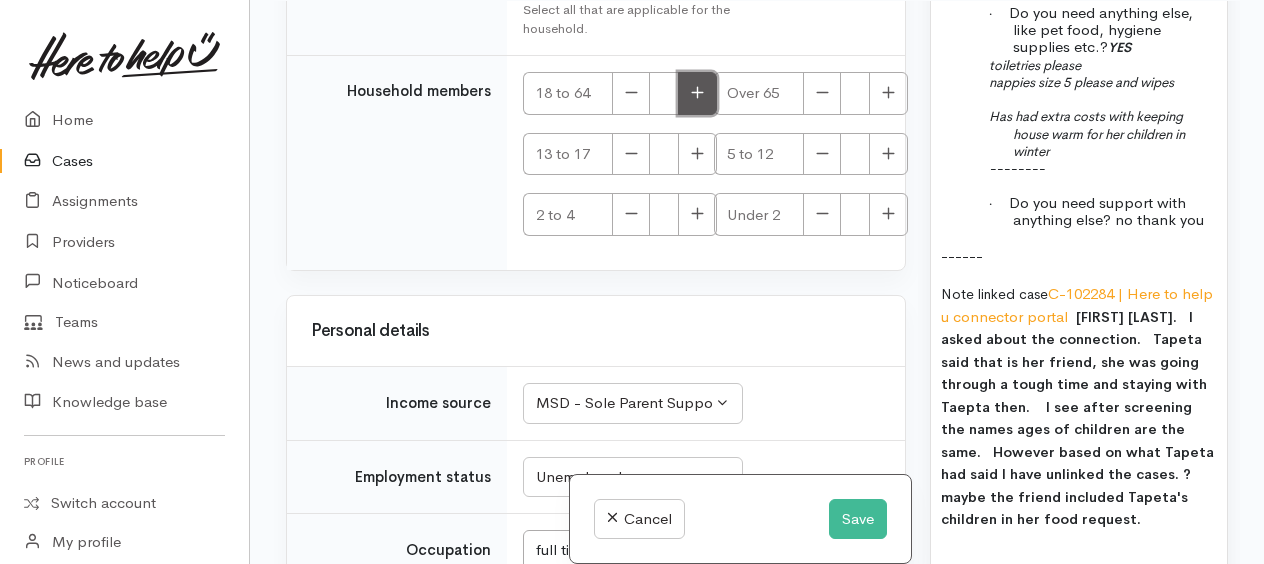 click 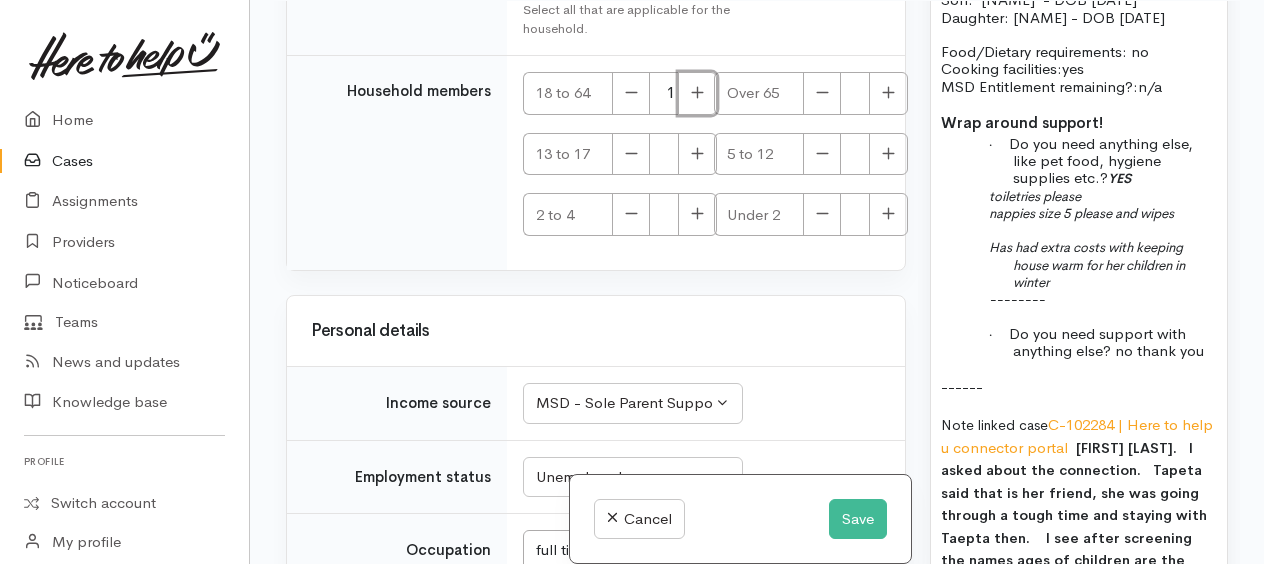 scroll, scrollTop: 1652, scrollLeft: 0, axis: vertical 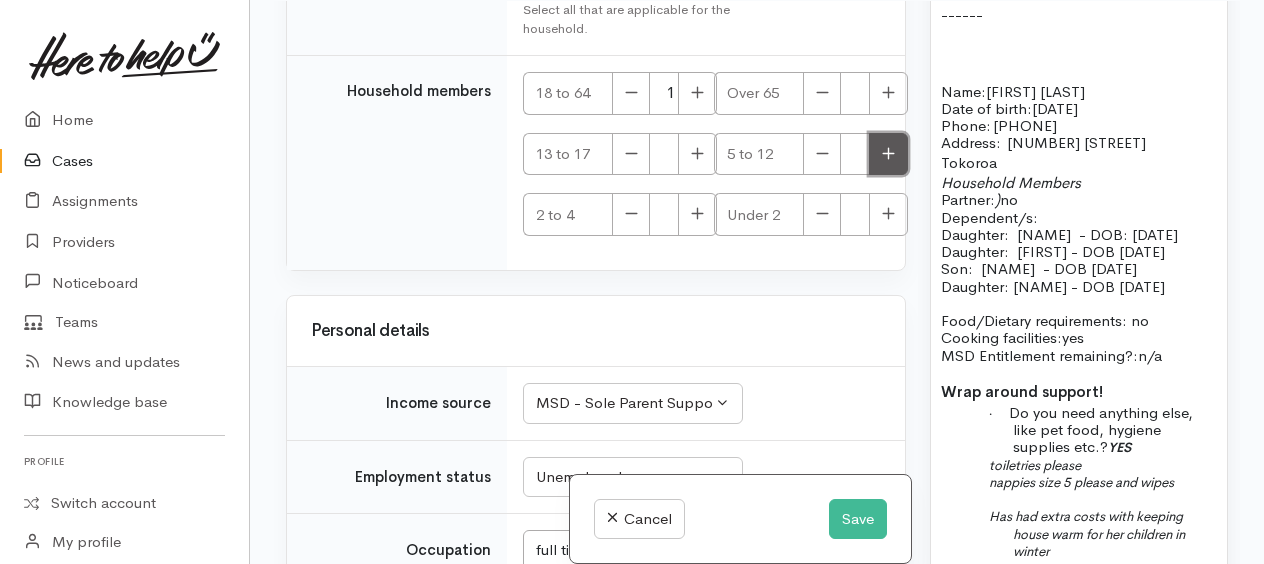 click at bounding box center [888, 154] 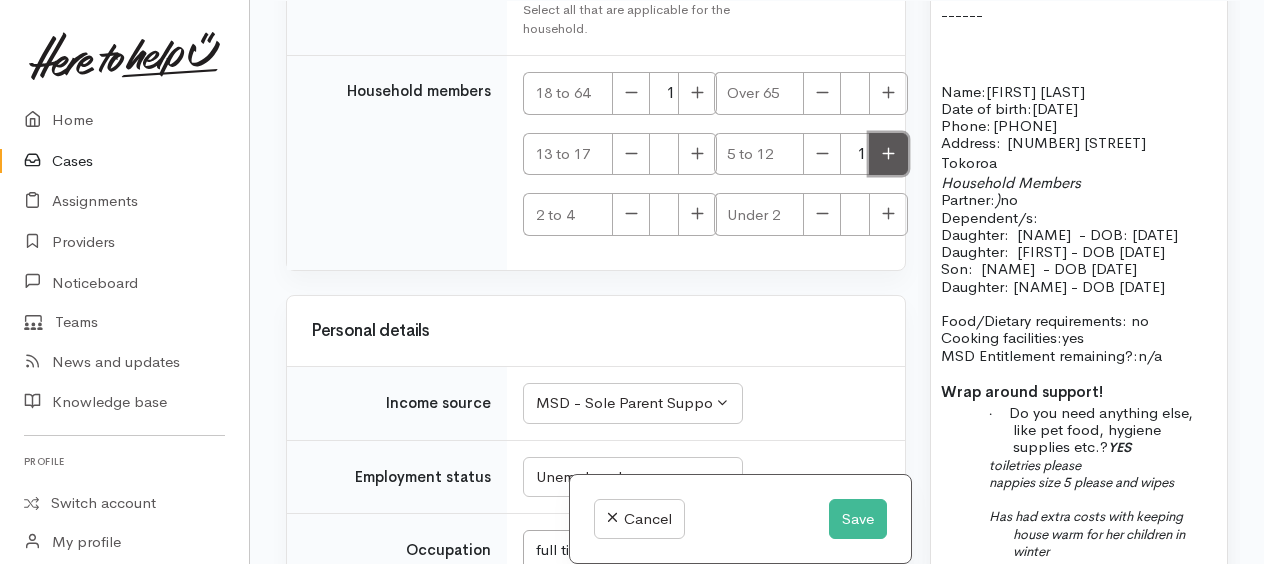 click at bounding box center (888, 154) 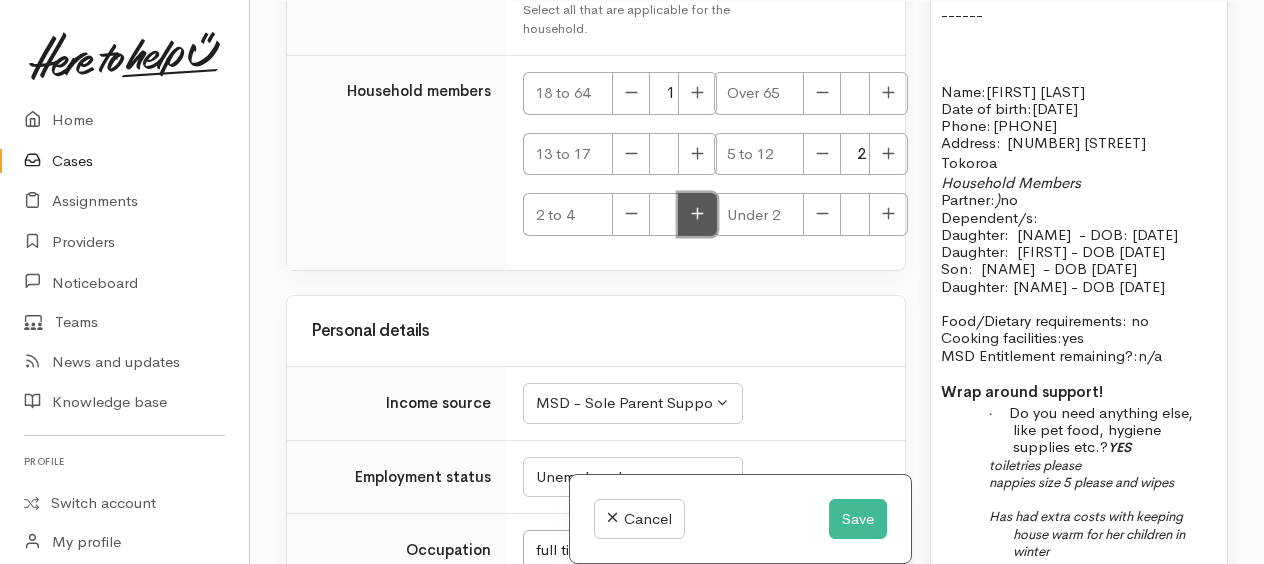 click at bounding box center (697, 214) 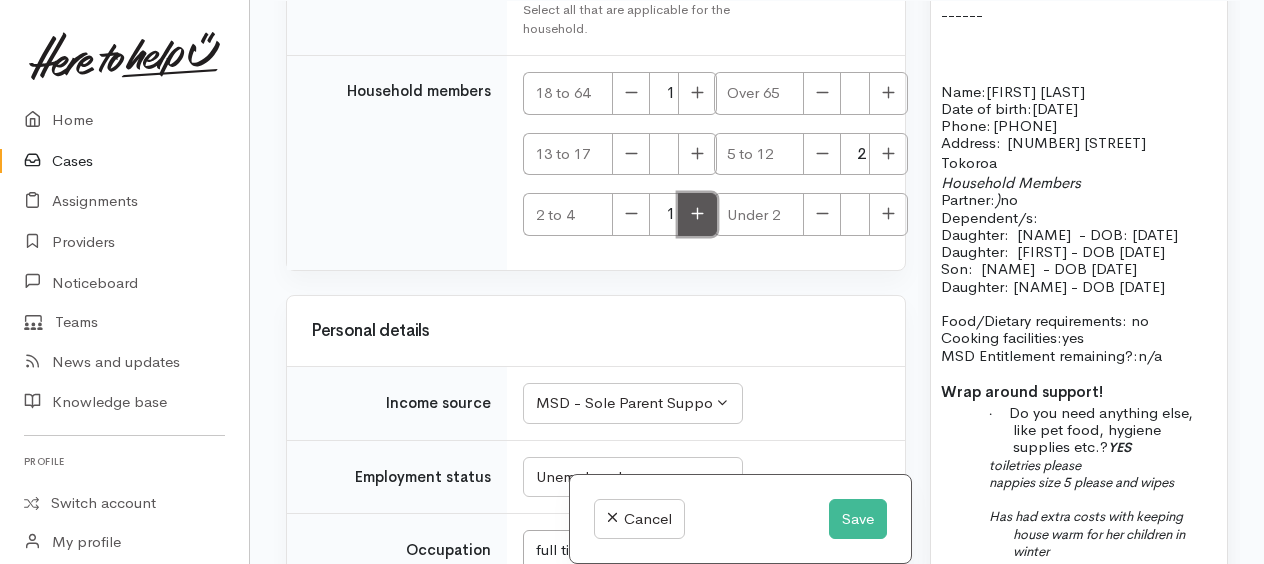 click at bounding box center (697, 214) 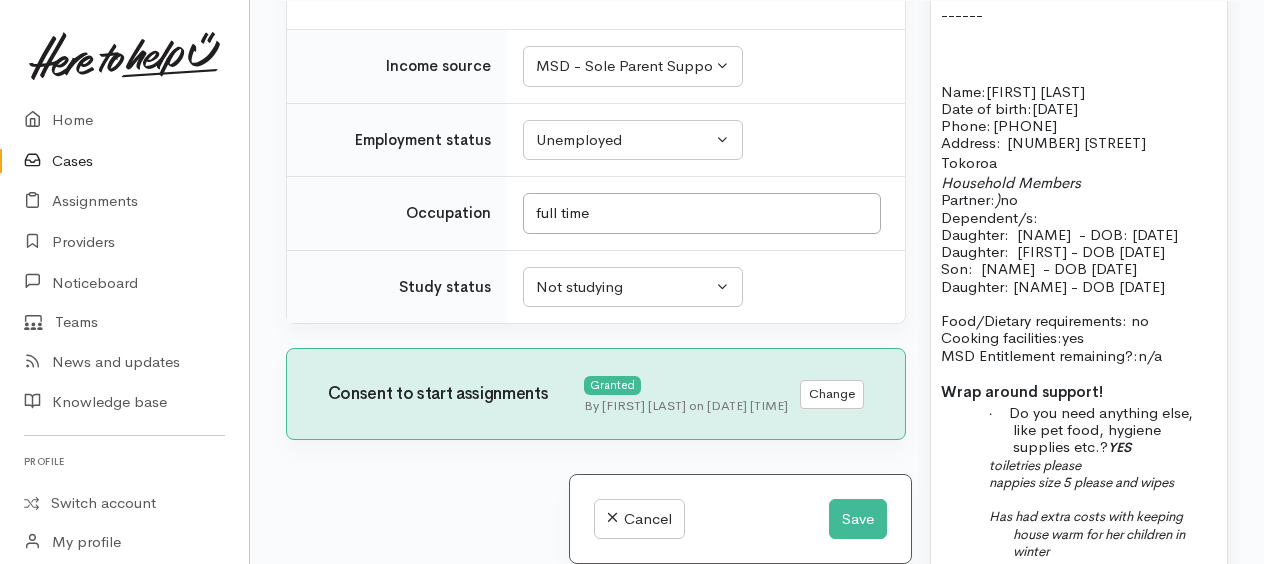 scroll, scrollTop: 5123, scrollLeft: 0, axis: vertical 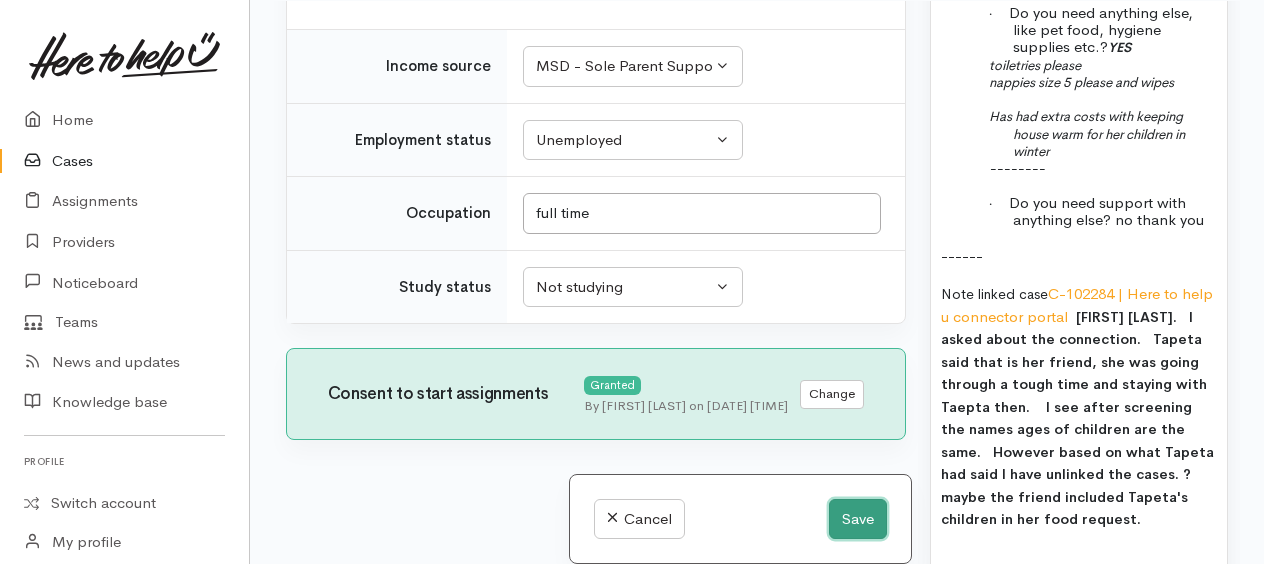 click on "Save" at bounding box center (858, 519) 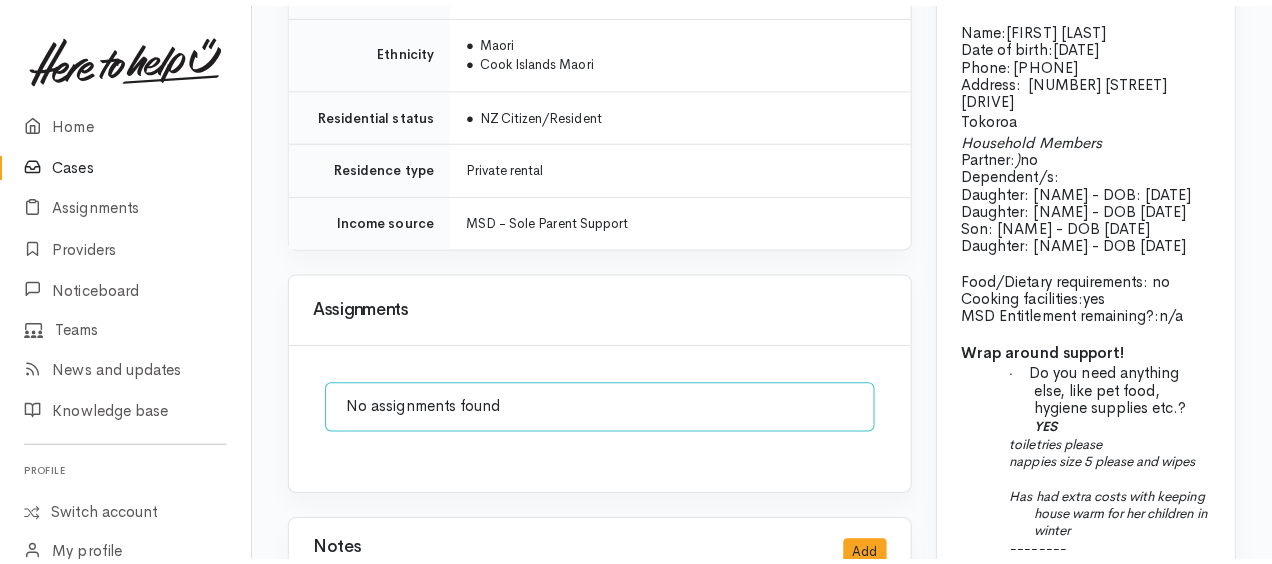 scroll, scrollTop: 2600, scrollLeft: 0, axis: vertical 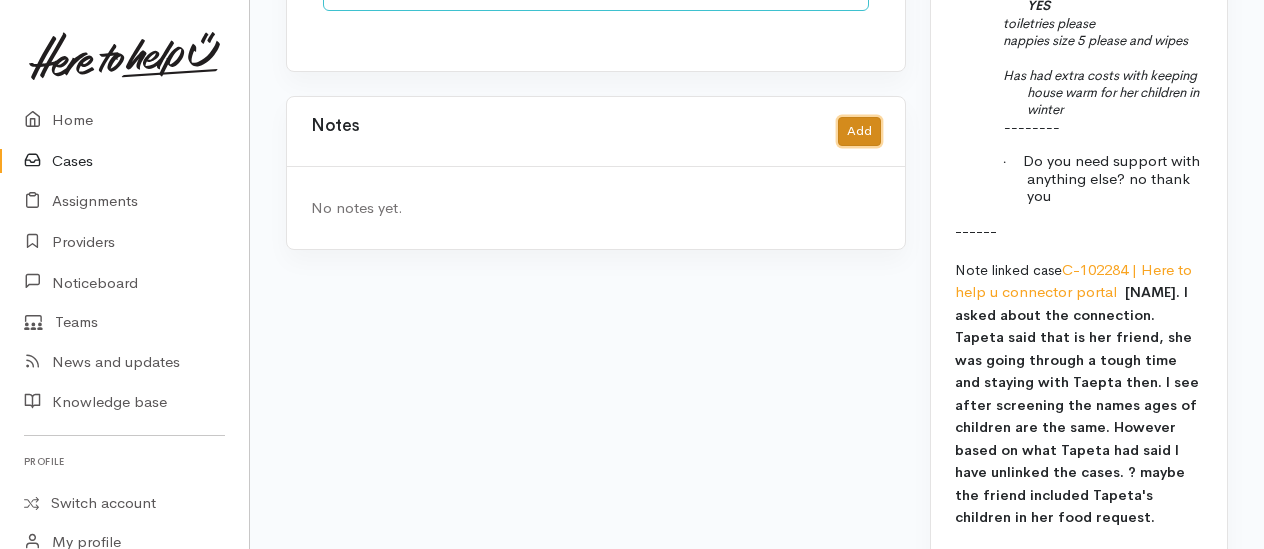 click on "Add" at bounding box center [859, 131] 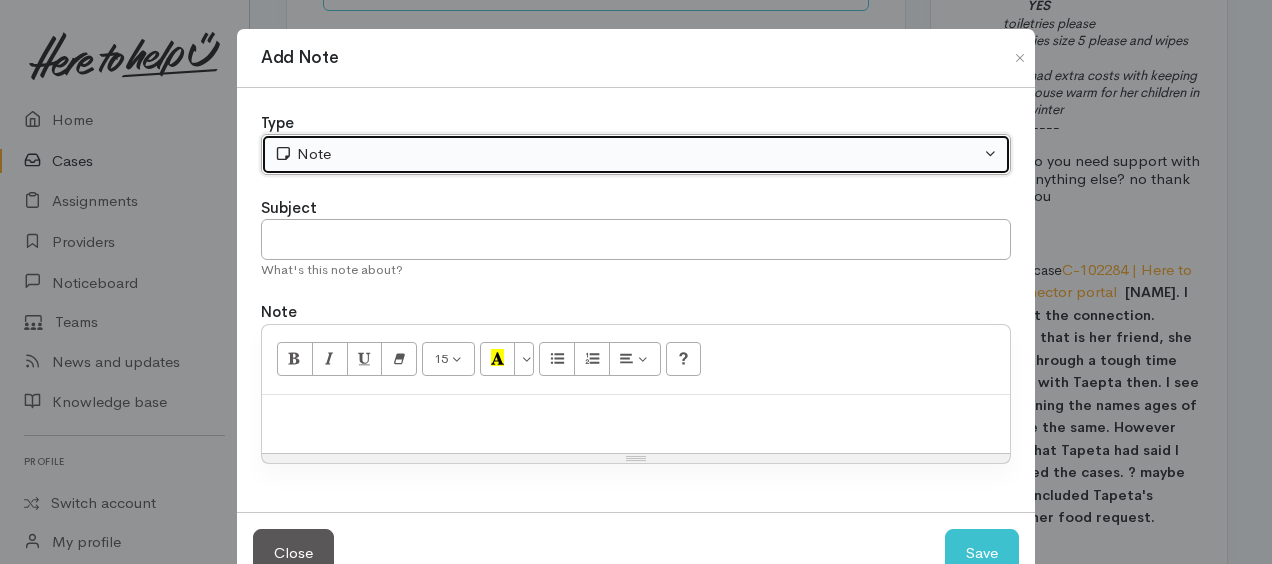 click on "Note" at bounding box center (627, 154) 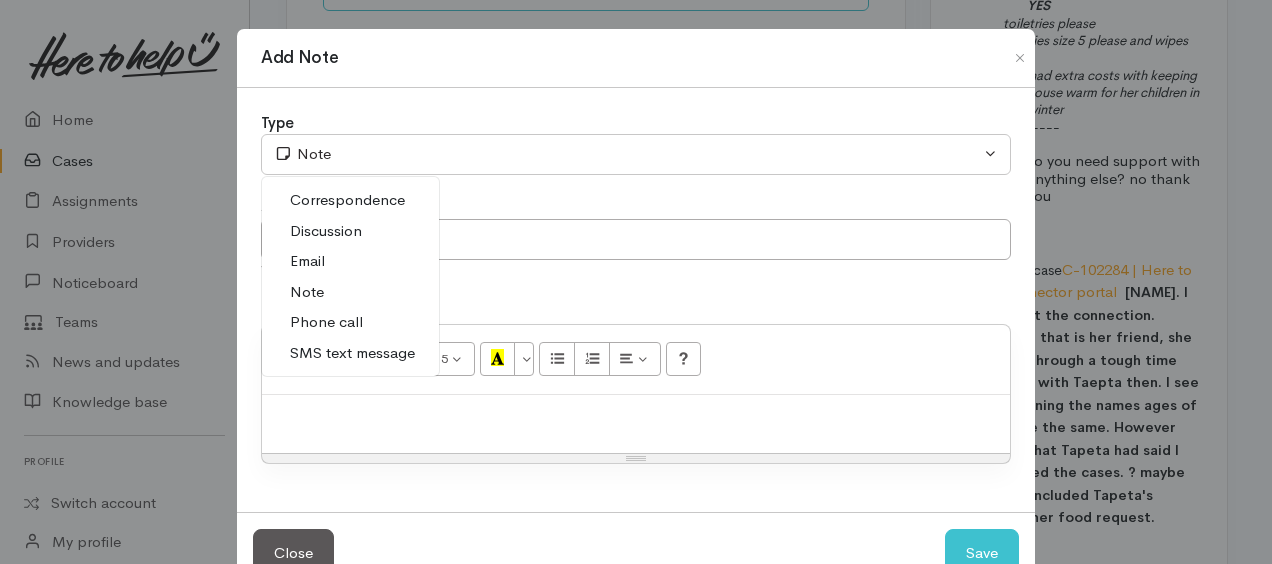 click on "Phone call" at bounding box center (326, 322) 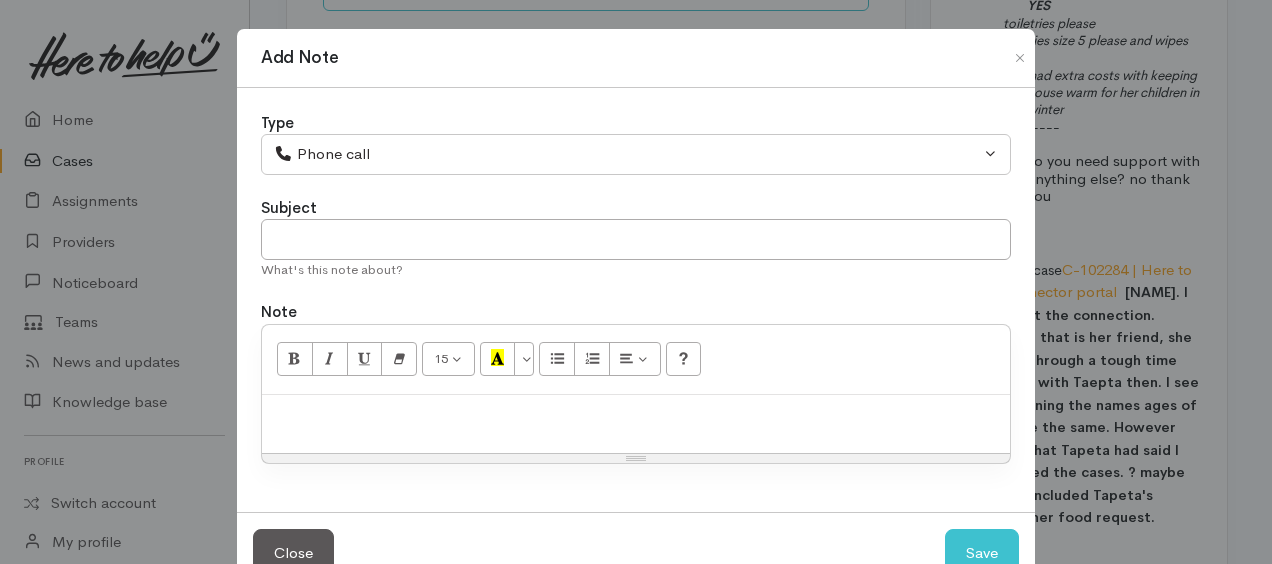 click at bounding box center (636, 416) 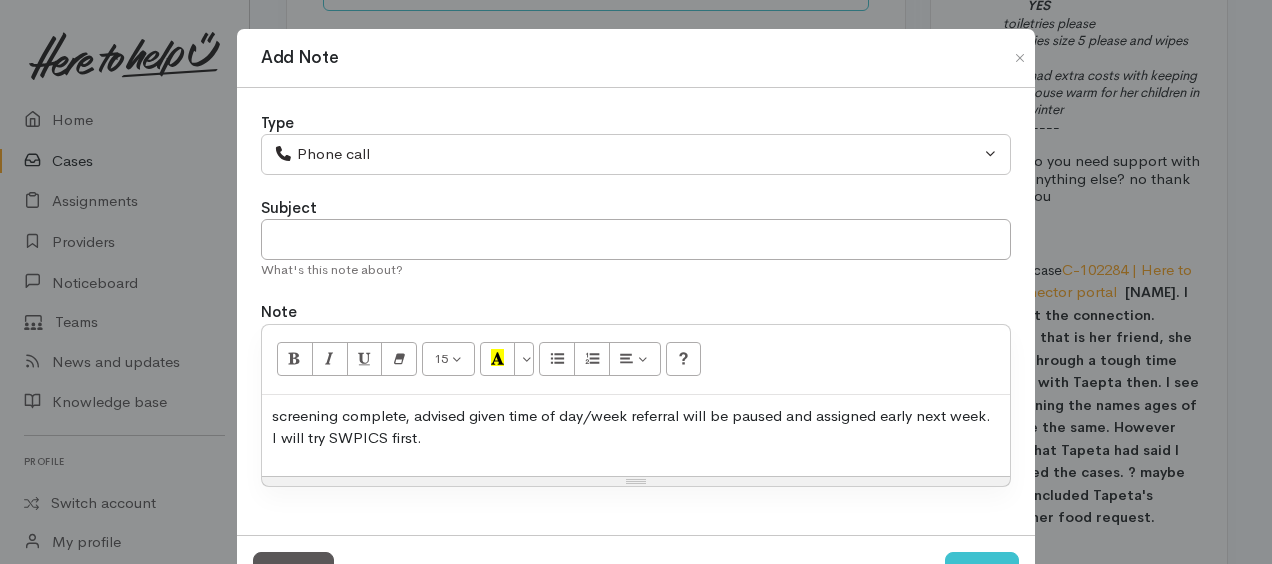 click on "screening complete, advised given time of day/week referral will be paused and assigned early next week.  I will try SWPICS first." at bounding box center (636, 427) 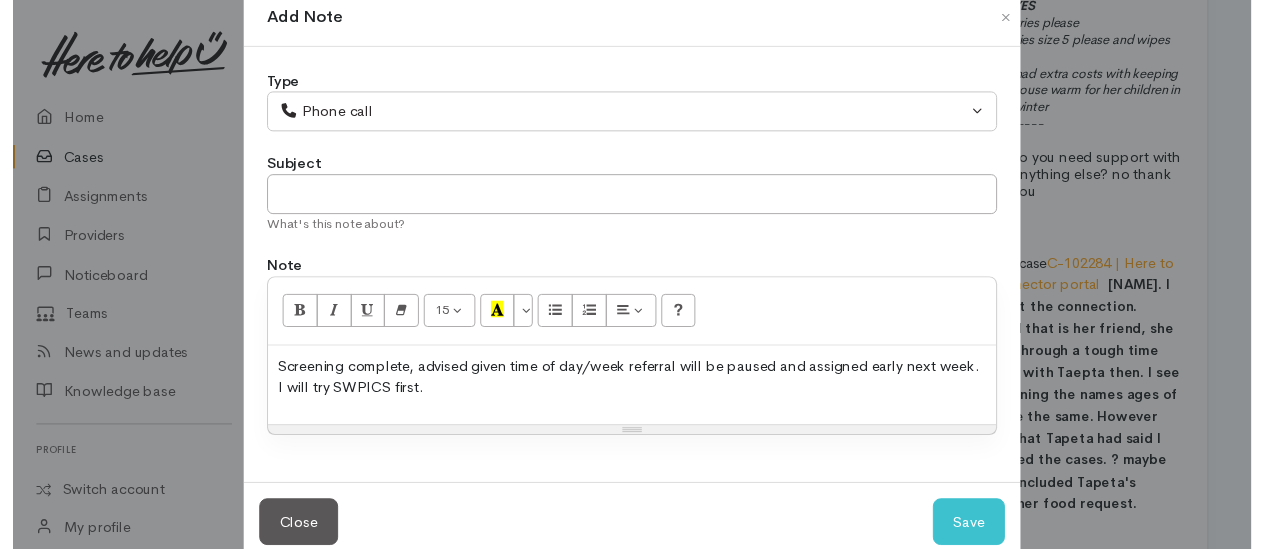 scroll, scrollTop: 76, scrollLeft: 0, axis: vertical 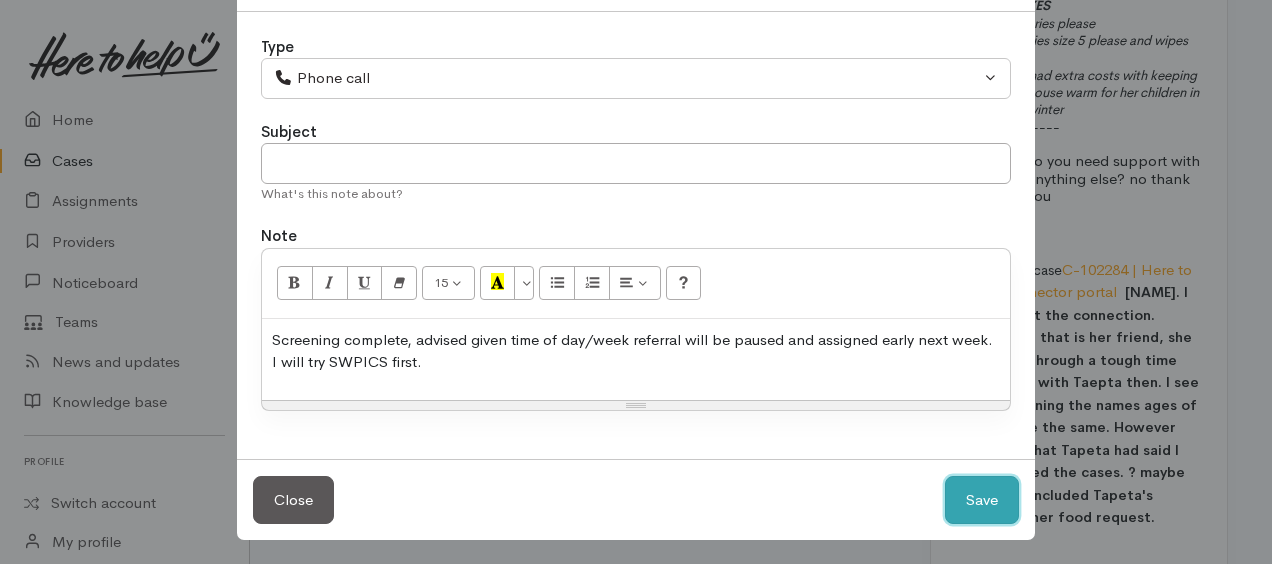 click on "Save" at bounding box center [982, 500] 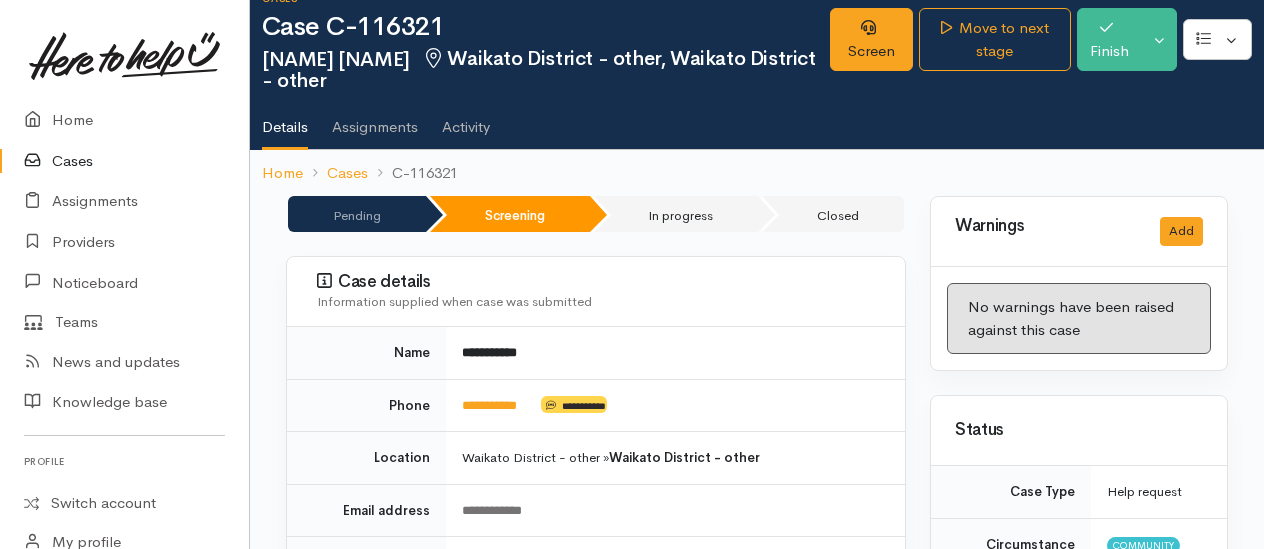 scroll, scrollTop: 0, scrollLeft: 0, axis: both 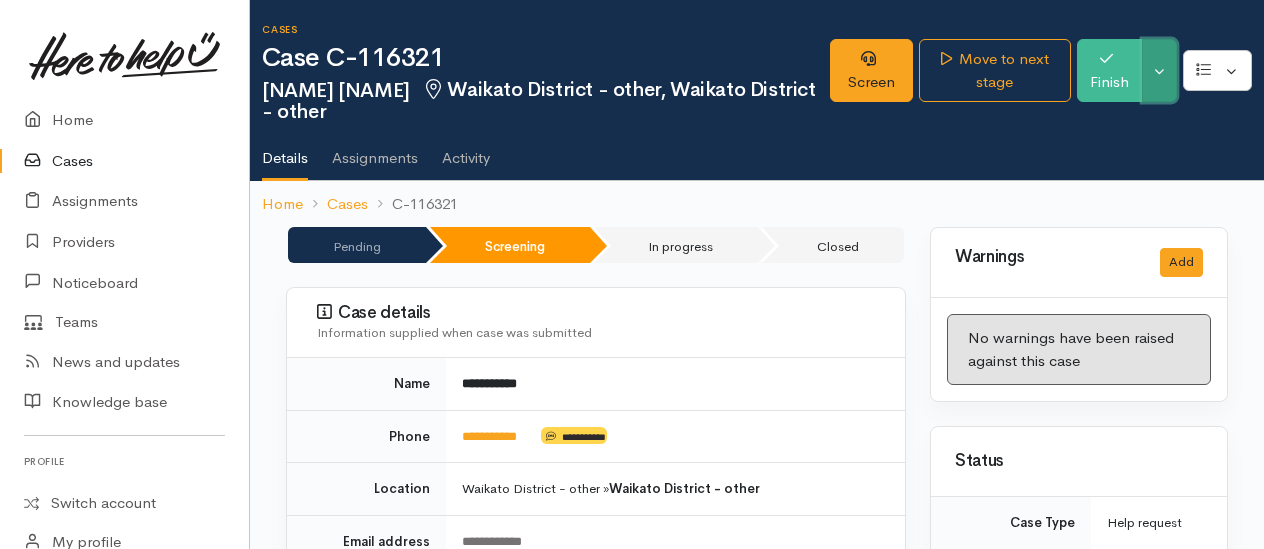 click on "Toggle Dropdown" at bounding box center [1159, 70] 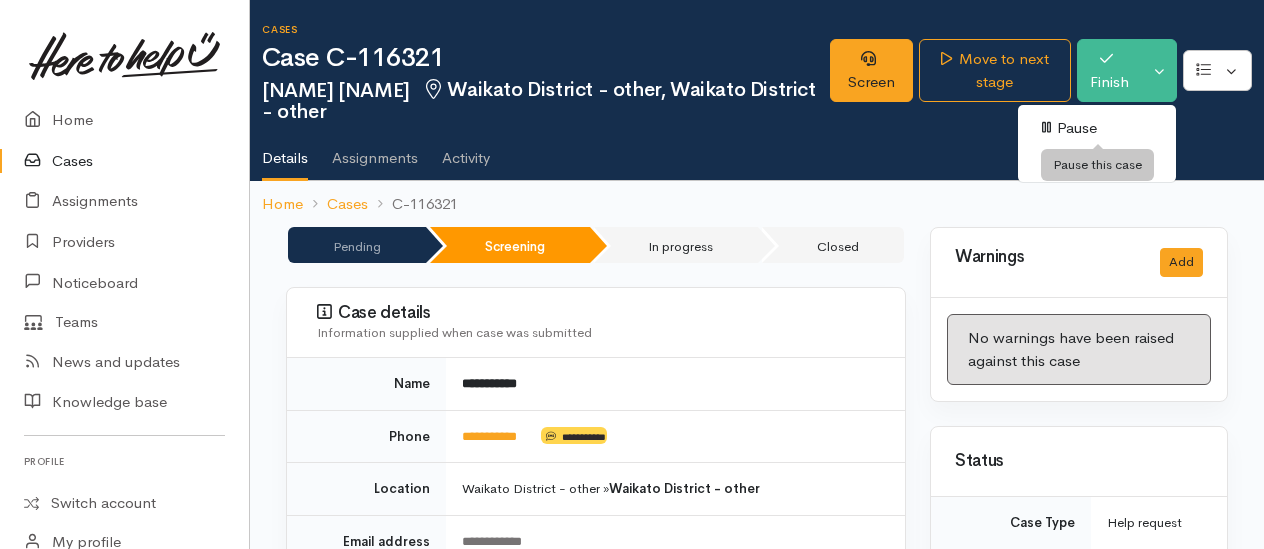 drag, startPoint x: 1086, startPoint y: 130, endPoint x: 1066, endPoint y: 122, distance: 21.540659 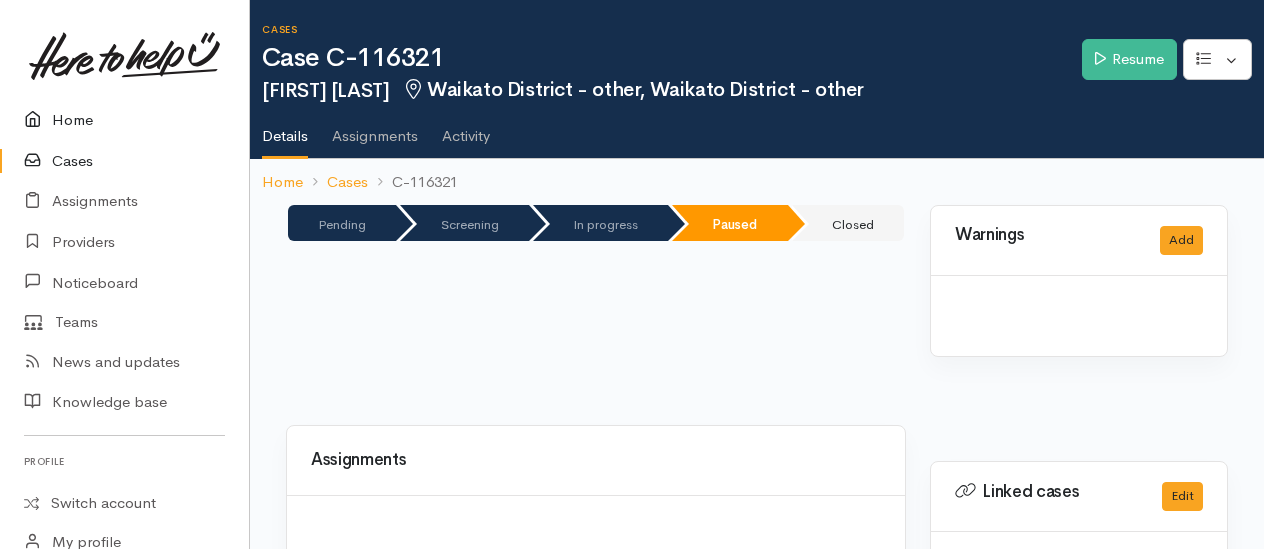 scroll, scrollTop: 0, scrollLeft: 0, axis: both 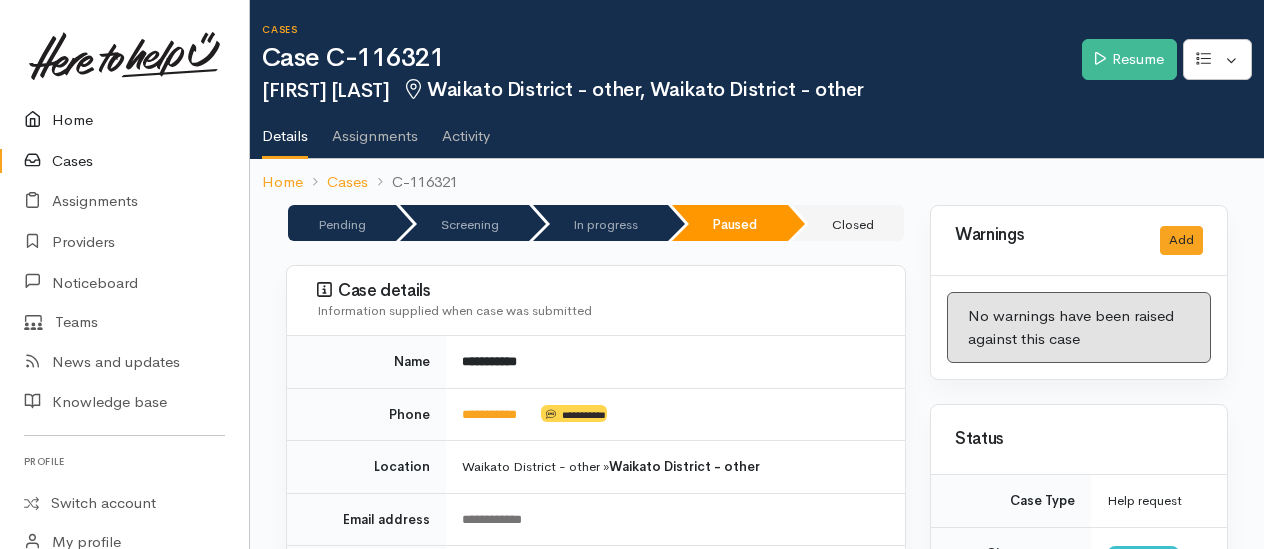 click on "Home" at bounding box center (124, 120) 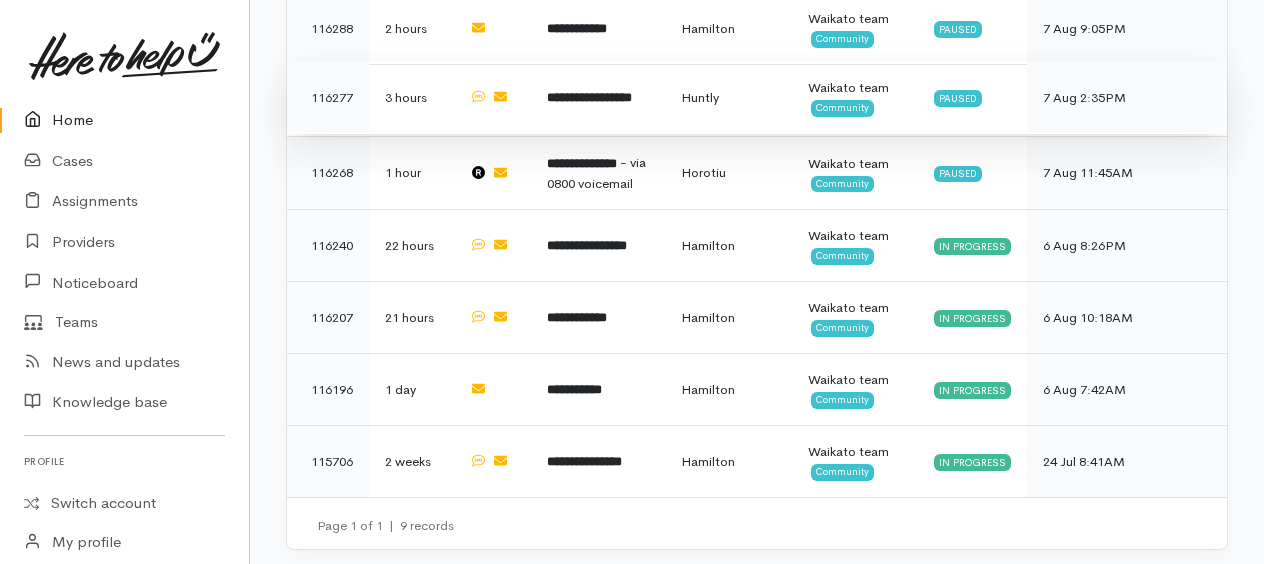 scroll, scrollTop: 1165, scrollLeft: 0, axis: vertical 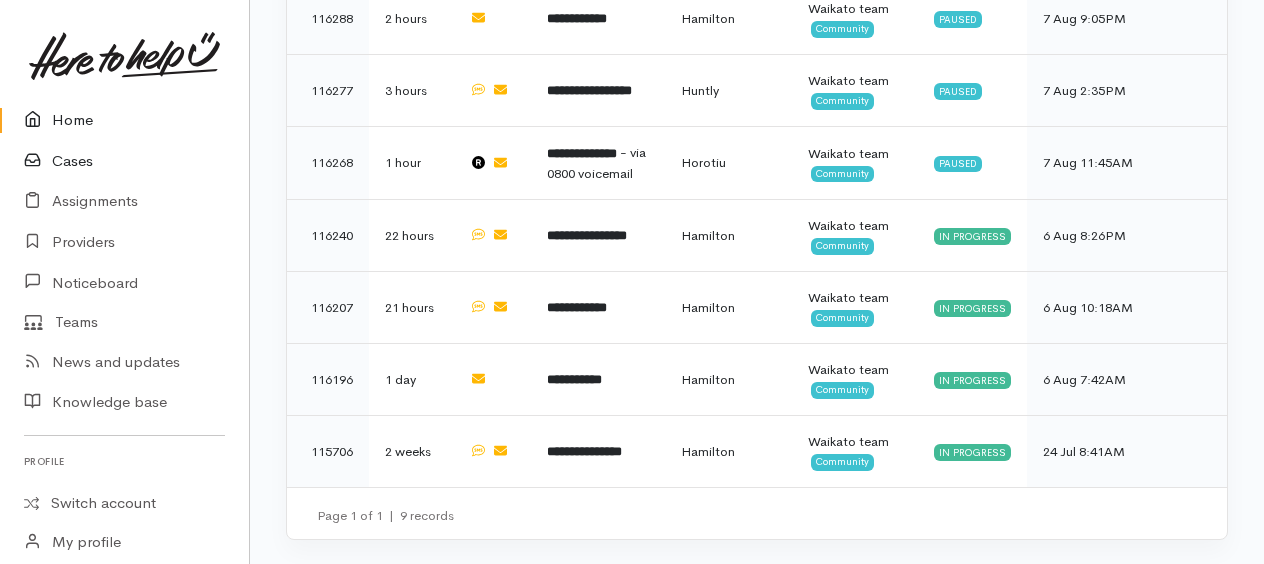 click on "Cases" at bounding box center (124, 161) 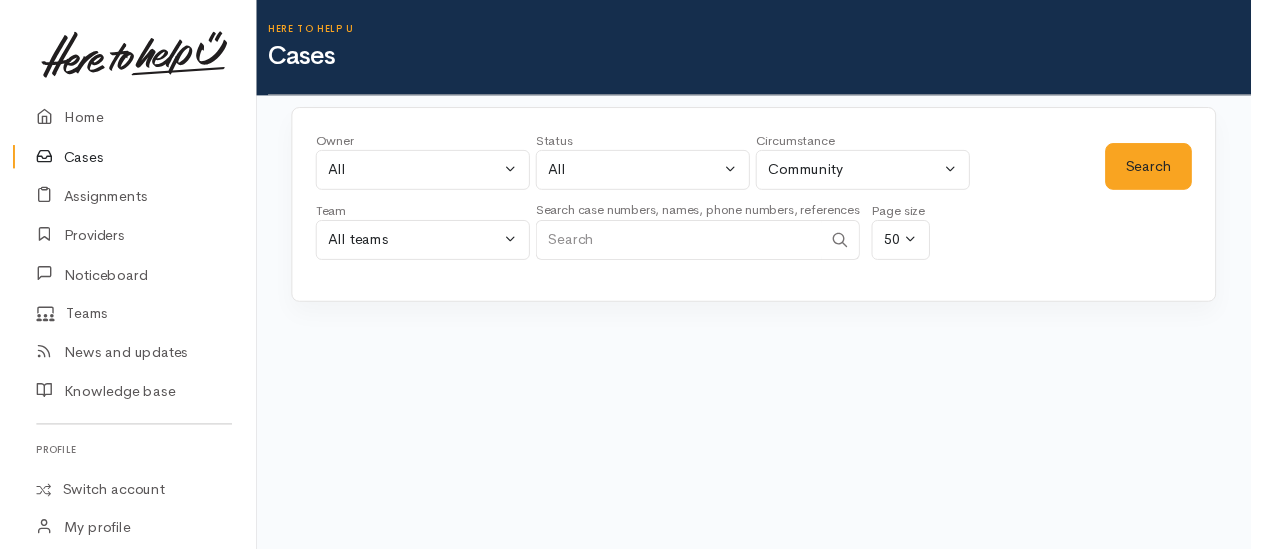 scroll, scrollTop: 0, scrollLeft: 0, axis: both 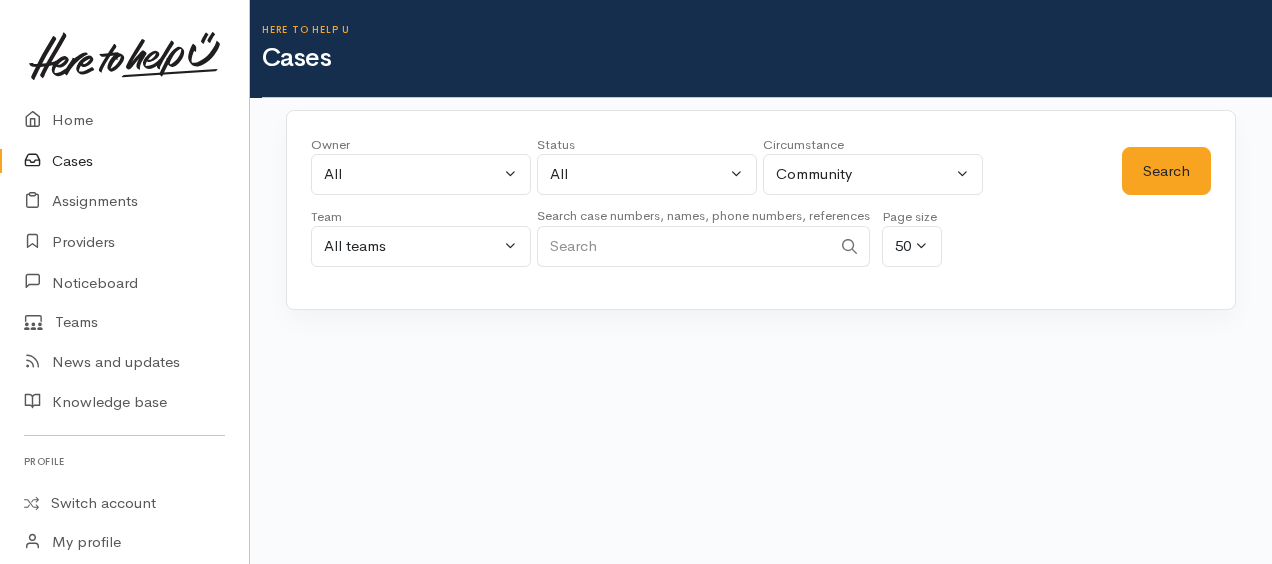 click at bounding box center (684, 246) 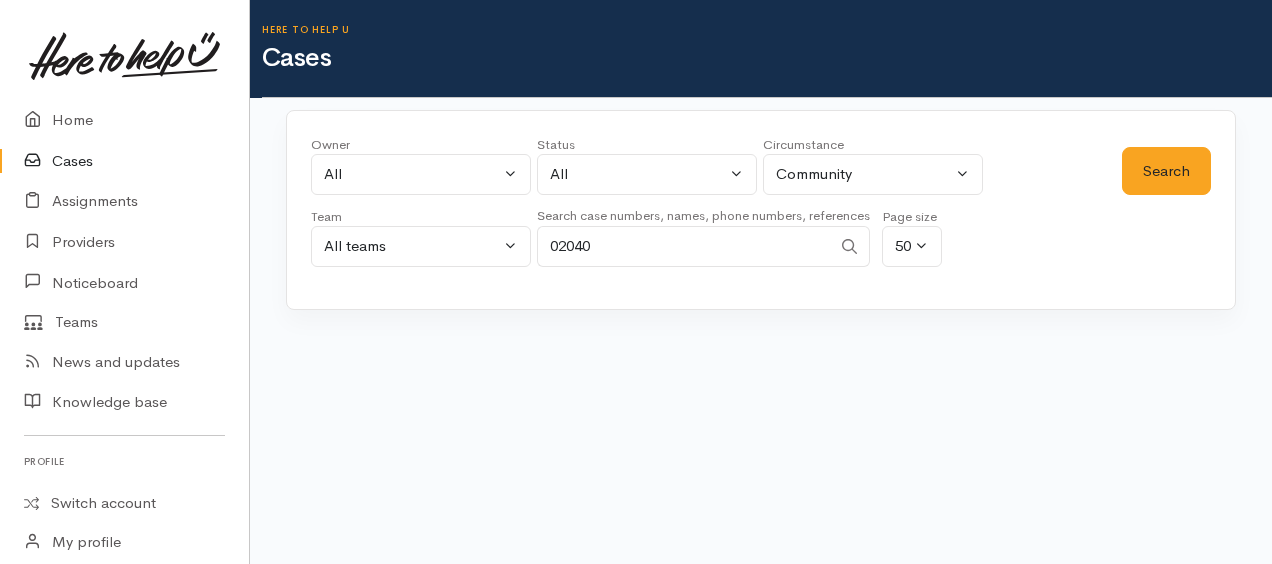 type on "02040" 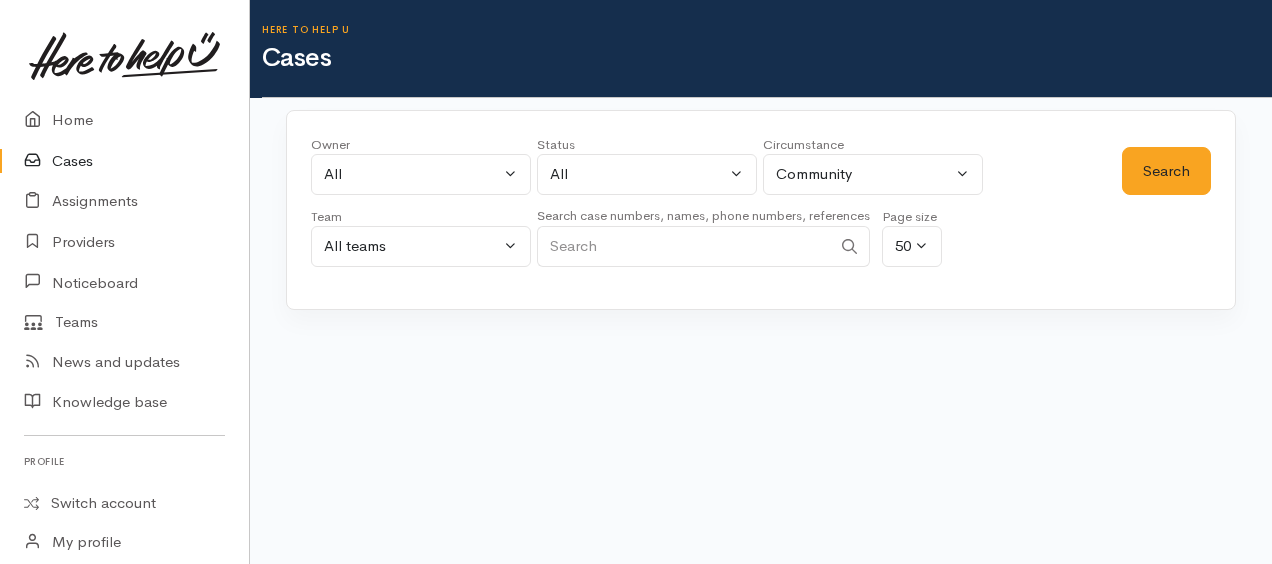 scroll, scrollTop: 0, scrollLeft: 0, axis: both 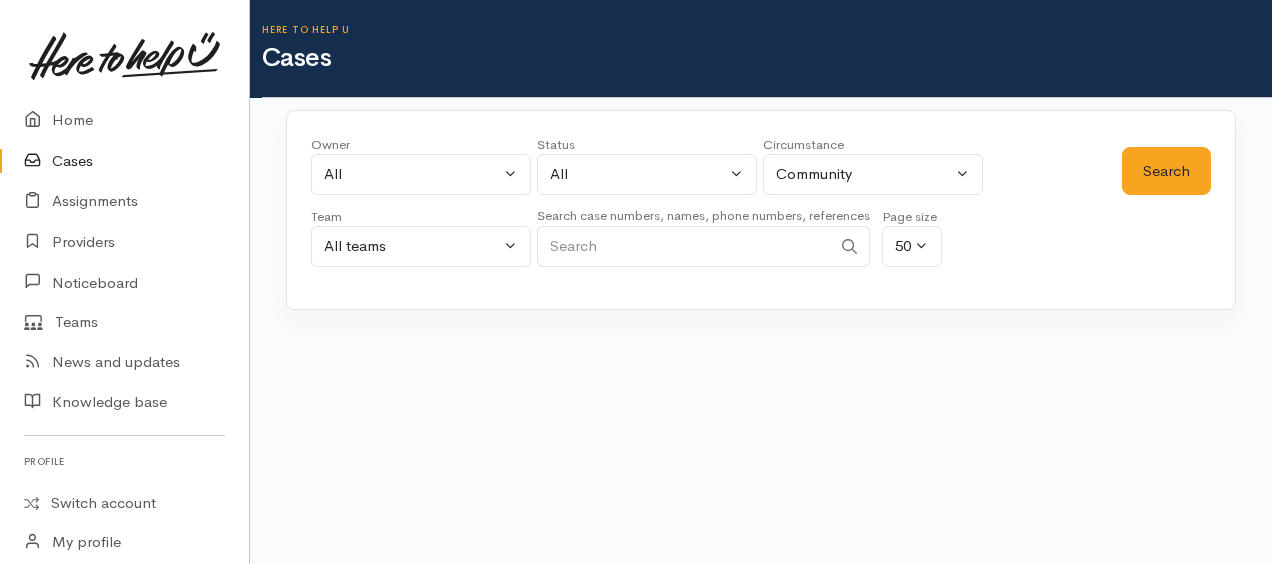 click at bounding box center (684, 246) 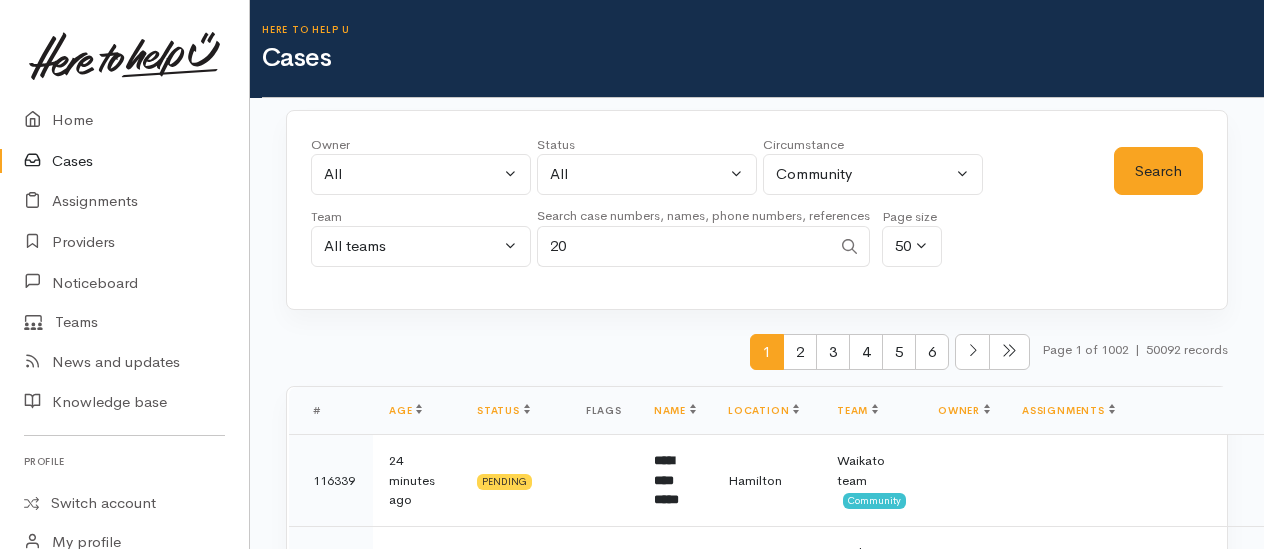 type on "2" 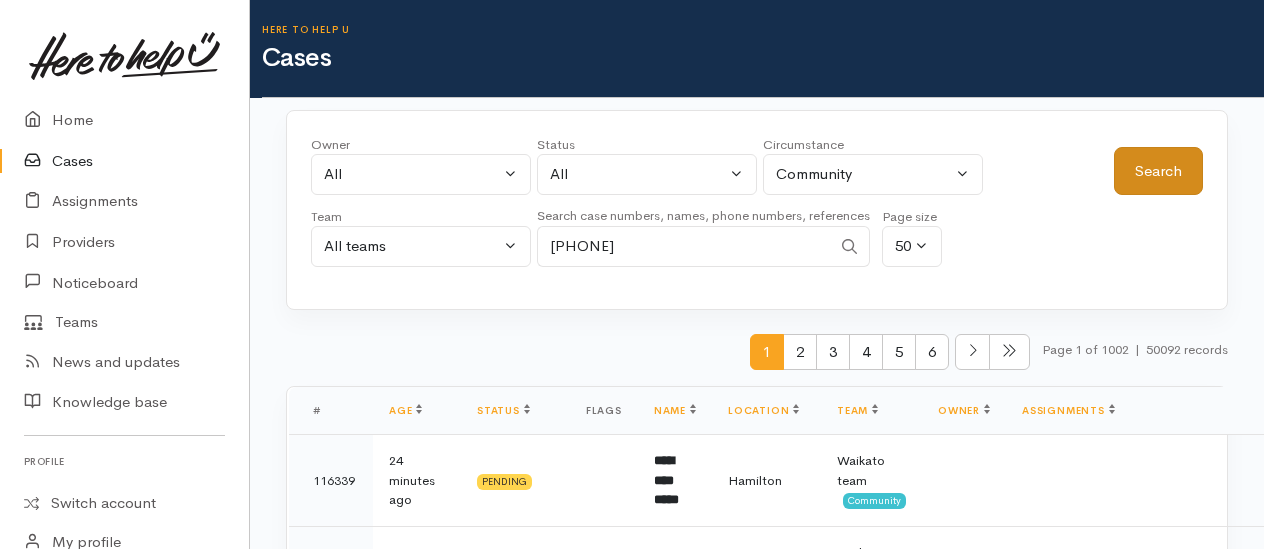 type on "[PHONE]" 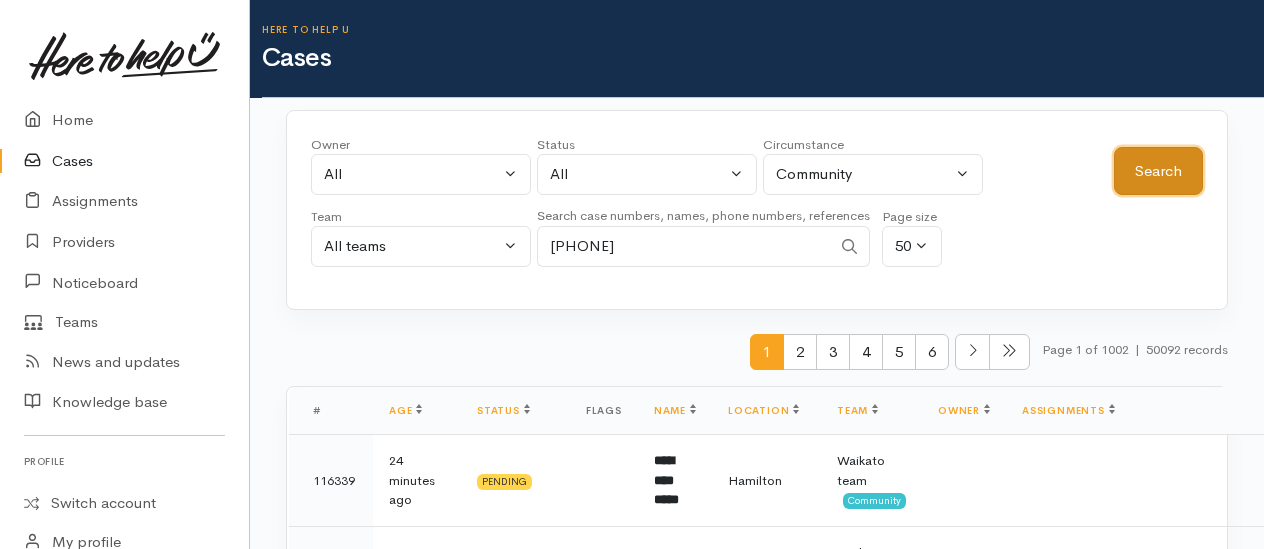 click on "Search" at bounding box center [1158, 171] 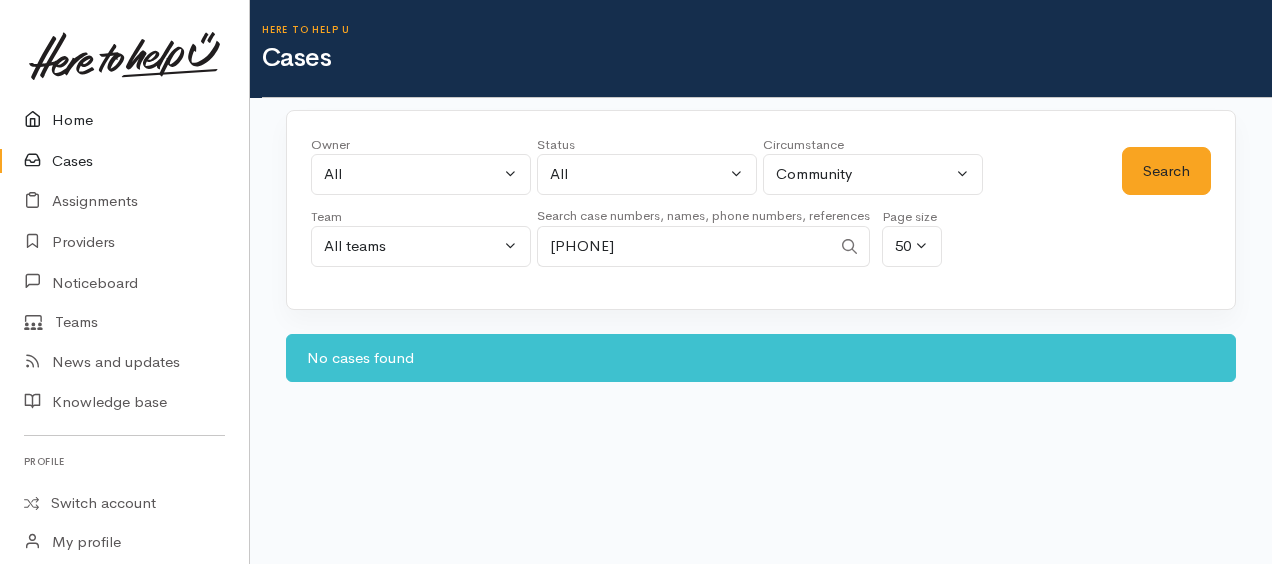 click on "Home" at bounding box center (124, 120) 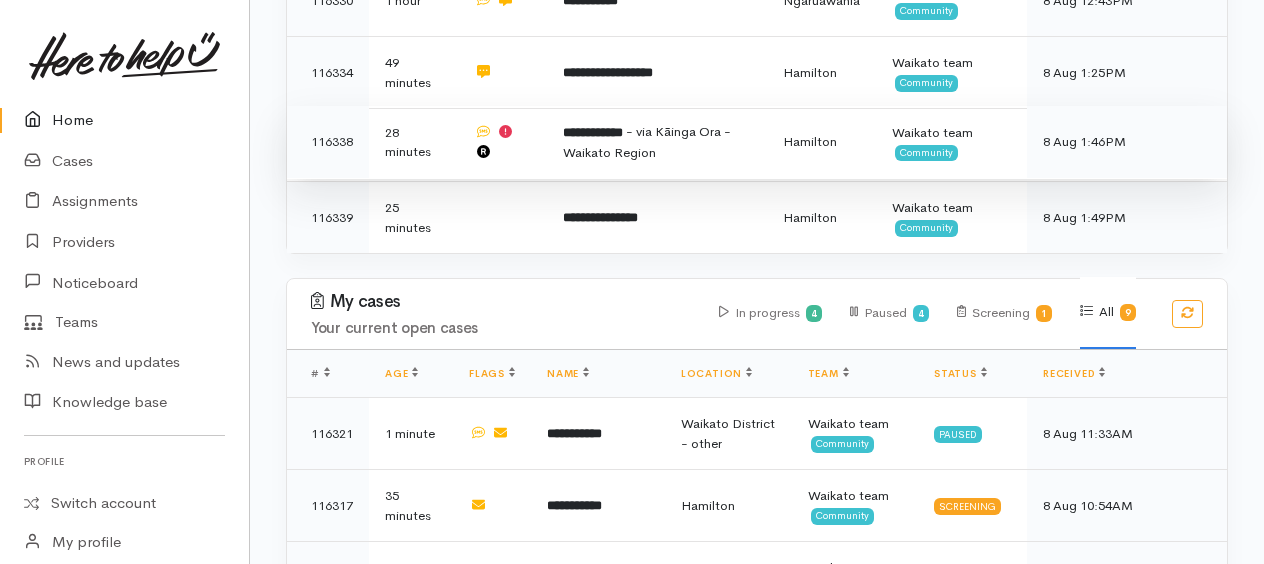 scroll, scrollTop: 565, scrollLeft: 0, axis: vertical 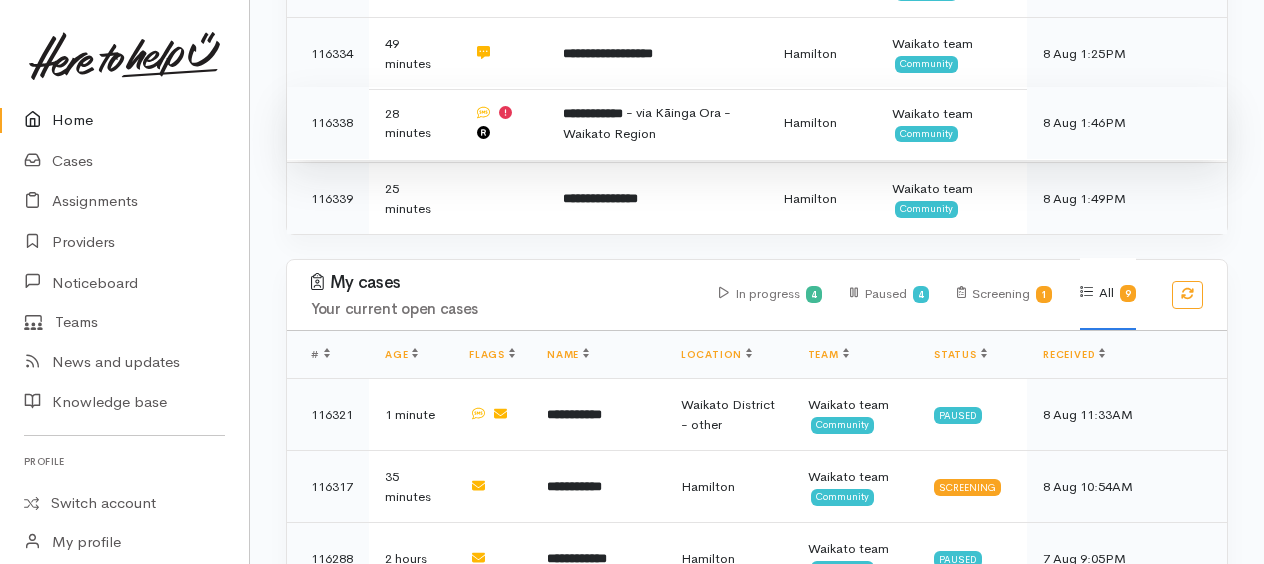 click on "- via Kāinga Ora - Waikato Region" at bounding box center [647, 123] 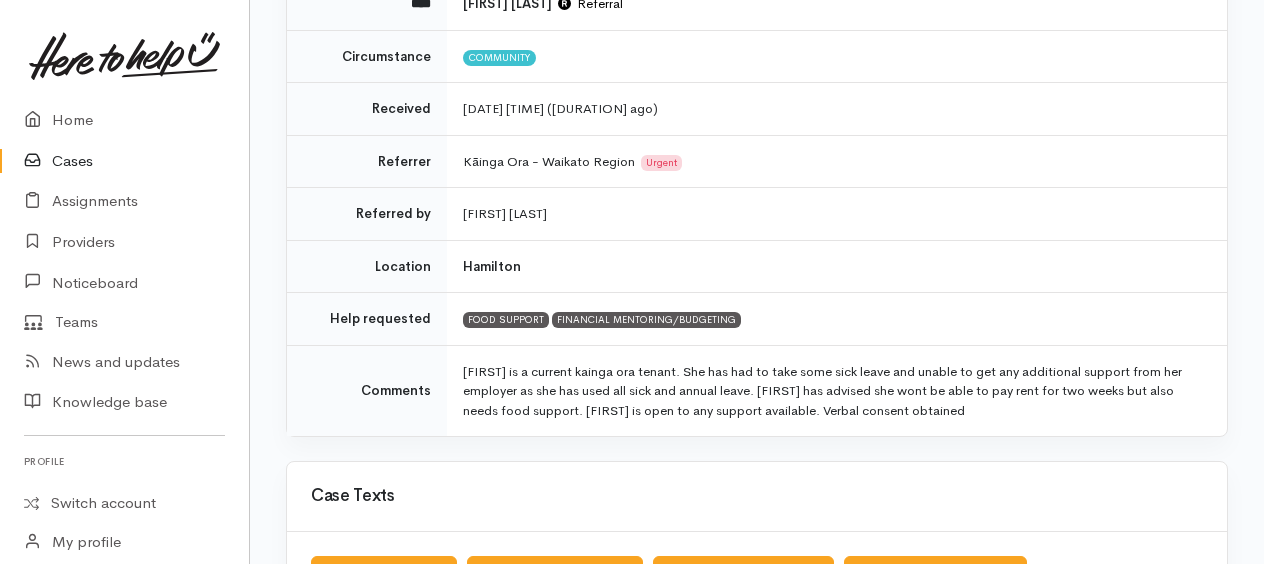 scroll, scrollTop: 300, scrollLeft: 0, axis: vertical 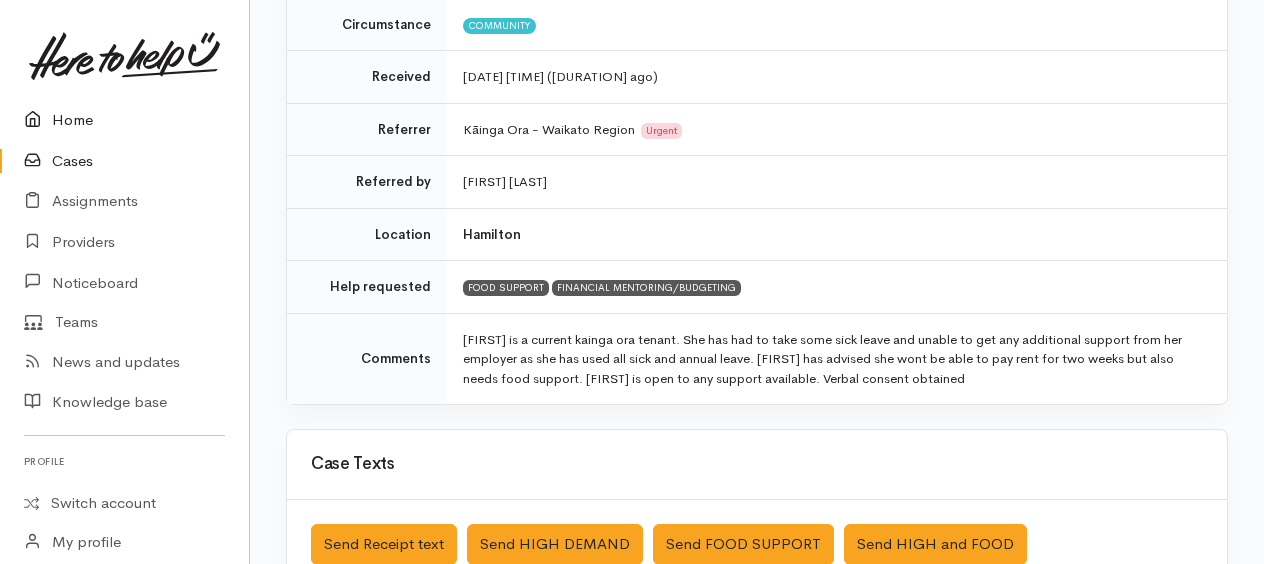 click on "Home" at bounding box center [124, 120] 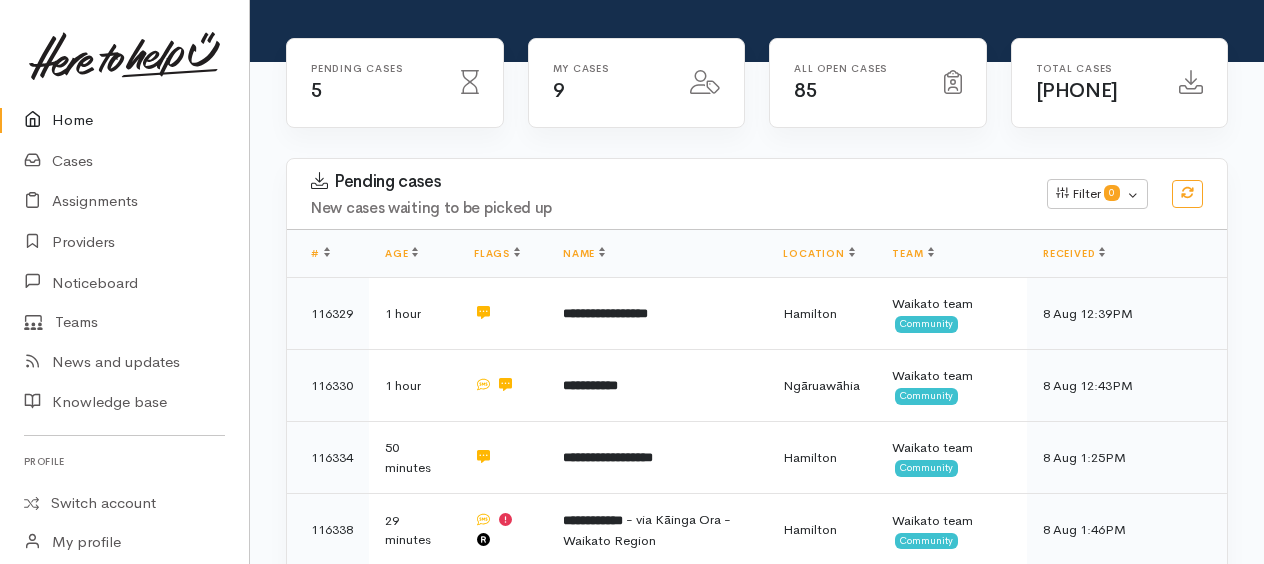 scroll, scrollTop: 300, scrollLeft: 0, axis: vertical 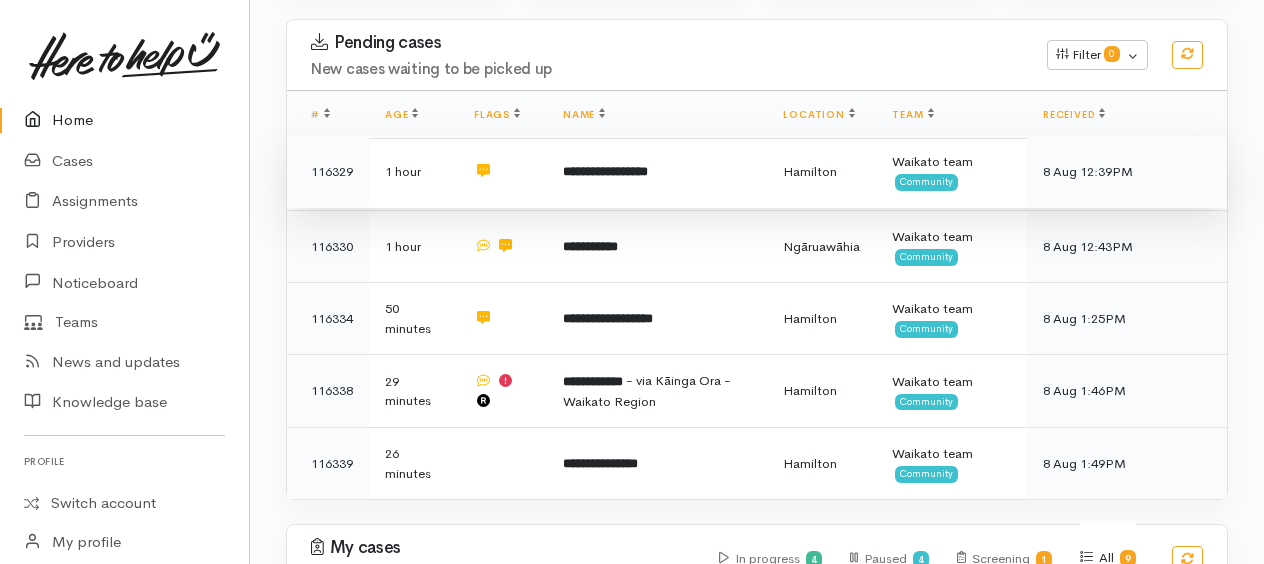 click on "**********" at bounding box center (605, 171) 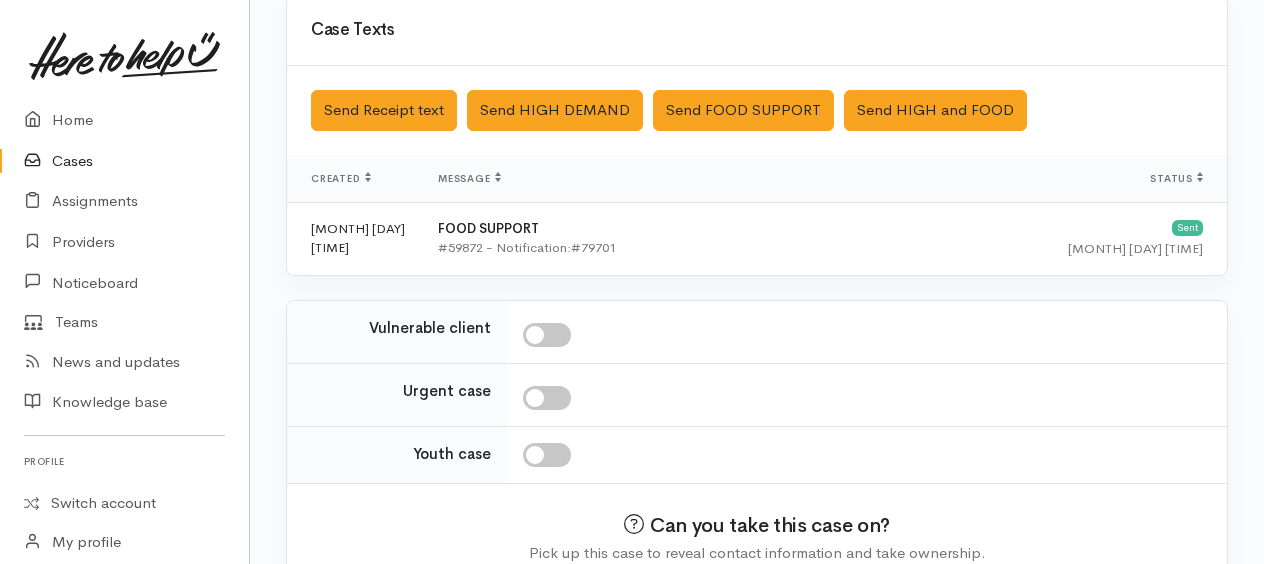 scroll, scrollTop: 685, scrollLeft: 0, axis: vertical 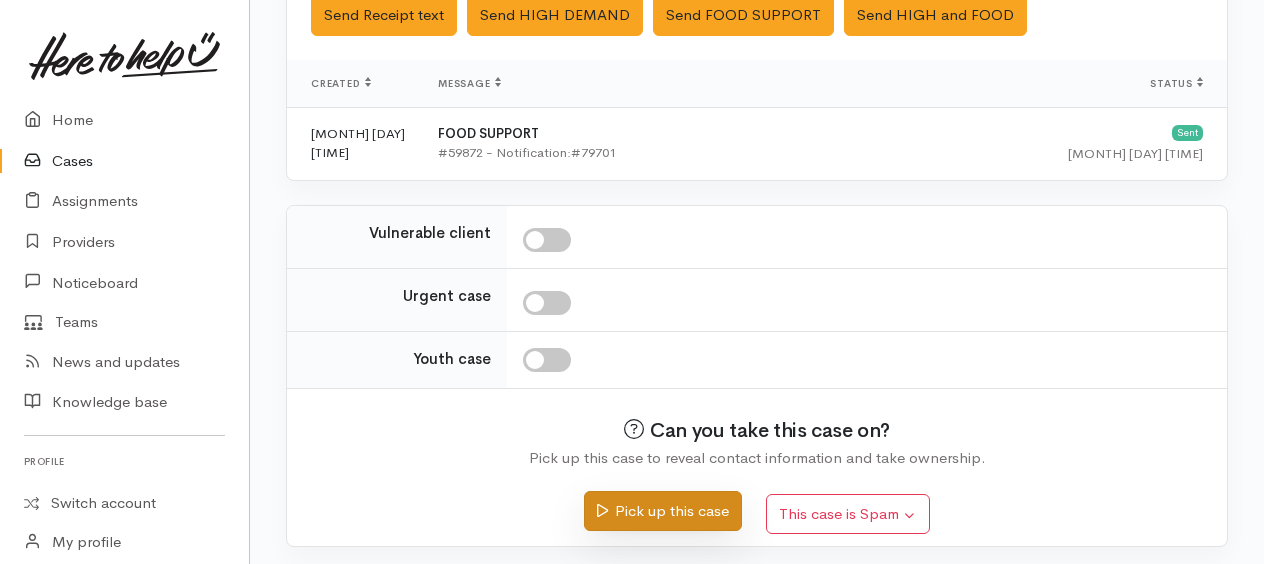 click on "Pick up this case" at bounding box center [662, 511] 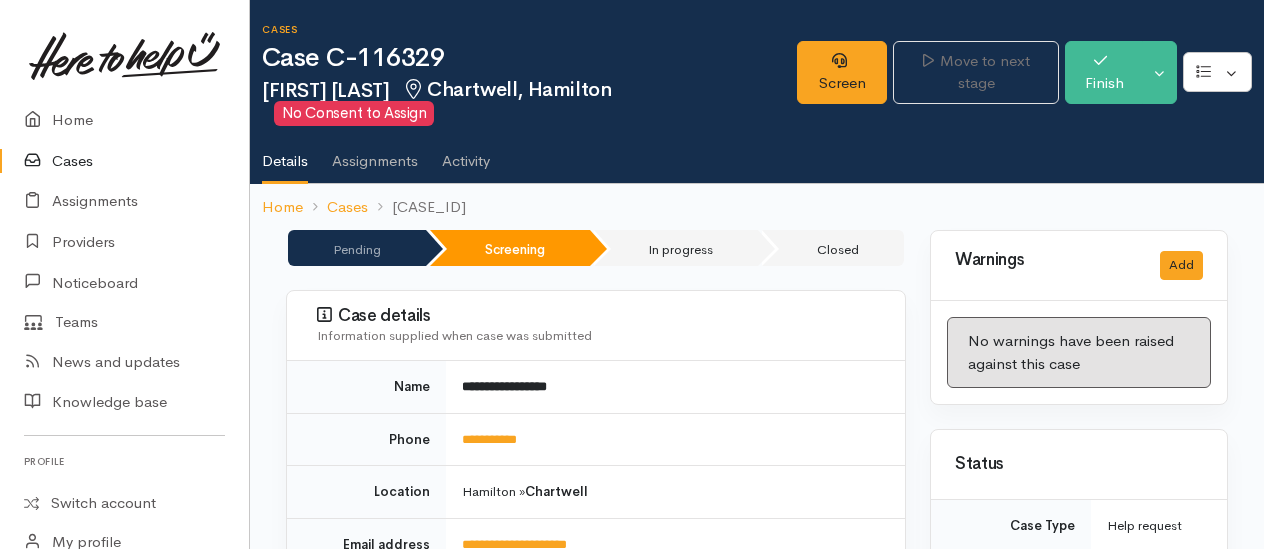 scroll, scrollTop: 0, scrollLeft: 0, axis: both 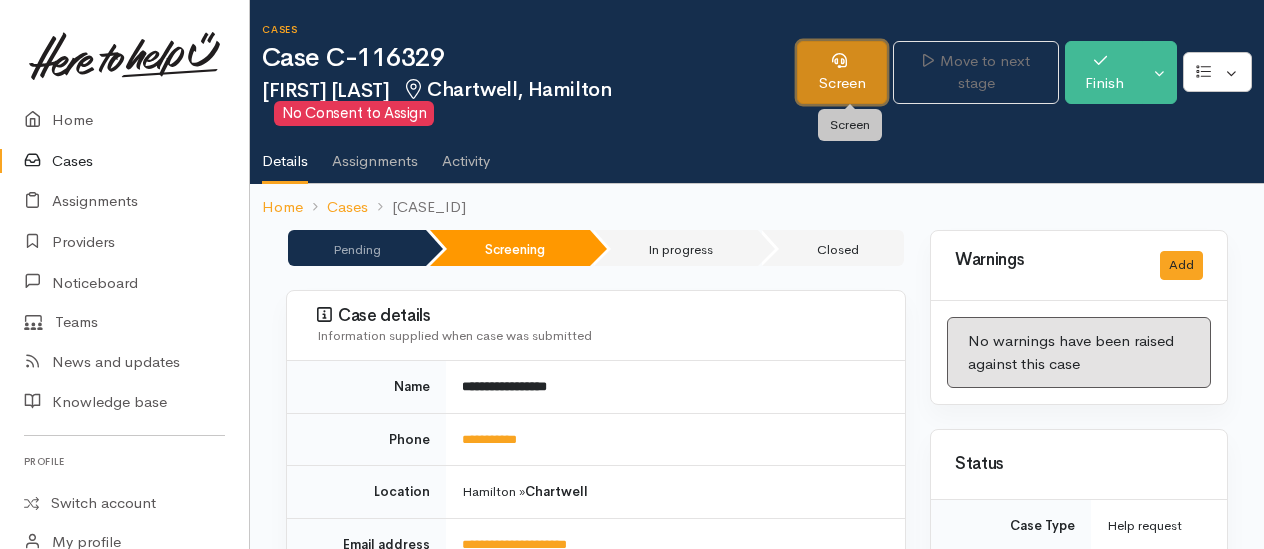 click on "Screen" at bounding box center [842, 72] 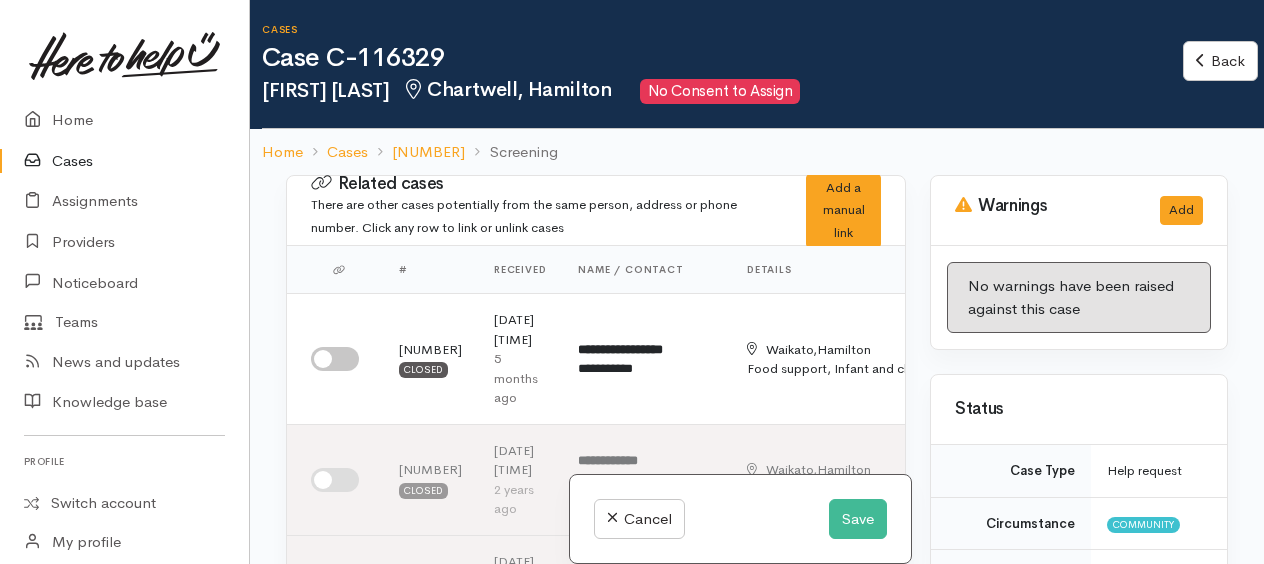 scroll, scrollTop: 0, scrollLeft: 0, axis: both 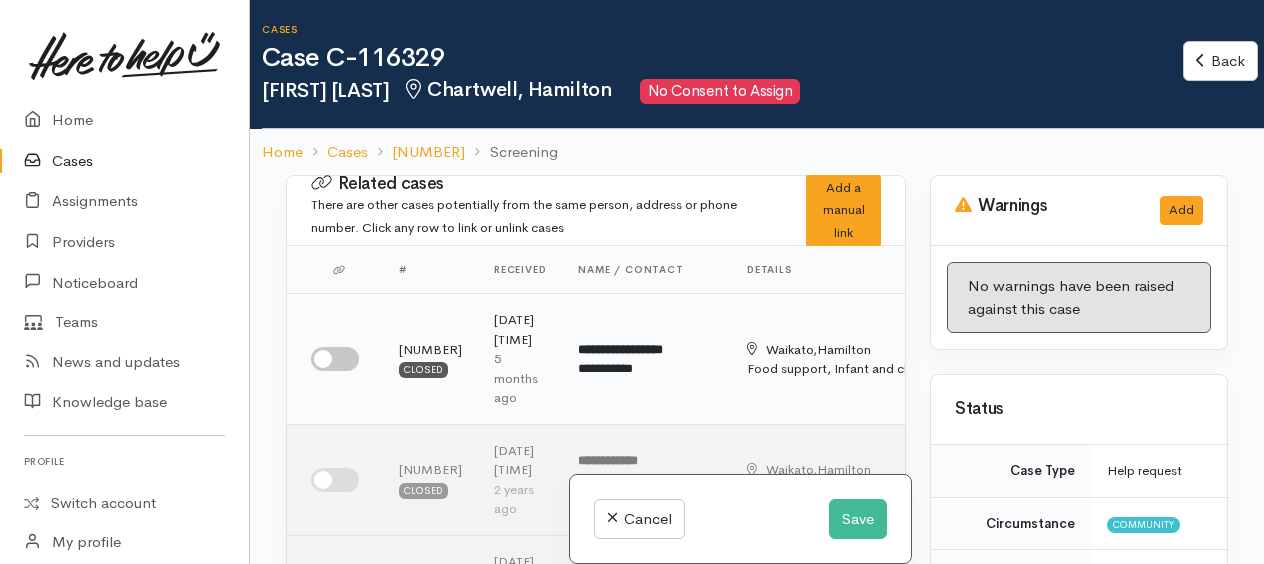 click at bounding box center (335, 359) 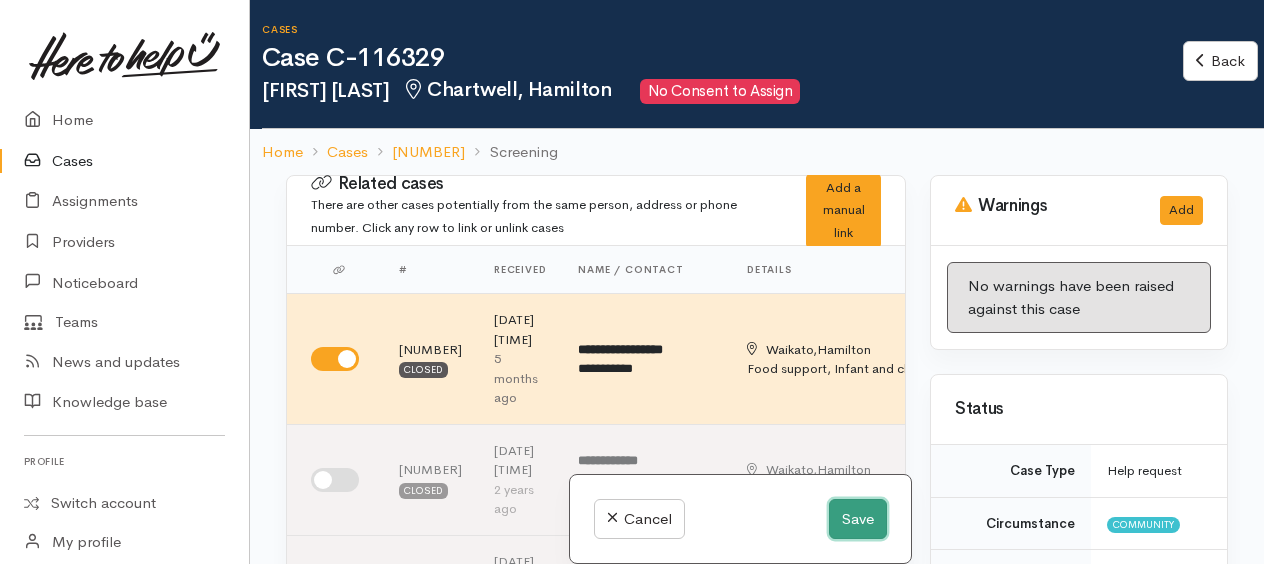 click on "Save" at bounding box center [858, 519] 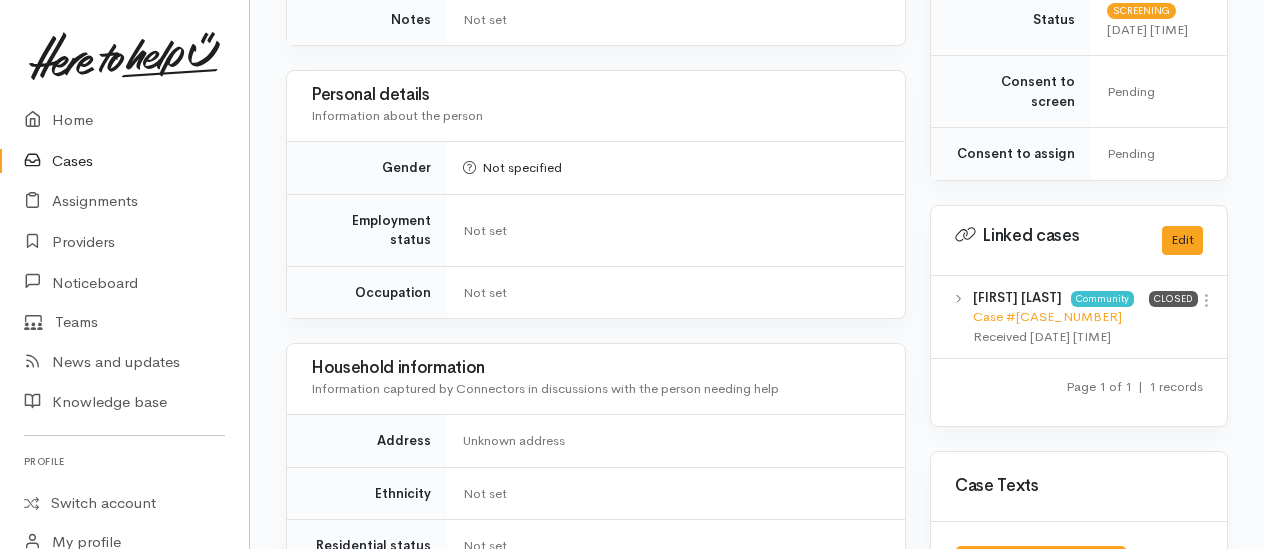 scroll, scrollTop: 1000, scrollLeft: 0, axis: vertical 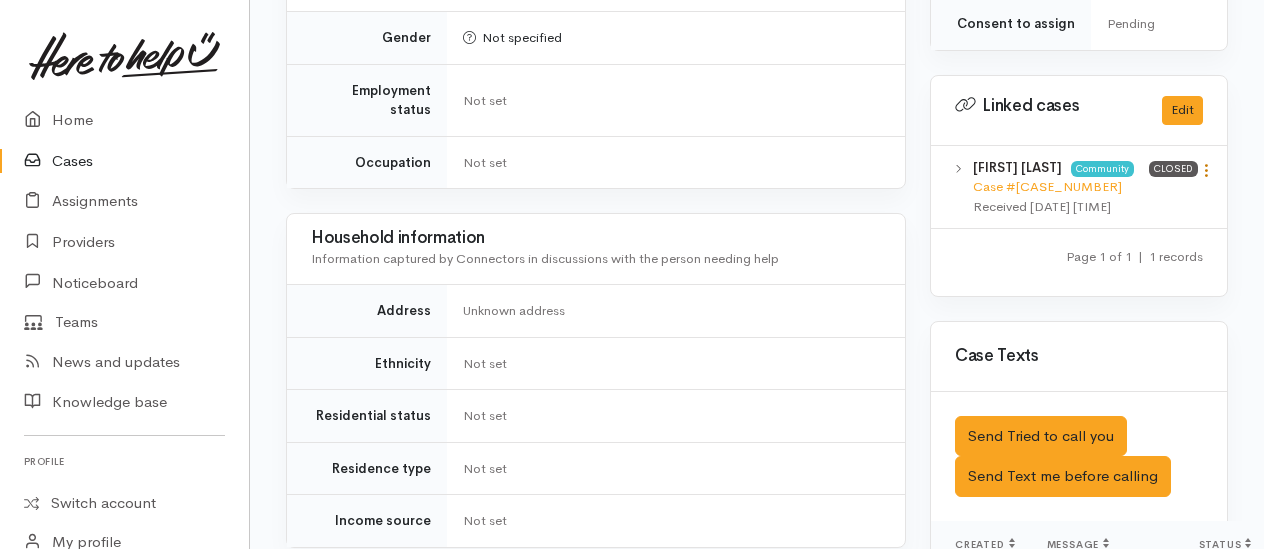 click at bounding box center [1206, 170] 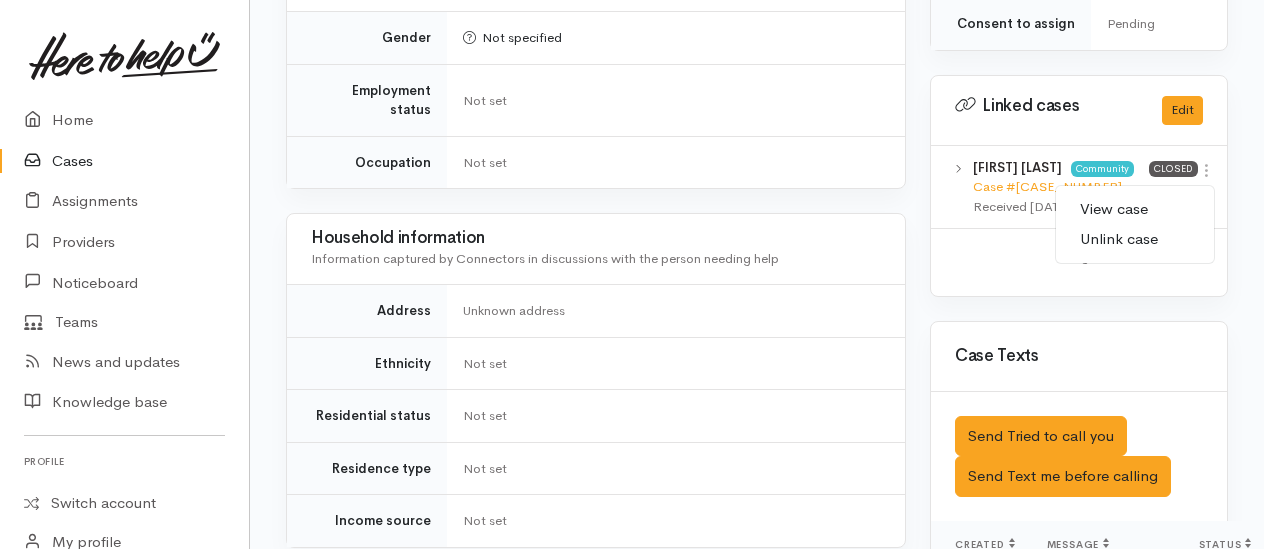 click on "View case" at bounding box center [1135, 209] 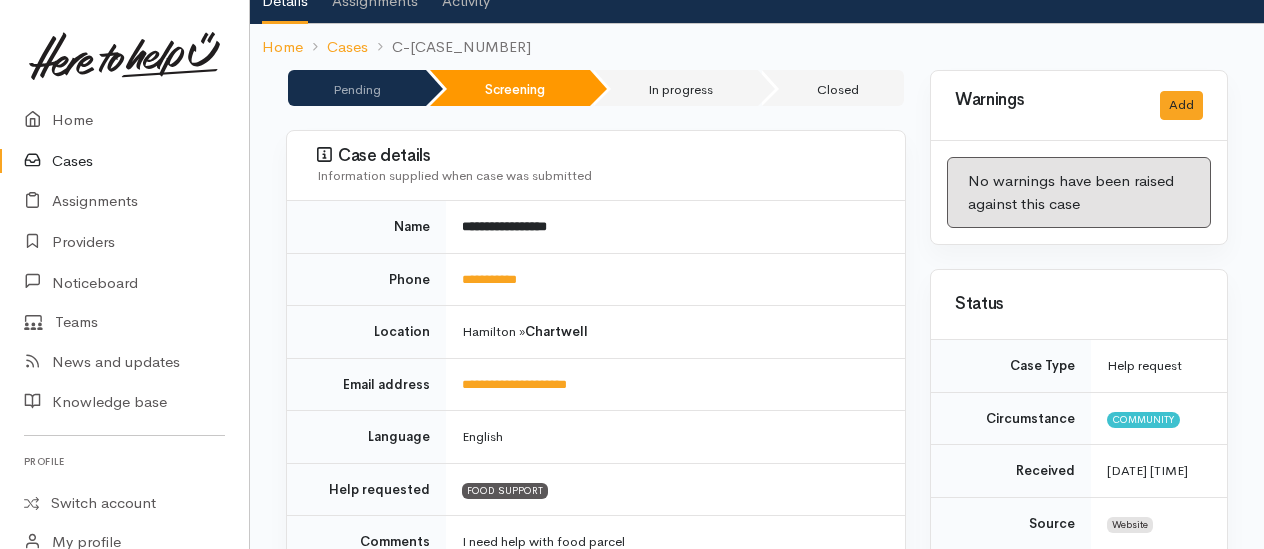 scroll, scrollTop: 0, scrollLeft: 0, axis: both 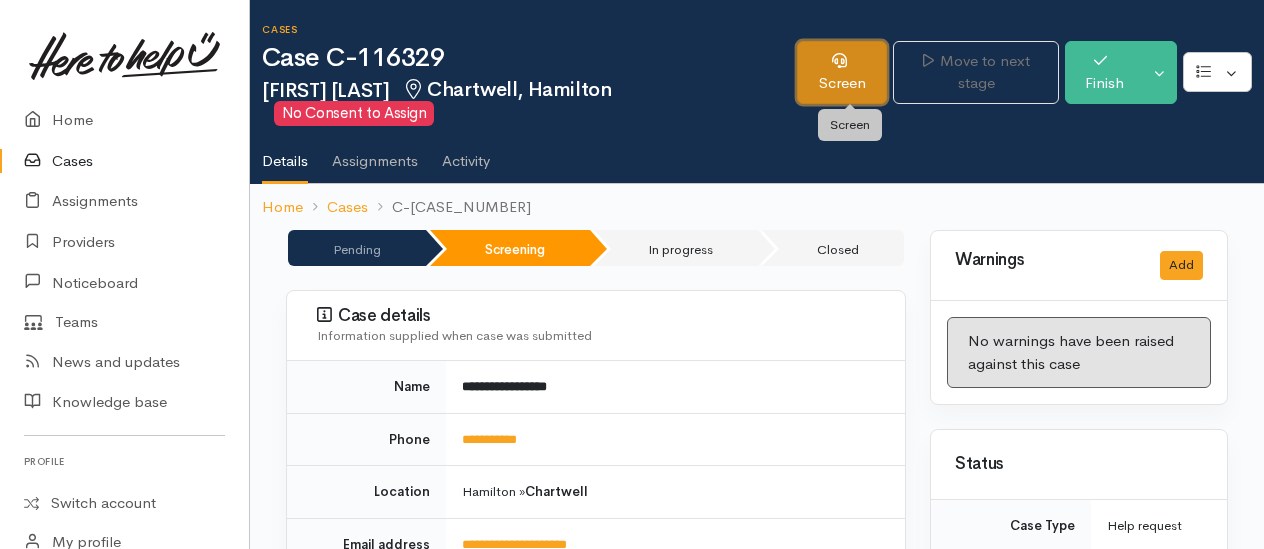 click on "Screen" at bounding box center [842, 72] 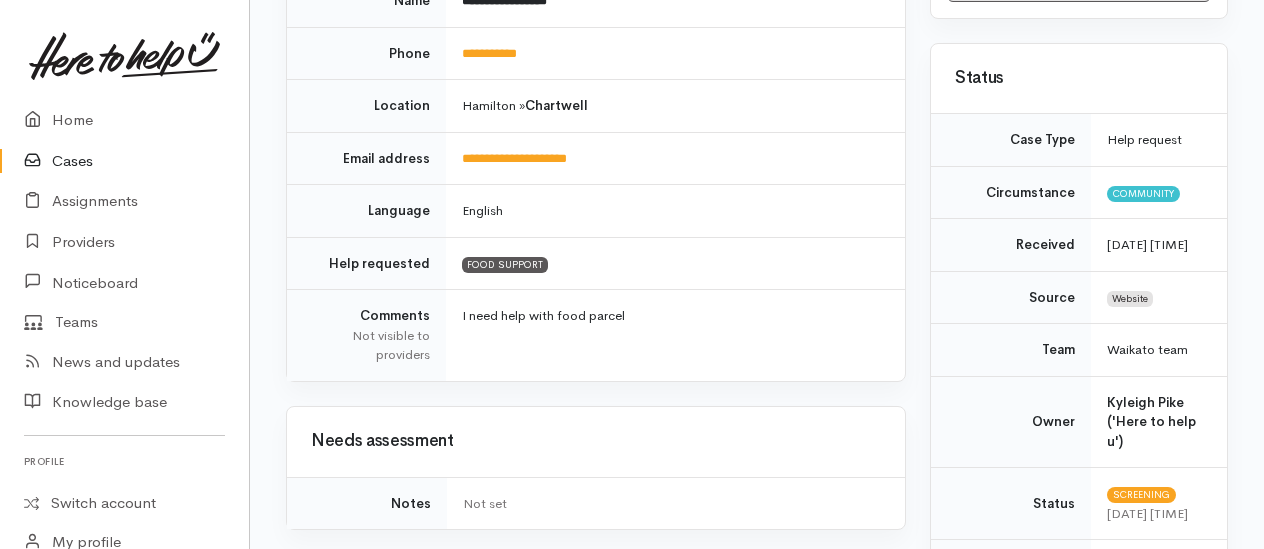 scroll, scrollTop: 400, scrollLeft: 0, axis: vertical 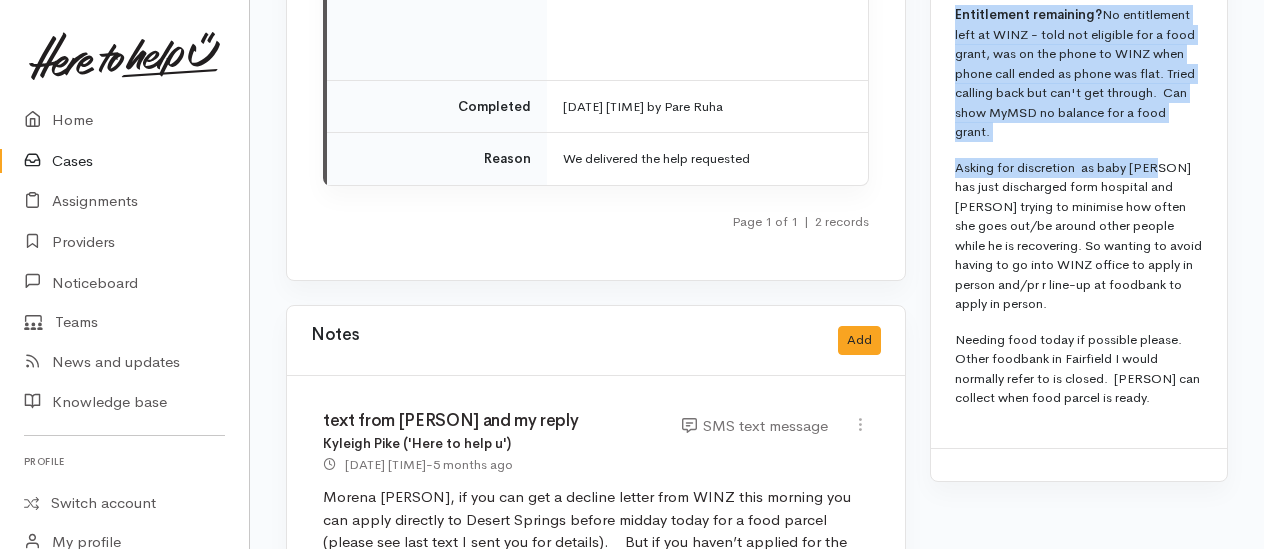 drag, startPoint x: 952, startPoint y: 80, endPoint x: 1160, endPoint y: 193, distance: 236.7129 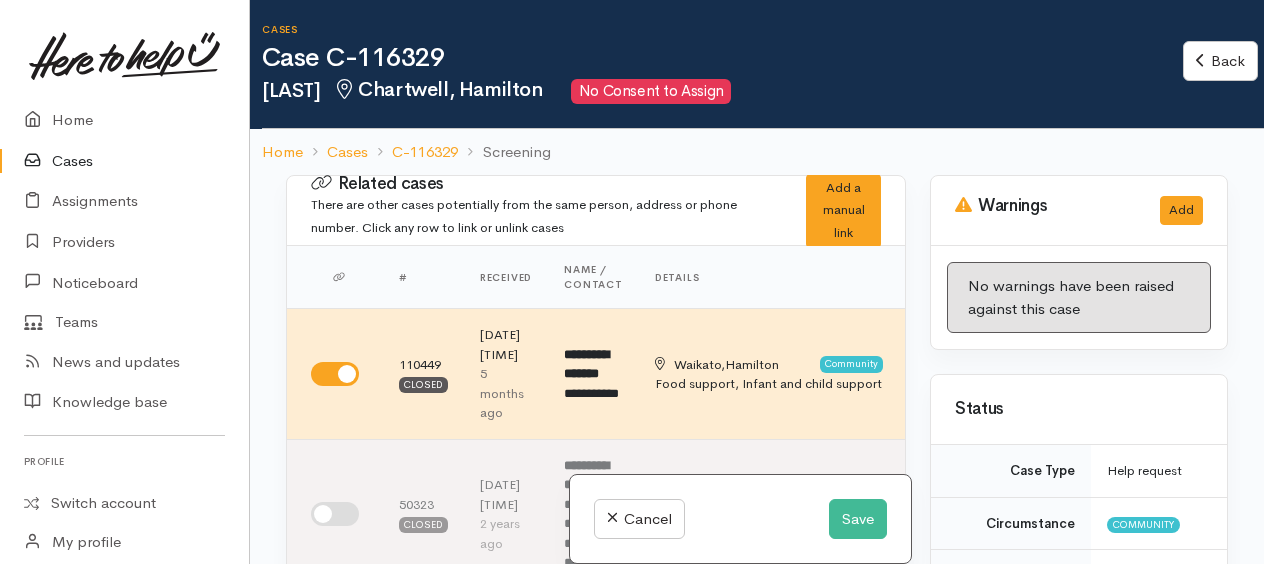 scroll, scrollTop: 0, scrollLeft: 0, axis: both 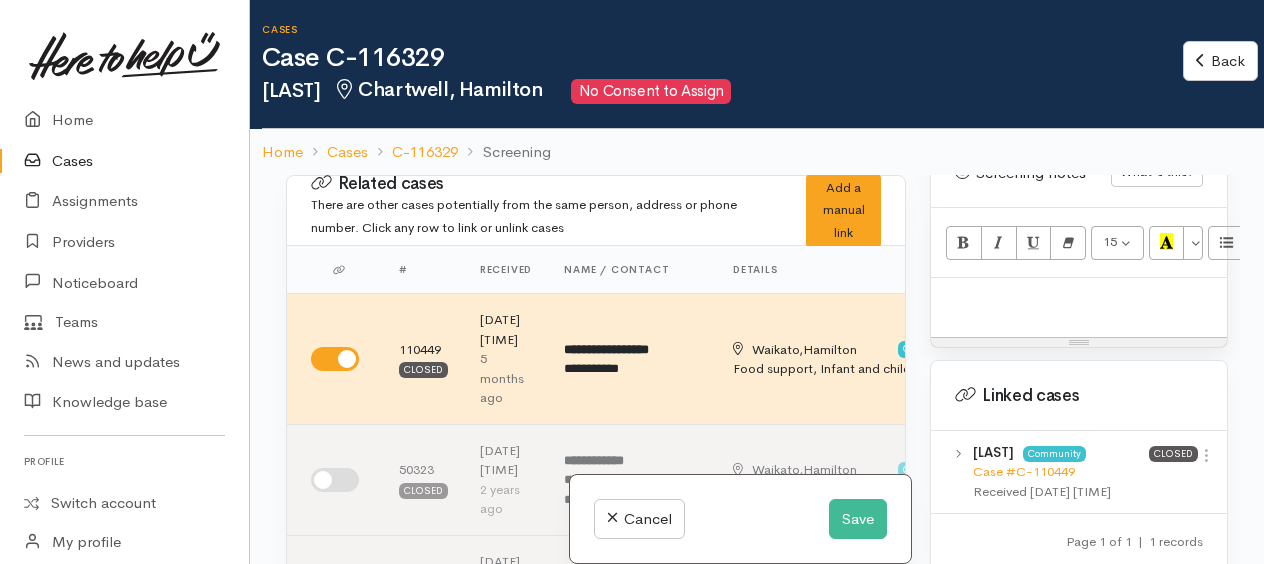 paste 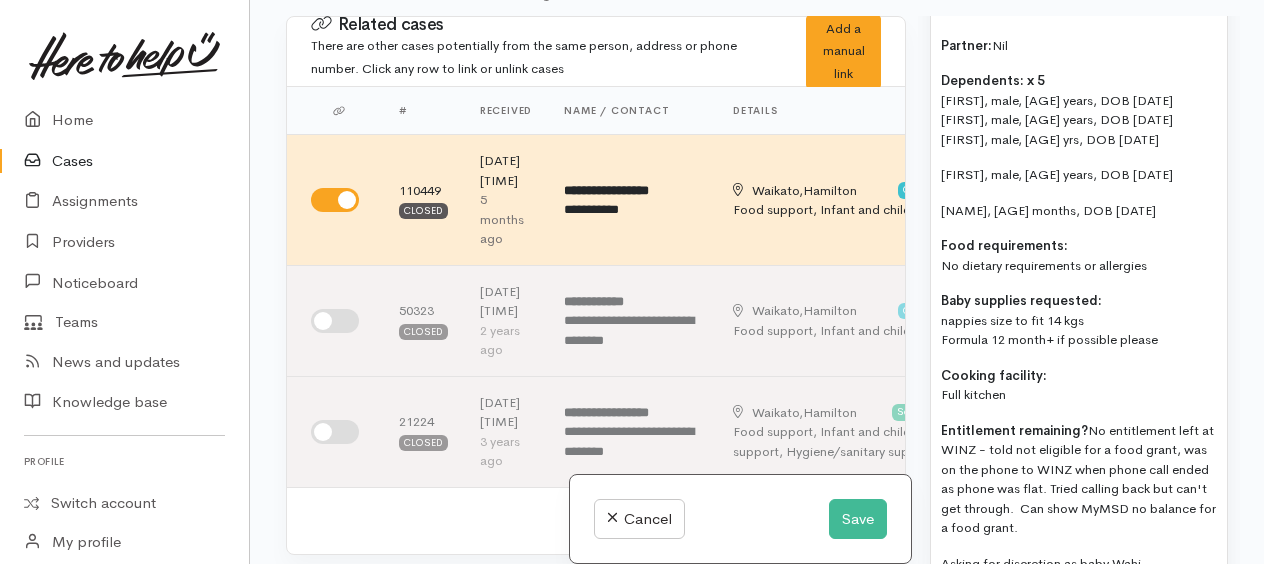 scroll, scrollTop: 1226, scrollLeft: 0, axis: vertical 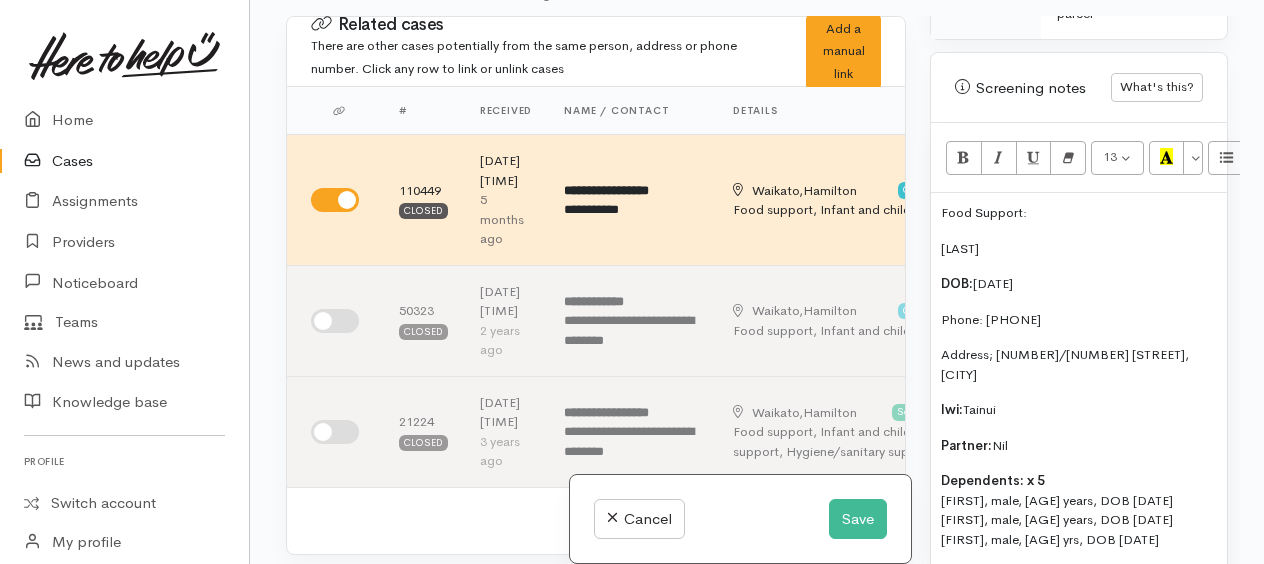 click on "Food Support: [LAST] [LAST] DOB: [DATE] Phone: [PHONE] Address; [NUMBER]/[NUMBER] [STREET], [CITY] Iwi: [TRIBE] Partner: Nil Dependents: x 5 [FIRST], male, [AGE] years, DOB [DATE] [FIRST], male, [AGE] years, DOB [DATE] [FIRST], male, [AGE] yrs, DOB [DATE] [FIRST], male, [AGE] years, DOB [DATE] [NAME], [AGE] months, DOB [DATE] Food requirements: No dietary requirements or allergies Baby supplies requested: nappies size to fit 14 kgs Formula 12 month+ if possible please Cooking facility: Full kitchen Entitlement remaining? No entitlement left at WINZ - told not eligible for a food grant, was on the phone to WINZ when phone was flat. Tried calling back but can't get through. Can show MyMSD no balance for a food grant. Asking for discretion as baby Wahi" at bounding box center [1079, 596] 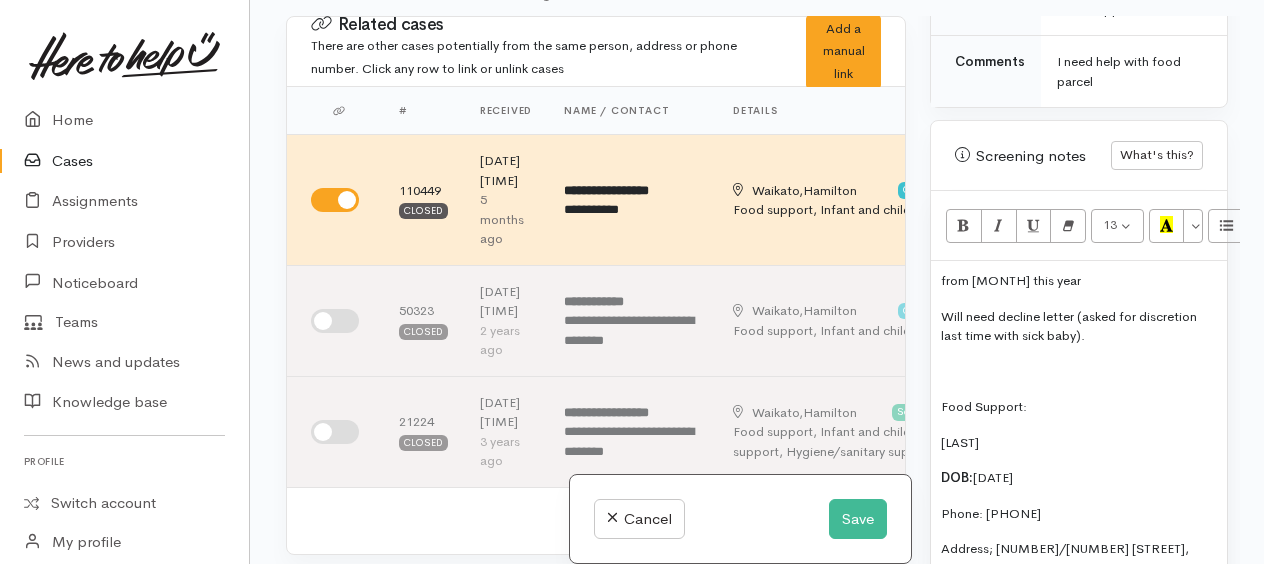 scroll, scrollTop: 1154, scrollLeft: 0, axis: vertical 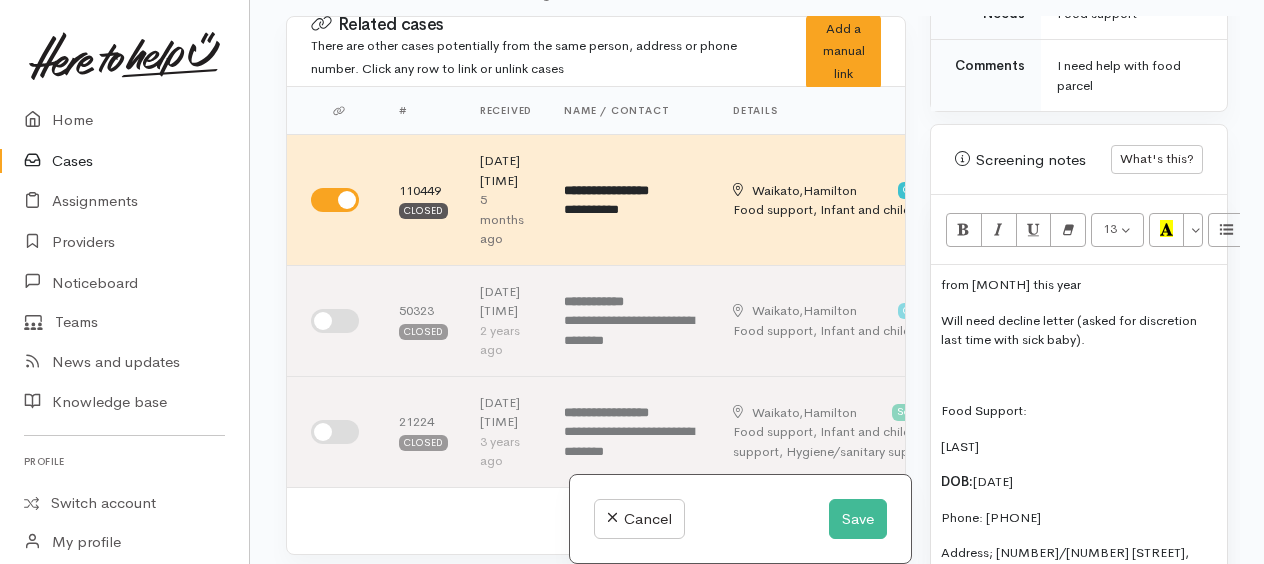 click on "from May this year" at bounding box center (1079, 285) 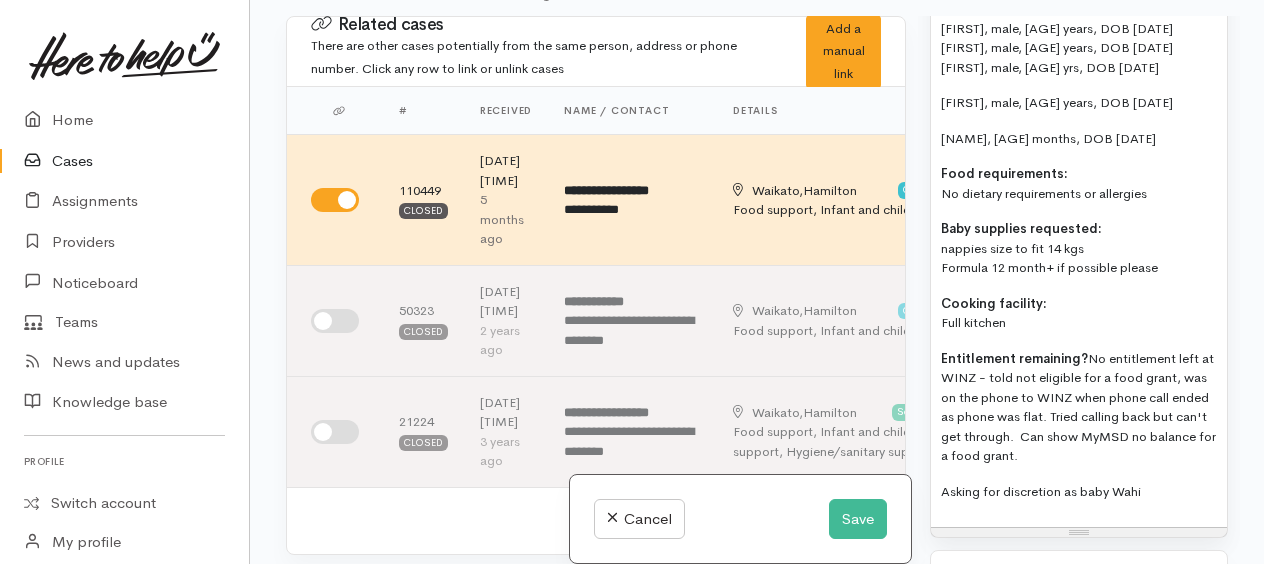 scroll, scrollTop: 1854, scrollLeft: 0, axis: vertical 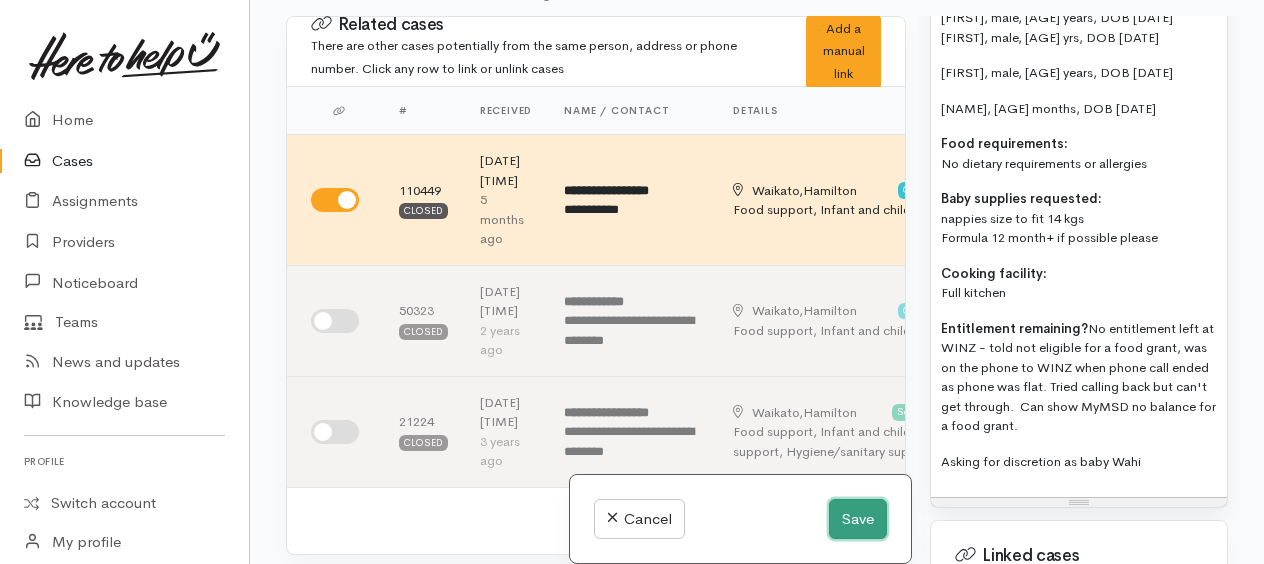 click on "Save" at bounding box center (858, 519) 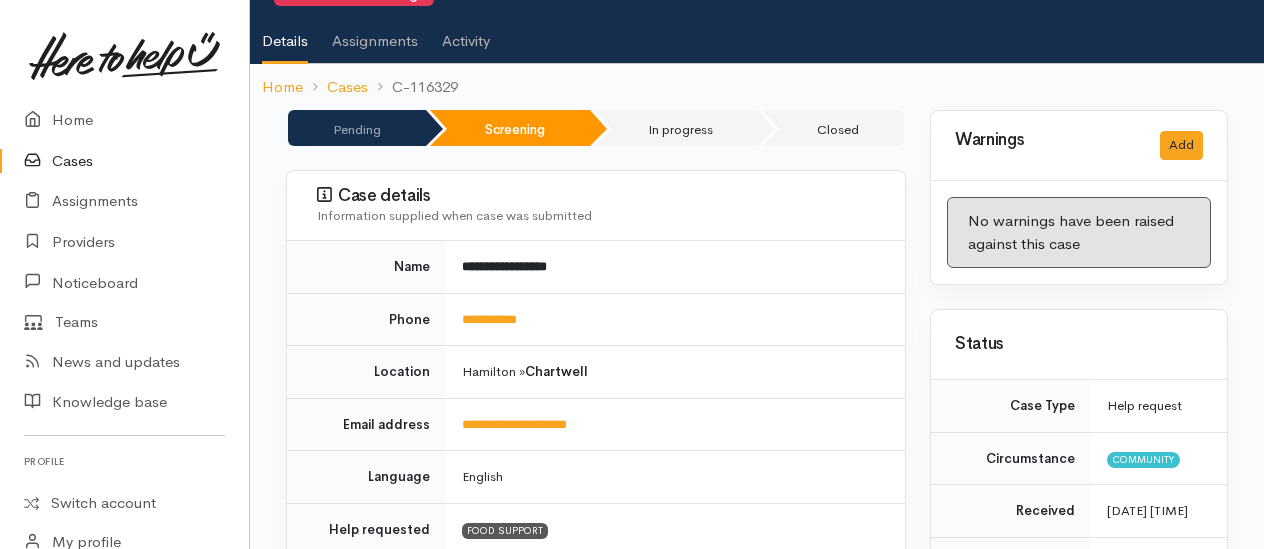 scroll, scrollTop: 300, scrollLeft: 0, axis: vertical 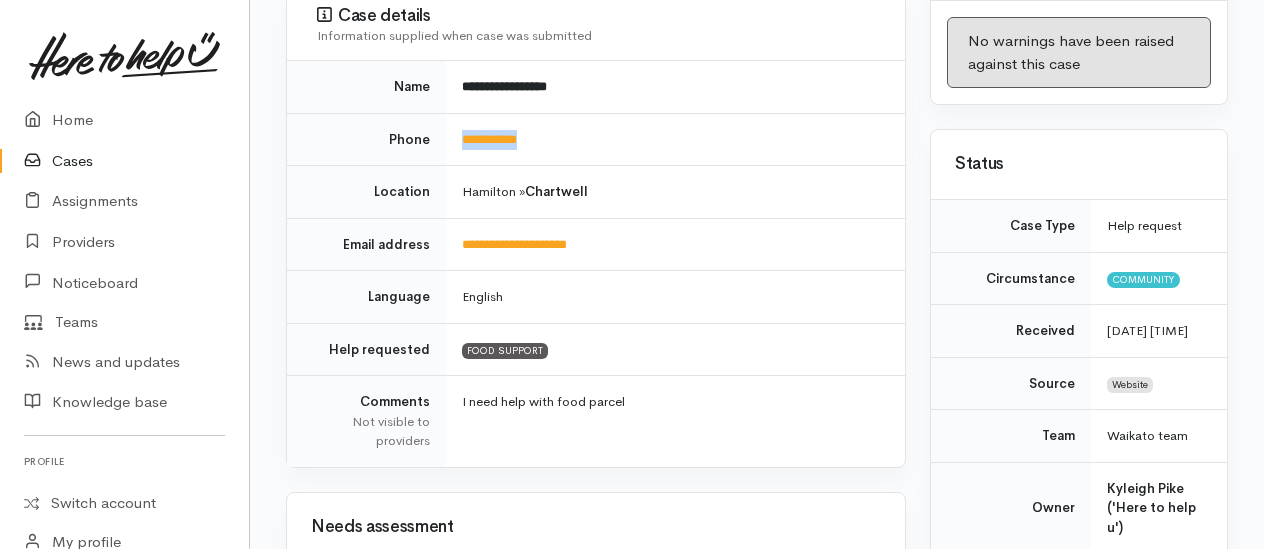 drag, startPoint x: 565, startPoint y: 134, endPoint x: 456, endPoint y: 131, distance: 109.041275 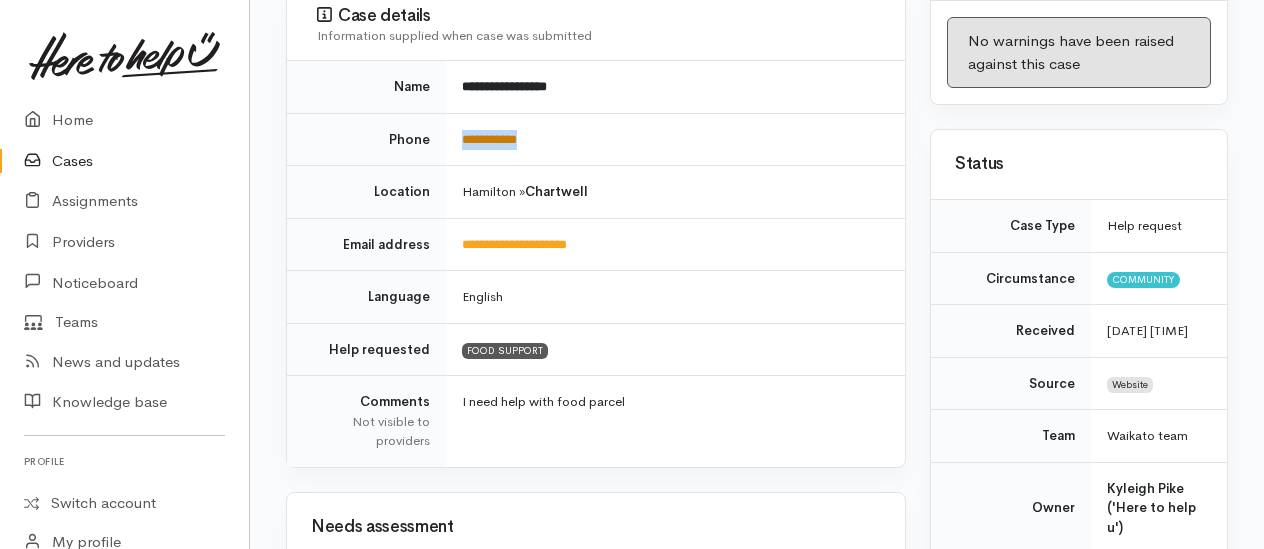 drag, startPoint x: 456, startPoint y: 131, endPoint x: 472, endPoint y: 140, distance: 18.35756 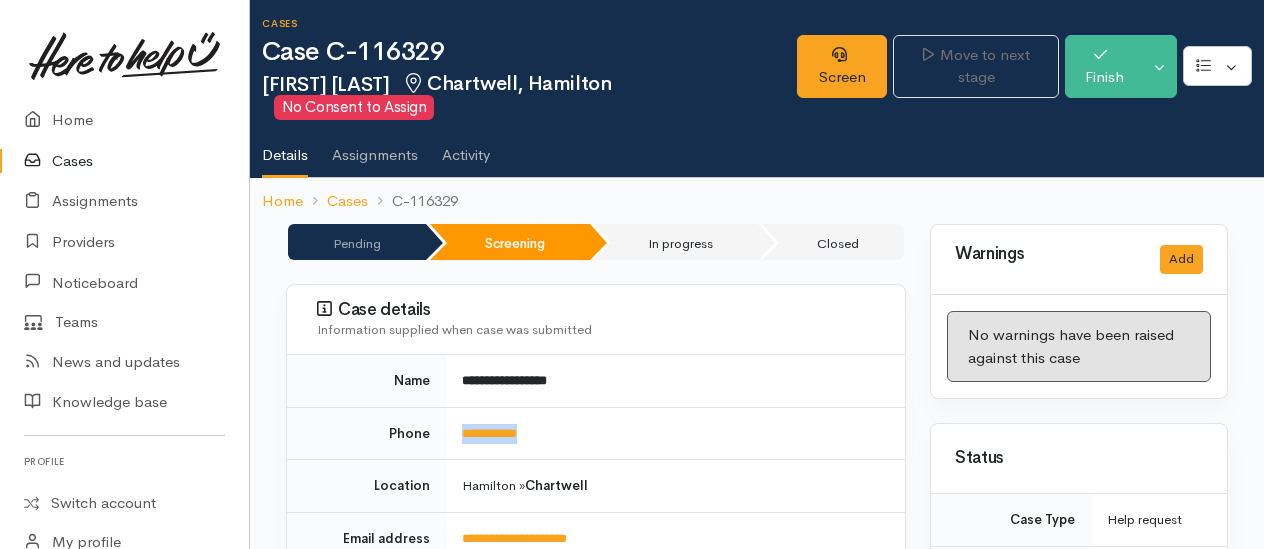 scroll, scrollTop: 0, scrollLeft: 0, axis: both 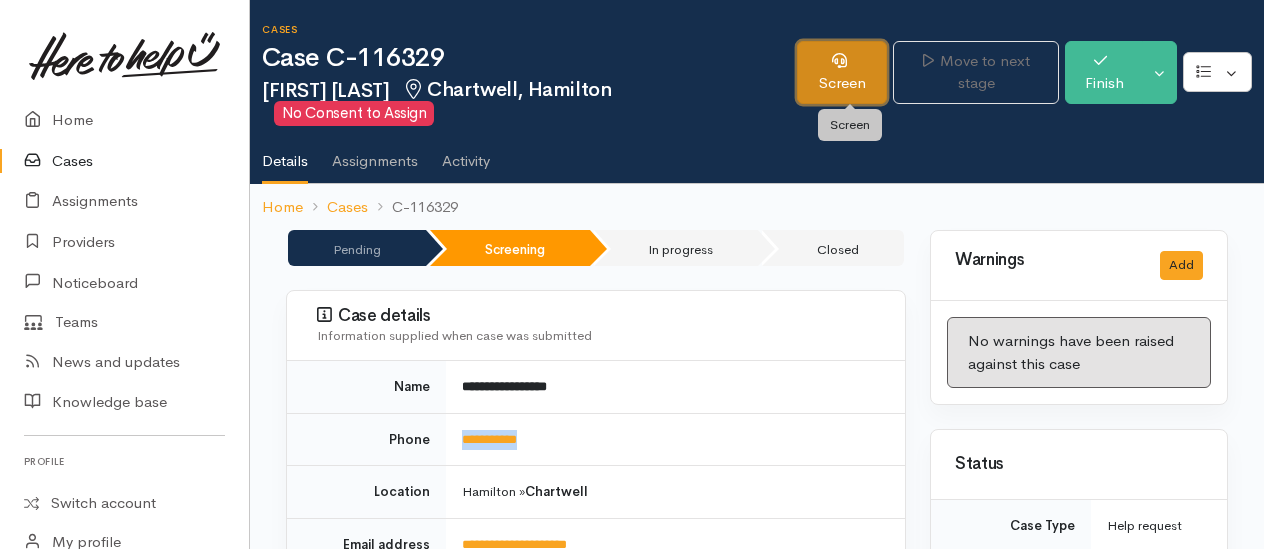 click on "Screen" at bounding box center [842, 72] 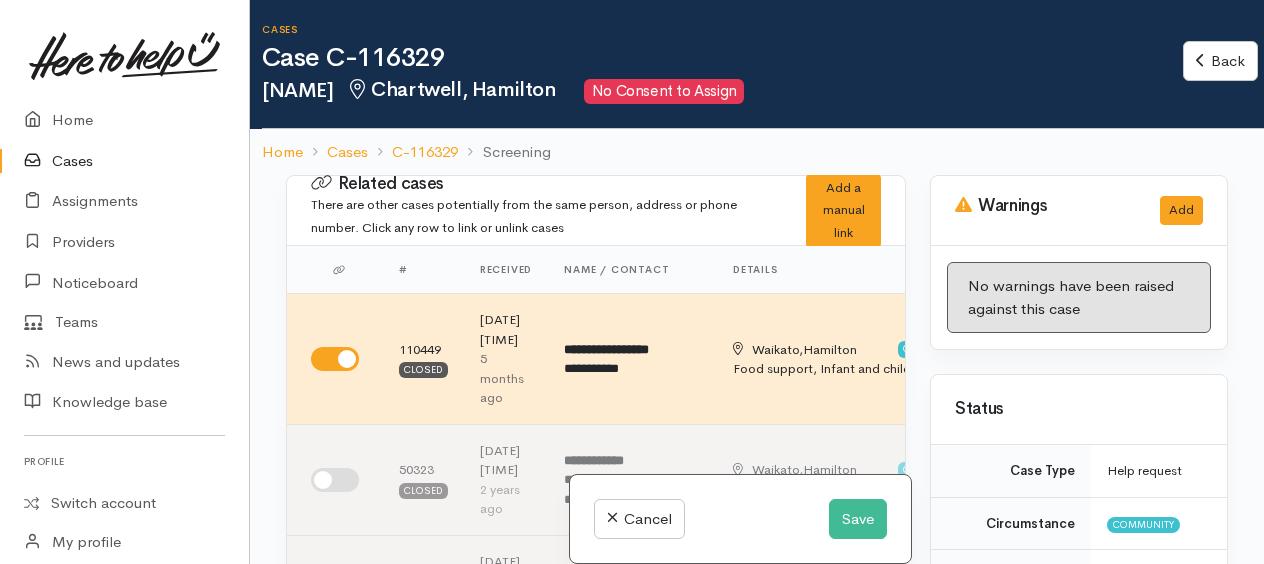 scroll, scrollTop: 0, scrollLeft: 0, axis: both 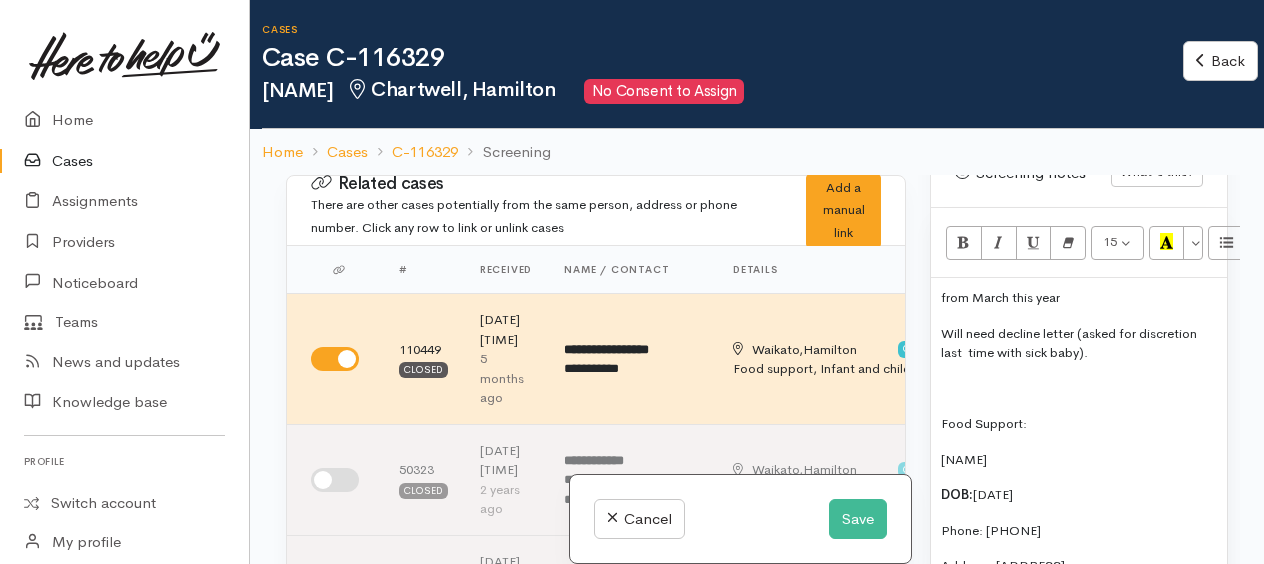click on "from March this year" at bounding box center (1079, 298) 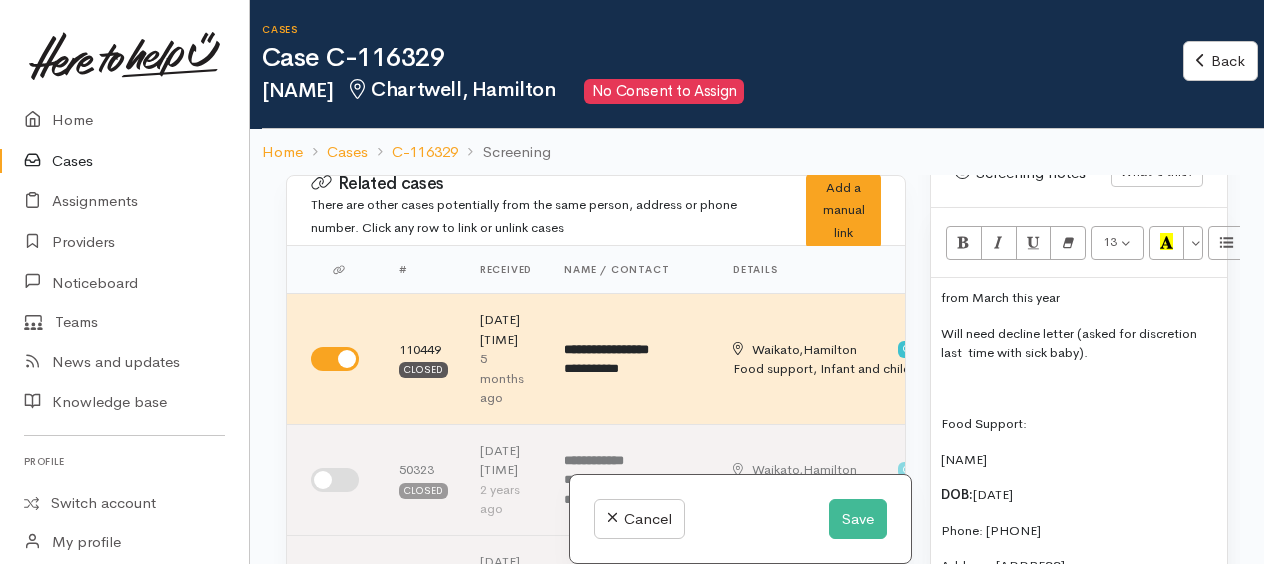 type 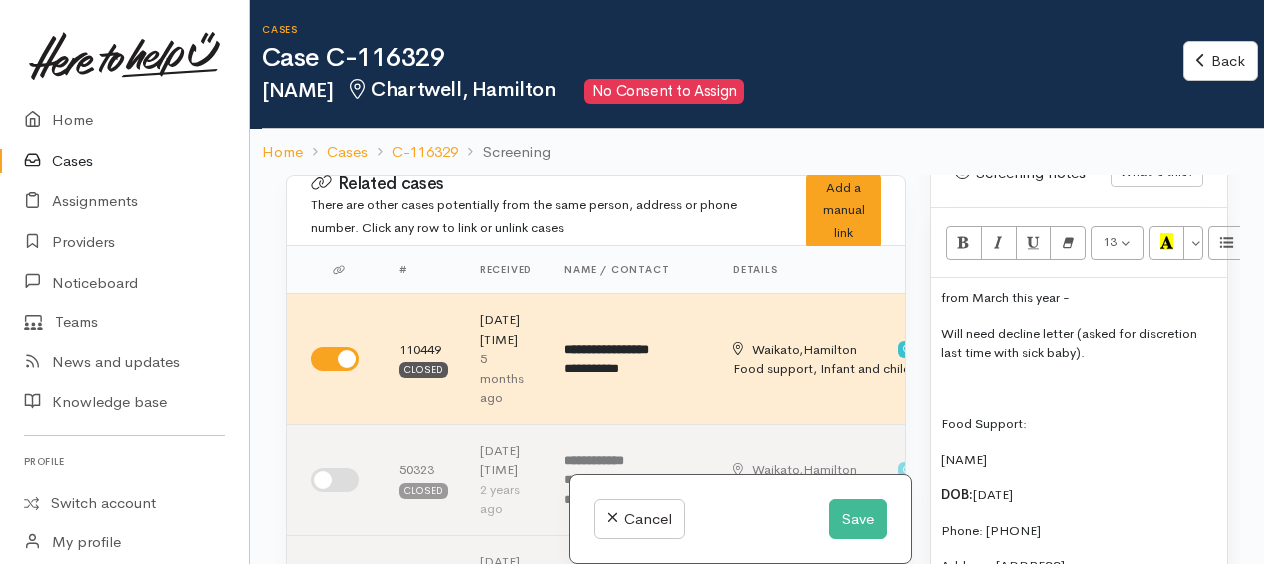 click on "Will need decline letter (asked for discretion last time with sick baby)." at bounding box center [1079, 343] 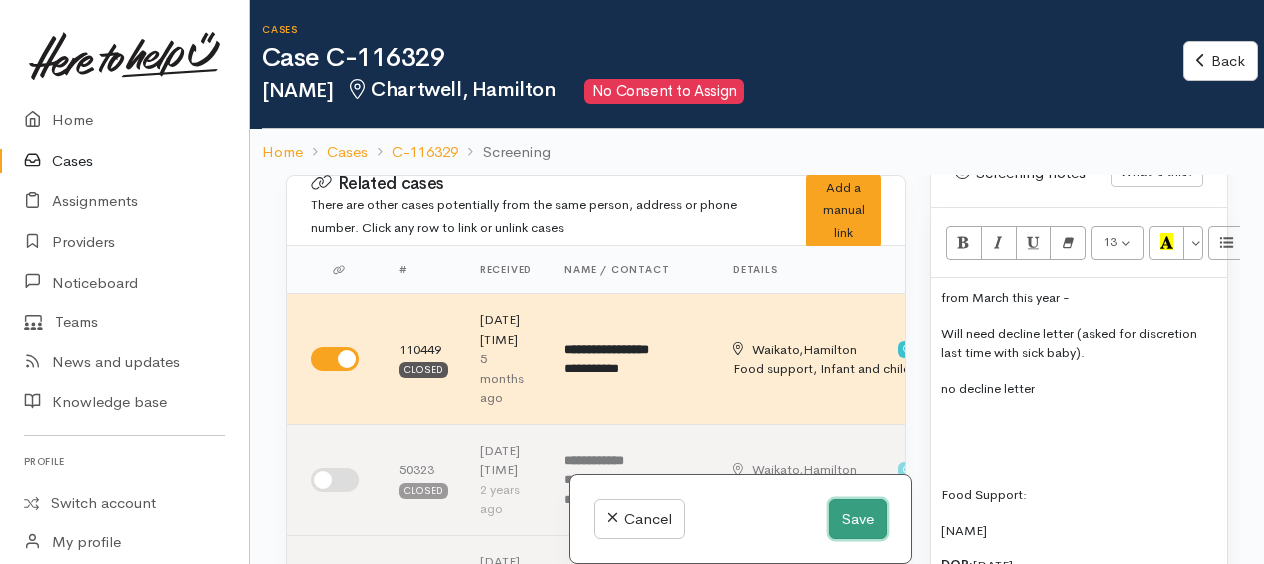 click on "Save" at bounding box center (858, 519) 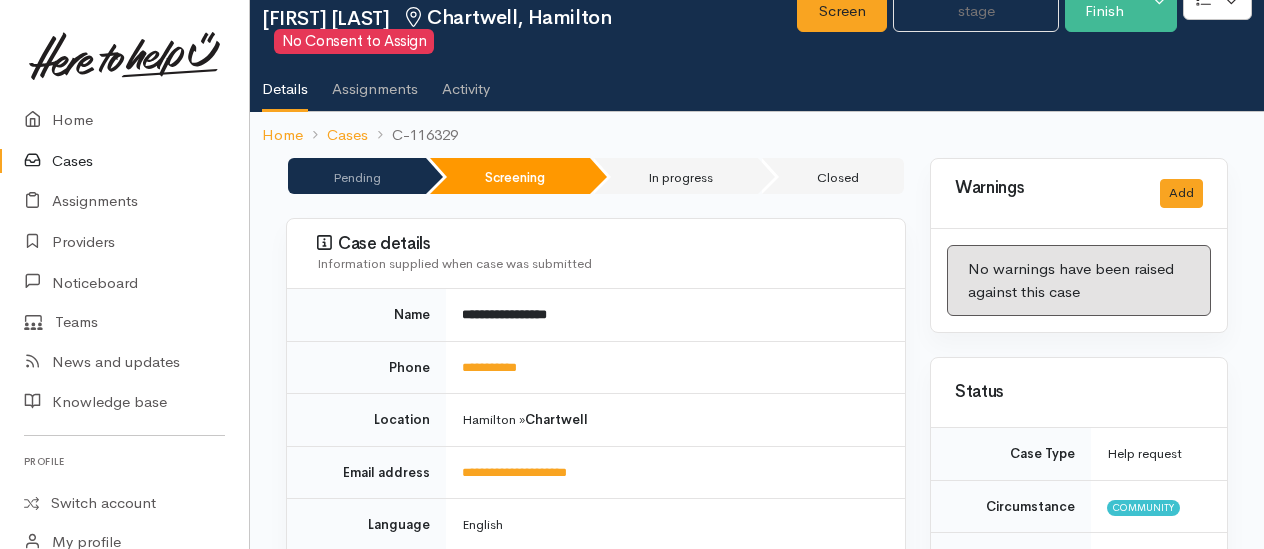 scroll, scrollTop: 200, scrollLeft: 0, axis: vertical 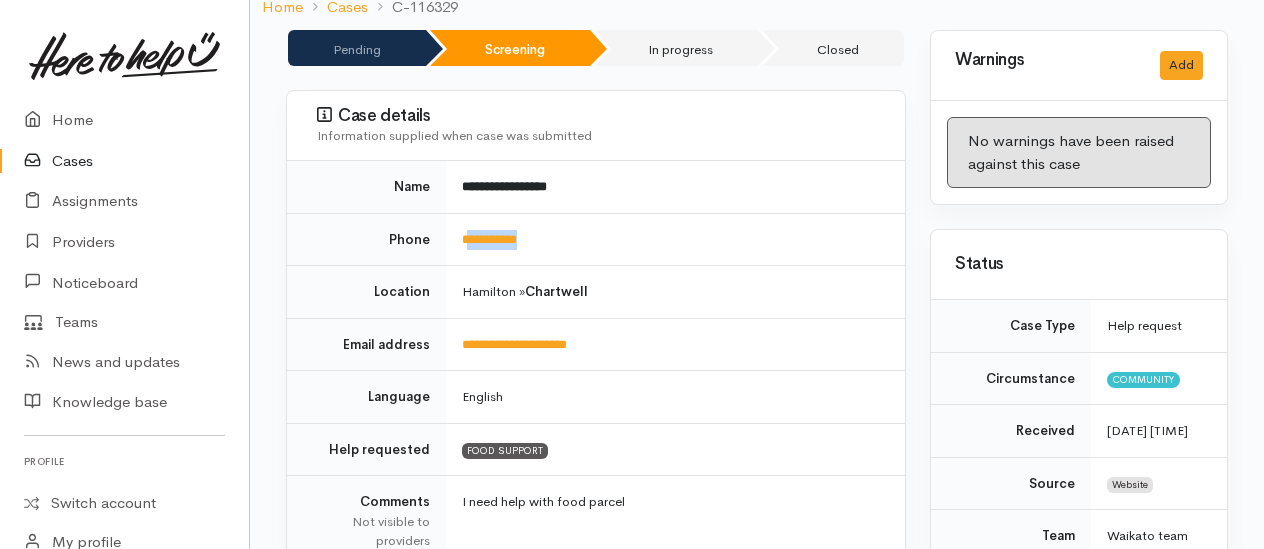 drag, startPoint x: 548, startPoint y: 228, endPoint x: 472, endPoint y: 224, distance: 76.105194 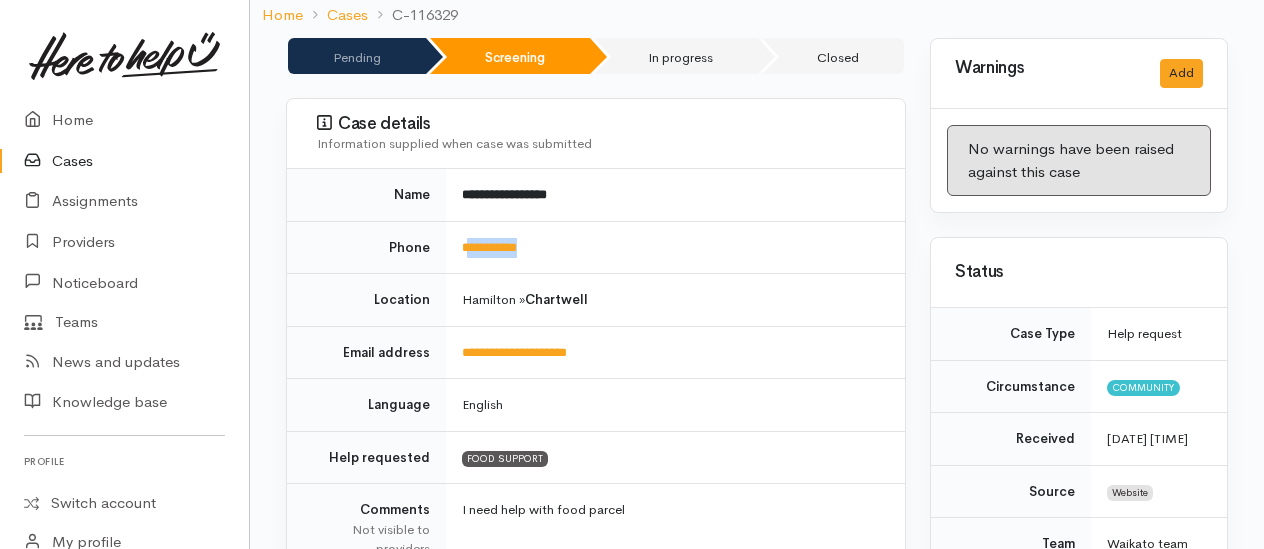 scroll, scrollTop: 0, scrollLeft: 0, axis: both 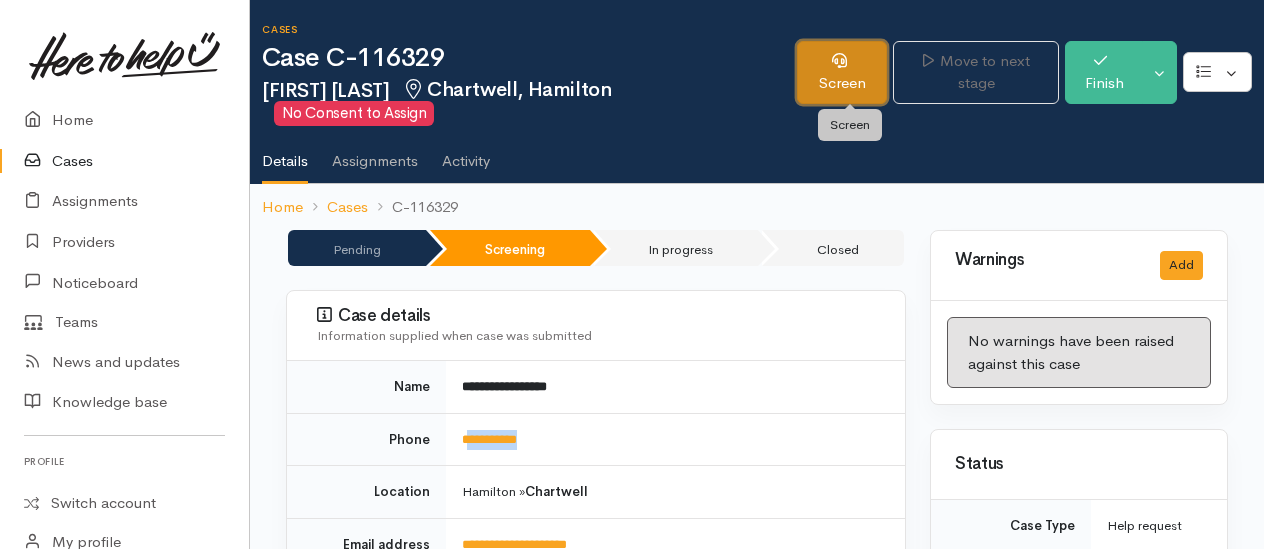 click on "Screen" at bounding box center [842, 72] 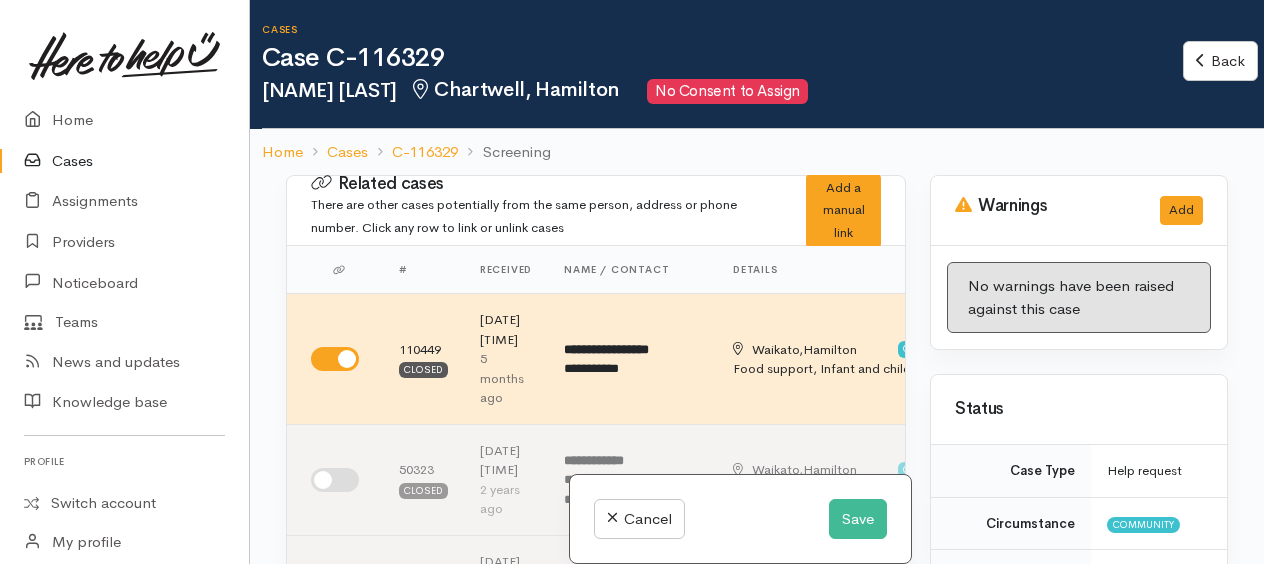 scroll, scrollTop: 0, scrollLeft: 0, axis: both 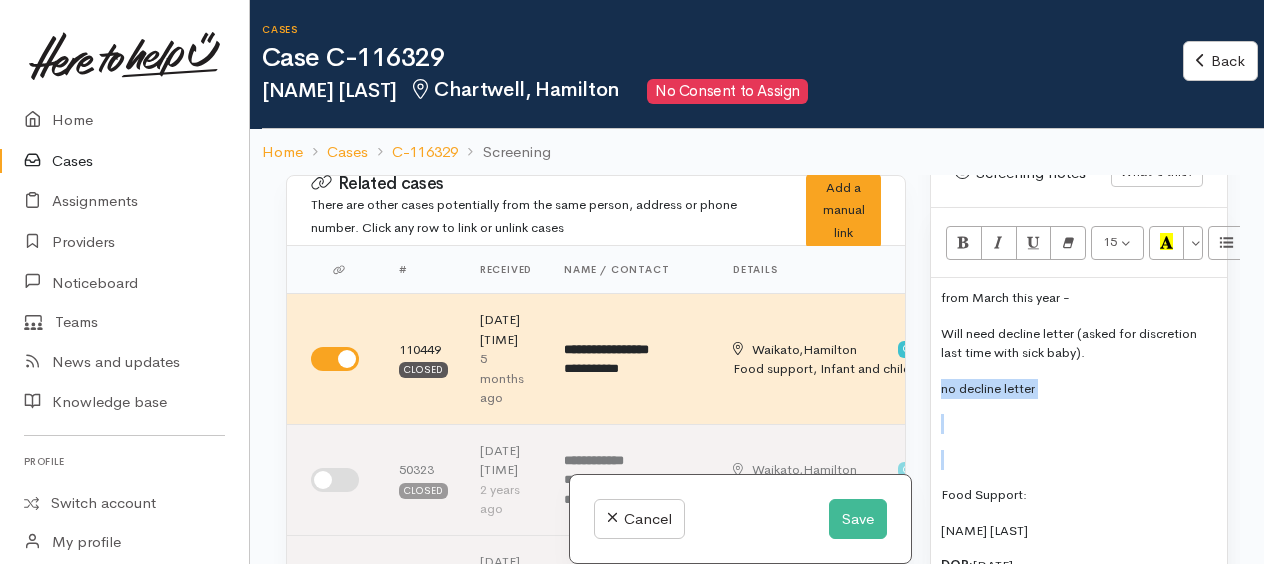 drag, startPoint x: 943, startPoint y: 395, endPoint x: 1086, endPoint y: 469, distance: 161.01242 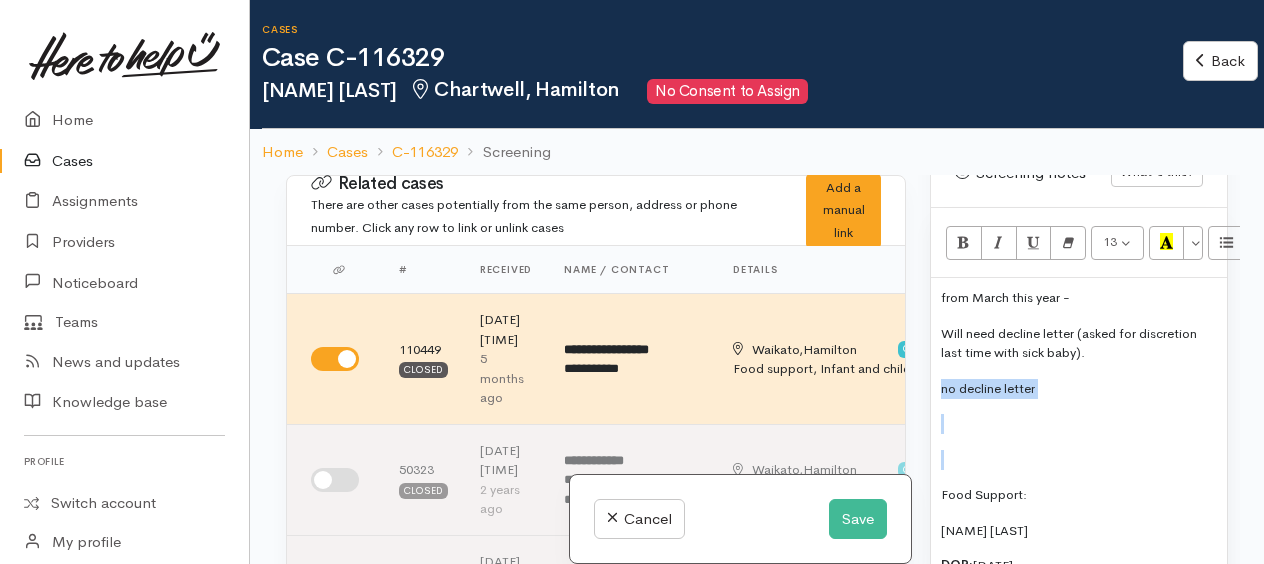 type 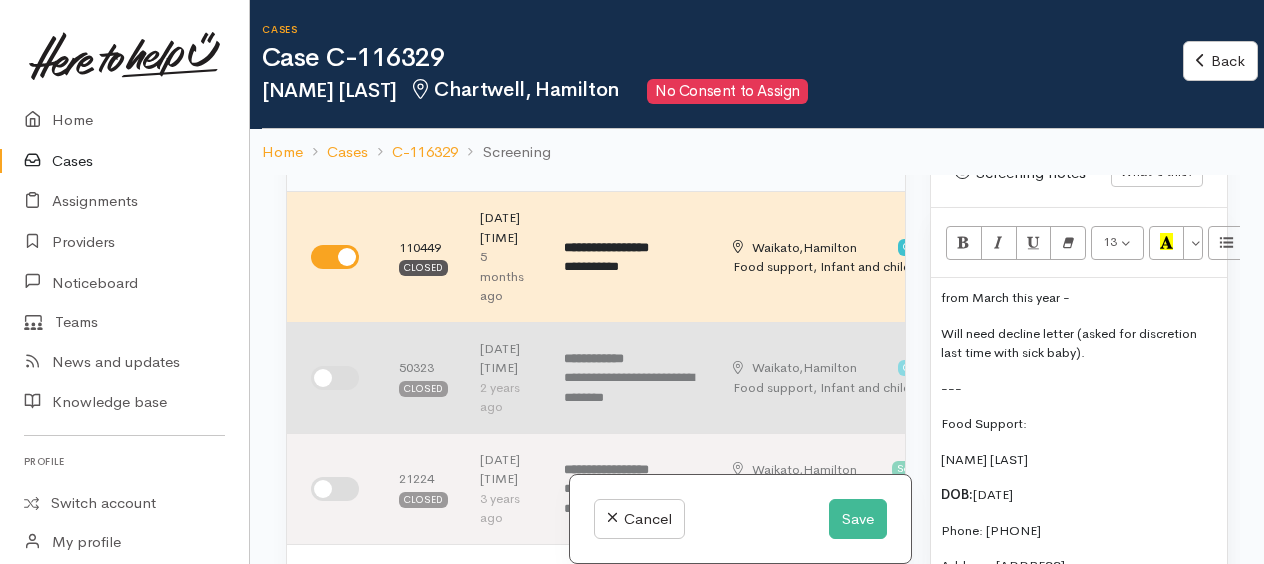 scroll, scrollTop: 200, scrollLeft: 0, axis: vertical 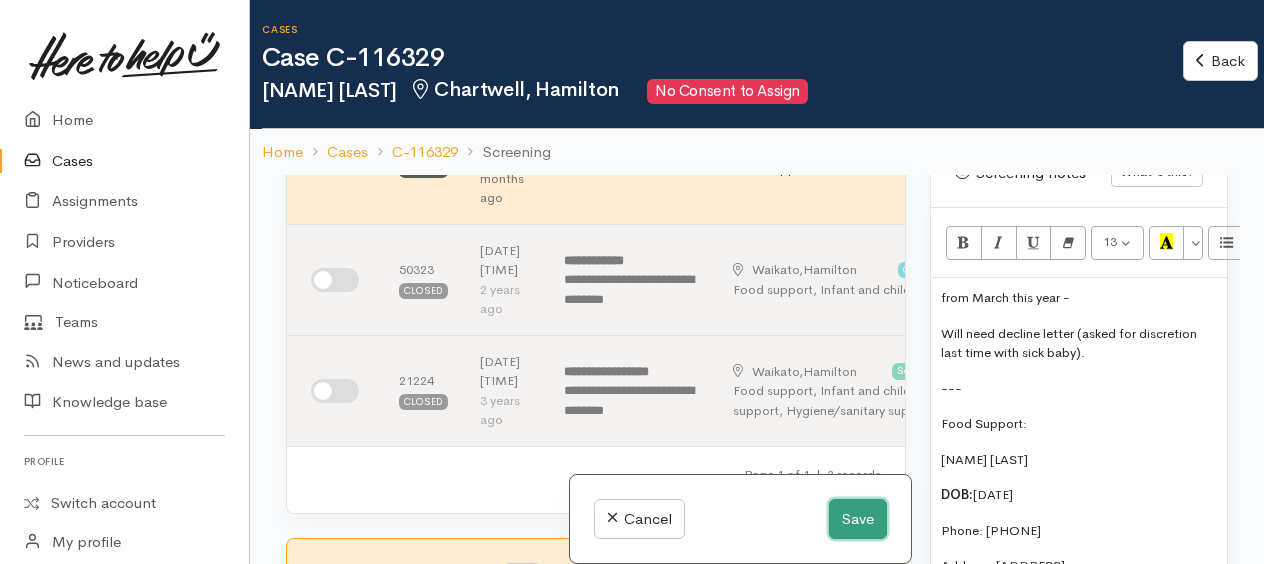 click on "Save" at bounding box center [858, 519] 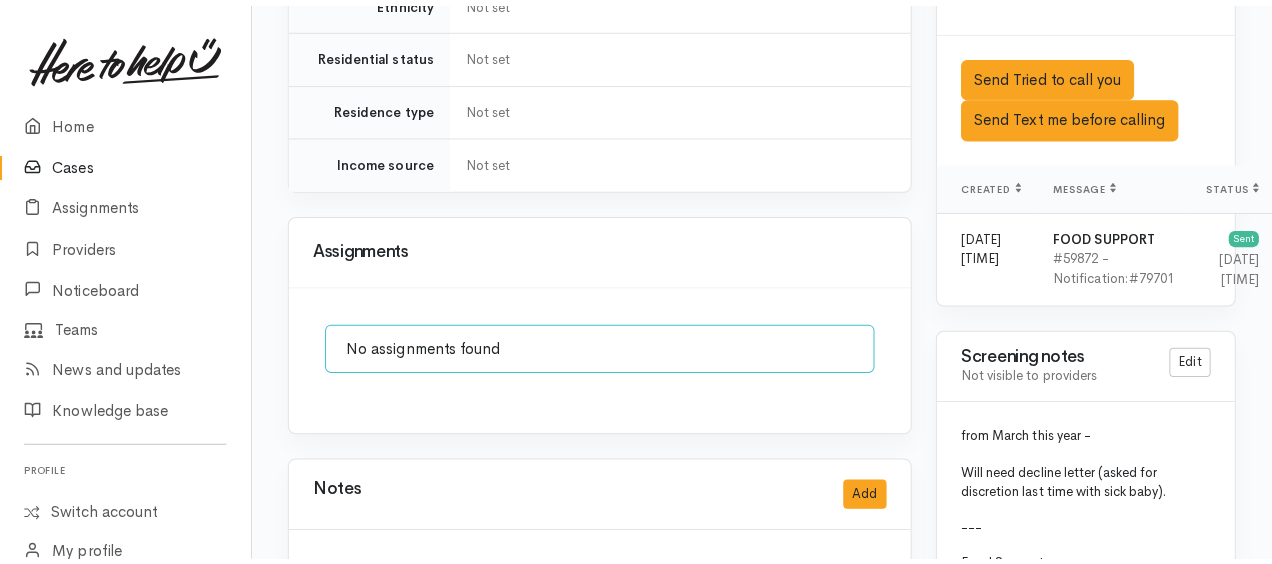 scroll, scrollTop: 1500, scrollLeft: 0, axis: vertical 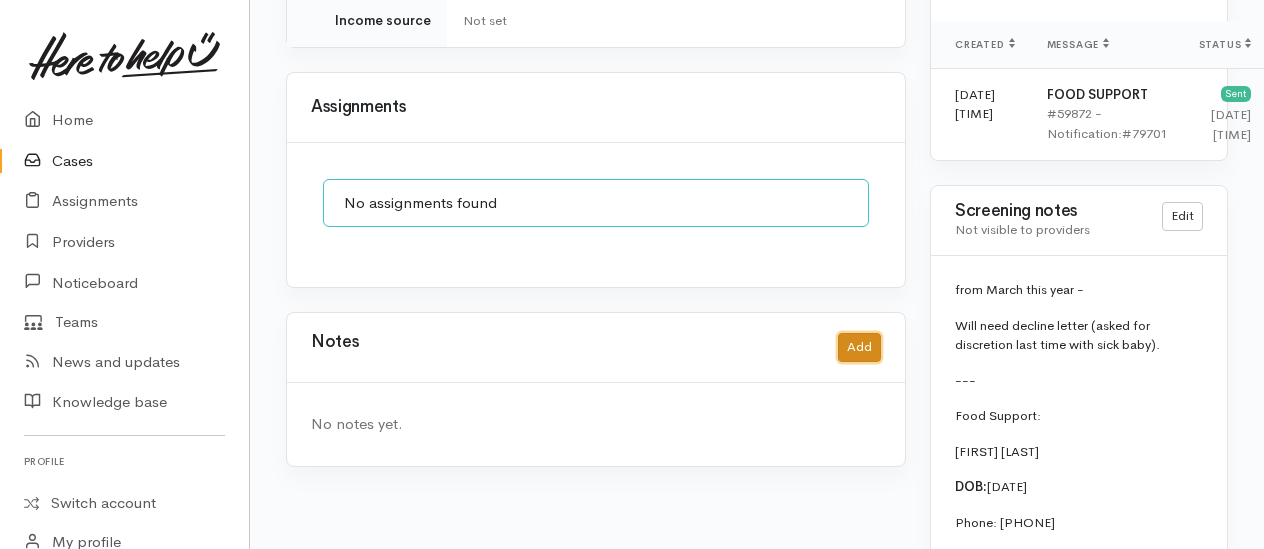 click on "Add" at bounding box center [859, 347] 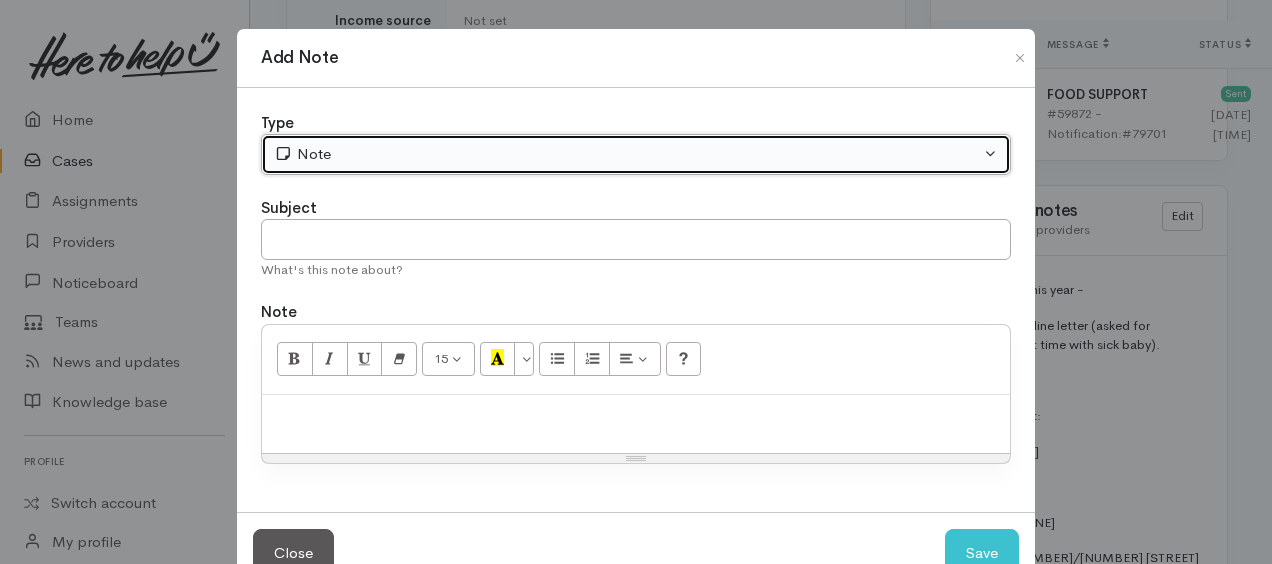 click on "Note" at bounding box center (627, 154) 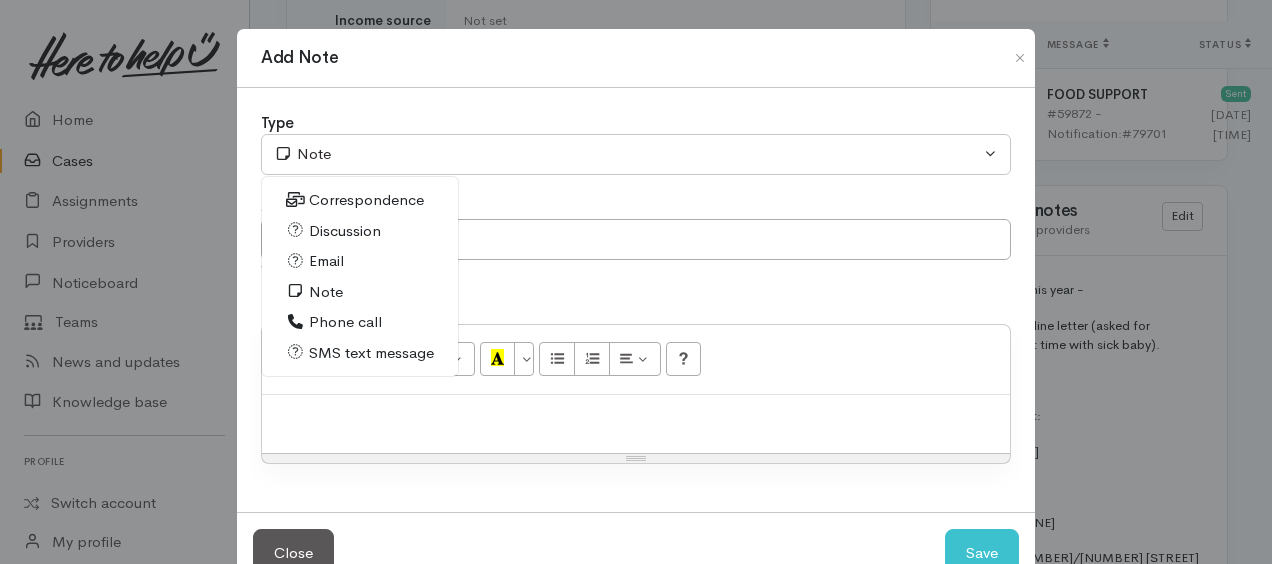 drag, startPoint x: 350, startPoint y: 319, endPoint x: 374, endPoint y: 362, distance: 49.24429 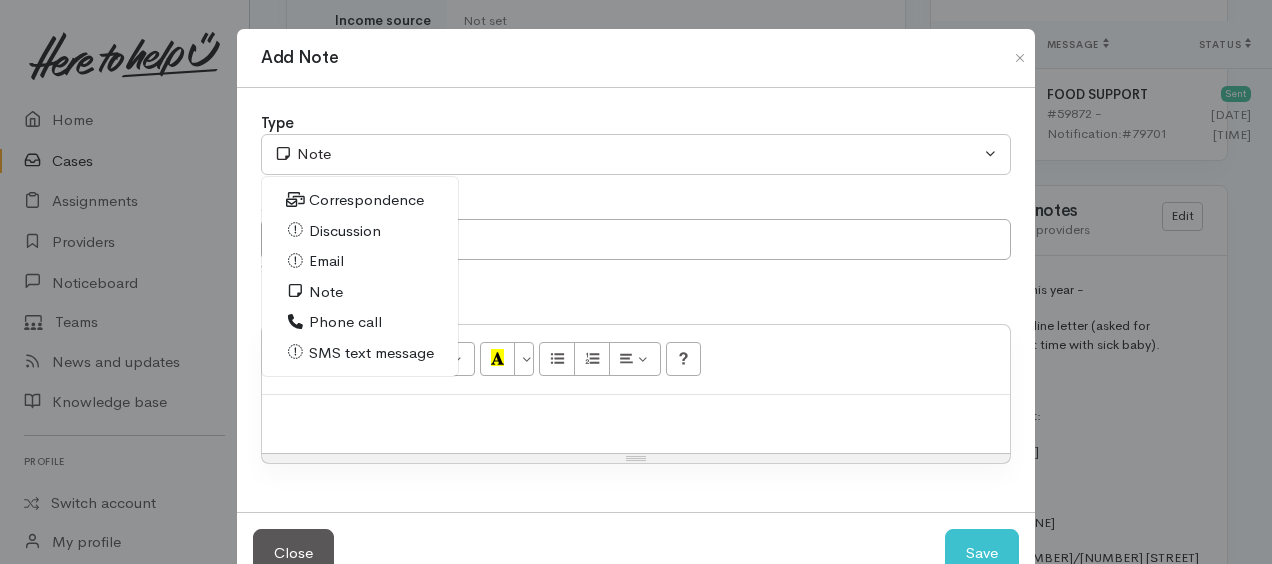 click on "Phone call" at bounding box center (345, 322) 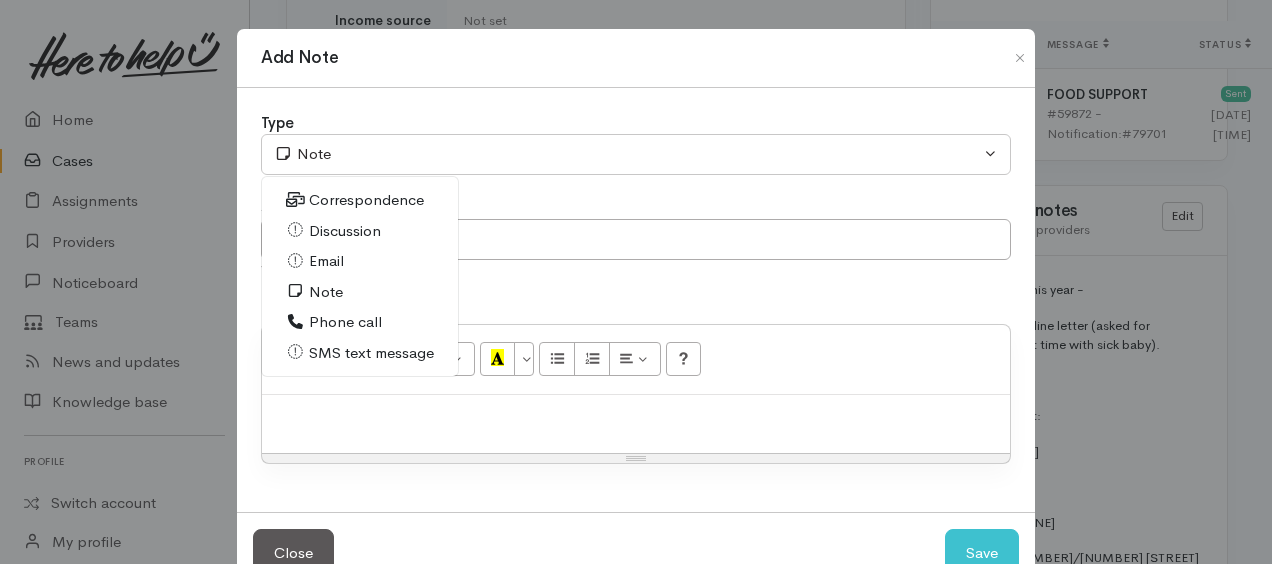 select on "3" 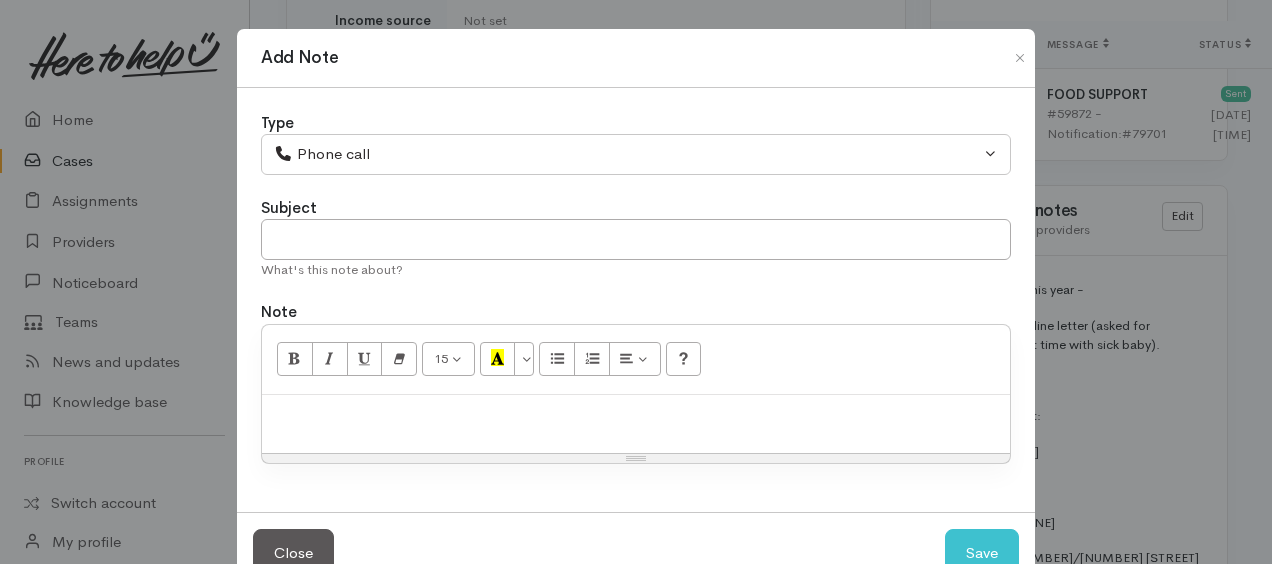 click on "15  8  9  10  11  12  14  18  24  36 Background Color Transparent Select #ffff00 Text Color Reset to default Select #000000" at bounding box center [636, 360] 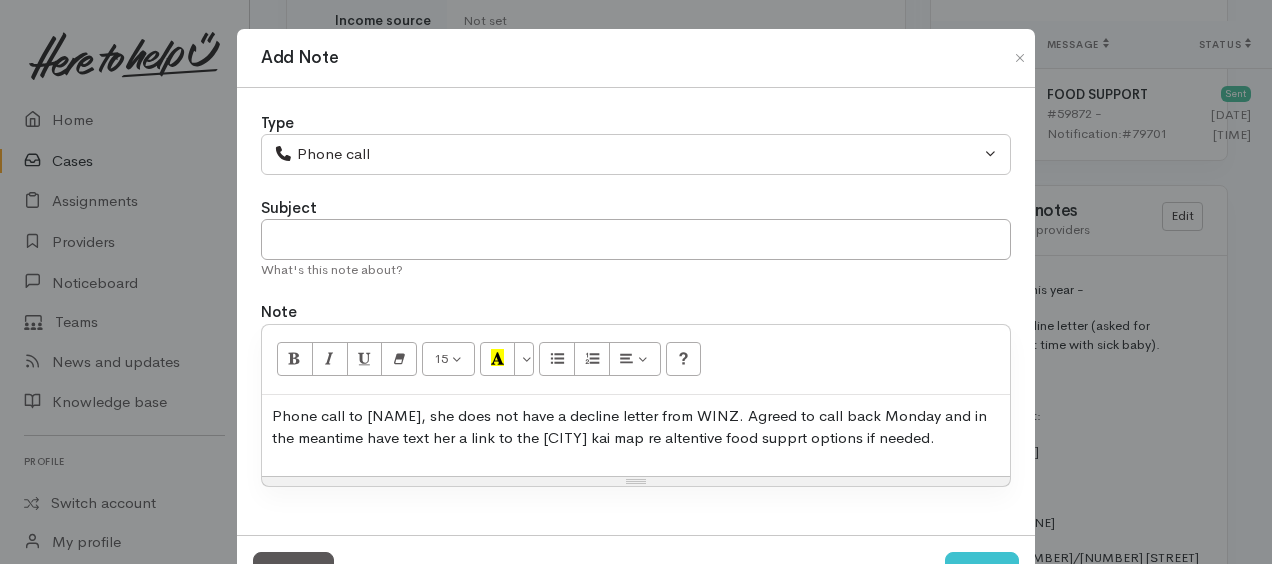 click on "Phone call to Rangitaiki, she does not have a declin eltter from WINZ.  Agreed to call back Monday and in the mesntime have text her a link to the hamilotn City kai map re altentive food supprt options if needed." at bounding box center [636, 427] 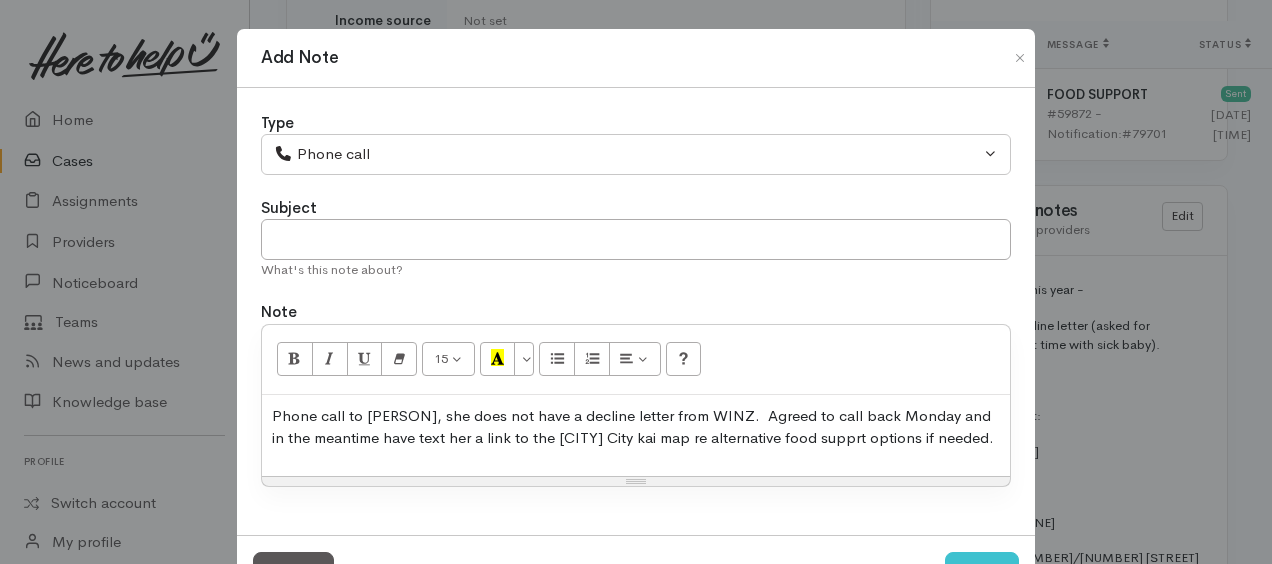 click on "Phone call to Rangitaiki, she does not have a decline letter from WINZ.  Agreed to call back Monday and in the meantime have text her a link to the Hamilton City kai map re alternative food supprt options if needed." at bounding box center (636, 435) 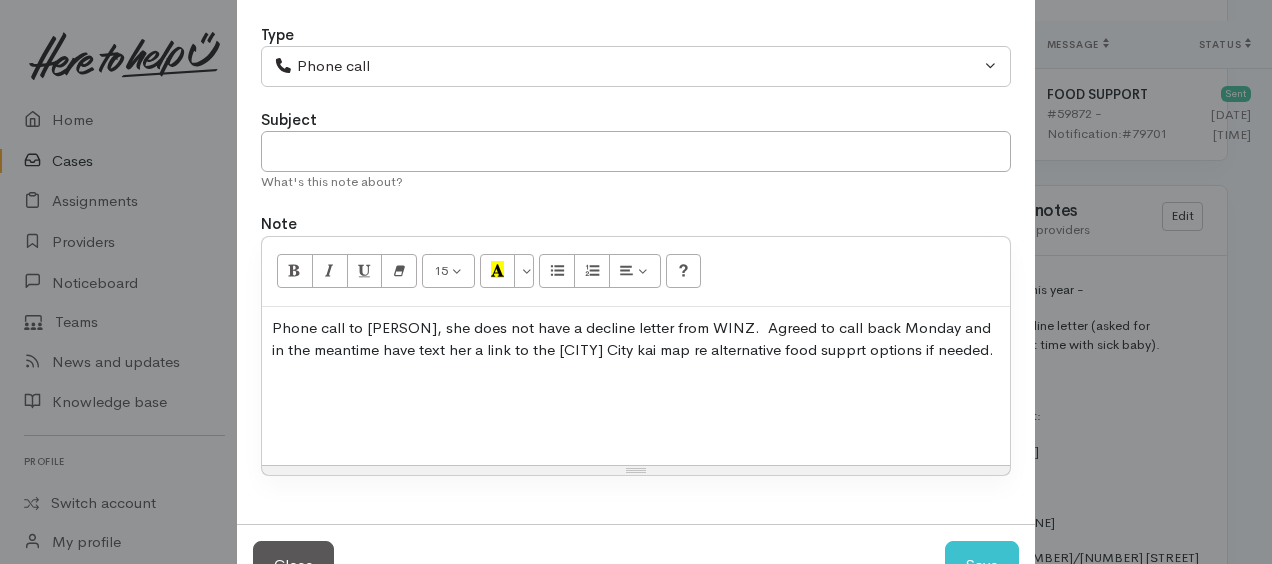 scroll, scrollTop: 154, scrollLeft: 0, axis: vertical 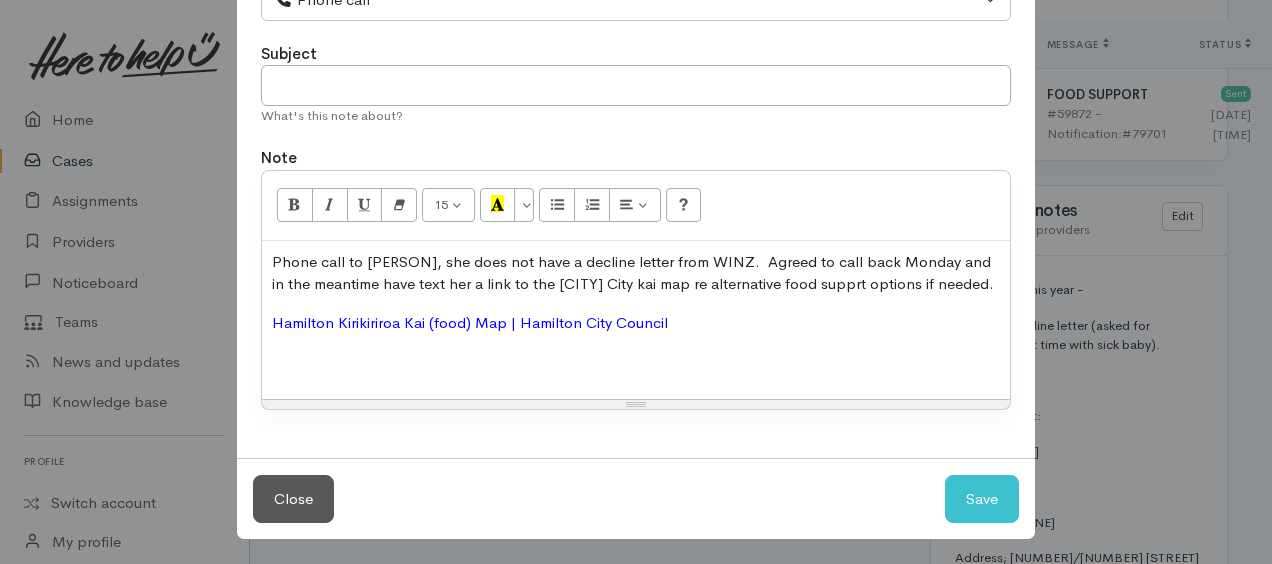 click at bounding box center [636, 361] 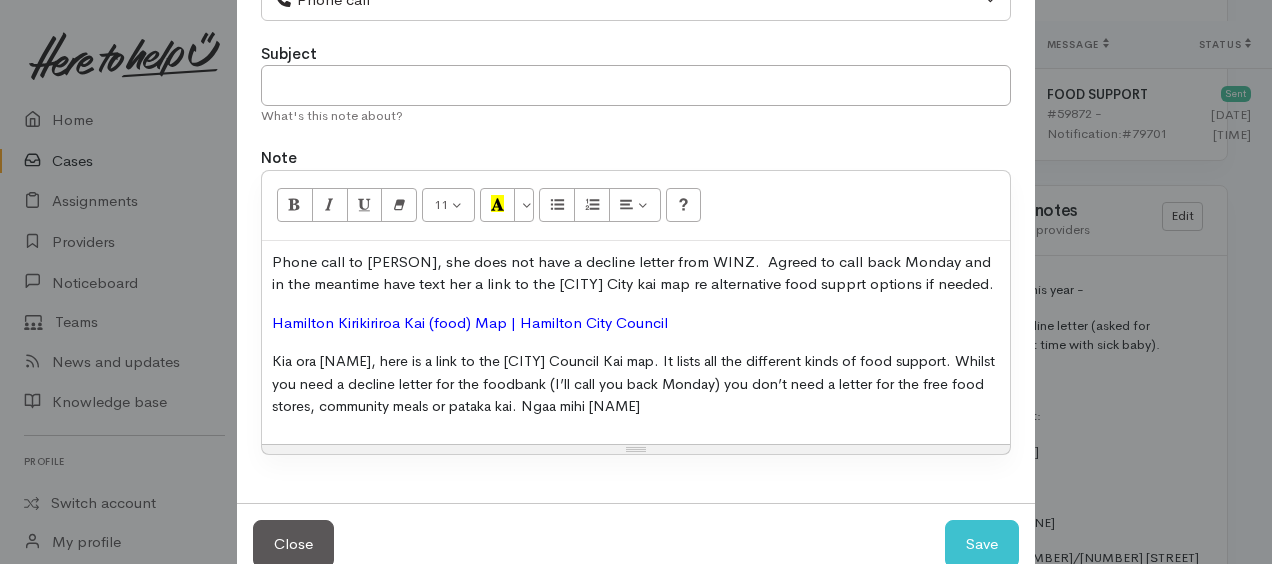 click on "Phone call to Rangitaiki, she does not have a decline letter from WINZ.  Agreed to call back Monday and in the meantime have text her a link to the Hamilton City kai map re alternative food supprt options if needed.  Hamilton Kirikiriroa Kai (food) Map | Hamilton City Council Kia ora Rangitaiki, here is a link to the Hamilton City Council Kai
map.  It lists all the different kinds of food support.  Whilst you
need a decline letter for the foodbank (I’ll call you back Monday) you don’t
need a letter for the free food stores, community meals or pataka kai.
Ngaa mihi Kyleigh" at bounding box center (636, 342) 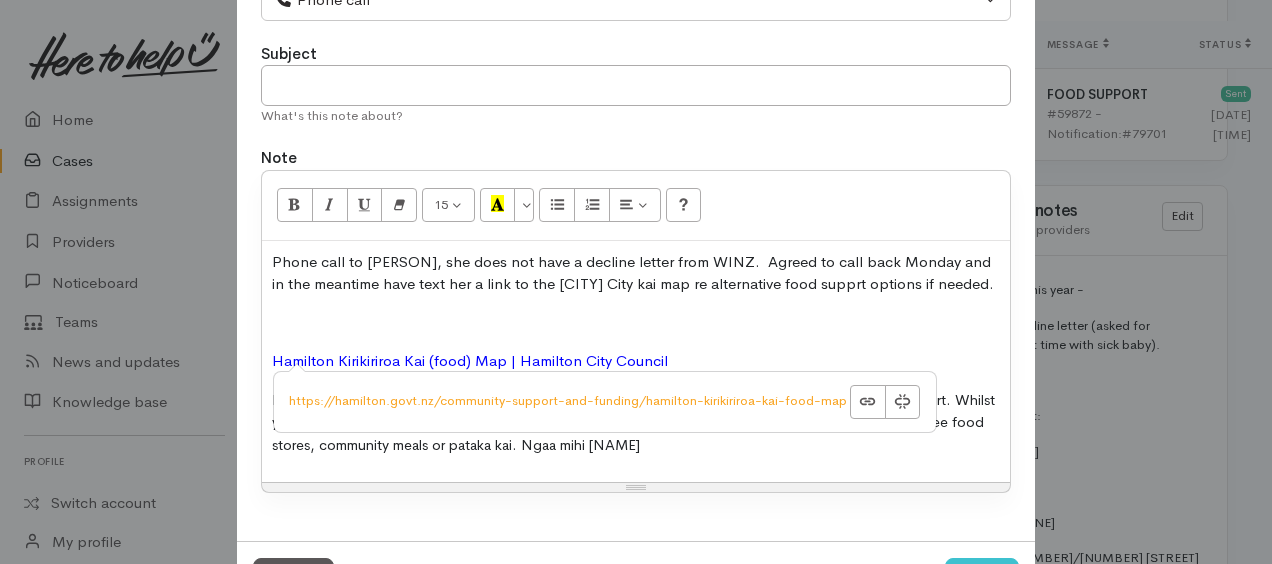 click at bounding box center (636, 323) 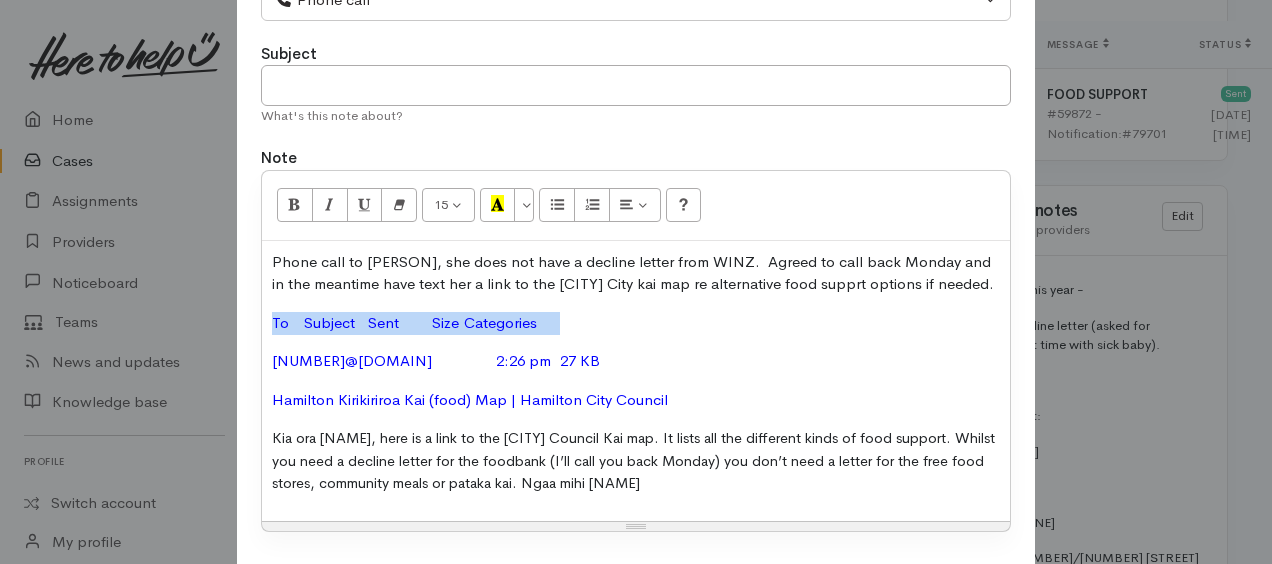 drag, startPoint x: 270, startPoint y: 313, endPoint x: 582, endPoint y: 311, distance: 312.0064 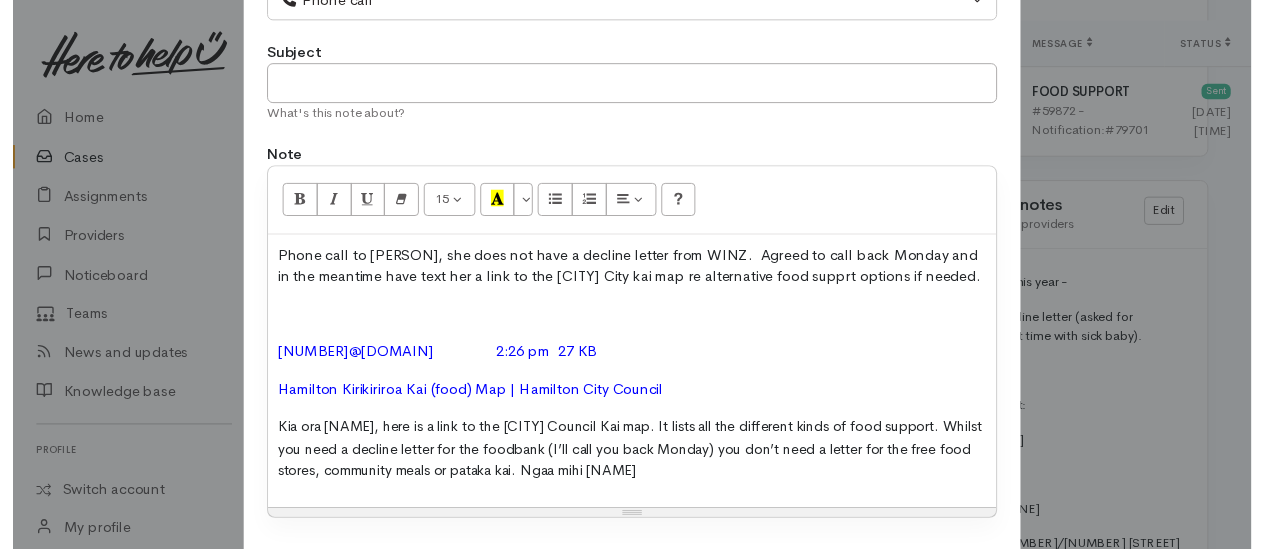 scroll, scrollTop: 276, scrollLeft: 0, axis: vertical 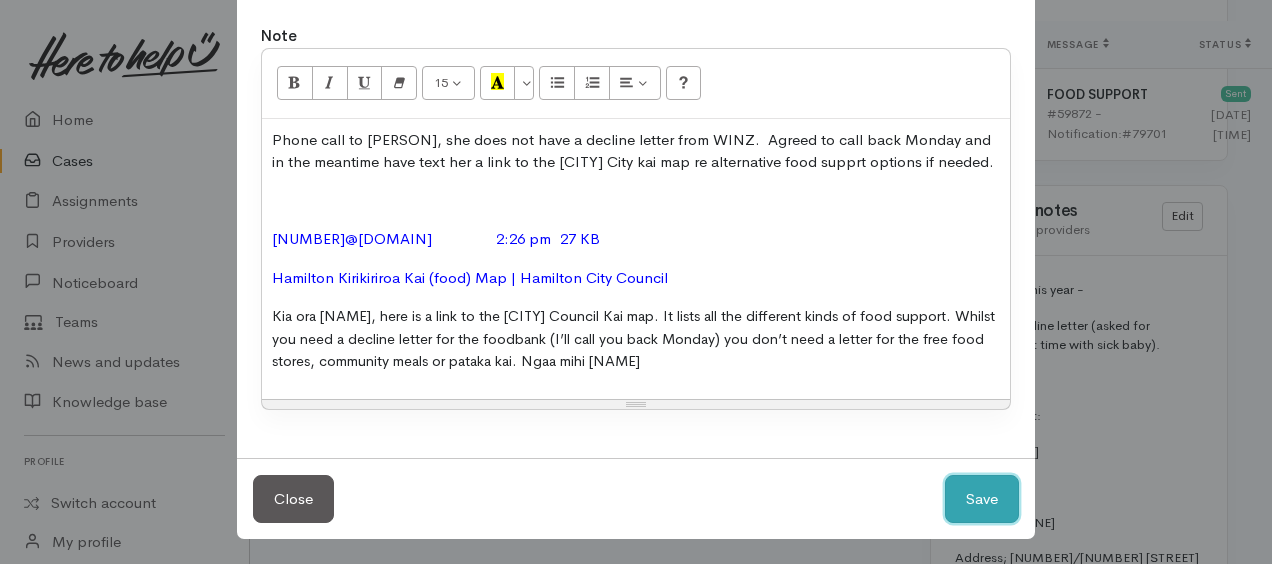 click on "Save" at bounding box center (982, 499) 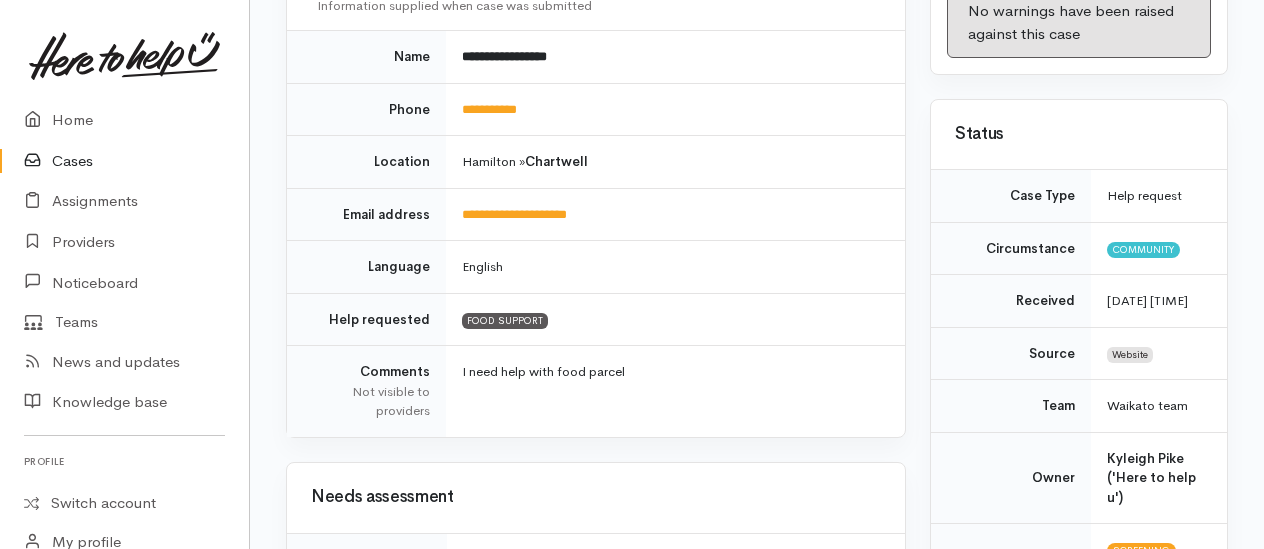 scroll, scrollTop: 0, scrollLeft: 0, axis: both 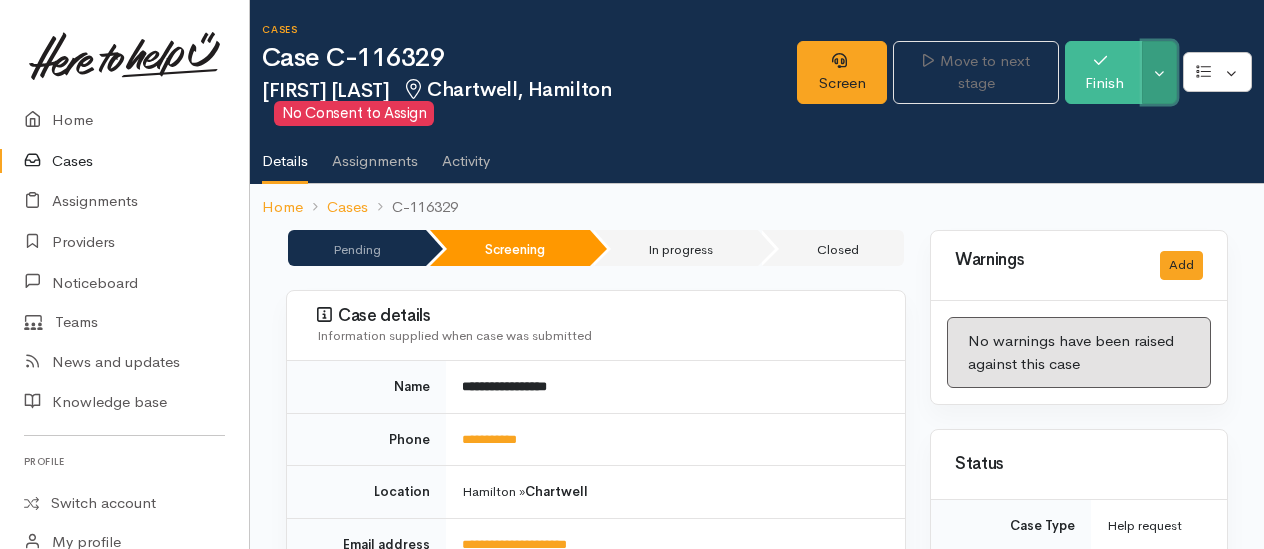 click on "Toggle Dropdown" at bounding box center [1159, 72] 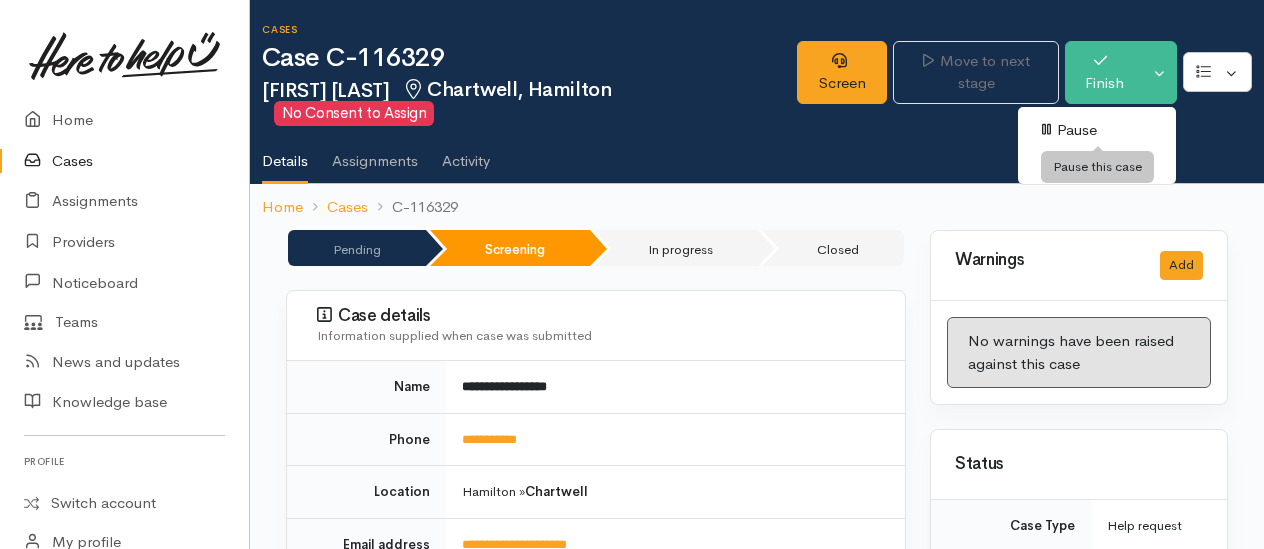 click on "Pause" at bounding box center [1097, 130] 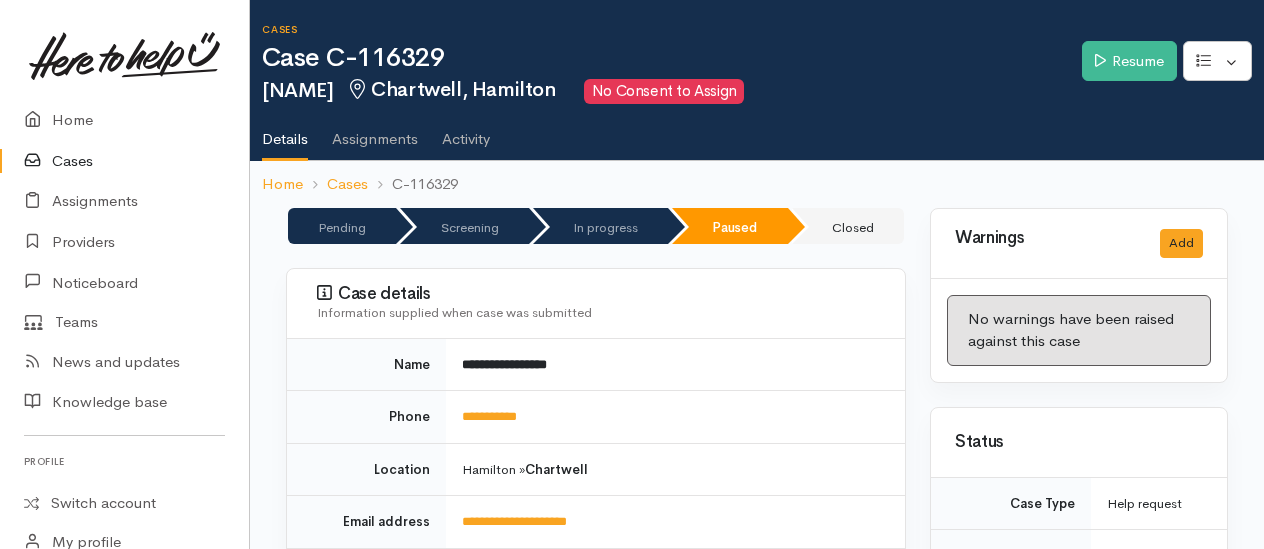 scroll, scrollTop: 0, scrollLeft: 0, axis: both 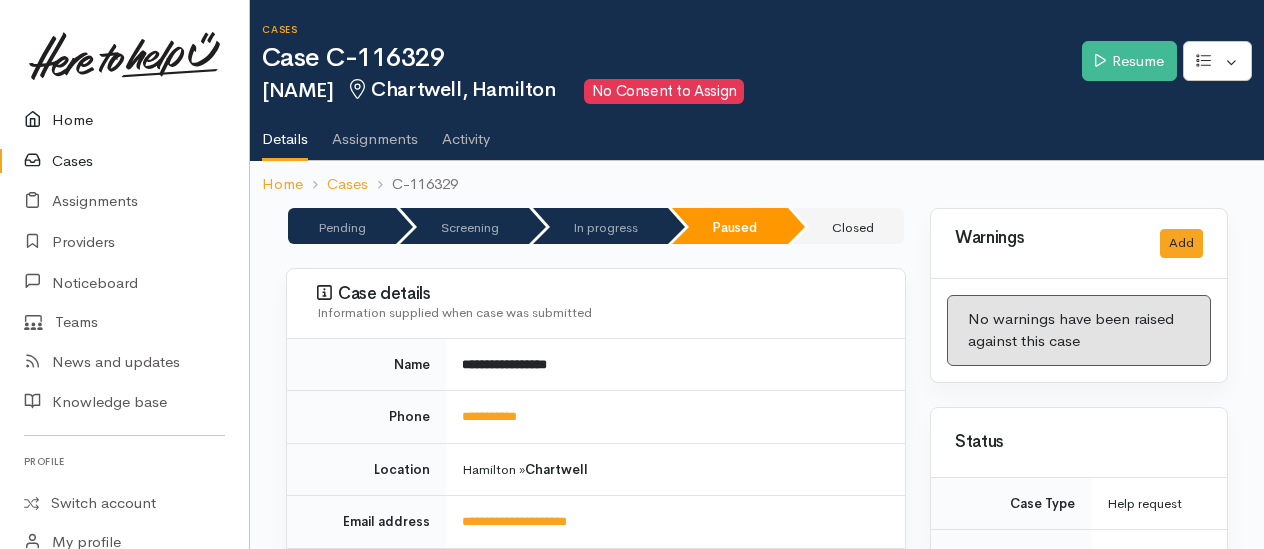 click on "Home" at bounding box center [124, 120] 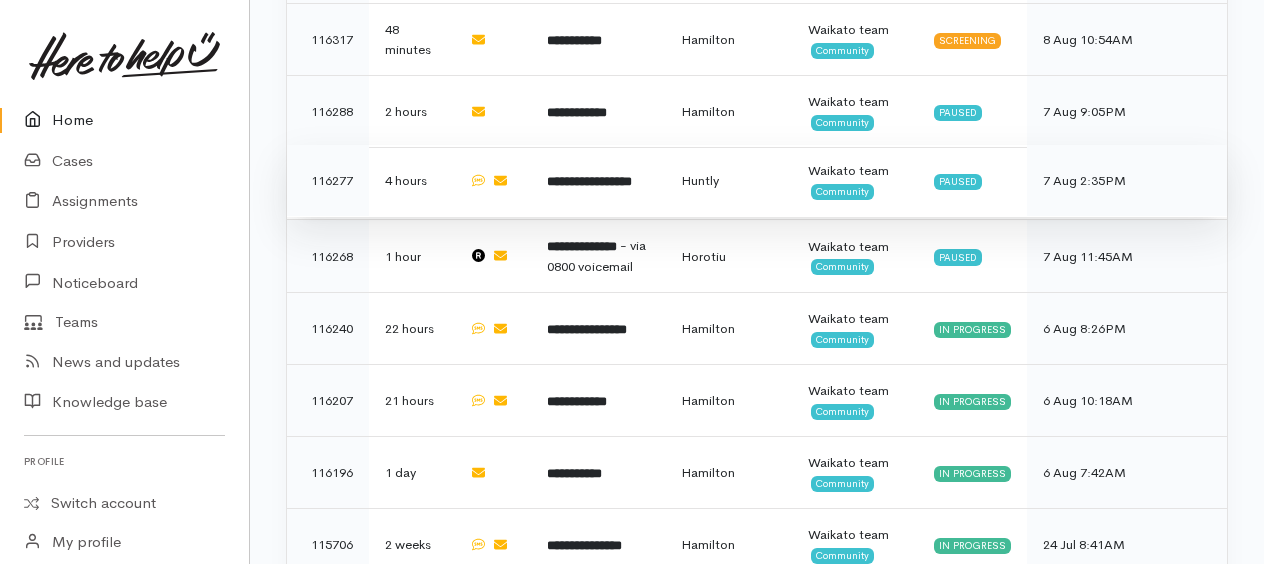 scroll, scrollTop: 1200, scrollLeft: 0, axis: vertical 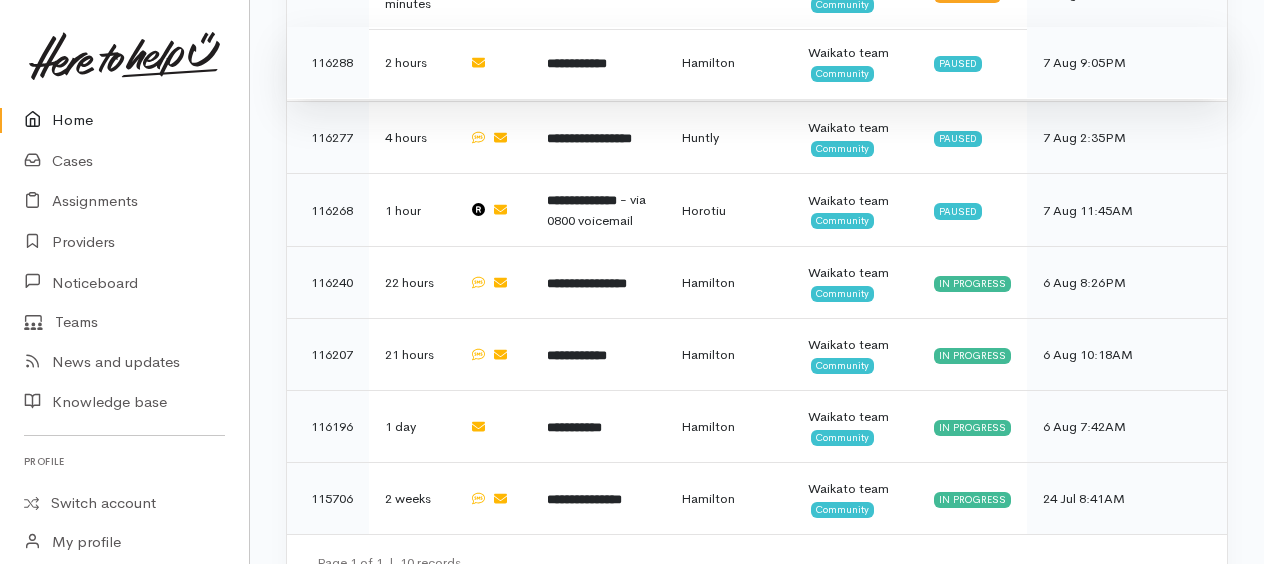 click on "**********" at bounding box center (577, 63) 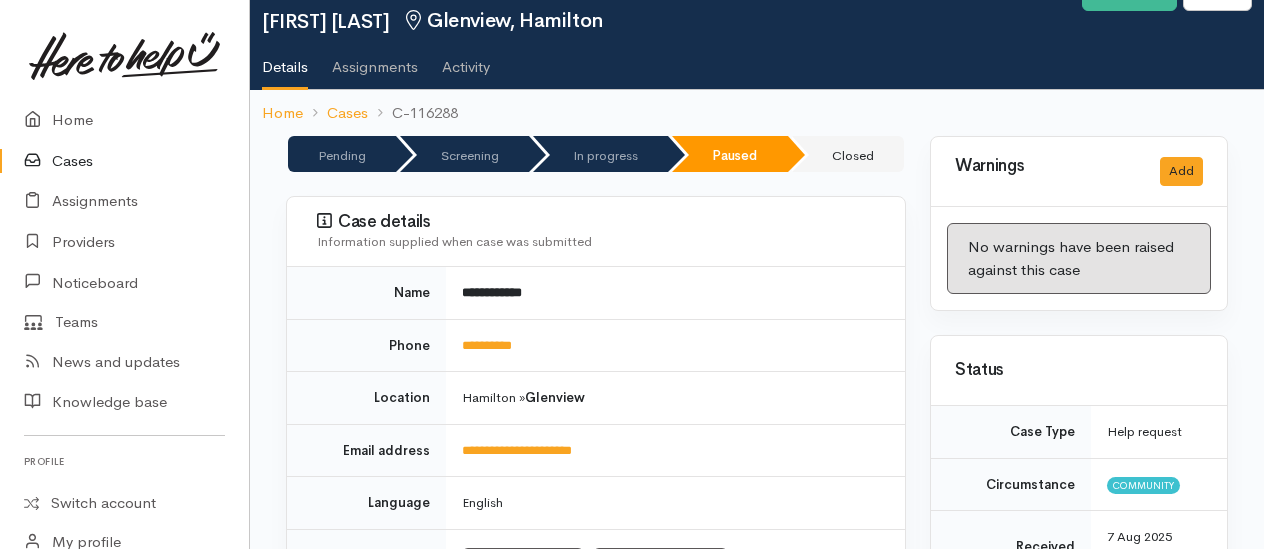 scroll, scrollTop: 100, scrollLeft: 0, axis: vertical 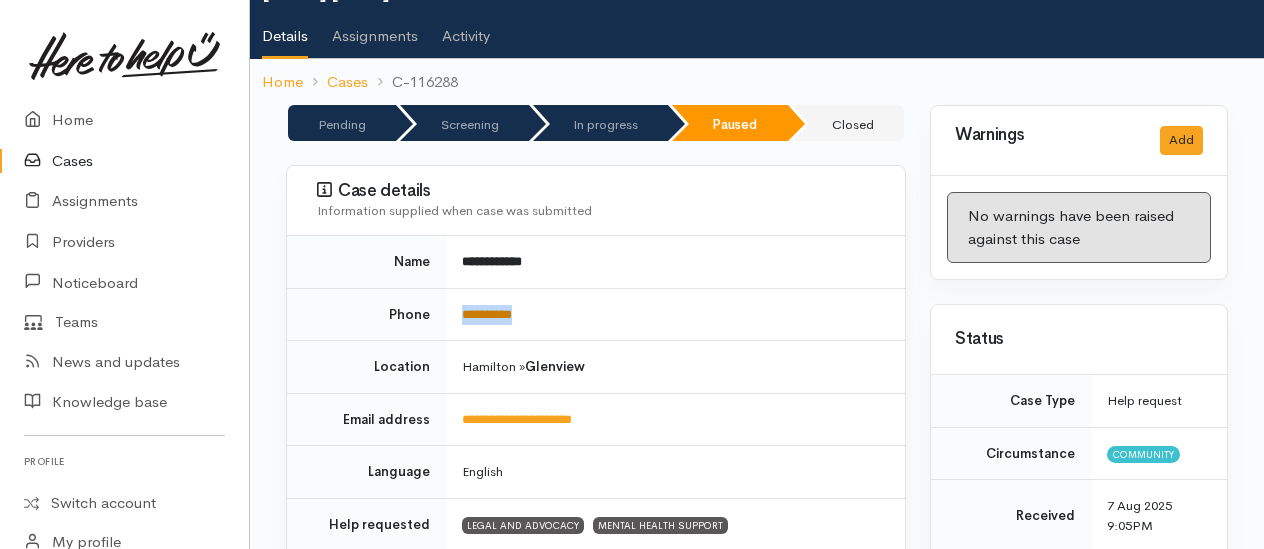 drag, startPoint x: 542, startPoint y: 307, endPoint x: 464, endPoint y: 307, distance: 78 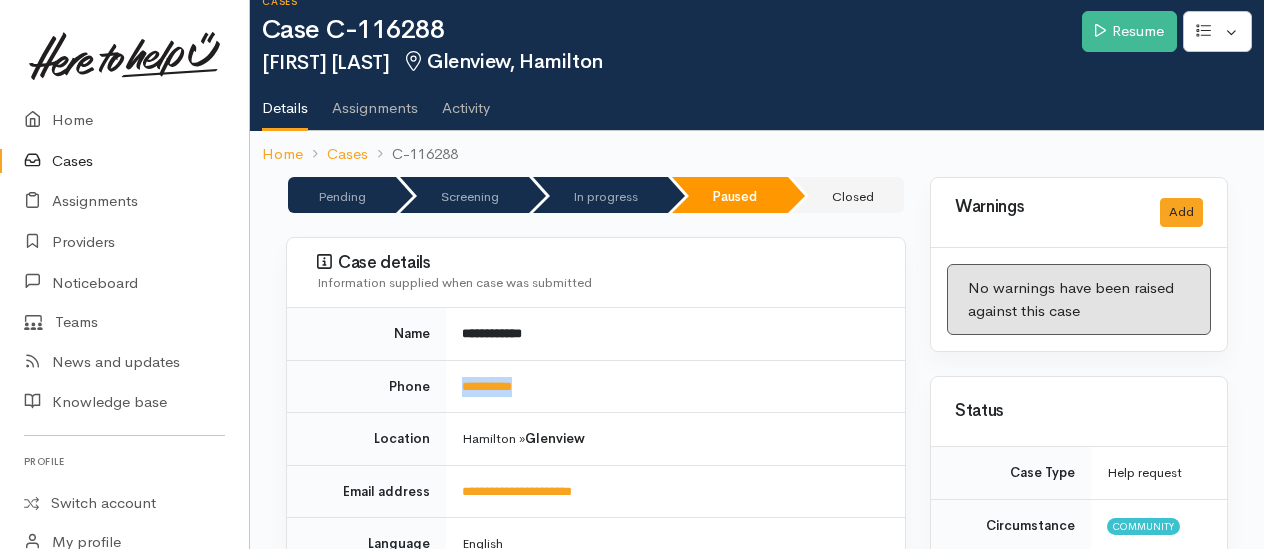 scroll, scrollTop: 0, scrollLeft: 0, axis: both 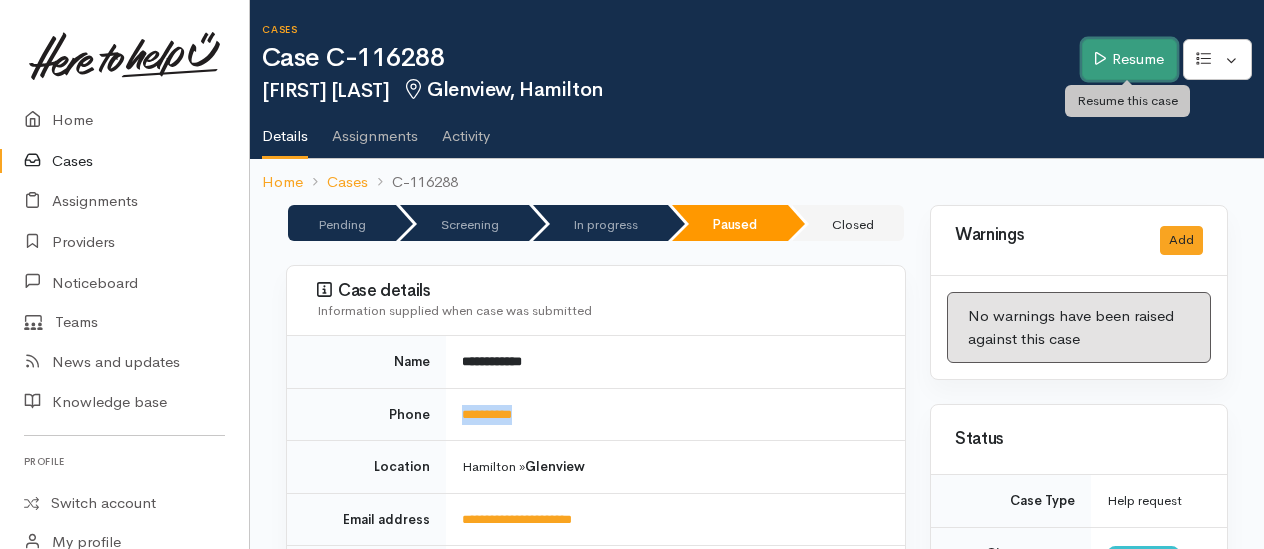 click on "Resume" at bounding box center (1129, 59) 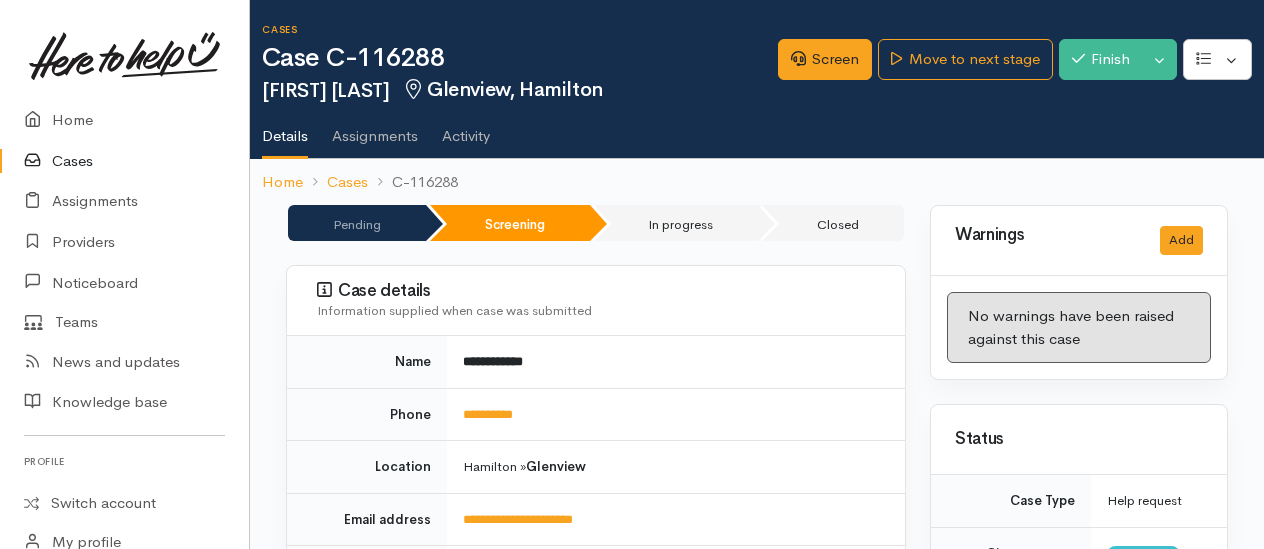 scroll, scrollTop: 0, scrollLeft: 0, axis: both 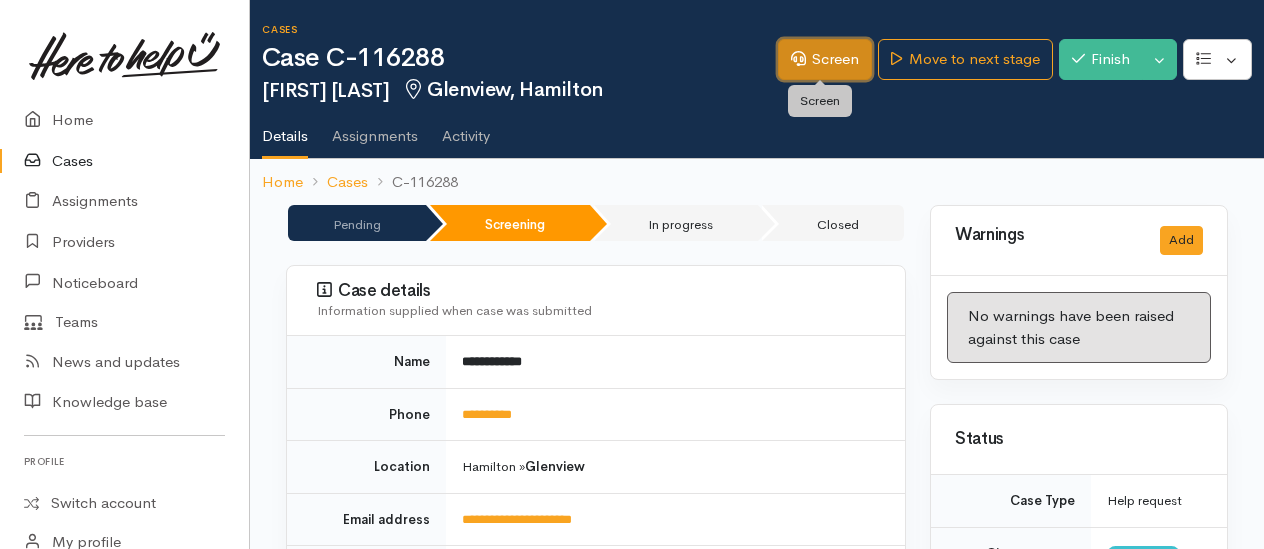 click on "Screen" at bounding box center (825, 59) 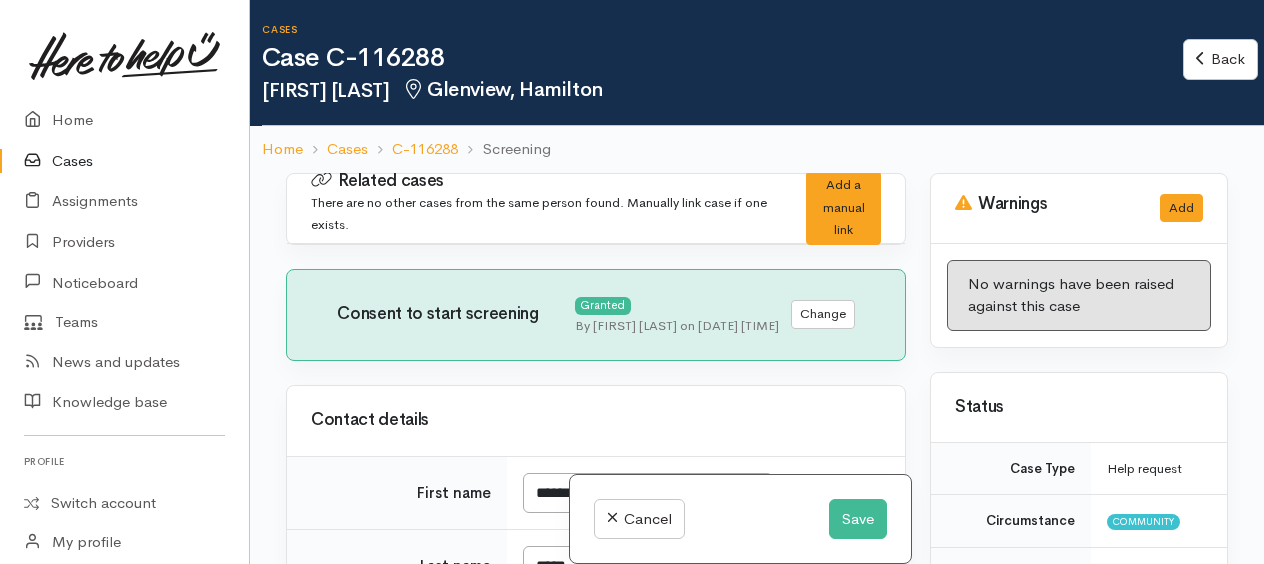 scroll, scrollTop: 0, scrollLeft: 0, axis: both 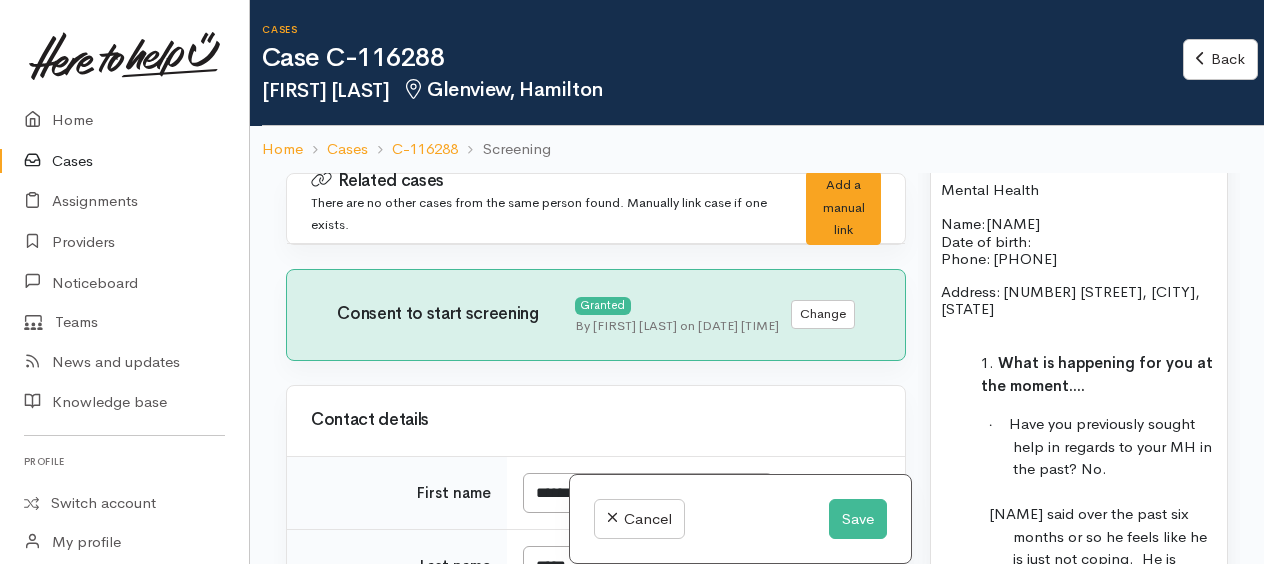 click on "Name:   [NAME]
Date of birth:
Phone:    [PHONE]" at bounding box center (1079, 241) 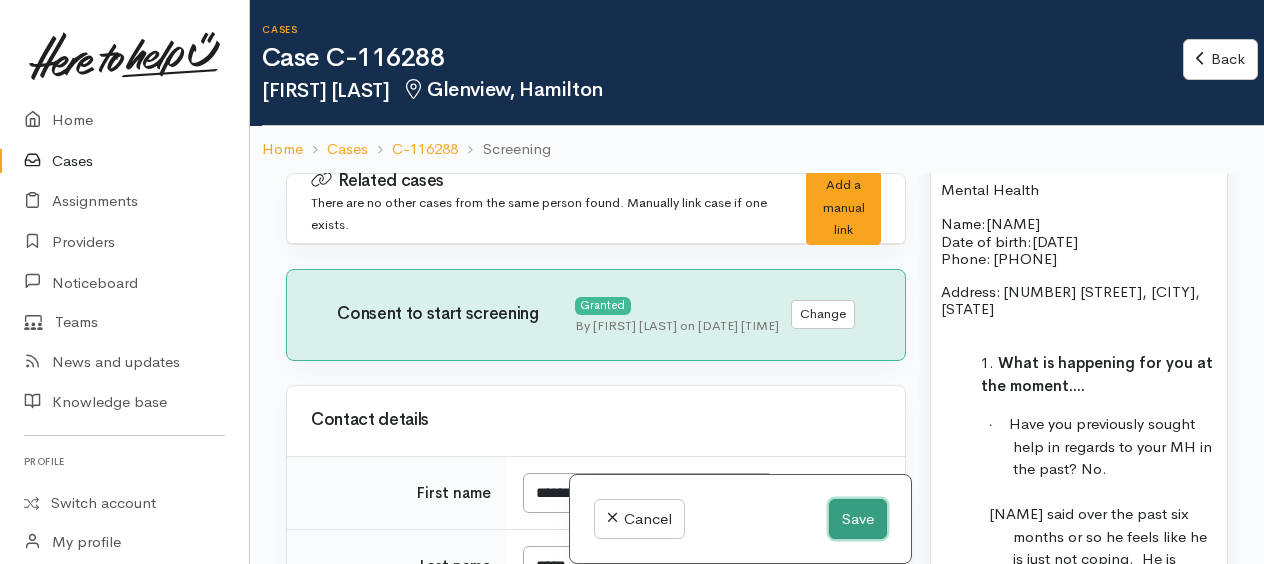 click on "Save" at bounding box center (858, 519) 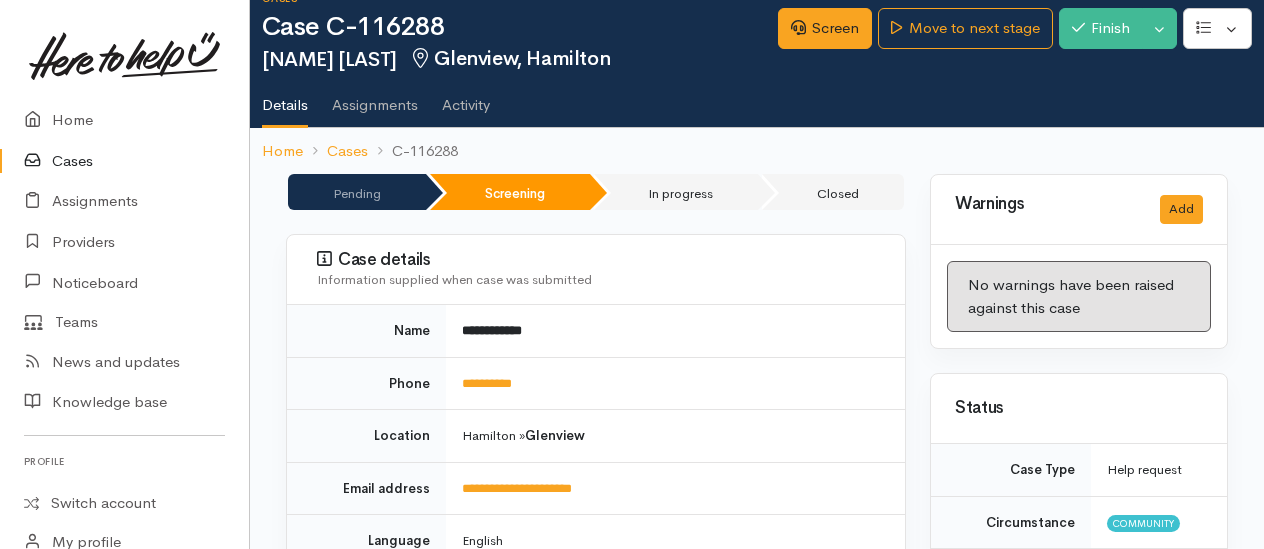 scroll, scrollTop: 0, scrollLeft: 0, axis: both 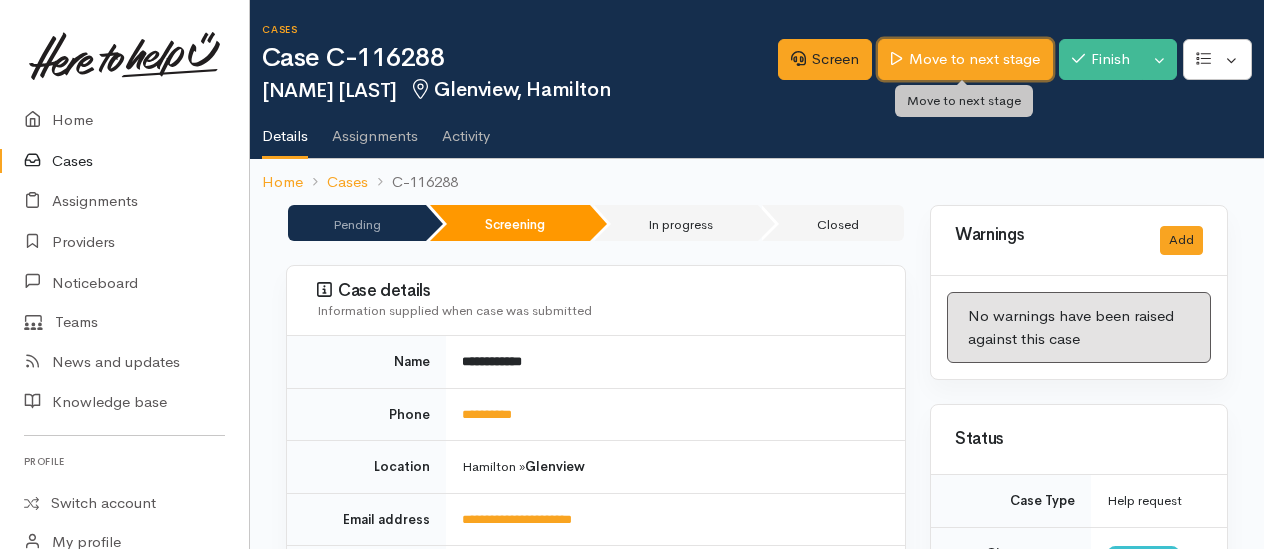 click on "Move to next stage" at bounding box center [965, 59] 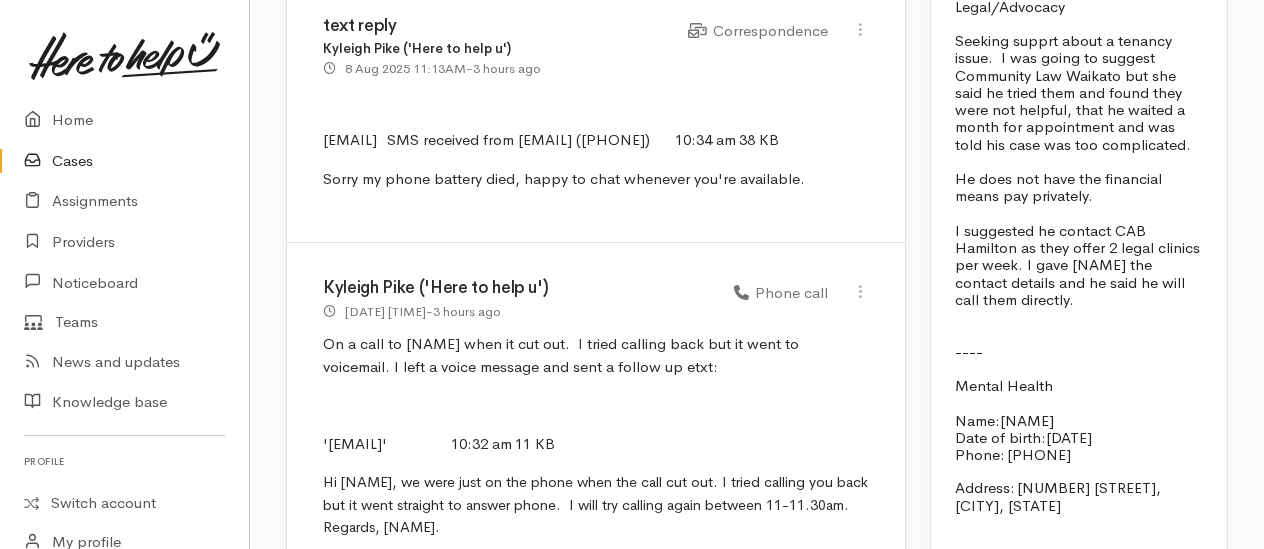 scroll, scrollTop: 2402, scrollLeft: 0, axis: vertical 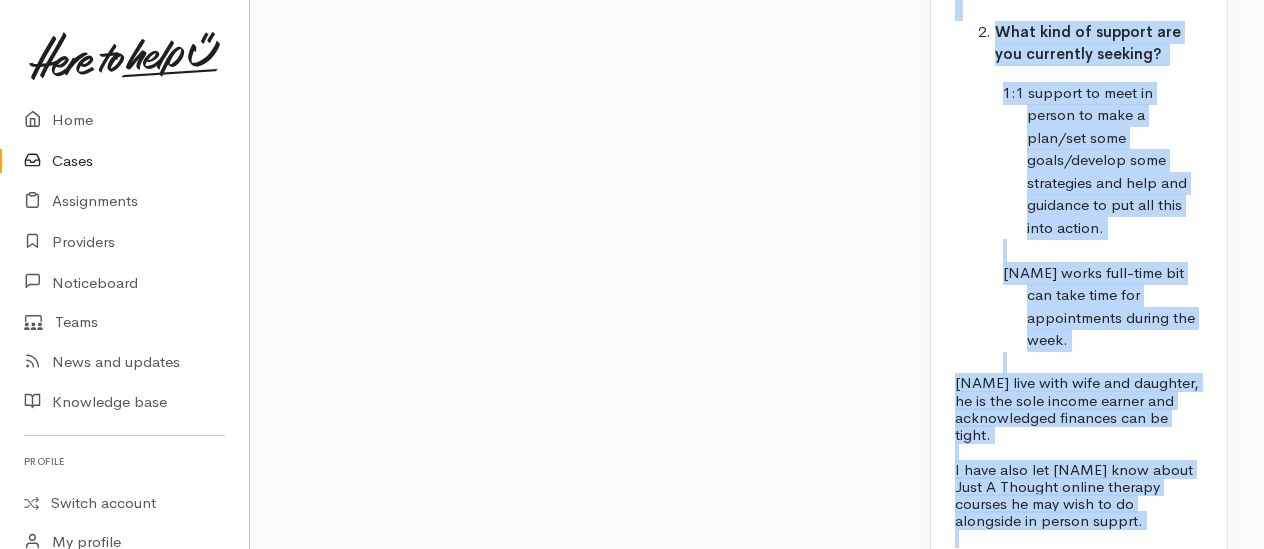 drag, startPoint x: 950, startPoint y: 66, endPoint x: 1180, endPoint y: 489, distance: 481.48624 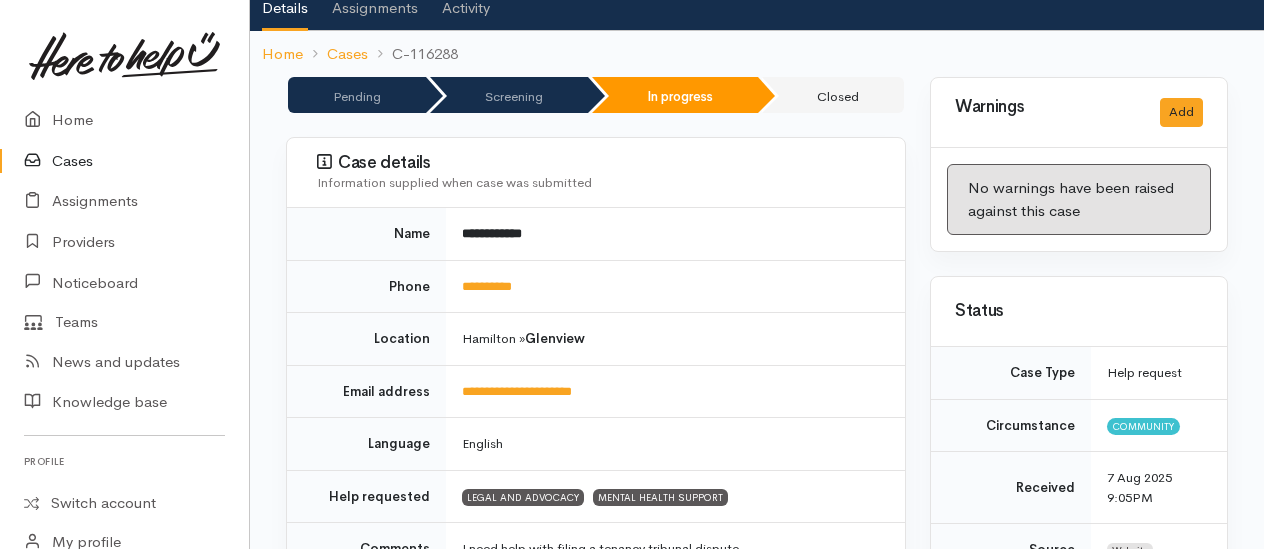 scroll, scrollTop: 0, scrollLeft: 0, axis: both 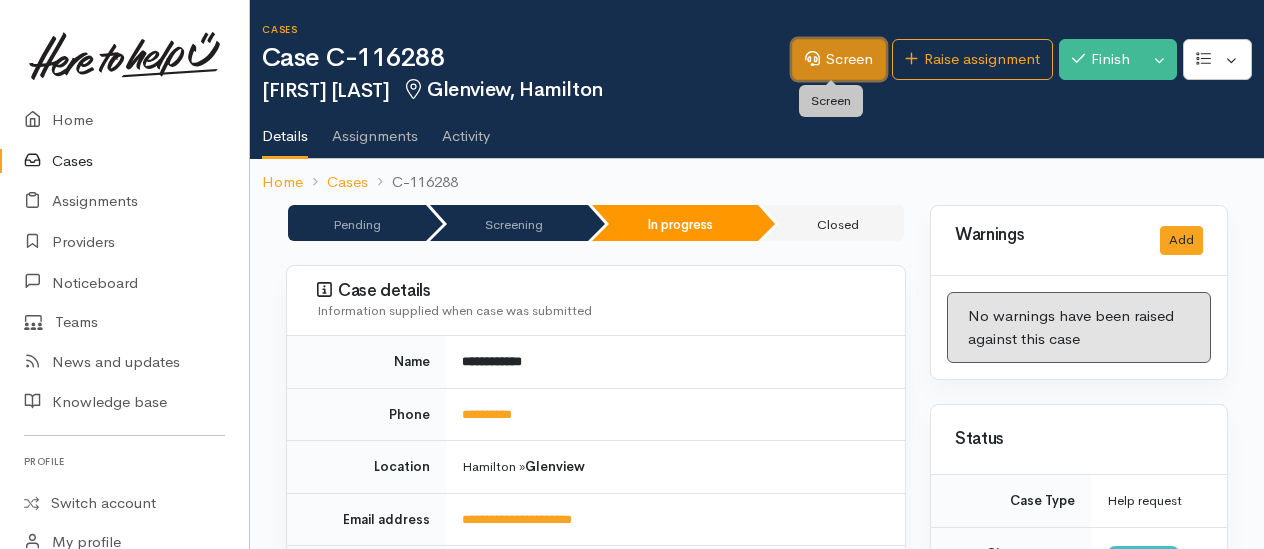 click on "Screen" at bounding box center (839, 59) 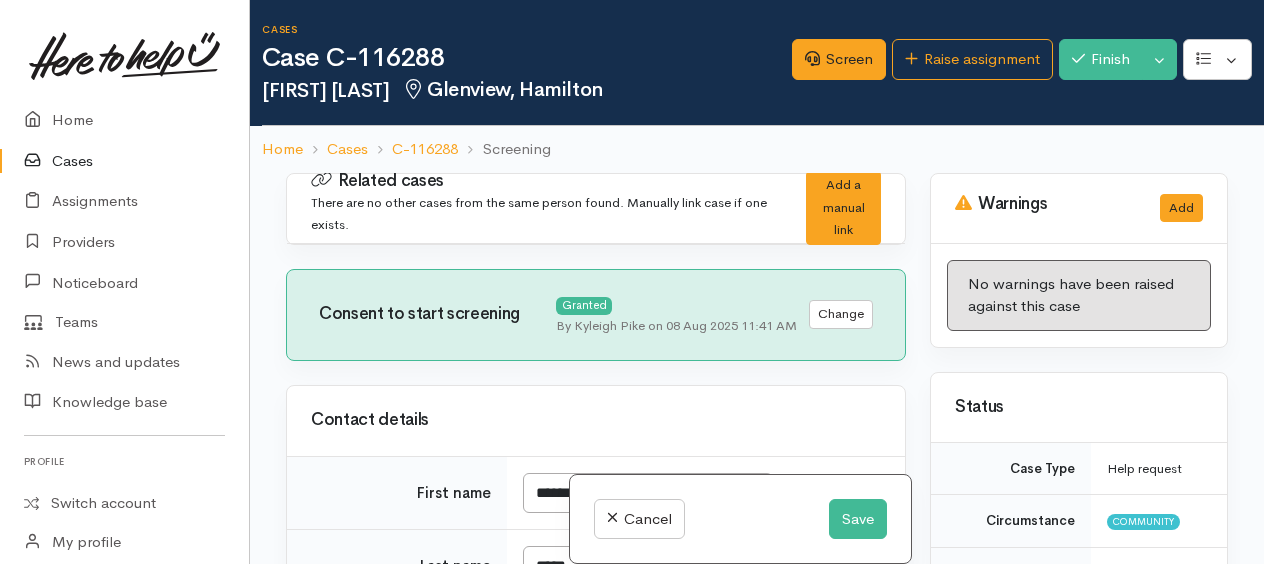 scroll, scrollTop: 0, scrollLeft: 0, axis: both 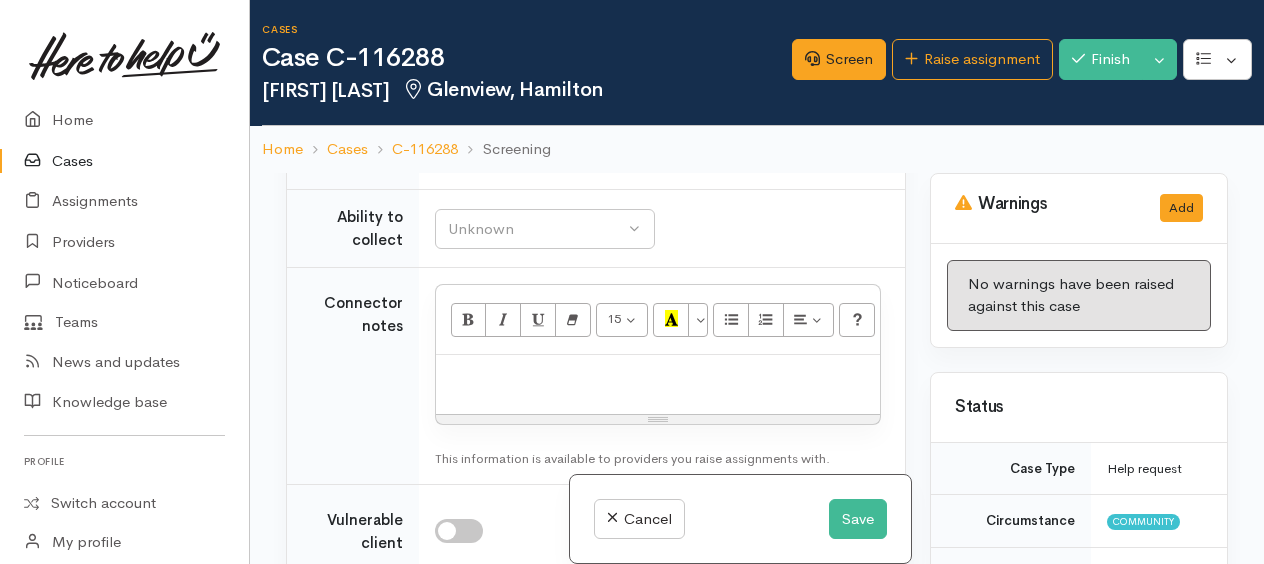paste 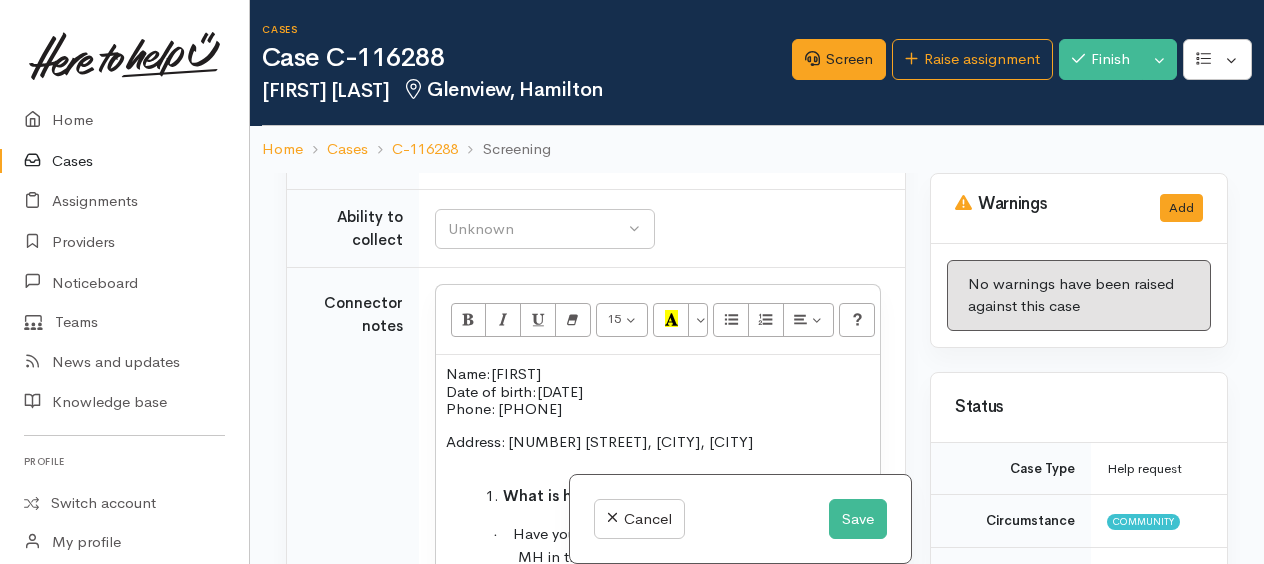scroll, scrollTop: 172, scrollLeft: 0, axis: vertical 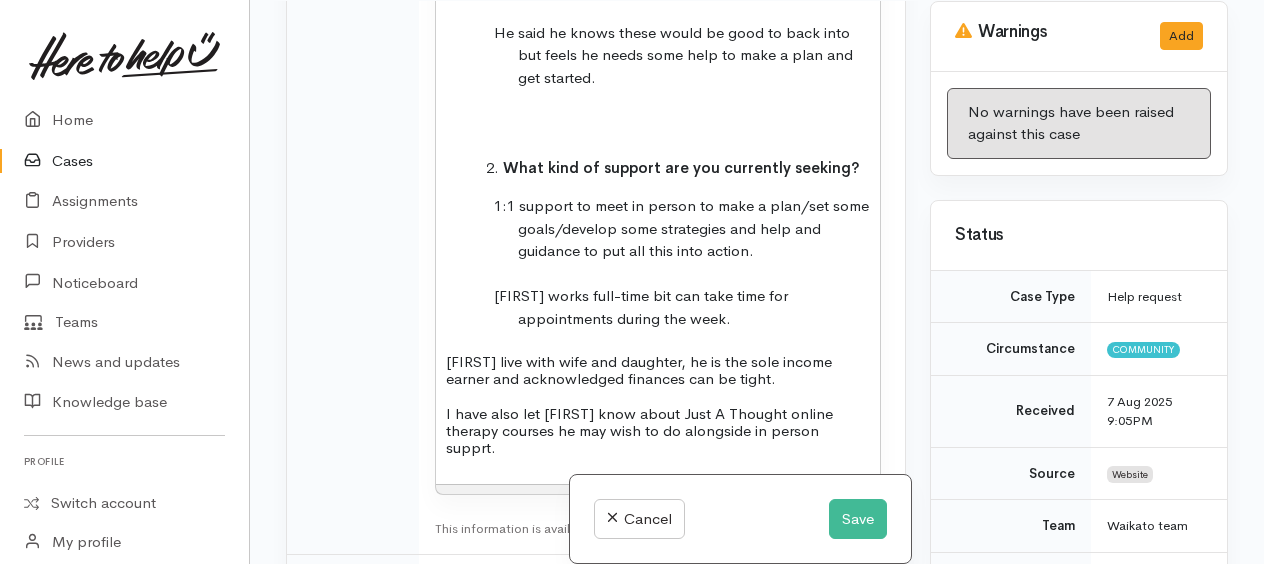 click on "Neeraj live with wife and daughter, he is the sole income earner and acknowledged finances can be tight." at bounding box center [658, 370] 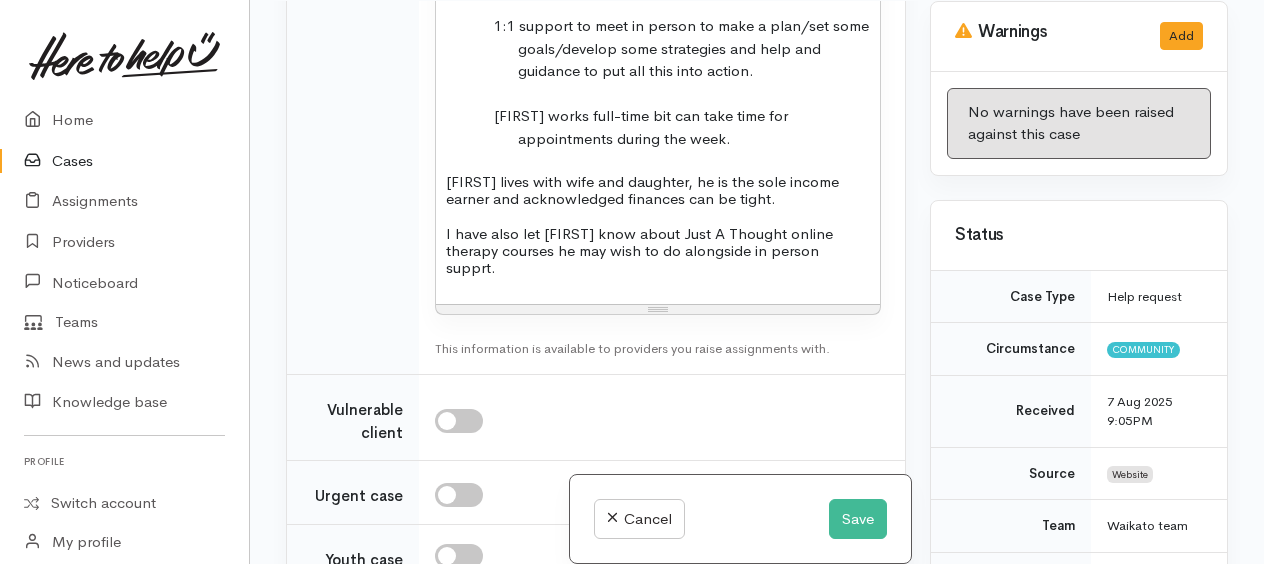 scroll, scrollTop: 2602, scrollLeft: 0, axis: vertical 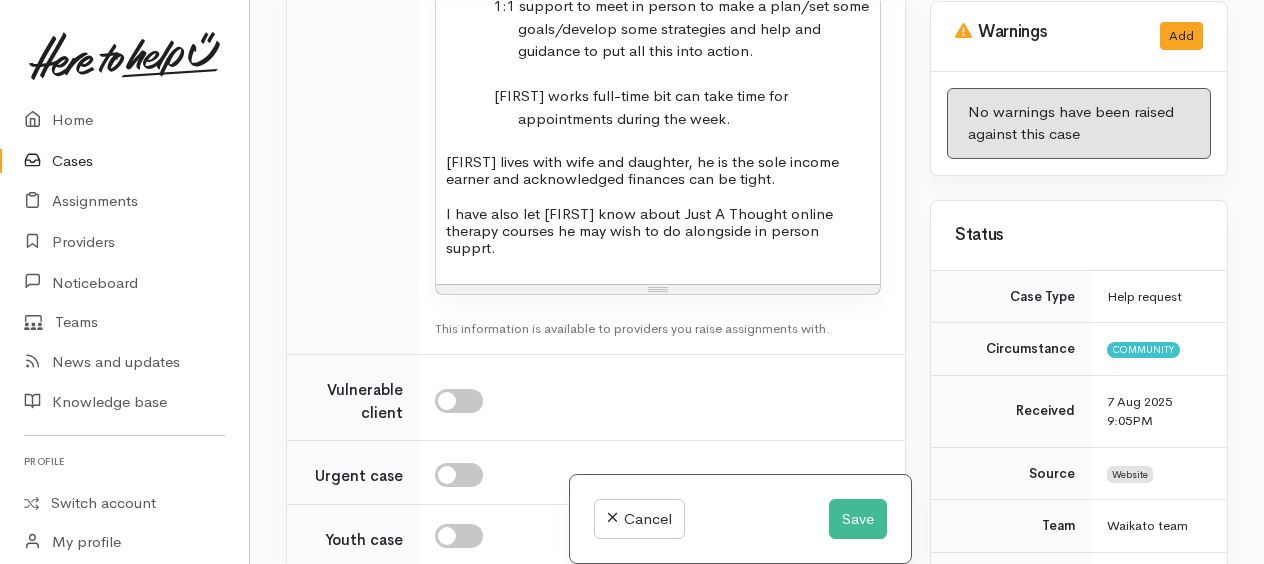 click on "I have also let Neeraj know about Just A Thought online therapy courses he may wish to do alongside in person supprt." at bounding box center (658, 231) 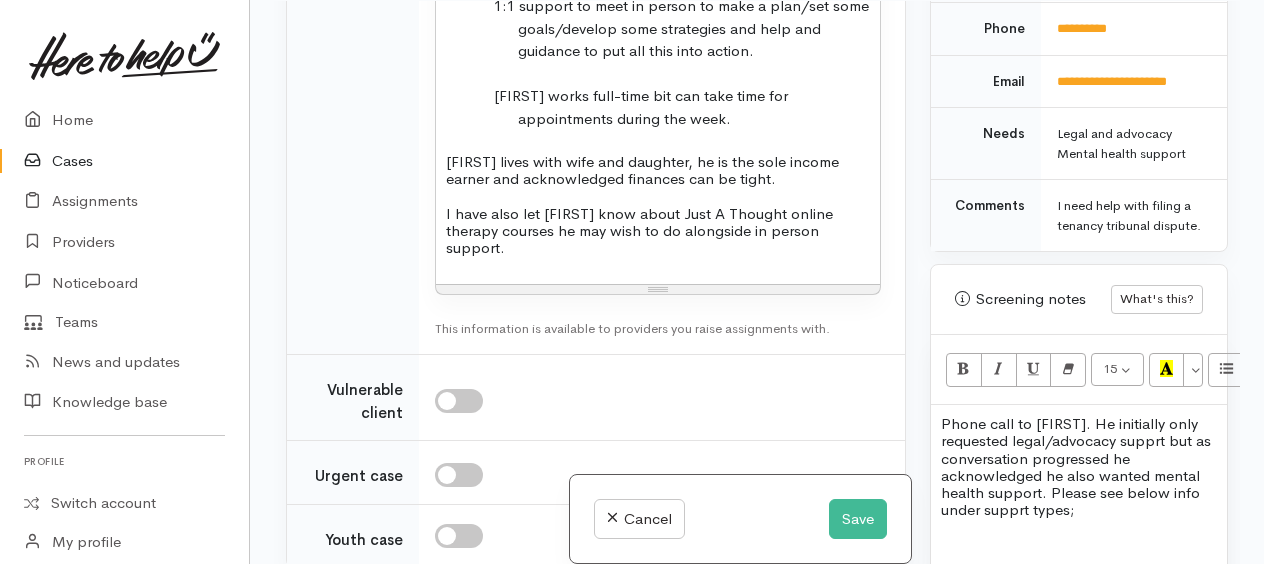 scroll, scrollTop: 1400, scrollLeft: 0, axis: vertical 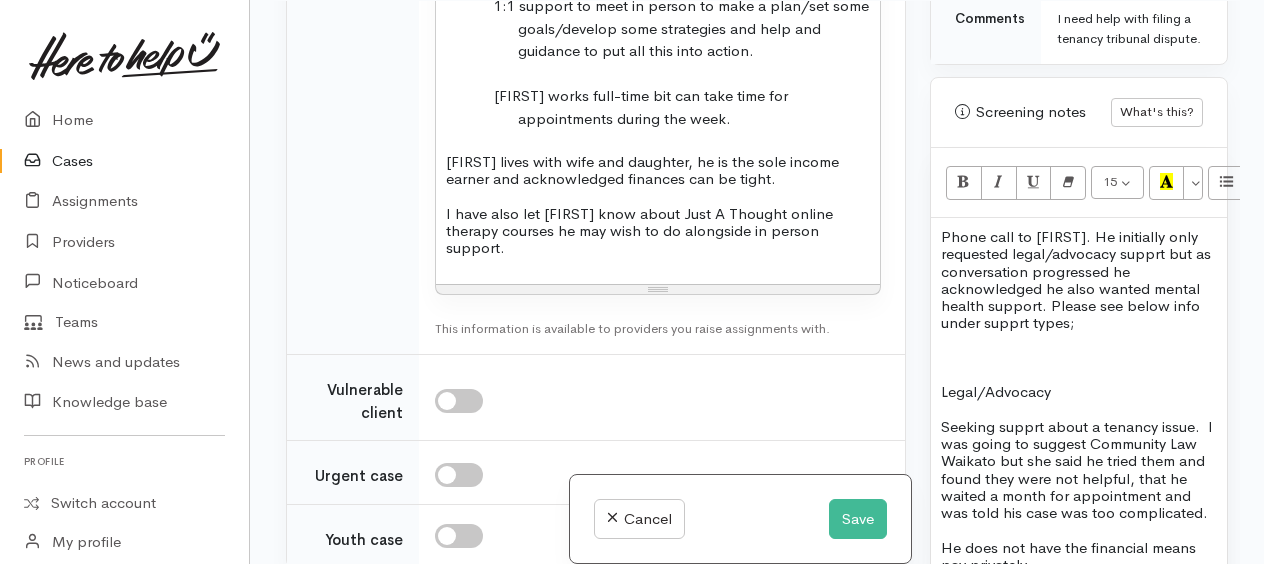 click at bounding box center (459, 401) 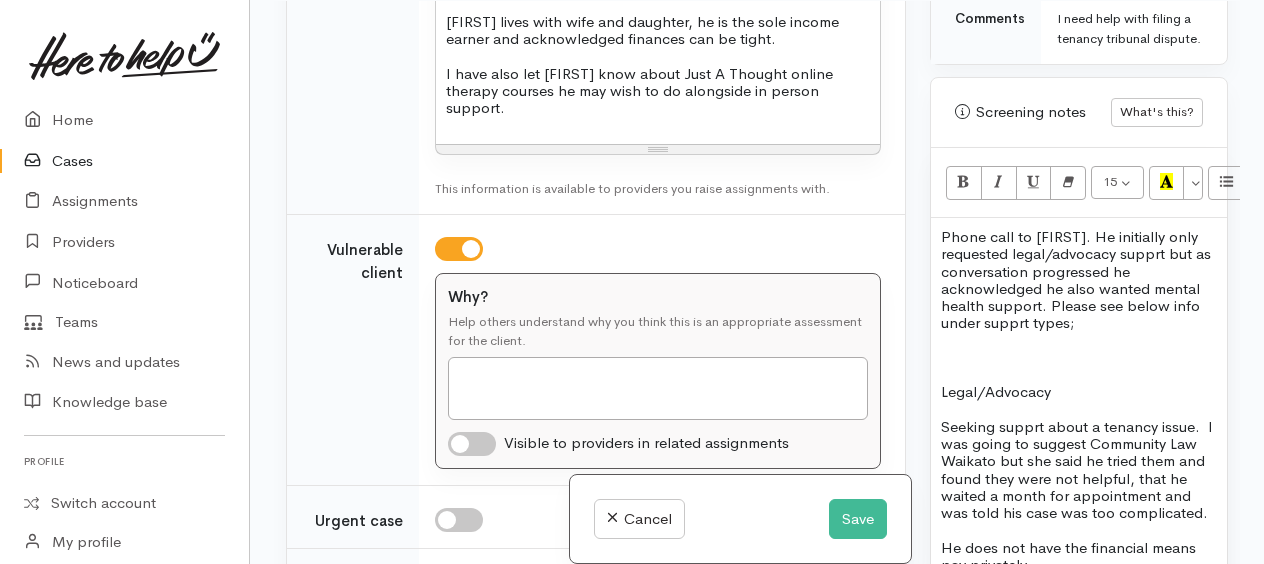 scroll, scrollTop: 2902, scrollLeft: 0, axis: vertical 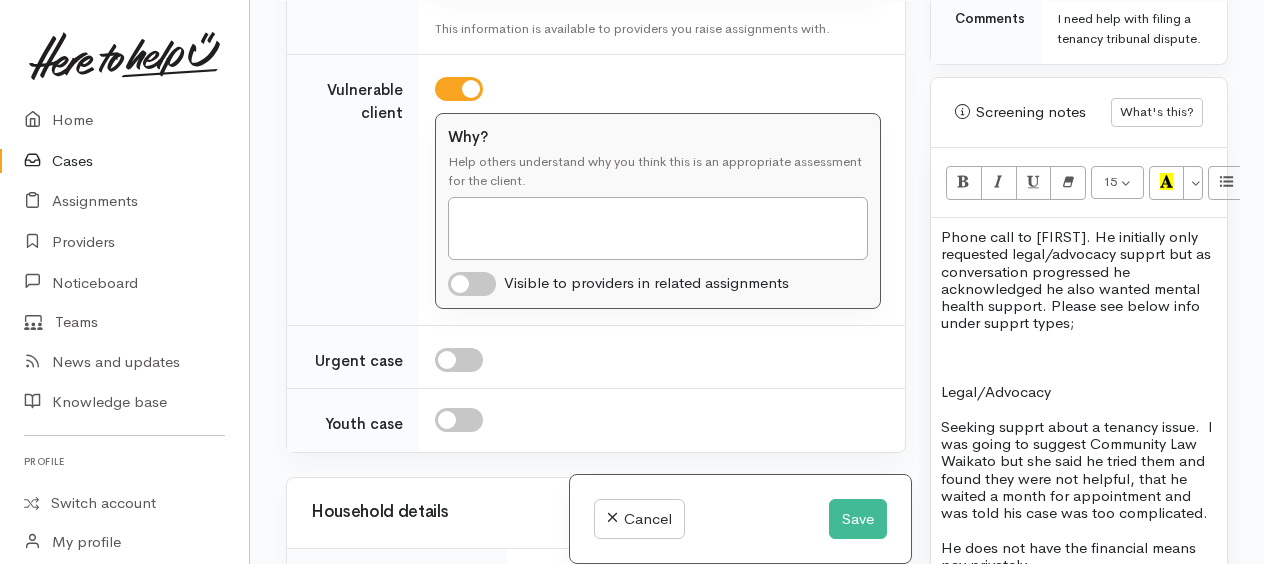 click at bounding box center (472, 284) 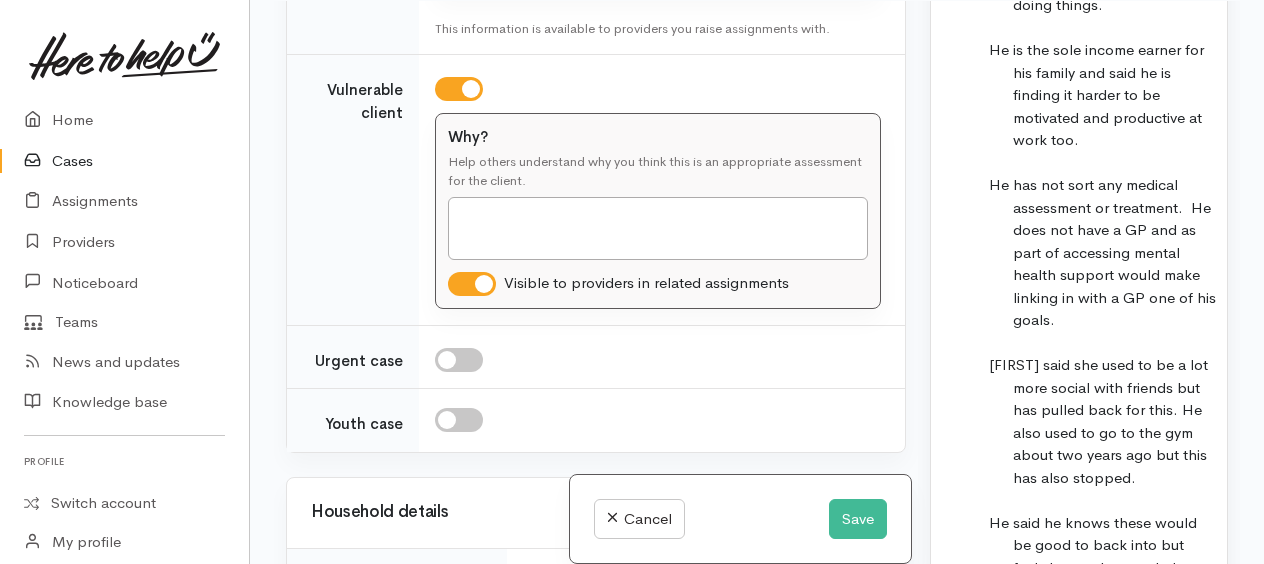scroll, scrollTop: 2600, scrollLeft: 0, axis: vertical 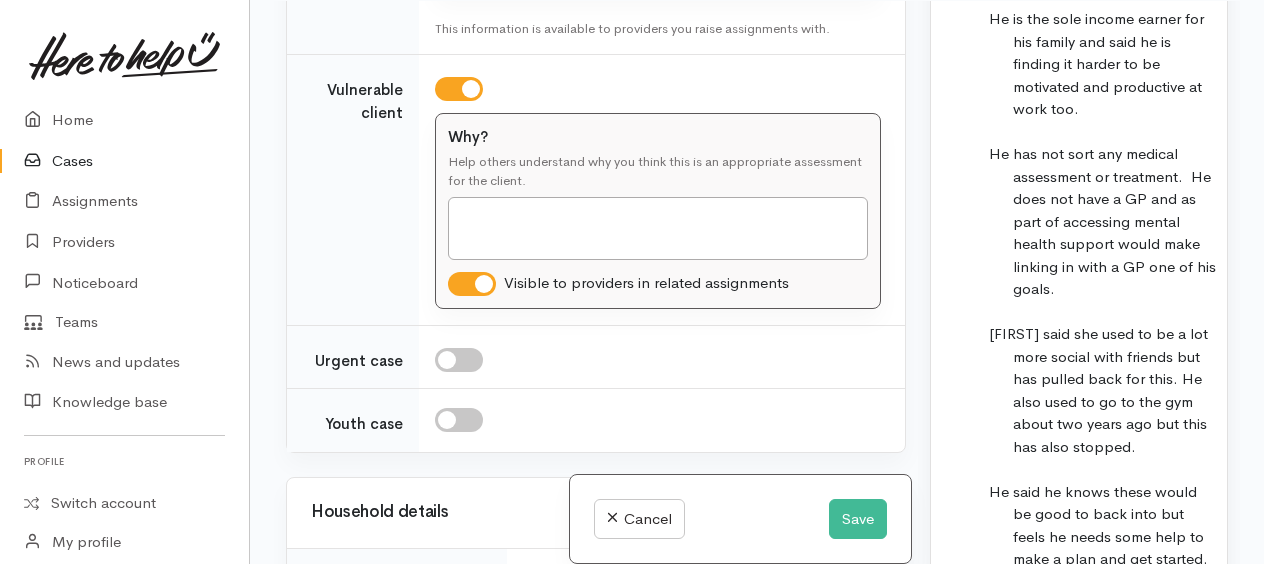 type 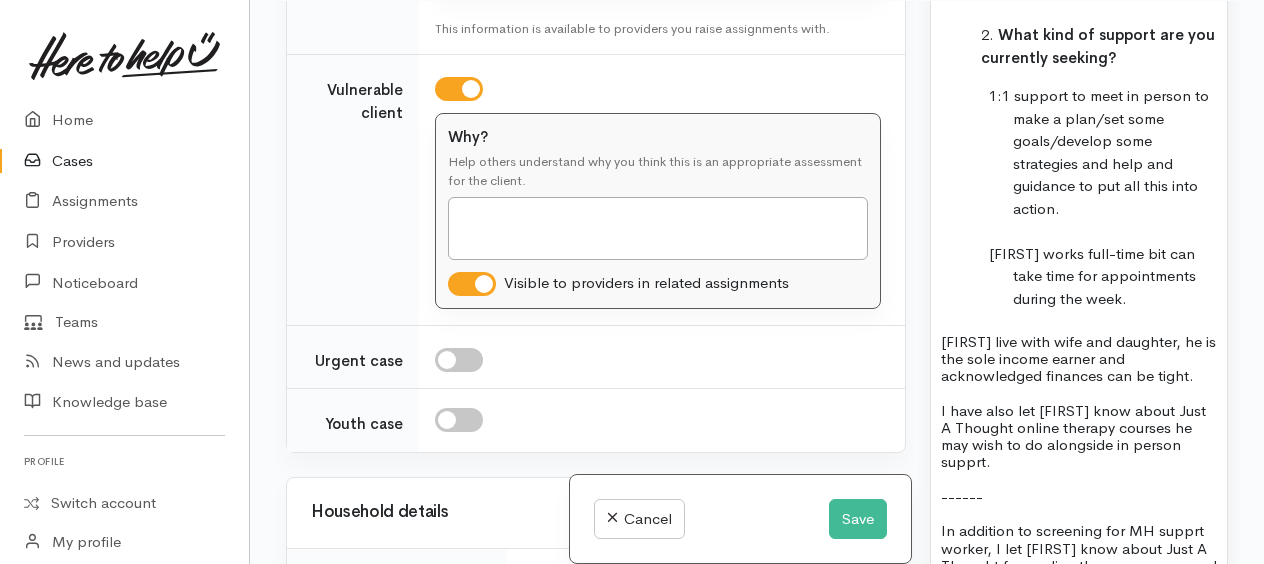 scroll, scrollTop: 3300, scrollLeft: 0, axis: vertical 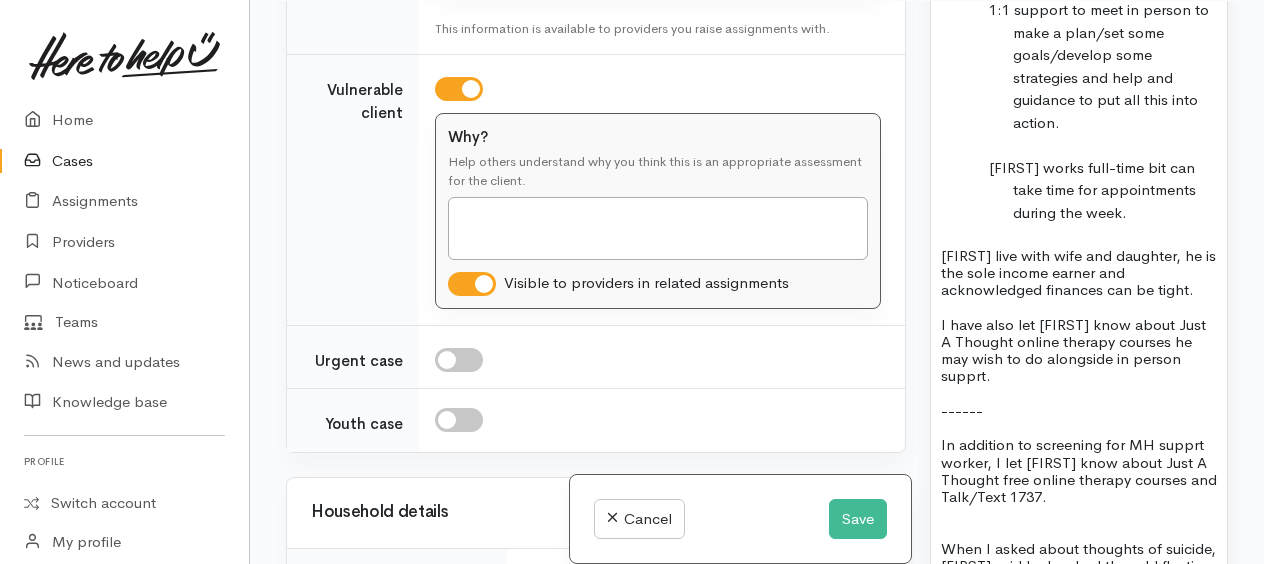 click on "Neeraj live with wife and daughter, he is the sole income earner and acknowledged finances can be tight." at bounding box center (1079, 273) 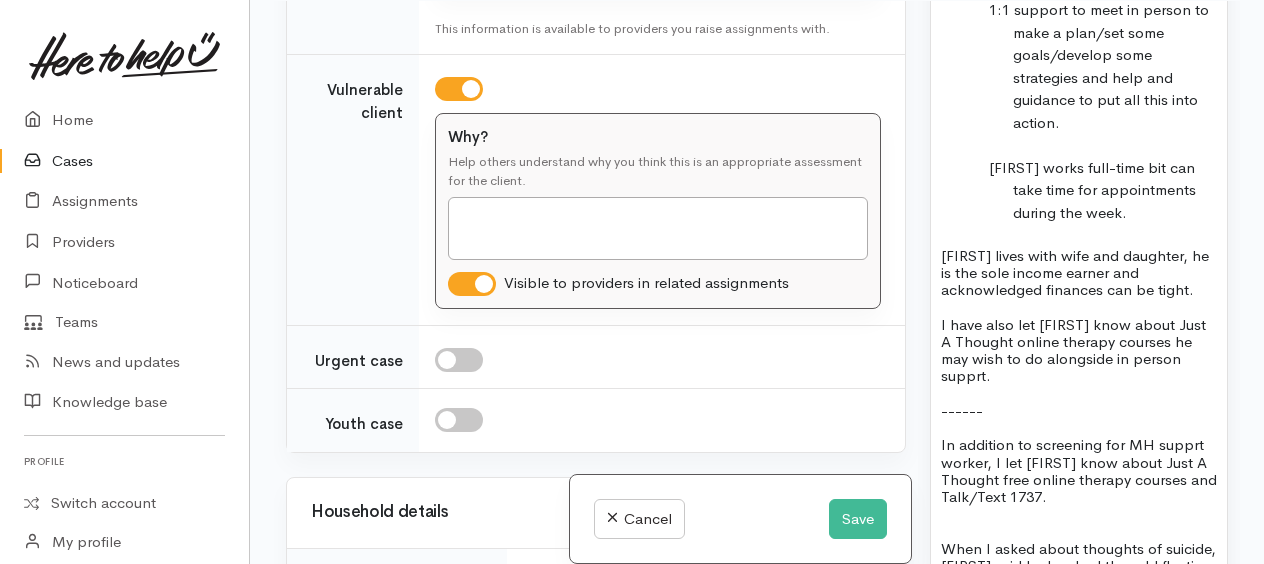 click on "I have also let Neeraj know about Just A Thought online therapy courses he may wish to do alongside in person supprt." at bounding box center [1079, 350] 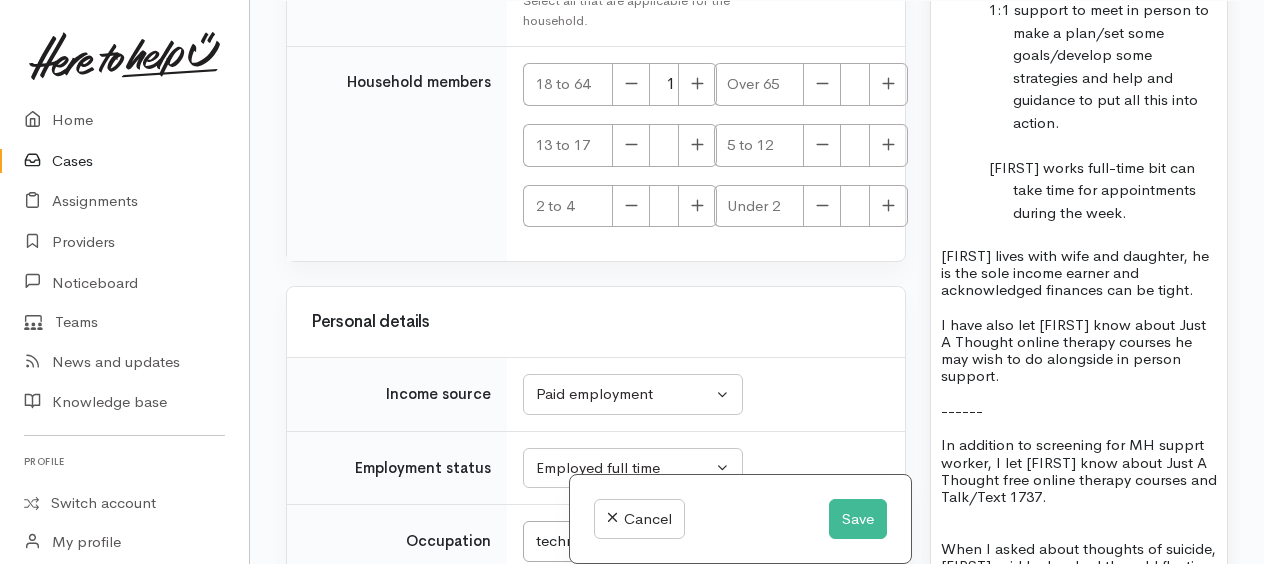 scroll, scrollTop: 4802, scrollLeft: 0, axis: vertical 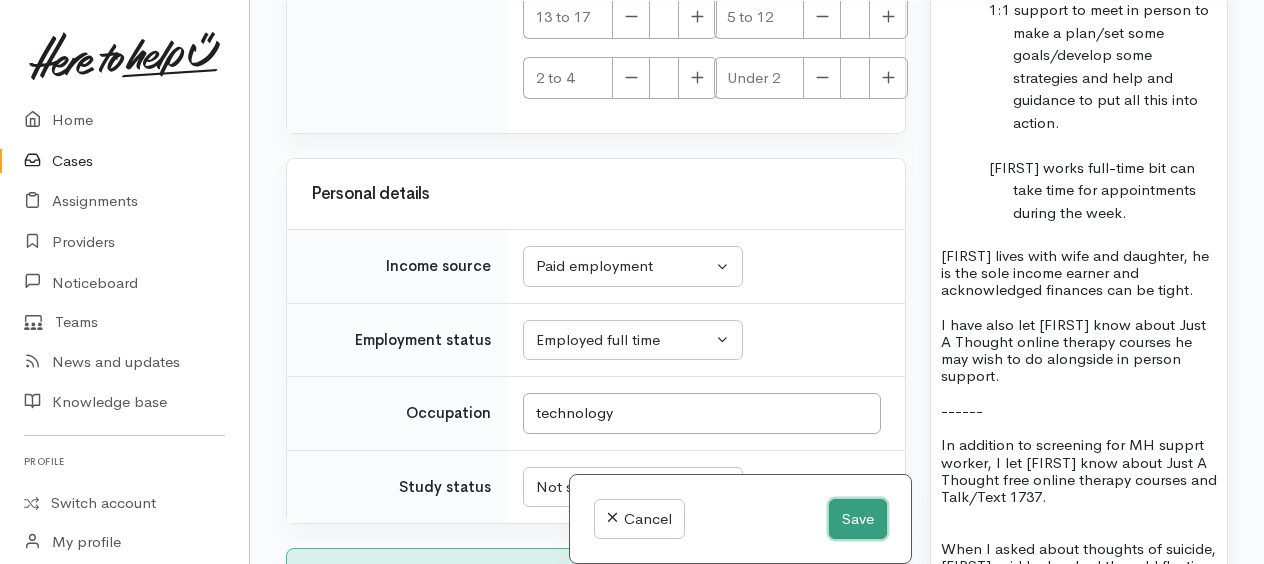 click on "Save" at bounding box center (858, 519) 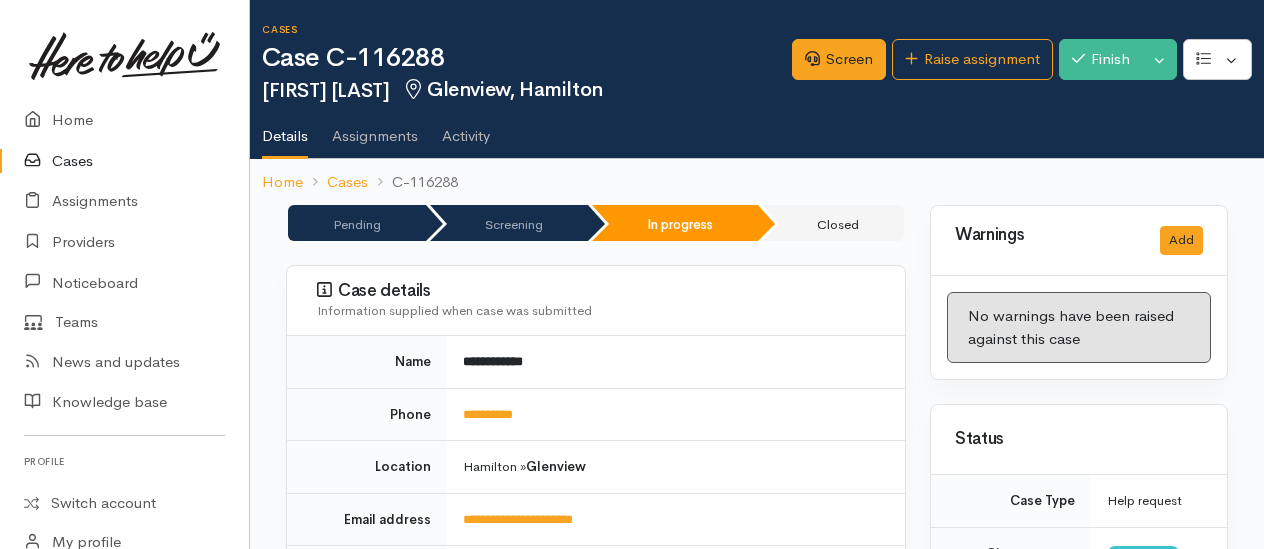 scroll, scrollTop: 0, scrollLeft: 0, axis: both 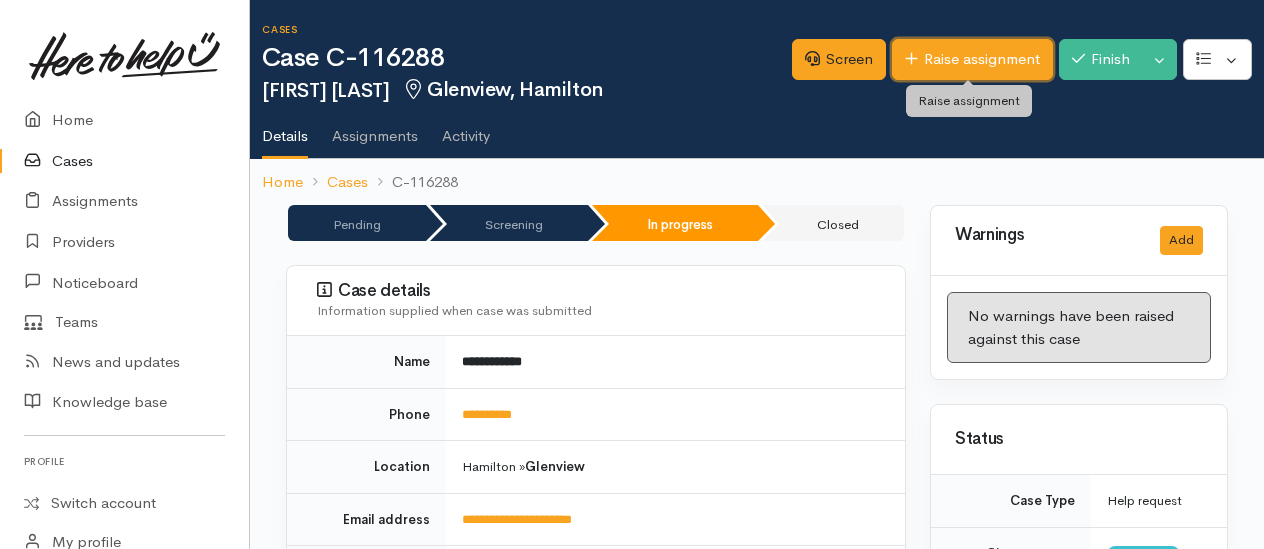 click on "Raise assignment" at bounding box center [972, 59] 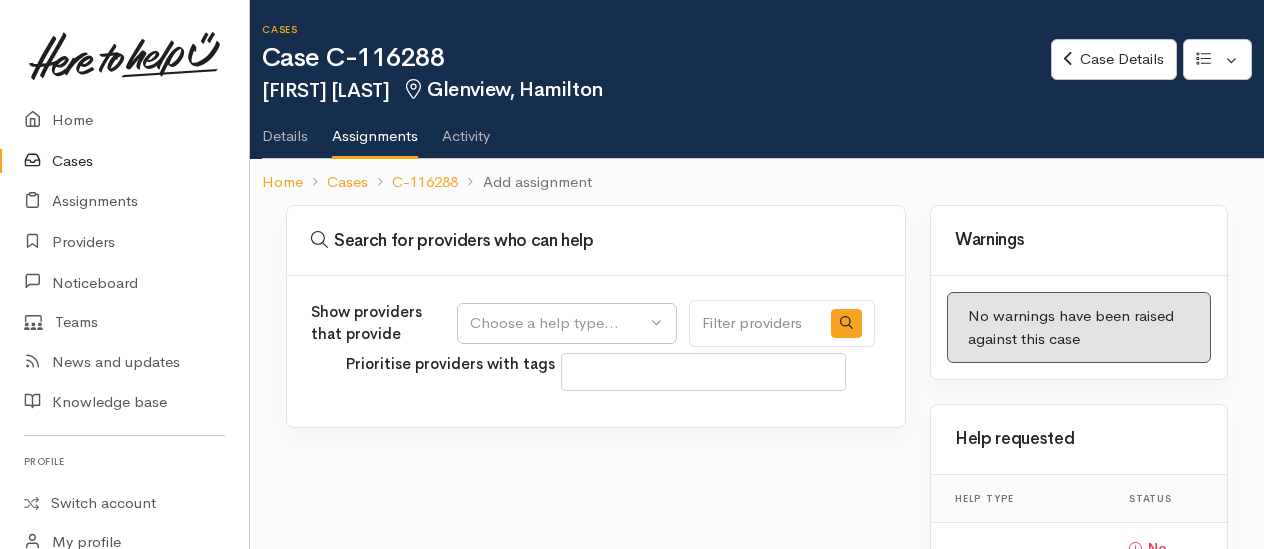 select 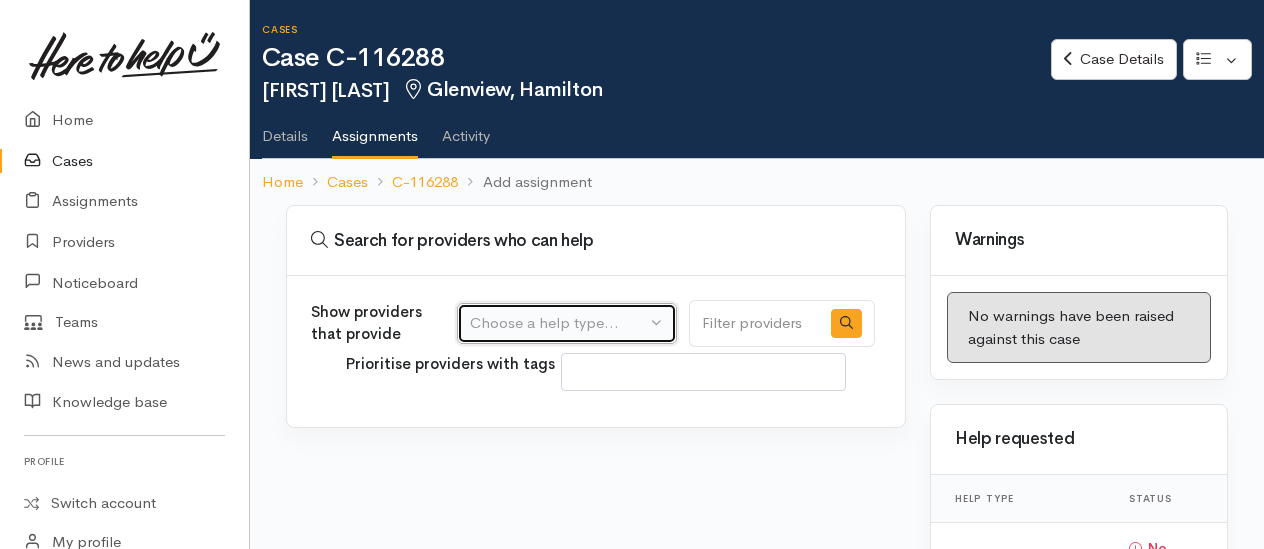 click on "Choose a help type..." at bounding box center (558, 323) 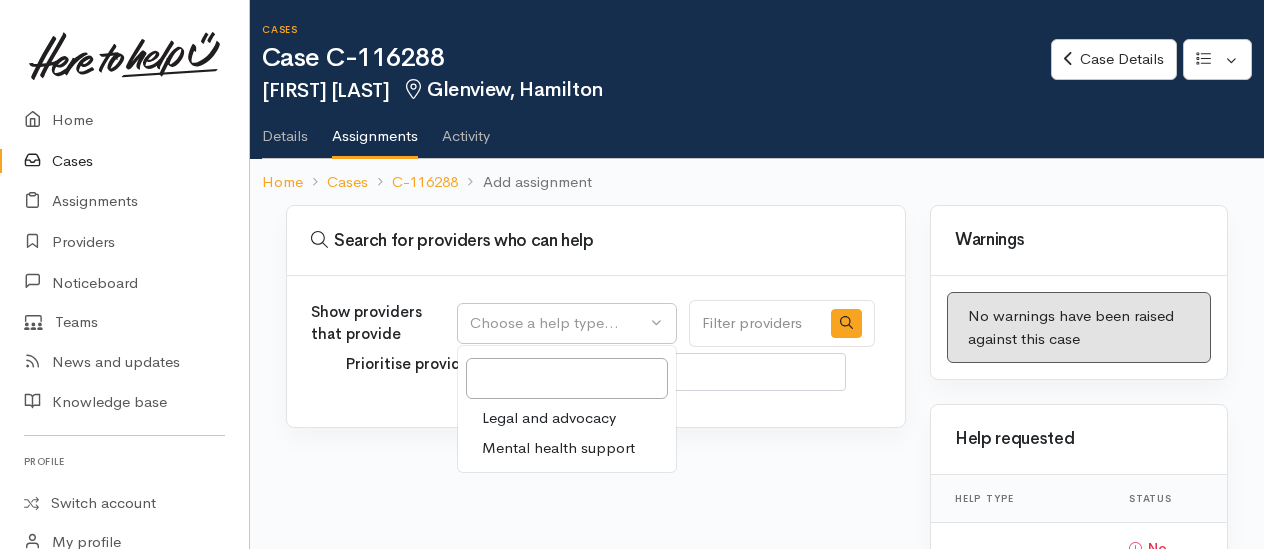 click on "Mental health support" at bounding box center (558, 448) 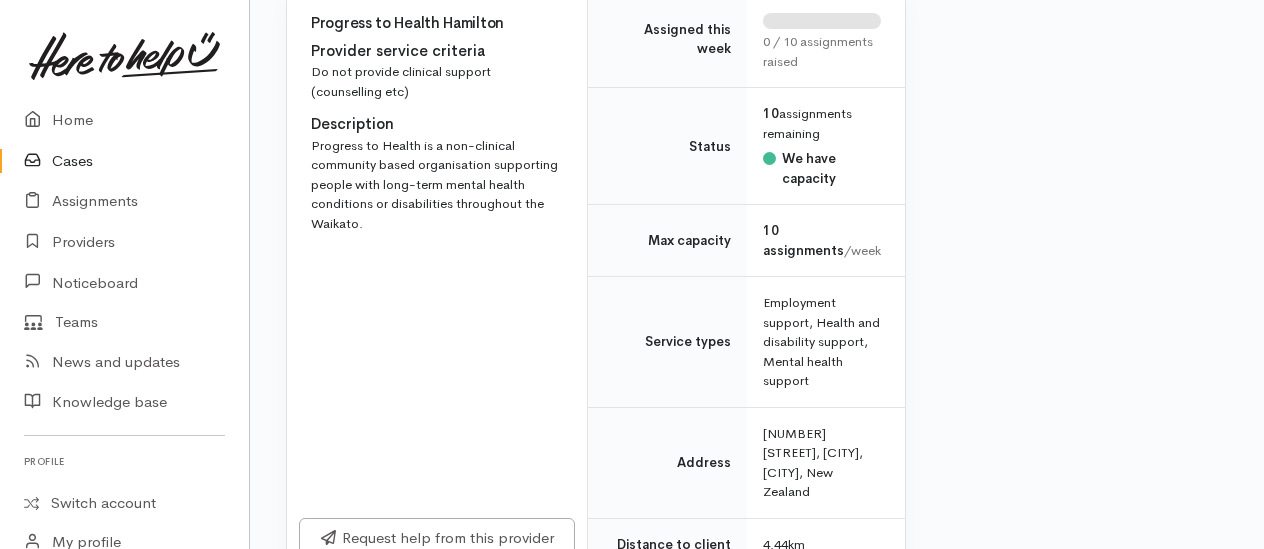 scroll, scrollTop: 7800, scrollLeft: 0, axis: vertical 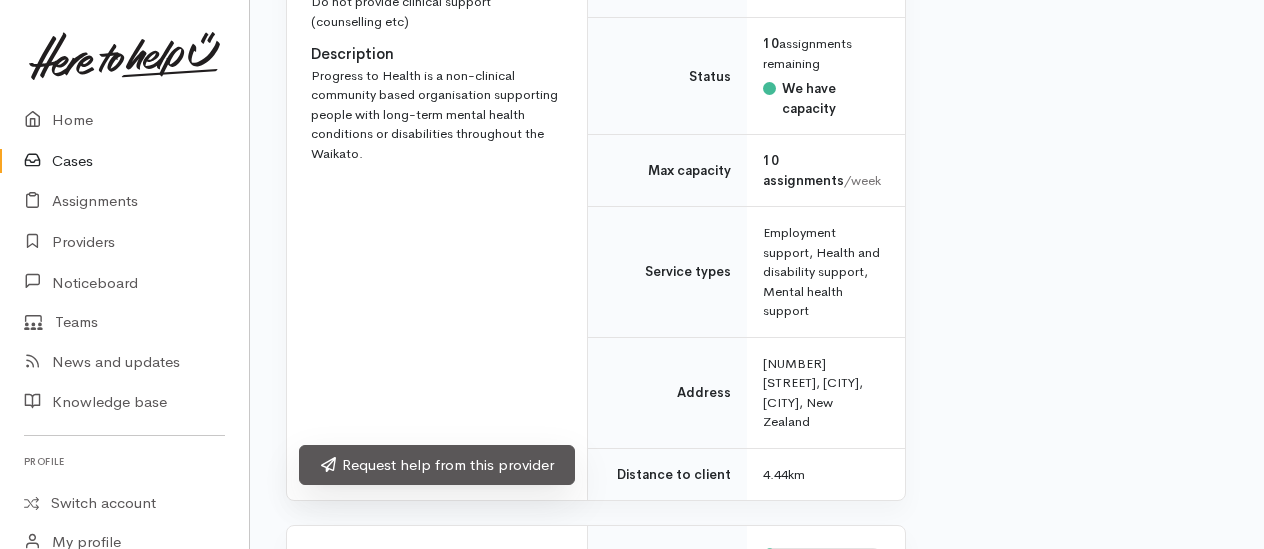 click on "Request help from this provider" at bounding box center [437, 465] 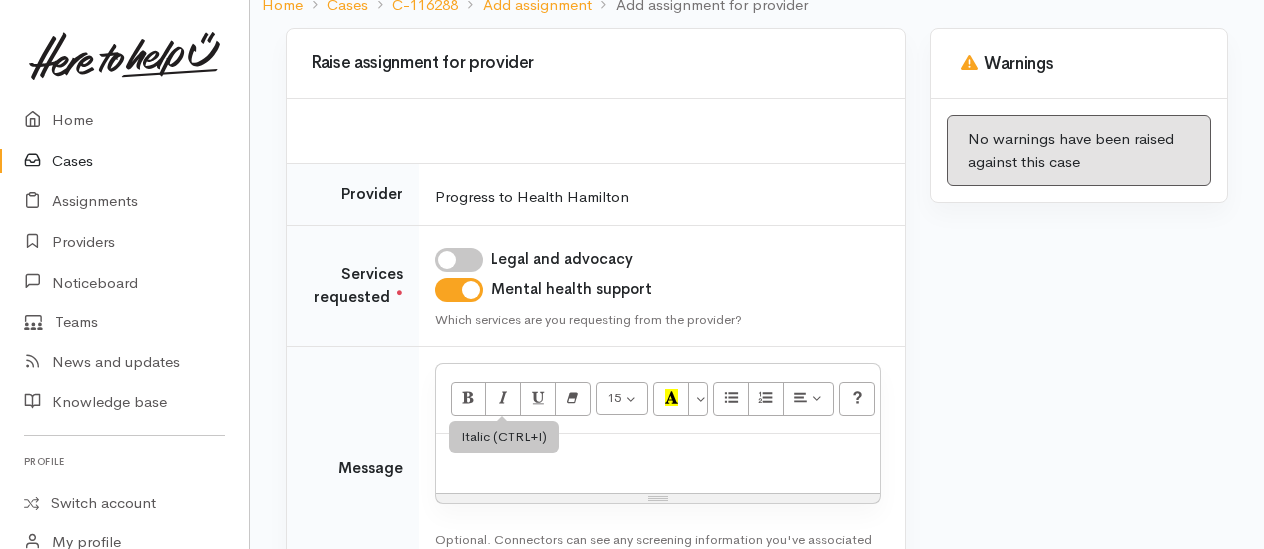 scroll, scrollTop: 318, scrollLeft: 0, axis: vertical 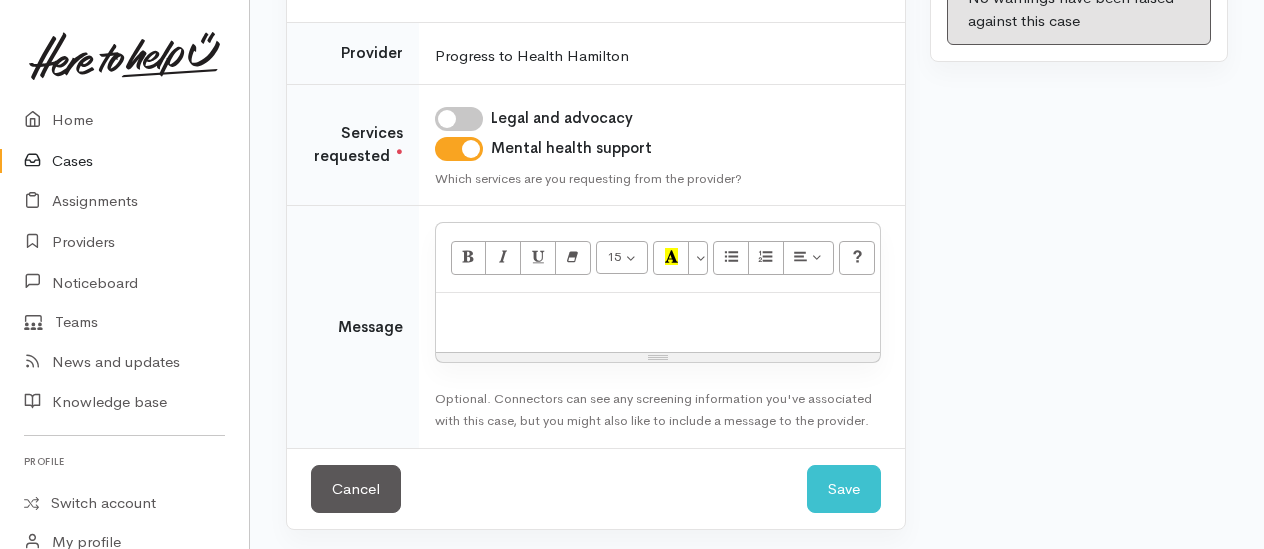 click at bounding box center (658, 322) 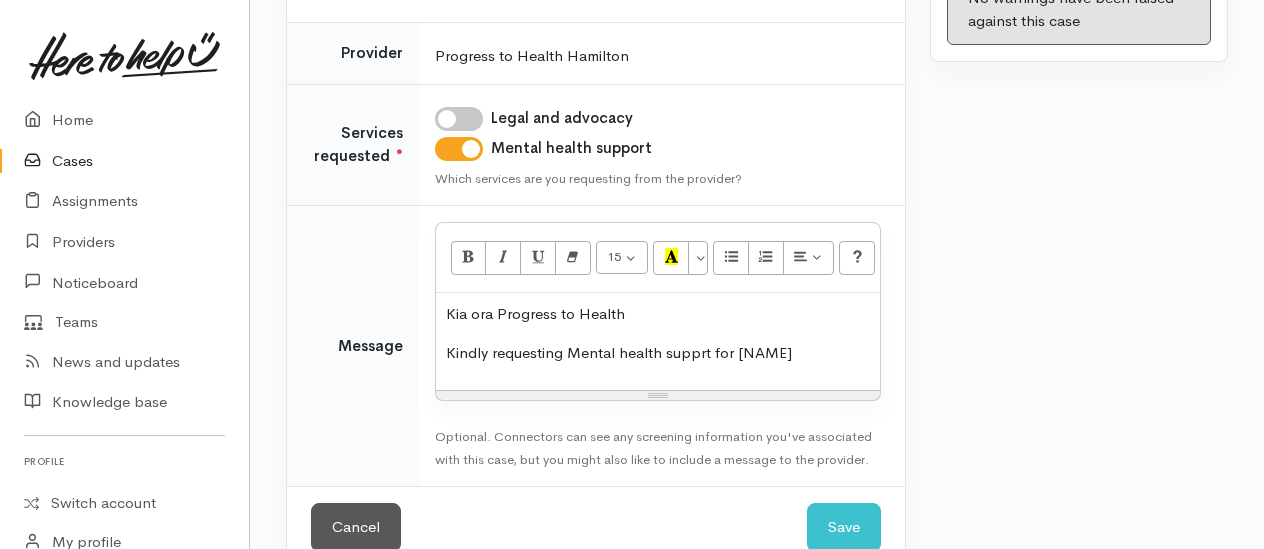click on "Kindly requesting Mental health supprt for [NAME]" at bounding box center (658, 353) 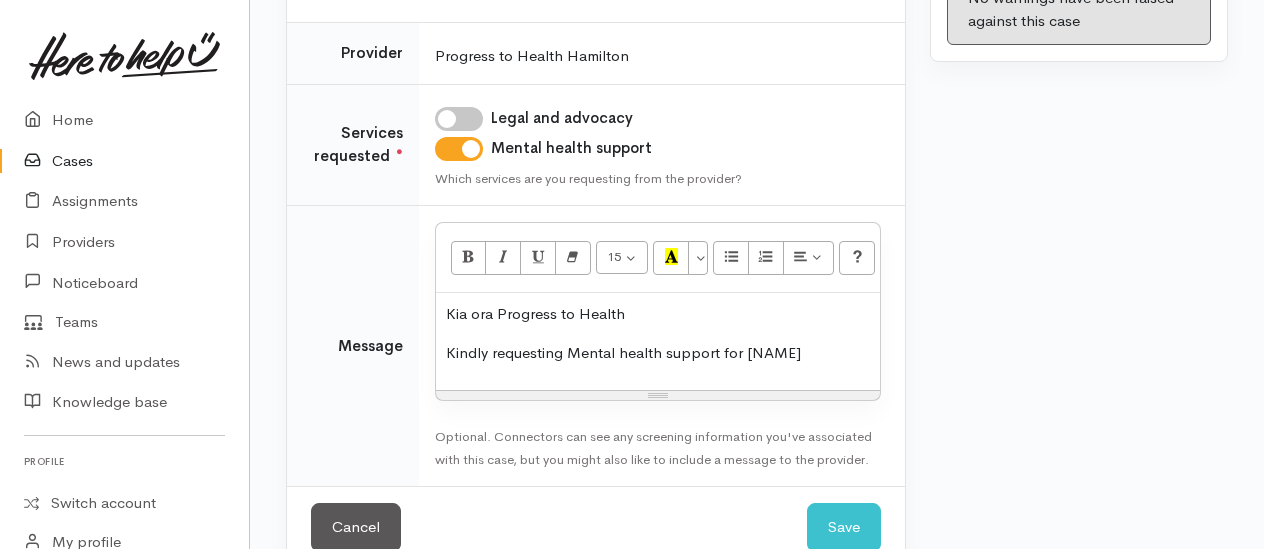 click on "Kindly requesting Mental health support for [NAME]" at bounding box center (658, 353) 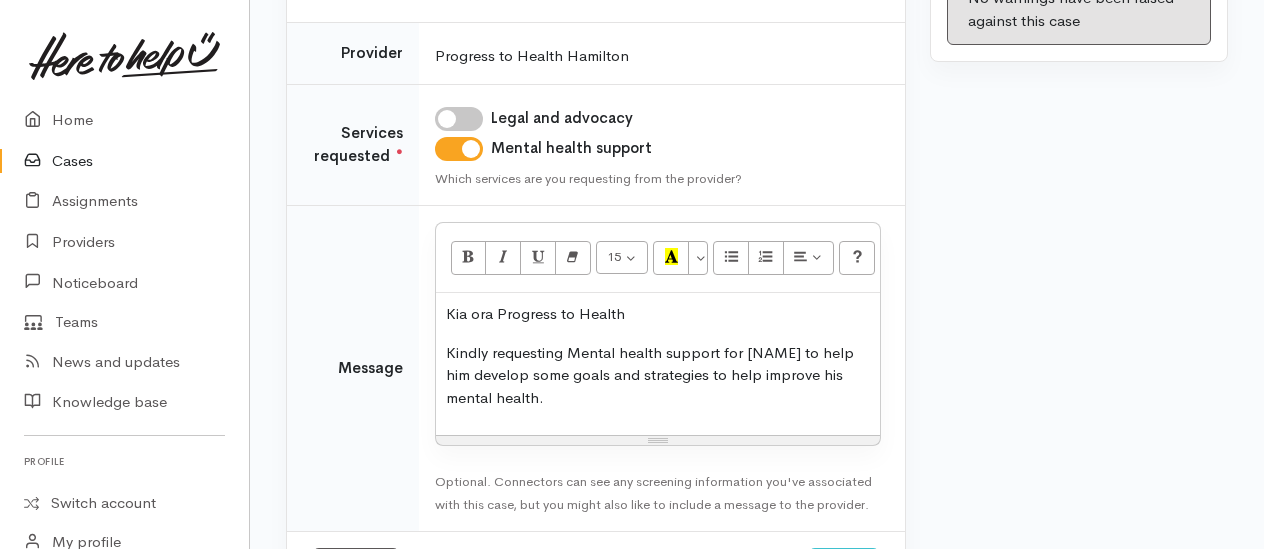 click on "Kindly requesting Mental health support for [NAME] to help him develop some goals and strategies to help improve his mental health." at bounding box center (658, 376) 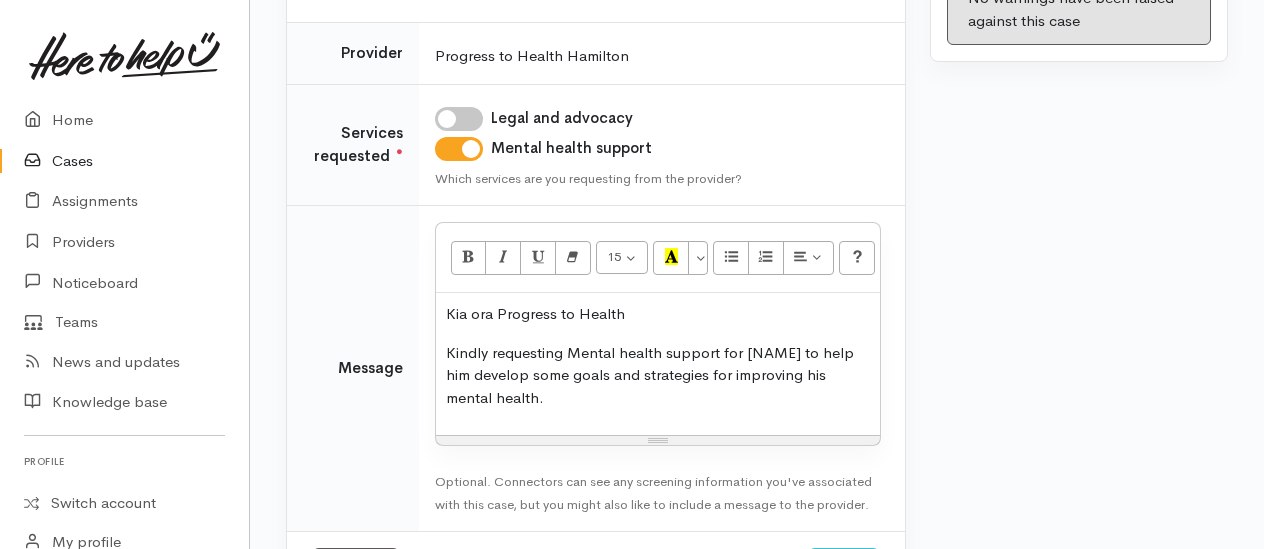 click on "Kindly requesting Mental health support for [NAME] to help him develop some goals and strategies for improving his mental health." at bounding box center (658, 376) 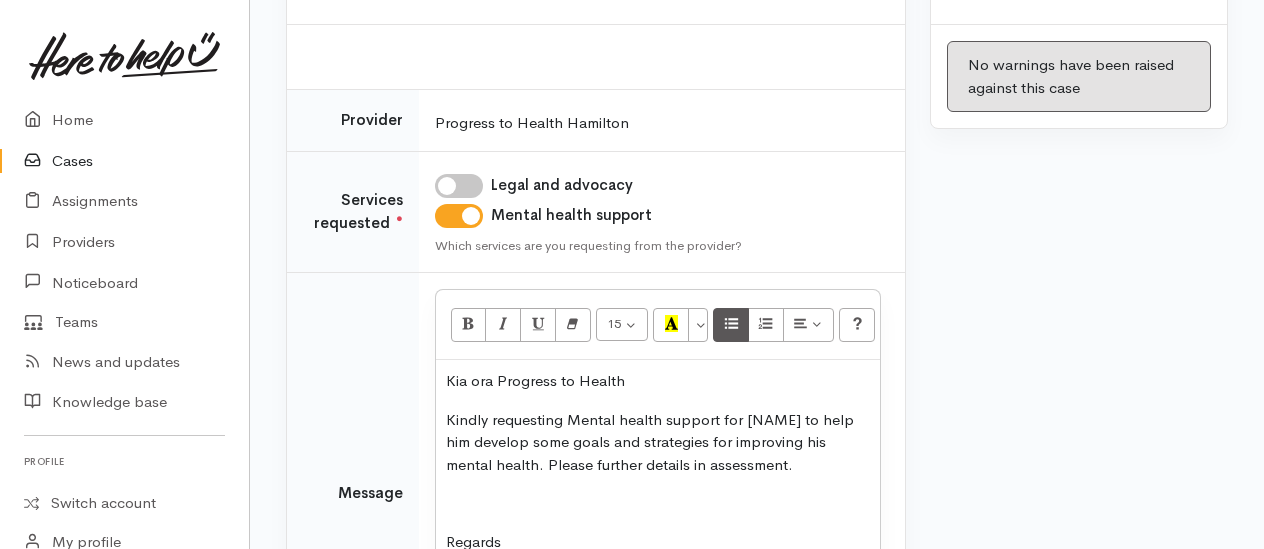 scroll, scrollTop: 290, scrollLeft: 0, axis: vertical 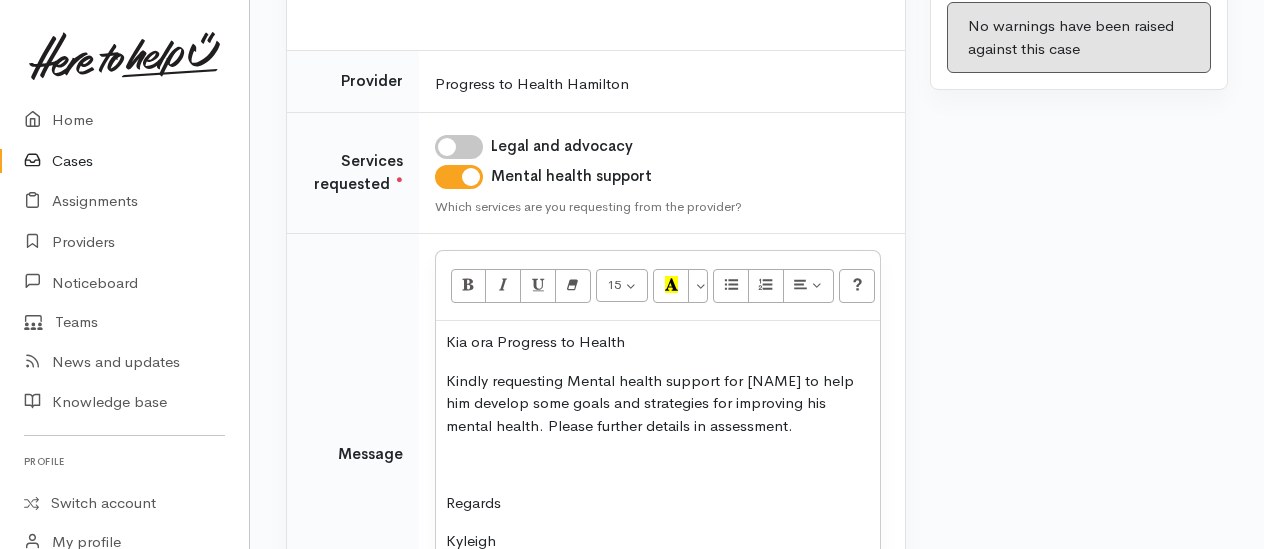 click at bounding box center [658, 464] 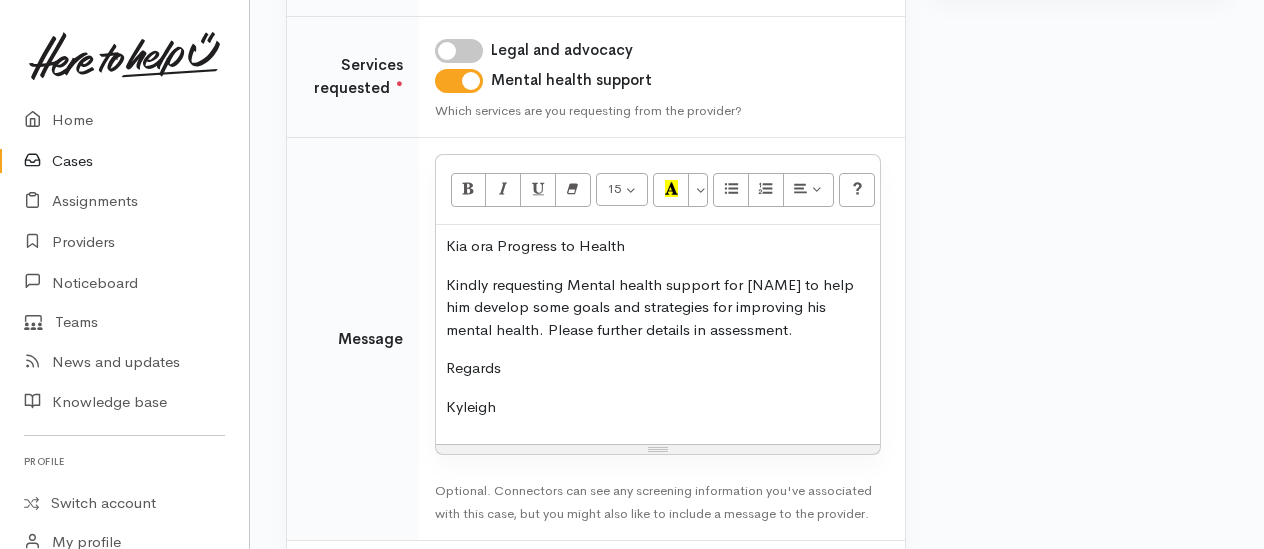 scroll, scrollTop: 479, scrollLeft: 0, axis: vertical 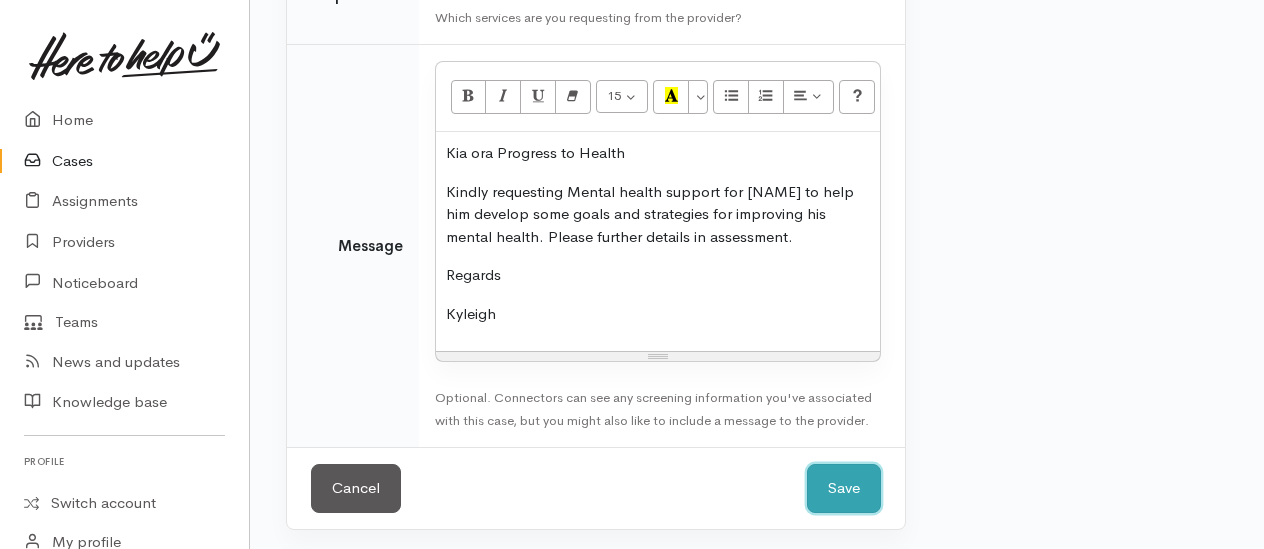click on "Save" at bounding box center (844, 488) 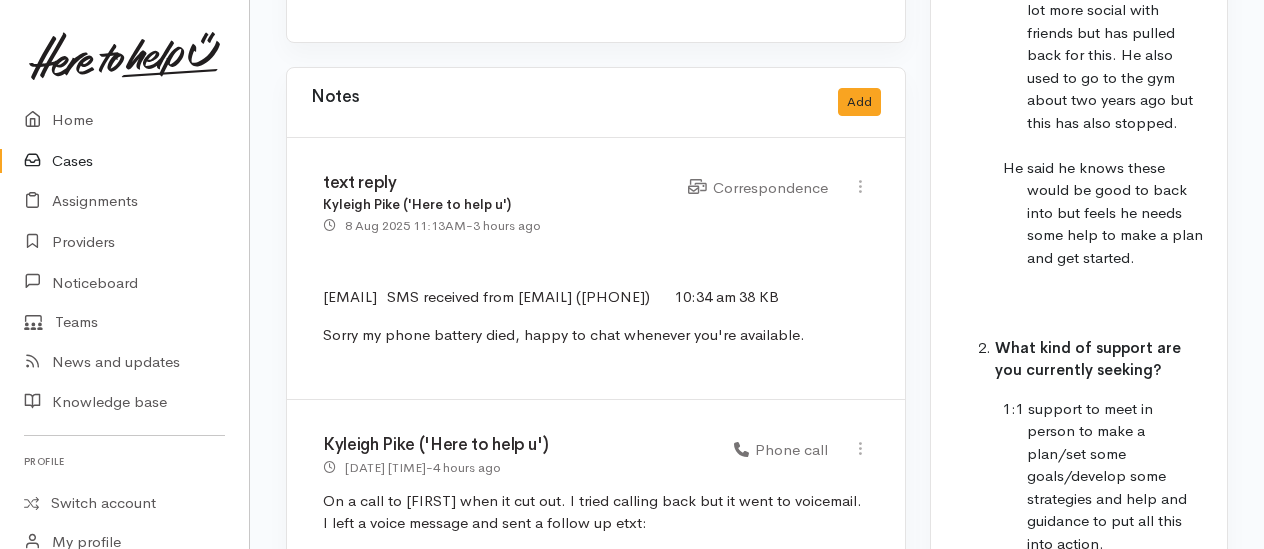 scroll, scrollTop: 3868, scrollLeft: 0, axis: vertical 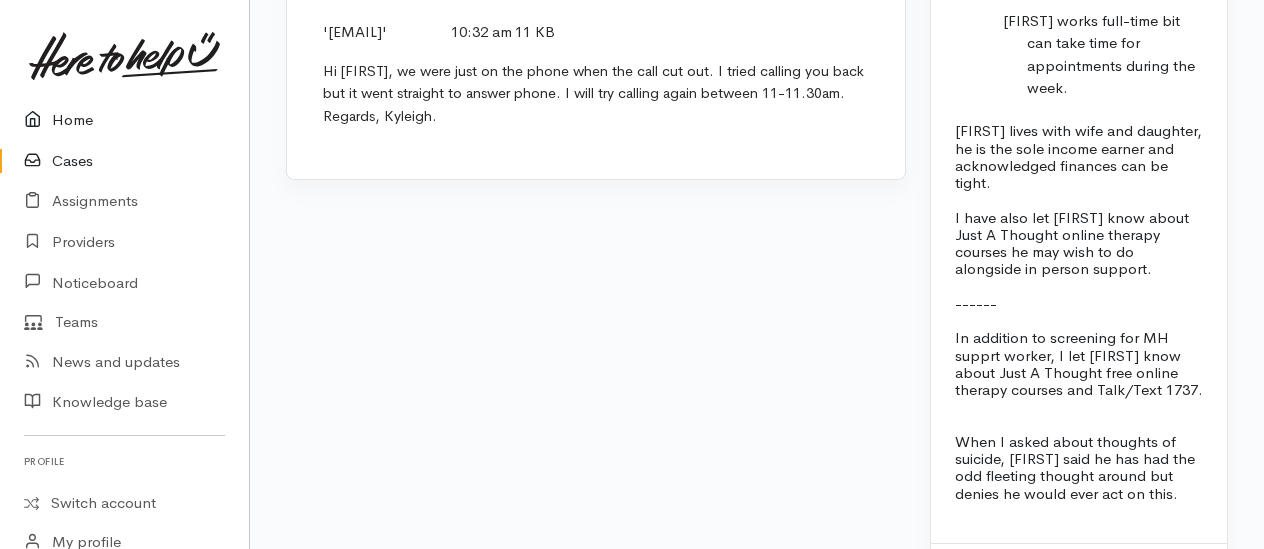 click on "Home" at bounding box center (124, 120) 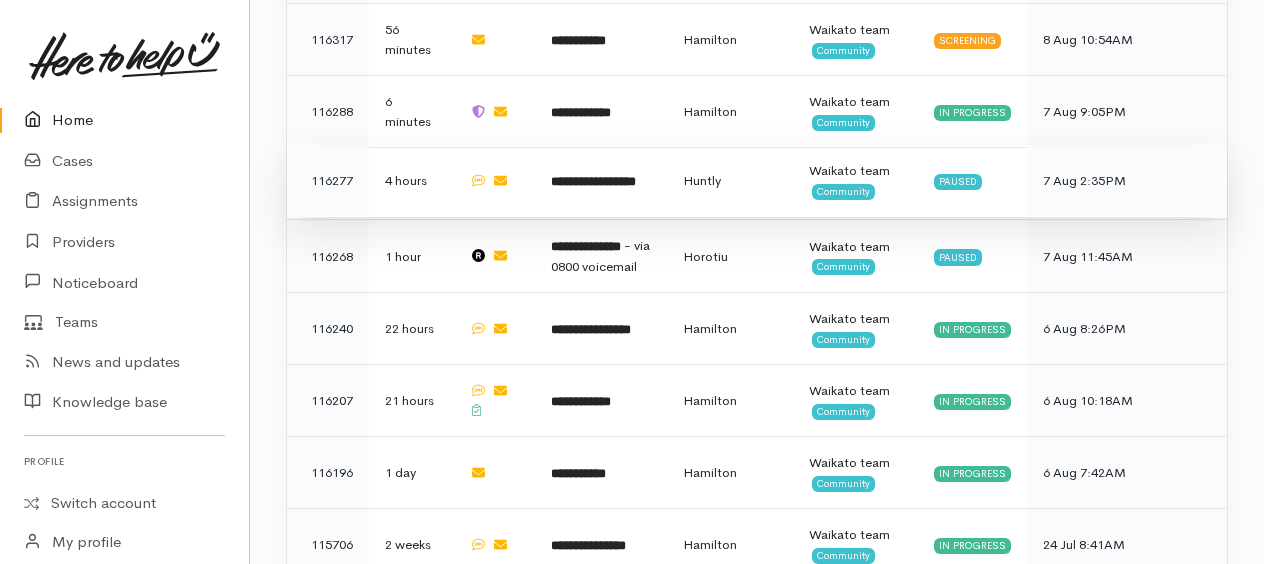 scroll, scrollTop: 1237, scrollLeft: 0, axis: vertical 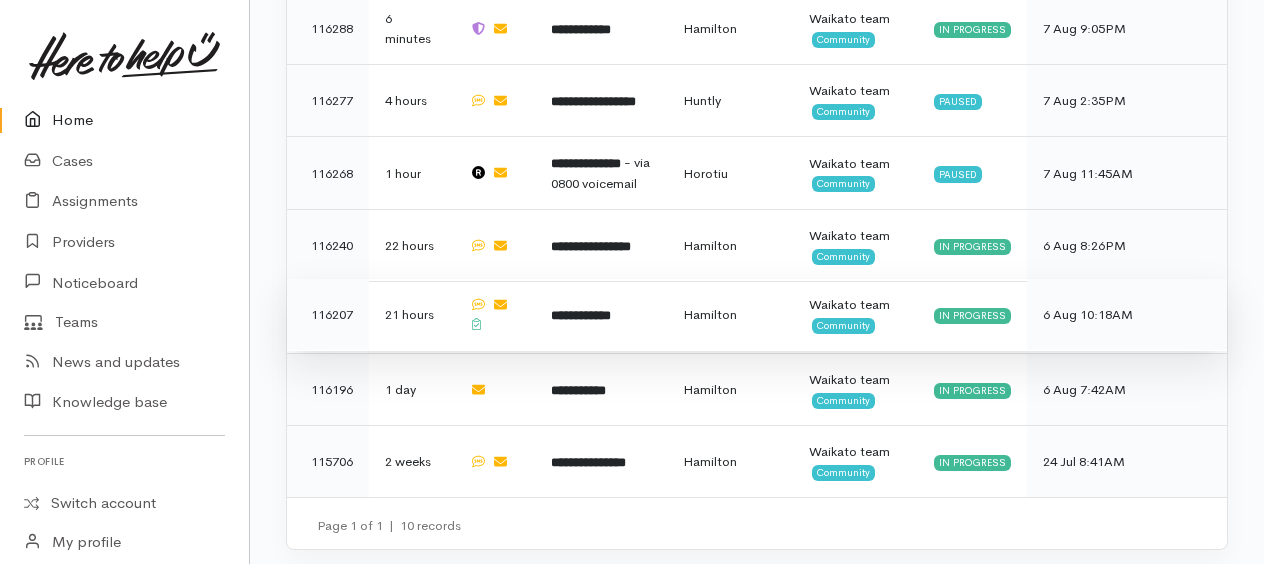 click on "**********" at bounding box center [581, 315] 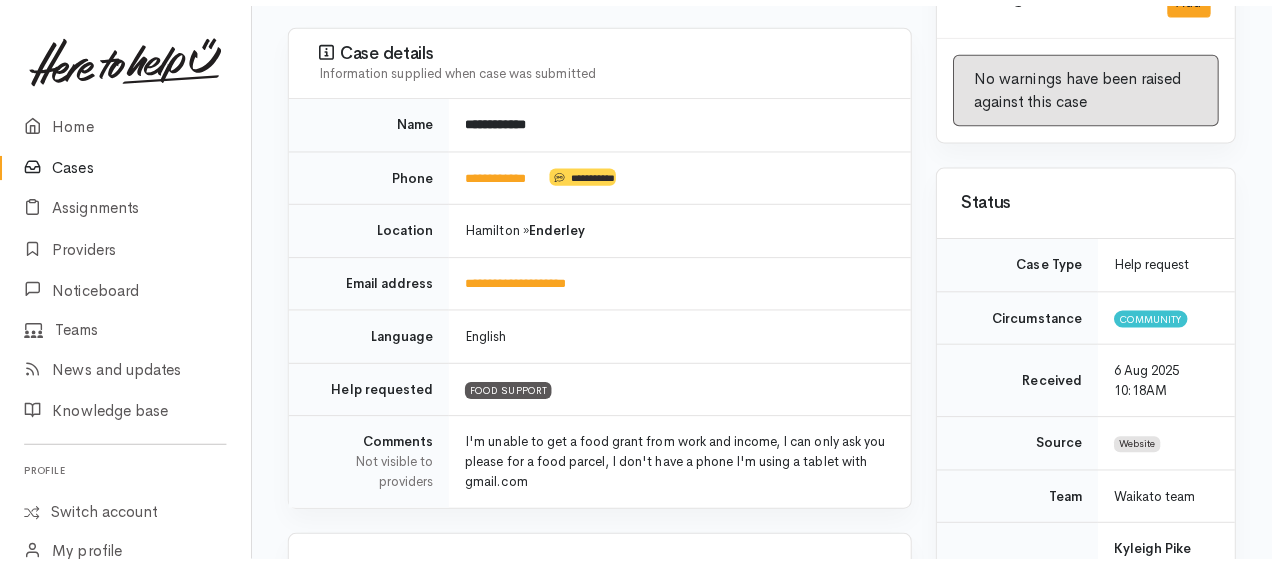 scroll, scrollTop: 0, scrollLeft: 0, axis: both 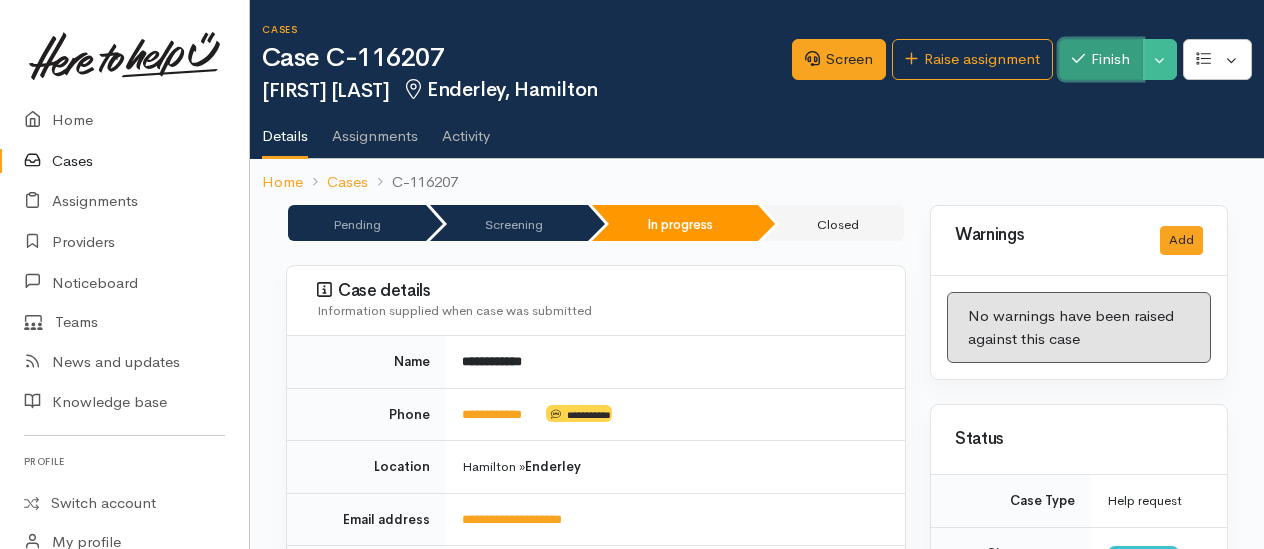 click on "Finish" at bounding box center [1101, 59] 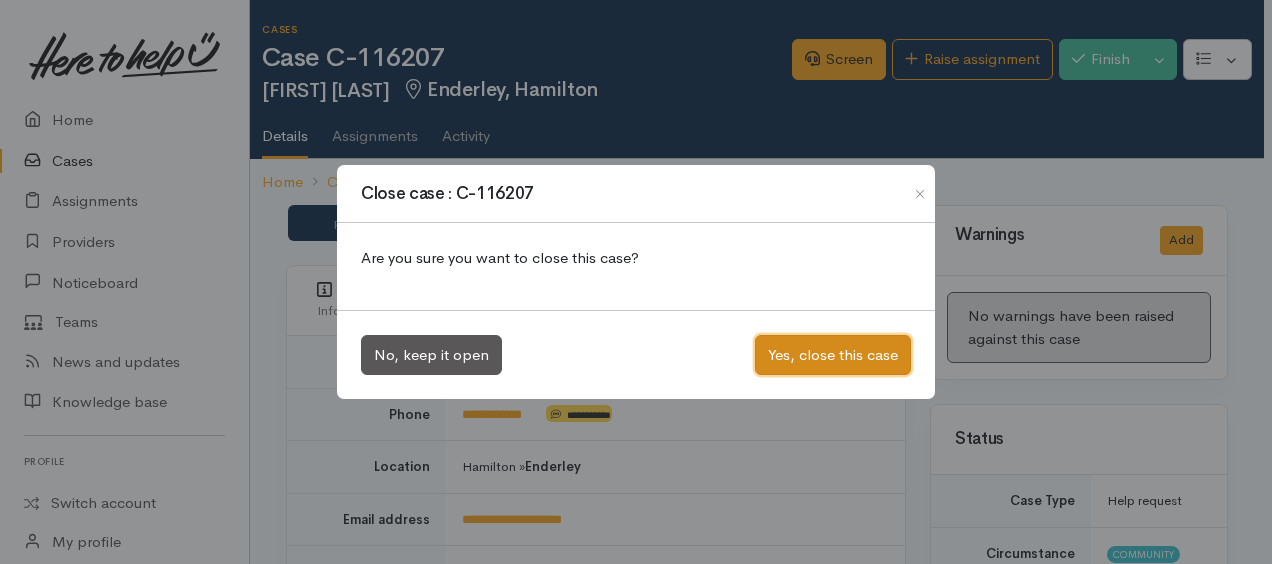 click on "Yes, close this case" at bounding box center (833, 355) 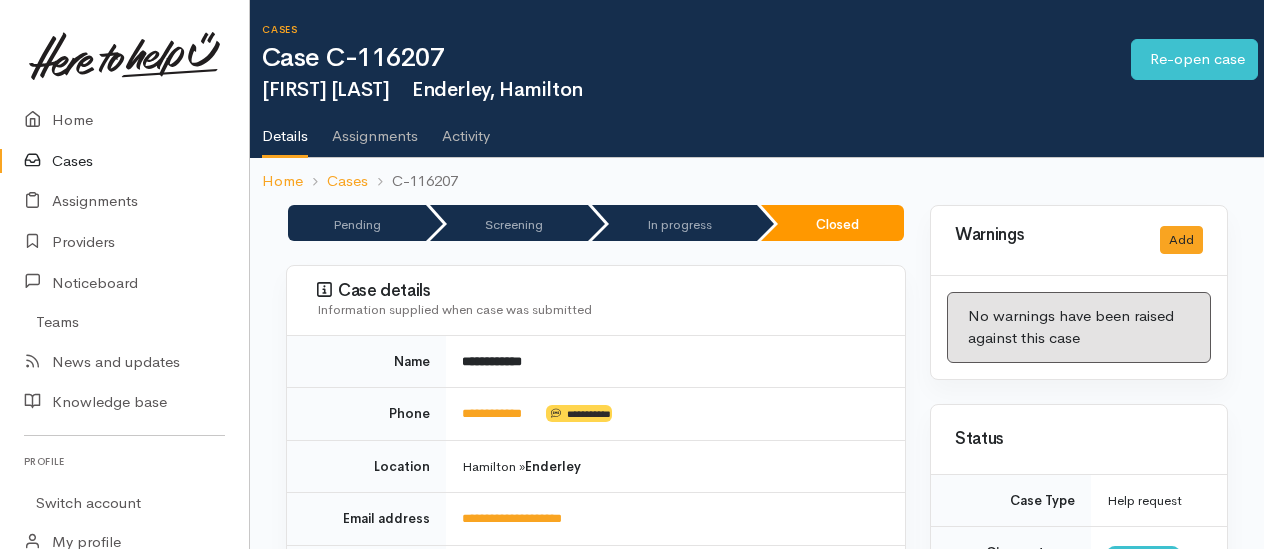 scroll, scrollTop: 0, scrollLeft: 0, axis: both 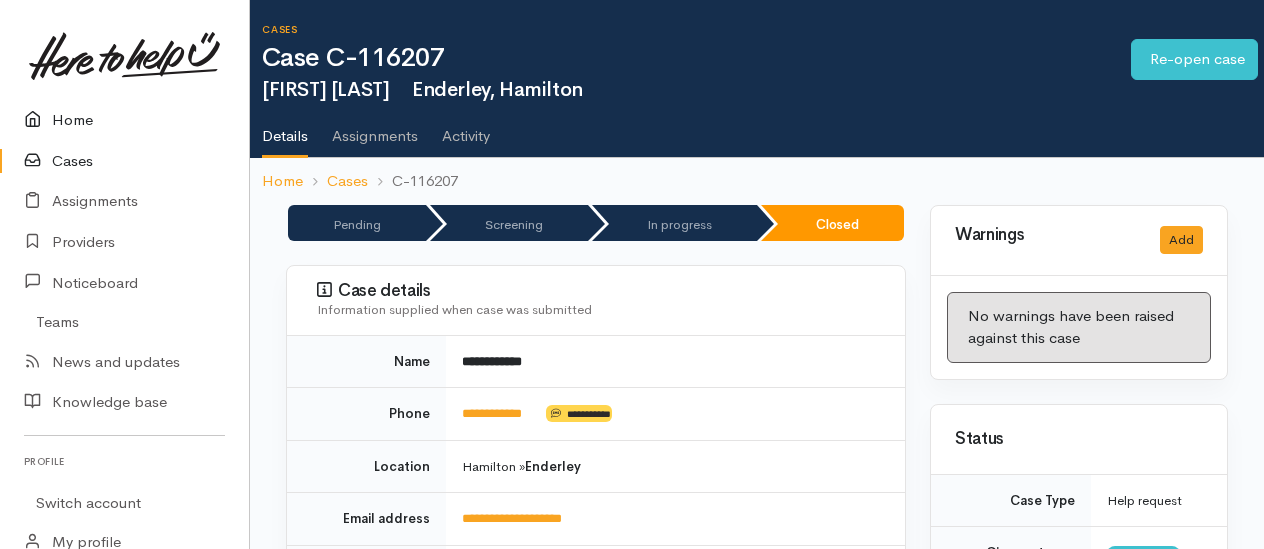 drag, startPoint x: 0, startPoint y: 0, endPoint x: 66, endPoint y: 124, distance: 140.47064 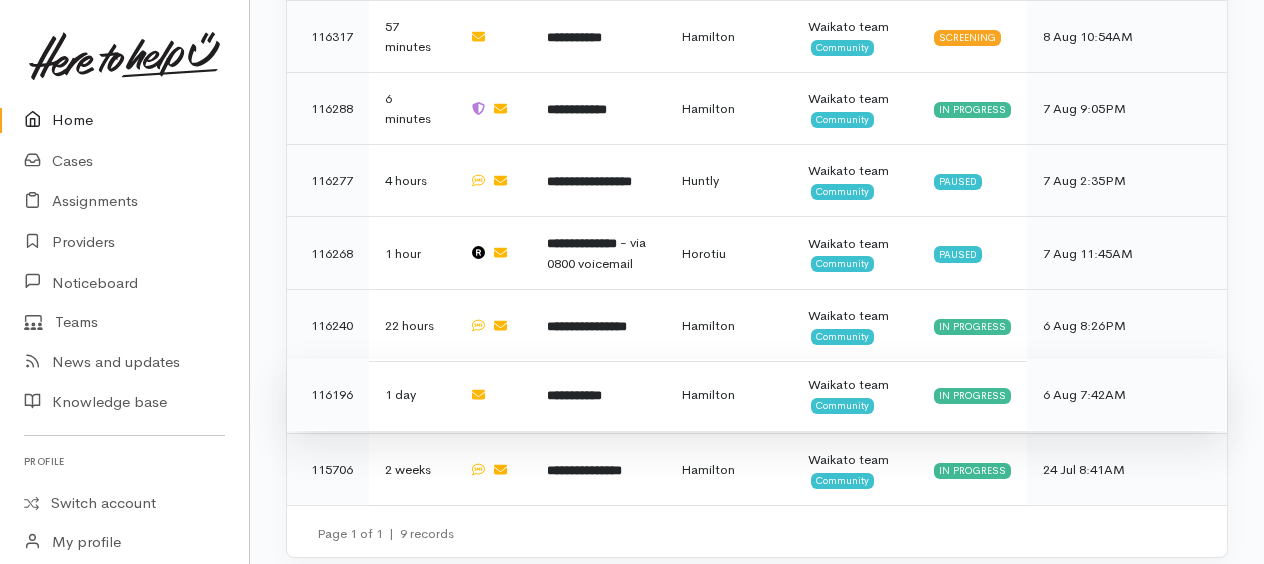 scroll, scrollTop: 1165, scrollLeft: 0, axis: vertical 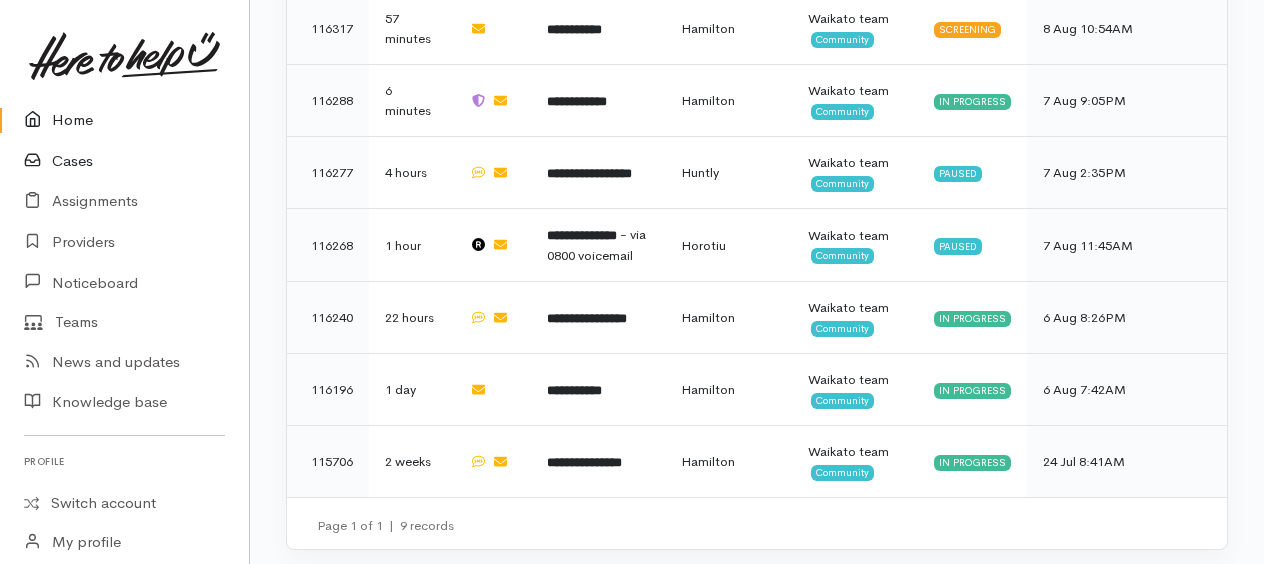 click on "Cases" at bounding box center [124, 161] 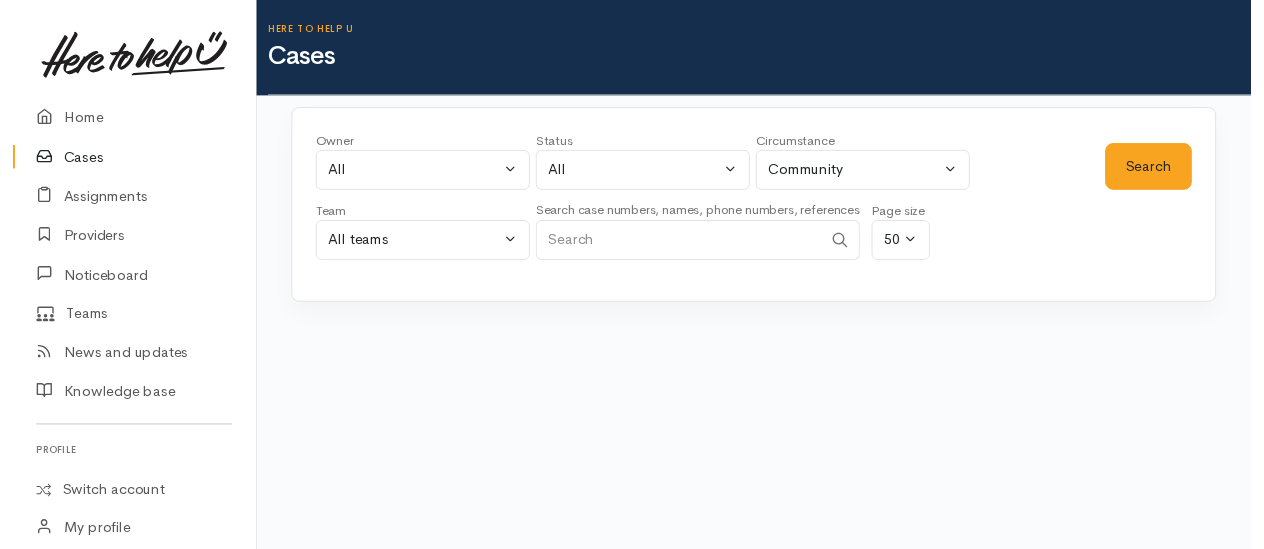 scroll, scrollTop: 0, scrollLeft: 0, axis: both 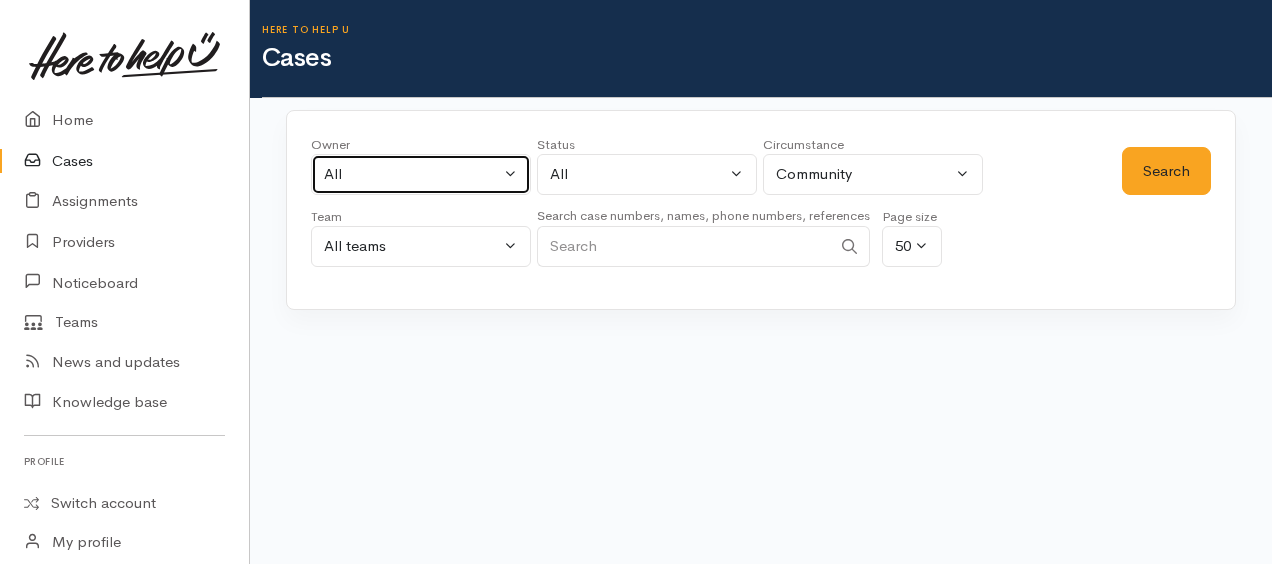 click on "All" at bounding box center (412, 174) 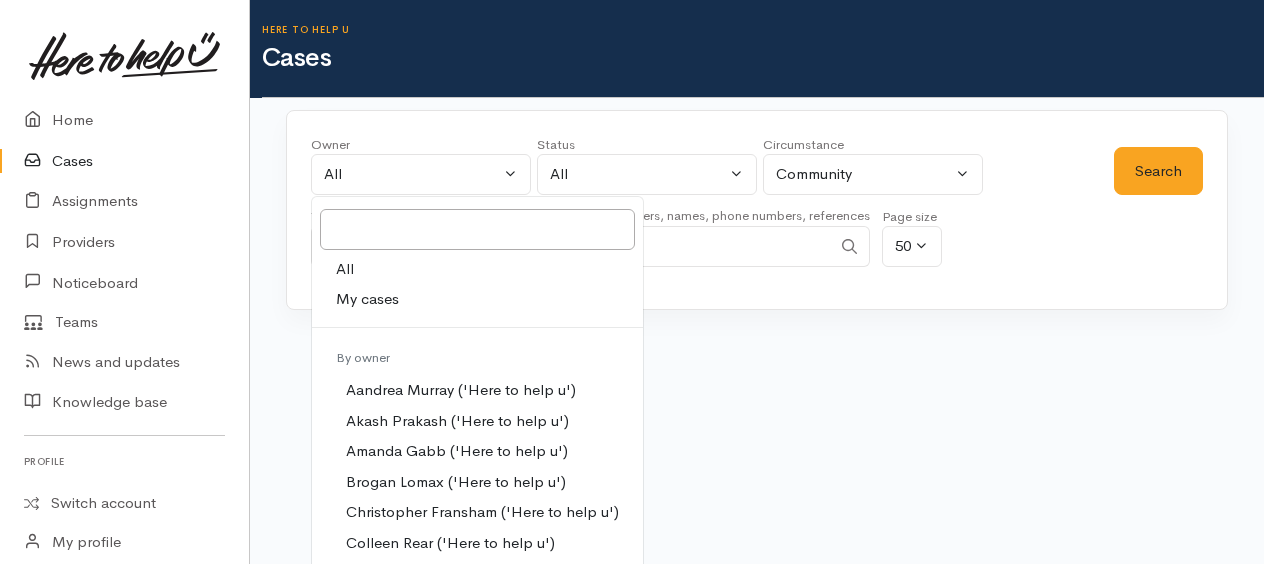 click on "My cases" at bounding box center (367, 299) 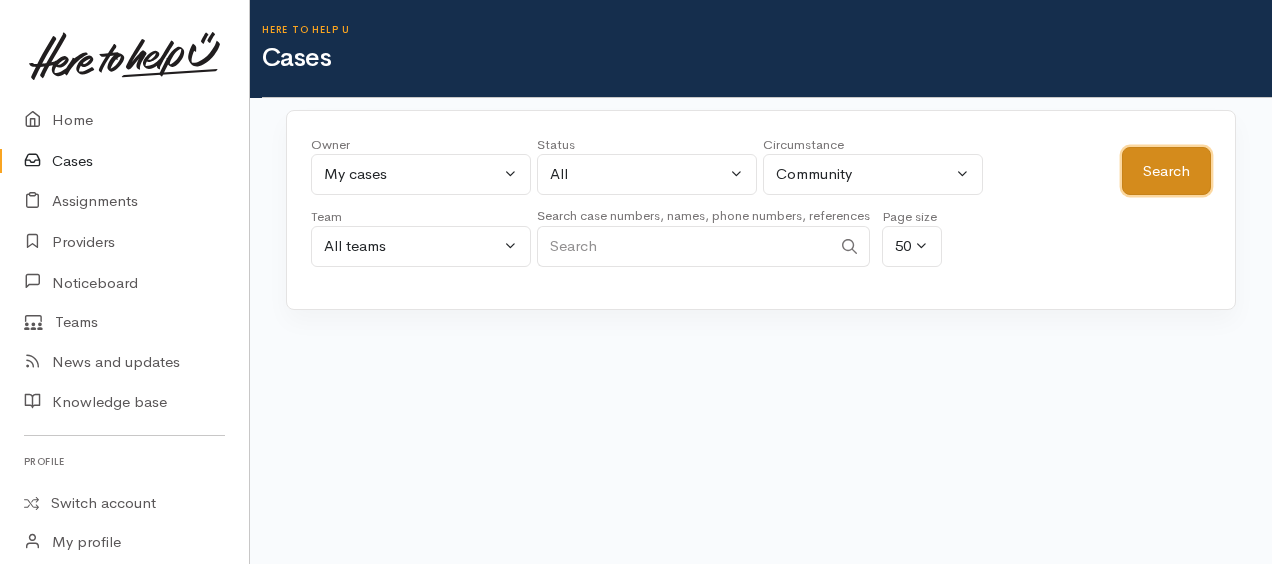 click on "Search" at bounding box center (1166, 171) 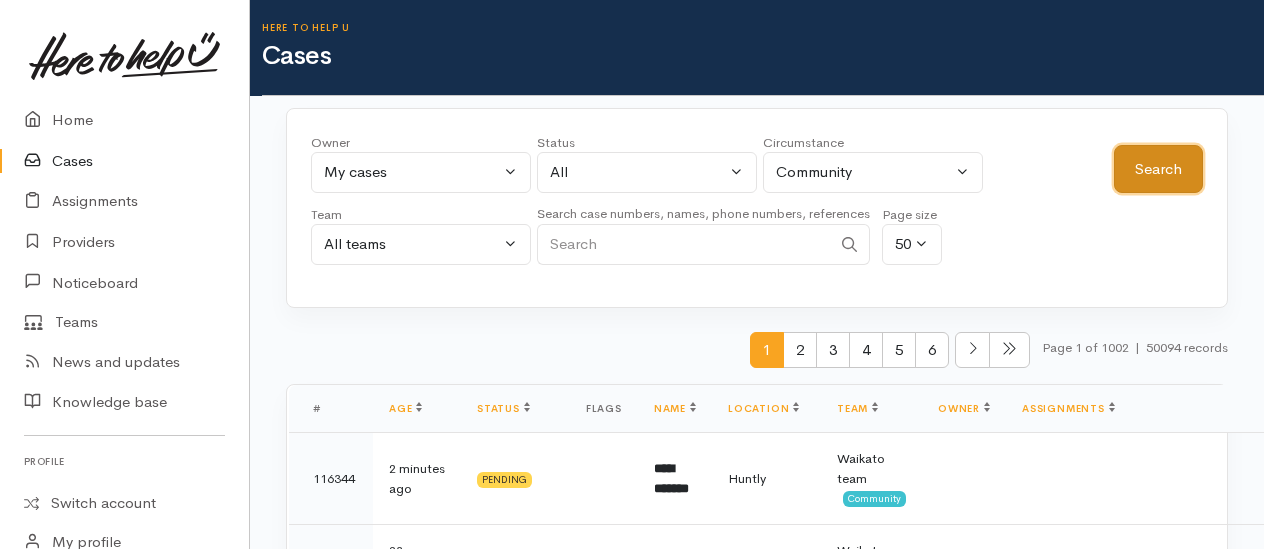 scroll, scrollTop: 0, scrollLeft: 0, axis: both 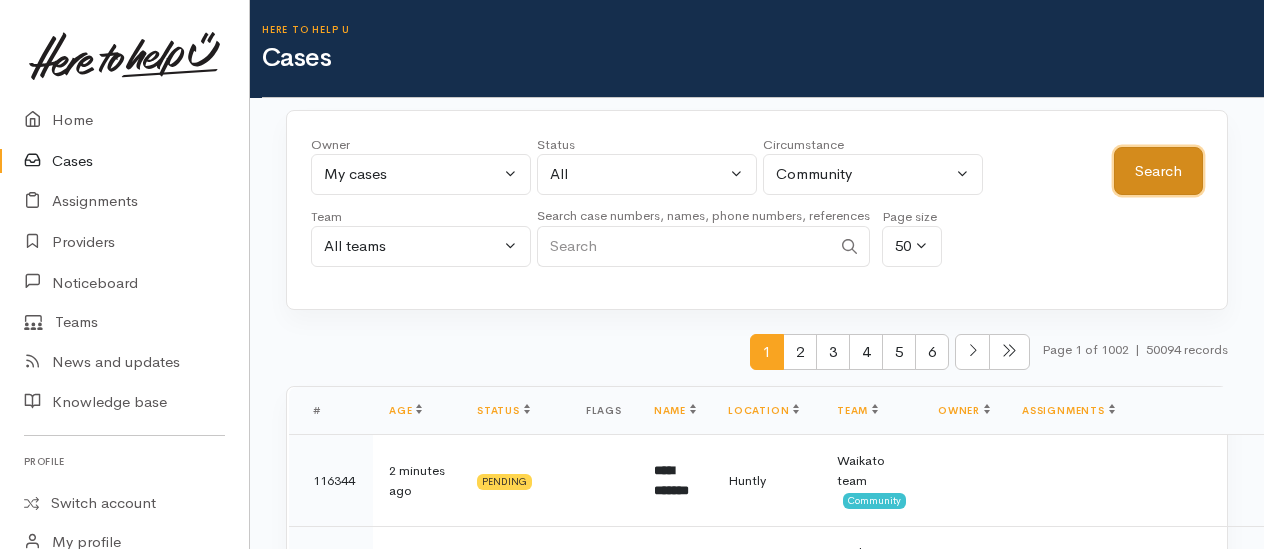 click on "Search" at bounding box center (1158, 171) 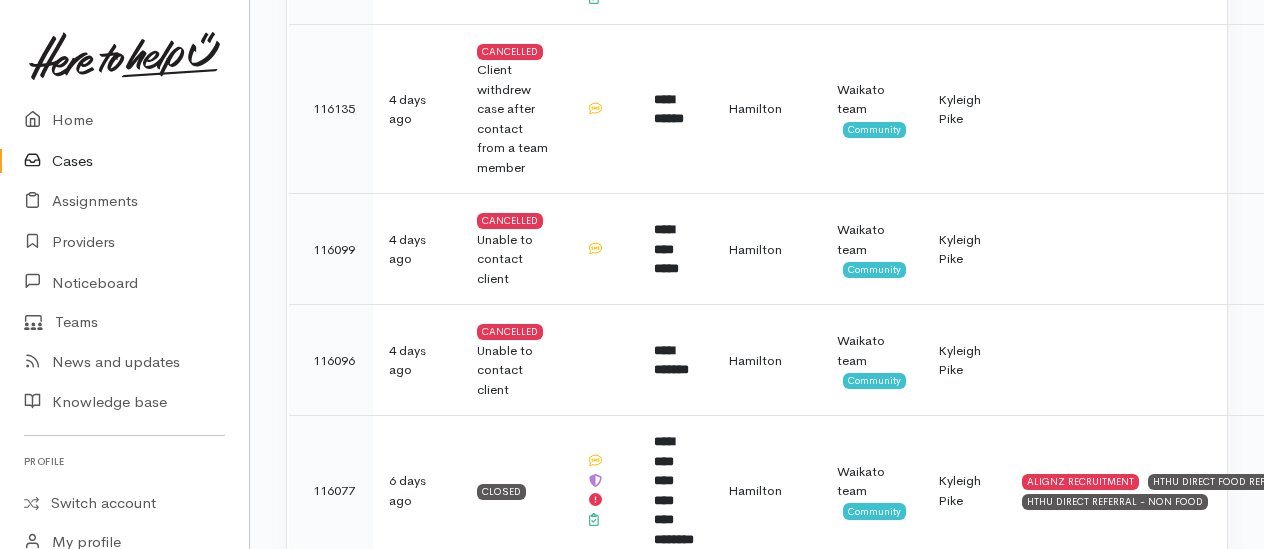 scroll, scrollTop: 2600, scrollLeft: 0, axis: vertical 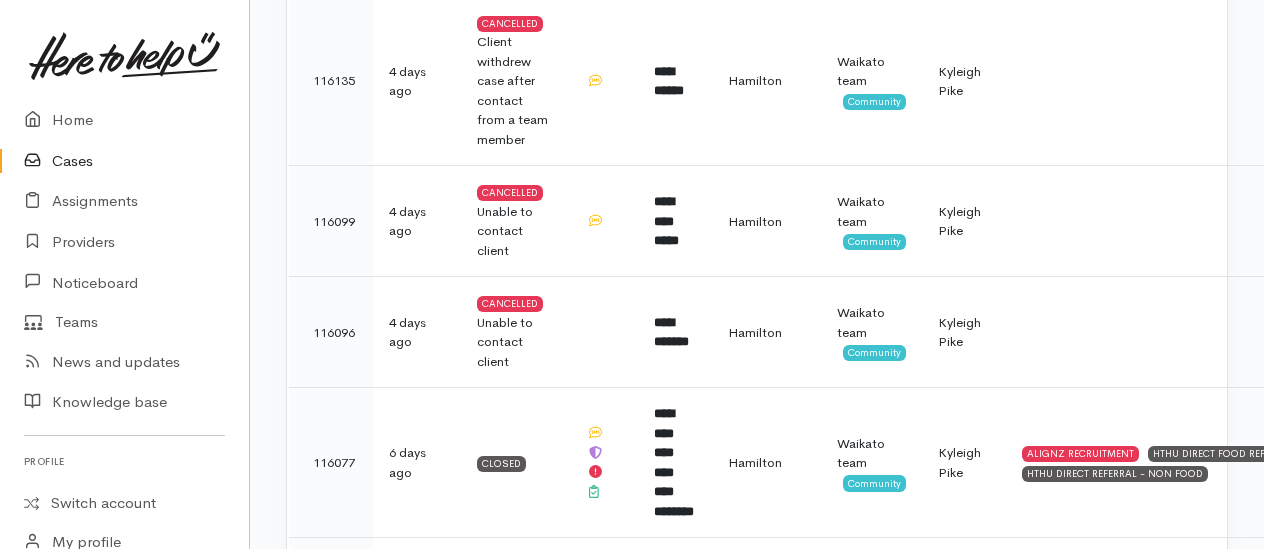 click on "**********" at bounding box center [674, 462] 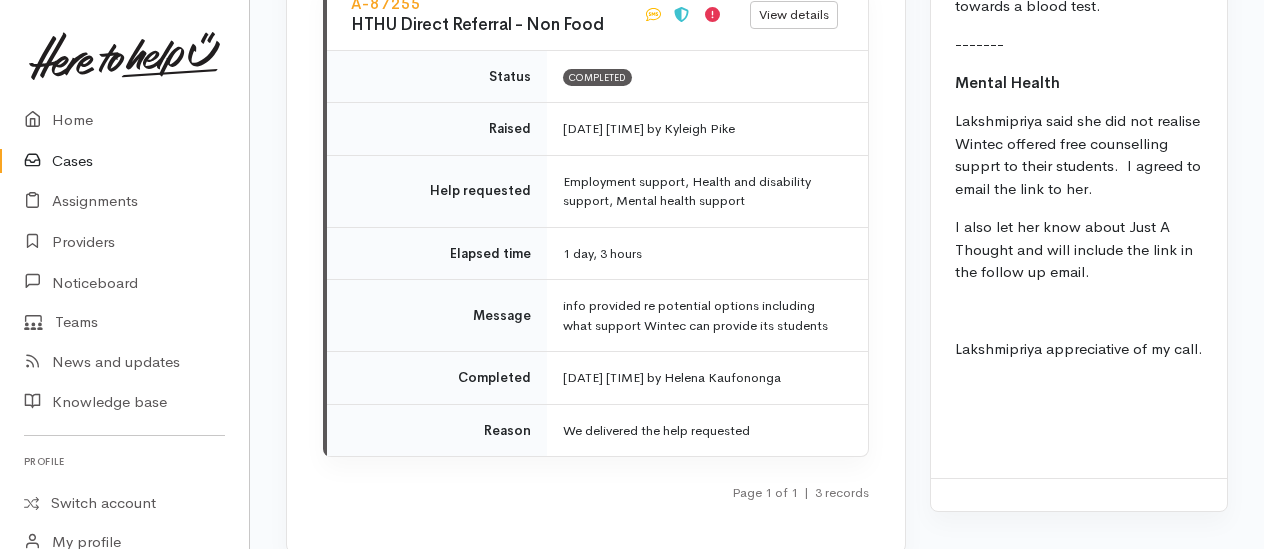 scroll, scrollTop: 5300, scrollLeft: 0, axis: vertical 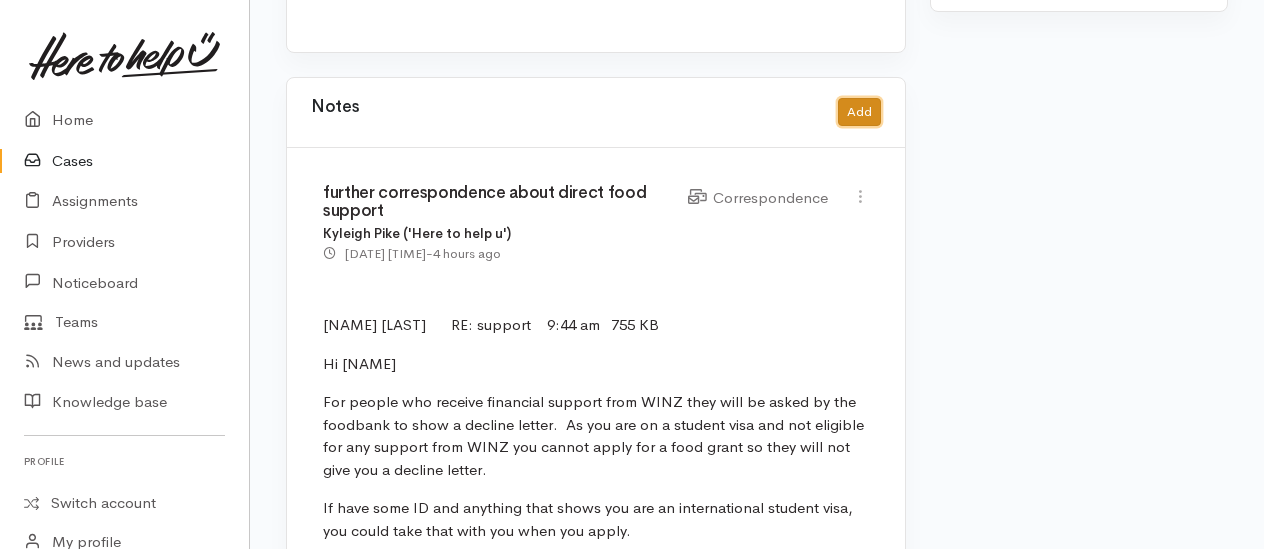 click on "Add" at bounding box center [859, 112] 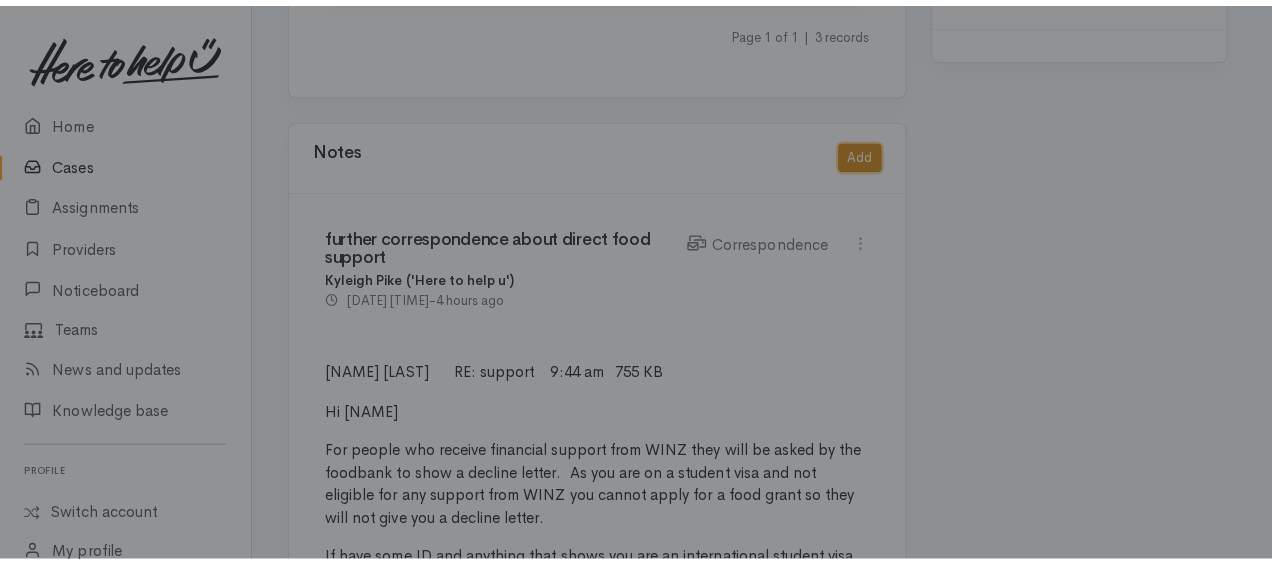 scroll, scrollTop: 5280, scrollLeft: 0, axis: vertical 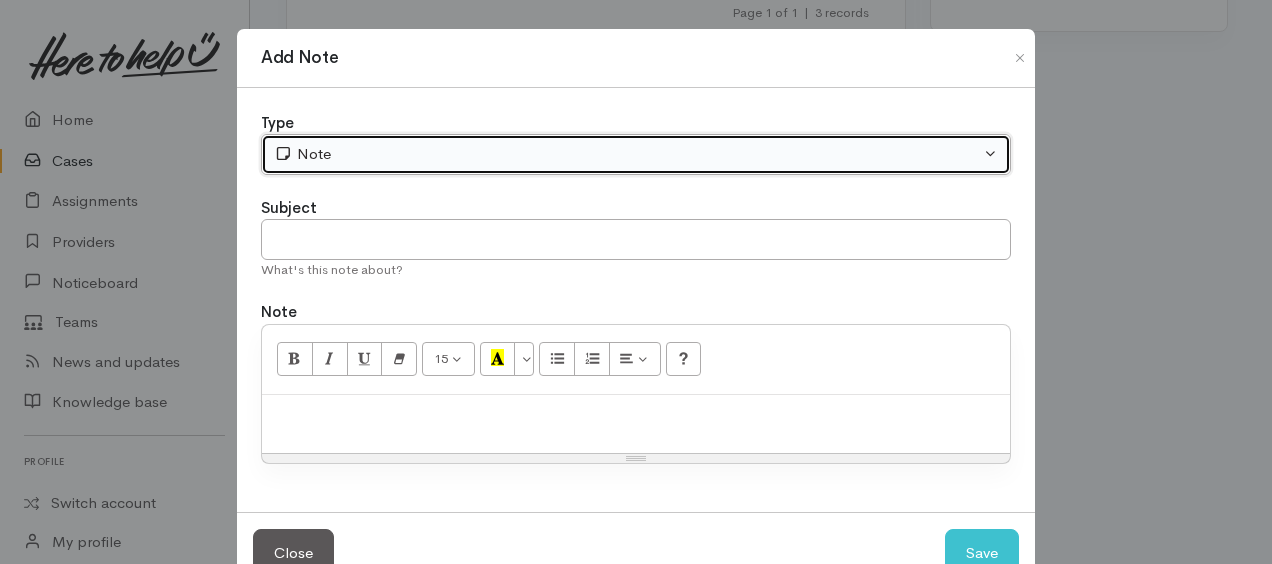 click on "Note" at bounding box center (627, 154) 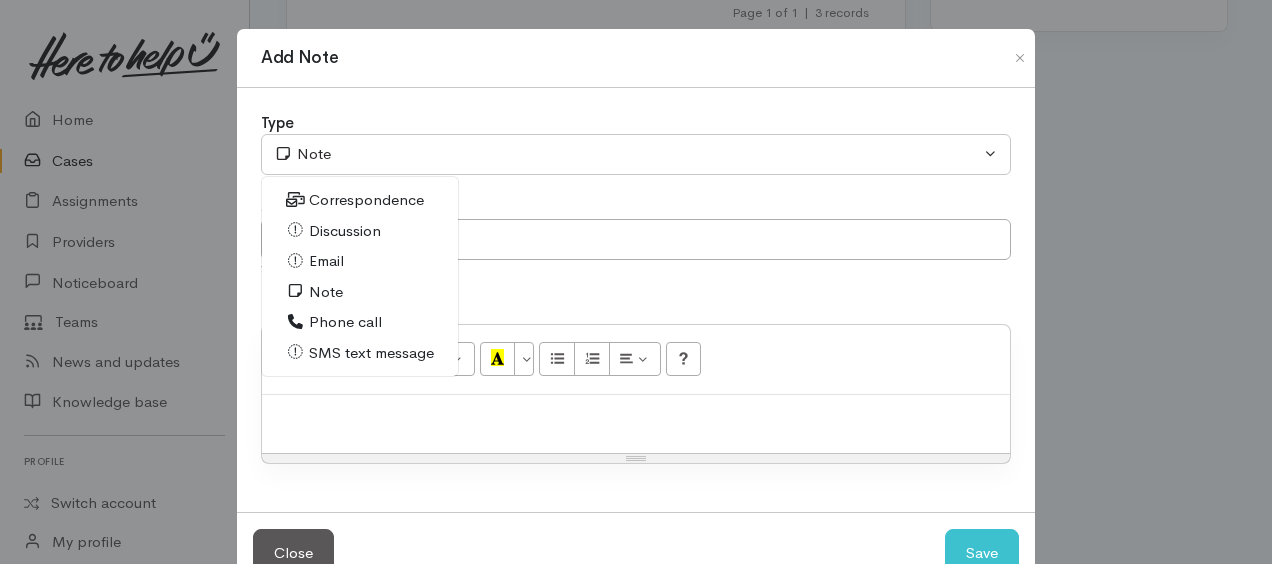 click on "Correspondence" at bounding box center (366, 200) 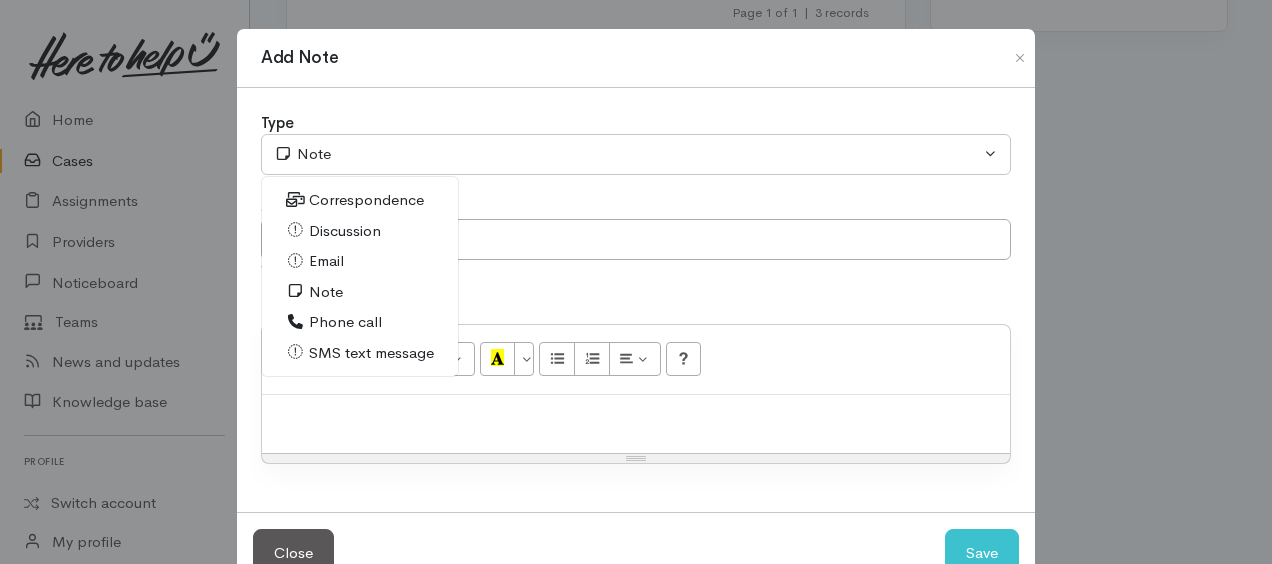 select on "6" 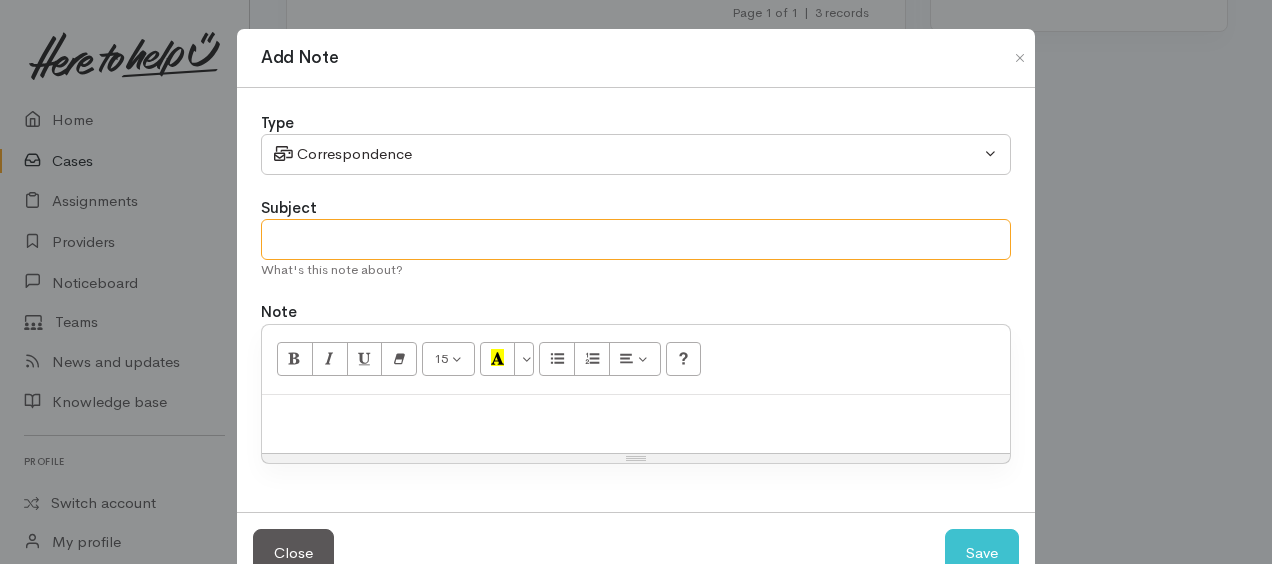 drag, startPoint x: 350, startPoint y: 250, endPoint x: 352, endPoint y: 240, distance: 10.198039 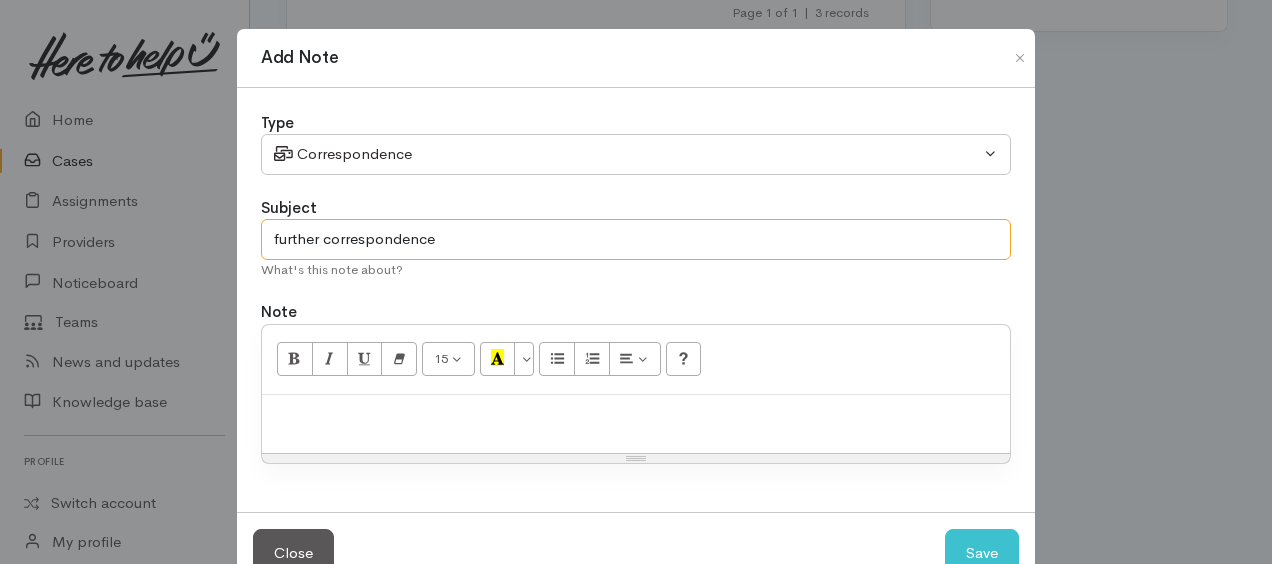 type on "further correspondence" 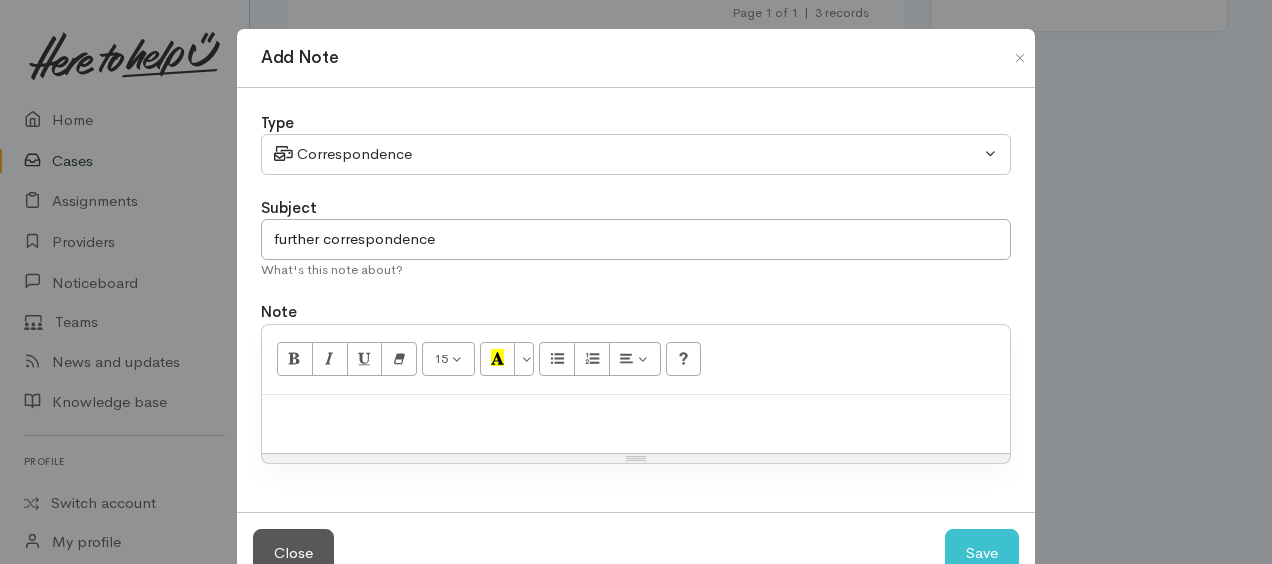 paste 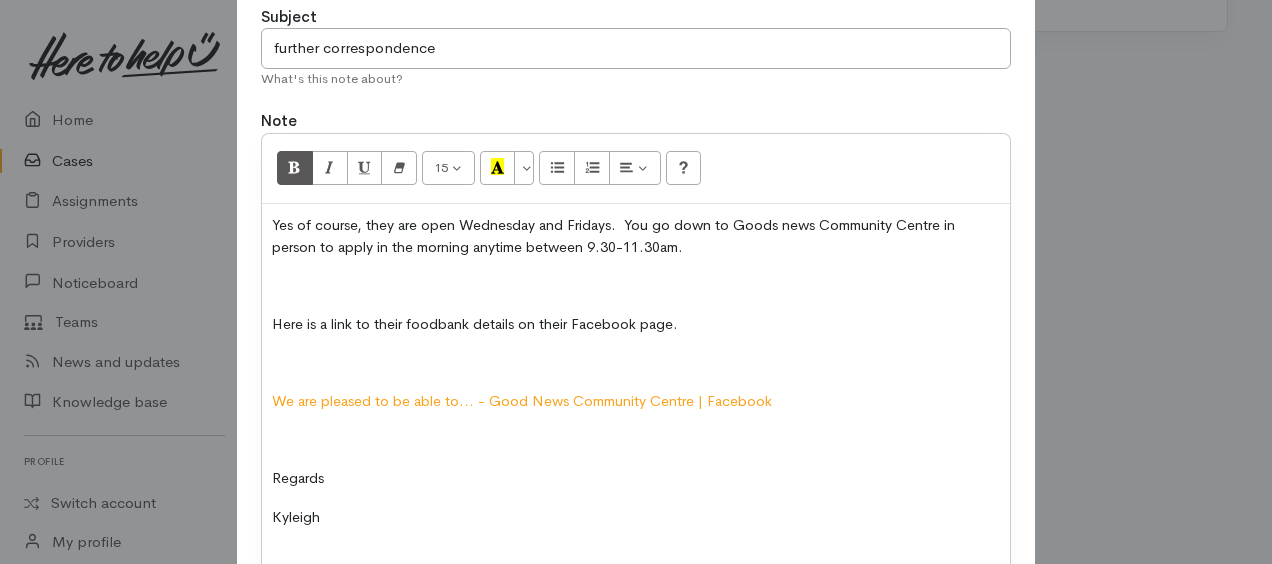 scroll, scrollTop: 162, scrollLeft: 0, axis: vertical 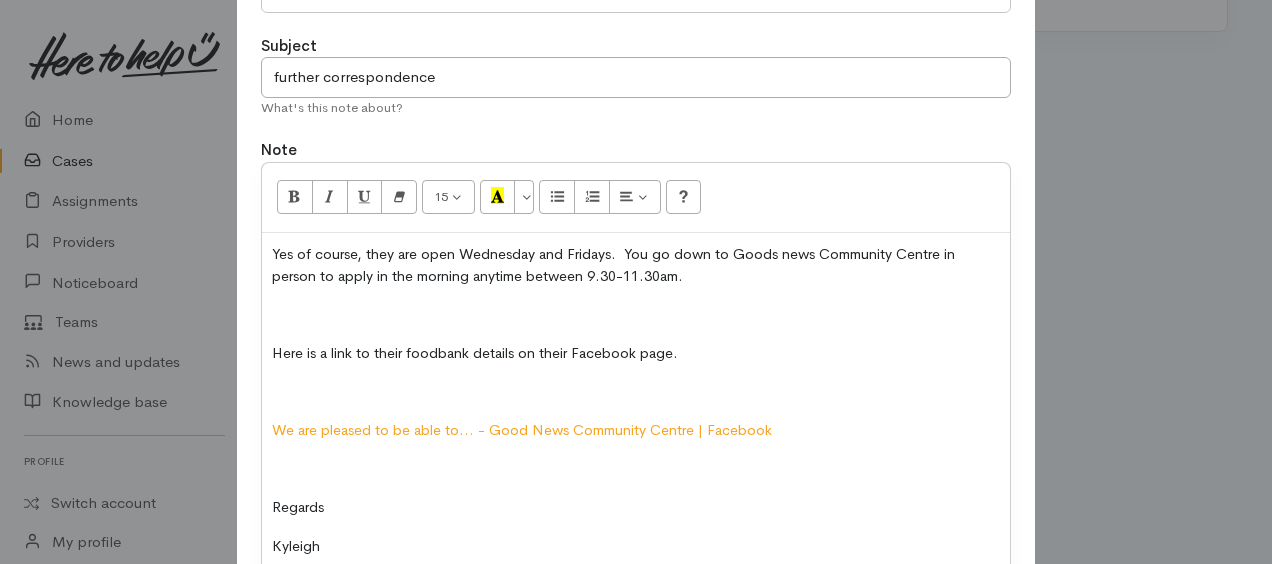 click on "Yes of course, they are open
Wednesday and Fridays.  You go down to Goods news Community Centre in
person to apply in the morning anytime between 9.30-11.30am.      Here is a link to their
foodbank details on their Facebook page.   We
are pleased to be able to... - Good News Community Centre | Facebook   Regards Kyleigh   From:  Lakshmi Priya < lakshmipriyamv123@gmail.com >
Sent:  Friday, August 8, 2025 12:58 PM
To:  Waikato Here To Help U < waikato@heretohelpu.nz >
Subject:  Re: support   CAUTION:  This email originated
from outside of the organisation.   Hi,    I had class today, so I couldn't make it. Can you tell me
when I can go there another day?" at bounding box center [636, 613] 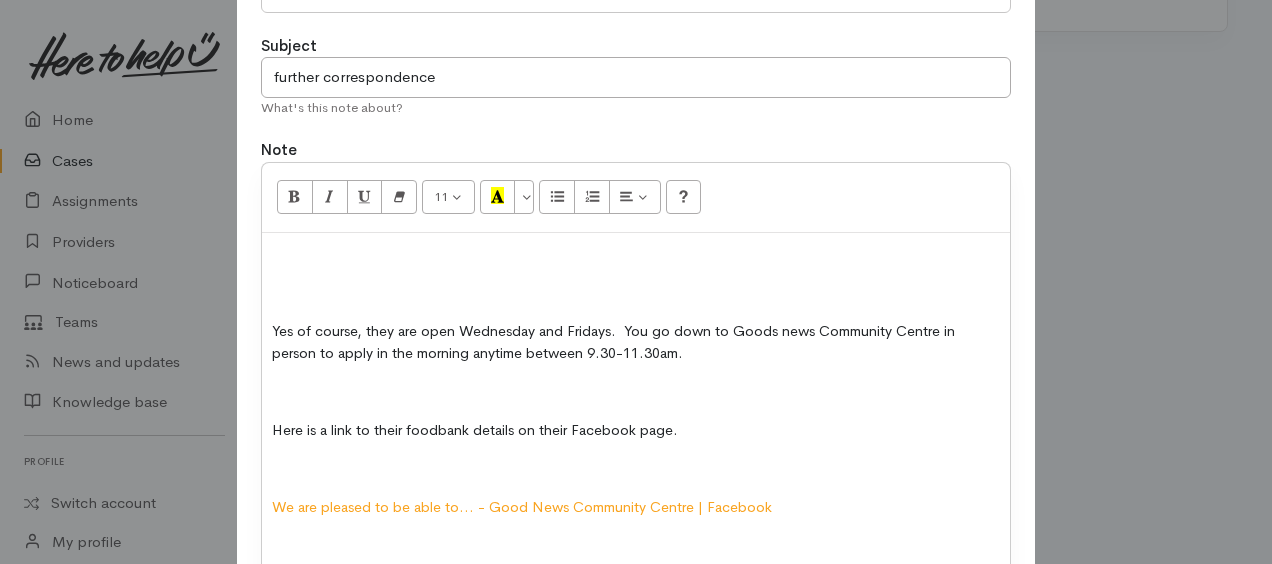 click on "Yes of course, they are open
Wednesday and Fridays.  You go down to Goods news Community Centre in
person to apply in the morning anytime between 9.30-11.30am.      Here is a link to their
foodbank details on their Facebook page.   We
are pleased to be able to... - Good News Community Centre | Facebook   Regards Kyleigh   From:  Lakshmi Priya < lakshmipriyamv123@gmail.com >
Sent:  Friday, August 8, 2025 12:58 PM
To:  Waikato Here To Help U < waikato@heretohelpu.nz >
Subject:  Re: support   CAUTION:  This email originated
from outside of the organisation.   Hi,    I had class today, so I couldn't make it. Can you tell me
when I can go there another day?" at bounding box center [636, 652] 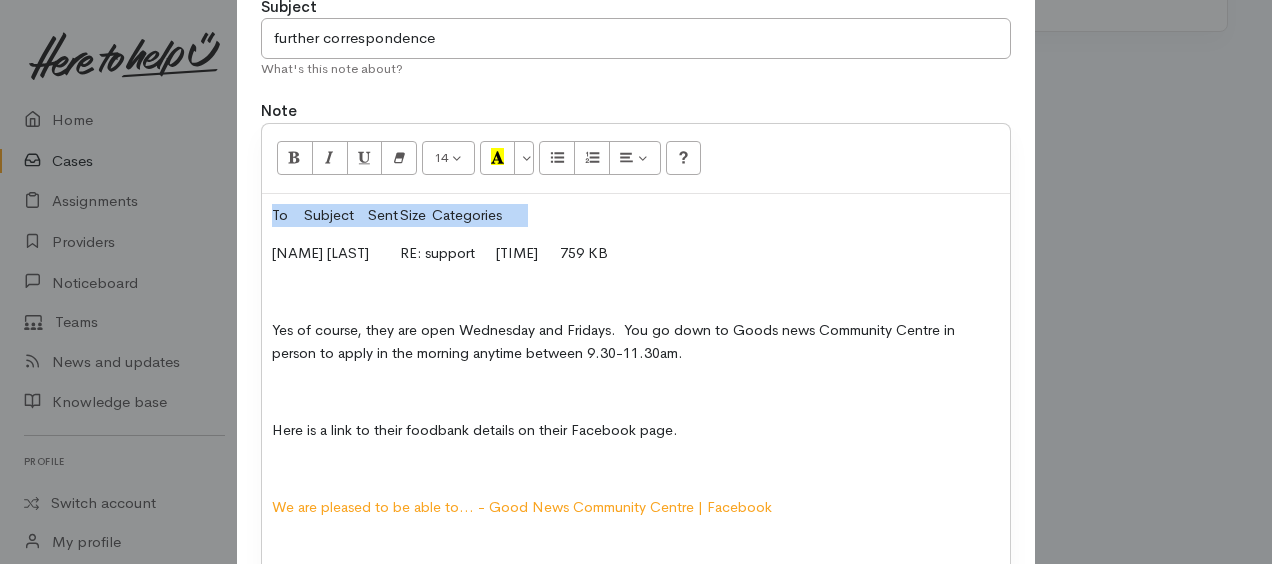 drag, startPoint x: 262, startPoint y: 212, endPoint x: 722, endPoint y: 215, distance: 460.0098 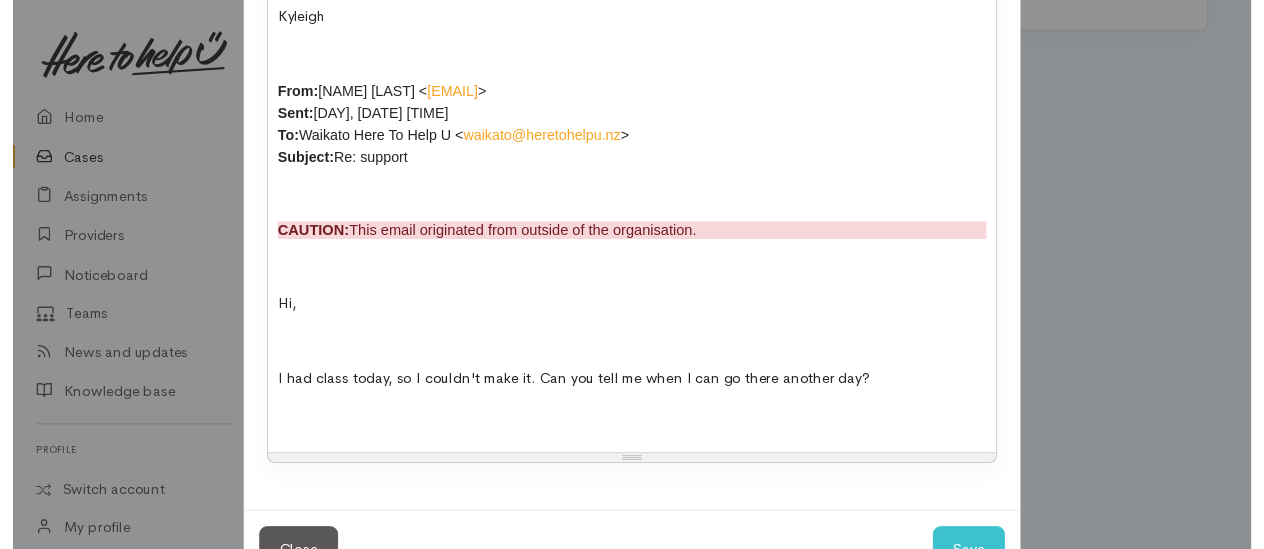 scroll, scrollTop: 874, scrollLeft: 0, axis: vertical 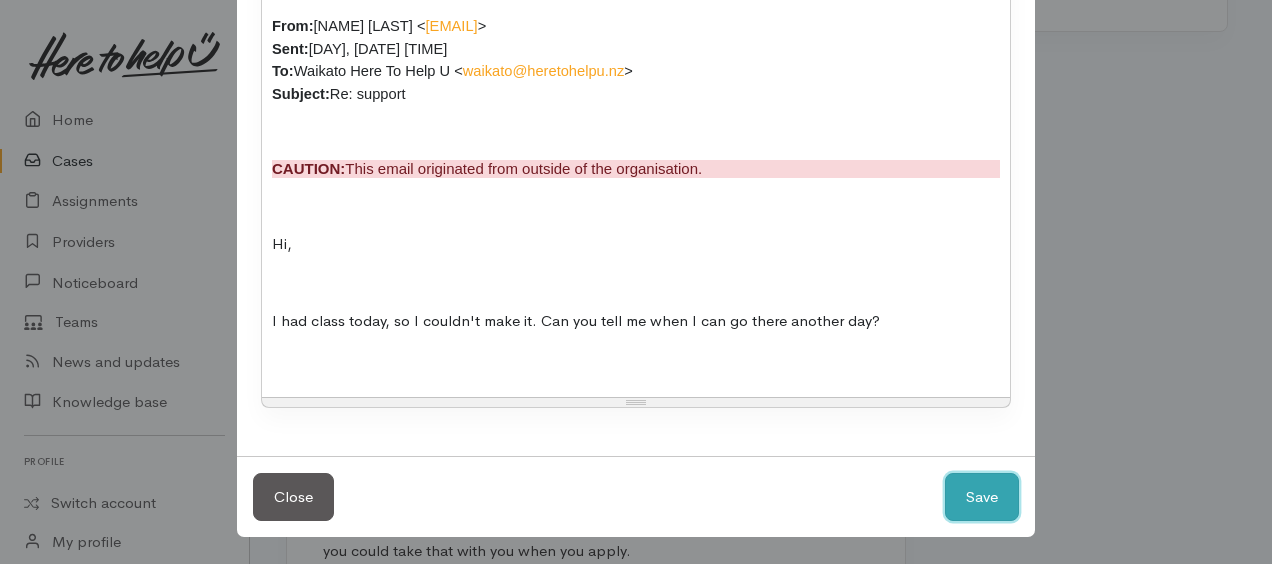 click on "Save" at bounding box center (982, 497) 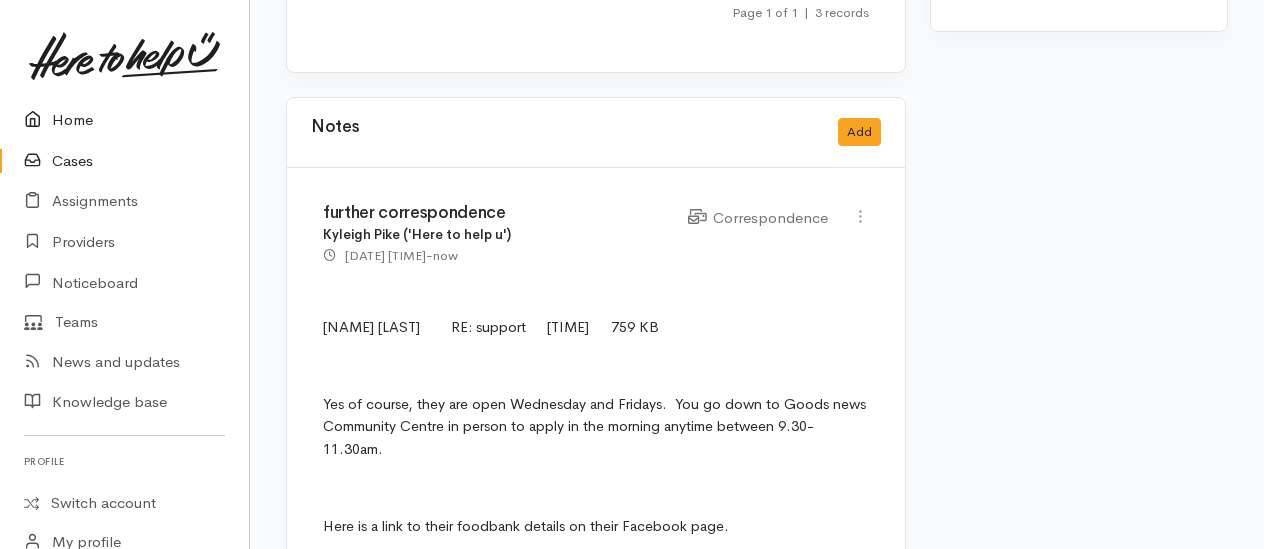 click on "Home" at bounding box center [124, 120] 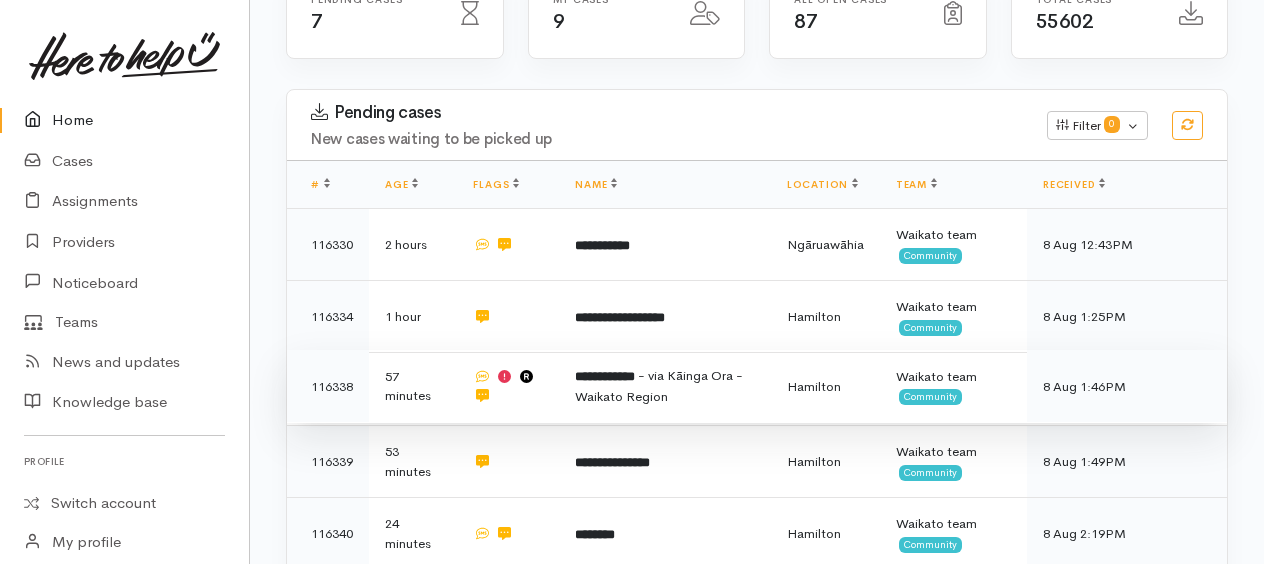 scroll, scrollTop: 600, scrollLeft: 0, axis: vertical 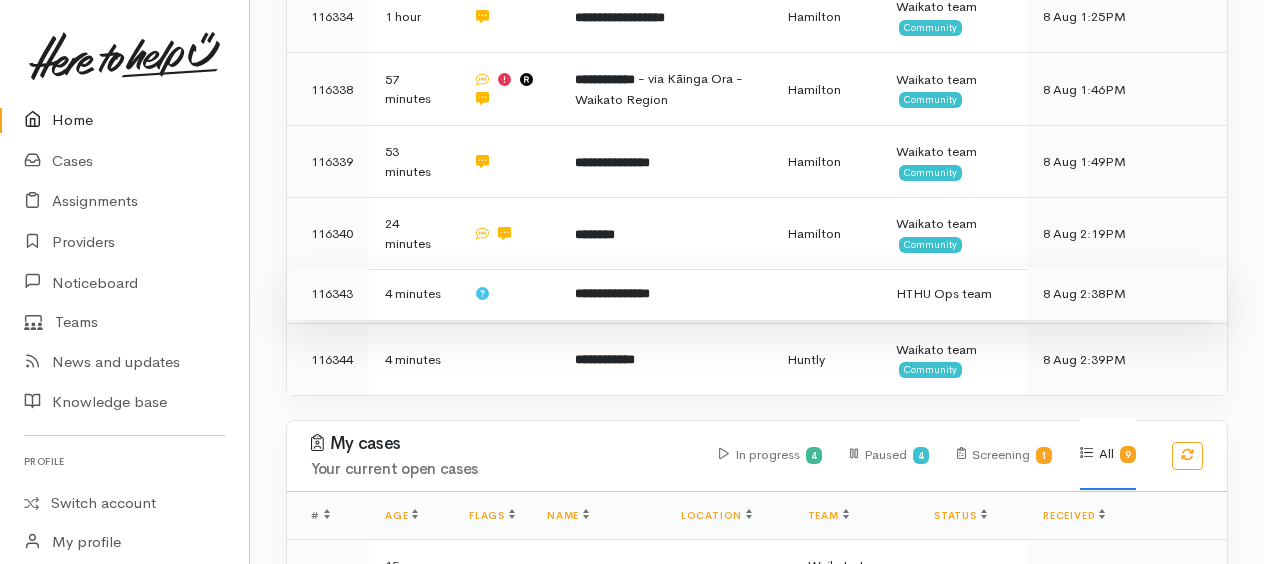 click on "**********" at bounding box center (612, 293) 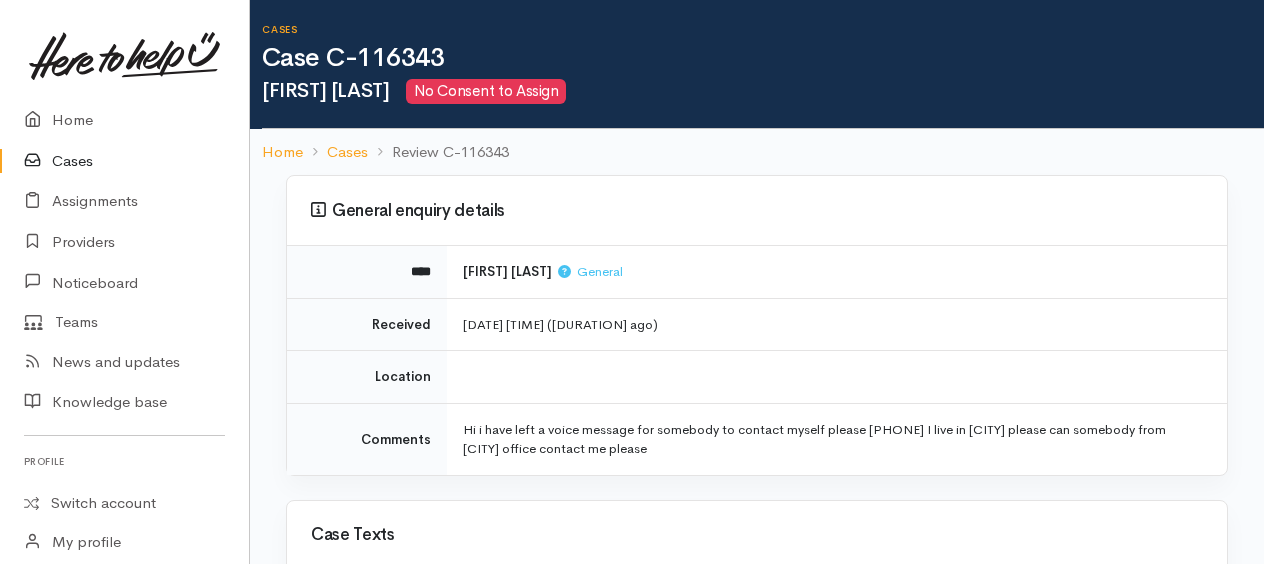 scroll, scrollTop: 0, scrollLeft: 0, axis: both 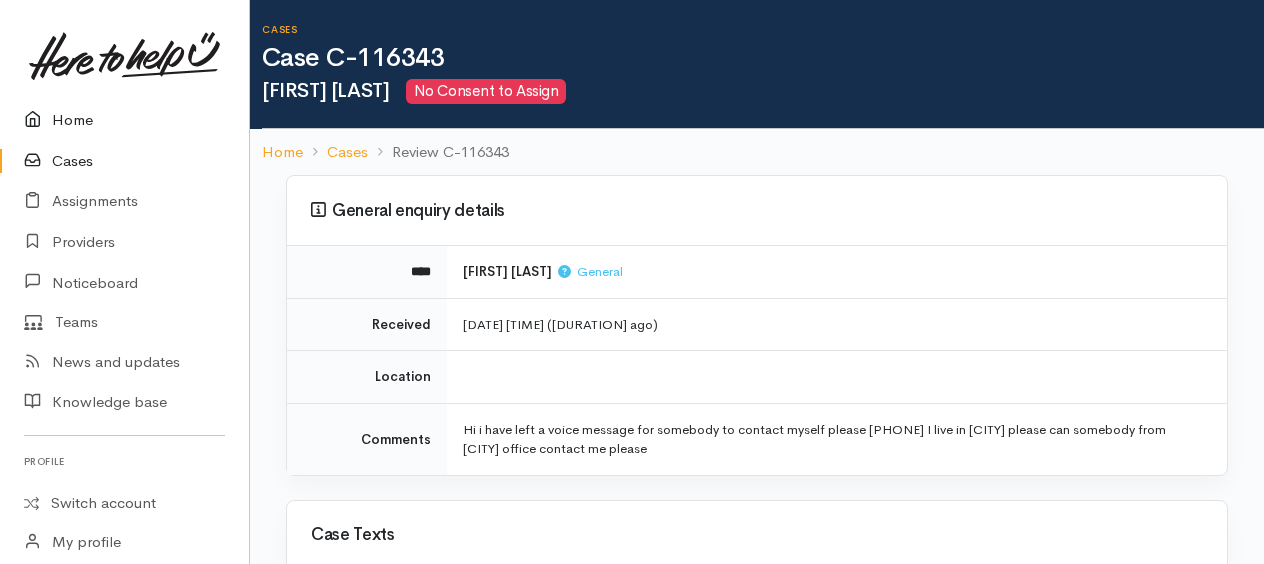 click on "Home" at bounding box center (124, 120) 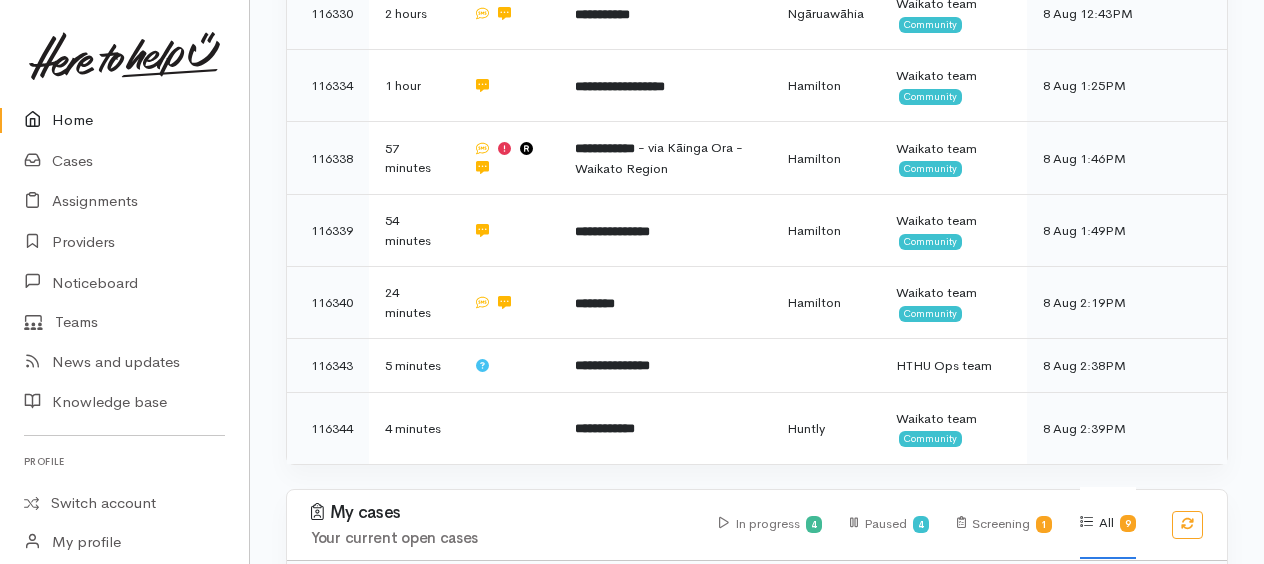 scroll, scrollTop: 208, scrollLeft: 0, axis: vertical 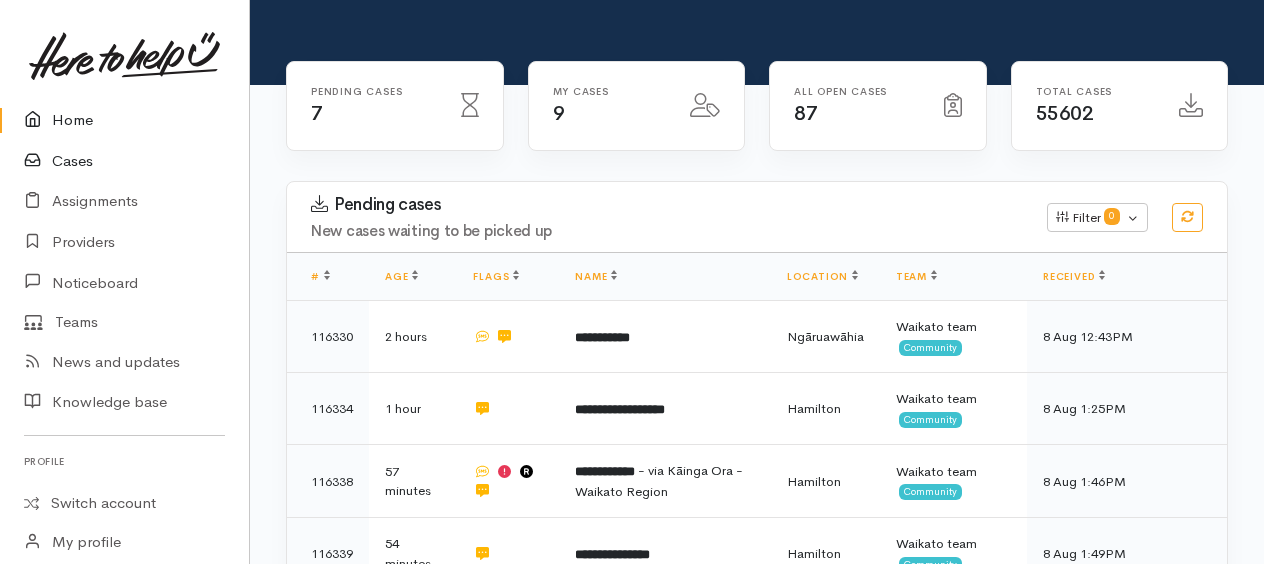 click on "Cases" at bounding box center (124, 161) 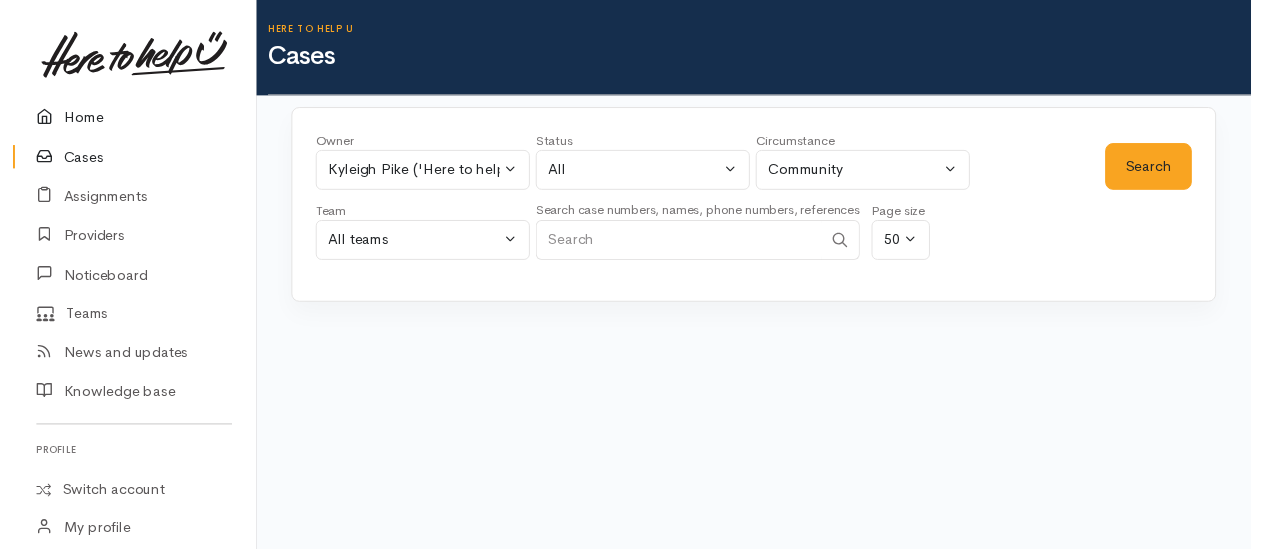 scroll, scrollTop: 0, scrollLeft: 0, axis: both 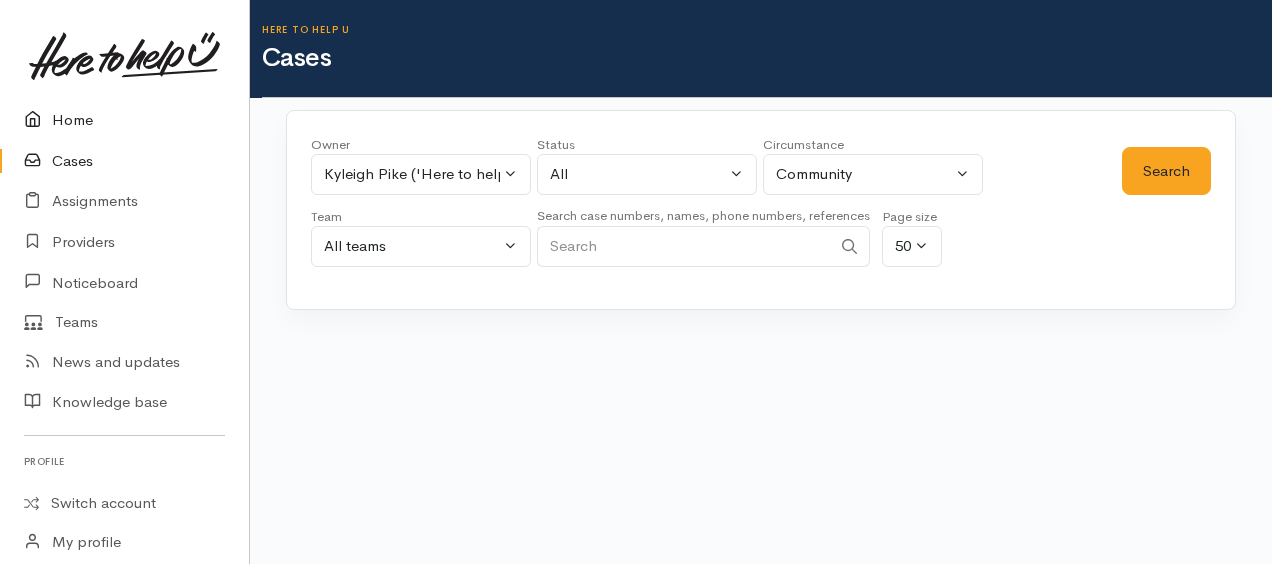 click on "Home" at bounding box center [124, 120] 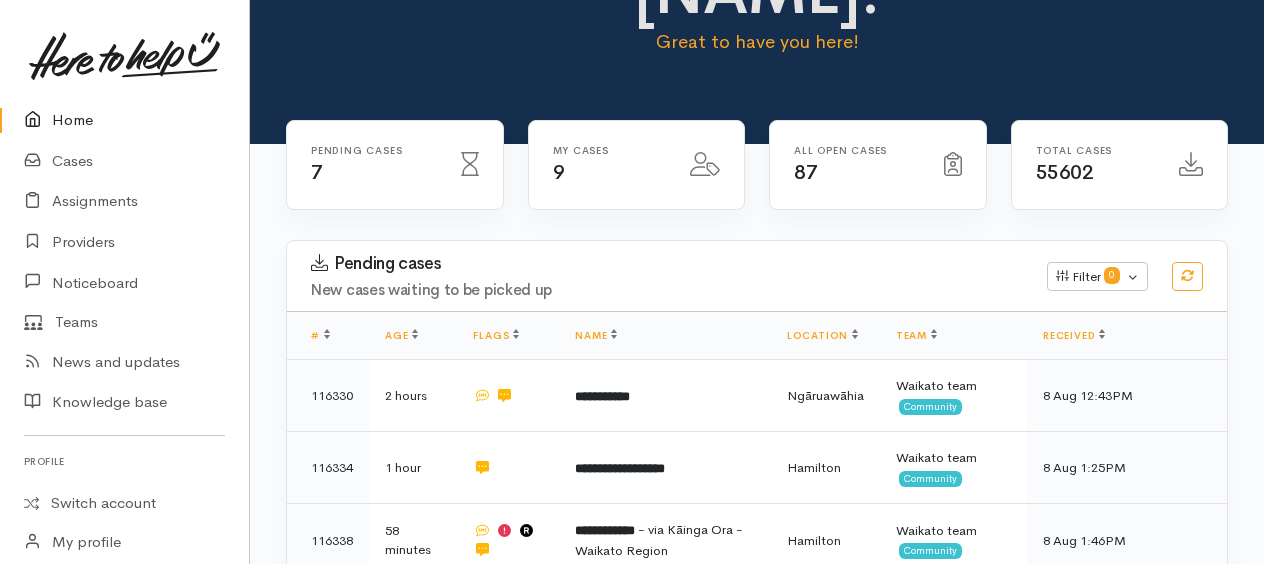 scroll, scrollTop: 400, scrollLeft: 0, axis: vertical 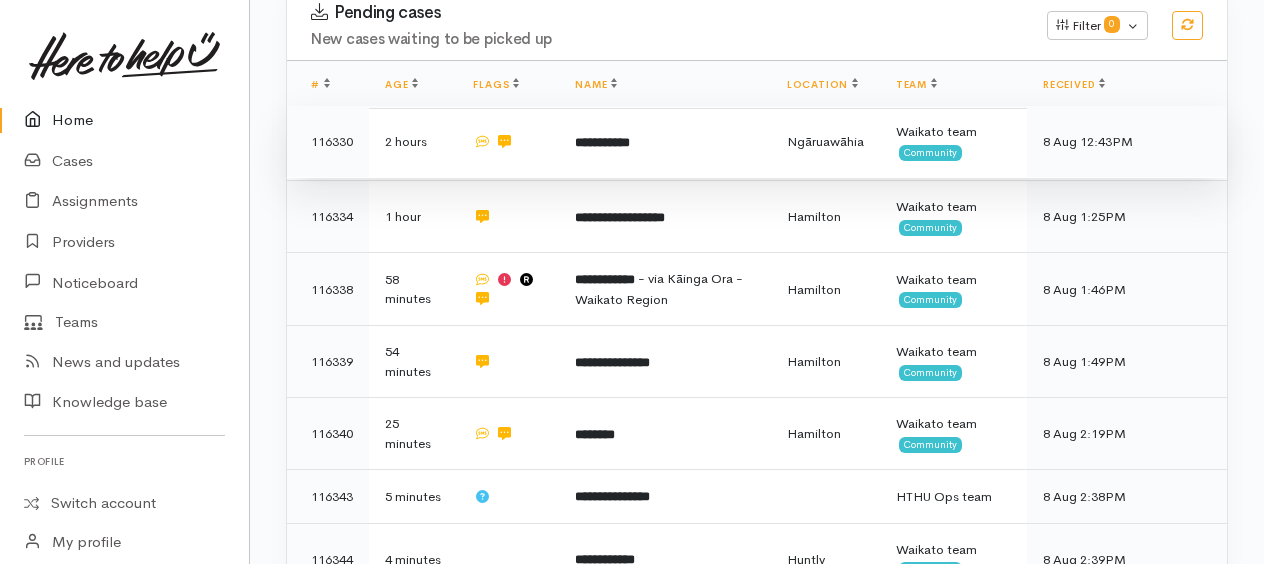 click on "**********" at bounding box center [602, 142] 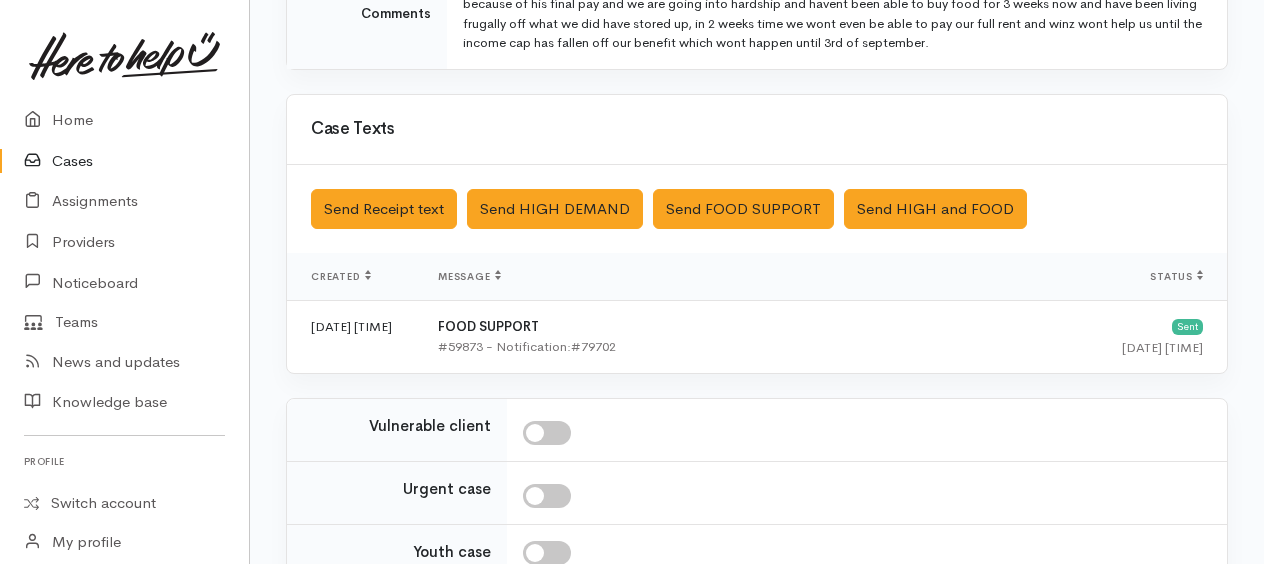 scroll, scrollTop: 744, scrollLeft: 0, axis: vertical 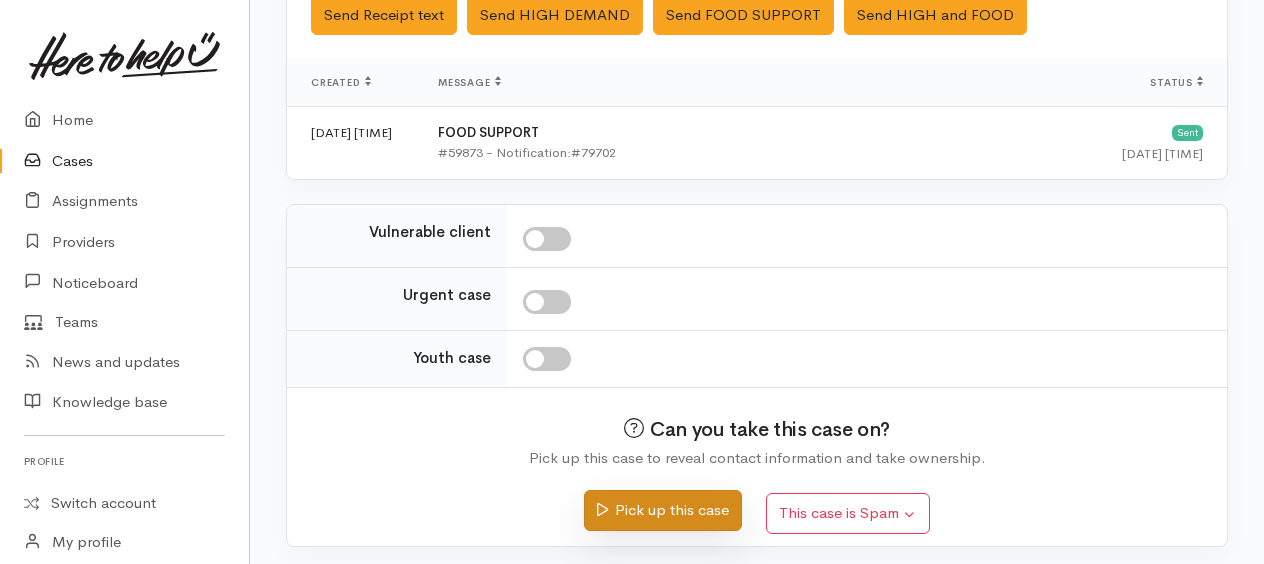click on "Pick up this case" at bounding box center (662, 510) 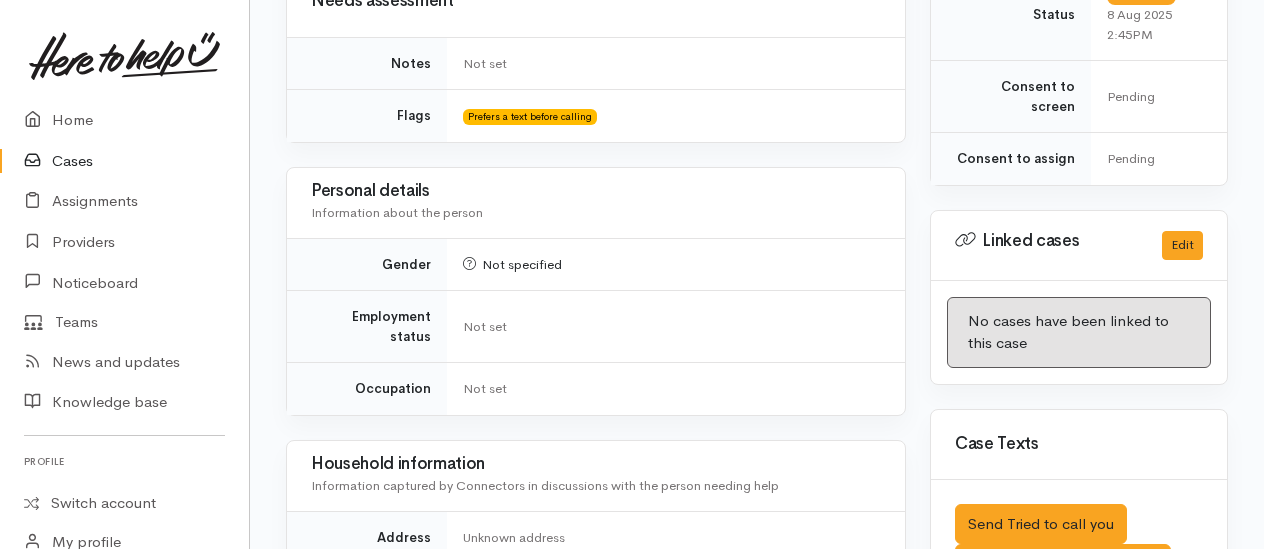 scroll, scrollTop: 1200, scrollLeft: 0, axis: vertical 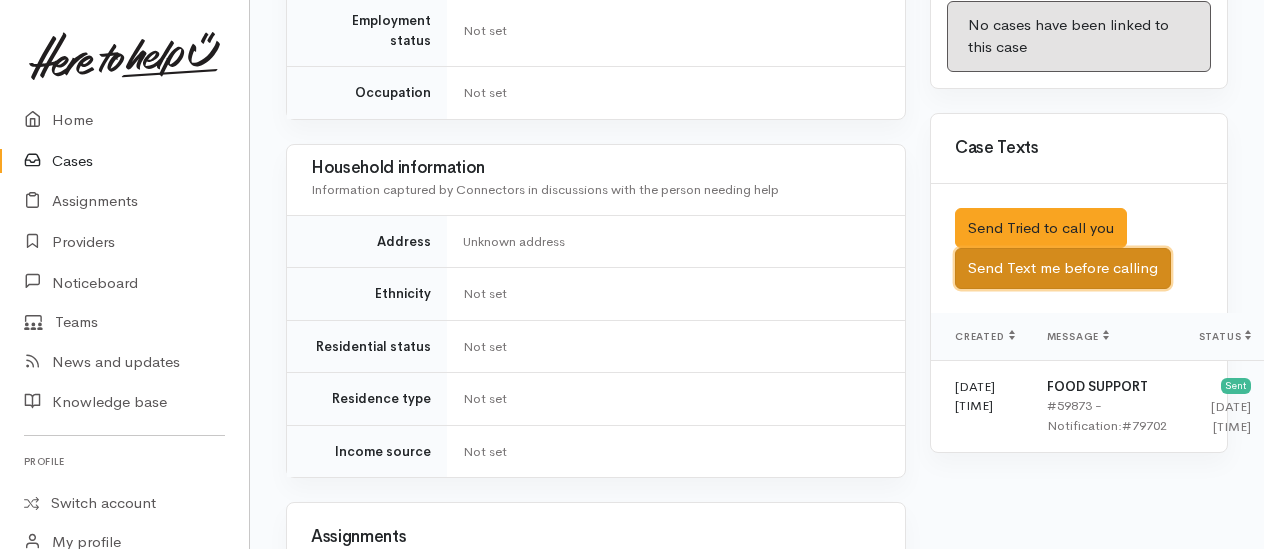 click on "Send Text me before calling" at bounding box center (1063, 268) 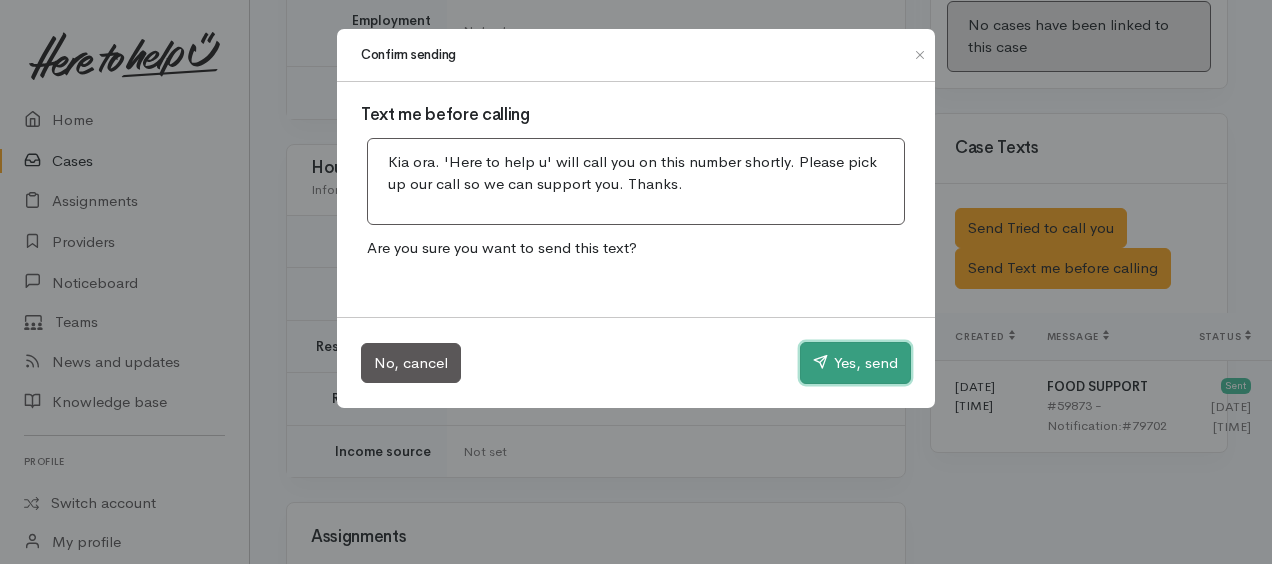 click on "Yes, send" at bounding box center (855, 363) 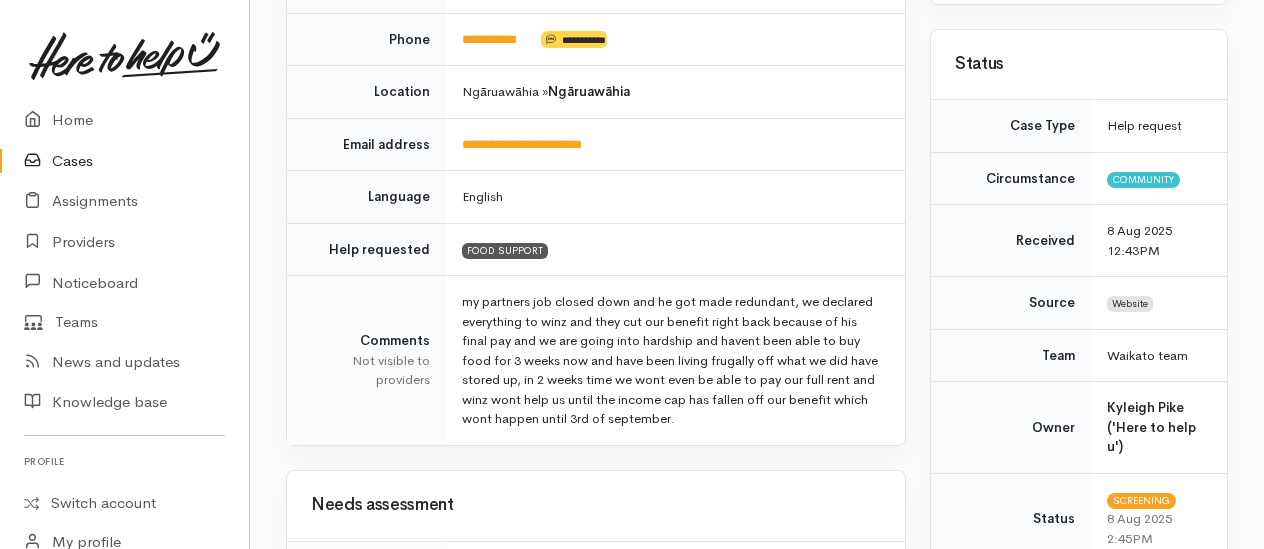 scroll, scrollTop: 0, scrollLeft: 0, axis: both 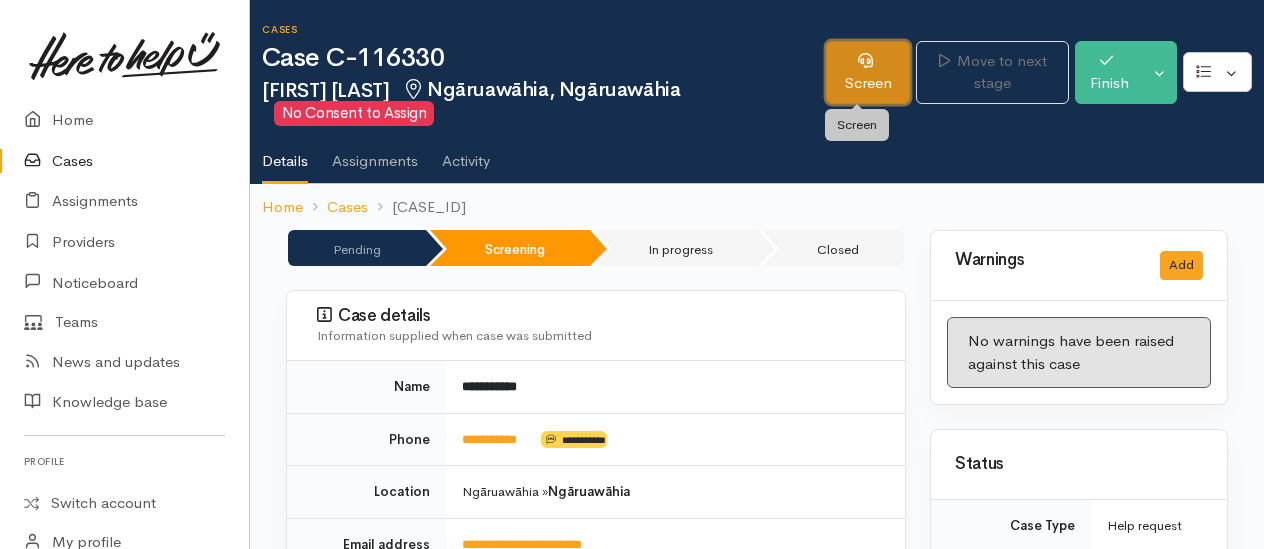 click on "Screen" at bounding box center [868, 72] 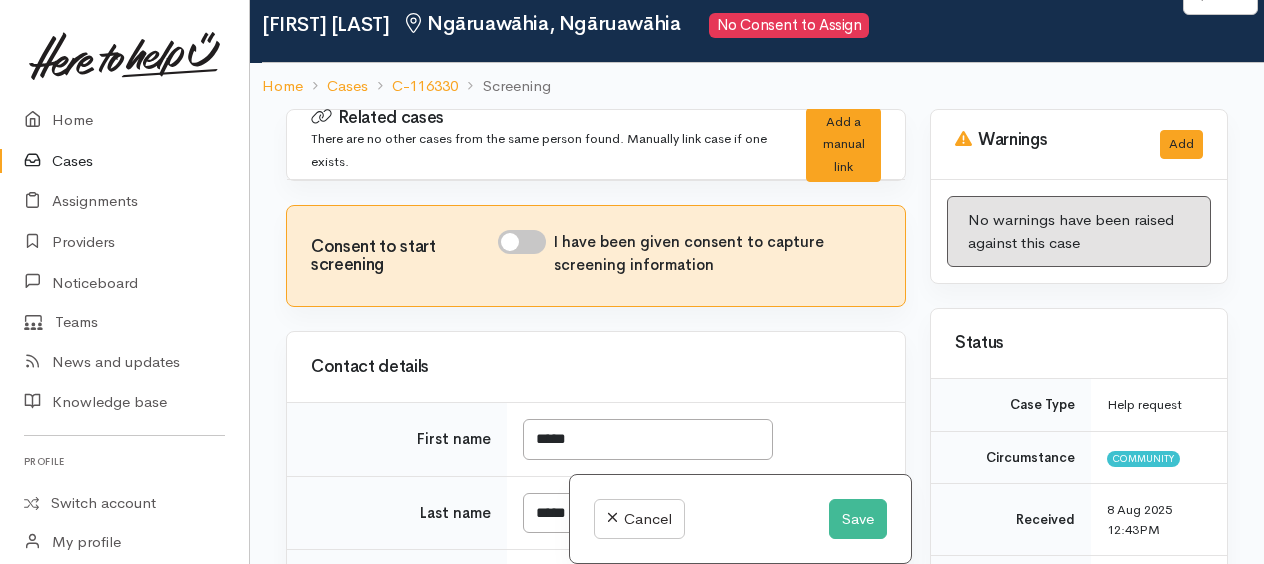 scroll, scrollTop: 174, scrollLeft: 0, axis: vertical 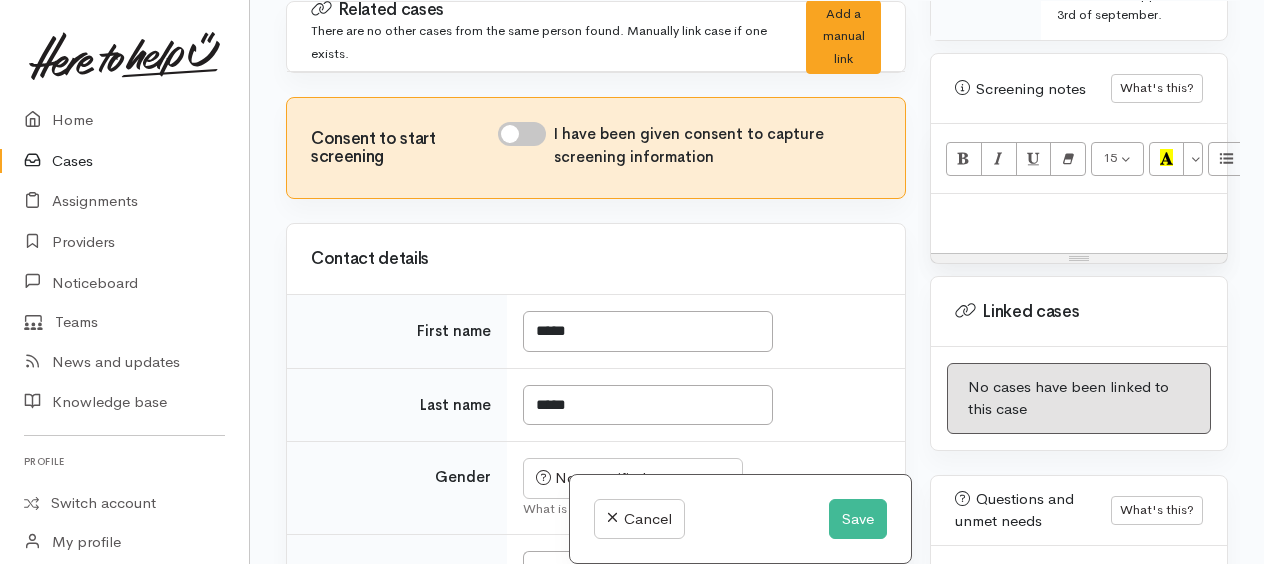 click at bounding box center [1079, 215] 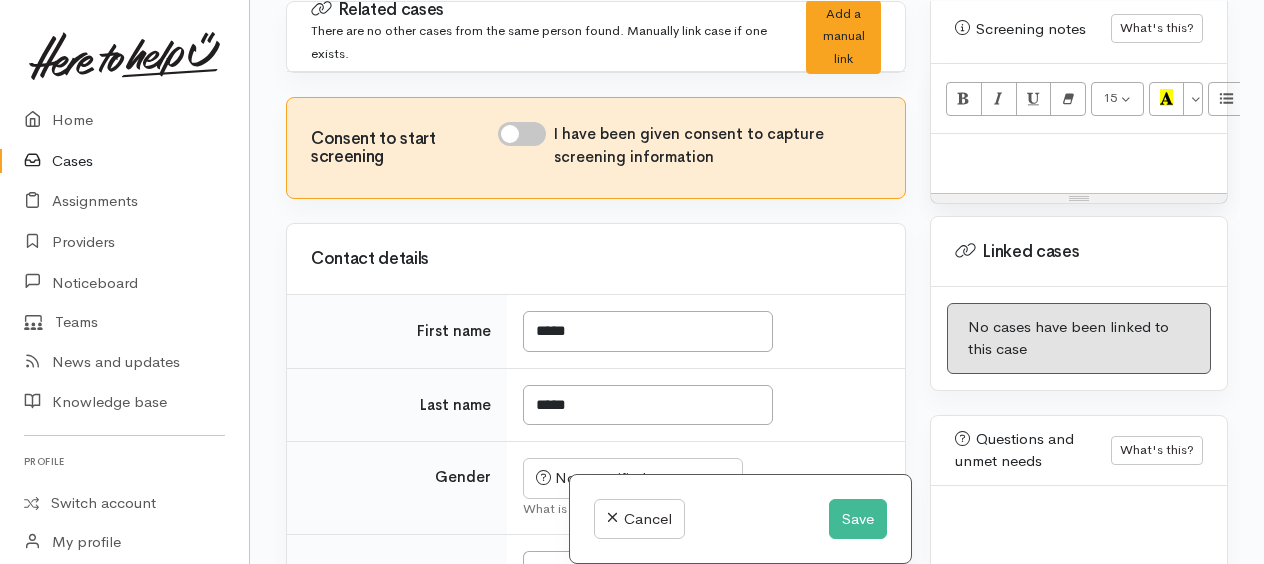 scroll, scrollTop: 1700, scrollLeft: 0, axis: vertical 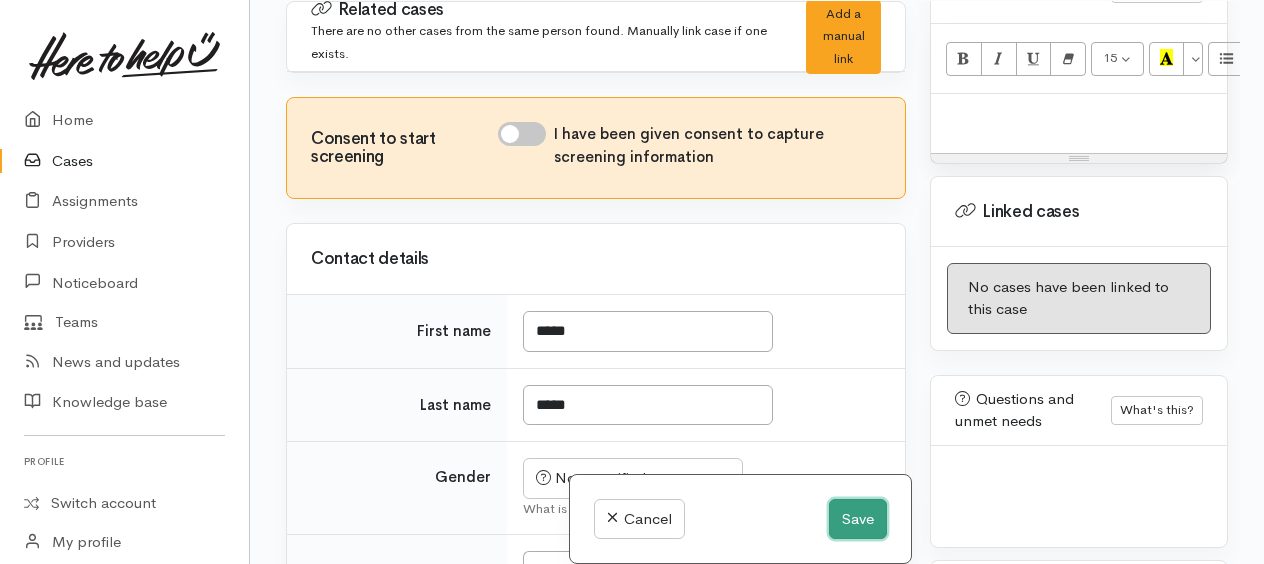 click on "Save" at bounding box center [858, 519] 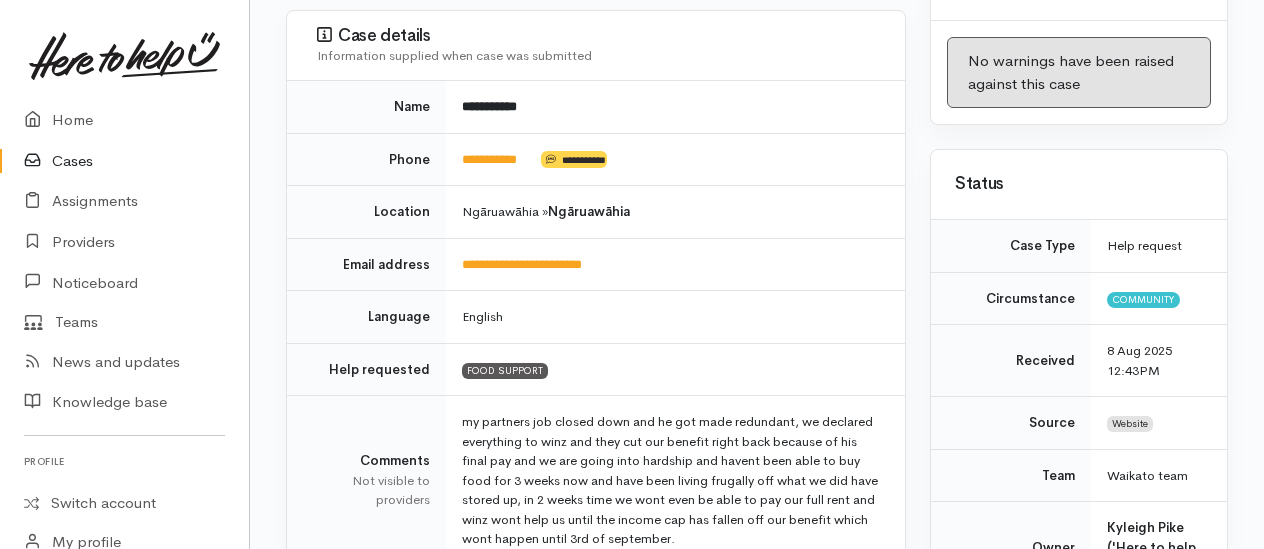 scroll, scrollTop: 300, scrollLeft: 0, axis: vertical 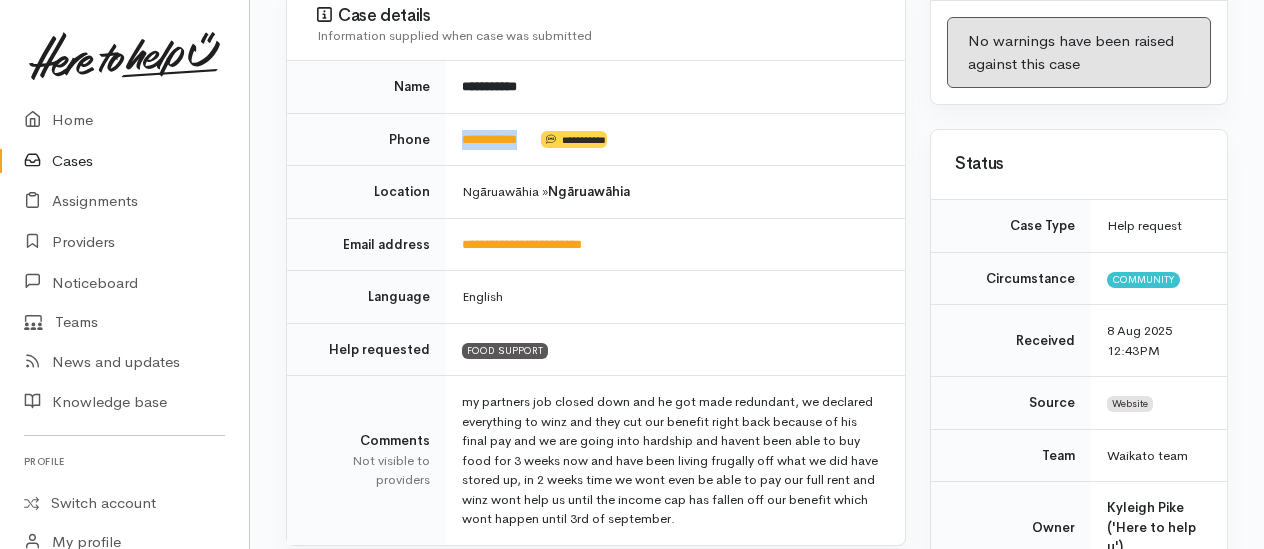 drag, startPoint x: 537, startPoint y: 130, endPoint x: 458, endPoint y: 132, distance: 79.025314 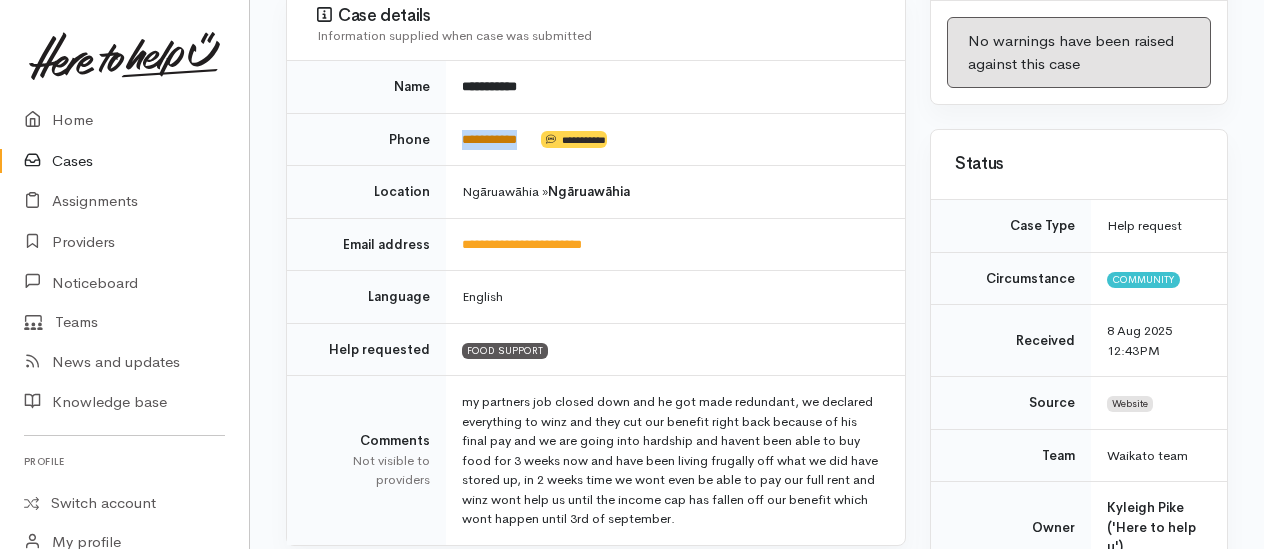 copy on "**********" 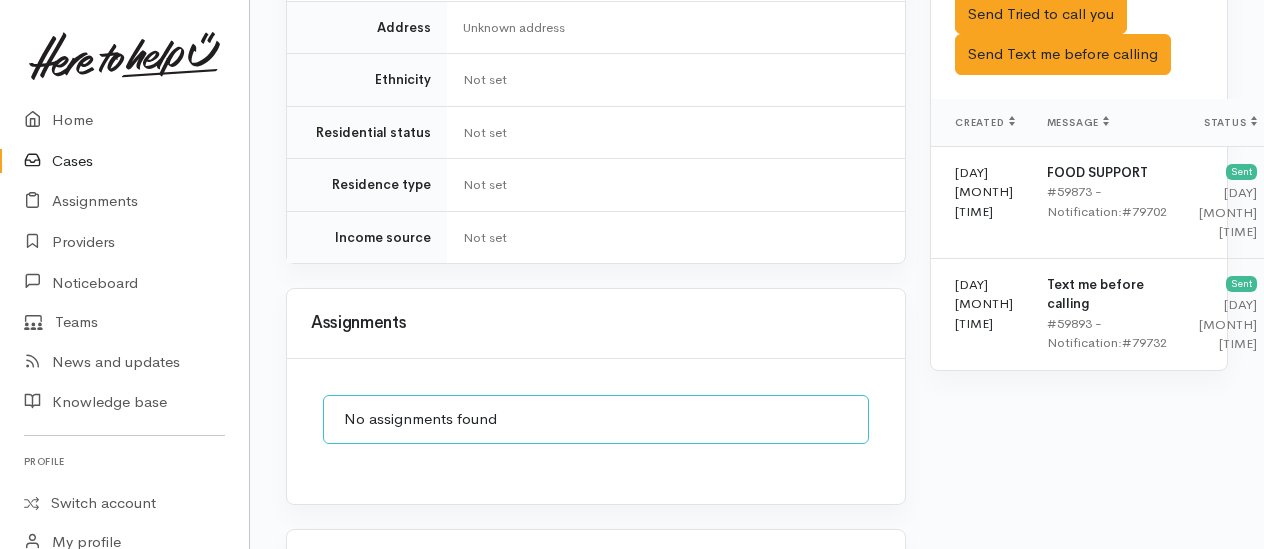 scroll, scrollTop: 1542, scrollLeft: 0, axis: vertical 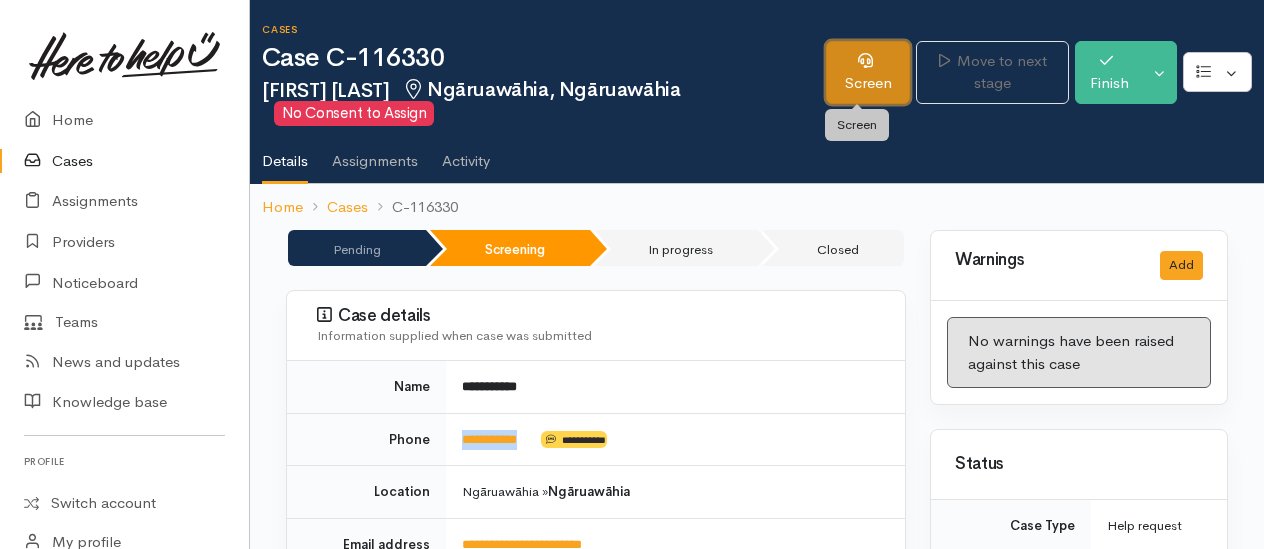 drag, startPoint x: 858, startPoint y: 83, endPoint x: 833, endPoint y: 88, distance: 25.495098 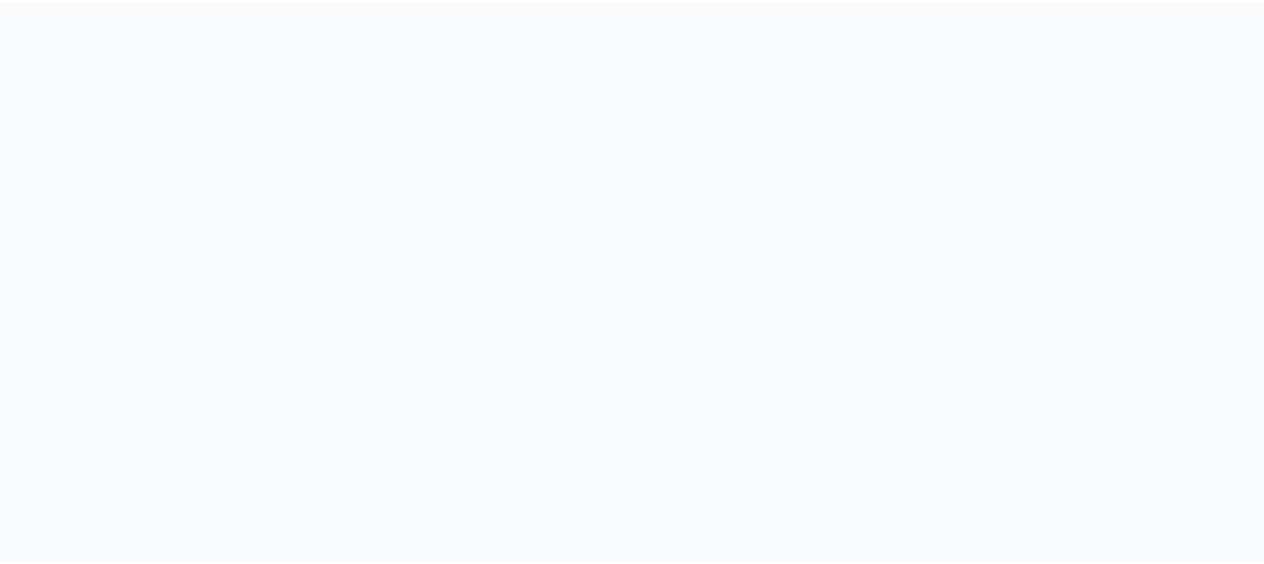 scroll, scrollTop: 0, scrollLeft: 0, axis: both 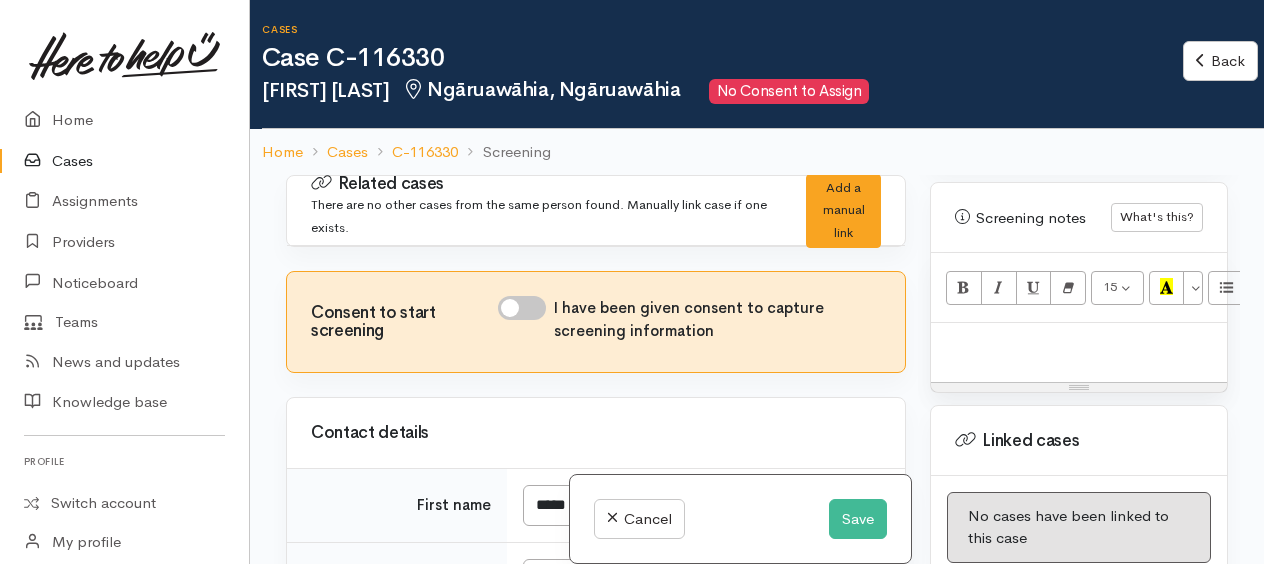 click at bounding box center (1079, 352) 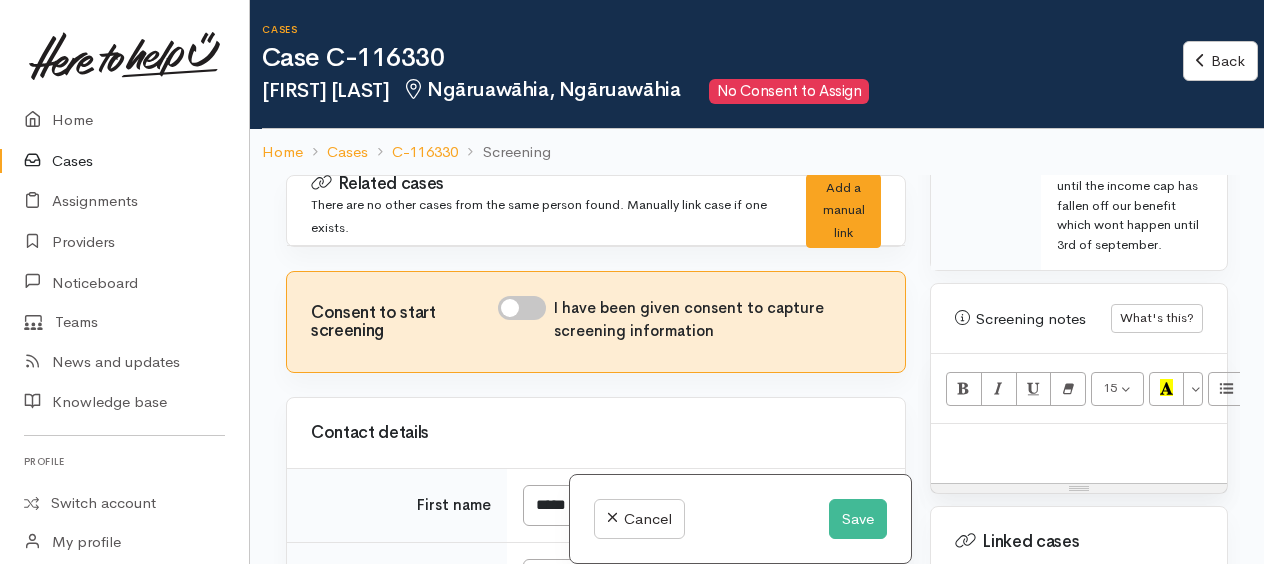 scroll, scrollTop: 1545, scrollLeft: 0, axis: vertical 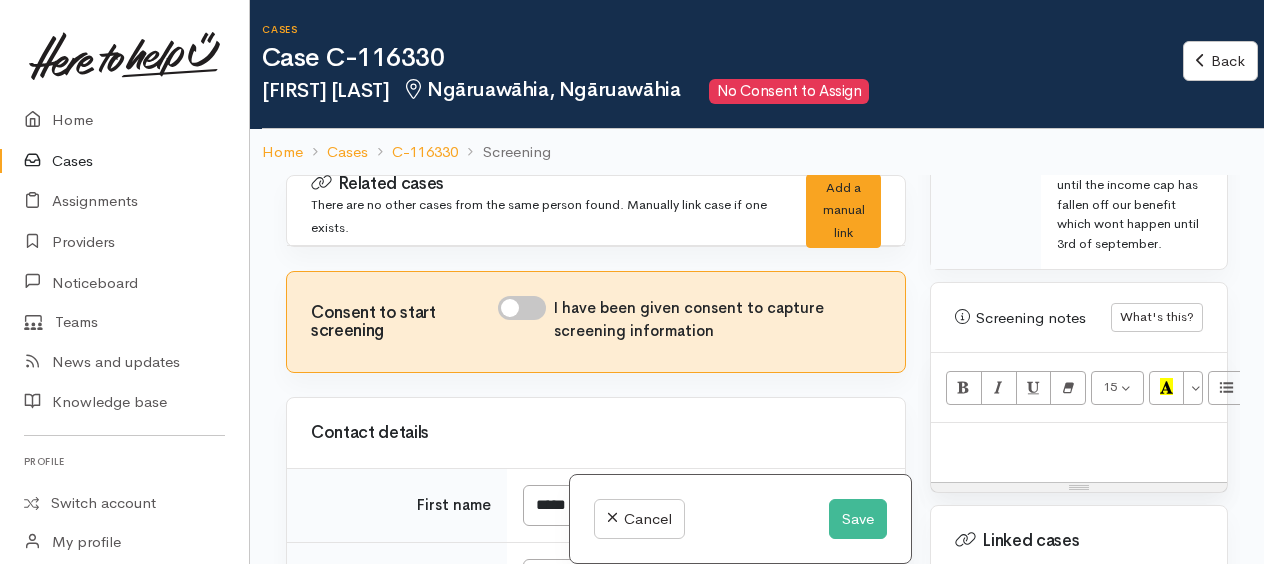 paste 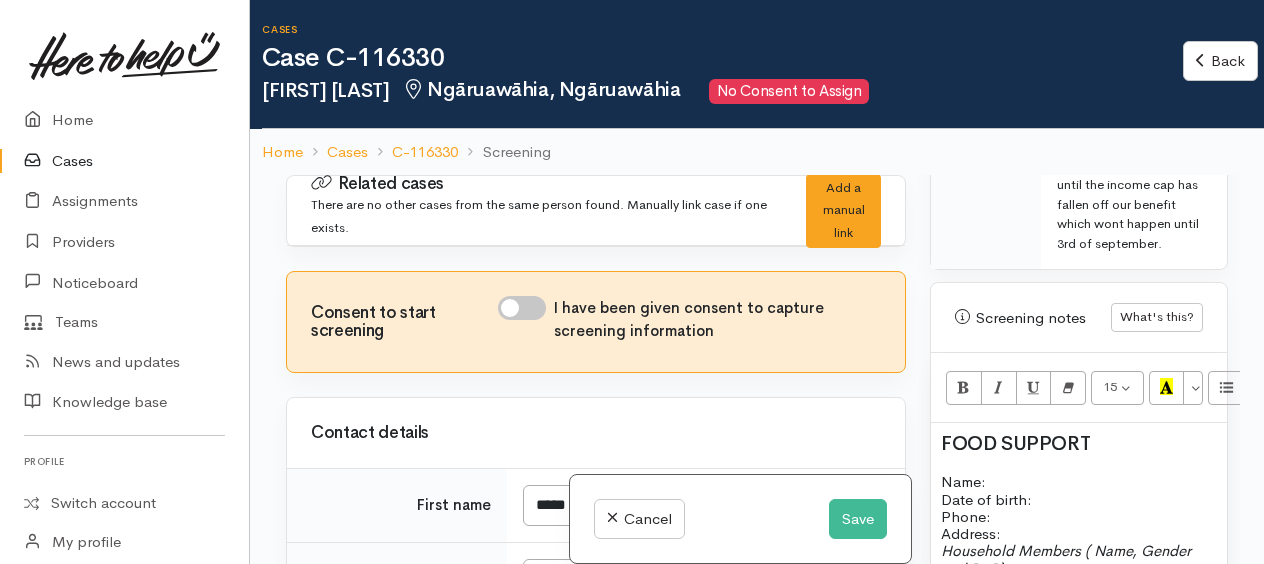 scroll, scrollTop: 159, scrollLeft: 0, axis: vertical 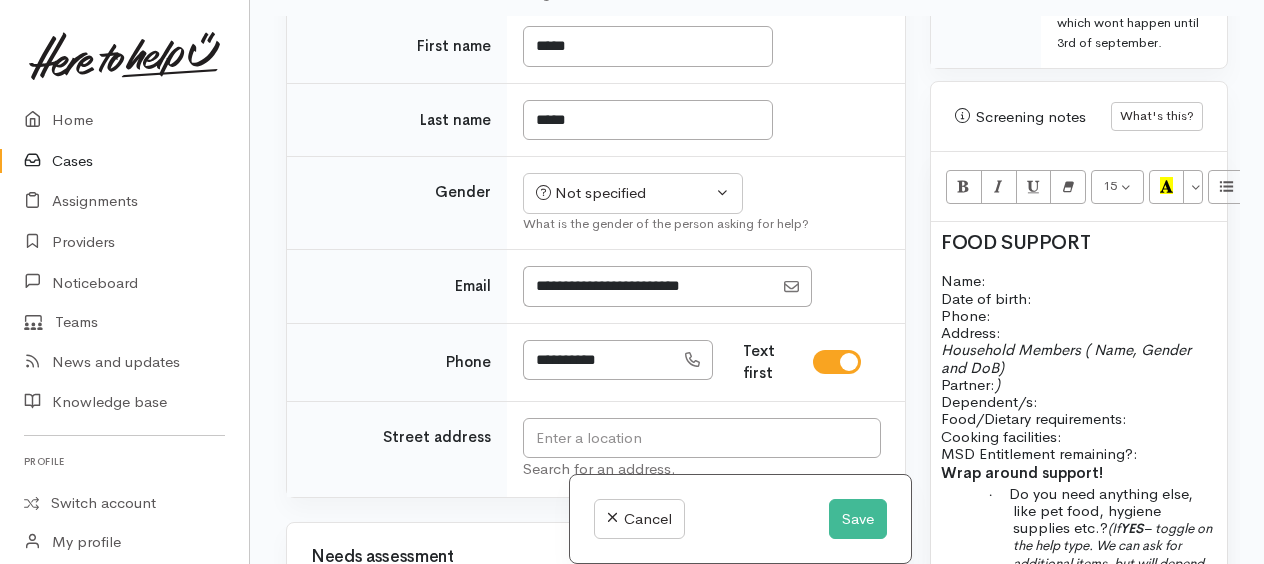 click on "FOOD SUPPORT    Name:
Date of birth:
Phone:     Address:     Household Members ( Name, Gender and
DoB)
Partner: )
Dependent/s: Food/Dietary requirements:
Cooking facilities:
MSD Entitlement
remaining?:    Wrap around support! ·
Do you need anything else, like
pet food, hygiene supplies etc.?  (If  YES  – toggle on the help type. We can ask
for additional items, but will depend on availability with our providers)  Or  NO . ·
Do you need support with
anything else? DELIVERY (Y/N)   Safe
Delivery Information
Delivery instructions for the home:
If you have pets, will they be tied up:
My driveway is safe for a van to enter and exit:
There are NO dangers when delivering to my house:" at bounding box center [1079, 580] 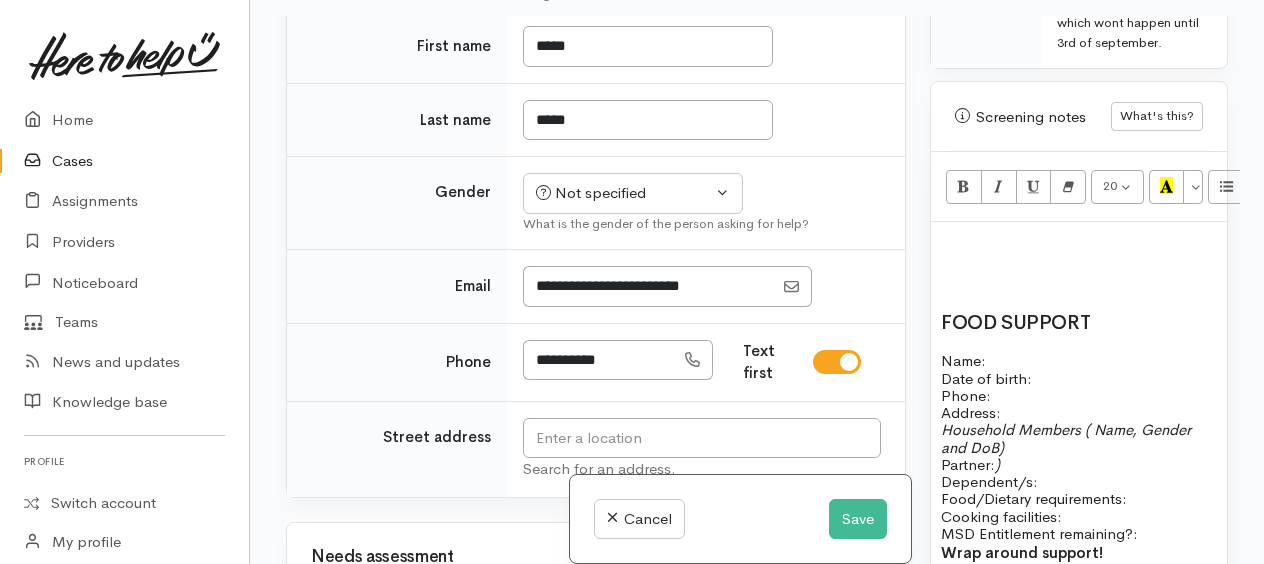 click on "FOOD SUPPORT    Name:
Date of birth:
Phone:     Address:     Household Members ( Name, Gender and
DoB)
Partner: )
Dependent/s: Food/Dietary requirements:
Cooking facilities:
MSD Entitlement
remaining?:    Wrap around support! ·
Do you need anything else, like
pet food, hygiene supplies etc.?  (If  YES  – toggle on the help type. We can ask
for additional items, but will depend on availability with our providers)  Or  NO . ·
Do you need support with
anything else? DELIVERY (Y/N)   Safe
Delivery Information
Delivery instructions for the home:
If you have pets, will they be tied up:
My driveway is safe for a van to enter and exit:
There are NO dangers when delivering to my house:" at bounding box center [1079, 620] 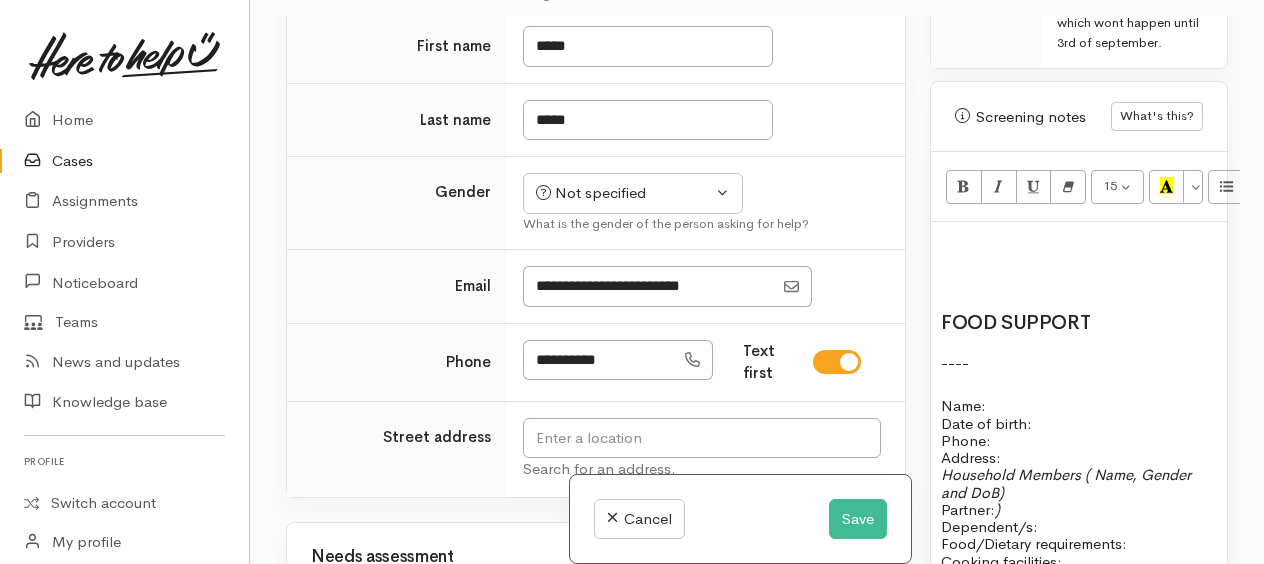 scroll, scrollTop: 1687, scrollLeft: 0, axis: vertical 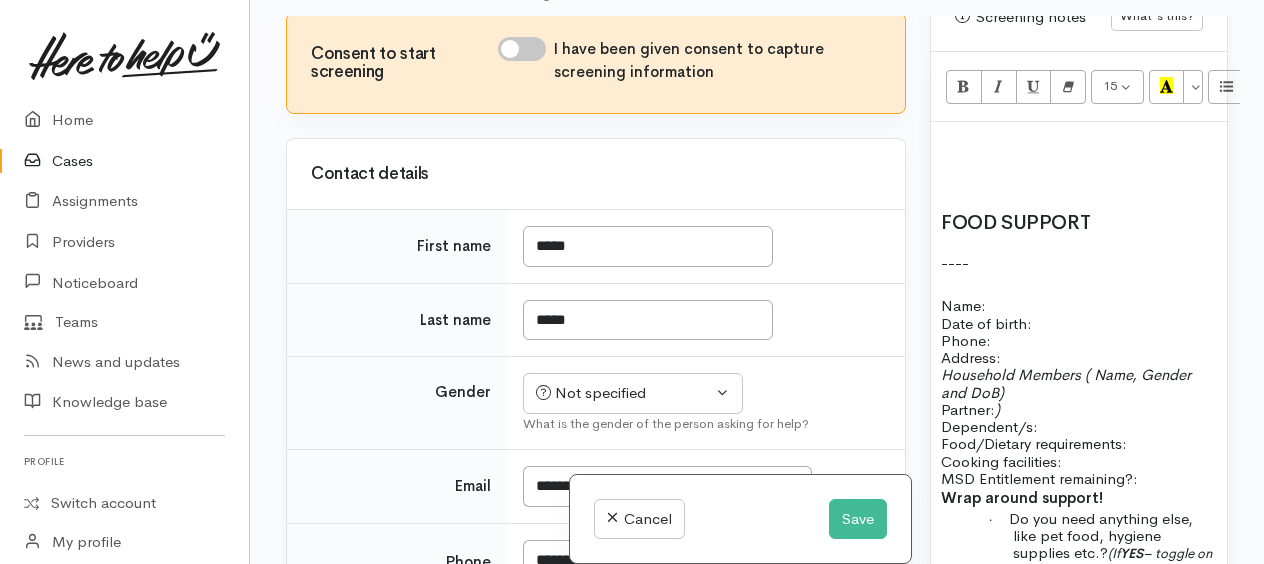 click on "FOOD SUPPORT    ---- Name:
Date of birth:
Phone:     Address:     Household Members ( Name, Gender and
DoB)
Partner: )
Dependent/s: Food/Dietary requirements:
Cooking facilities:
MSD Entitlement
remaining?:    Wrap around support! ·
Do you need anything else, like
pet food, hygiene supplies etc.?  (If  YES  – toggle on the help type. We can ask
for additional items, but will depend on availability with our providers)  Or  NO . ·
Do you need support with
anything else? DELIVERY (Y/N)   Safe
Delivery Information
Delivery instructions for the home:
If you have pets, will they be tied up:
My driveway is safe for a van to enter and exit:
There are NO dangers when delivering to my house:" at bounding box center [1079, 543] 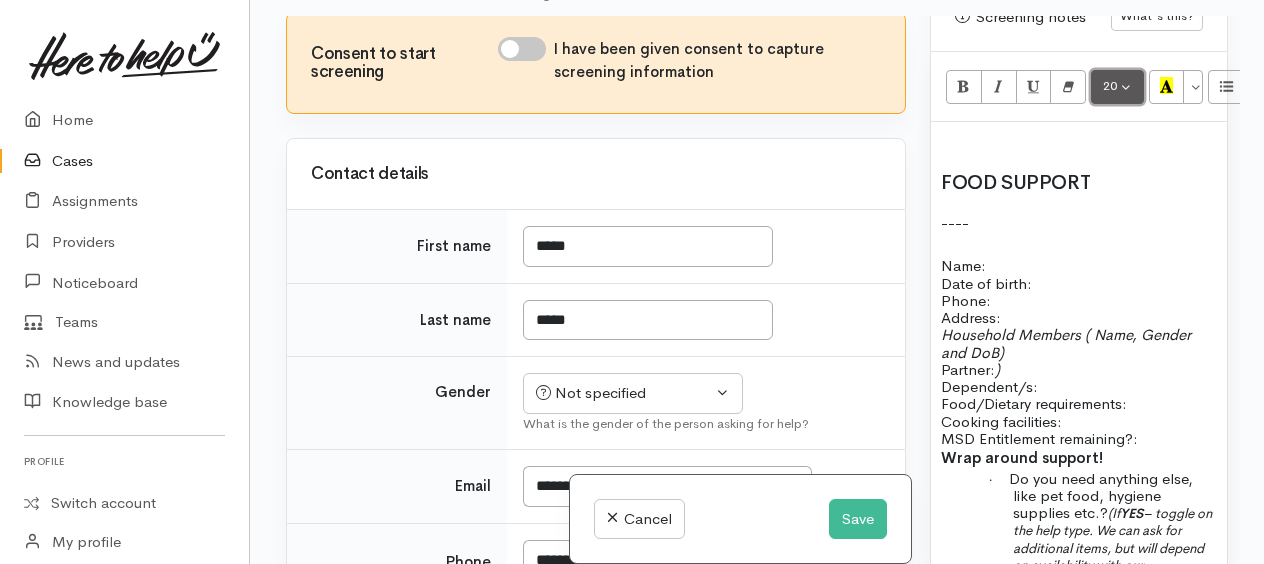 click on "20" at bounding box center [1117, 87] 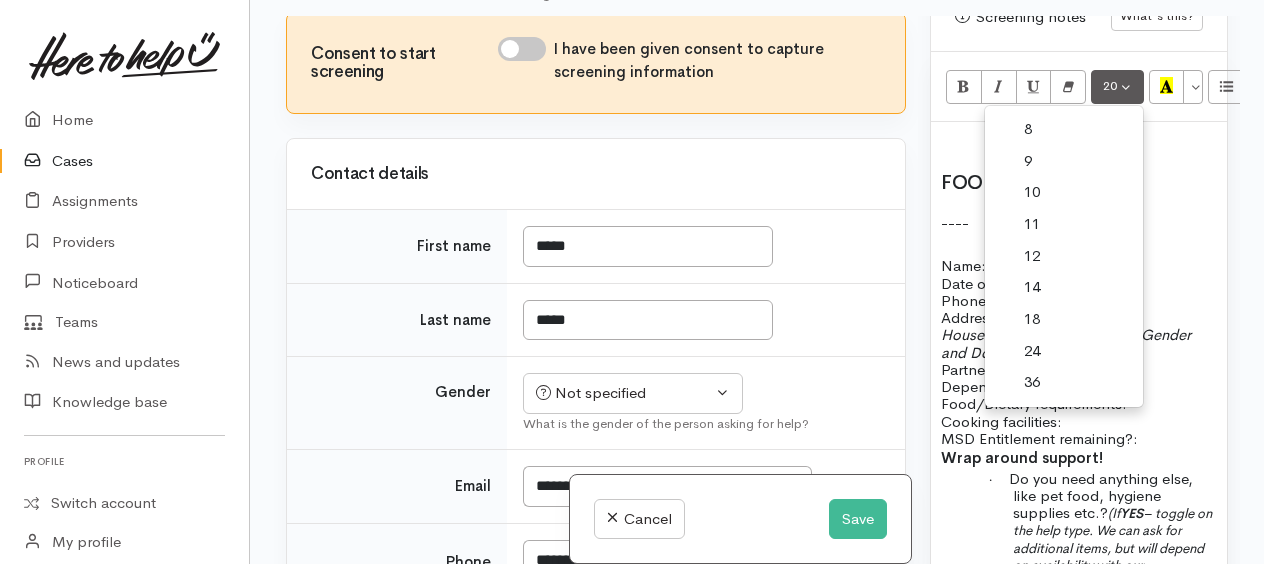 click on "18" at bounding box center (1064, 320) 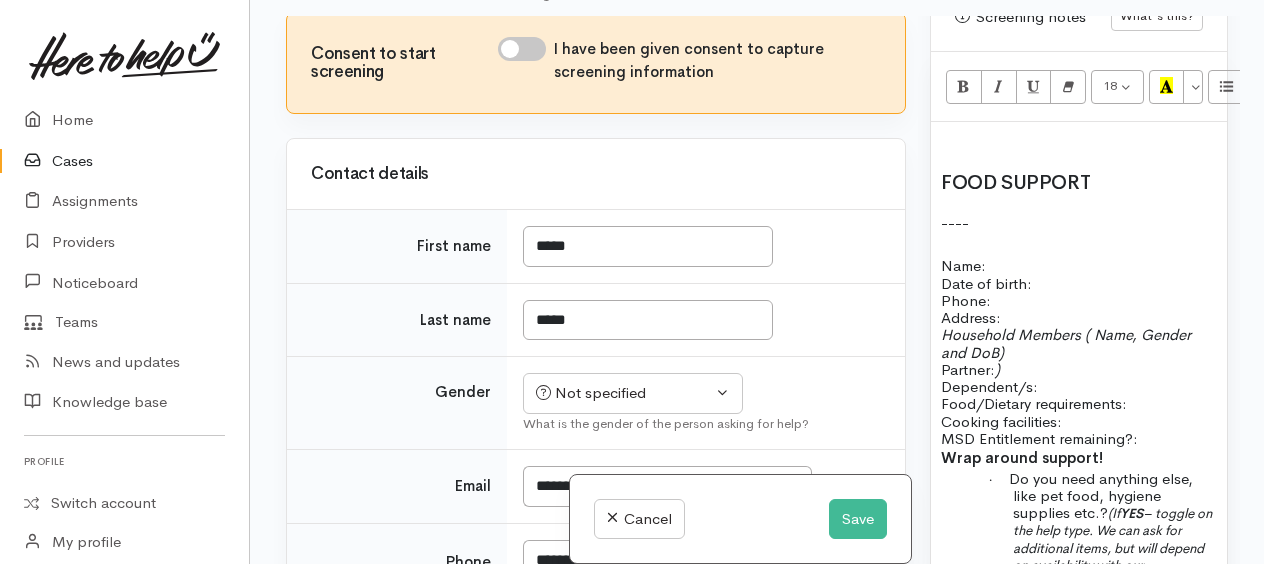 click on "﻿" at bounding box center (1079, 143) 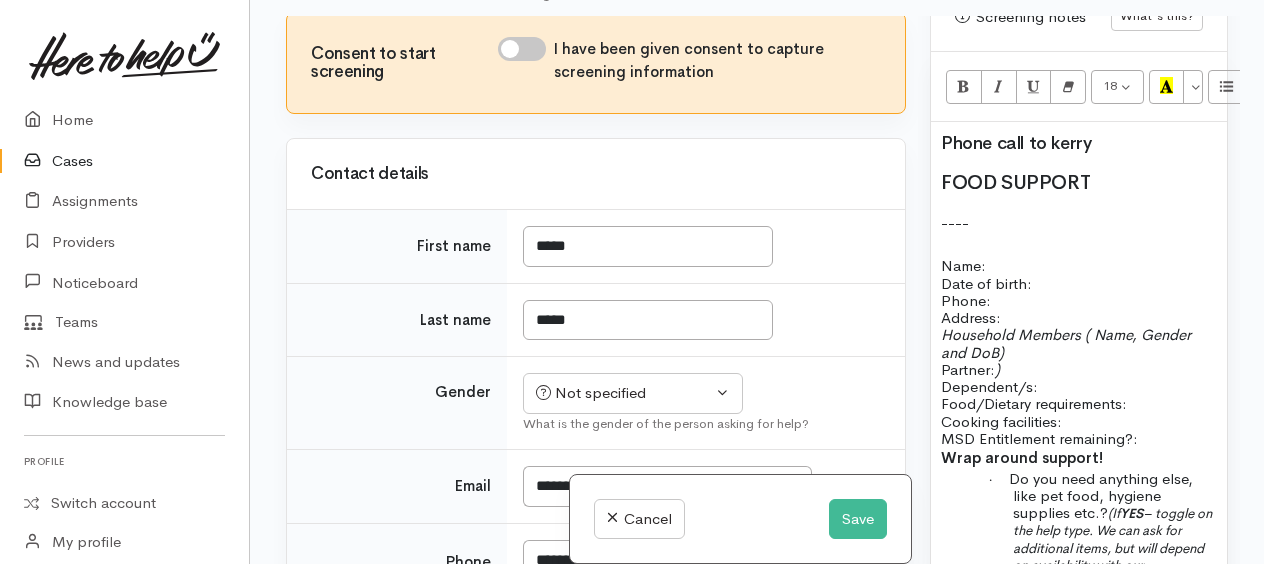 click on "﻿Phone call to kerry FOOD SUPPORT    ---- Name:
Date of birth:
Phone:     Address:     Household Members ( Name, Gender and
DoB)
Partner: )
Dependent/s: Food/Dietary requirements:
Cooking facilities:
MSD Entitlement
remaining?:    Wrap around support! ·
Do you need anything else, like
pet food, hygiene supplies etc.?  (If  YES  – toggle on the help type. We can ask
for additional items, but will depend on availability with our providers)  Or  NO . ·
Do you need support with
anything else? DELIVERY (Y/N)   Safe
Delivery Information
Delivery instructions for the home:
If you have pets, will they be tied up:
My driveway is safe for a van to enter and exit:
There are NO dangers when delivering to my house:" at bounding box center [1079, 523] 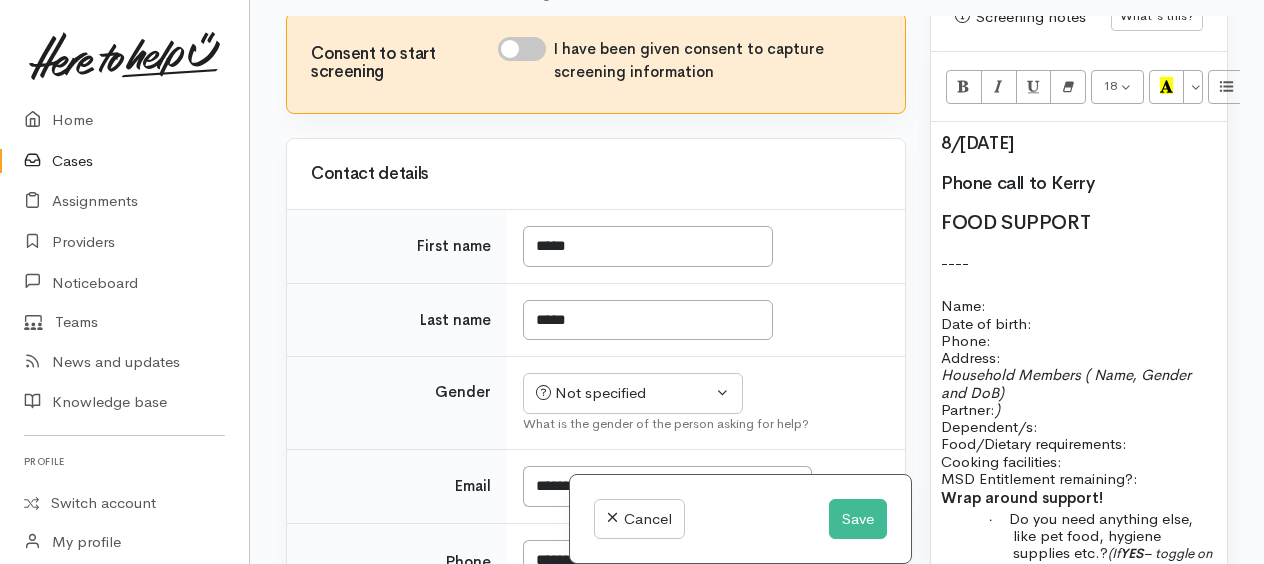 click on "﻿Phone call to Kerry" at bounding box center [1017, 183] 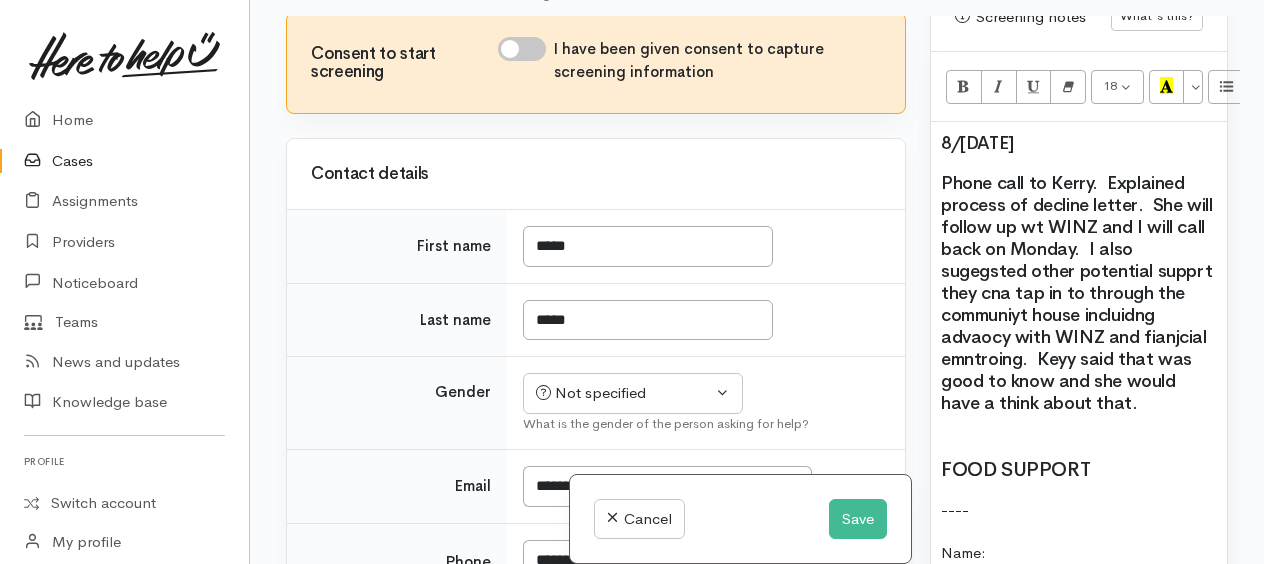 drag, startPoint x: 1064, startPoint y: 183, endPoint x: 1051, endPoint y: 163, distance: 23.853722 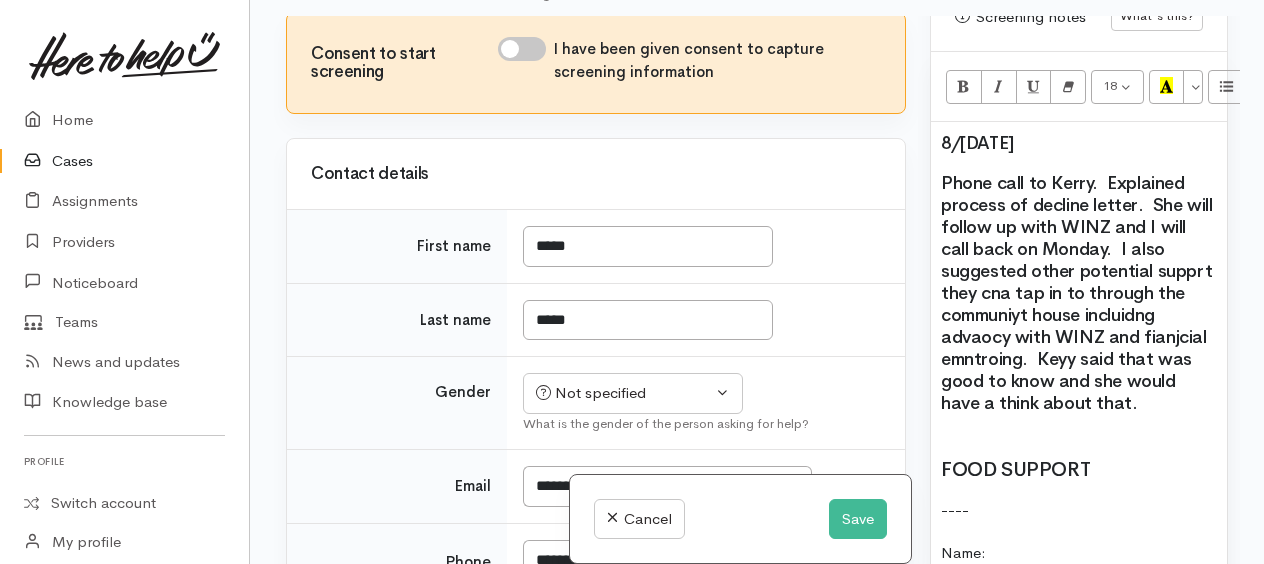 click on "﻿Phone call to Kerry.  Explained process of decline letter.  She will follow up with WINZ and I will call back on Monday.  I also suggested other potential supprt they cna tap in to through the communiyt house incluidng advaocy with WINZ and fianjcial emntroing.  Keyy said that was good to know and she would have a think about that." at bounding box center (1077, 293) 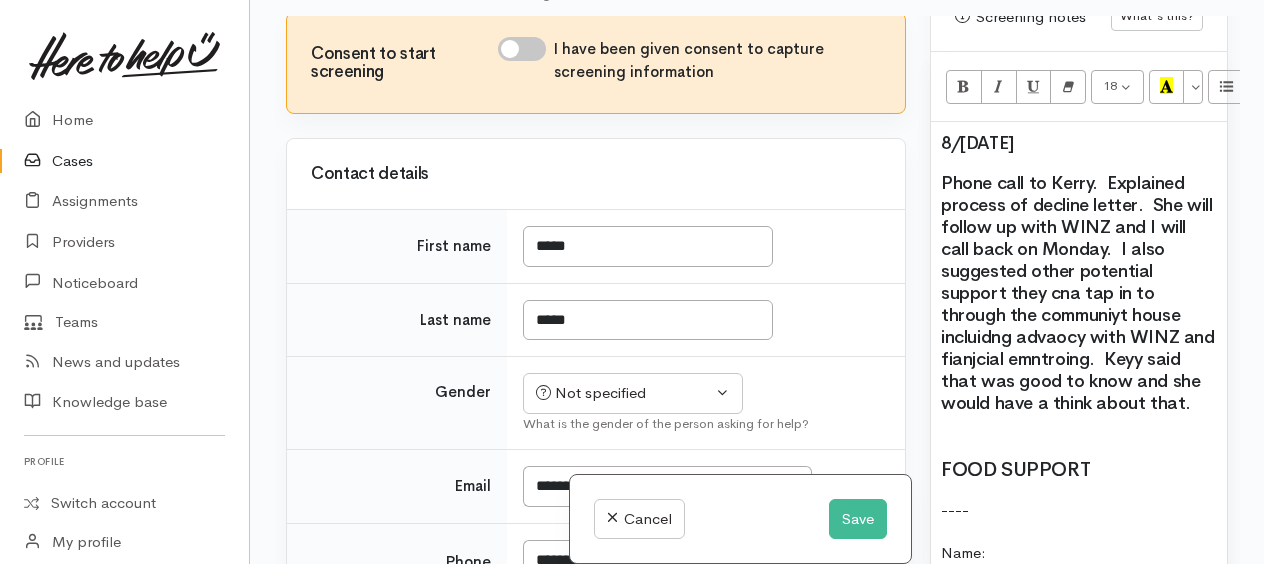 drag, startPoint x: 1059, startPoint y: 257, endPoint x: 1057, endPoint y: 226, distance: 31.06445 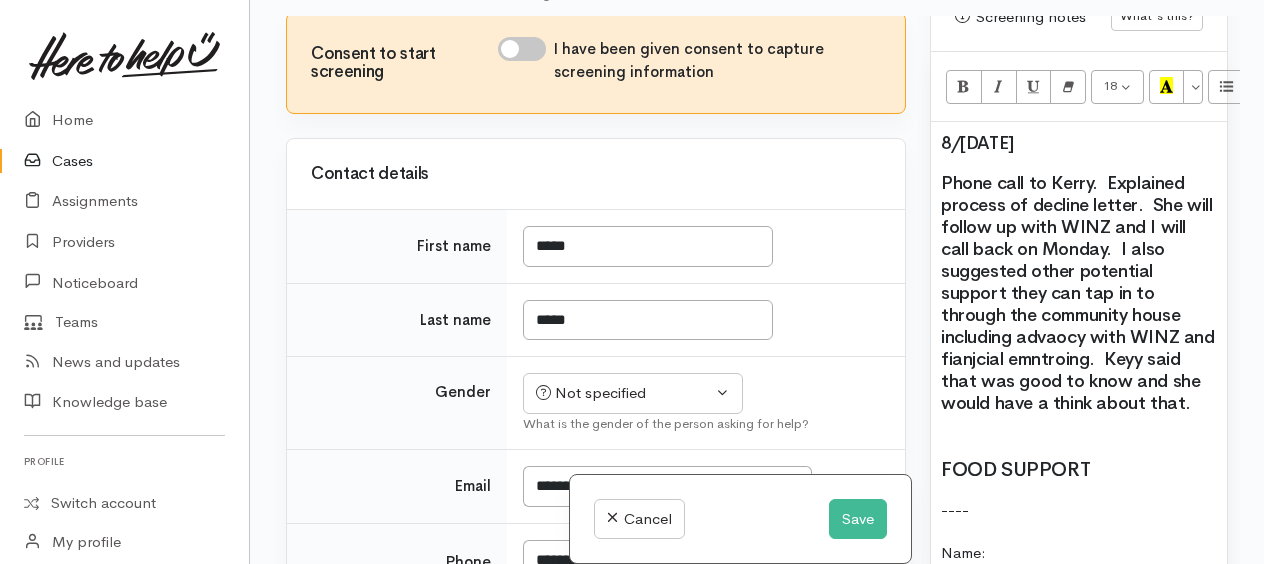 drag, startPoint x: 1065, startPoint y: 286, endPoint x: 1110, endPoint y: 240, distance: 64.3506 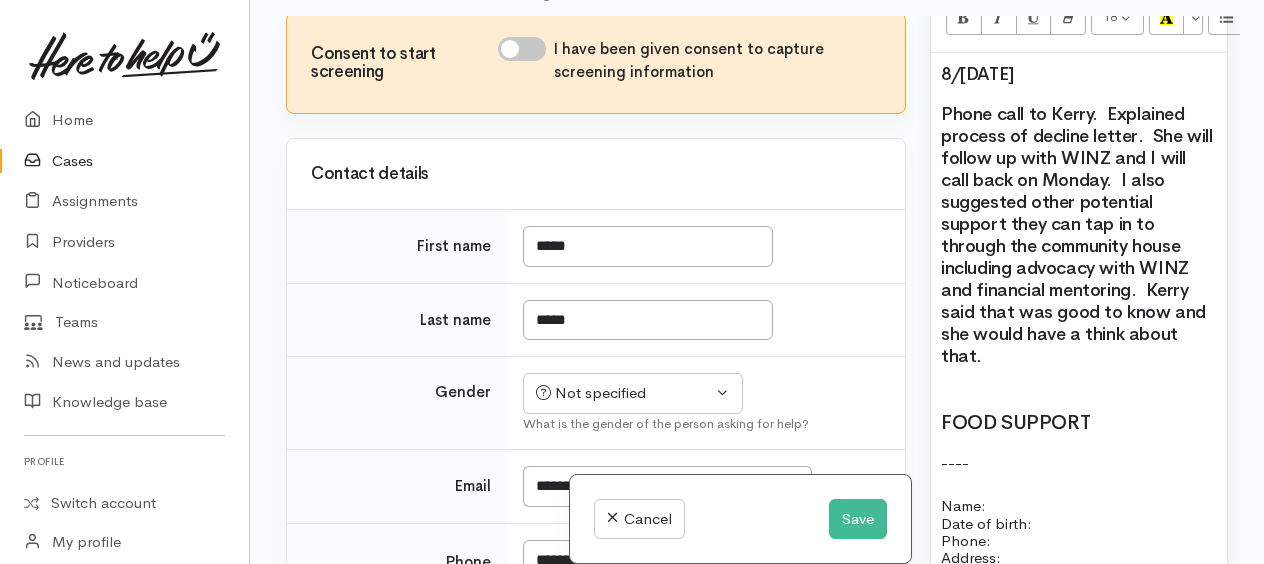 scroll, scrollTop: 1787, scrollLeft: 0, axis: vertical 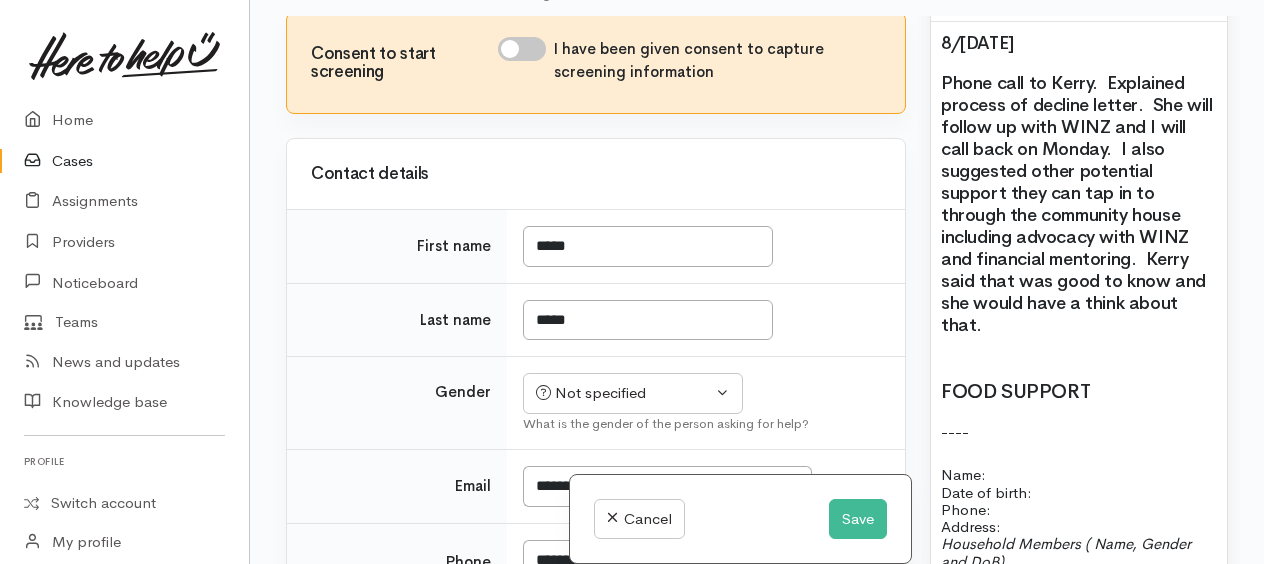 click on "8/8/25 ﻿Phone call to Kerry.  Explained process of decline letter.  She will follow up with WINZ and I will call back on Monday.  I also suggested other potential support they can tap in to through the community house including advocacy with WINZ and financial mentoring.  Kerry said that was good to know and she would have a think about that. FOOD SUPPORT    ---- Name:
Date of birth:
Phone:     Address:     Household Members ( Name, Gender and
DoB)
Partner: )
Dependent/s: Food/Dietary requirements:
Cooking facilities:
MSD Entitlement
remaining?:    Wrap around support! ·
Do you need anything else, like
pet food, hygiene supplies etc.?  (If  YES  – toggle on the help type. We can ask
for additional items, but will depend on availability with our providers)  Or  NO . ·
Do you need support with
anything else? DELIVERY (Y/N)   Safe
Delivery Information
Delivery instructions for the home:" at bounding box center (1079, 577) 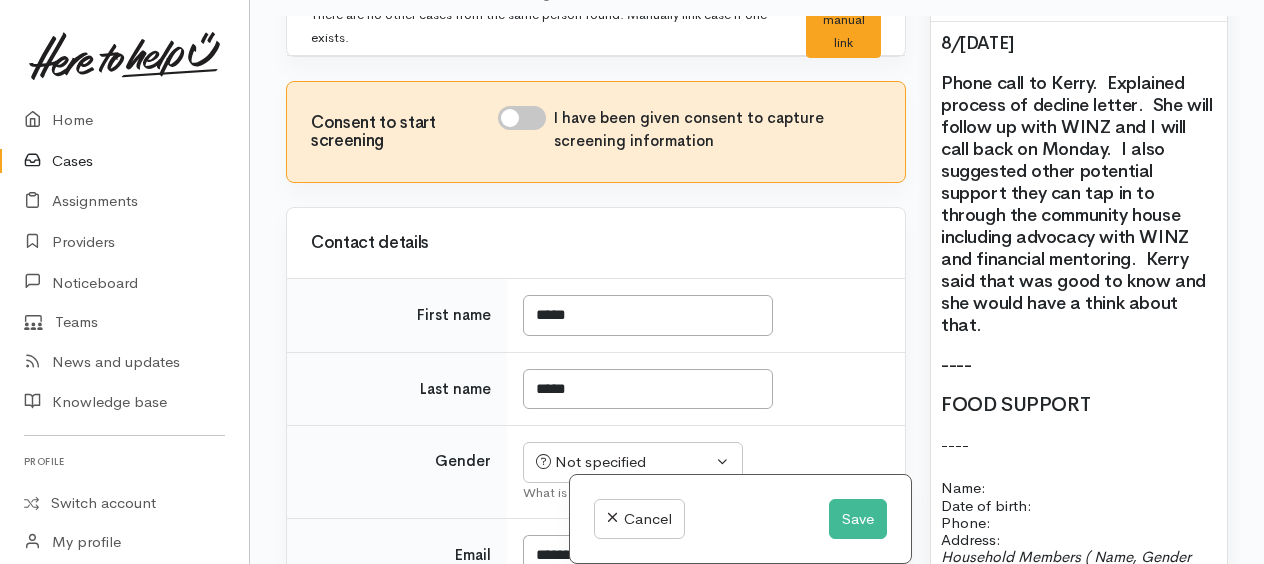 scroll, scrollTop: 0, scrollLeft: 0, axis: both 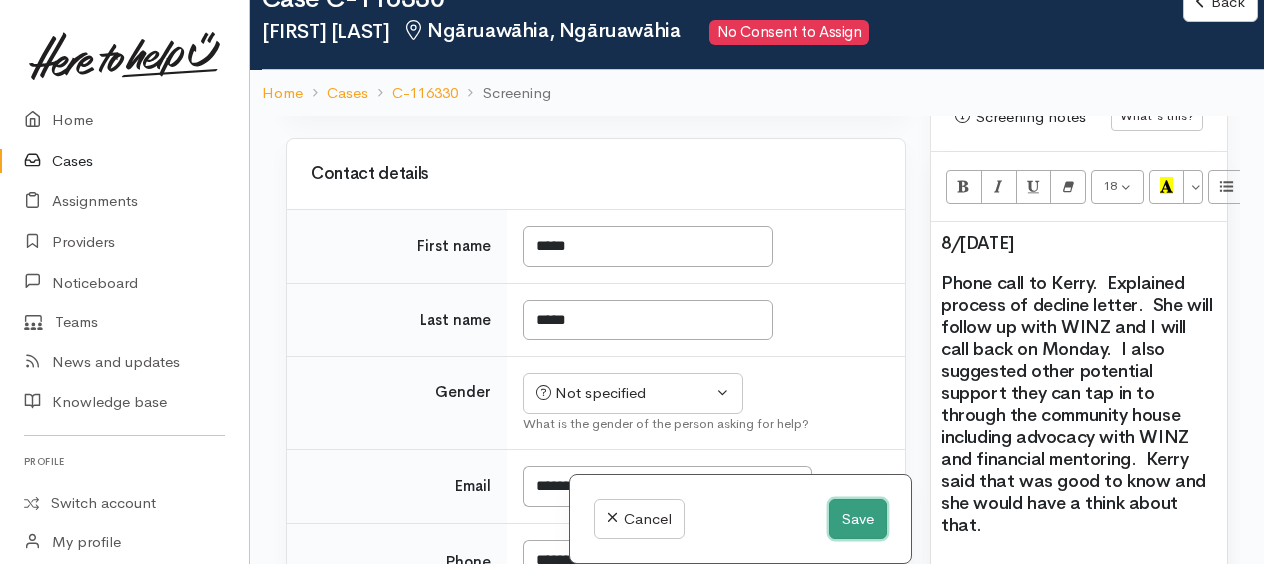 click on "Save" at bounding box center (858, 519) 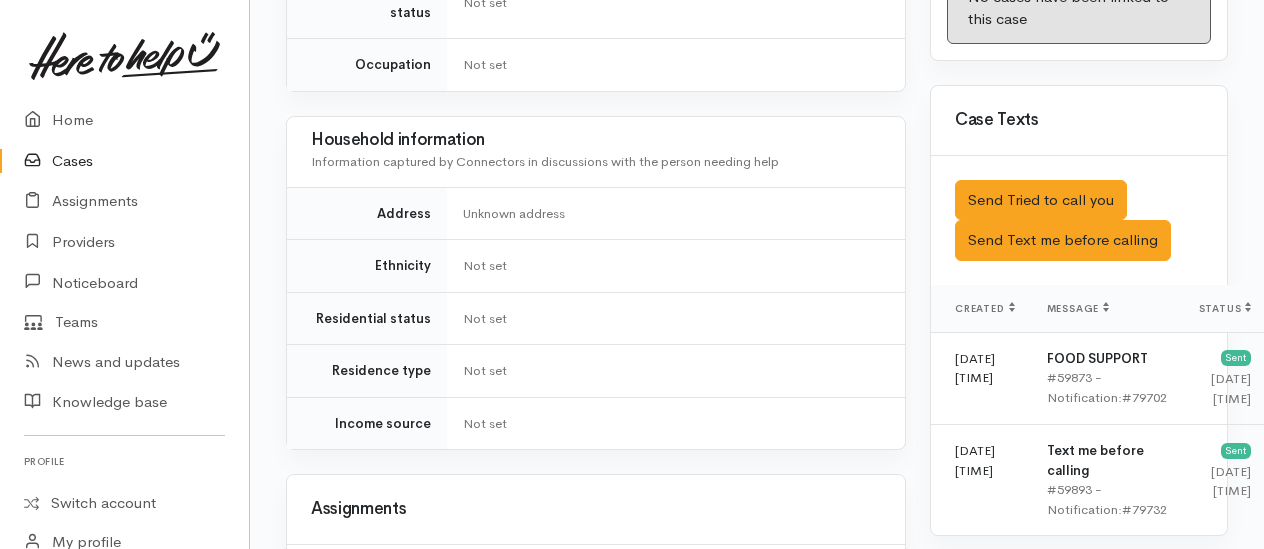 scroll, scrollTop: 1628, scrollLeft: 0, axis: vertical 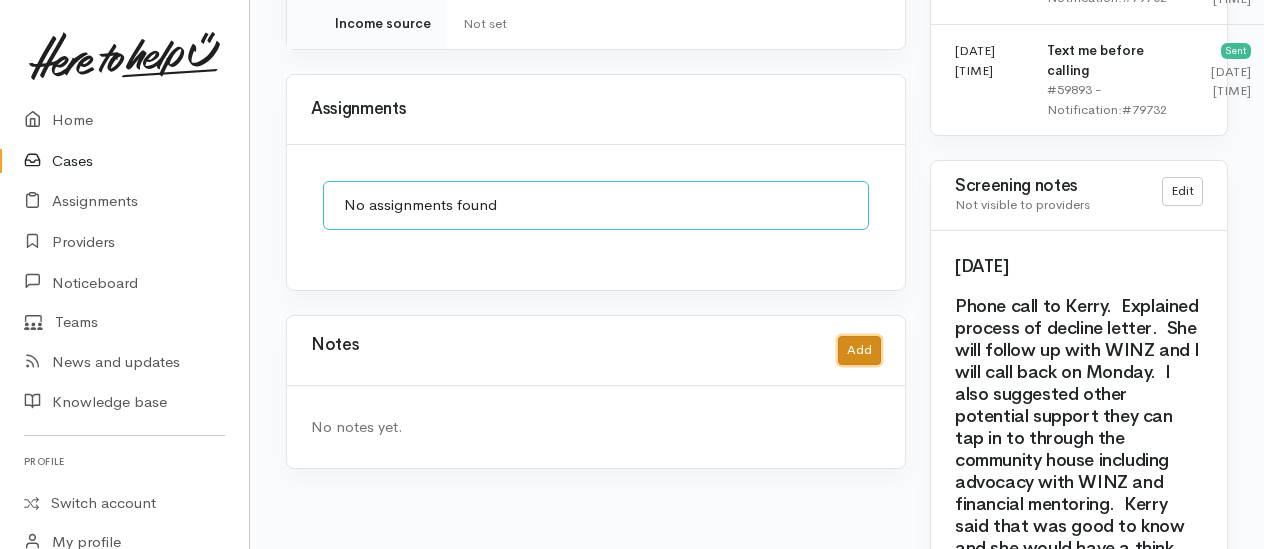 click on "Add" at bounding box center [859, 350] 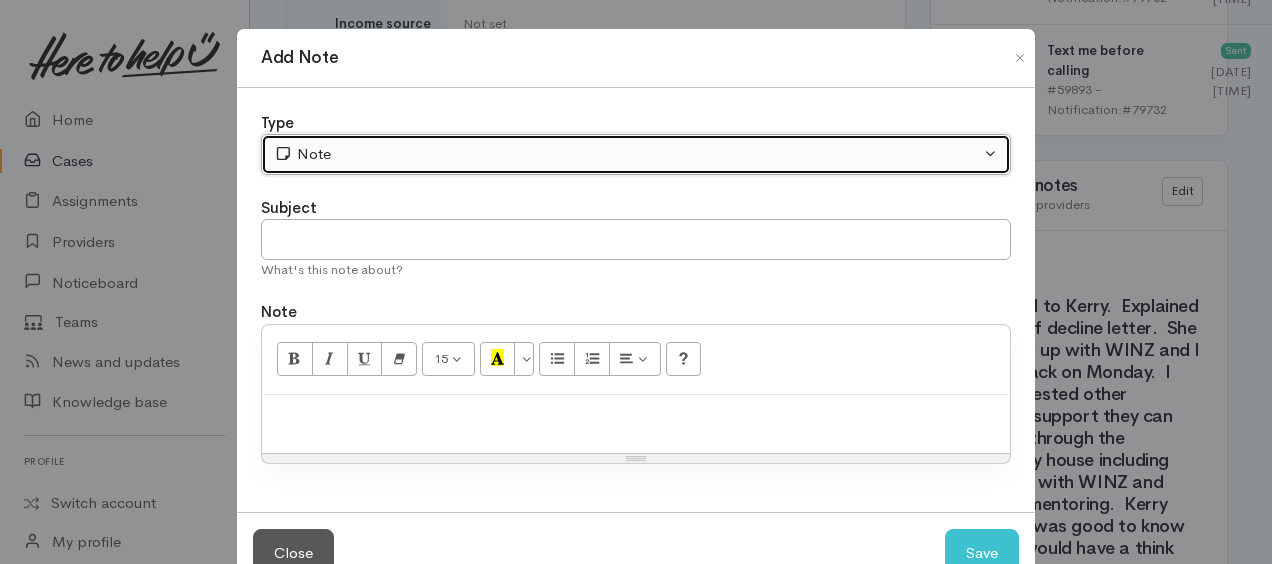 click on "Note" at bounding box center [627, 154] 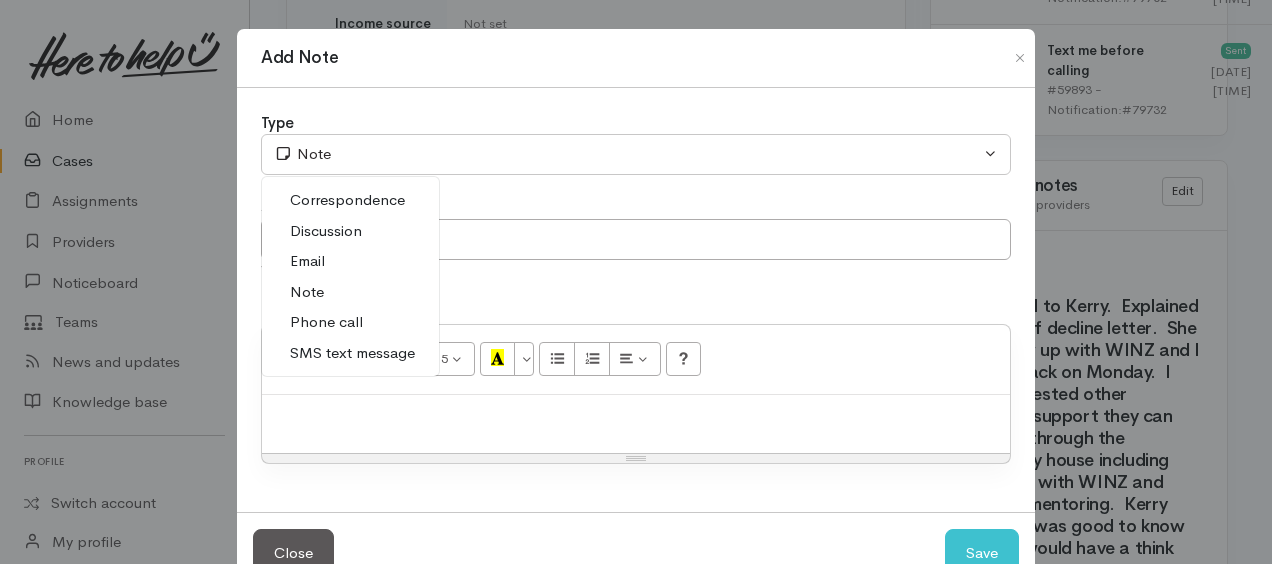 click on "Phone call" at bounding box center [326, 322] 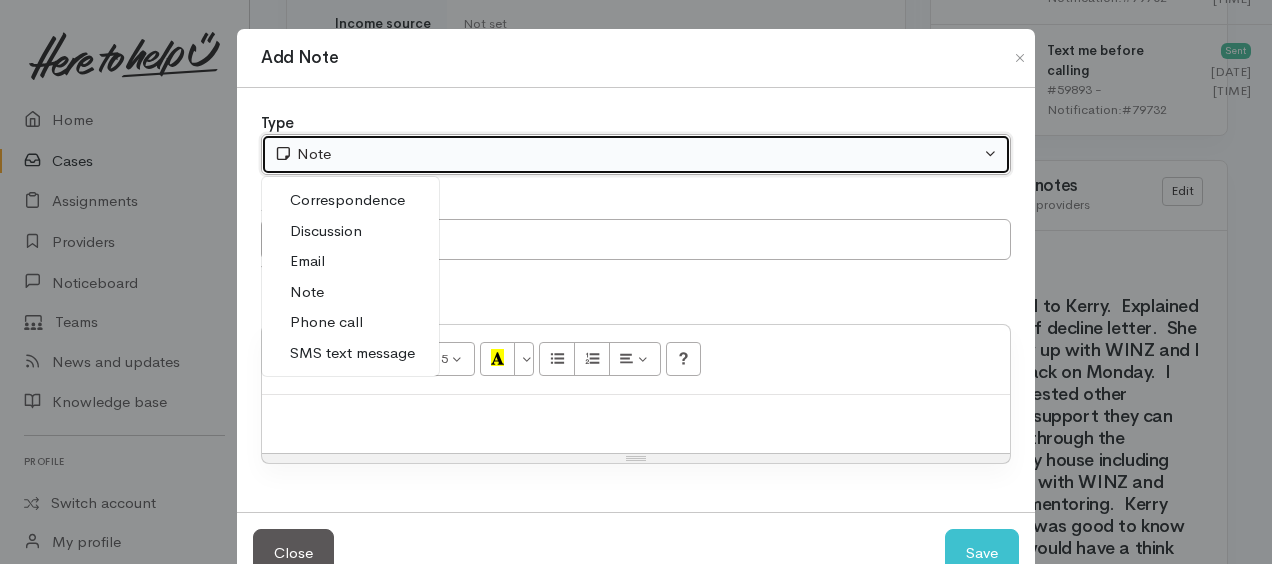 select on "3" 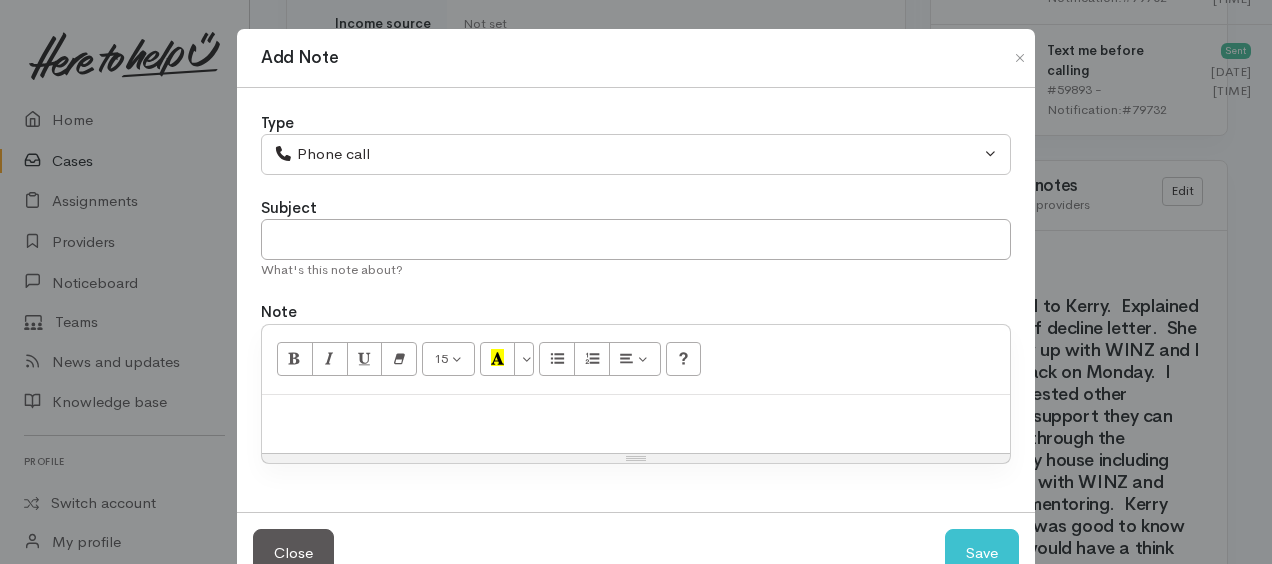 click at bounding box center (636, 416) 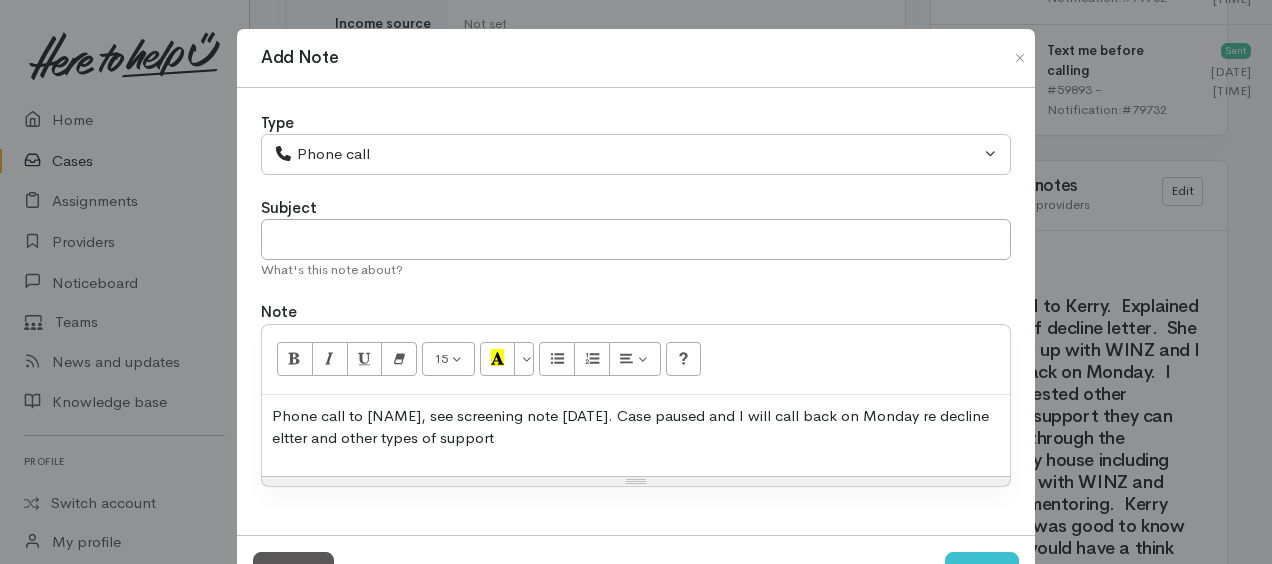 click on "Phone call to Kerry, see screening note 8/8/25.  Case paused and I will call back on Monday re decline eltter and other types of support" at bounding box center [636, 427] 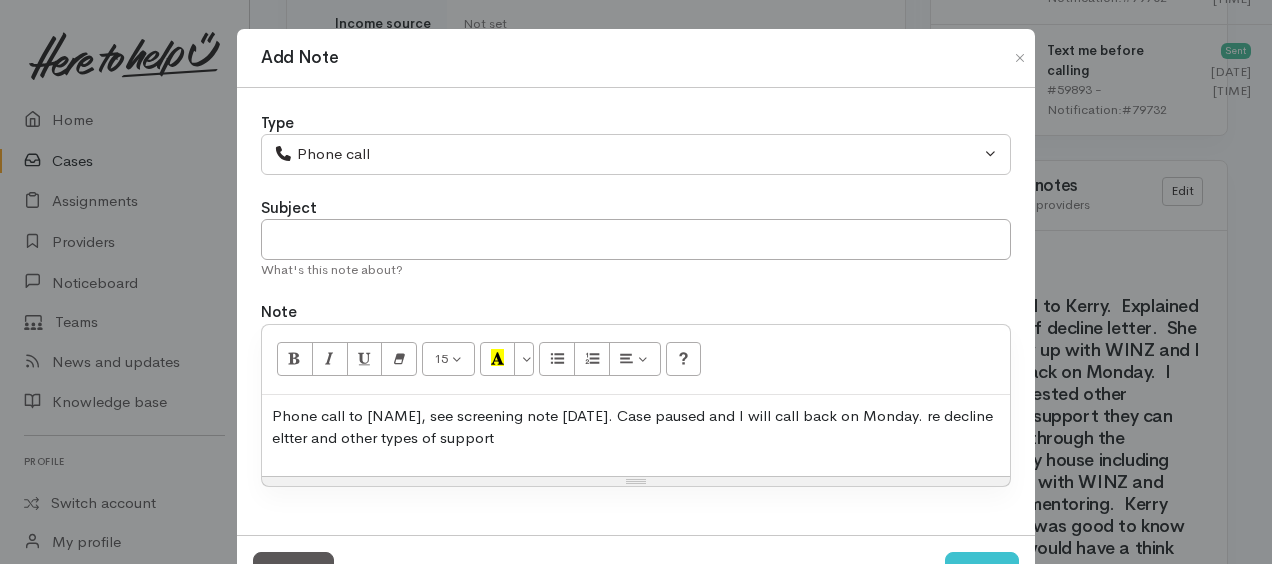drag, startPoint x: 900, startPoint y: 412, endPoint x: 930, endPoint y: 430, distance: 34.98571 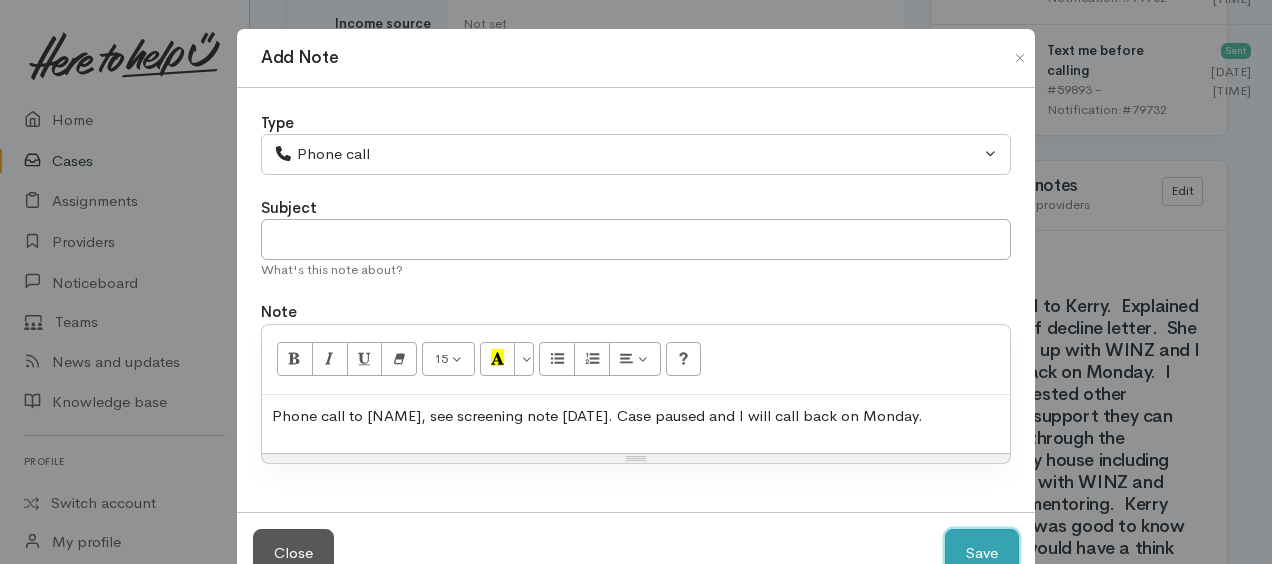 click on "Save" at bounding box center (982, 553) 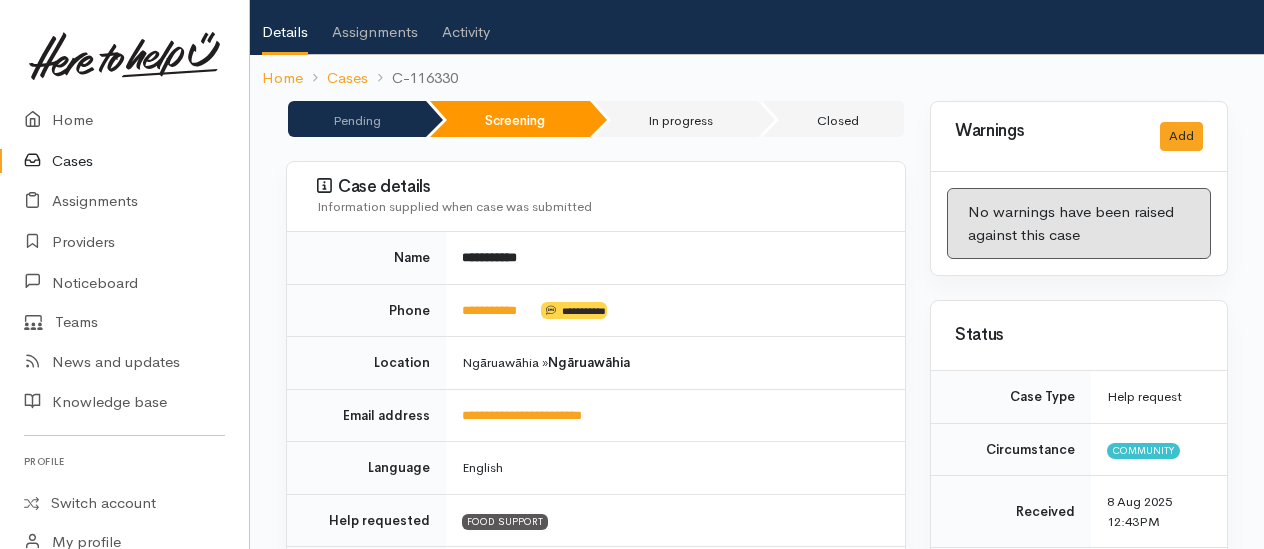 scroll, scrollTop: 0, scrollLeft: 0, axis: both 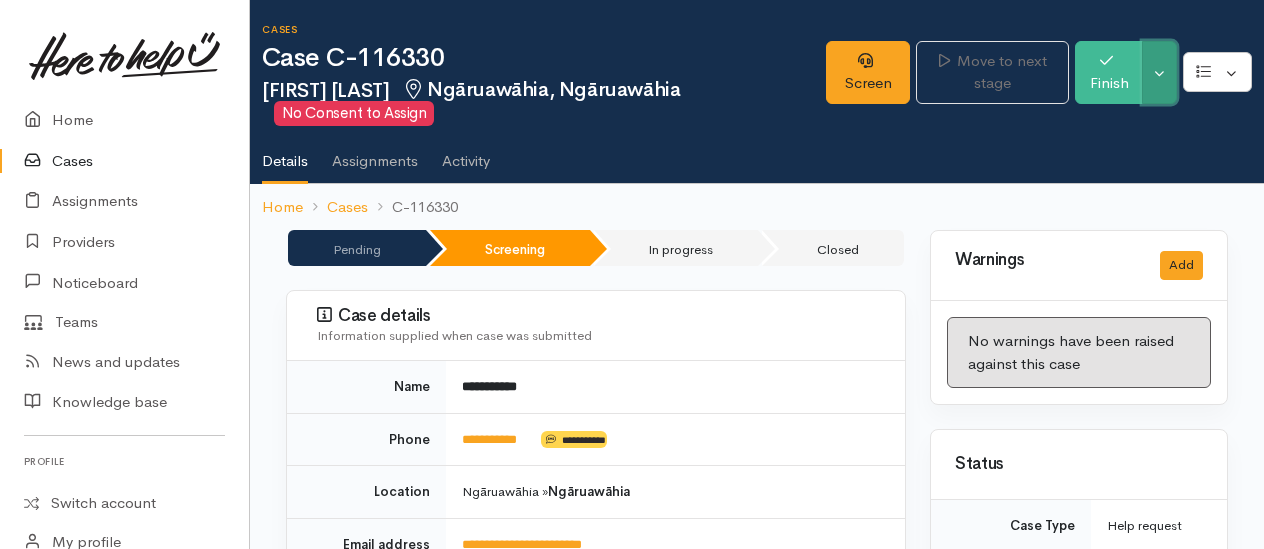 click on "Toggle Dropdown" at bounding box center (1159, 72) 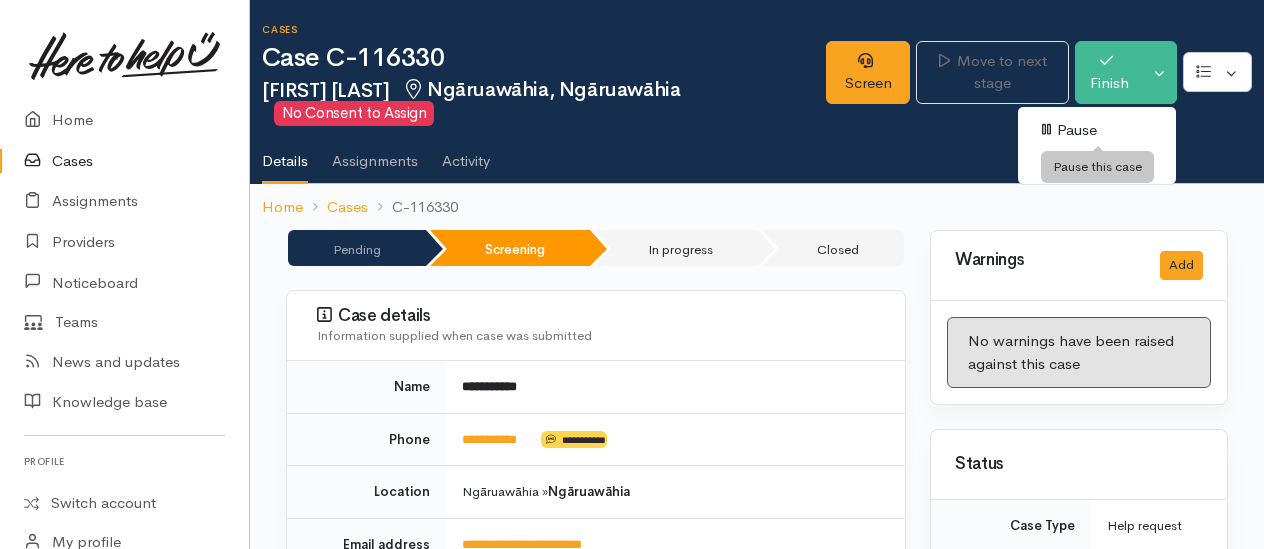 click on "Pause" at bounding box center [1097, 130] 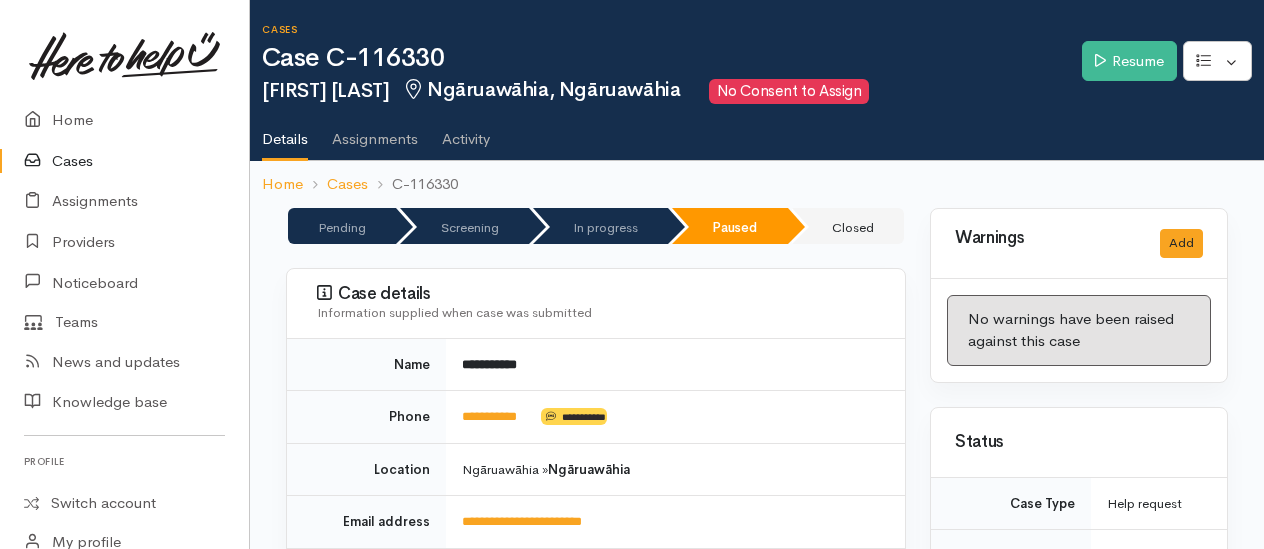 scroll, scrollTop: 0, scrollLeft: 0, axis: both 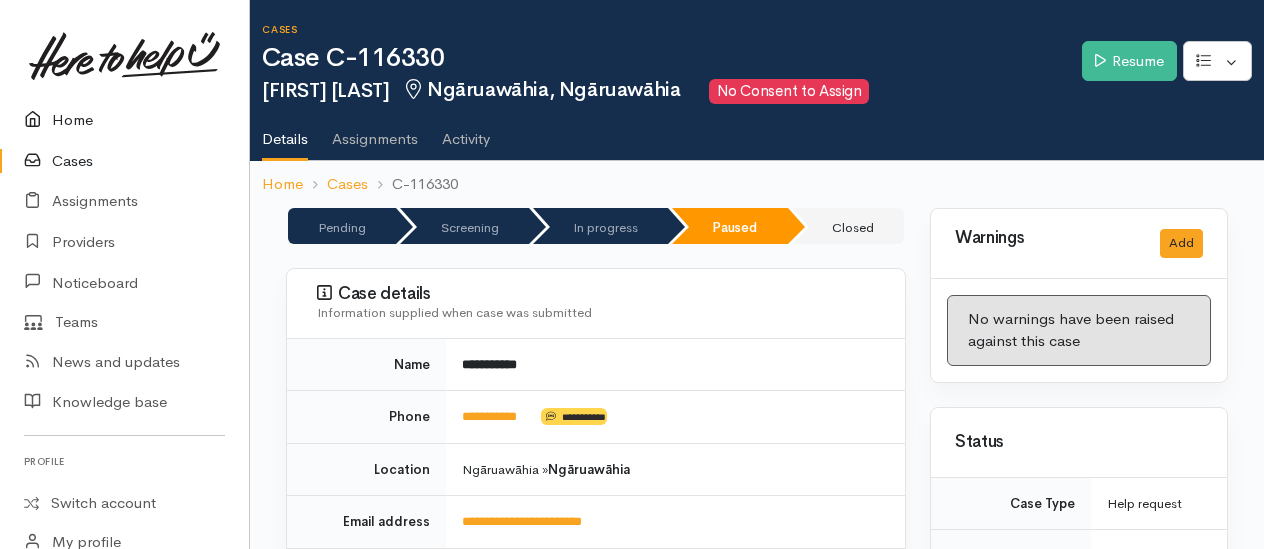 click on "Home" at bounding box center [124, 120] 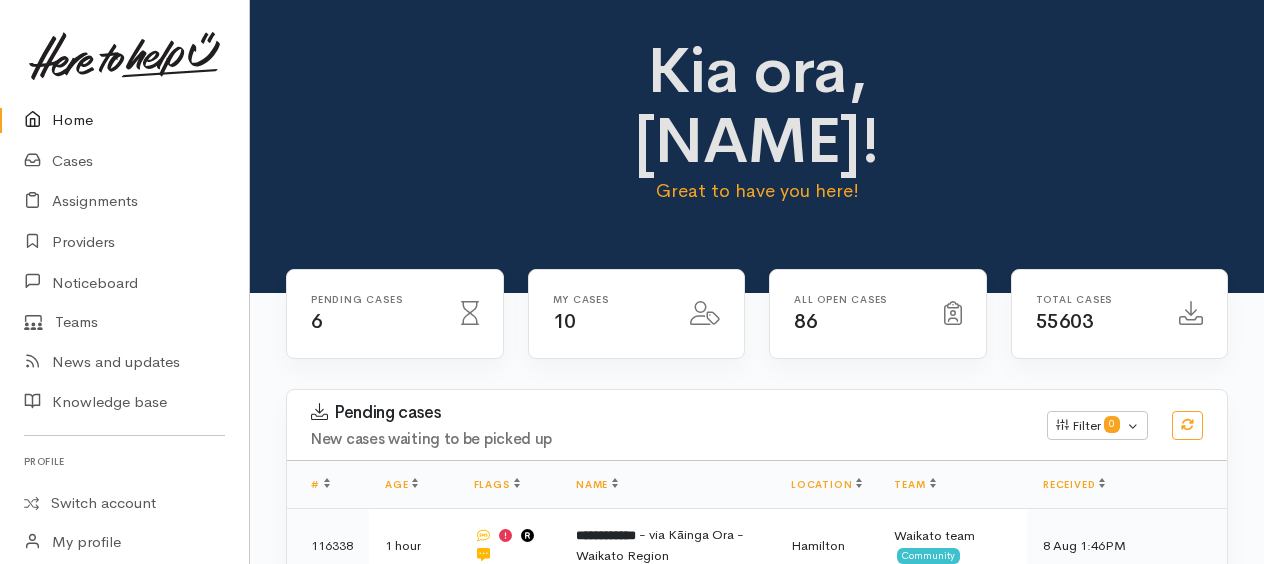scroll, scrollTop: 0, scrollLeft: 0, axis: both 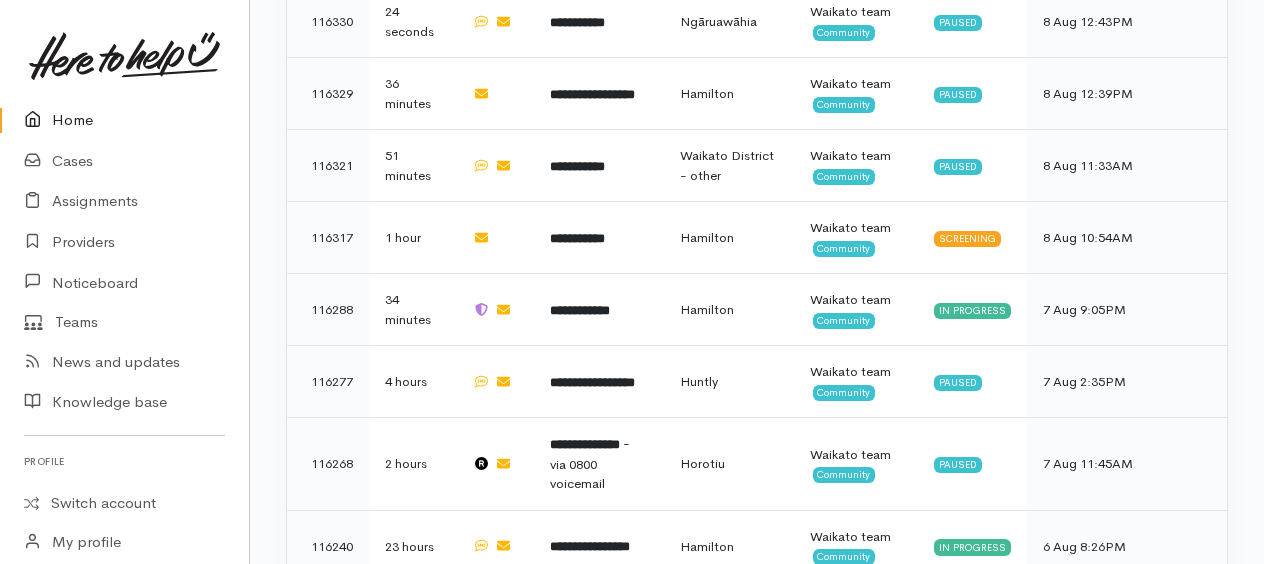 click on "Home" at bounding box center (124, 120) 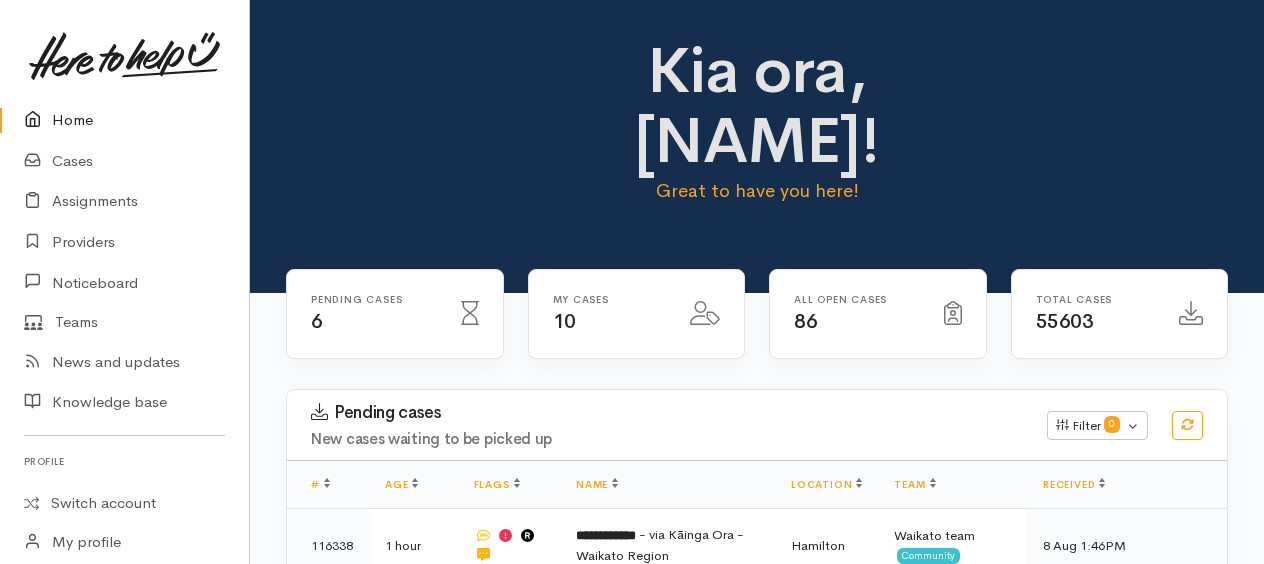 scroll, scrollTop: 0, scrollLeft: 0, axis: both 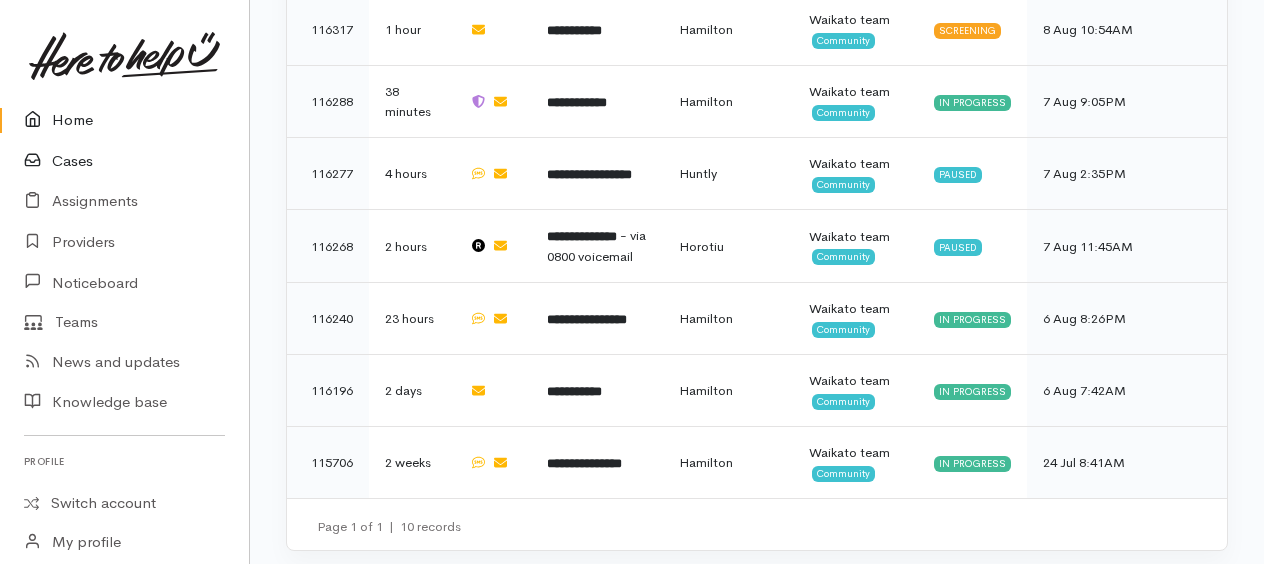 click on "Cases" at bounding box center [124, 161] 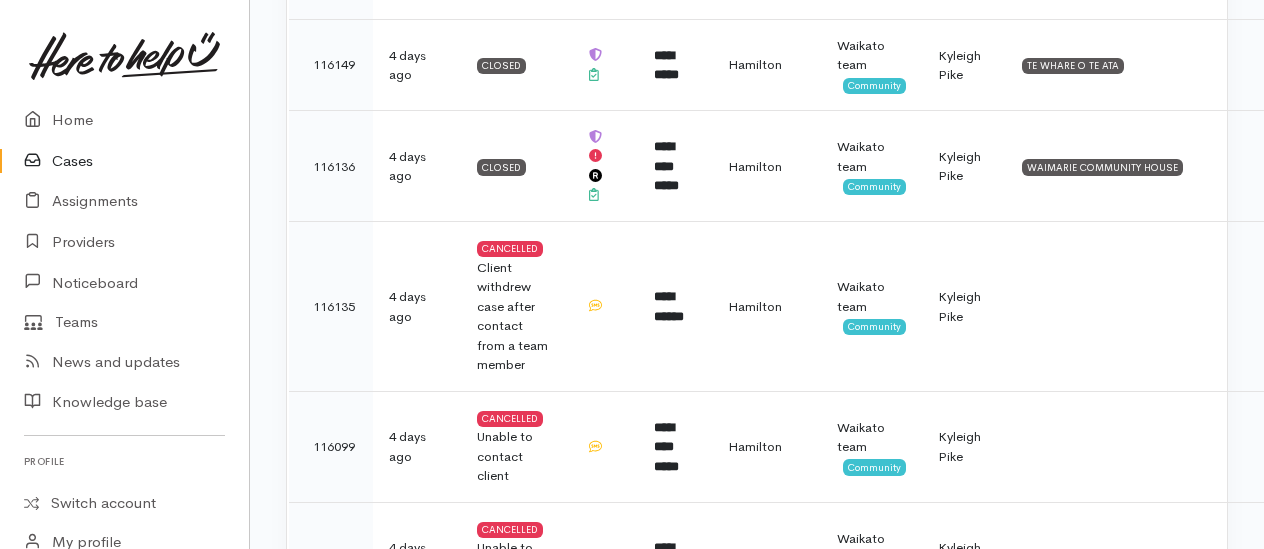 scroll, scrollTop: 2700, scrollLeft: 0, axis: vertical 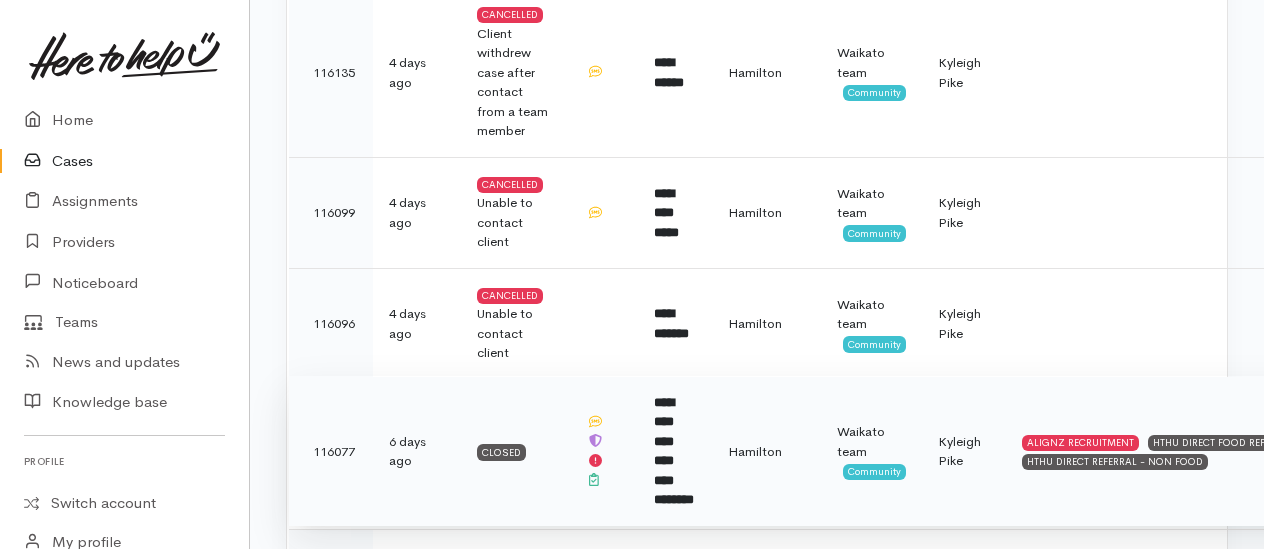 click on "**********" at bounding box center (674, 451) 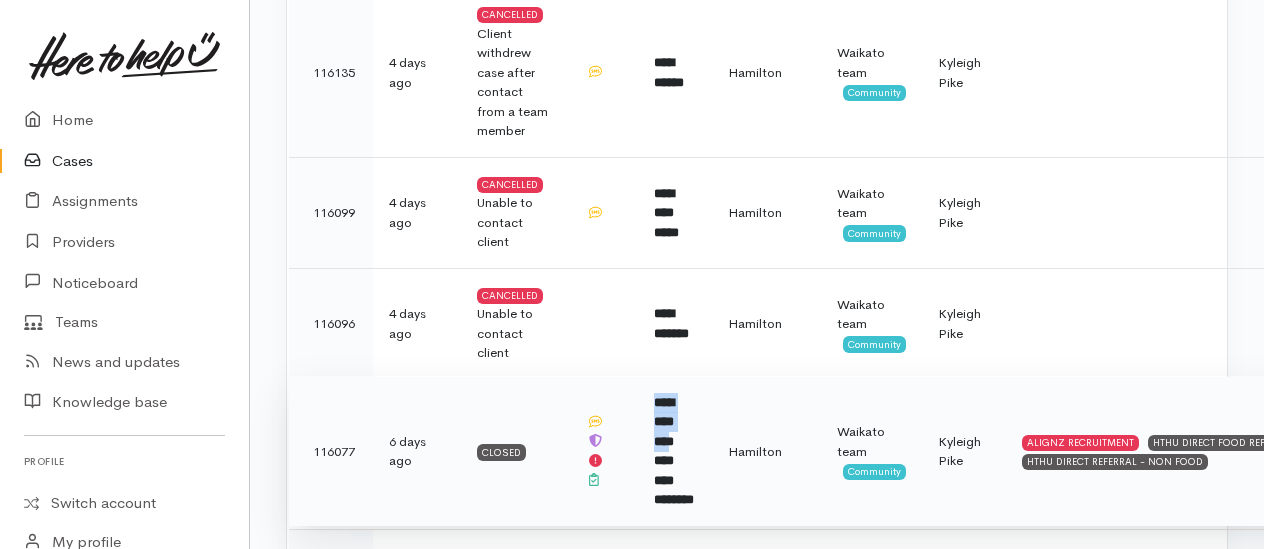 click on "**********" at bounding box center [674, 451] 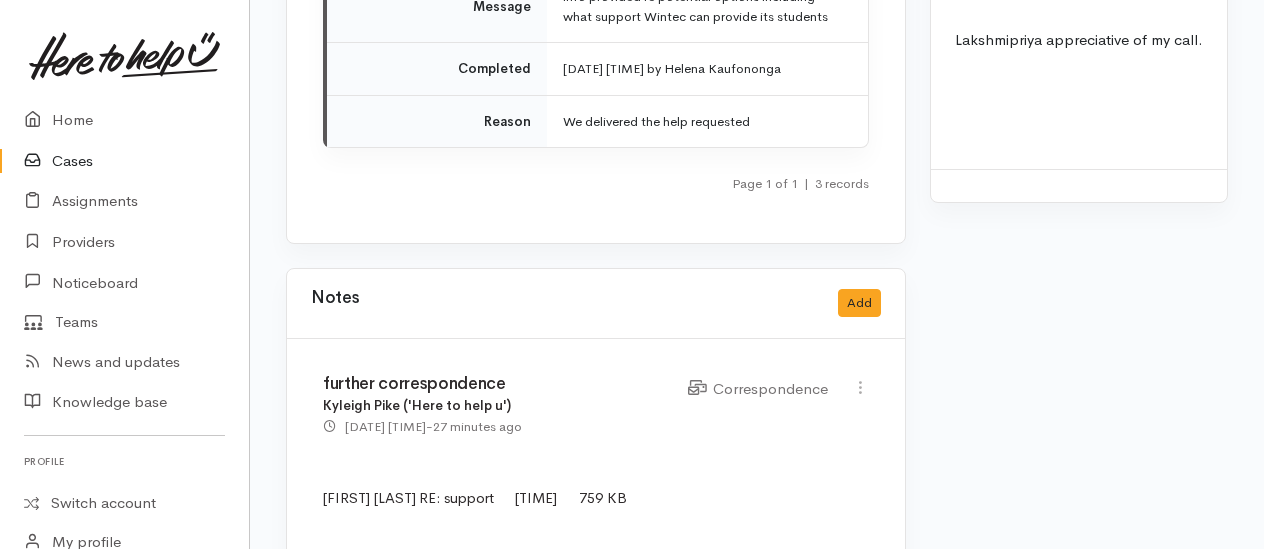 scroll, scrollTop: 5200, scrollLeft: 0, axis: vertical 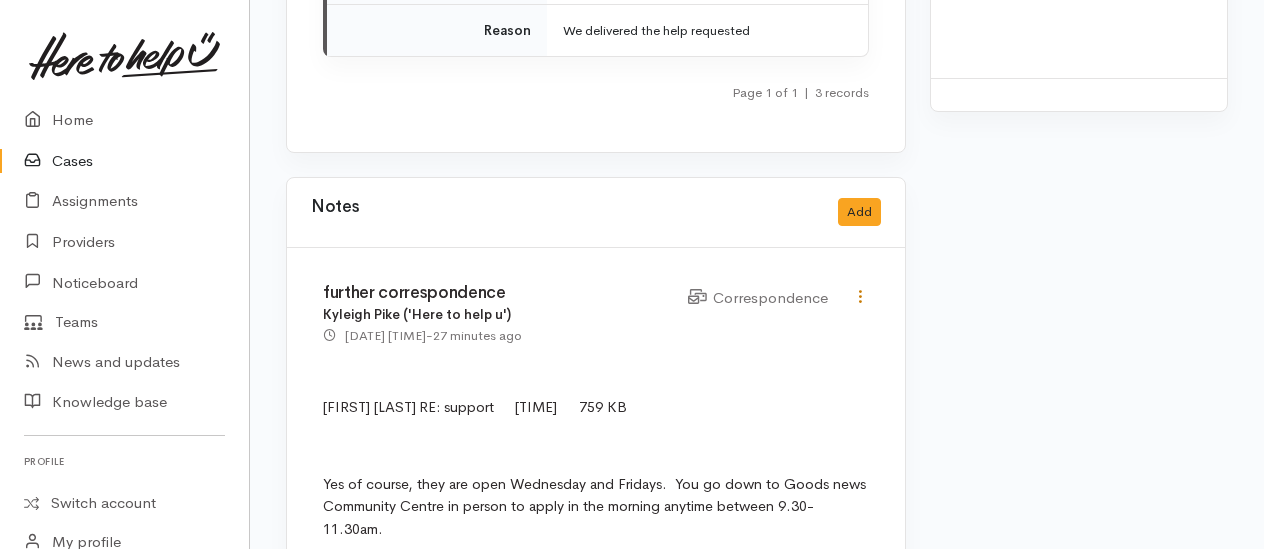 click at bounding box center (860, 296) 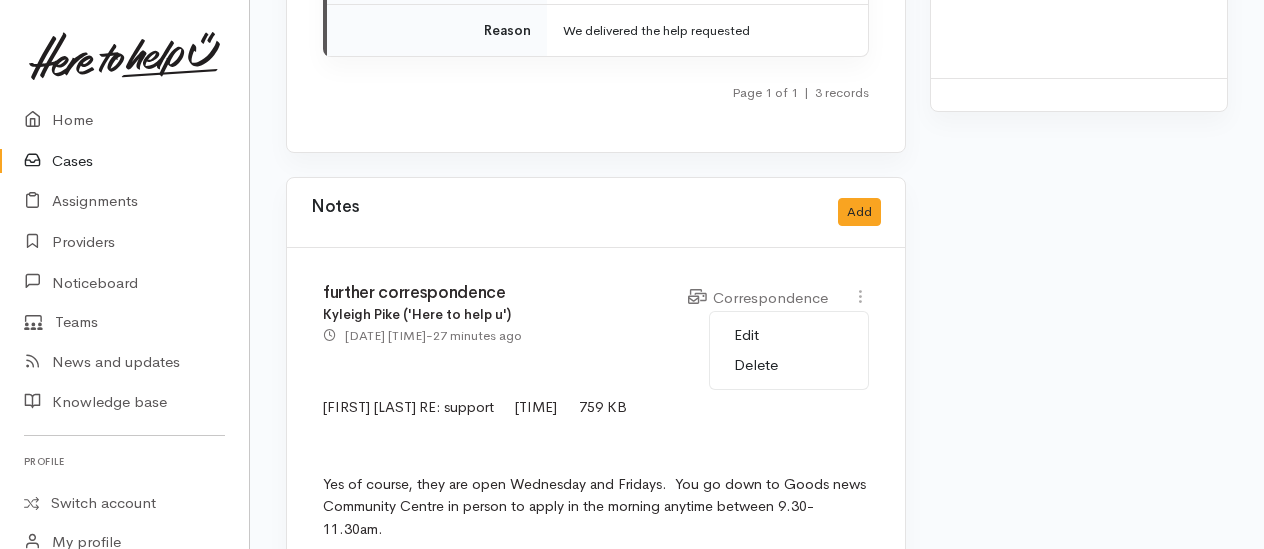 click on "Edit" at bounding box center [789, 335] 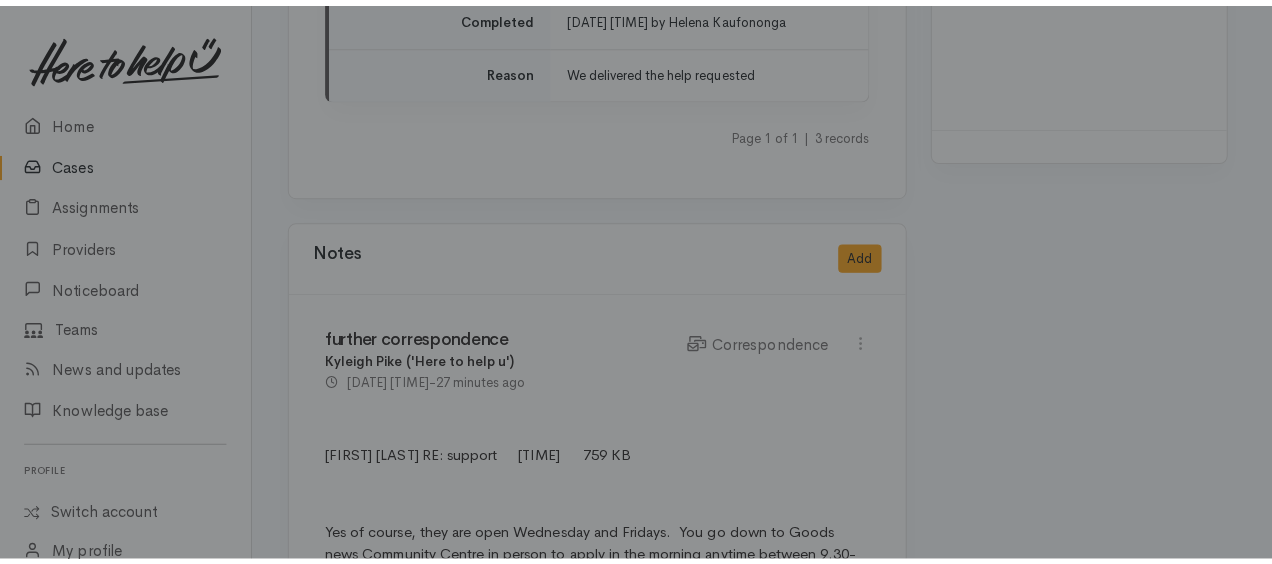 scroll, scrollTop: 0, scrollLeft: 0, axis: both 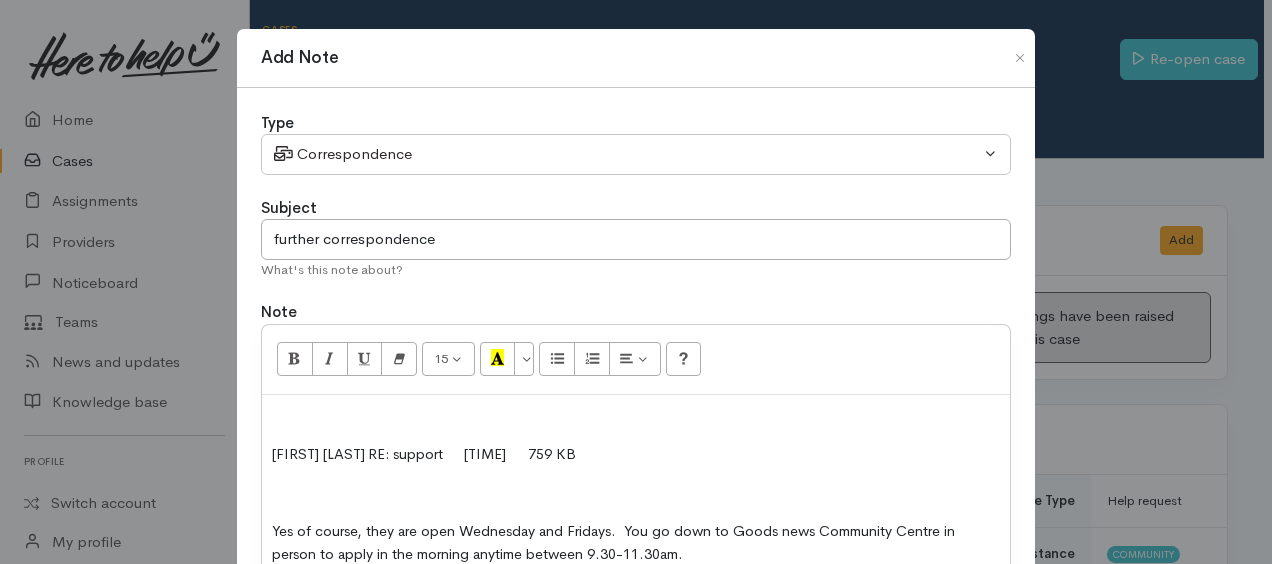 paste 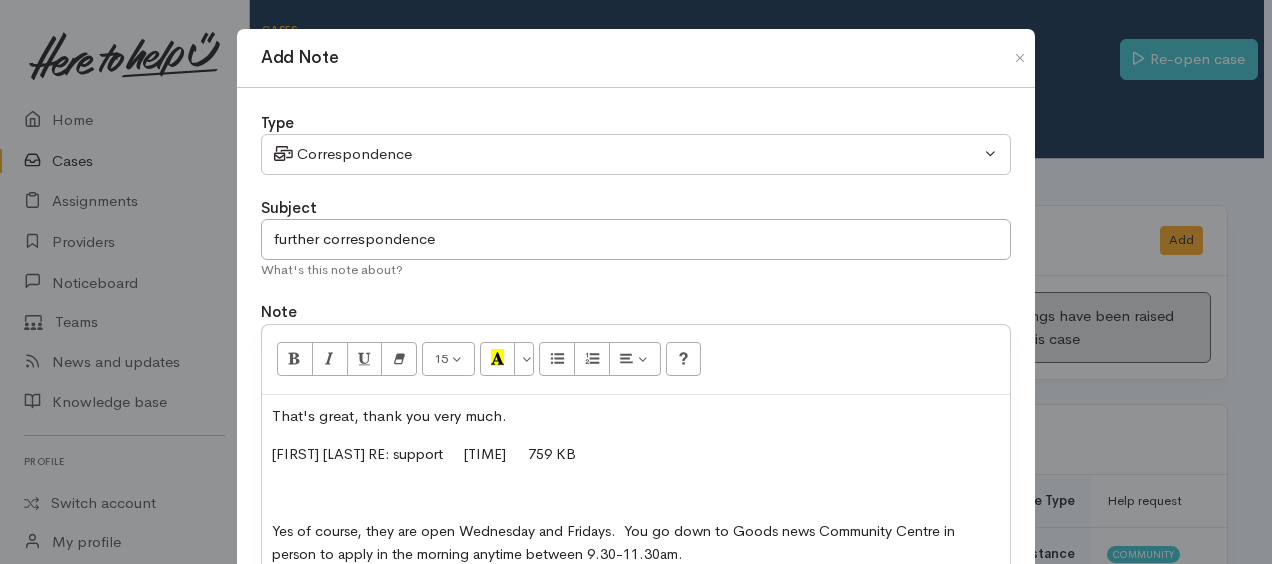 click on "That's
great, thank you very much." at bounding box center [636, 416] 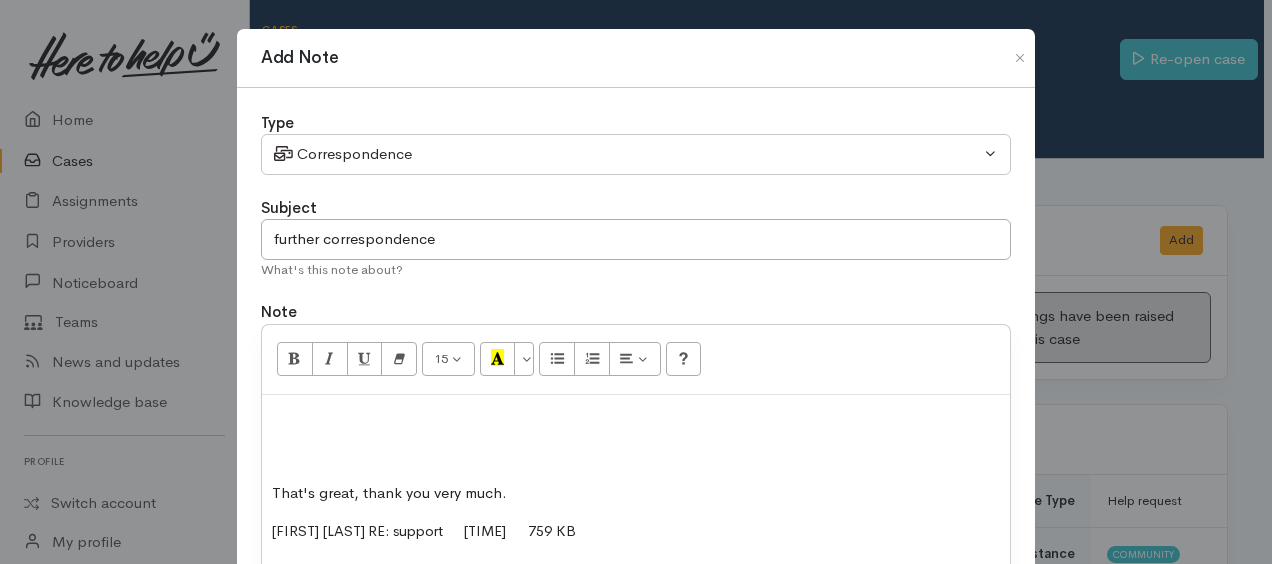 click on "That's
great, thank you very much. Lakshmi Priya 	 RE: support 	 2:42 pm 	 759 KB 		 Yes of course, they are open
Wednesday and Fridays.  You go down to Goods news Community Centre in
person to apply in the morning anytime between 9.30-11.30am.      Here is a link to their
foodbank details on their Facebook page.   We
are pleased to be able to... - Good News Community Centre | Facebook   Regards Kyleigh   From:  Lakshmi Priya < lakshmipriyamv123@gmail.com >
Sent:  Friday, August 8, 2025 12:58 PM
To:  Waikato Here To Help U < waikato@heretohelpu.nz >
Subject:  Re: support CAUTION:  This email originated
from outside of the organisation. Hi,  I had class today, so I couldn't make it. Can you tell me
when I can go there another day?" at bounding box center (636, 794) 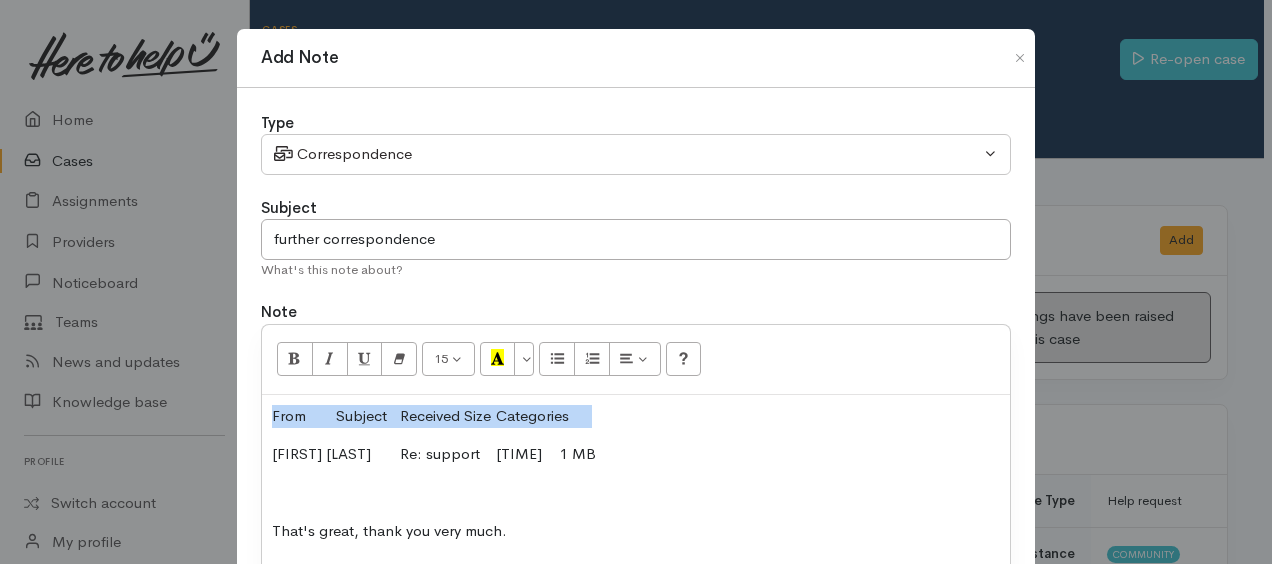 drag, startPoint x: 268, startPoint y: 410, endPoint x: 611, endPoint y: 394, distance: 343.373 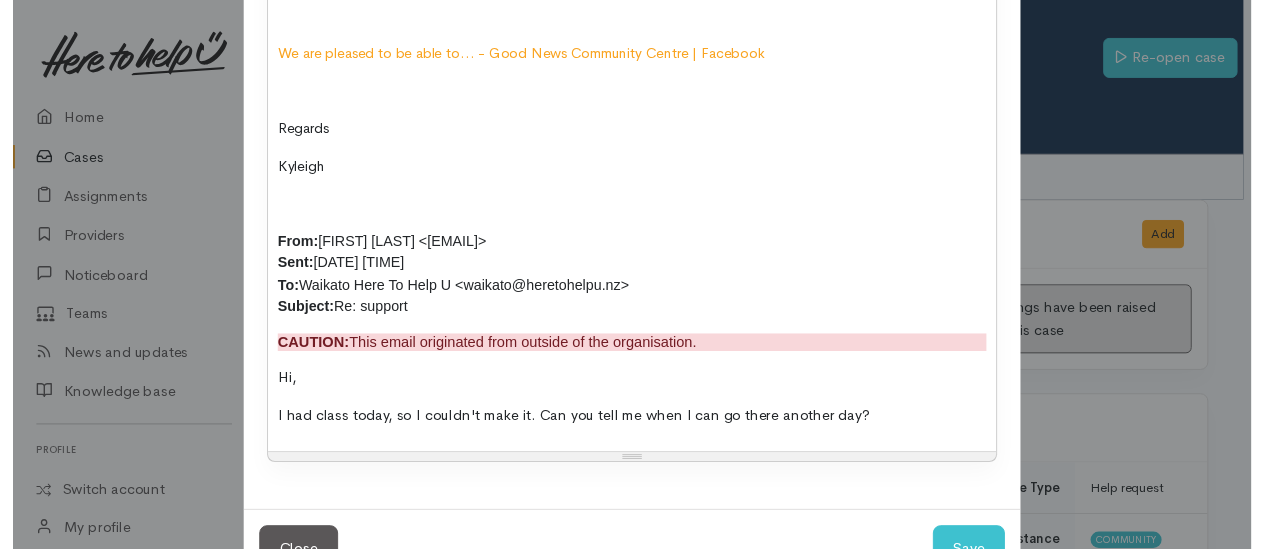 scroll, scrollTop: 835, scrollLeft: 0, axis: vertical 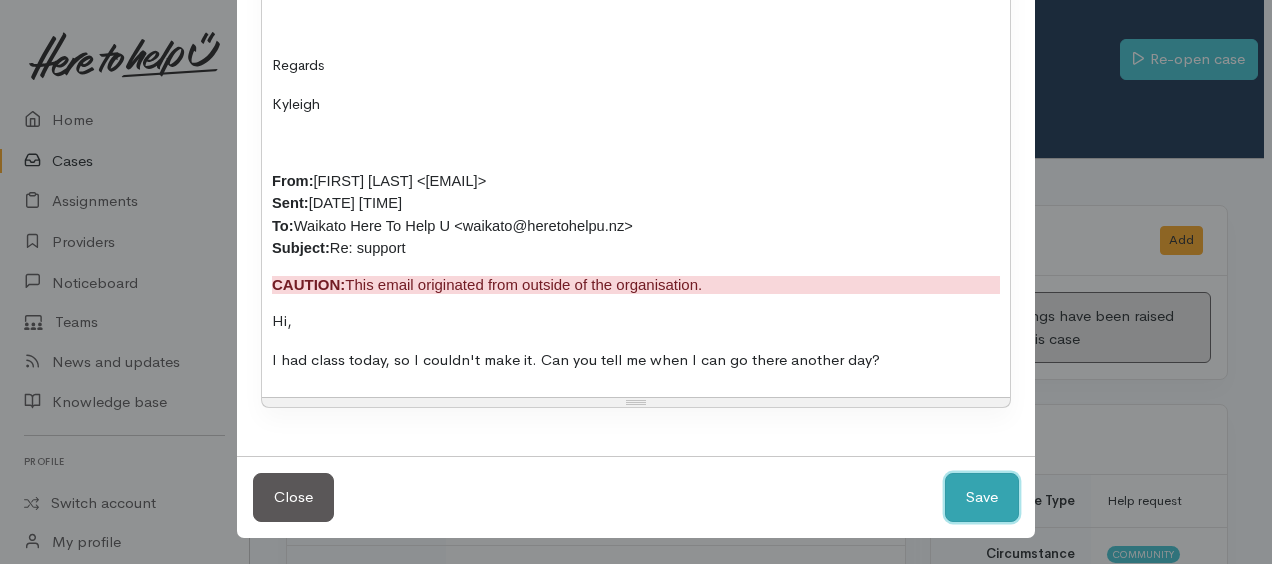 click on "Save" at bounding box center [982, 497] 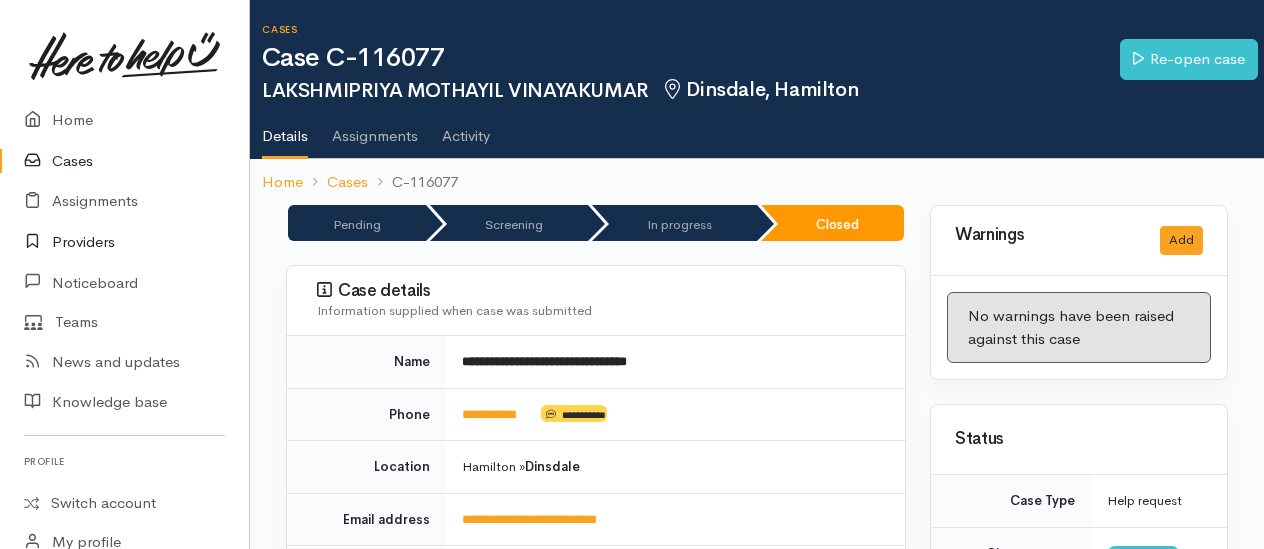 click on "Providers" at bounding box center (124, 242) 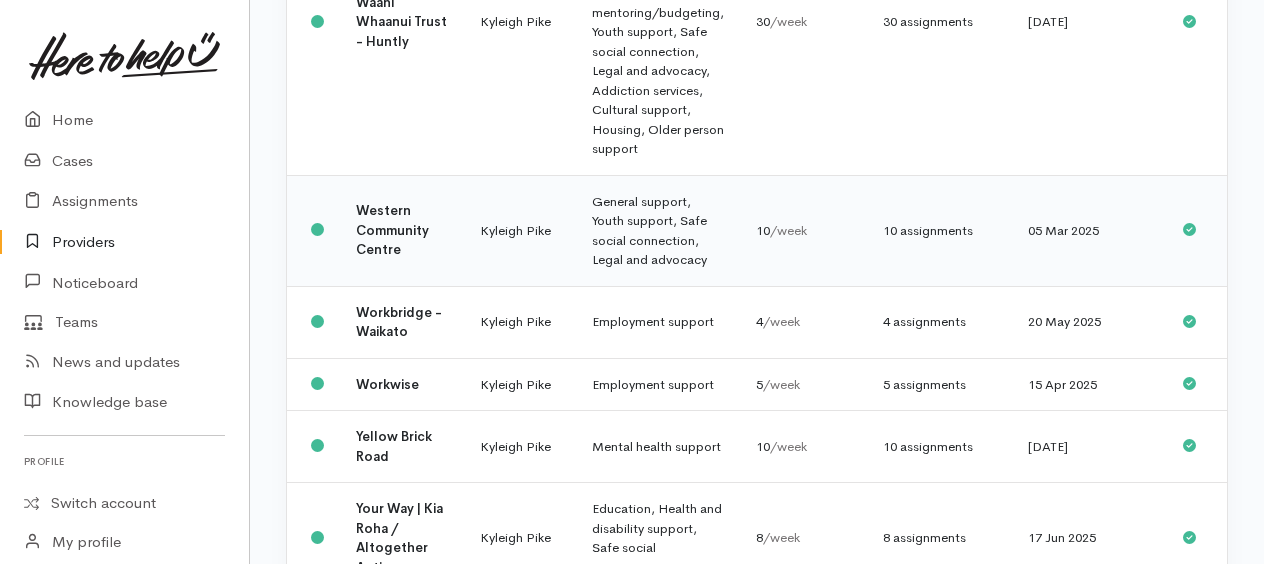 scroll, scrollTop: 4255, scrollLeft: 0, axis: vertical 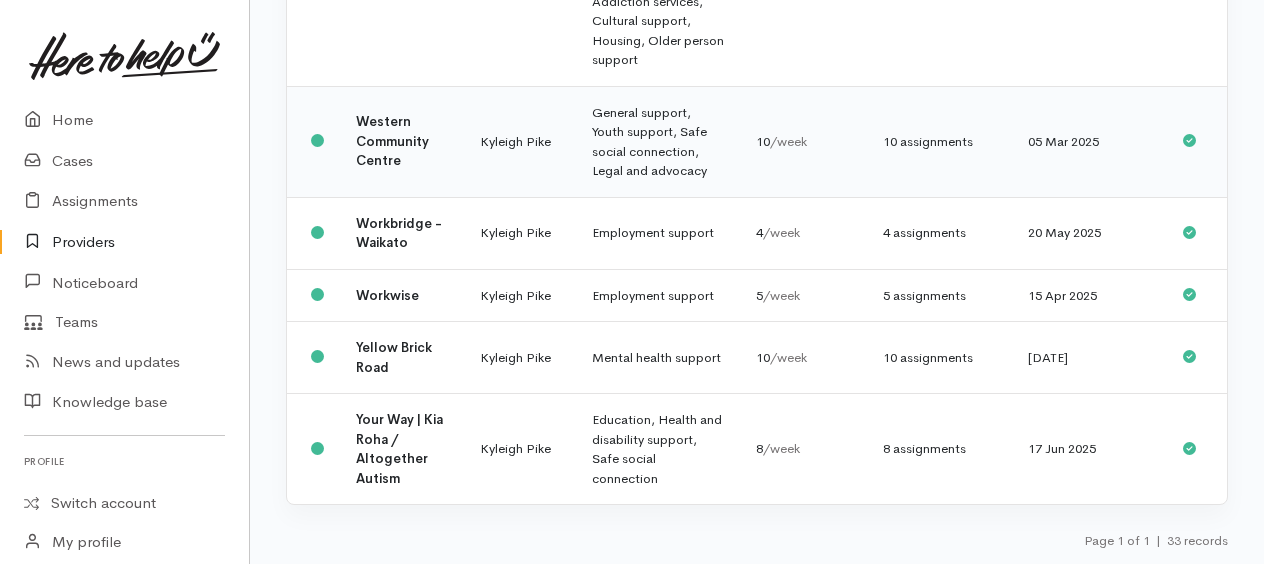 click on "Western Community Centre" at bounding box center [392, 141] 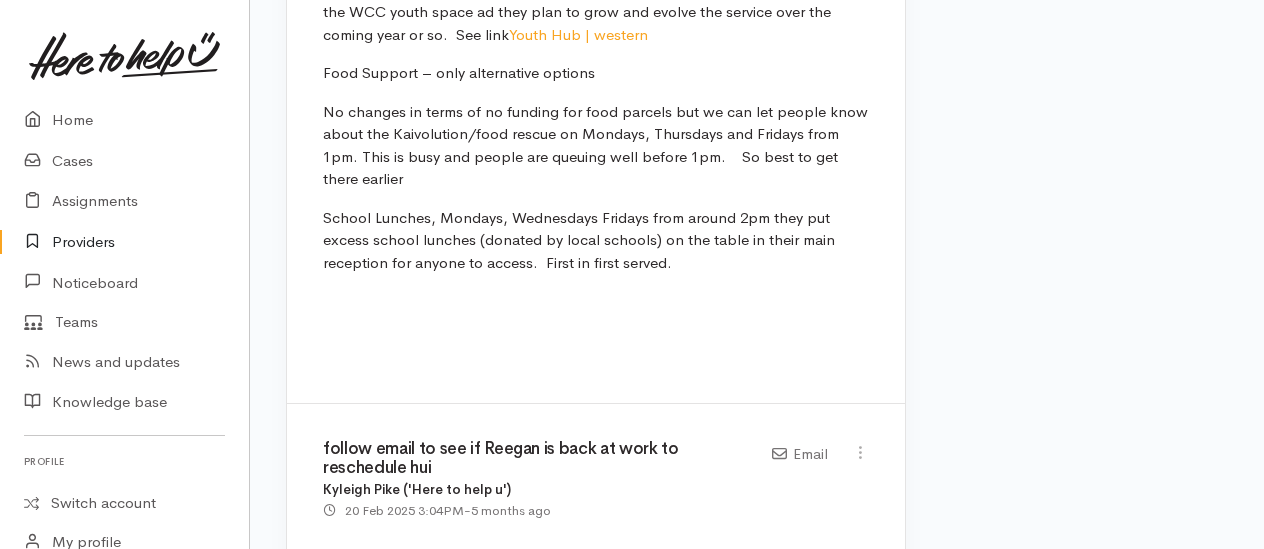 scroll, scrollTop: 3500, scrollLeft: 0, axis: vertical 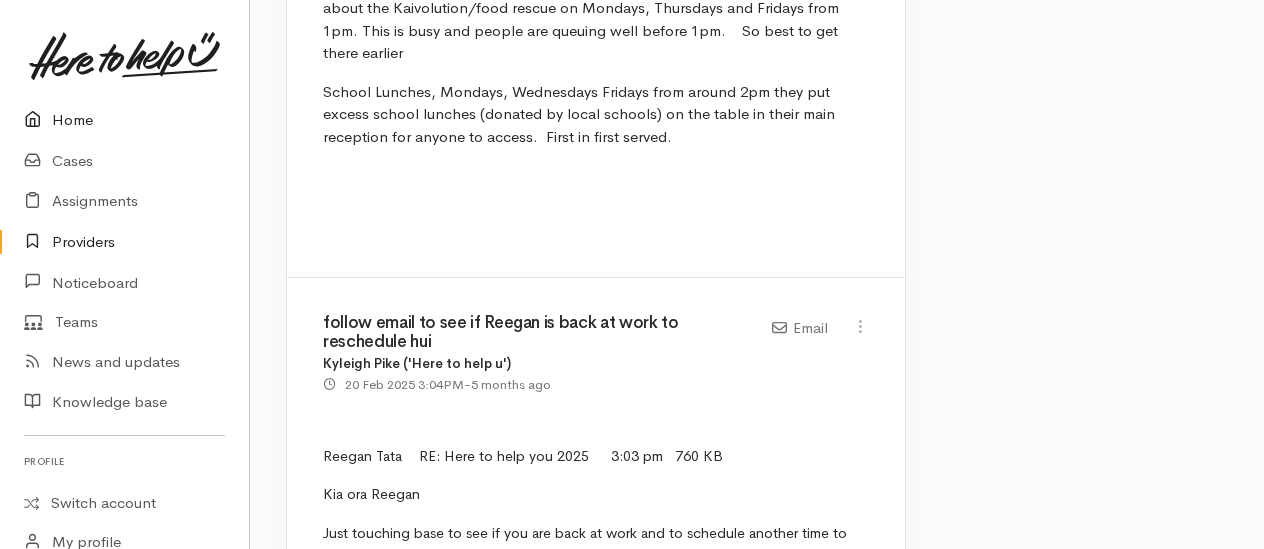 click on "Home" at bounding box center (124, 120) 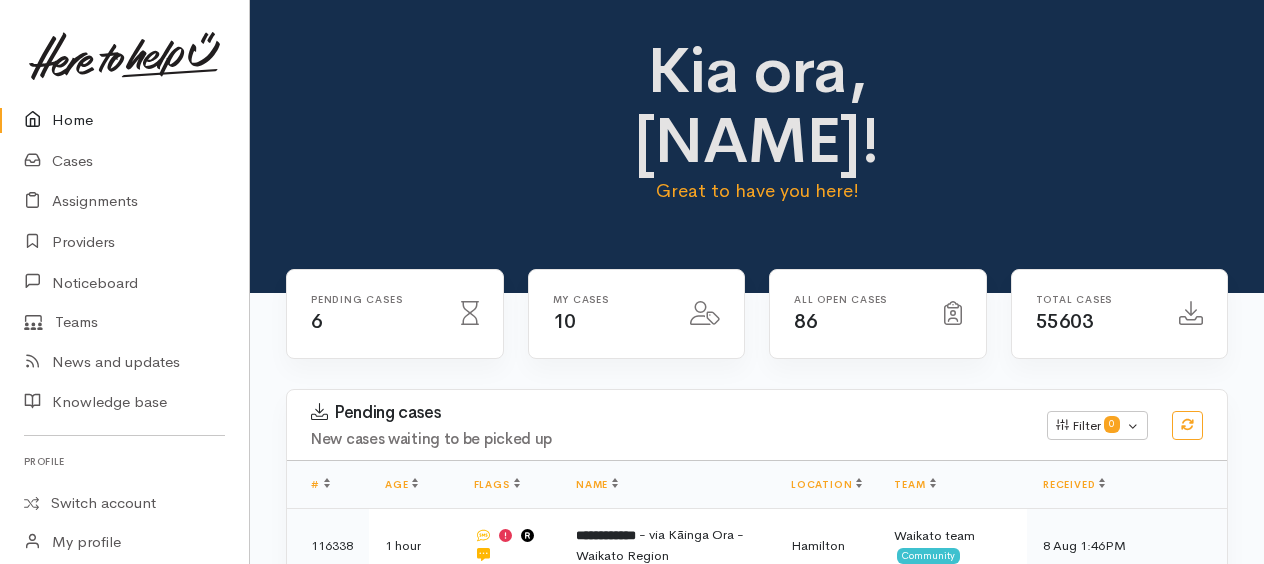 scroll, scrollTop: 0, scrollLeft: 0, axis: both 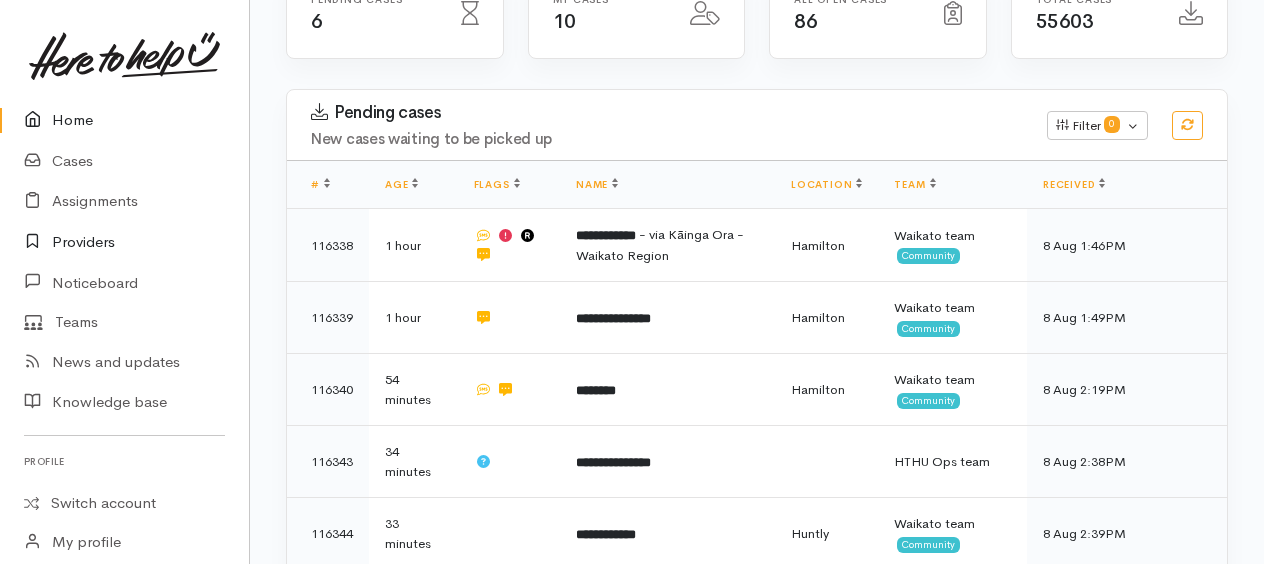 click on "Providers" at bounding box center (124, 242) 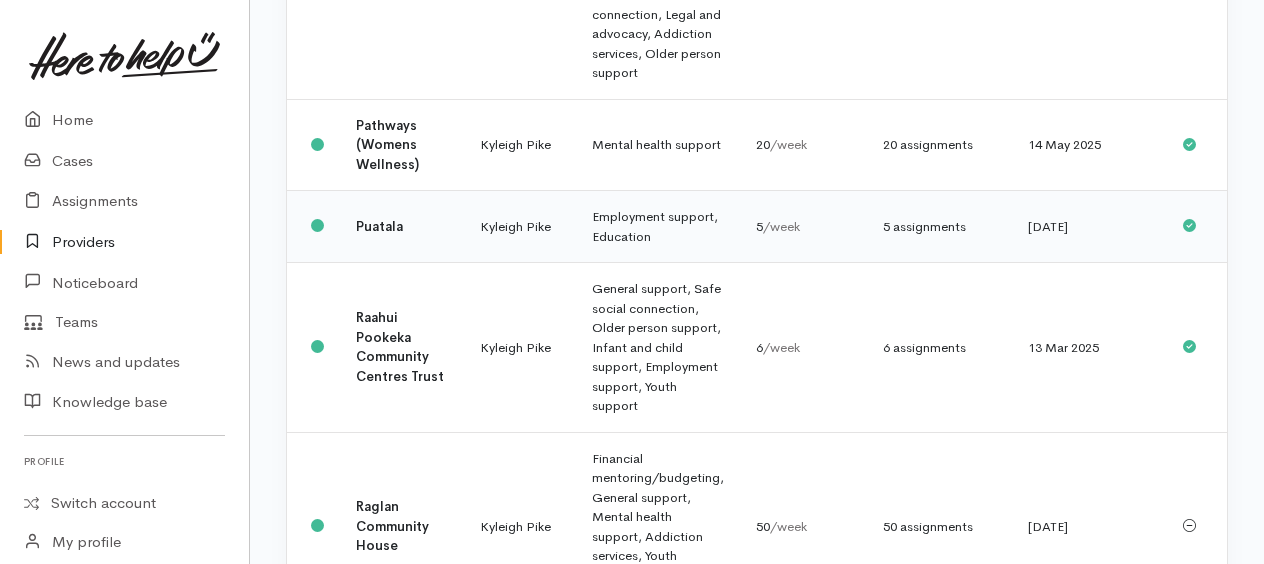 scroll, scrollTop: 1555, scrollLeft: 0, axis: vertical 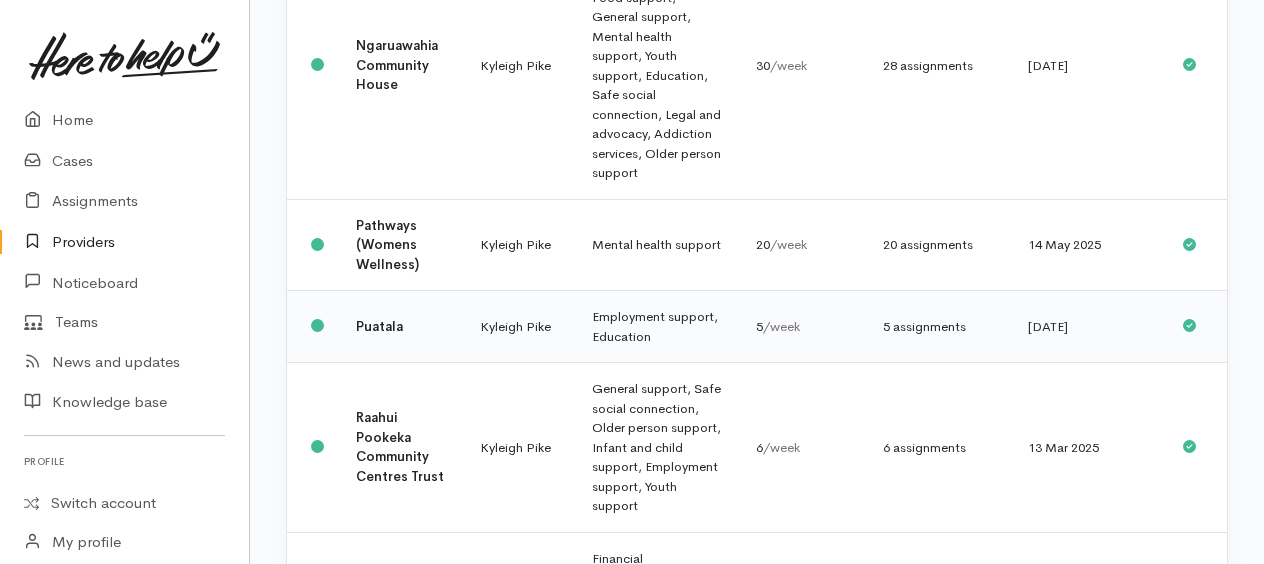 click on "Puatala" at bounding box center (379, 326) 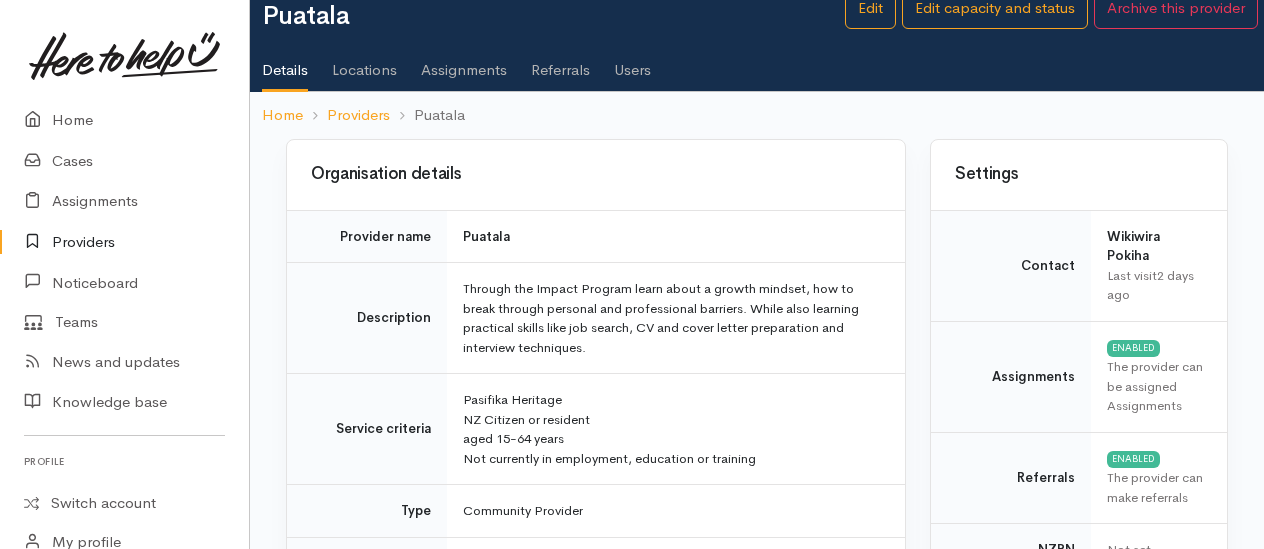 scroll, scrollTop: 0, scrollLeft: 0, axis: both 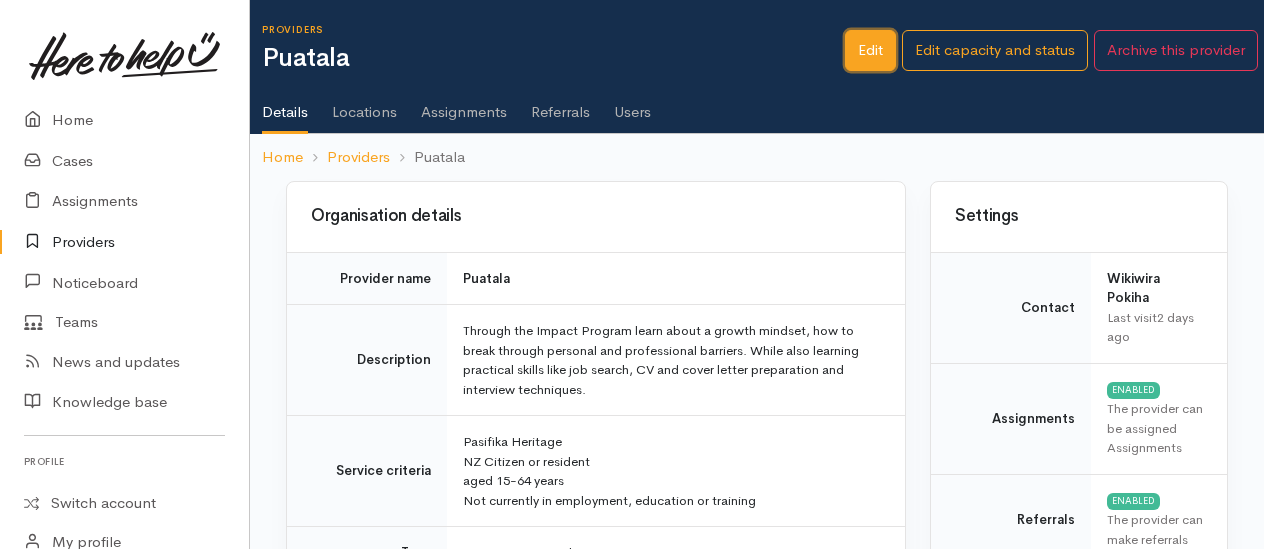 click on "Edit" at bounding box center (870, 50) 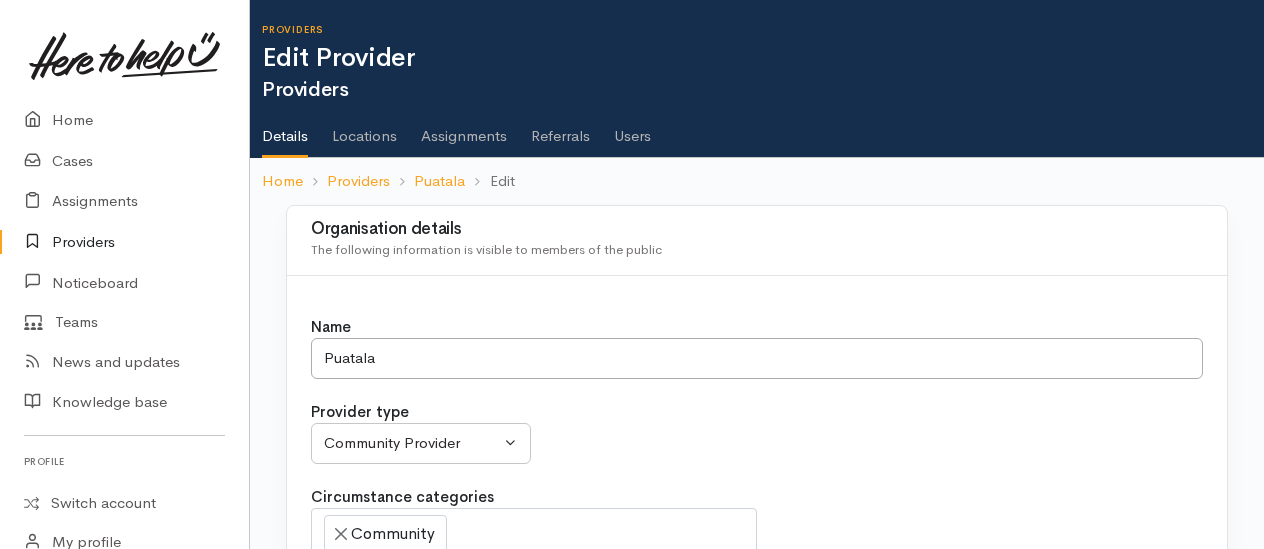 scroll, scrollTop: 0, scrollLeft: 0, axis: both 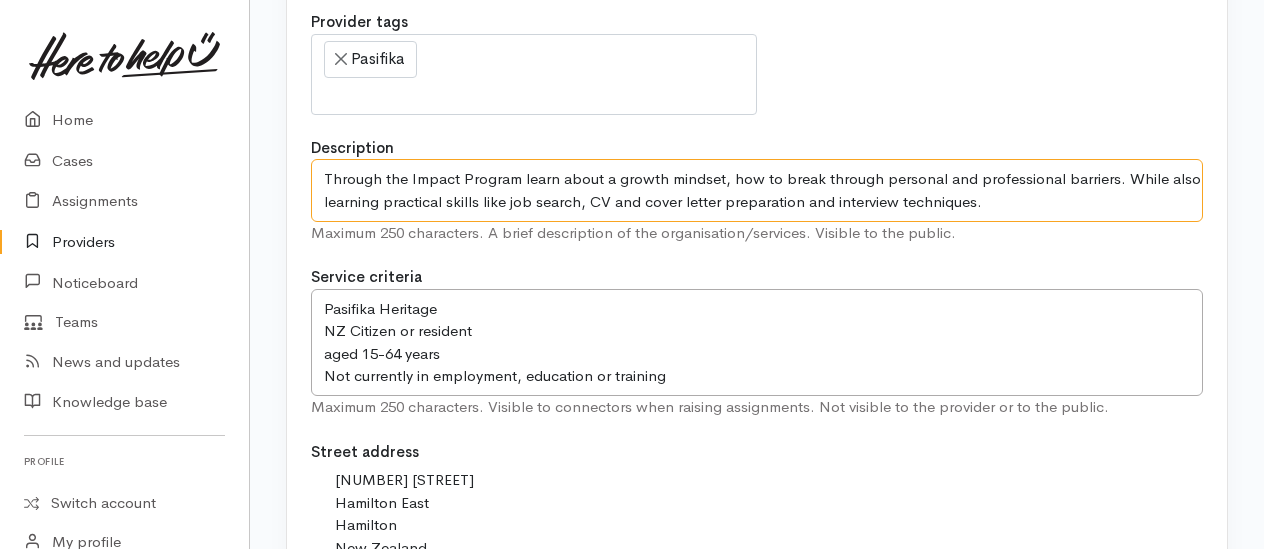 click on "Through the Impact Program learn about a growth mindset, how to break through personal and professional barriers. While also learning practical skills like job search, CV and cover letter preparation and interview techniques." at bounding box center (757, 190) 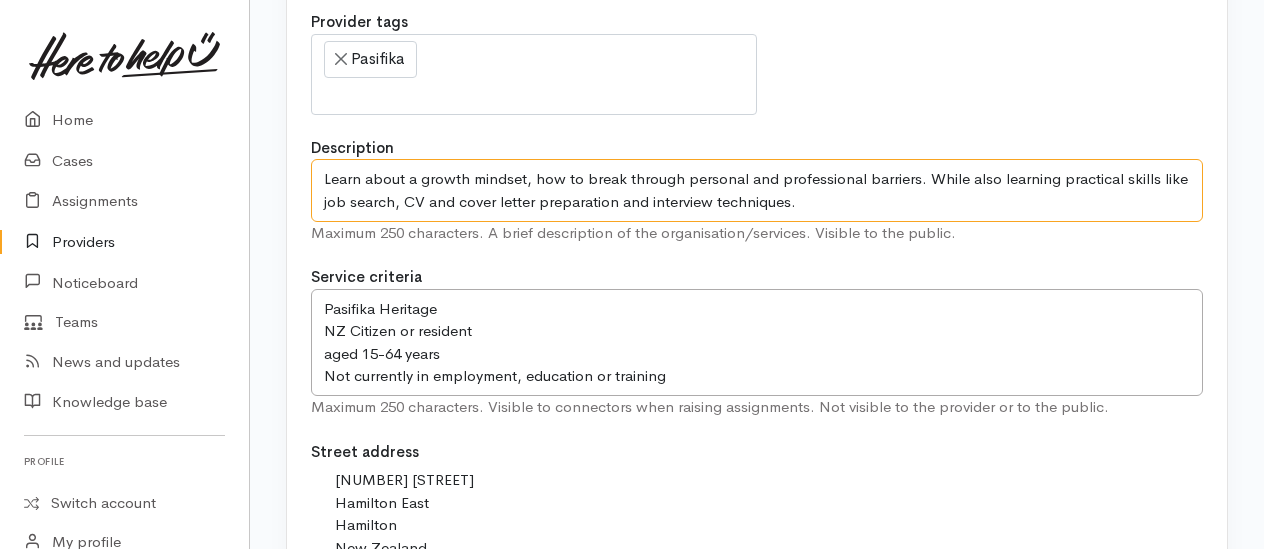 click on "Through the Impact Program learn about a growth mindset, how to break through personal and professional barriers. While also learning practical skills like job search, CV and cover letter preparation and interview techniques." at bounding box center (757, 190) 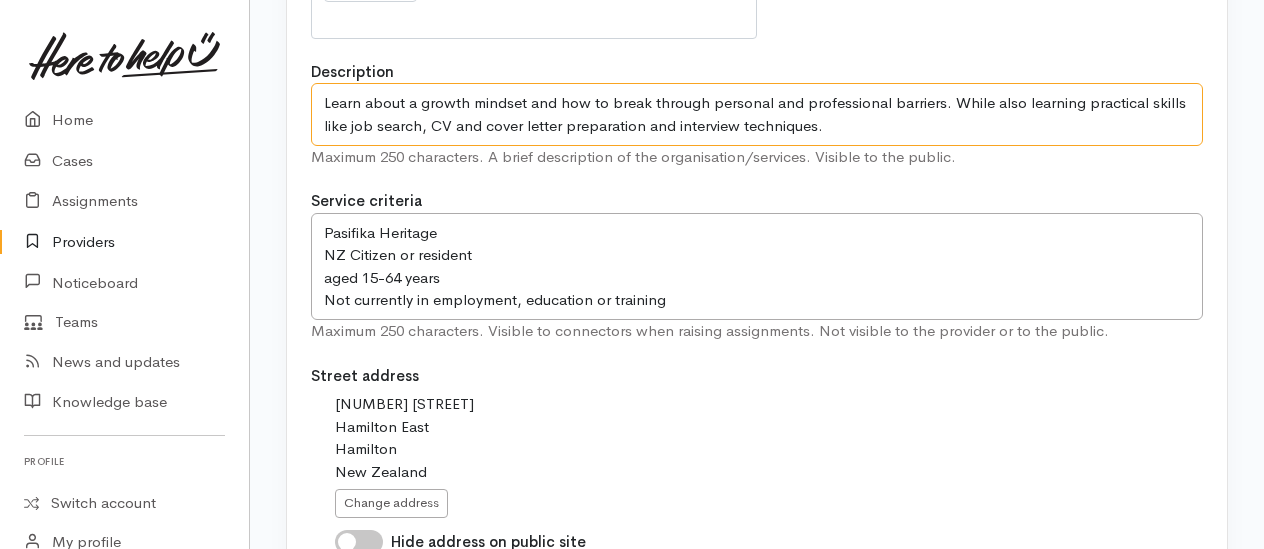 scroll, scrollTop: 700, scrollLeft: 0, axis: vertical 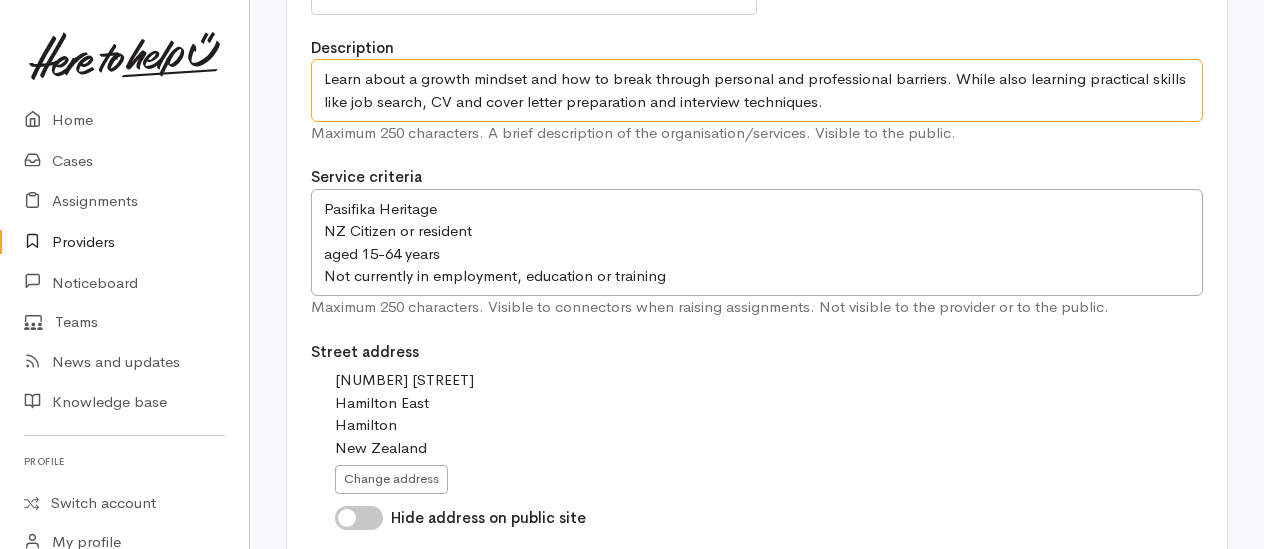 click on "Through the Impact Program learn about a growth mindset, how to break through personal and professional barriers. While also learning practical skills like job search, CV and cover letter preparation and interview techniques." at bounding box center [757, 90] 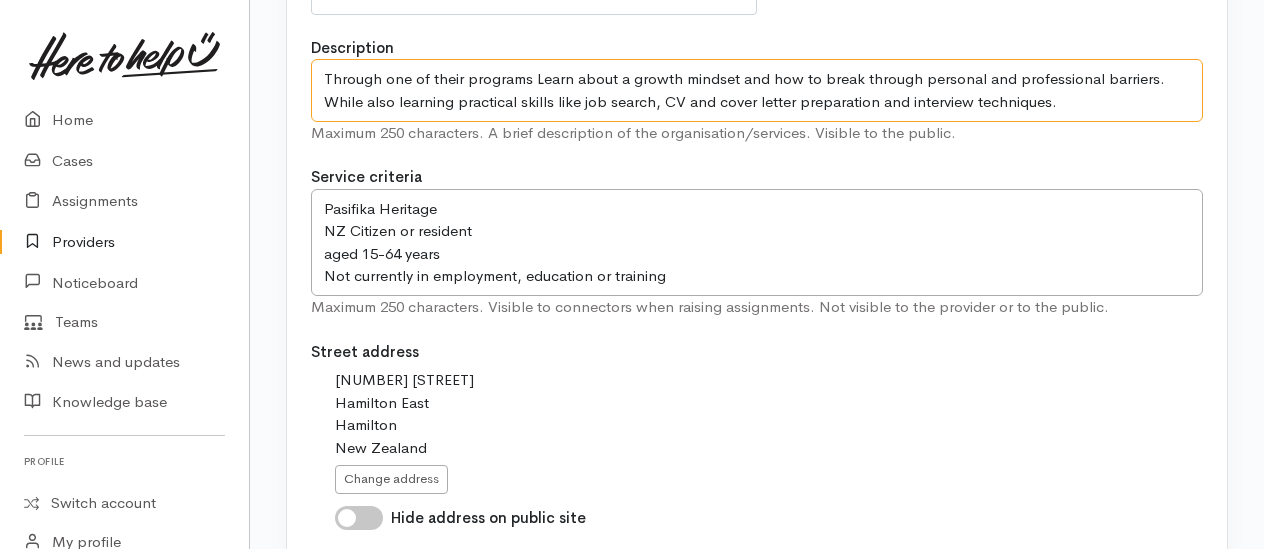 click on "Through the Impact Program learn about a growth mindset, how to break through personal and professional barriers. While also learning practical skills like job search, CV and cover letter preparation and interview techniques." at bounding box center (757, 90) 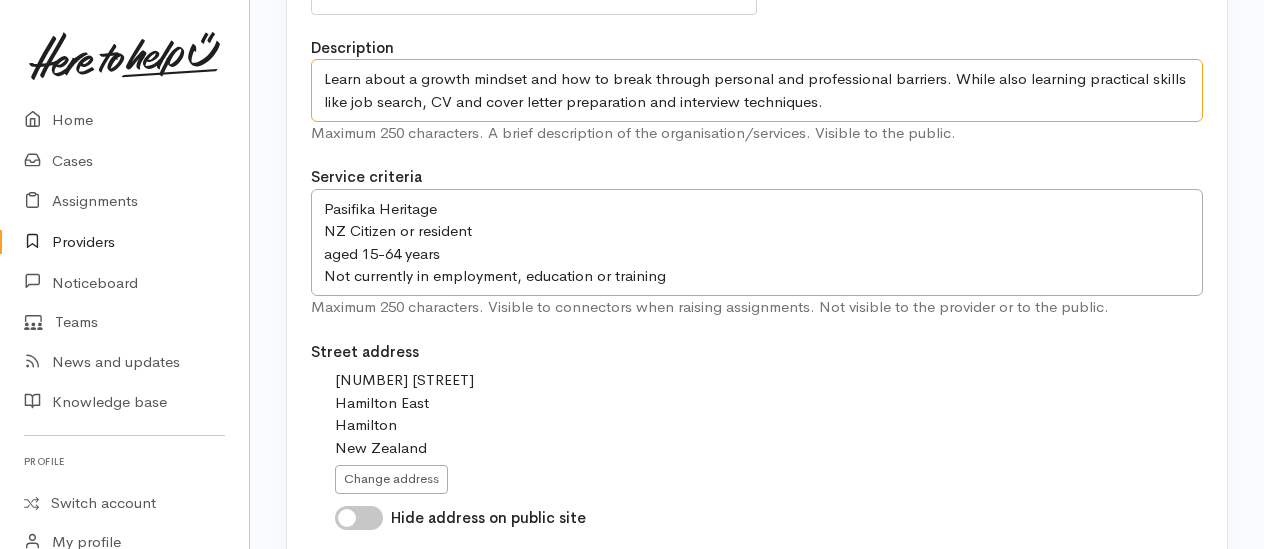 click on "Through the Impact Program learn about a growth mindset, how to break through personal and professional barriers. While also learning practical skills like job search, CV and cover letter preparation and interview techniques." at bounding box center [757, 90] 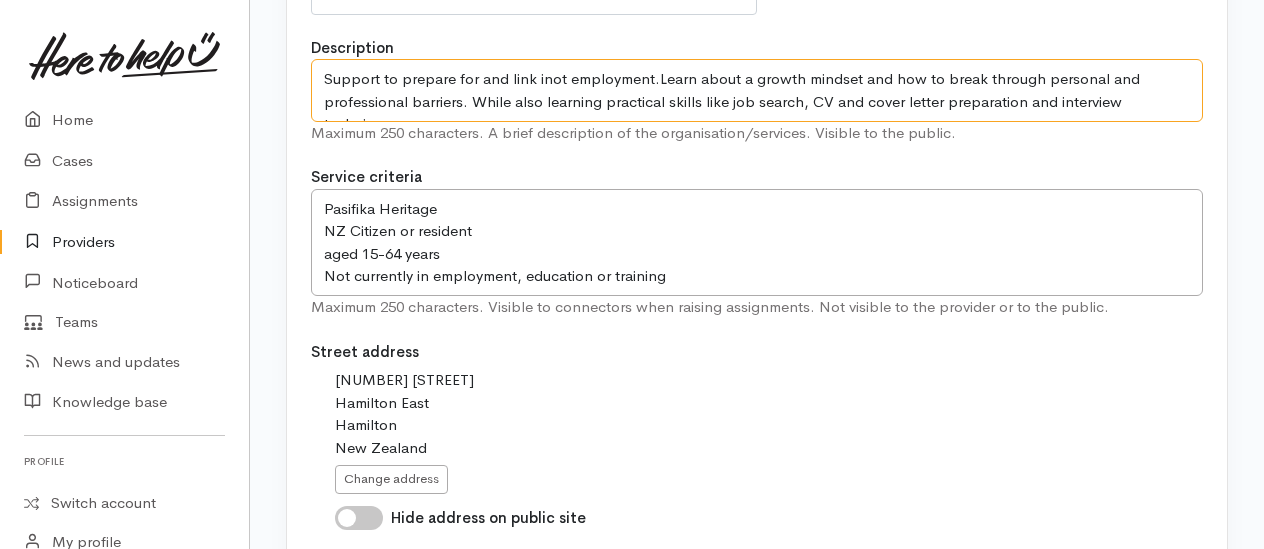 click on "Through the Impact Program learn about a growth mindset, how to break through personal and professional barriers. While also learning practical skills like job search, CV and cover letter preparation and interview techniques." at bounding box center [757, 90] 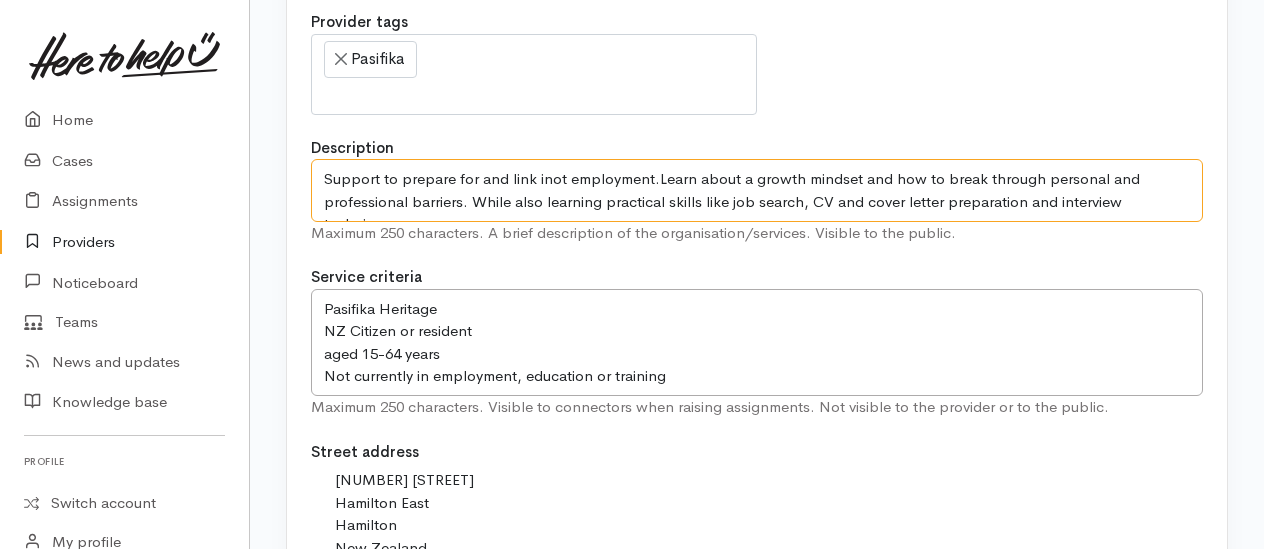 scroll, scrollTop: 700, scrollLeft: 0, axis: vertical 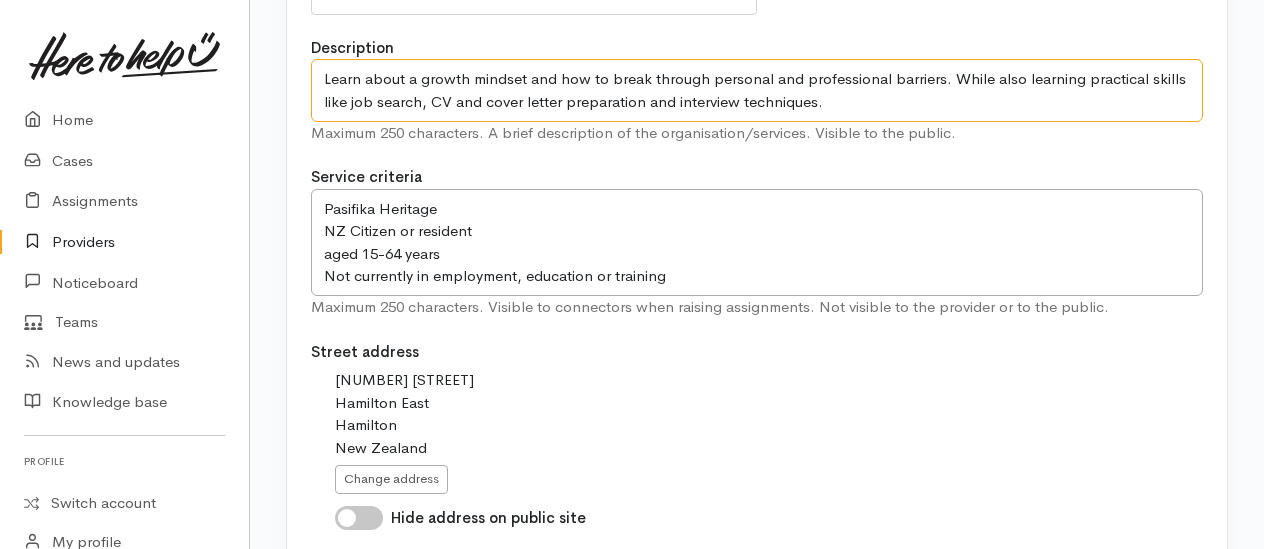 click on "Through the Impact Program learn about a growth mindset, how to break through personal and professional barriers. While also learning practical skills like job search, CV and cover letter preparation and interview techniques." at bounding box center [757, 90] 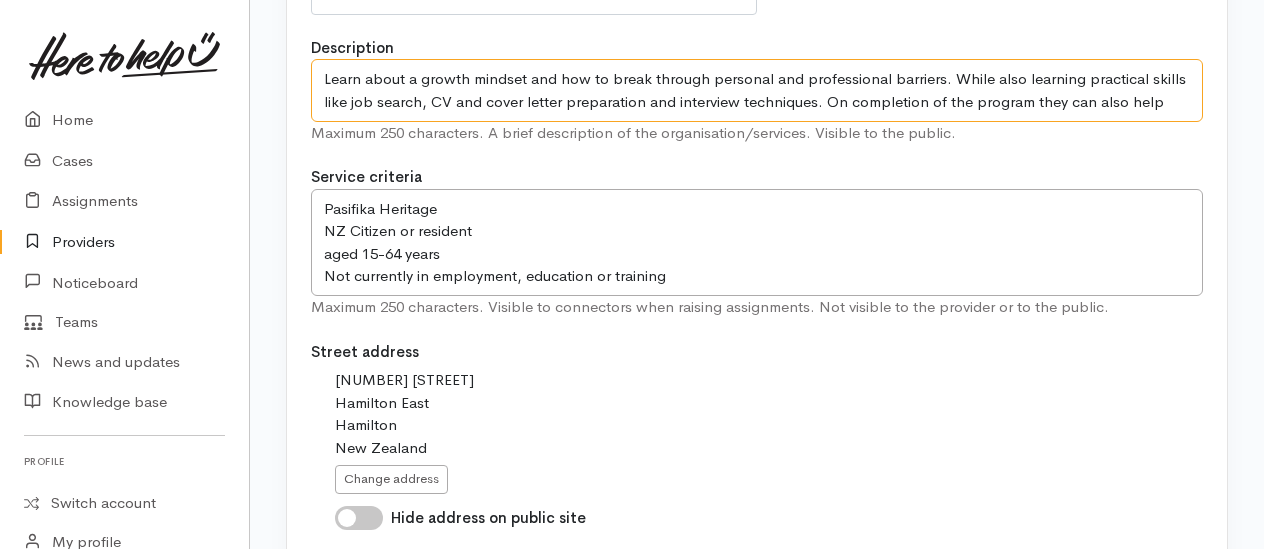 click on "Through the Impact Program learn about a growth mindset, how to break through personal and professional barriers. While also learning practical skills like job search, CV and cover letter preparation and interview techniques." at bounding box center (757, 90) 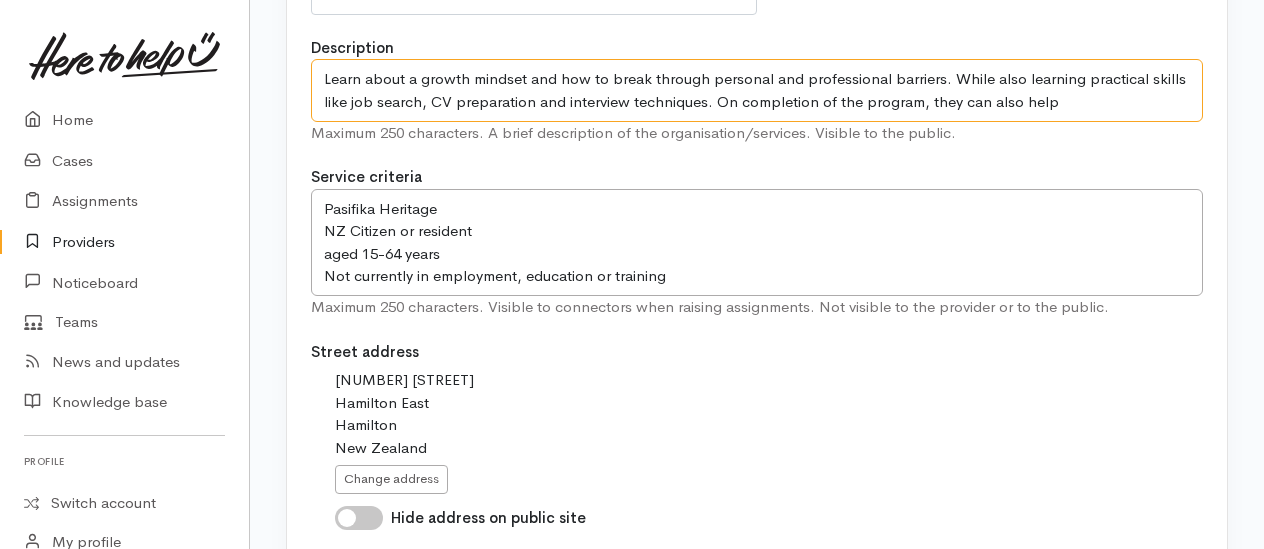 click on "Through the Impact Program learn about a growth mindset, how to break through personal and professional barriers. While also learning practical skills like job search, CV and cover letter preparation and interview techniques." at bounding box center (757, 90) 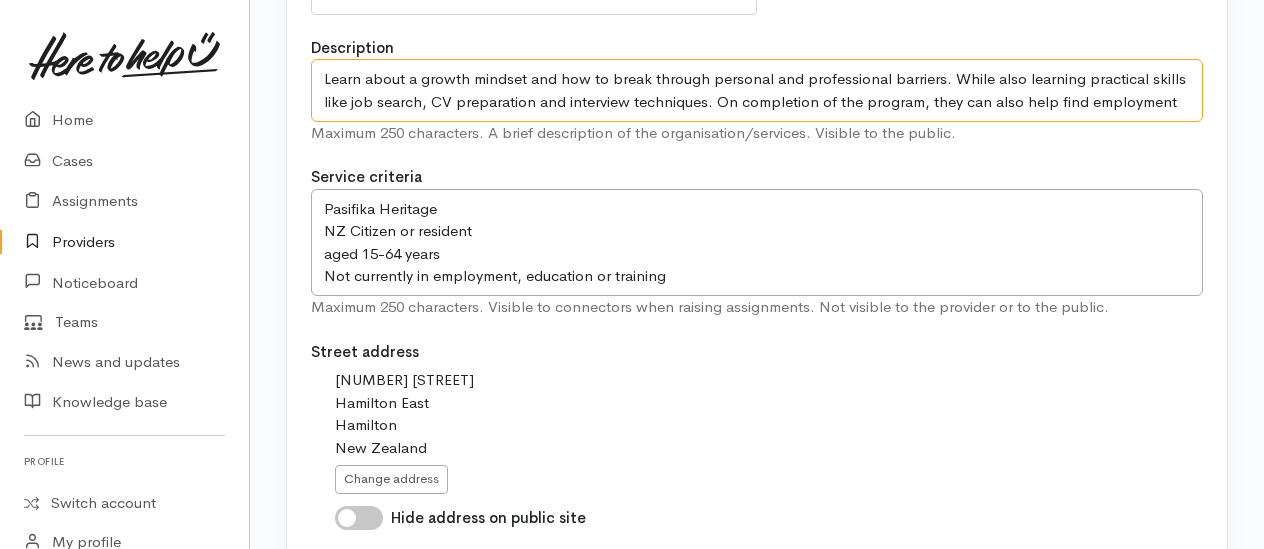 click on "Through the Impact Program learn about a growth mindset, how to break through personal and professional barriers. While also learning practical skills like job search, CV and cover letter preparation and interview techniques." at bounding box center [757, 90] 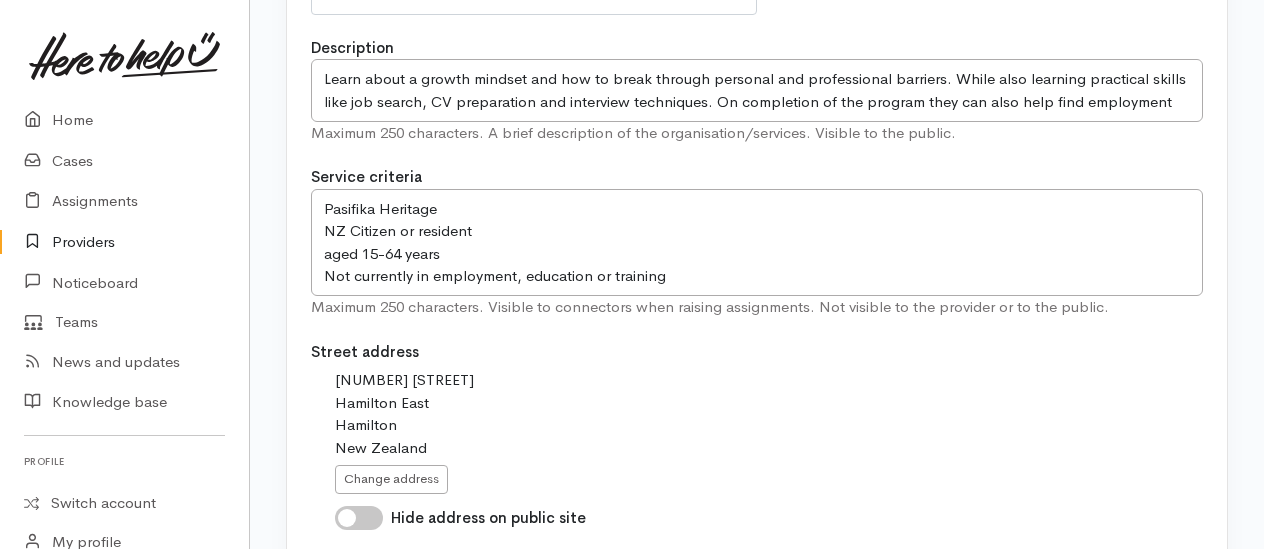 click on "Maximum 250 characters. A brief description of the organisation/services. Visible to the public." at bounding box center [757, 133] 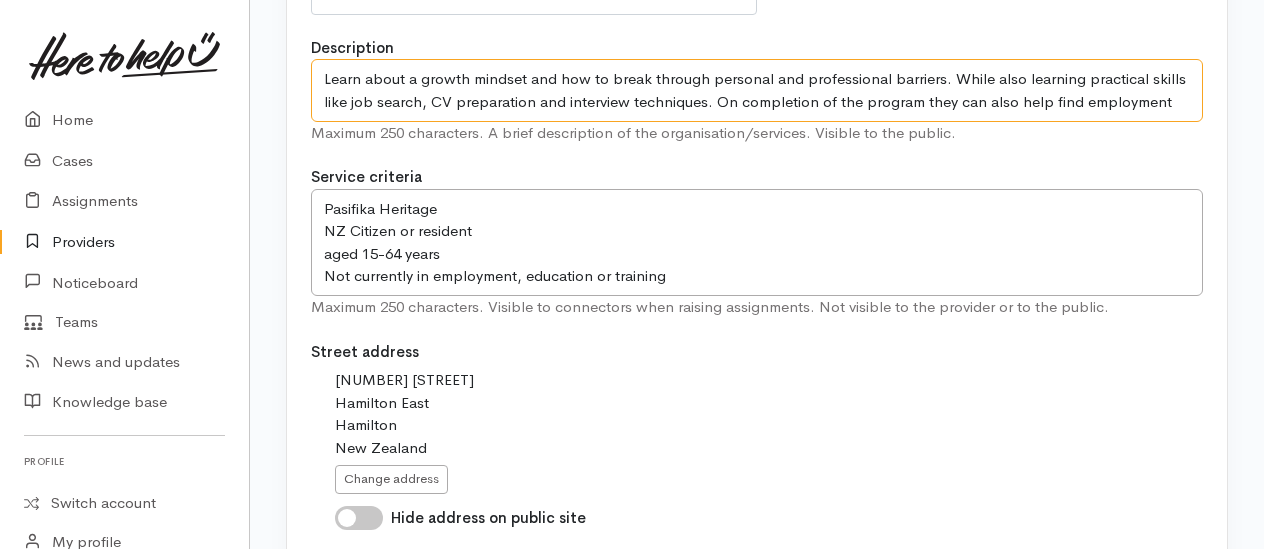 click on "Through the Impact Program learn about a growth mindset, how to break through personal and professional barriers. While also learning practical skills like job search, CV and cover letter preparation and interview techniques." at bounding box center [757, 90] 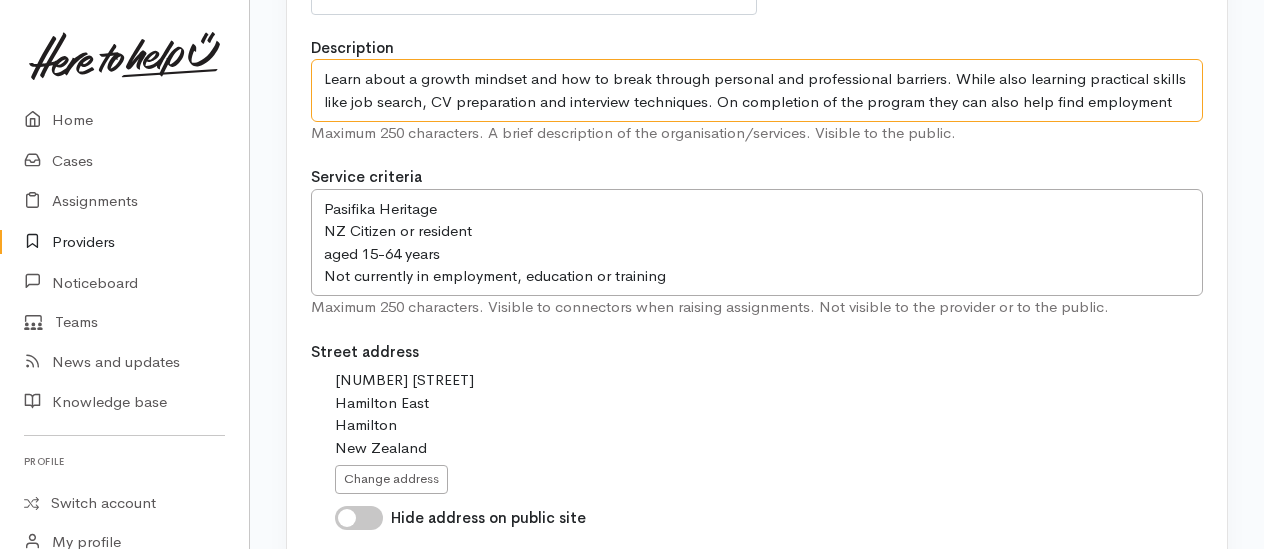 click on "Through the Impact Program learn about a growth mindset, how to break through personal and professional barriers. While also learning practical skills like job search, CV and cover letter preparation and interview techniques." at bounding box center (757, 90) 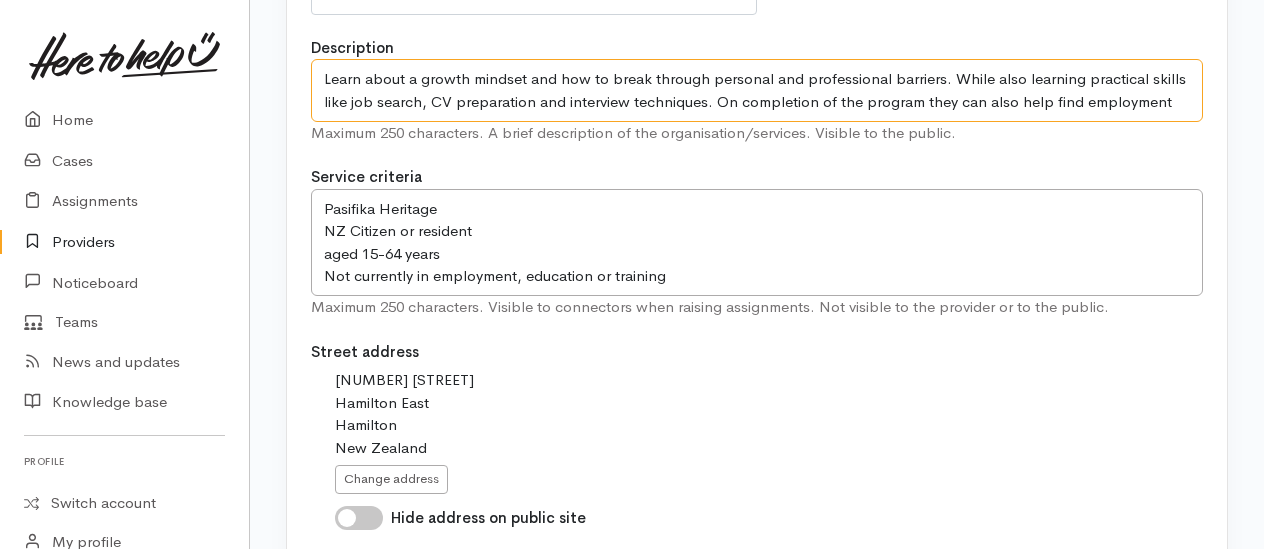 click on "Through the Impact Program learn about a growth mindset, how to break through personal and professional barriers. While also learning practical skills like job search, CV and cover letter preparation and interview techniques." at bounding box center (757, 90) 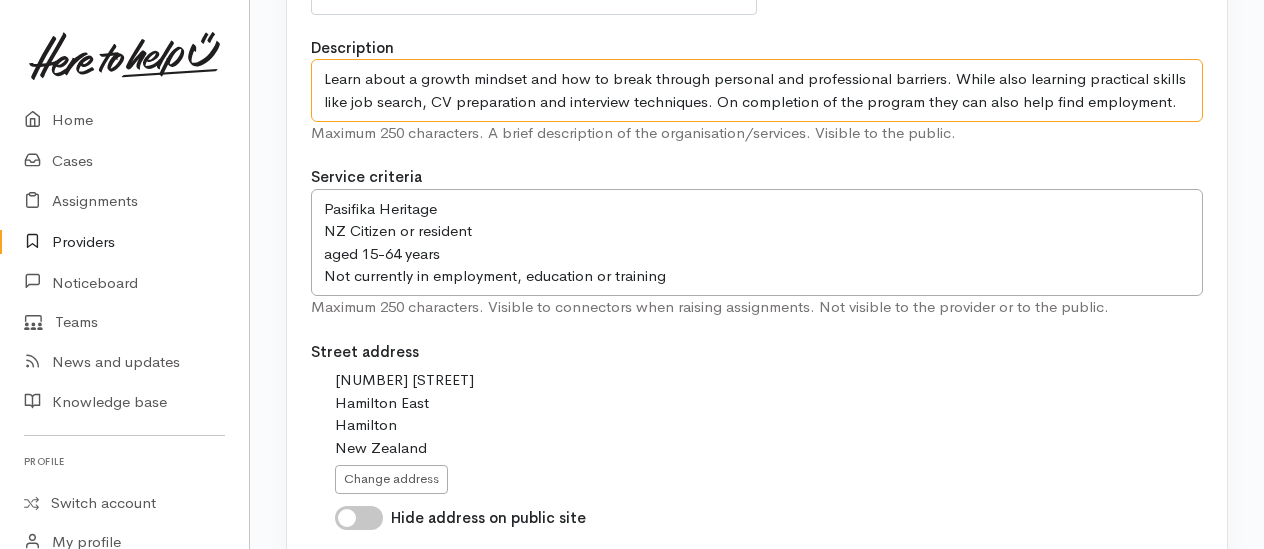 drag, startPoint x: 1018, startPoint y: 97, endPoint x: 1031, endPoint y: 86, distance: 17.029387 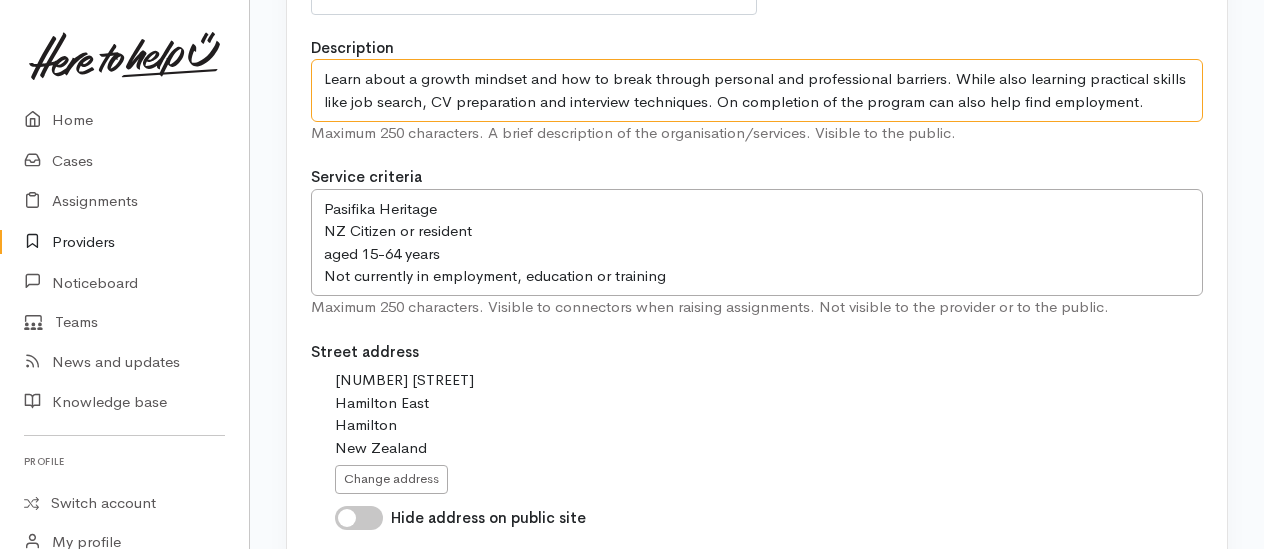 click on "Through the Impact Program learn about a growth mindset, how to break through personal and professional barriers. While also learning practical skills like job search, CV and cover letter preparation and interview techniques." at bounding box center [757, 90] 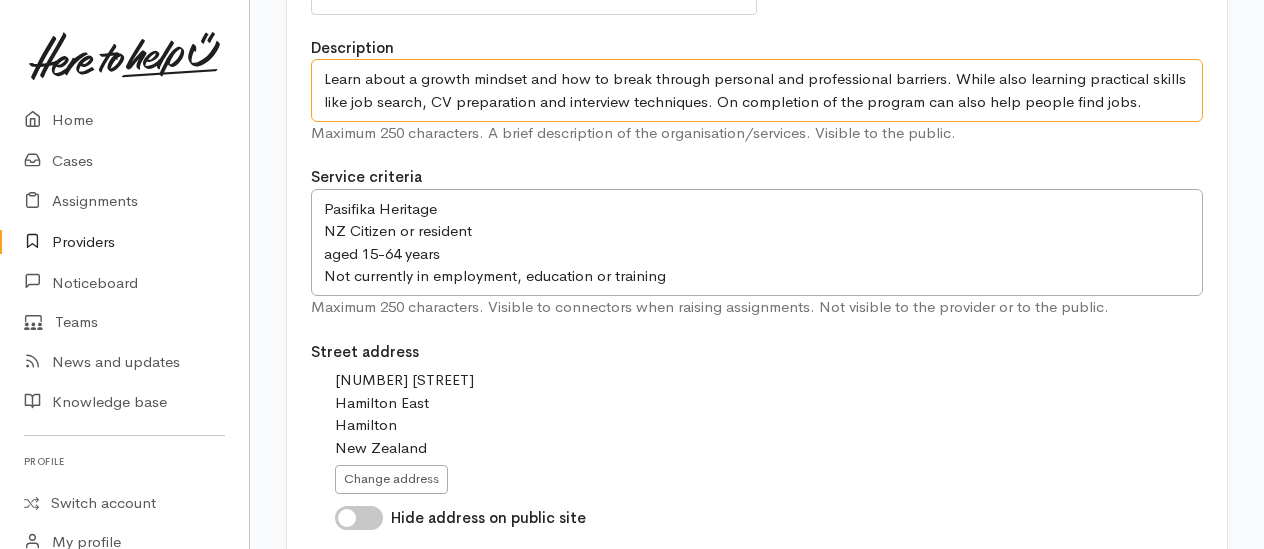 click on "Through the Impact Program learn about a growth mindset, how to break through personal and professional barriers. While also learning practical skills like job search, CV and cover letter preparation and interview techniques." at bounding box center [757, 90] 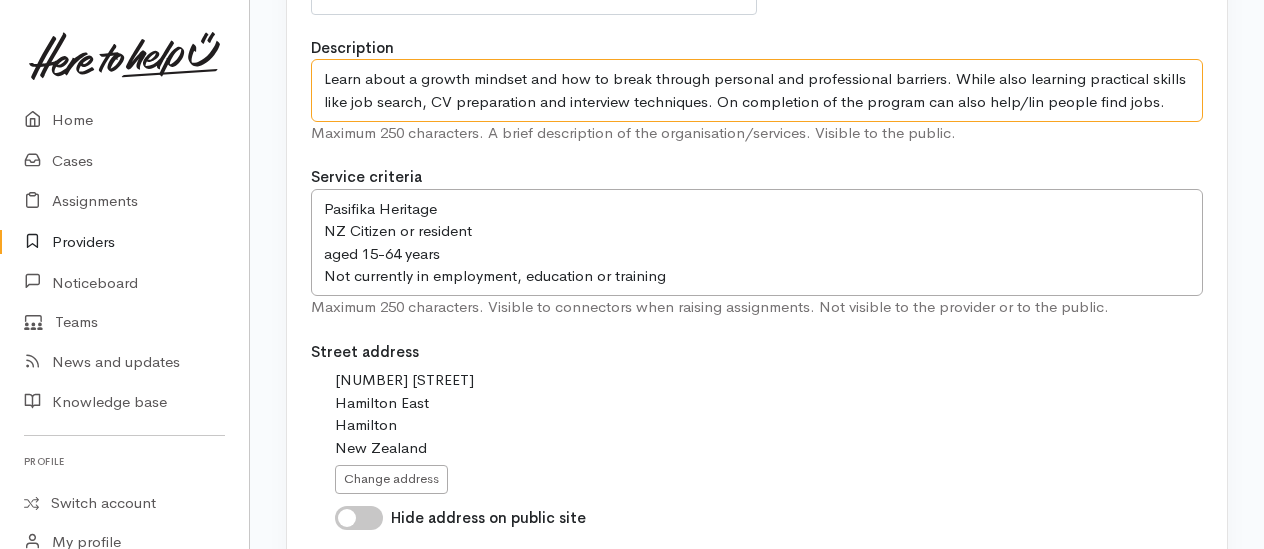 click on "Through the Impact Program learn about a growth mindset, how to break through personal and professional barriers. While also learning practical skills like job search, CV and cover letter preparation and interview techniques." at bounding box center [757, 90] 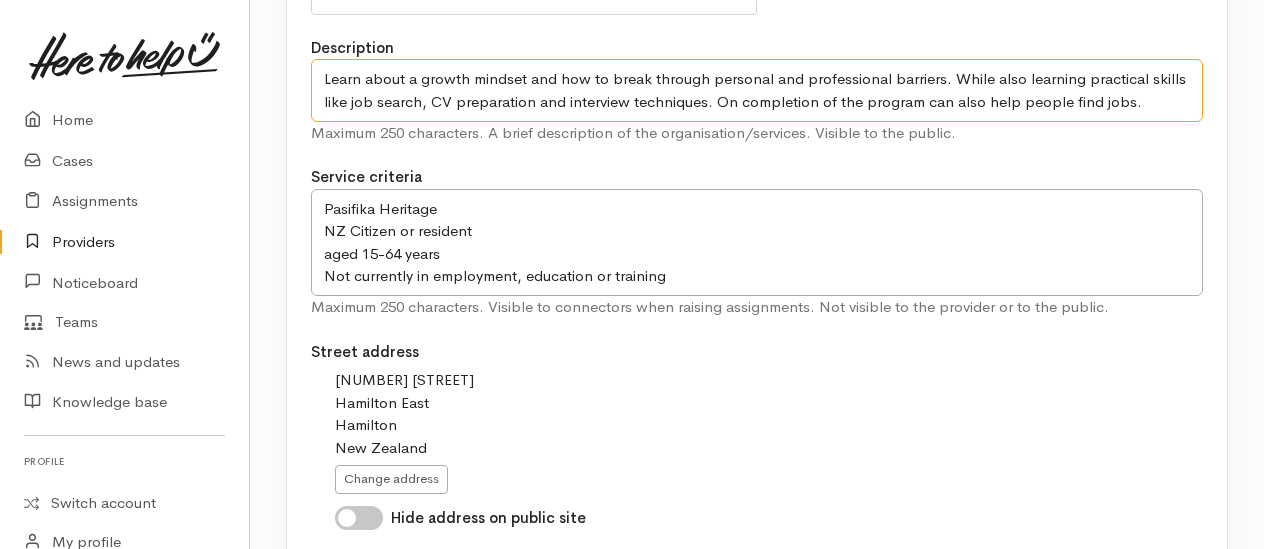 click on "Through the Impact Program learn about a growth mindset, how to break through personal and professional barriers. While also learning practical skills like job search, CV and cover letter preparation and interview techniques." at bounding box center [757, 90] 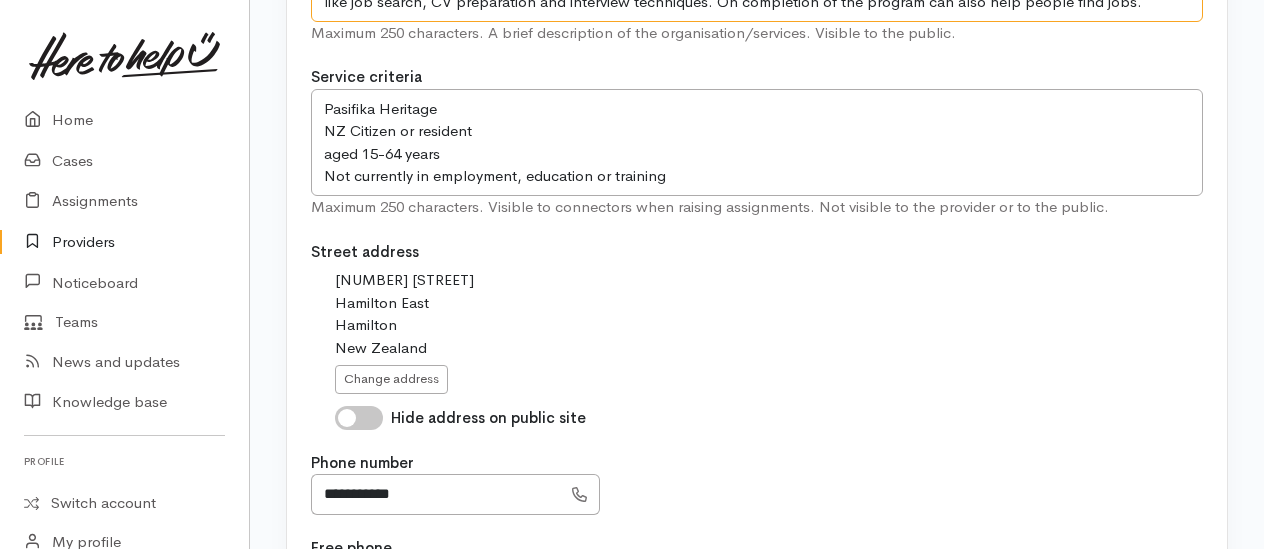 type on "Learn about a growth mindset and how to break through personal and professional barriers. While also learning practical skills like job search, CV preparation and interview techniques. On completion of the program can also help people find jobs." 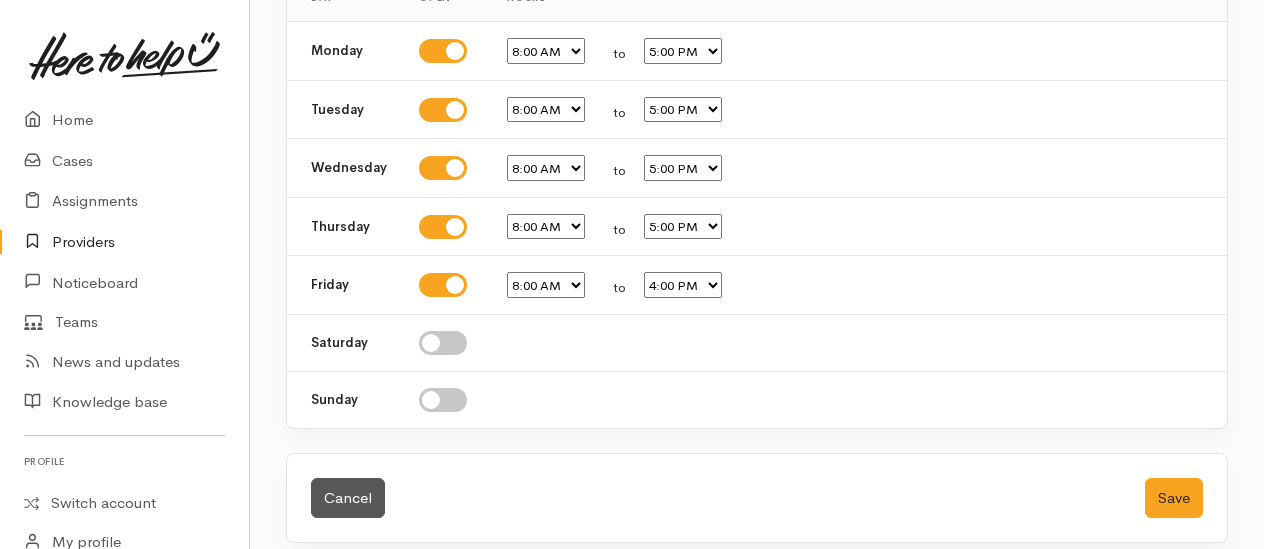 scroll, scrollTop: 3802, scrollLeft: 0, axis: vertical 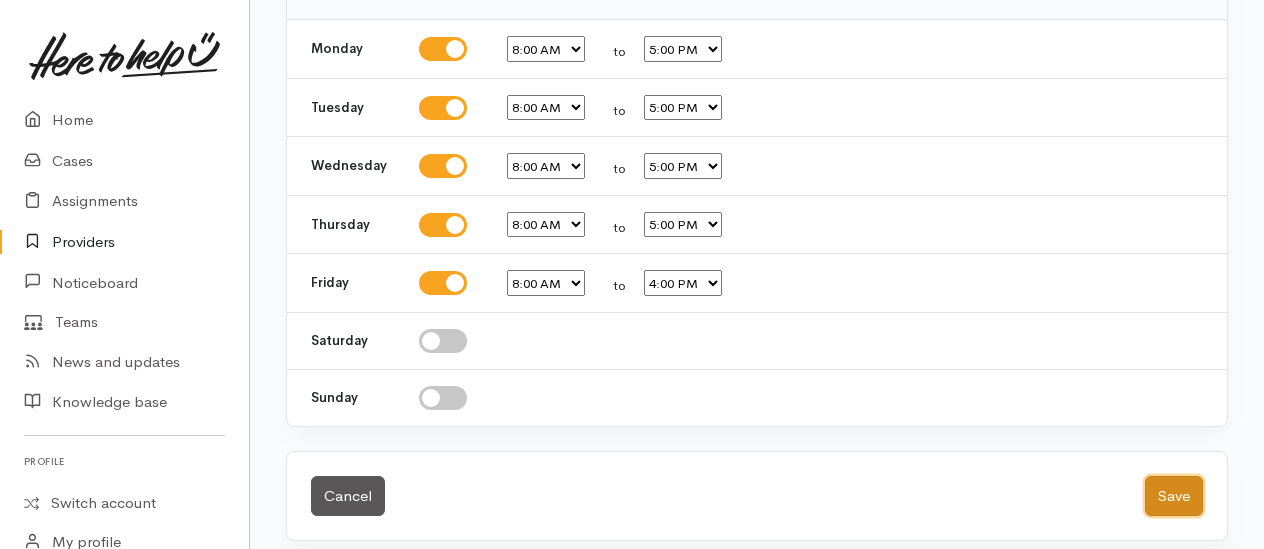 click on "Save" at bounding box center (1174, 496) 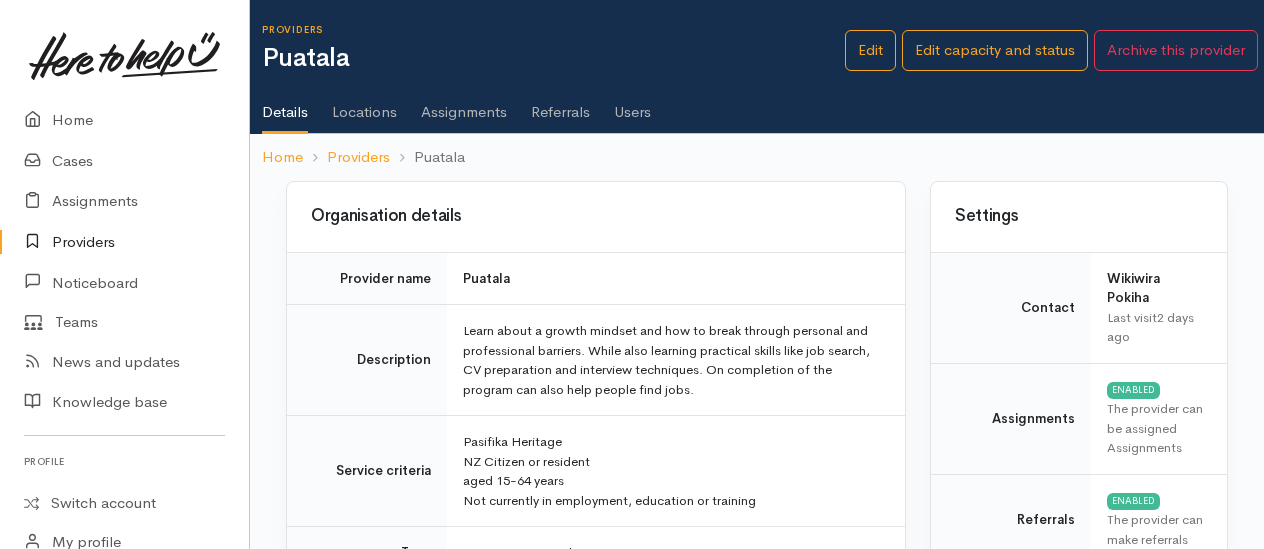 scroll, scrollTop: 0, scrollLeft: 0, axis: both 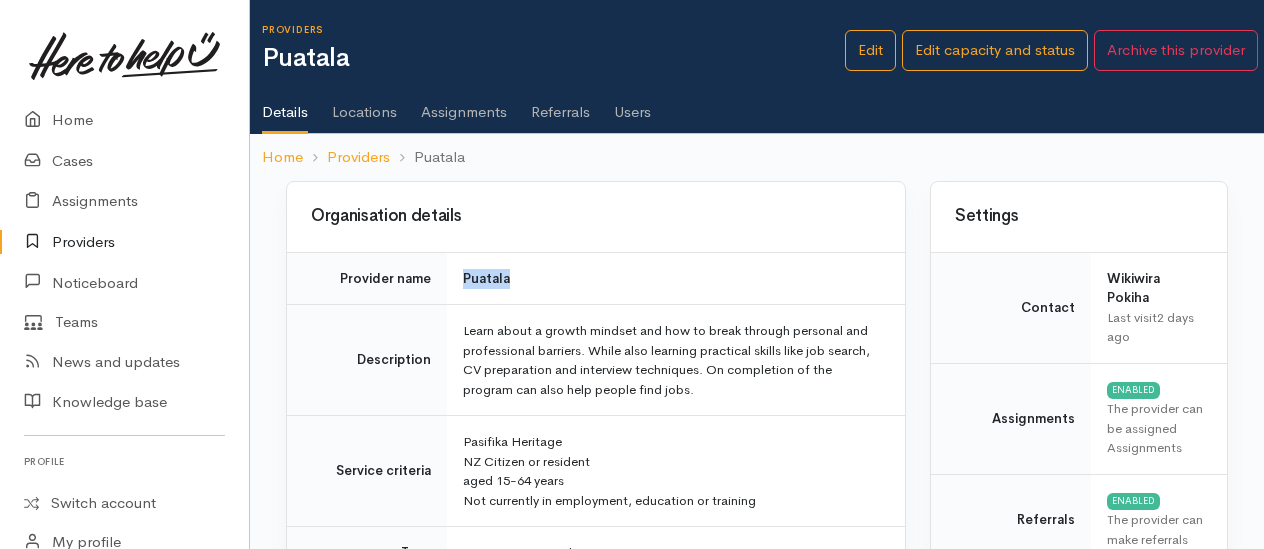 drag, startPoint x: 464, startPoint y: 269, endPoint x: 518, endPoint y: 272, distance: 54.08327 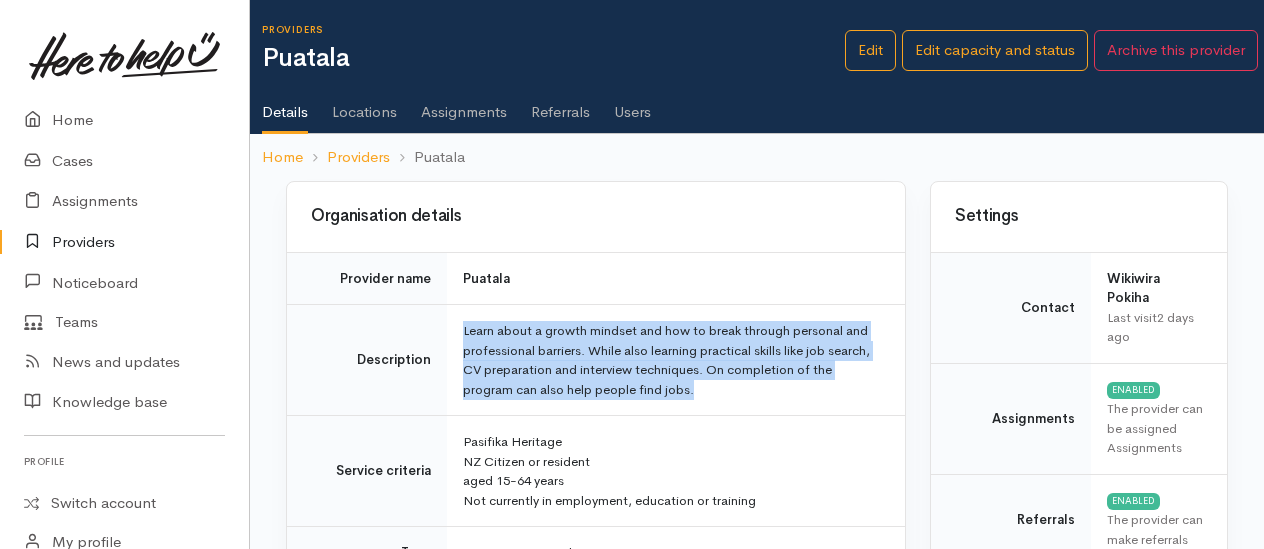 drag, startPoint x: 462, startPoint y: 324, endPoint x: 740, endPoint y: 379, distance: 283.38843 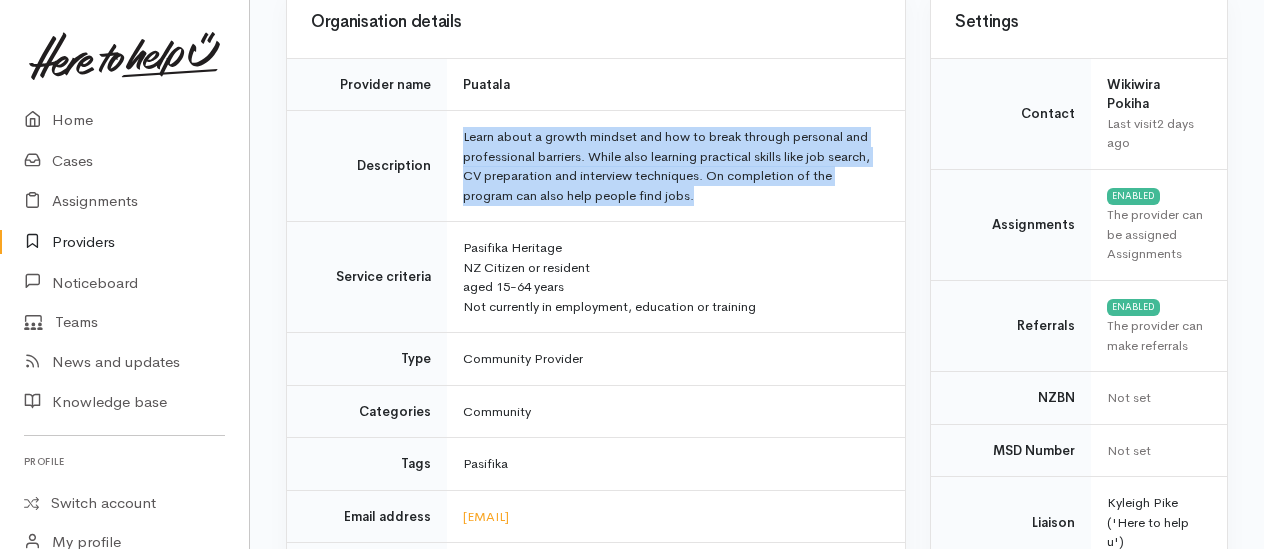 scroll, scrollTop: 200, scrollLeft: 0, axis: vertical 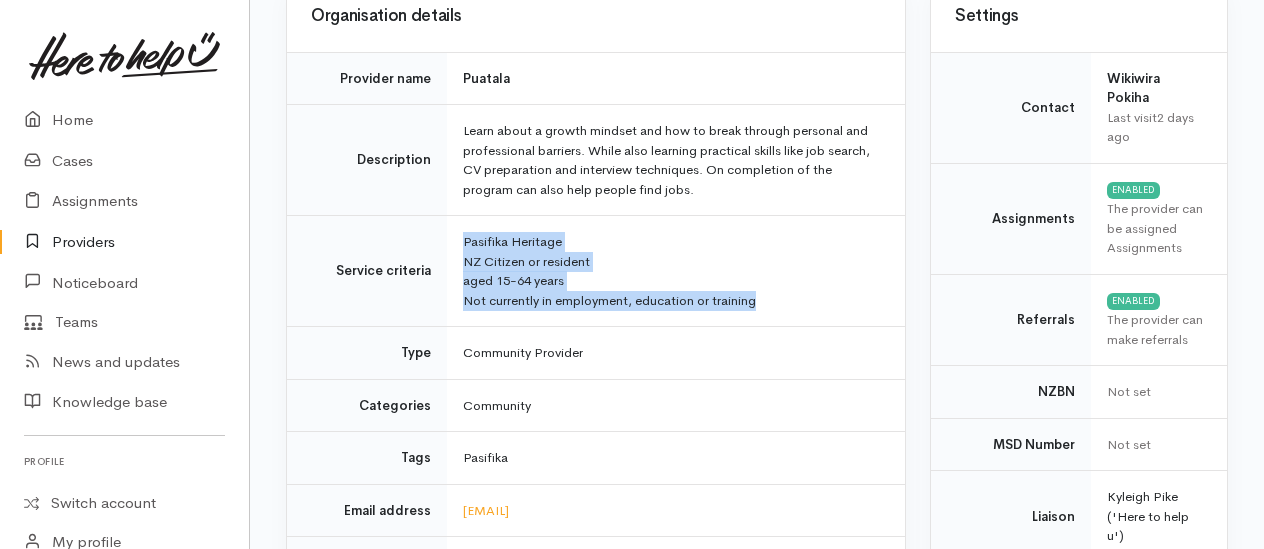 drag, startPoint x: 463, startPoint y: 228, endPoint x: 790, endPoint y: 298, distance: 334.40845 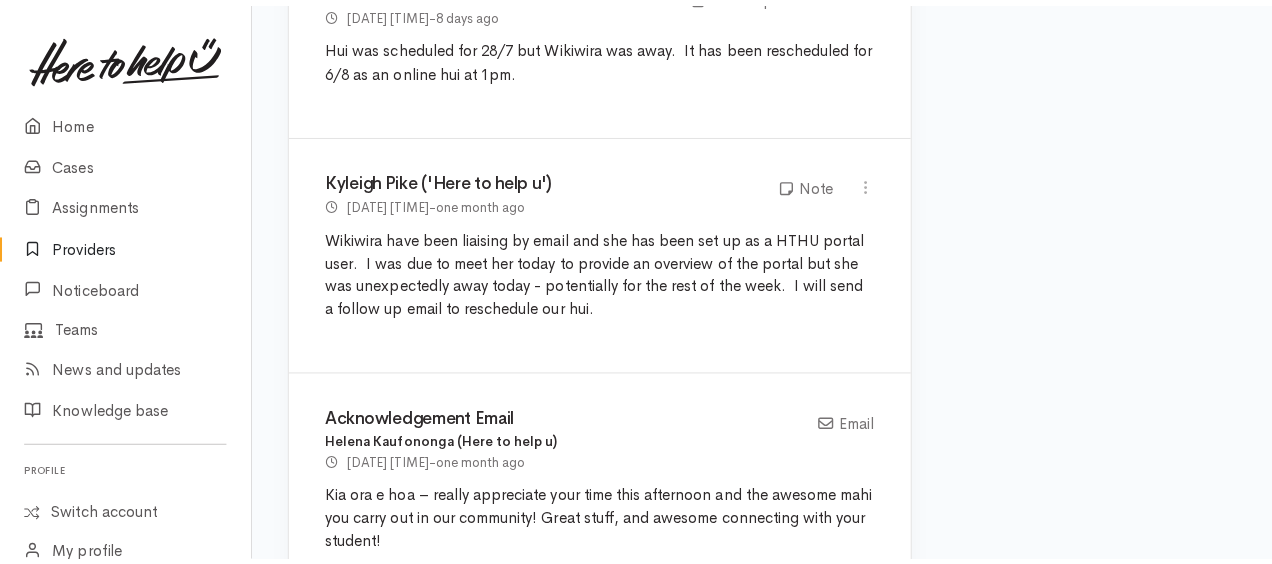 scroll, scrollTop: 1300, scrollLeft: 0, axis: vertical 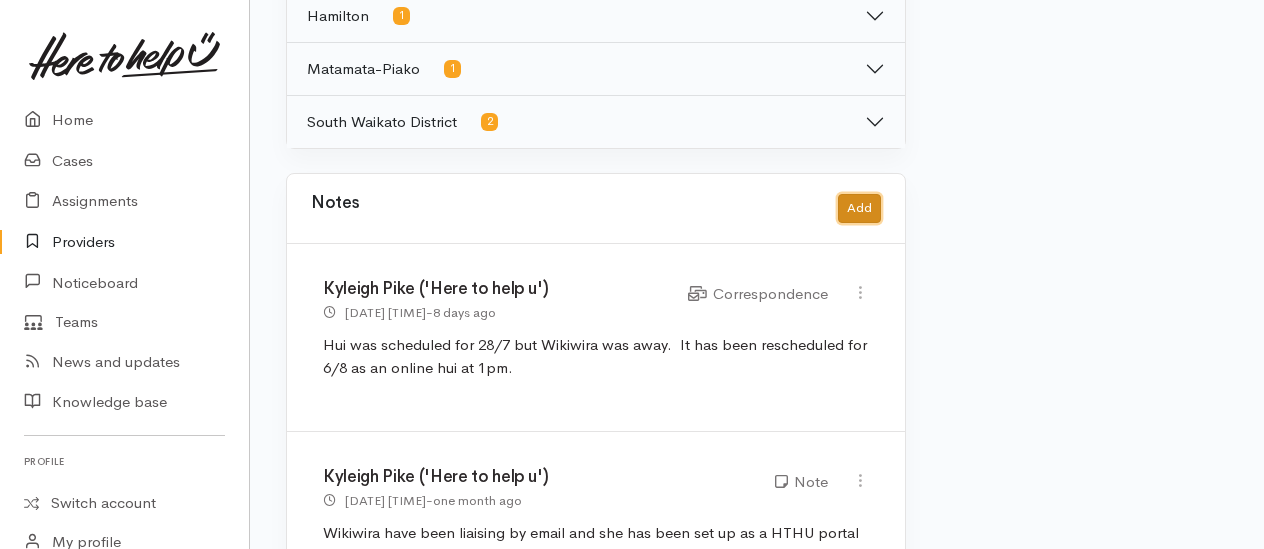 click on "Add" at bounding box center (859, 208) 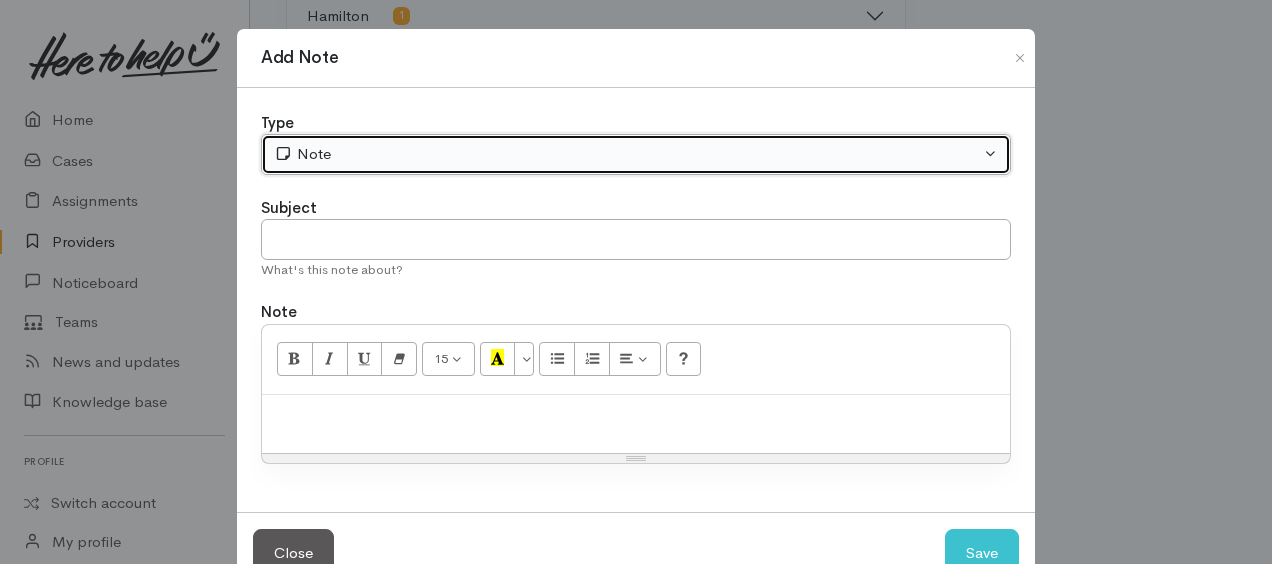 click on "Note" at bounding box center (627, 154) 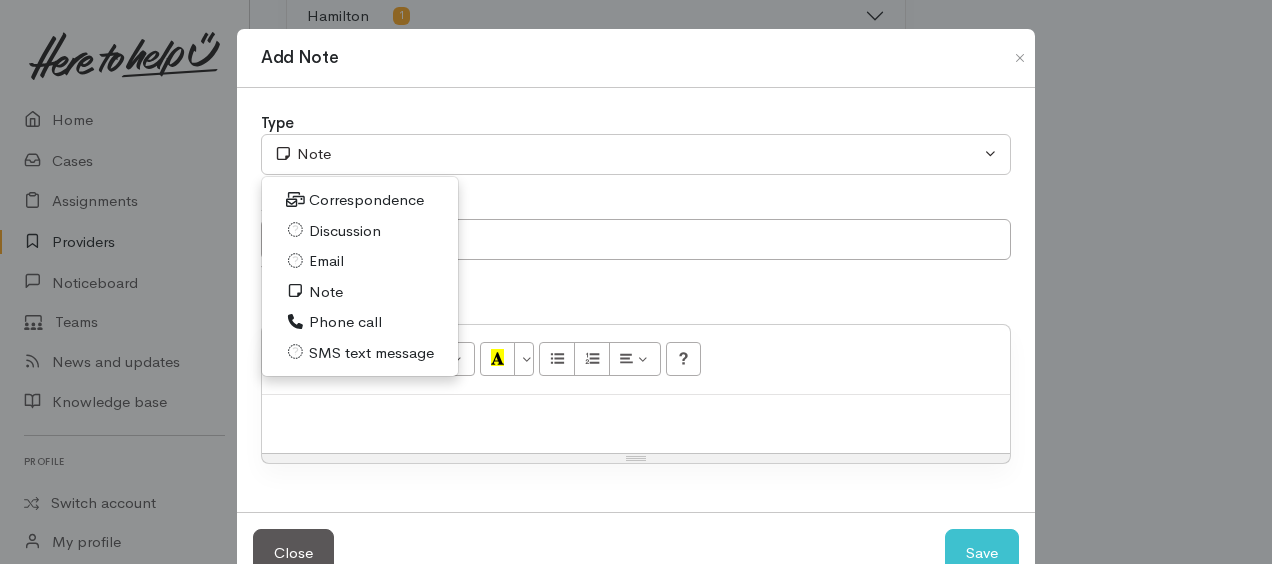 click on "Discussion" at bounding box center [345, 231] 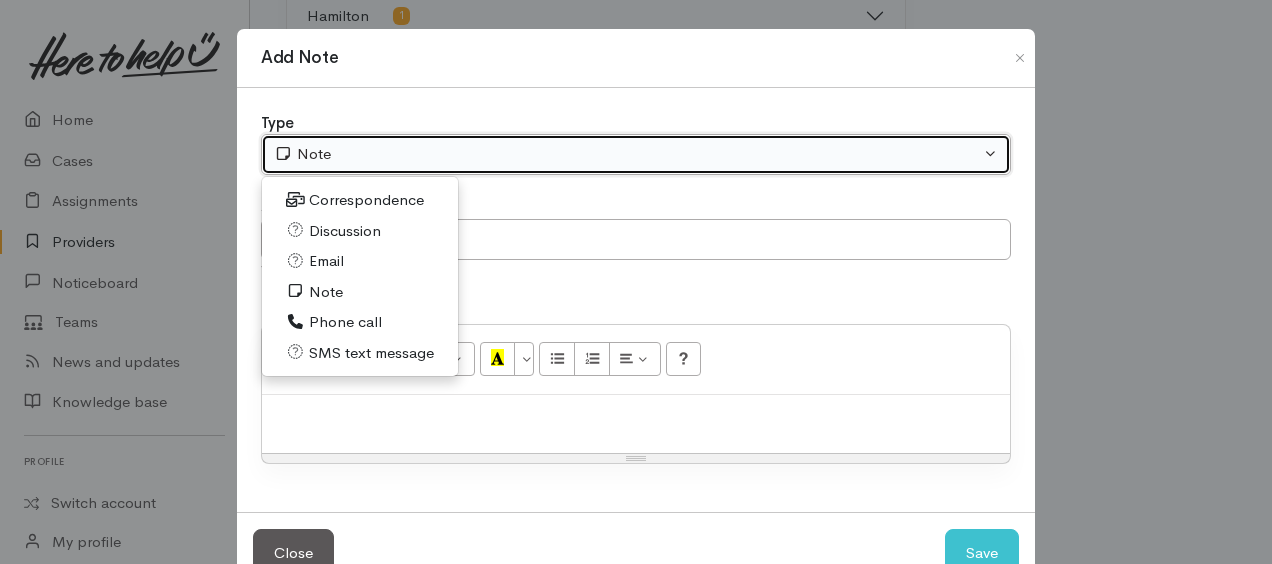 select on "4" 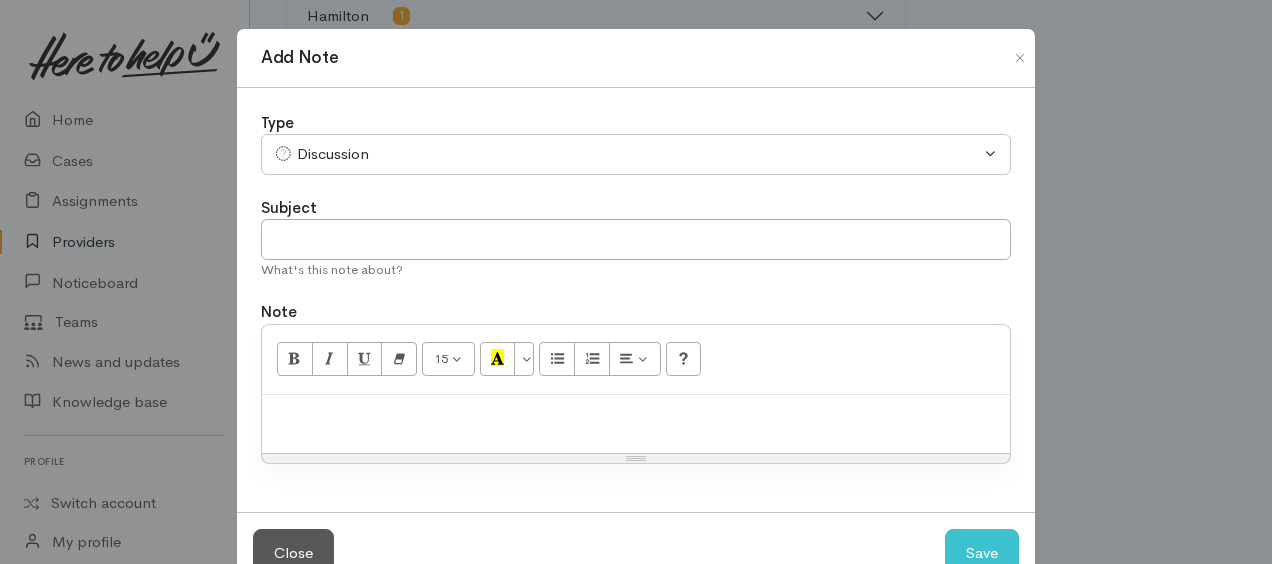 click at bounding box center (636, 416) 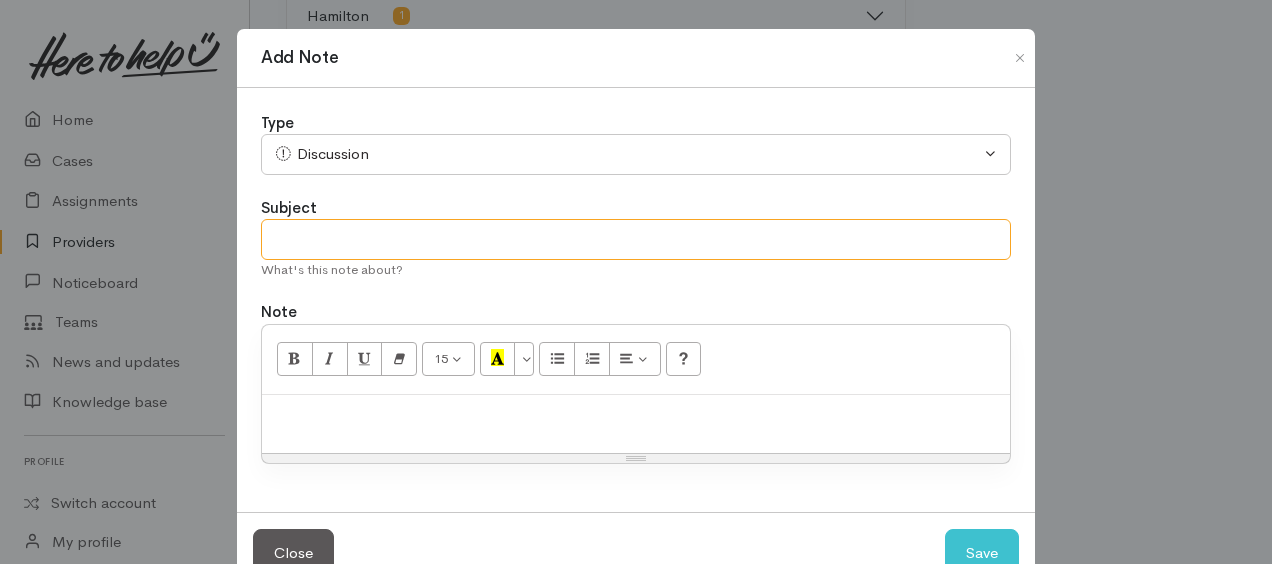 click at bounding box center (636, 239) 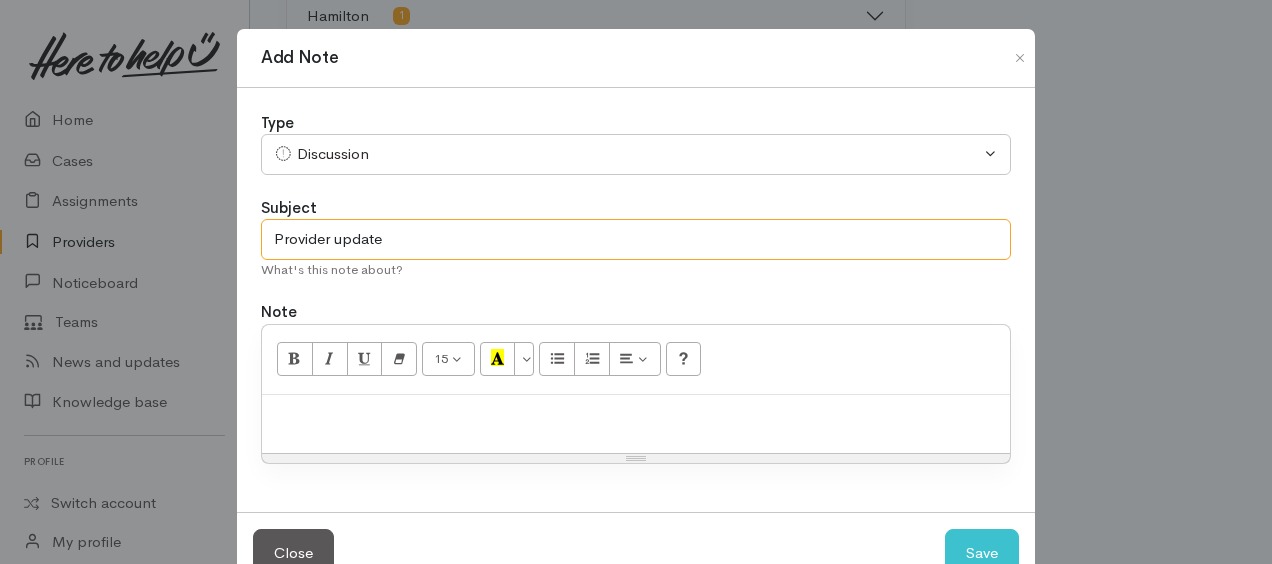 type on "Provider update" 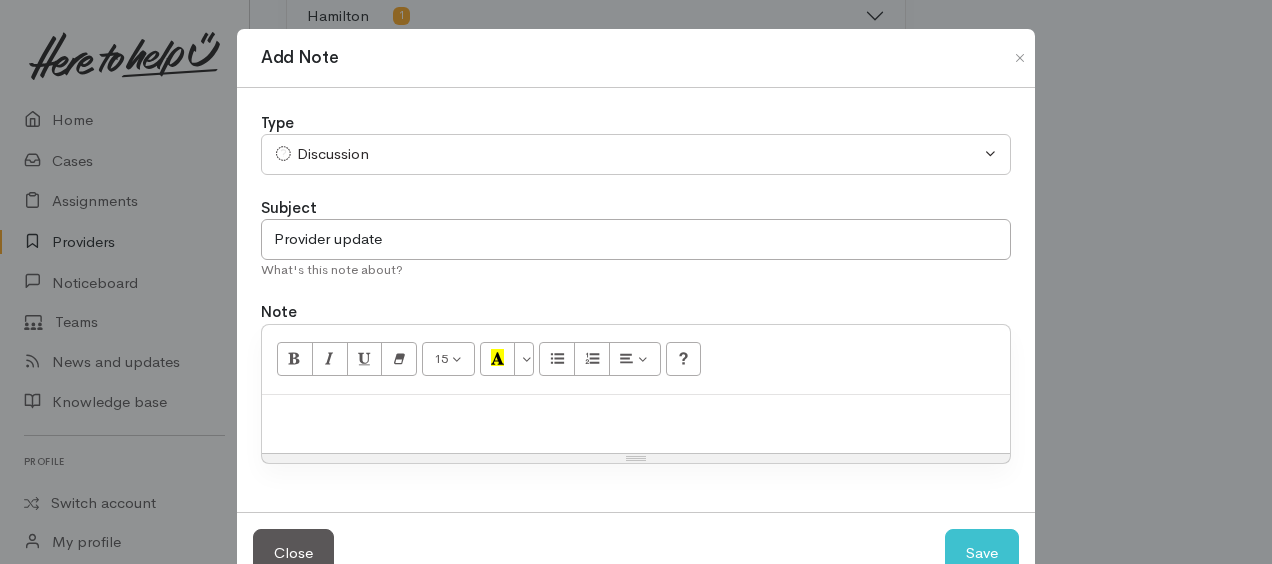 click at bounding box center [636, 416] 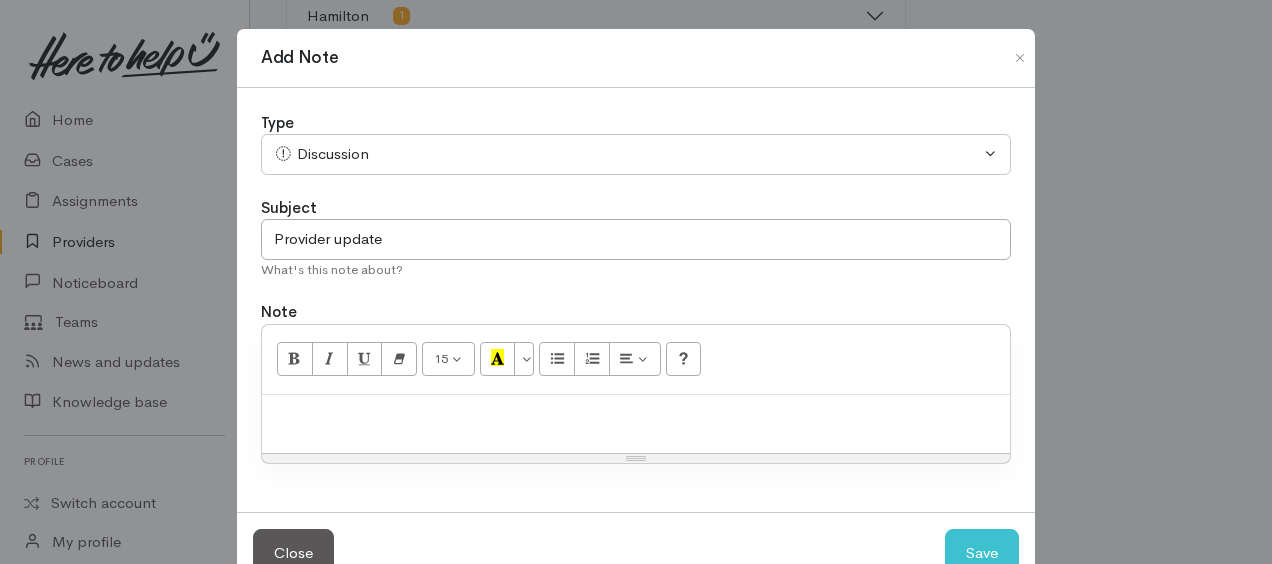 type 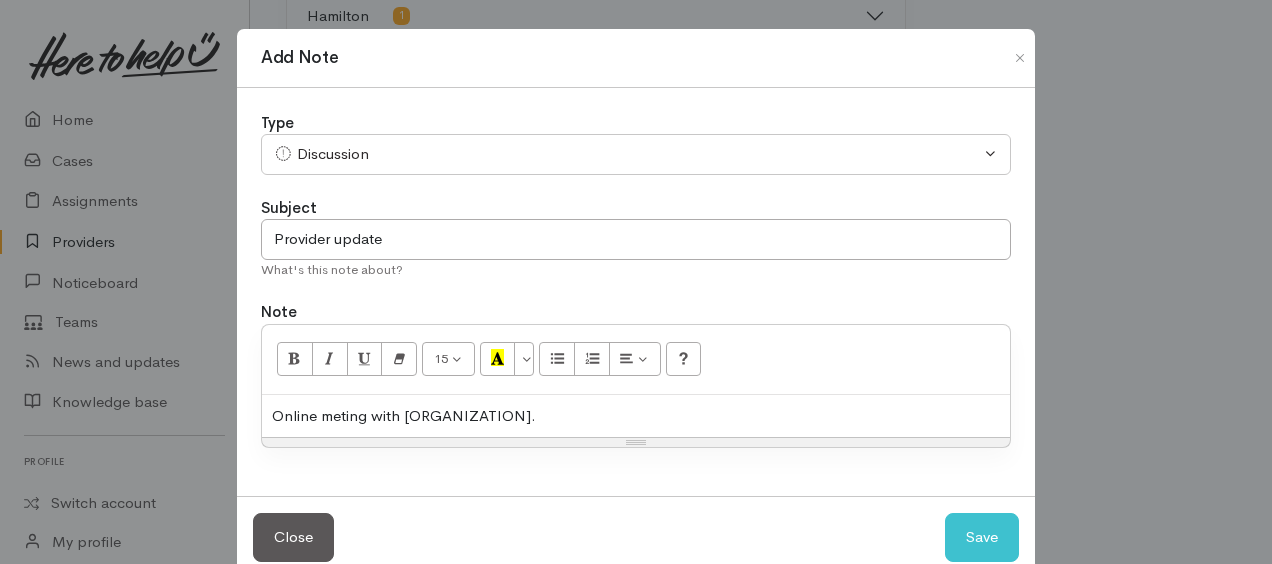 click on "Online meting with Wikiwira." at bounding box center (636, 416) 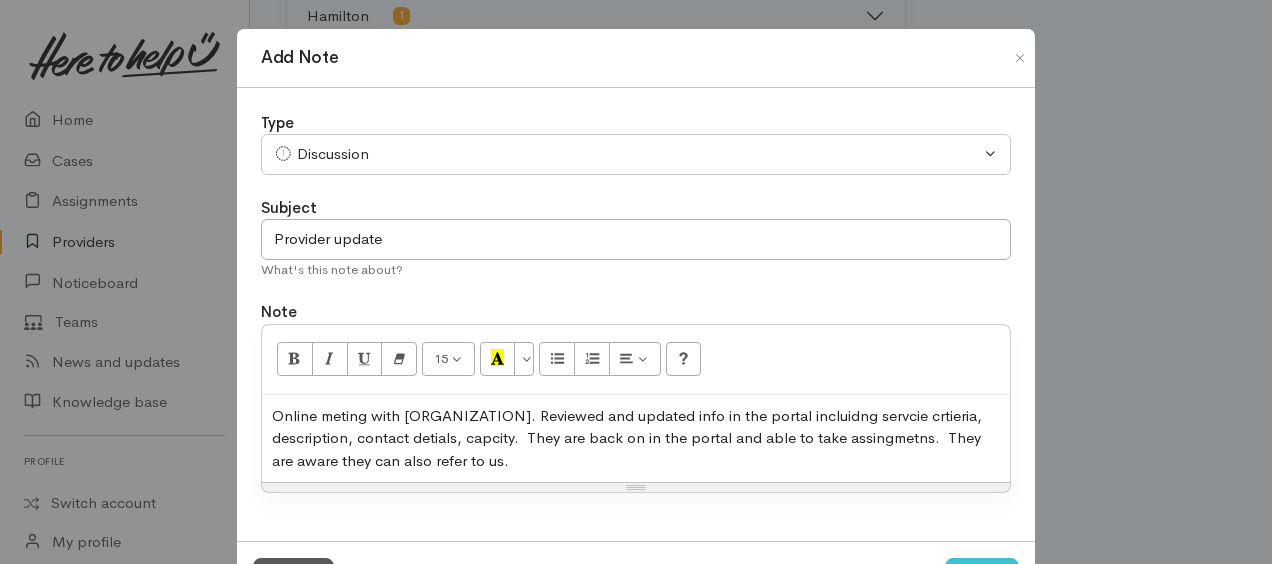 scroll, scrollTop: 83, scrollLeft: 0, axis: vertical 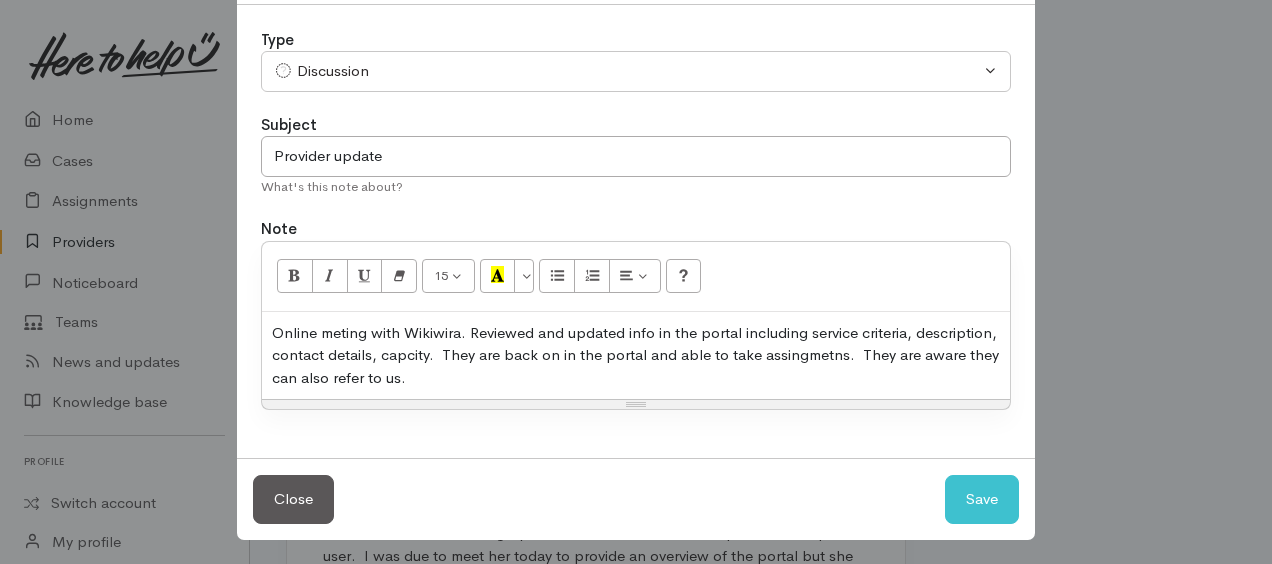 drag, startPoint x: 398, startPoint y: 363, endPoint x: 382, endPoint y: 368, distance: 16.763054 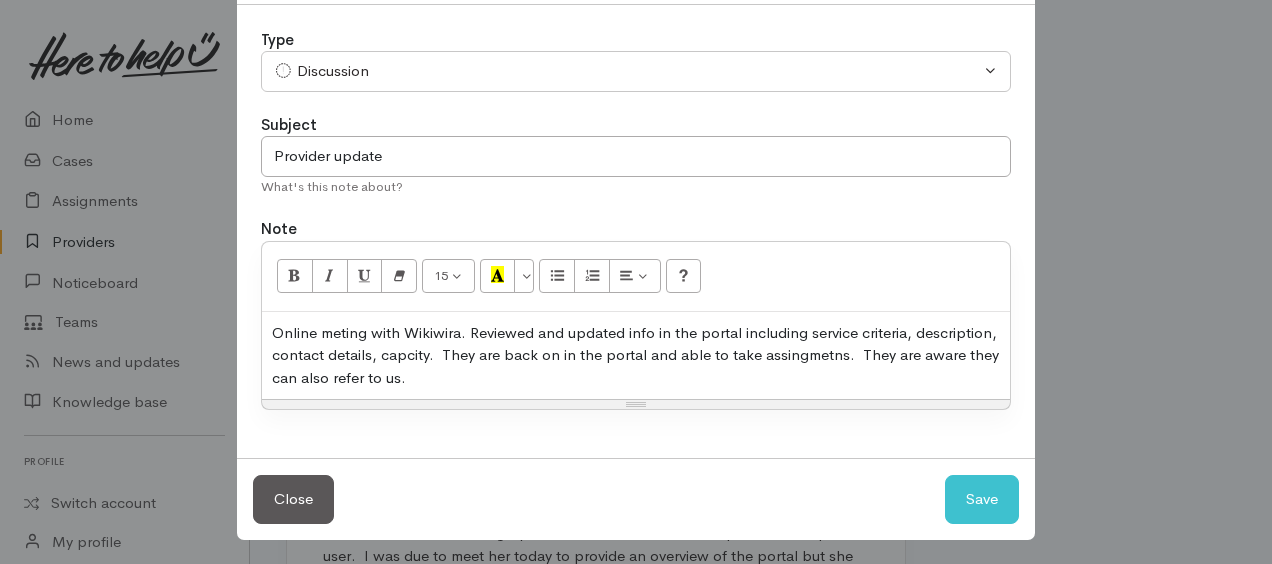 click on "Online meting with Wikiwira. Reviewed and updated info in the portal including service criteria, description, contact details, capcity.  They are back on in the portal and able to take assingmetns.  They are aware they can also refer to us." at bounding box center (636, 356) 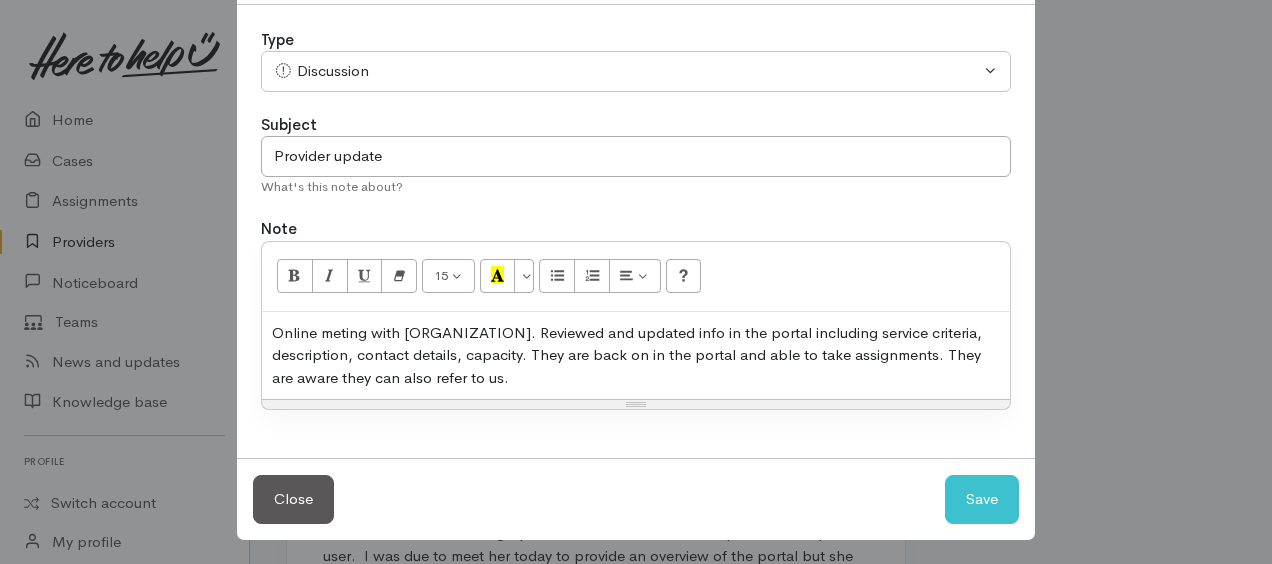 click on "Online meting with Wikiwira. Reviewed and updated info in the portal including service criteria, description, contact details, capacity.  They are back on in the portal and able to take assignments.  They are aware they can also refer to us." at bounding box center [636, 356] 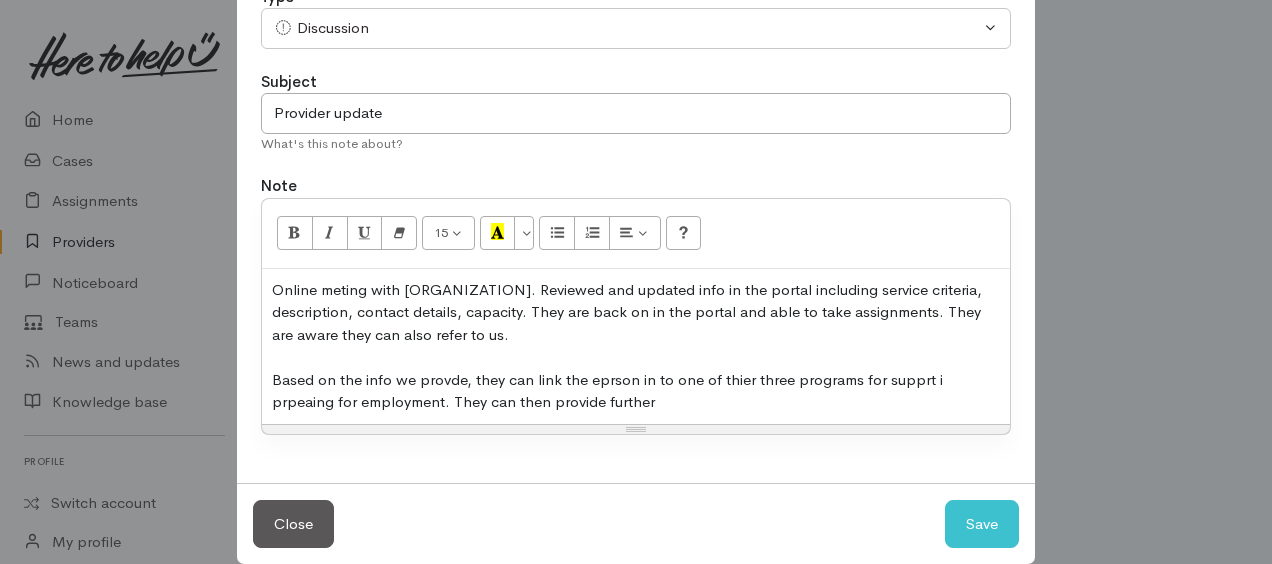 scroll, scrollTop: 150, scrollLeft: 0, axis: vertical 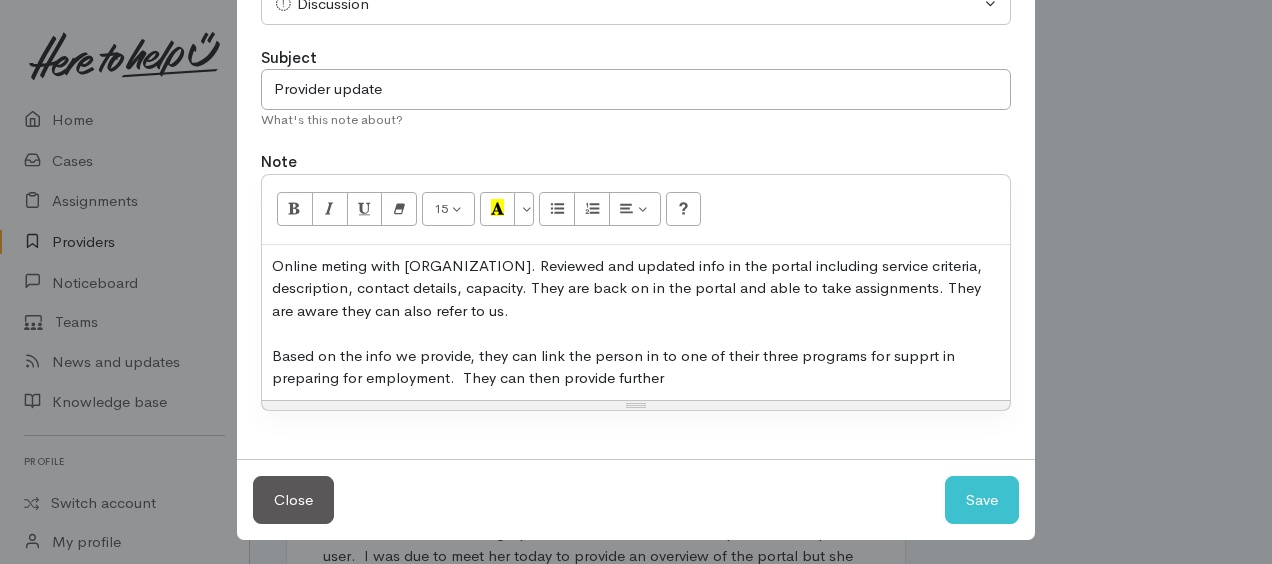 click on "Online meting with Wikiwira. Reviewed and updated info in the portal including service criteria, description, contact details, capacity.  They are back on in the portal and able to take assignments.  They are aware they can also refer to us.   Based on the info we provide, they can link the person in to one of their three programs for supprt in preparing for employment.  They can then provide further" at bounding box center [636, 322] 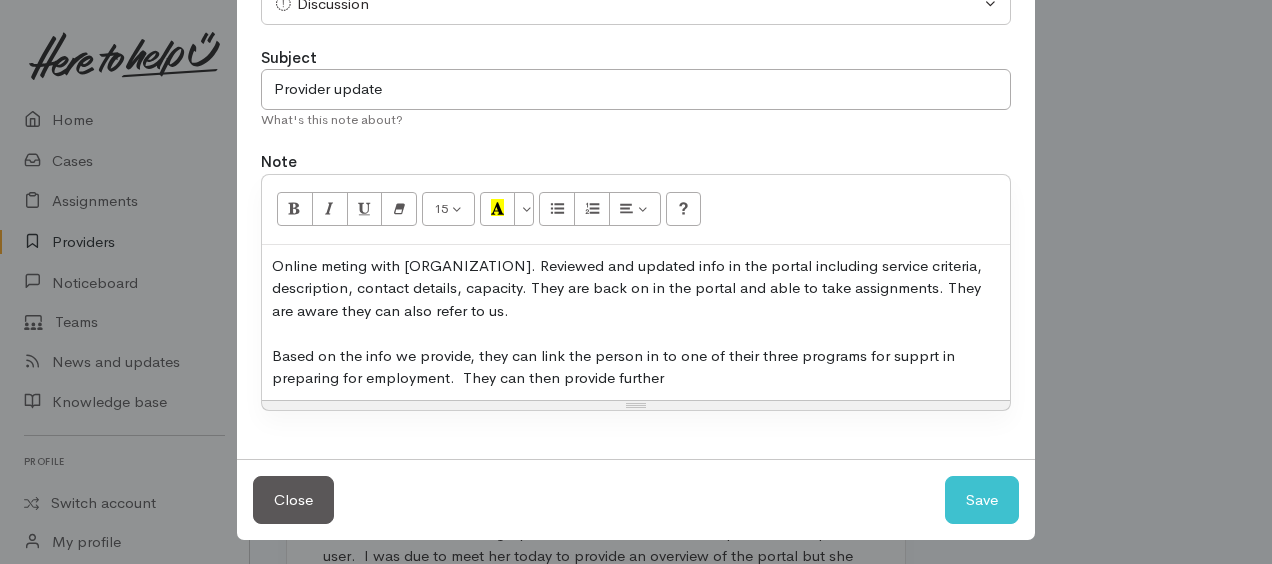 click on "Online meting with Wikiwira. Reviewed and updated info in the portal including service criteria, description, contact details, capacity.  They are back on in the portal and able to take assignments.  They are aware they can also refer to us.   Based on the info we provide, they can link the person in to one of their three programs for supprt in preparing for employment.  They can then provide further" at bounding box center [636, 322] 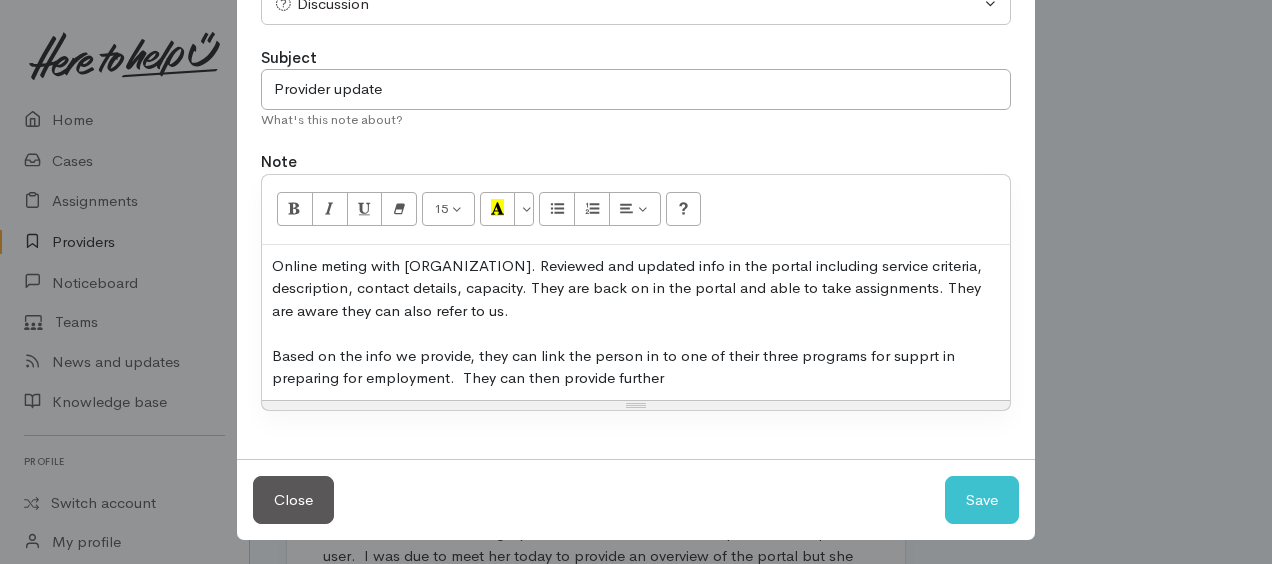 click on "Online meting with Wikiwira. Reviewed and updated info in the portal including service criteria, description, contact details, capacity.  They are back on in the portal and able to take assignments.  They are aware they can also refer to us.   Based on the info we provide, they can link the person in to one of their three programs for supprt in preparing for employment.  They can then provide further" at bounding box center [636, 322] 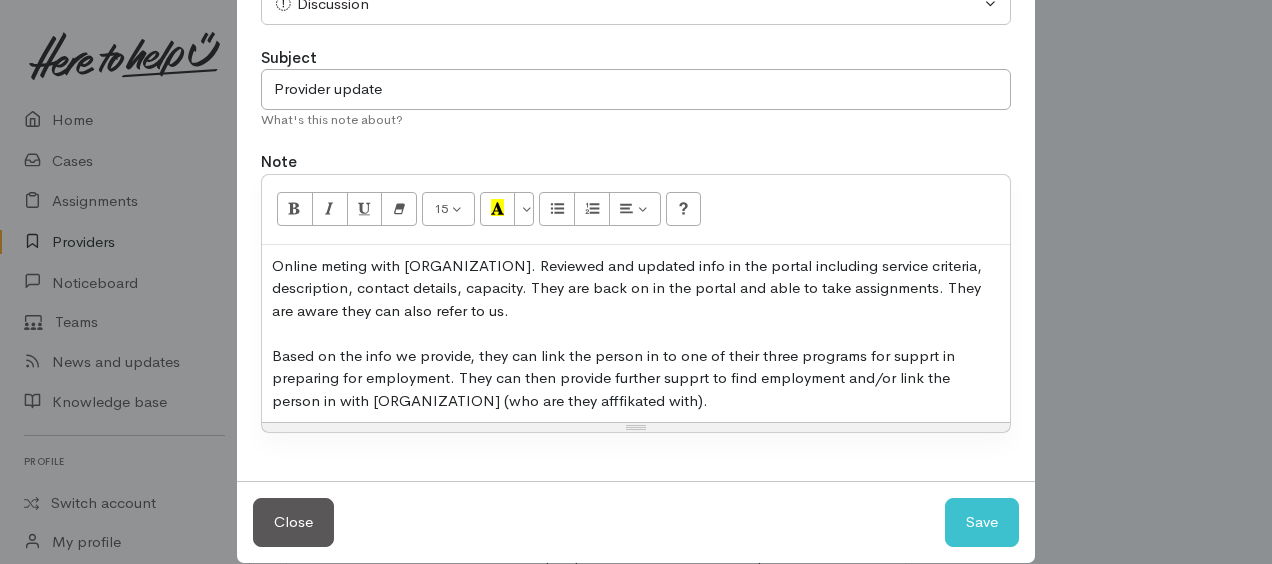 drag, startPoint x: 482, startPoint y: 401, endPoint x: 592, endPoint y: 408, distance: 110.2225 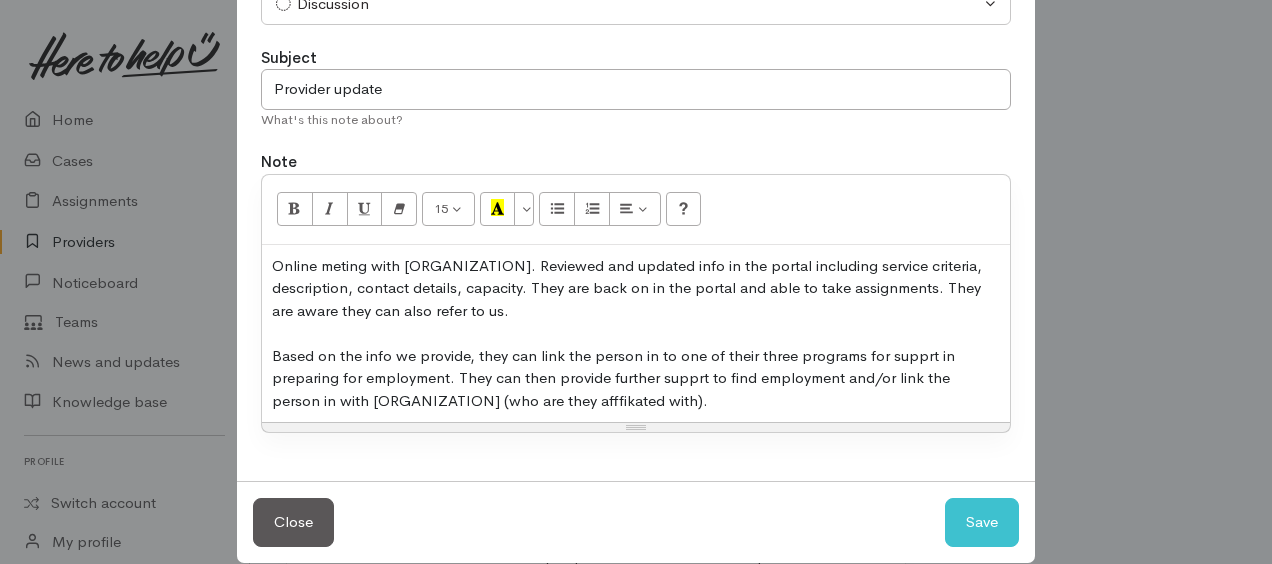 click on "Online meting with Wikiwira. Reviewed and updated info in the portal including service criteria, description, contact details, capacity.  They are back on in the portal and able to take assignments.  They are aware they can also refer to us.   Based on the info we provide, they can link the person in to one of their three programs for supprt in preparing for employment.  They can then provide further supprt to find employment and/or link the person in with Alignz (who are they afffikated with)." at bounding box center [636, 334] 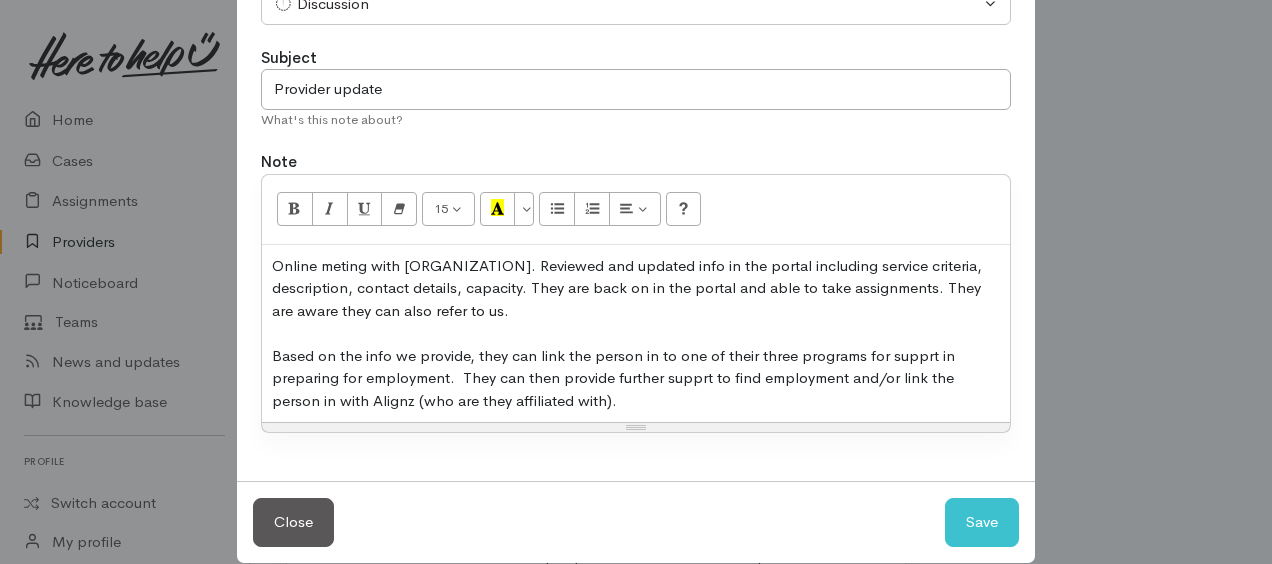 click on "Online meting with Wikiwira. Reviewed and updated info in the portal including service criteria, description, contact details, capacity.  They are back on in the portal and able to take assignments.  They are aware they can also refer to us.   Based on the info we provide, they can link the person in to one of their three programs for supprt in preparing for employment.  They can then provide further supprt to find employment and/or link the person in with Alignz (who are they affiliated with)." at bounding box center (636, 334) 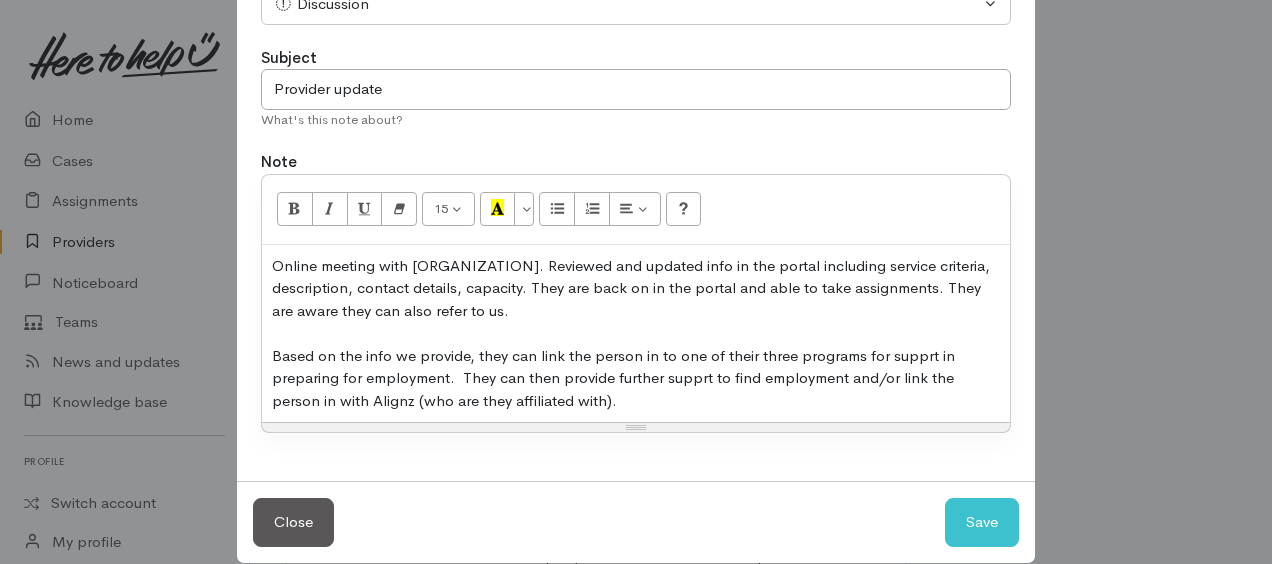 click on "Online meeting with Wikiwira. Reviewed and updated info in the portal including service criteria, description, contact details, capacity.  They are back on in the portal and able to take assignments.  They are aware they can also refer to us.   Based on the info we provide, they can link the person in to one of their three programs for supprt in preparing for employment.  They can then provide further supprt to find employment and/or link the person in with Alignz (who are they affiliated with)." at bounding box center (636, 334) 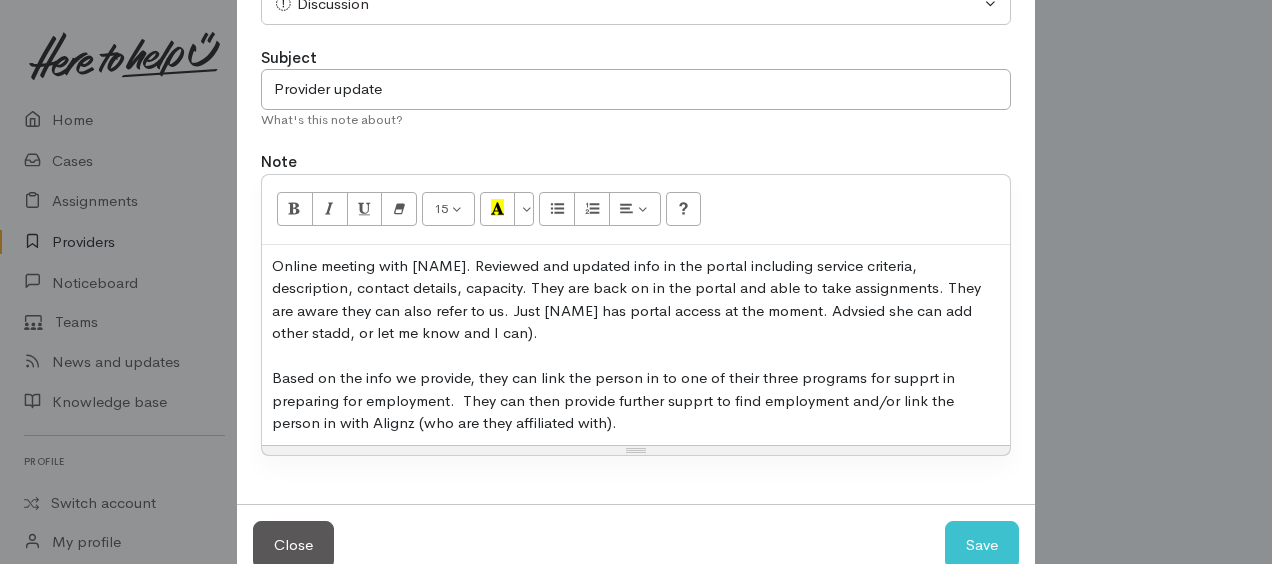 drag, startPoint x: 525, startPoint y: 307, endPoint x: 727, endPoint y: 338, distance: 204.36487 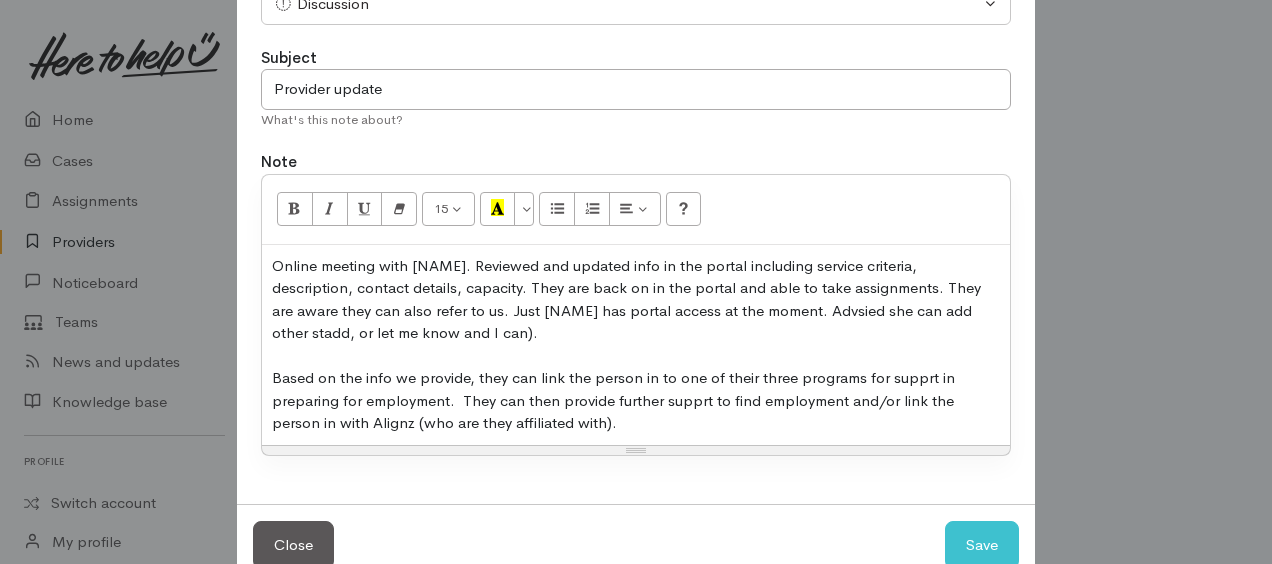 click on "Online meeting with Wikiwira. Reviewed and updated info in the portal including service criteria, description, contact details, capacity.  They are back on in the portal and able to take assignments.  They are aware they can also refer to us.  Just Wikiria has portal access at the moment.  Advsied she can add other stadd, or let me know and I can).   Based on the info we provide, they can link the person in to one of their three programs for supprt in preparing for employment.  They can then provide further supprt to find employment and/or link the person in with Alignz (who are they affiliated with)." at bounding box center [636, 345] 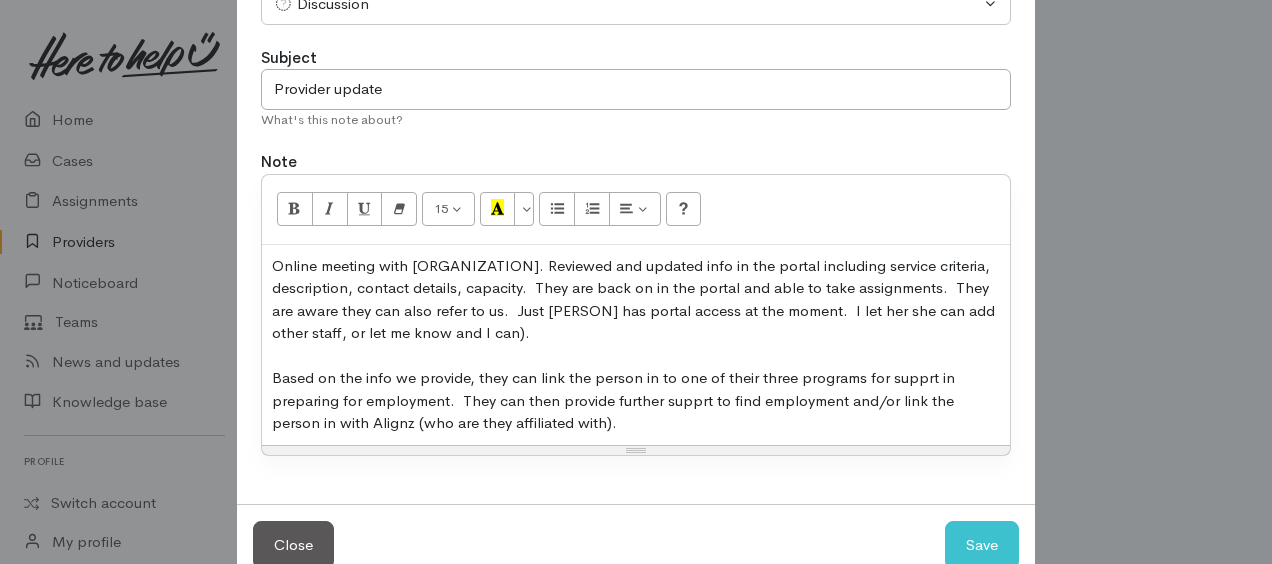 drag, startPoint x: 306, startPoint y: 328, endPoint x: 328, endPoint y: 320, distance: 23.409399 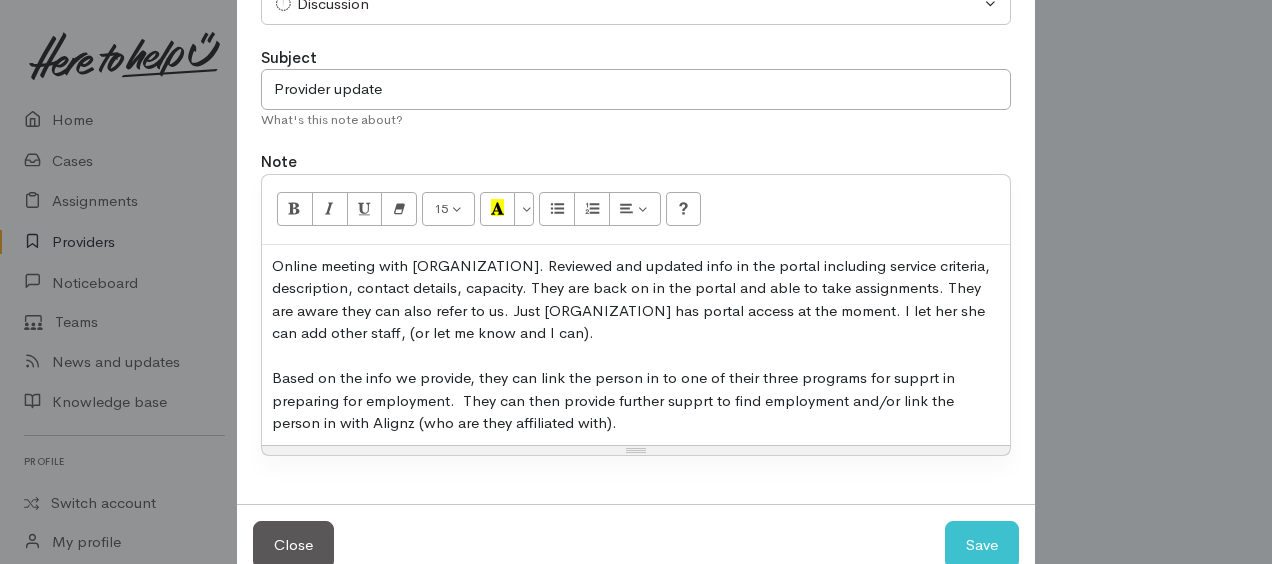 click on "Online meeting with Wikiwira. Reviewed and updated info in the portal including service criteria, description, contact details, capacity.  They are back on in the portal and able to take assignments.  They are aware they can also refer to us.  Just Wikiwira has portal access at the moment.  I let her she can add other staff, (or let me know and I can).   Based on the info we provide, they can link the person in to one of their three programs for supprt in preparing for employment.  They can then provide further supprt to find employment and/or link the person in with Alignz (who are they affiliated with)." at bounding box center [636, 345] 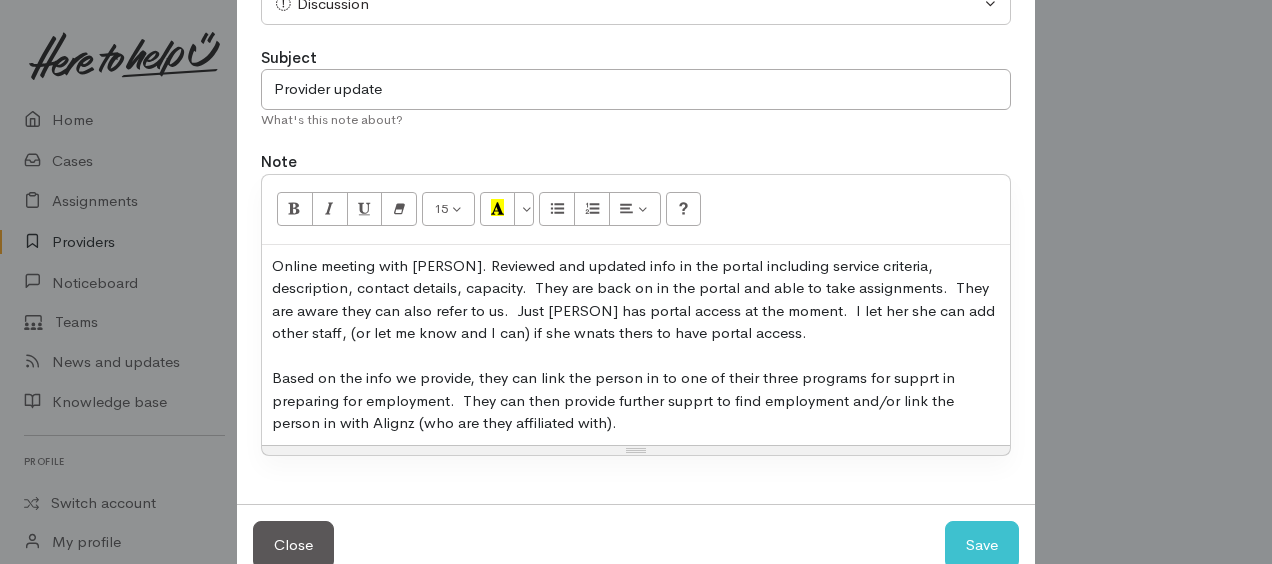 drag, startPoint x: 806, startPoint y: 308, endPoint x: 817, endPoint y: 320, distance: 16.27882 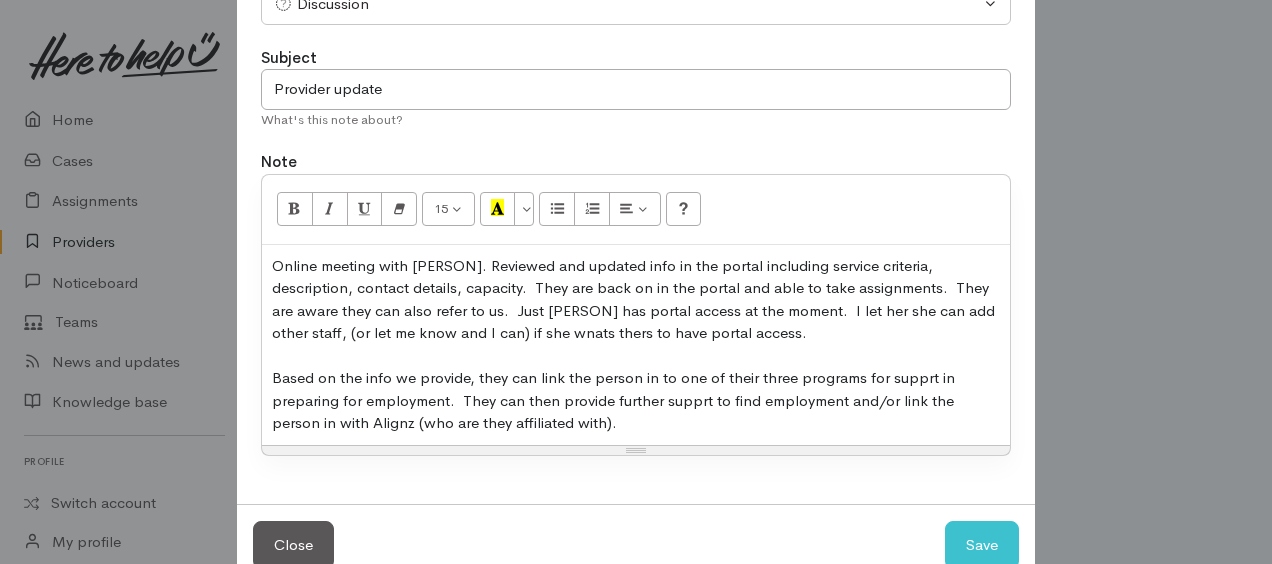 click on "Online meeting with Wikiwira. Reviewed and updated info in the portal including service criteria, description, contact details, capacity.  They are back on in the portal and able to take assignments.  They are aware they can also refer to us.  Just Wikiwira has portal access at the moment.  I let her she can add other staff, (or let me know and I can) if she wnats thers to have portal access.    Based on the info we provide, they can link the person in to one of their three programs for supprt in preparing for employment.  They can then provide further supprt to find employment and/or link the person in with Alignz (who are they affiliated with)." at bounding box center (636, 345) 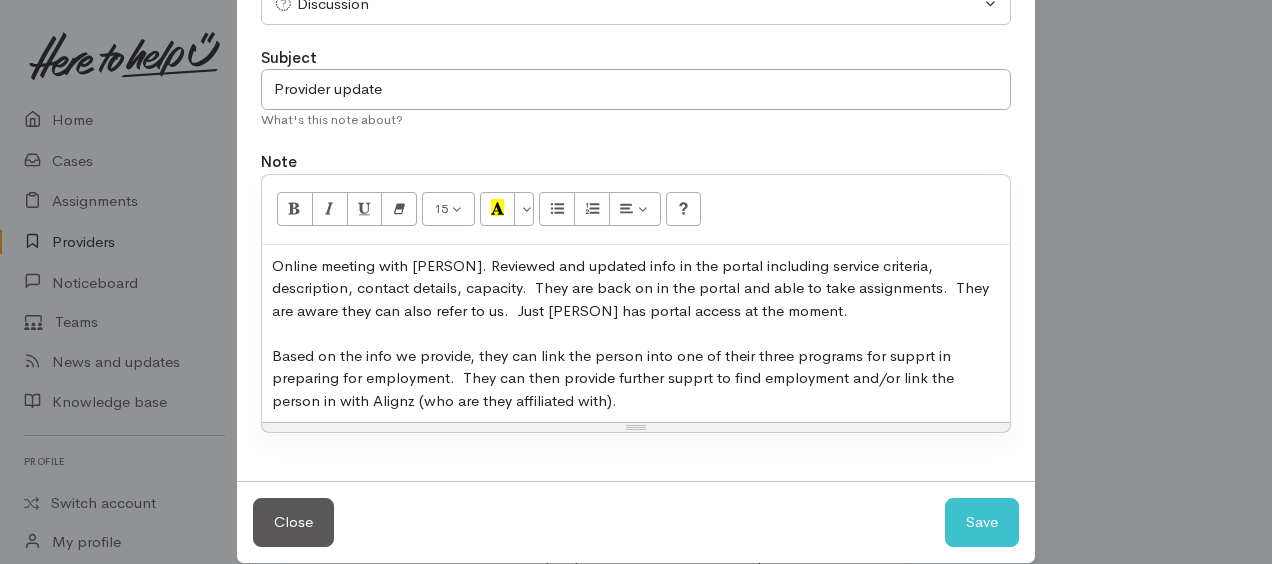 click on "Online meeting with Wikiwira. Reviewed and updated info in the portal including service criteria, description, contact details, capacity.  They are back on in the portal and able to take assignments.  They are aware they can also refer to us.  Just Wikiwira has portal access at the moment.  Based on the info we provide, they can link the person into one of their three programs for supprt in preparing for employment.  They can then provide further supprt to find employment and/or link the person in with Alignz (who are they affiliated with)." at bounding box center [636, 334] 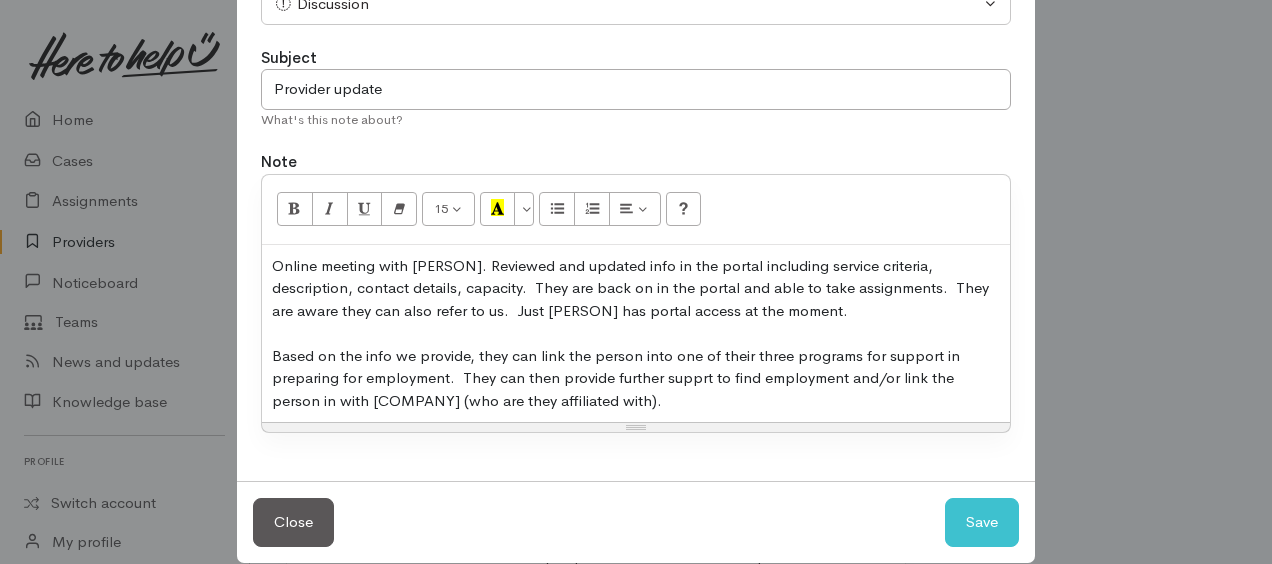 click on "Online meeting with Wikiwira. Reviewed and updated info in the portal including service criteria, description, contact details, capacity.  They are back on in the portal and able to take assignments.  They are aware they can also refer to us.  Just Wikiwira has portal access at the moment.  Based on the info we provide, they can link the person into one of their three programs for support in preparing for employment.  They can then provide further supprt to find employment and/or link the person in with Alignz (who are they affiliated with)." at bounding box center (636, 334) 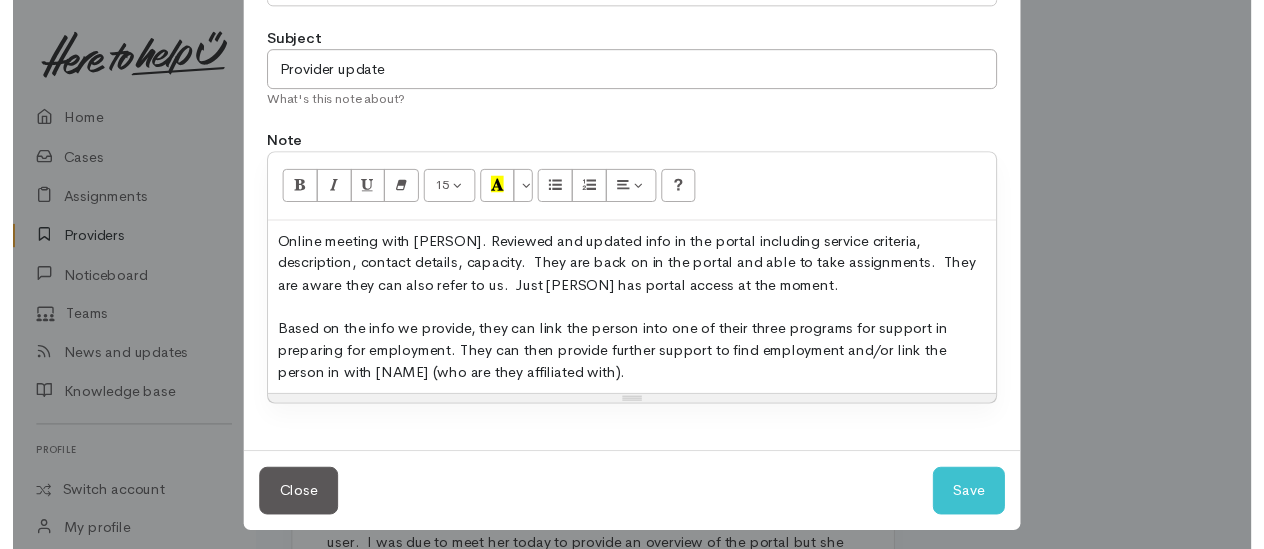 scroll, scrollTop: 173, scrollLeft: 0, axis: vertical 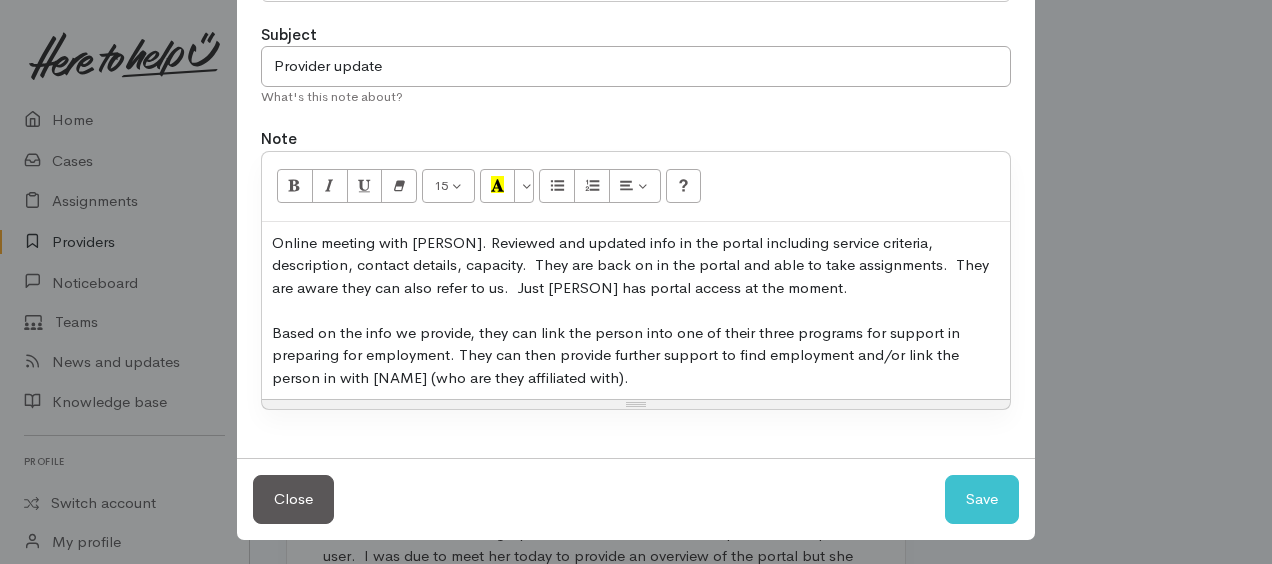 click on "Online meeting with Wikiwira. Reviewed and updated info in the portal including service criteria, description, contact details, capacity.  They are back on in the portal and able to take assignments.  They are aware they can also refer to us.  Just Wikiwira has portal access at the moment.  Based on the info we provide, they can link the person into one of their three programs for support in preparing for employment.  They can then provide further support to find employment and/or link the person in with Alignz (who are they affiliated with)." at bounding box center (636, 311) 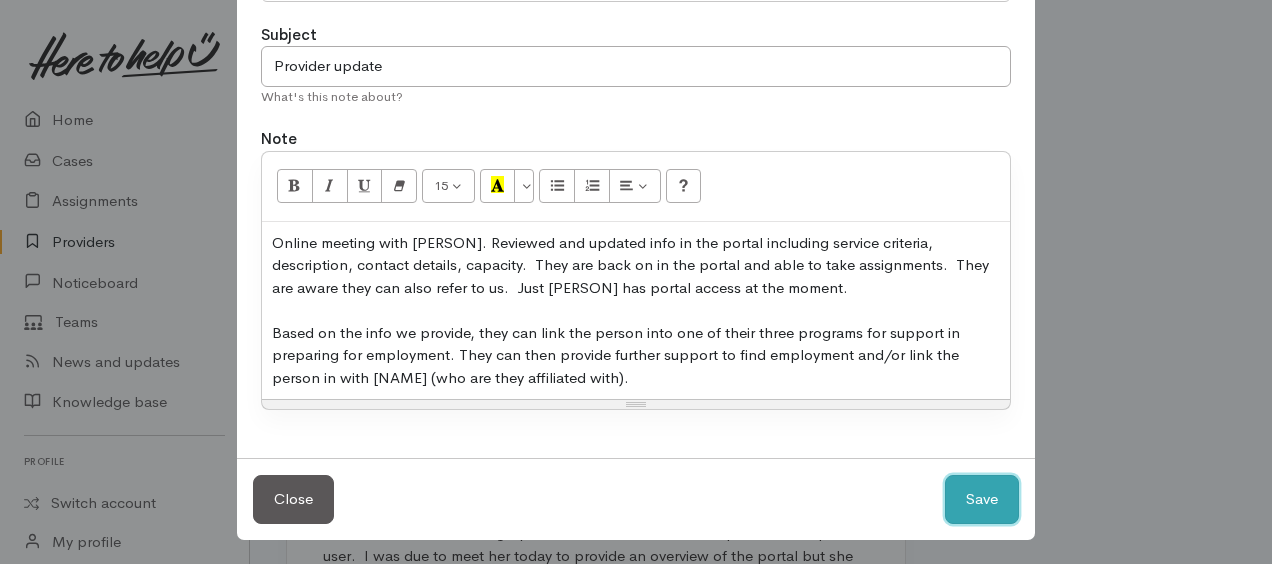click on "Save" at bounding box center [982, 499] 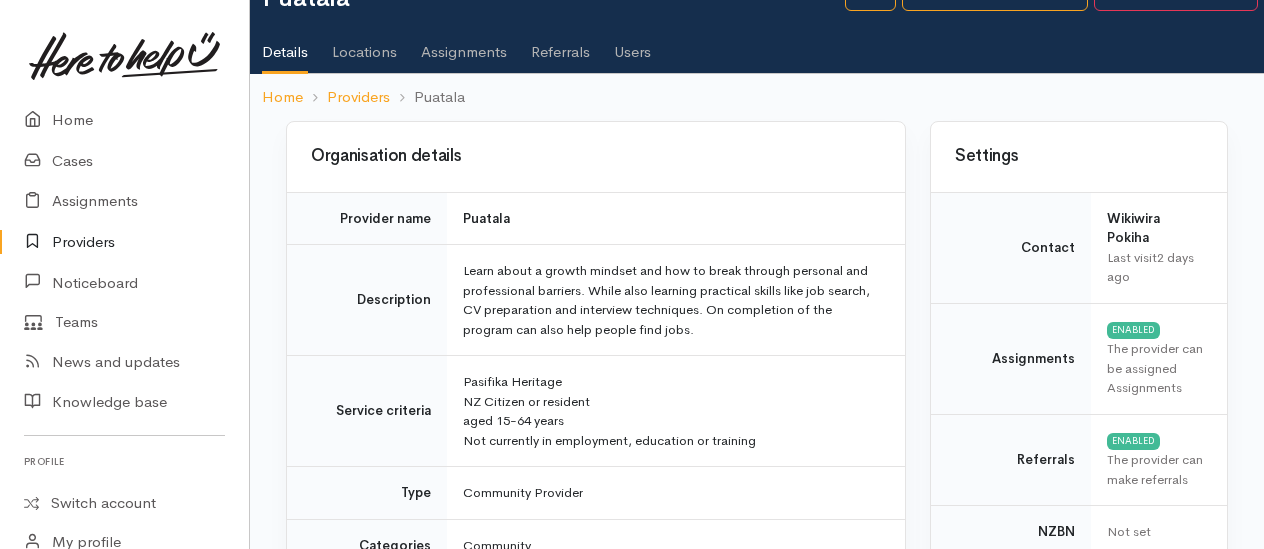 scroll, scrollTop: 0, scrollLeft: 0, axis: both 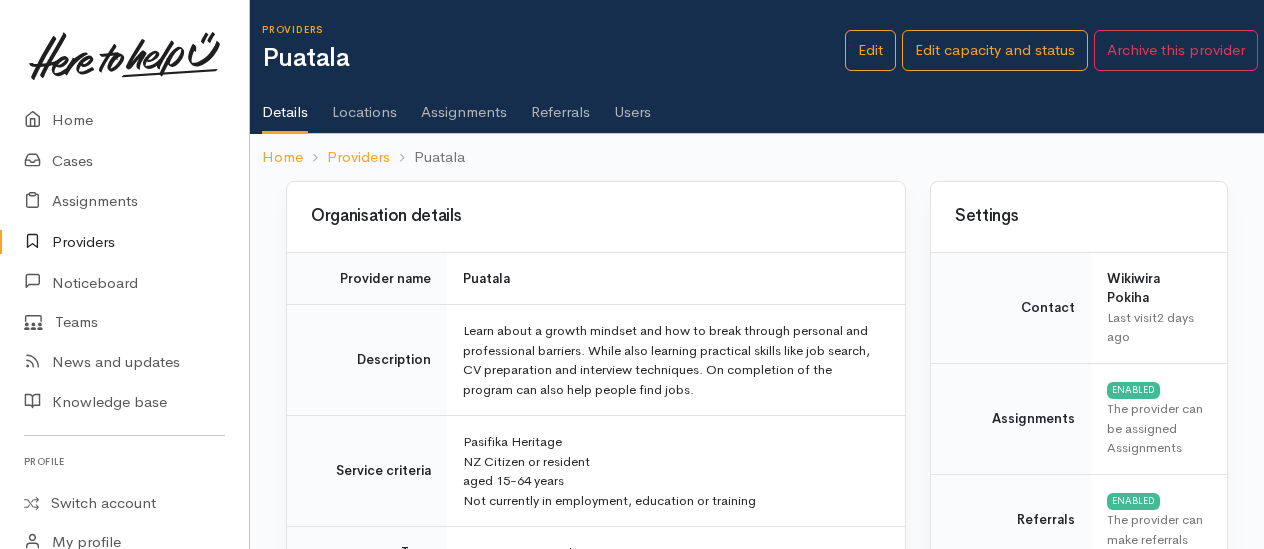 click on "Providers" at bounding box center (124, 242) 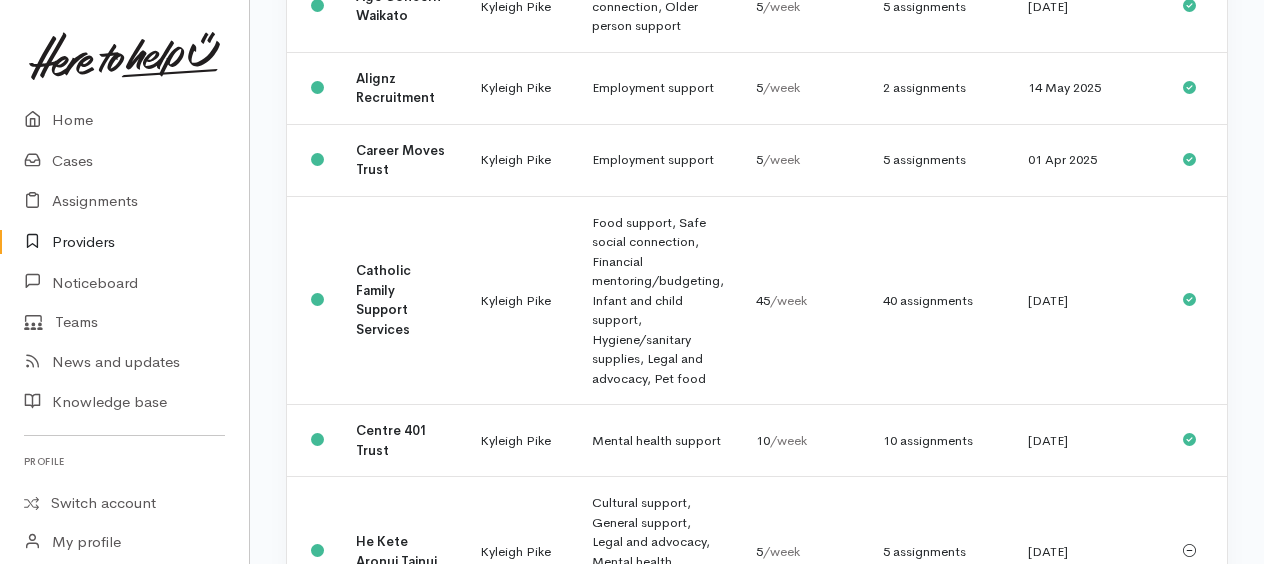scroll, scrollTop: 500, scrollLeft: 0, axis: vertical 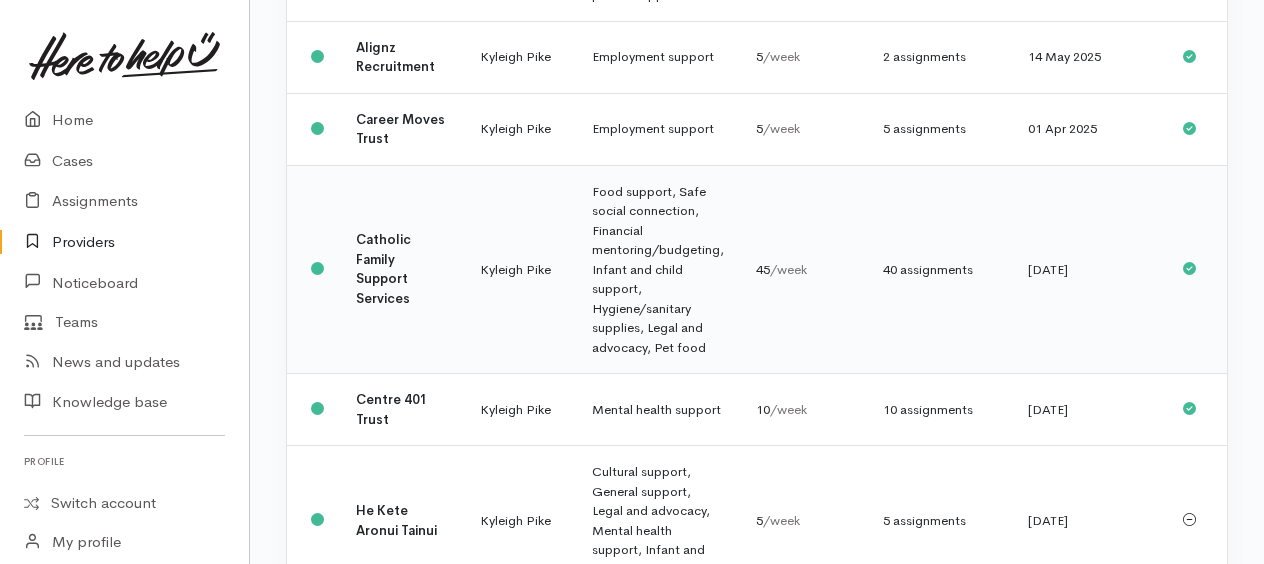 click on "Food support, Safe social connection, Financial mentoring/budgeting, Infant and child support, Hygiene/sanitary supplies, Legal and advocacy, Pet food" at bounding box center [658, 269] 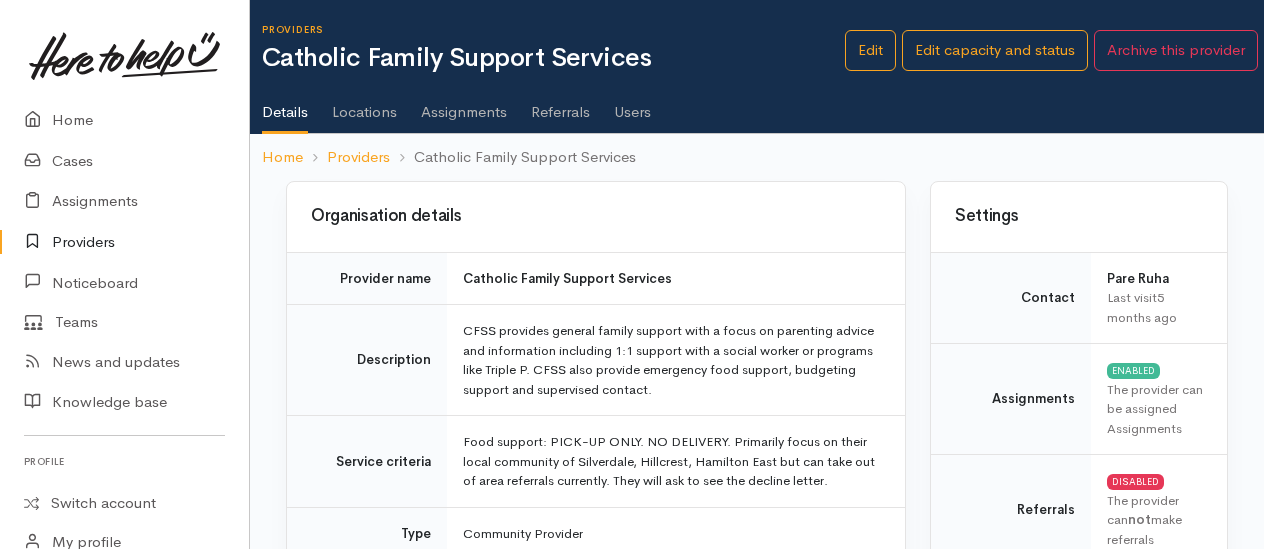 scroll, scrollTop: 0, scrollLeft: 0, axis: both 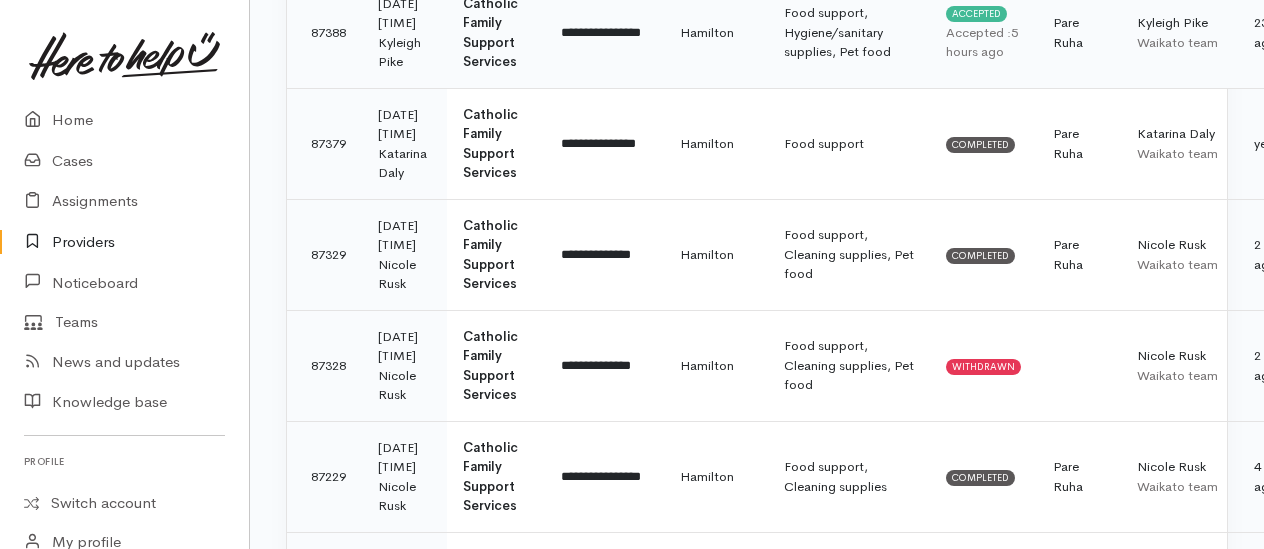 click on "**********" at bounding box center (604, 32) 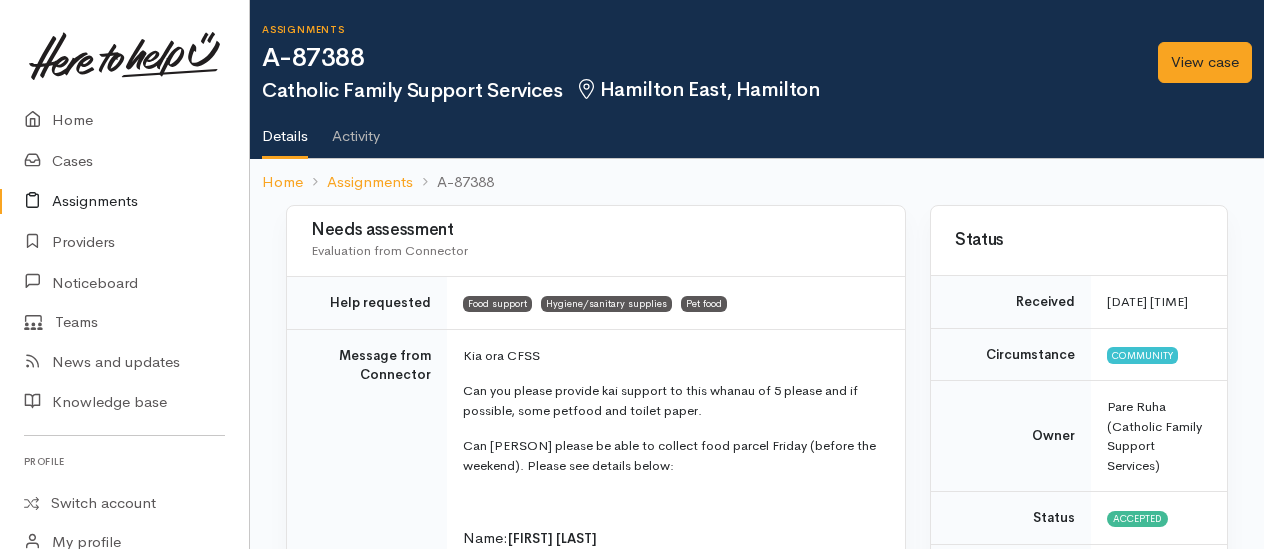 scroll, scrollTop: 0, scrollLeft: 0, axis: both 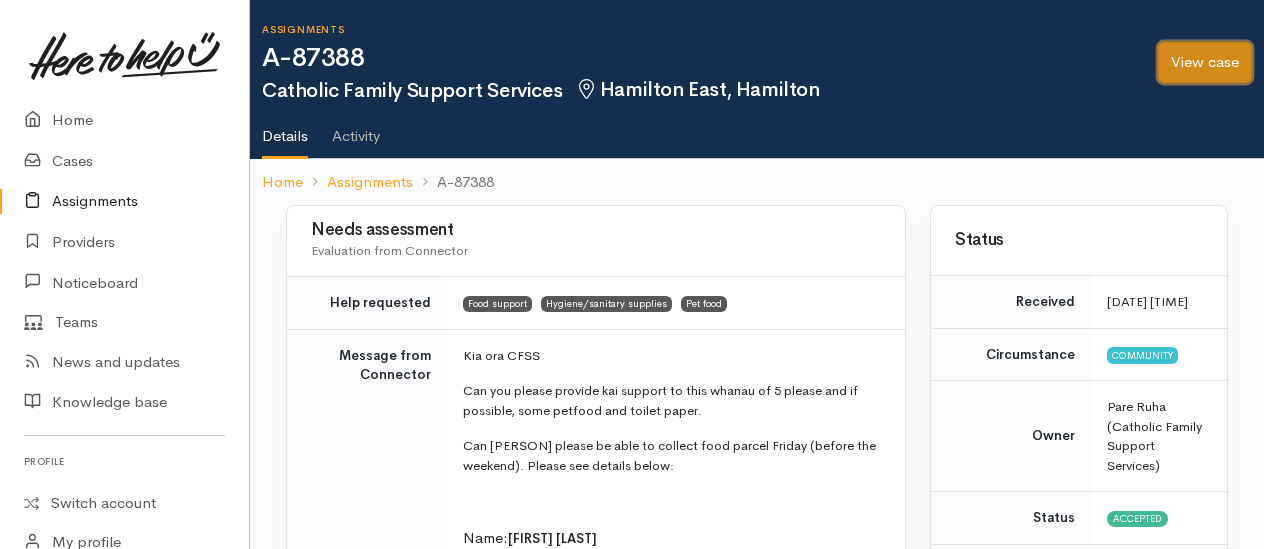 click on "View case" at bounding box center [1205, 62] 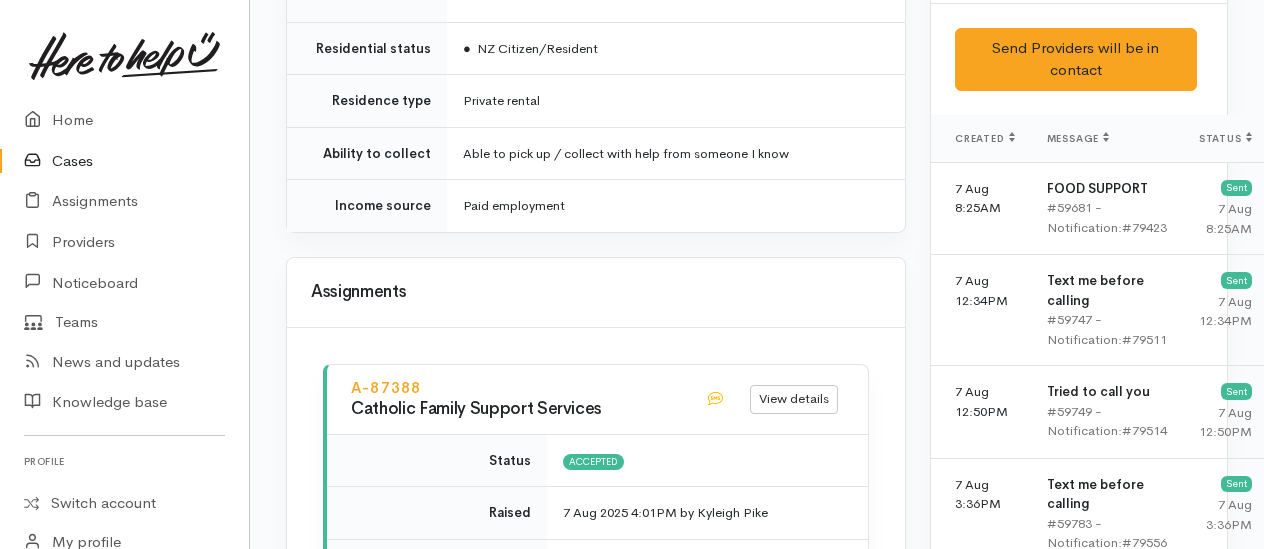 scroll, scrollTop: 1600, scrollLeft: 0, axis: vertical 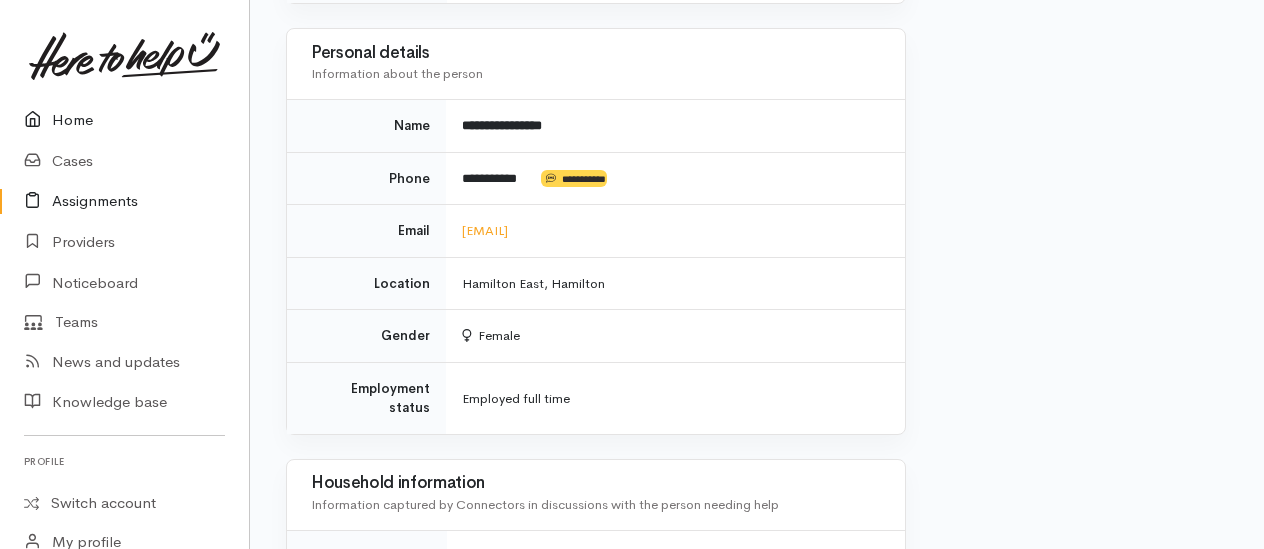 click on "Home" at bounding box center (124, 120) 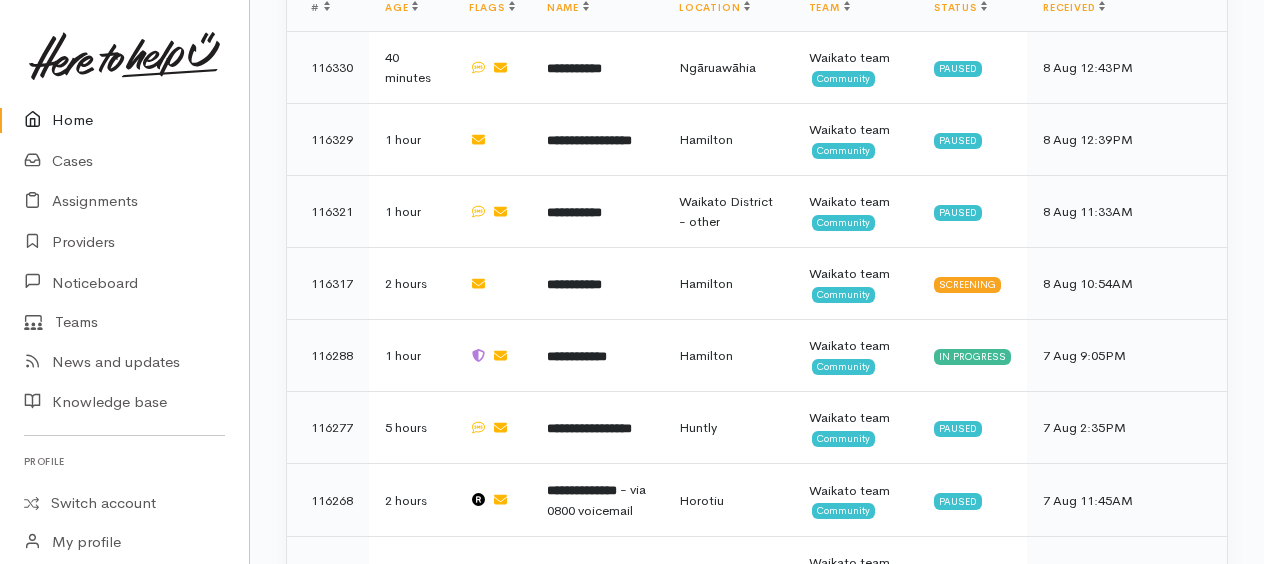 scroll, scrollTop: 1400, scrollLeft: 0, axis: vertical 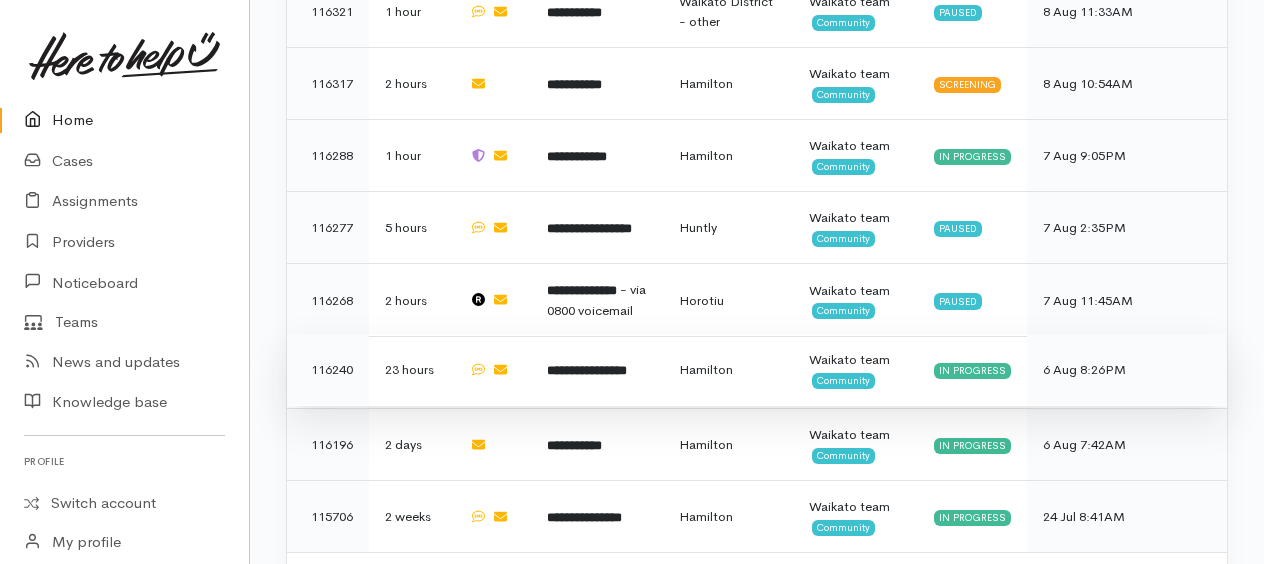 click on "**********" at bounding box center (587, 370) 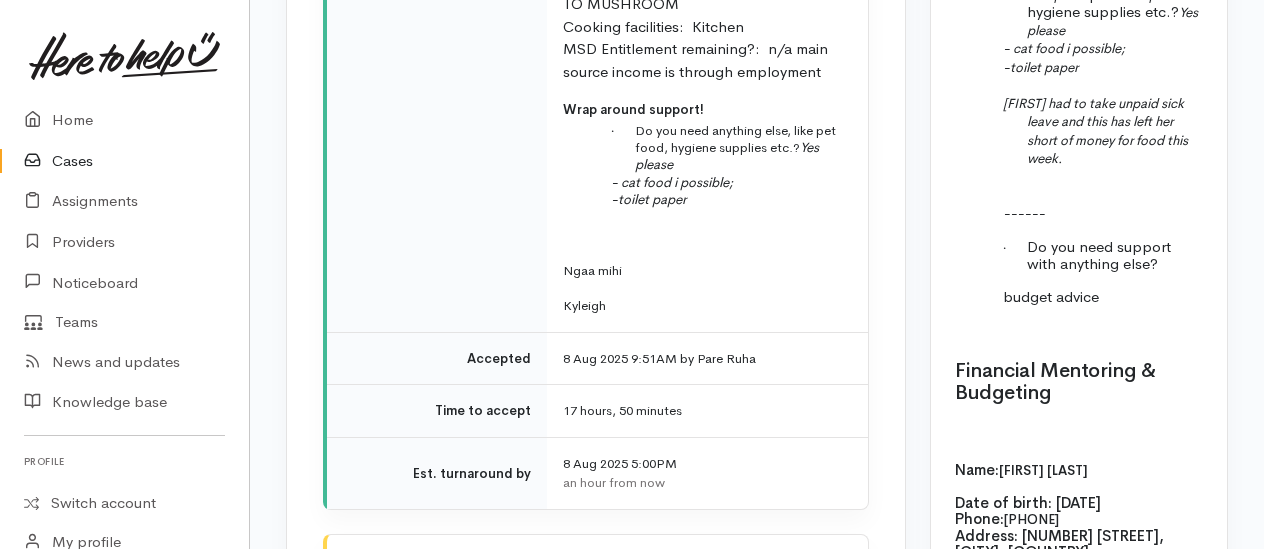 scroll, scrollTop: 3402, scrollLeft: 0, axis: vertical 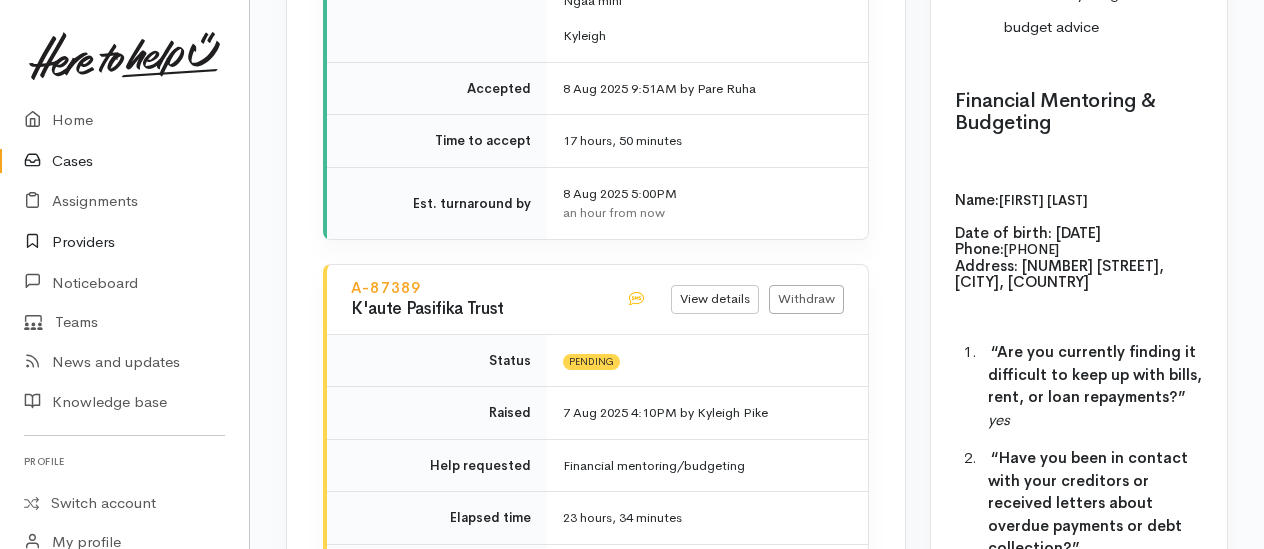 click on "Providers" at bounding box center [124, 242] 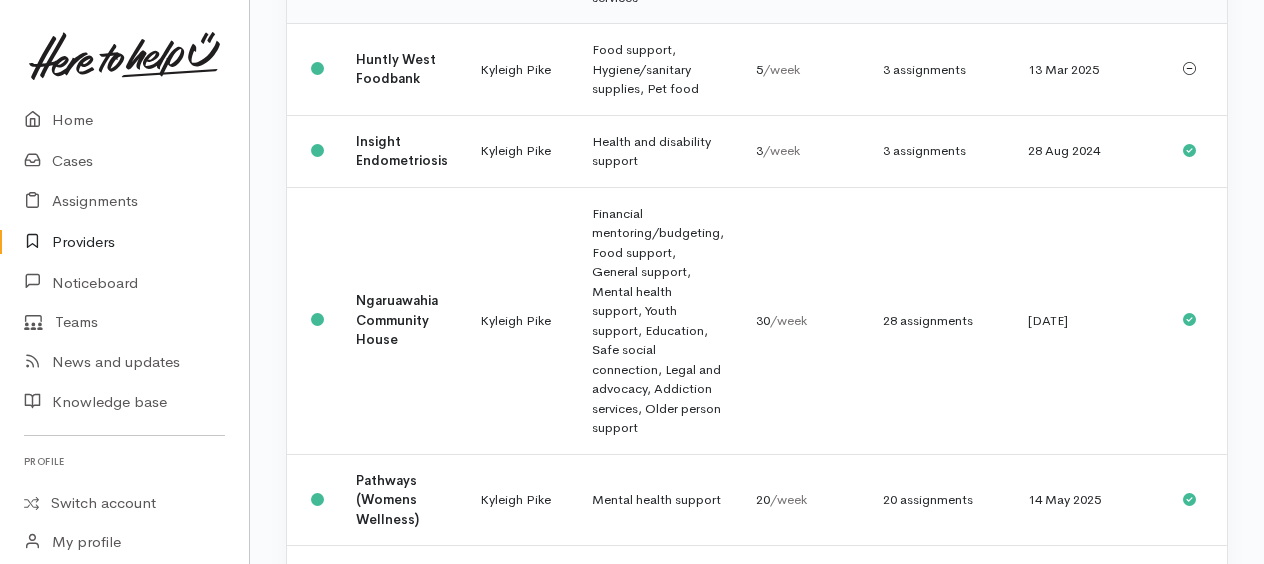 scroll, scrollTop: 1400, scrollLeft: 0, axis: vertical 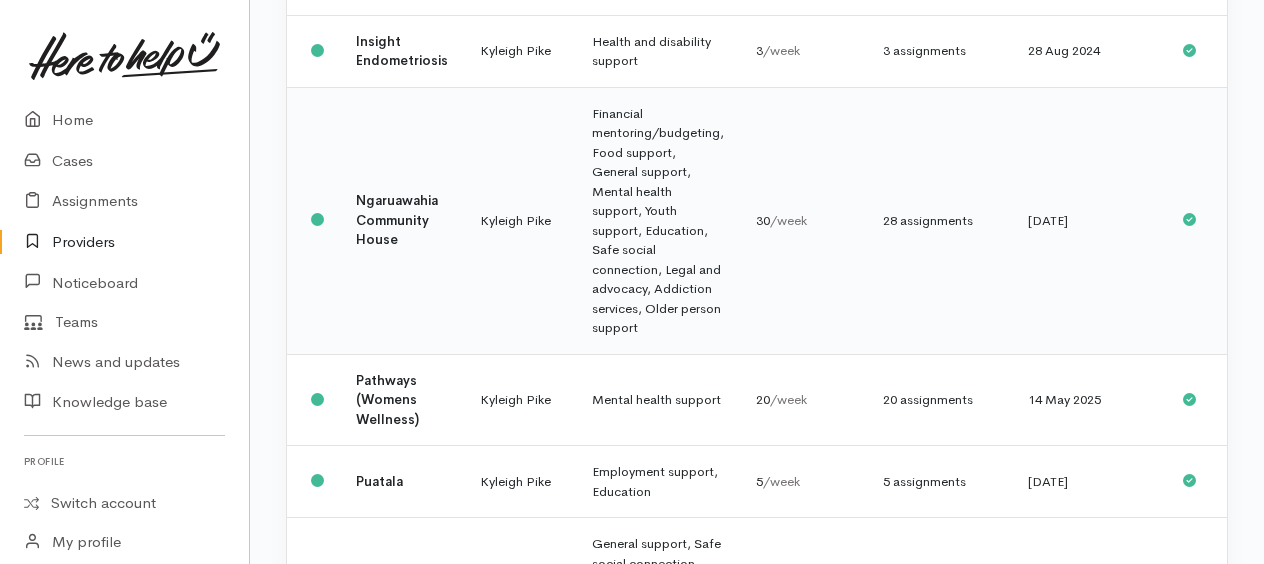 click on "Financial mentoring/budgeting, Food support, General support, Mental health support, Youth support, Education, Safe social connection, Legal and advocacy, Addiction services, Older person support" at bounding box center [658, 220] 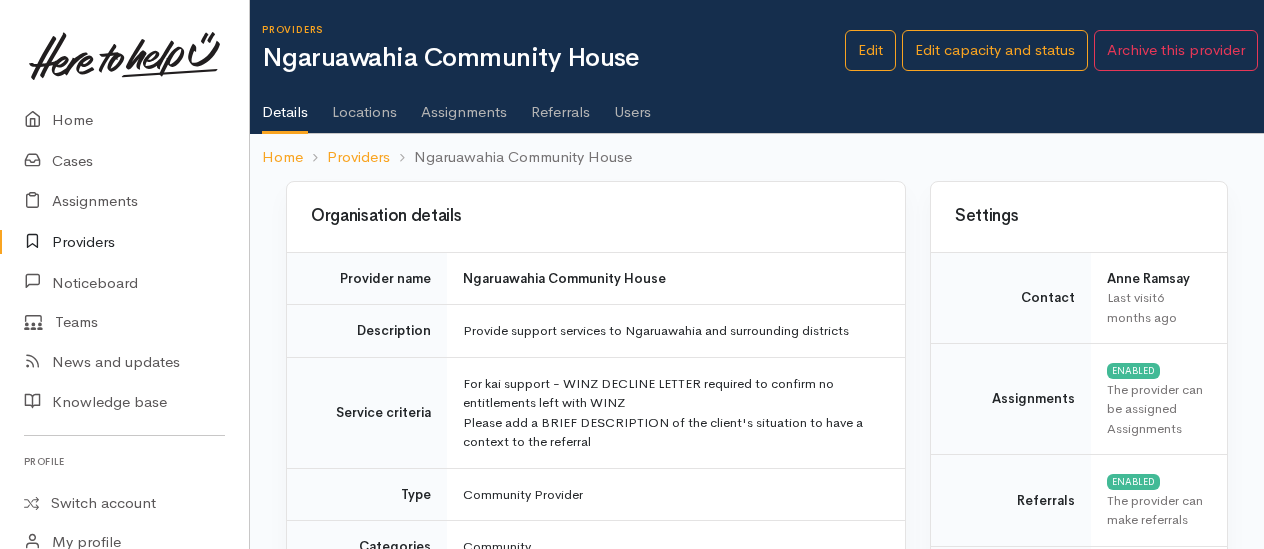 scroll, scrollTop: 0, scrollLeft: 0, axis: both 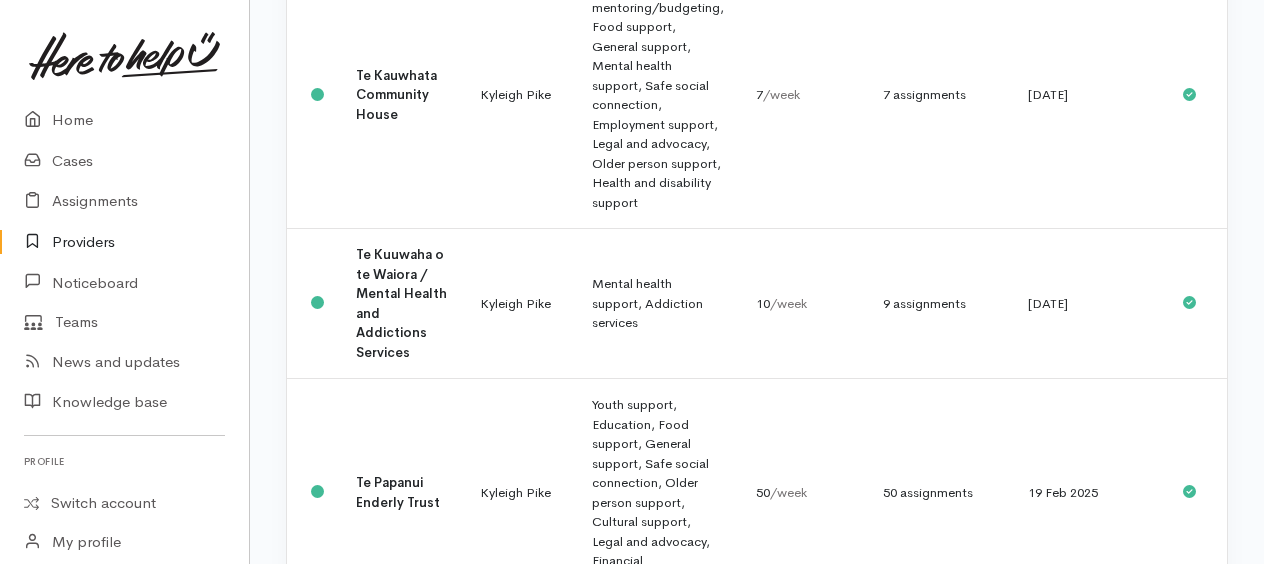 click on "Mental health support, Addiction services" at bounding box center (658, 304) 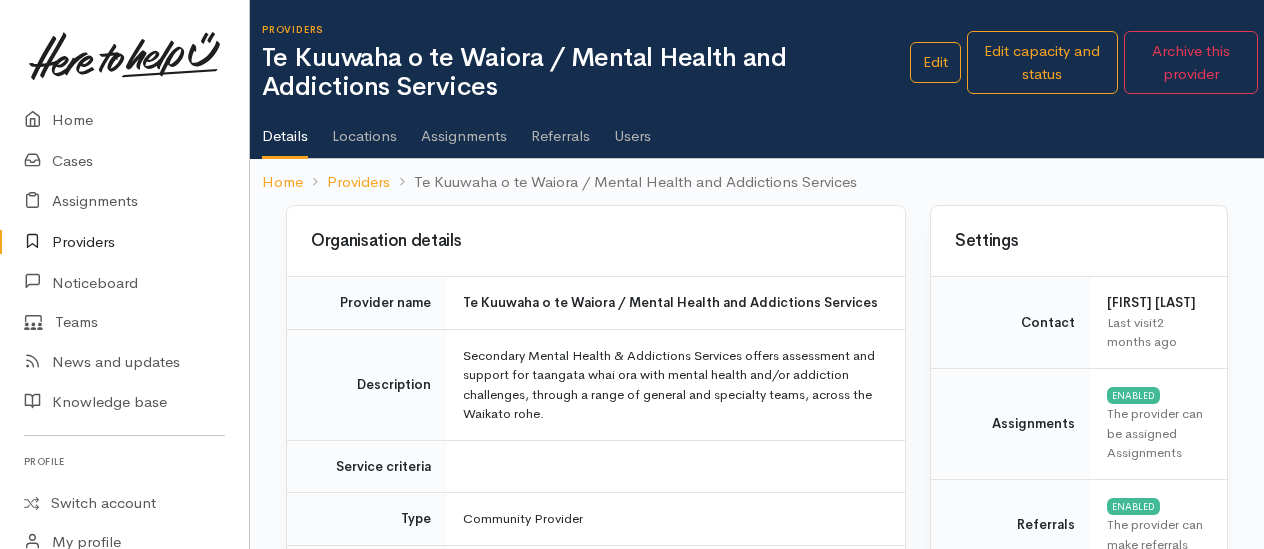 scroll, scrollTop: 0, scrollLeft: 0, axis: both 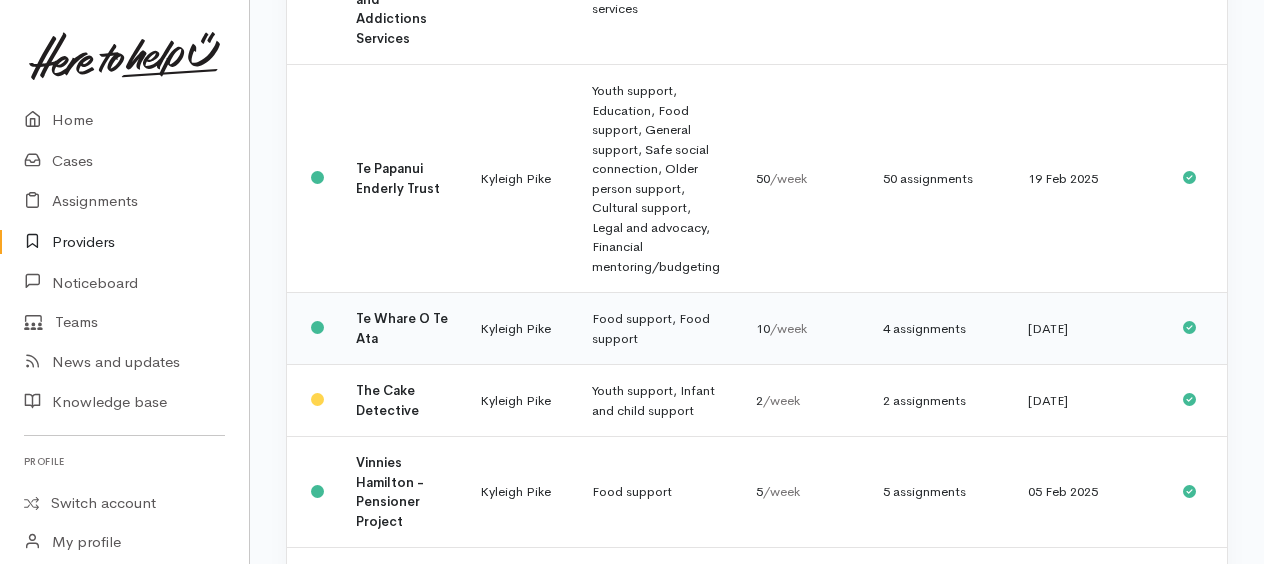 click on "4 assignments" at bounding box center (939, 329) 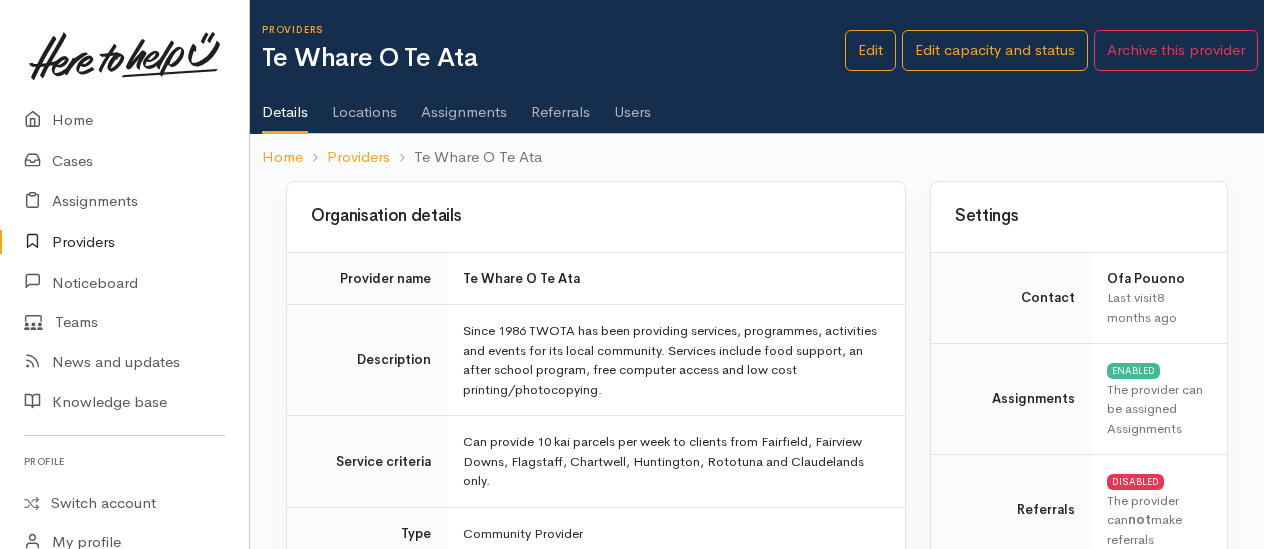 scroll, scrollTop: 0, scrollLeft: 0, axis: both 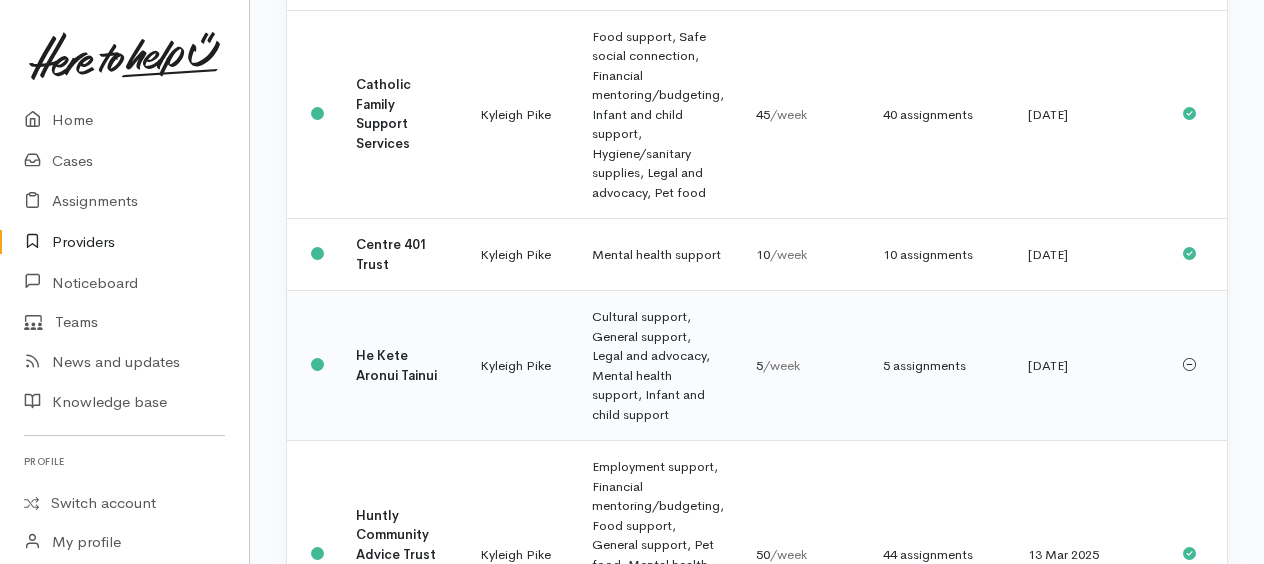 click on "Cultural support, General support, Legal and advocacy, Mental health support, Infant and child support" at bounding box center [658, 366] 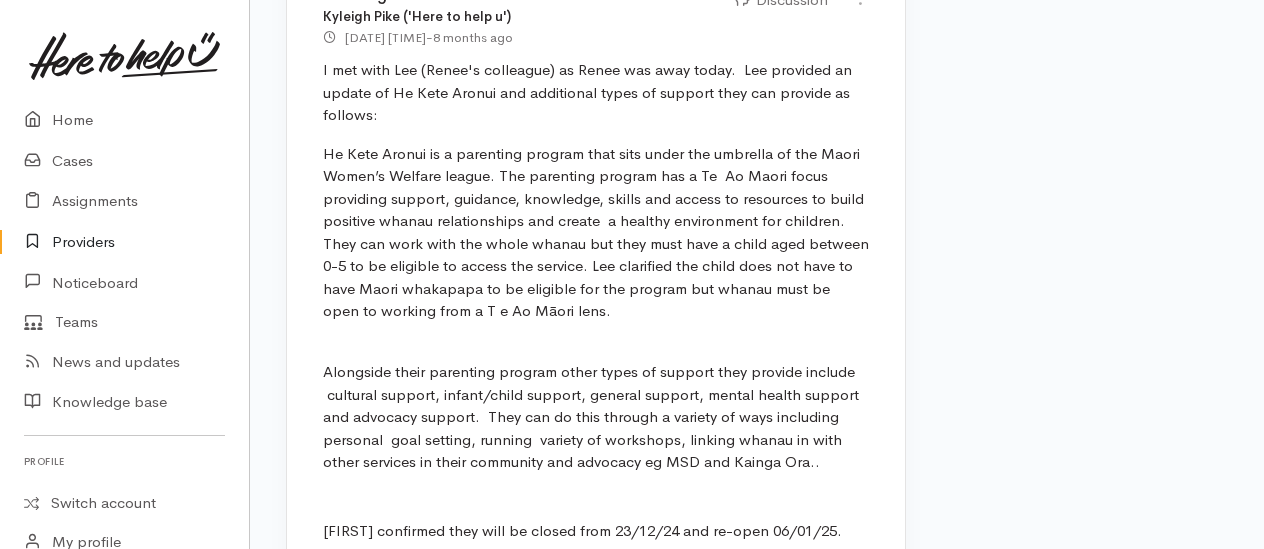 scroll, scrollTop: 1300, scrollLeft: 0, axis: vertical 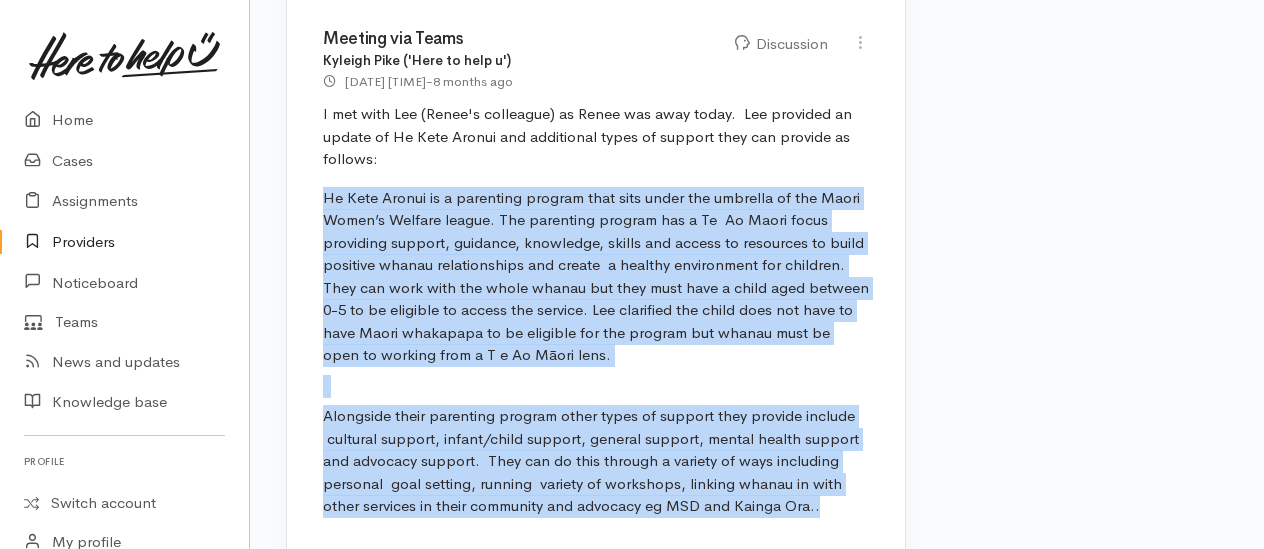 drag, startPoint x: 320, startPoint y: 190, endPoint x: 818, endPoint y: 506, distance: 589.7966 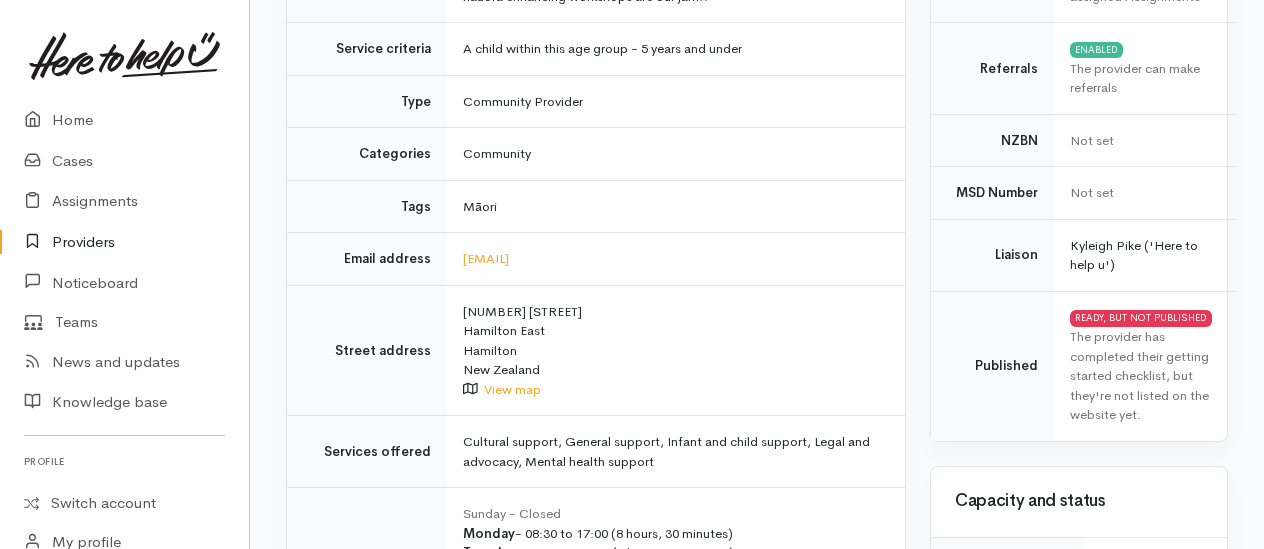 scroll, scrollTop: 300, scrollLeft: 0, axis: vertical 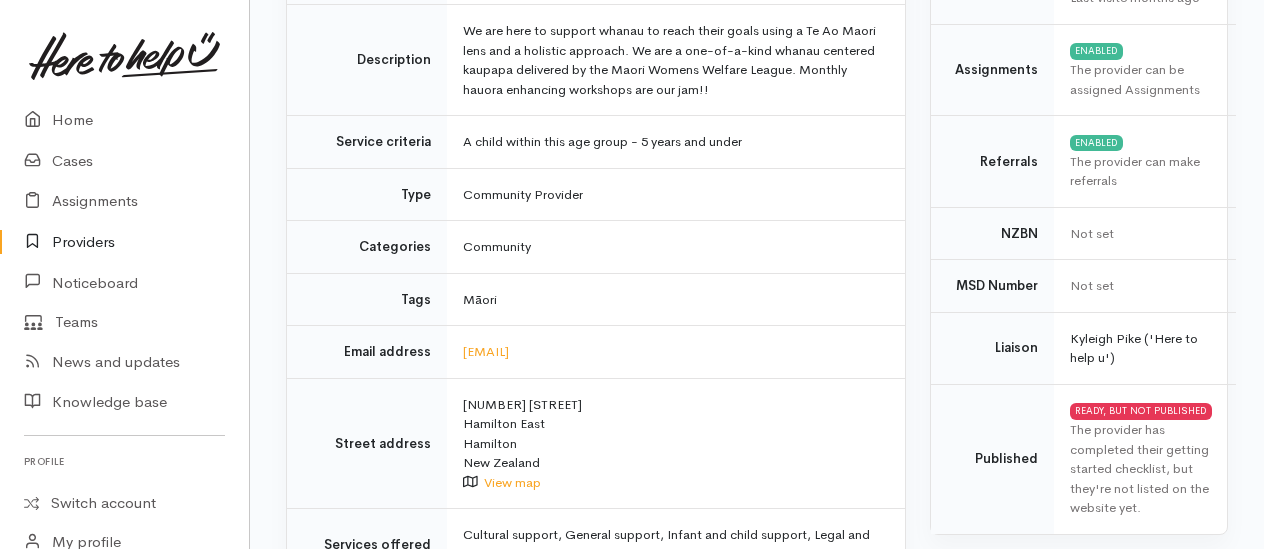 click on "A child within this age group - 5 years and under" at bounding box center (676, 142) 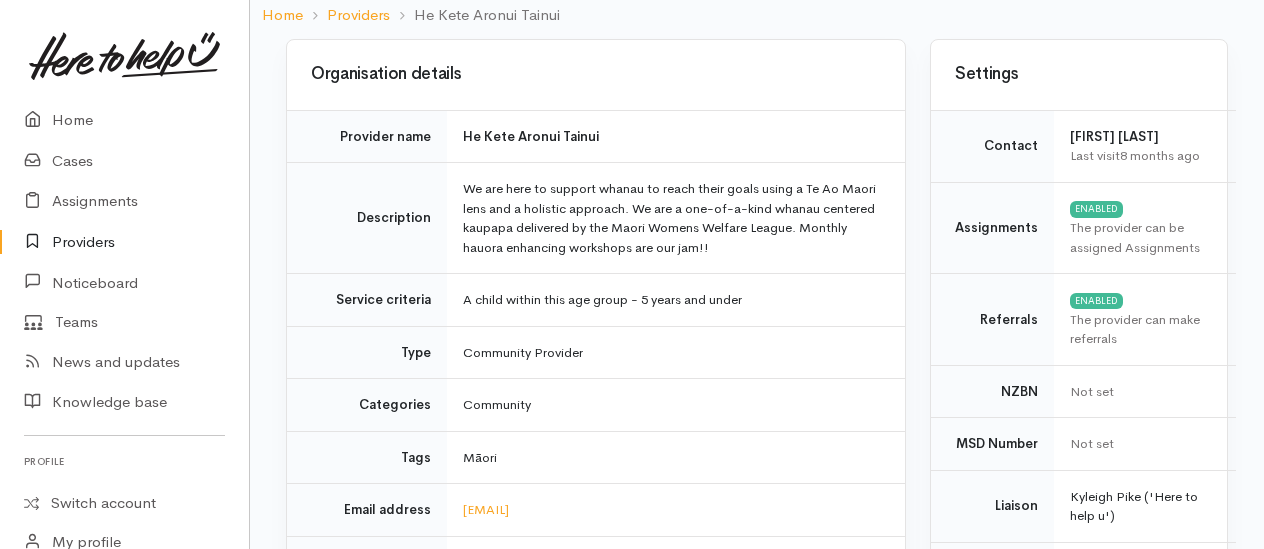 scroll, scrollTop: 0, scrollLeft: 0, axis: both 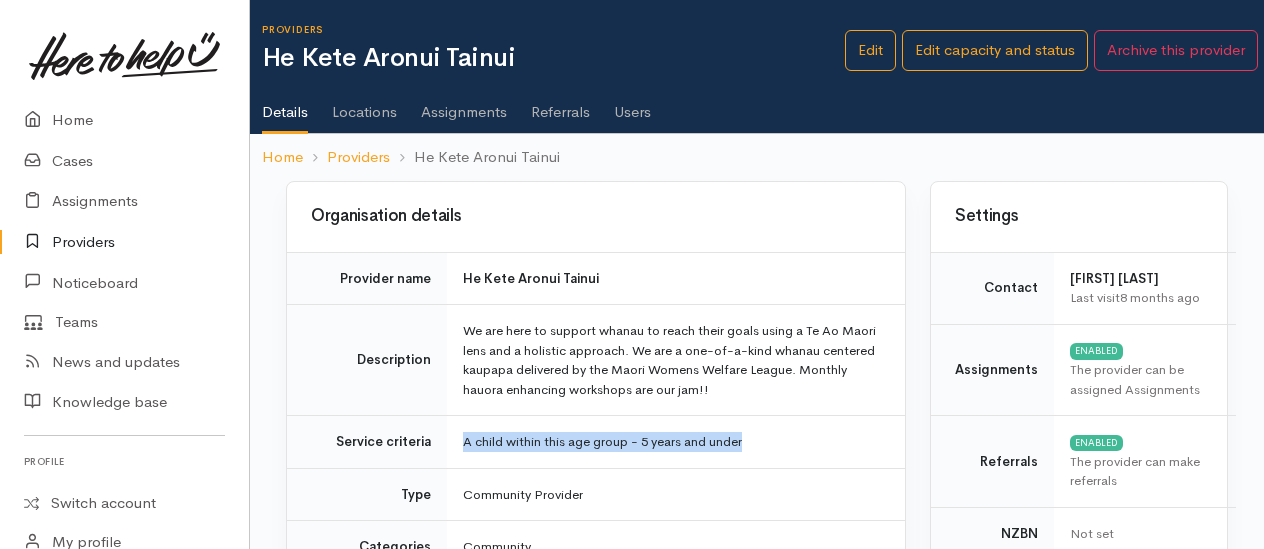 drag, startPoint x: 457, startPoint y: 434, endPoint x: 746, endPoint y: 433, distance: 289.00174 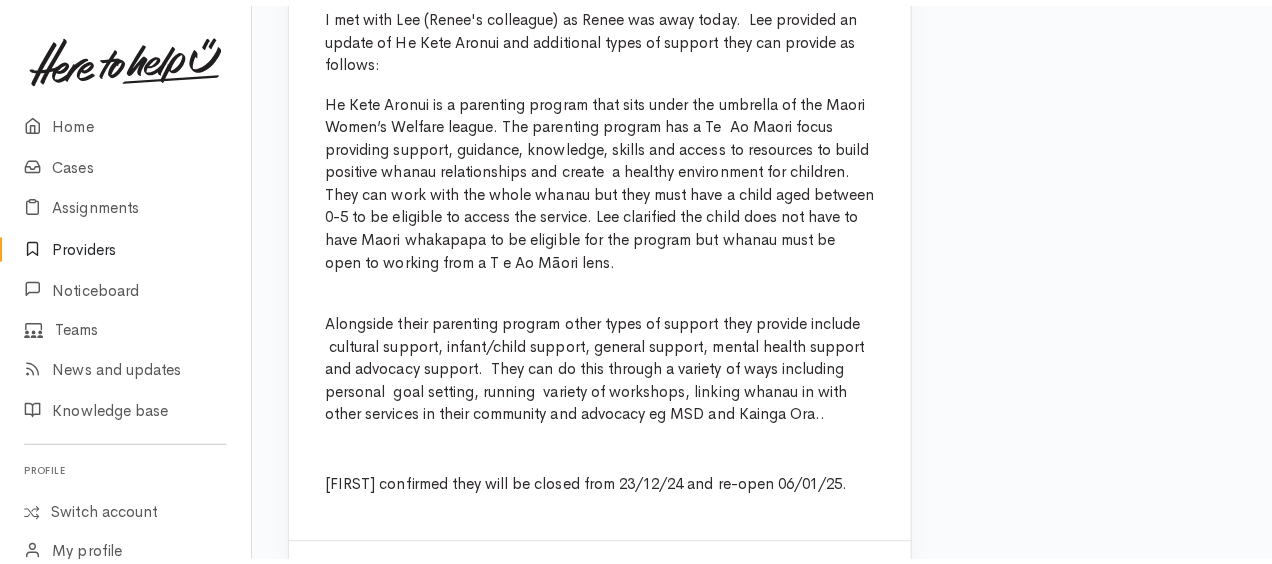 scroll, scrollTop: 1000, scrollLeft: 0, axis: vertical 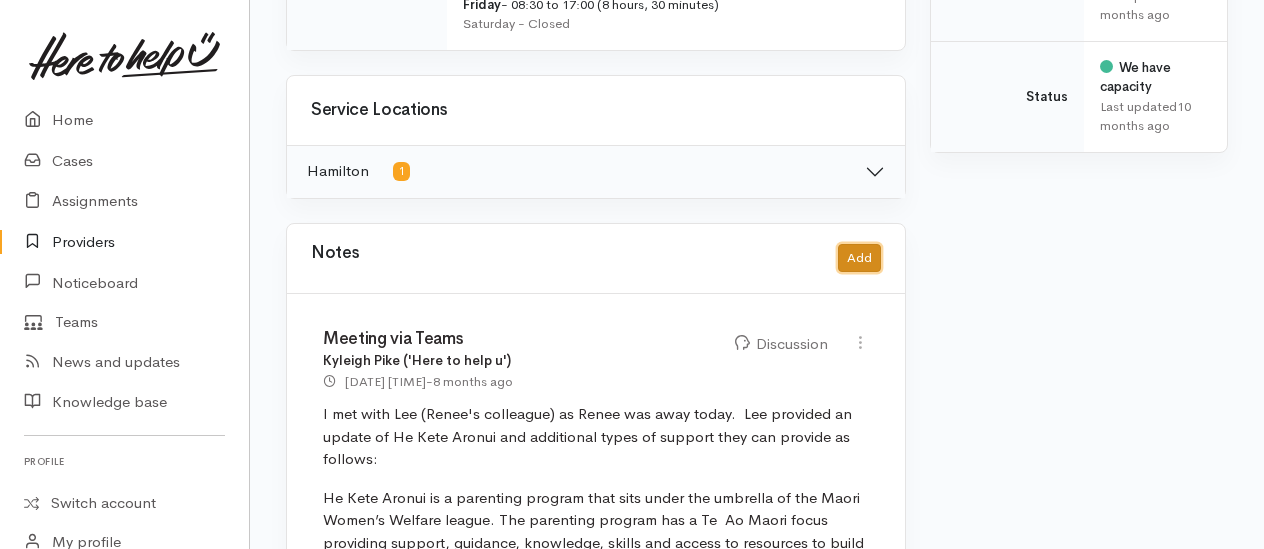 click on "Add" at bounding box center [859, 258] 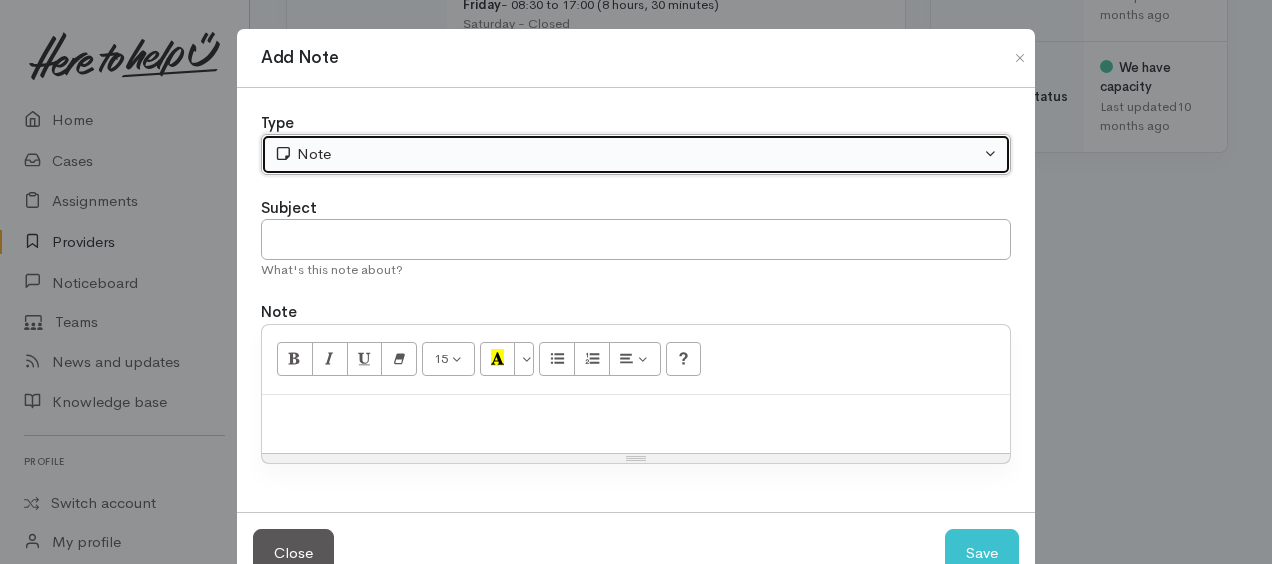 click on "Note" at bounding box center [627, 154] 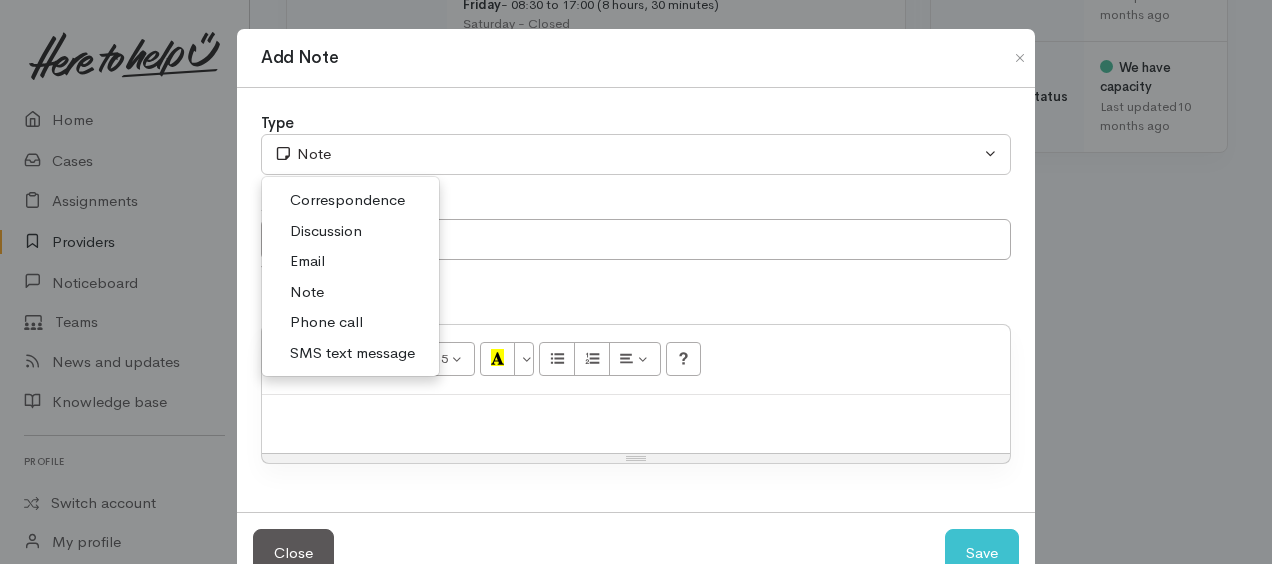 click on "Discussion" at bounding box center [326, 231] 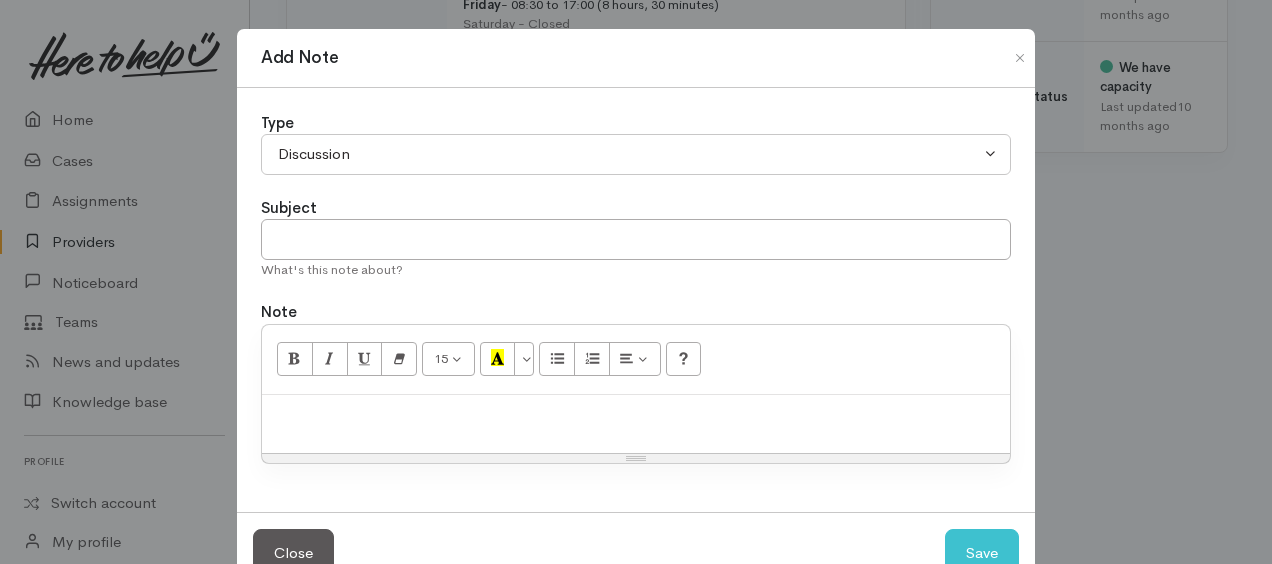 click at bounding box center (636, 416) 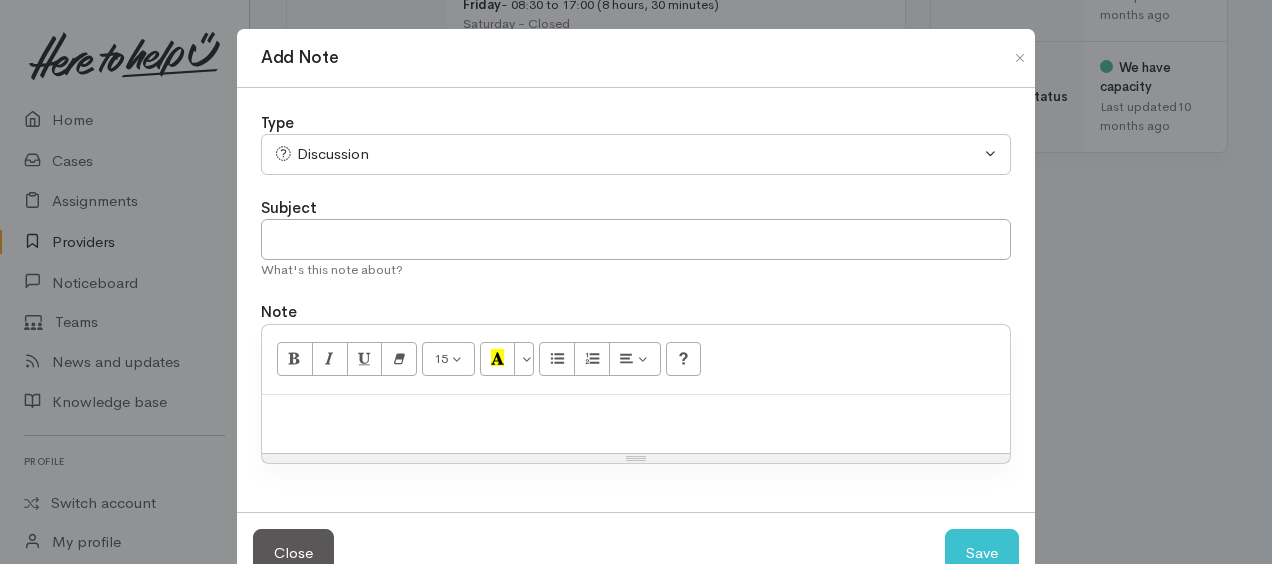 type 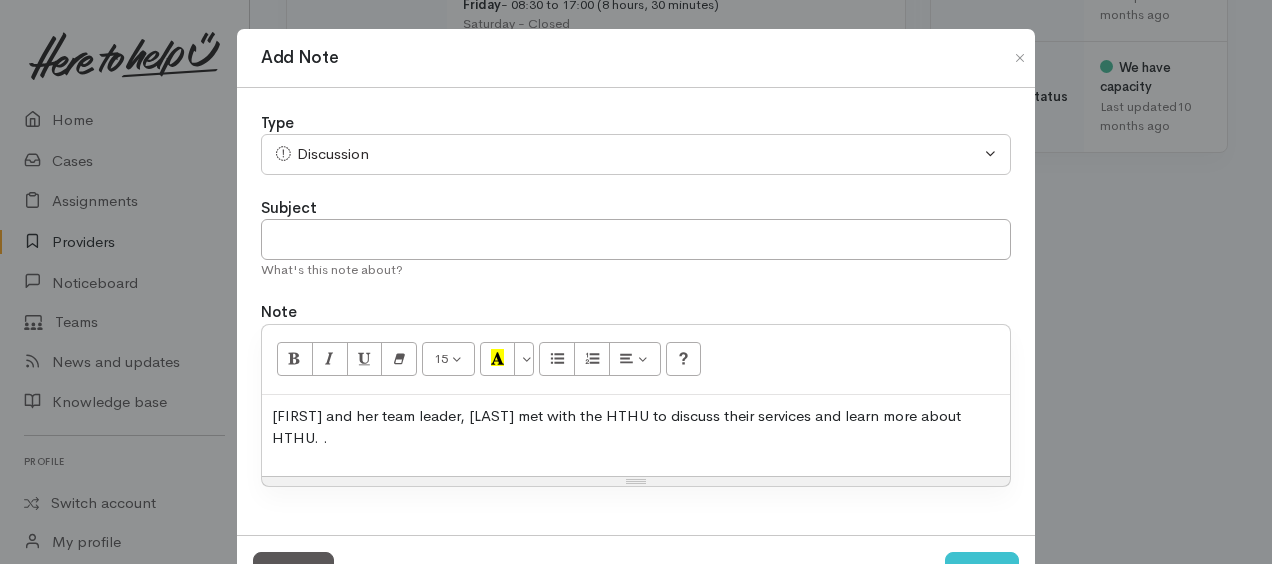 click on "[FIRST] and her team leader, [LAST] met with the HTHU to discuss their services and learn more about HTHU. ." at bounding box center [636, 427] 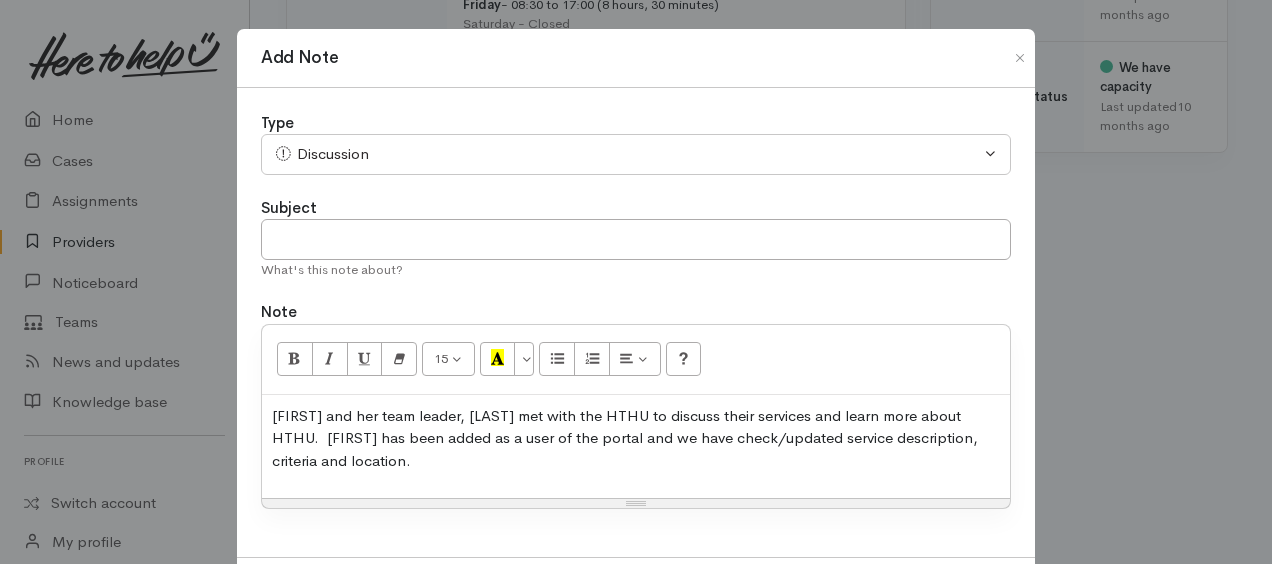 click on "[FIRST] and her team leader, [LAST] met with the HTHU to discuss their services and learn more about HTHU.  [FIRST] has been added as a user of the portal and we have check/updated service description, criteria and location." at bounding box center (636, 439) 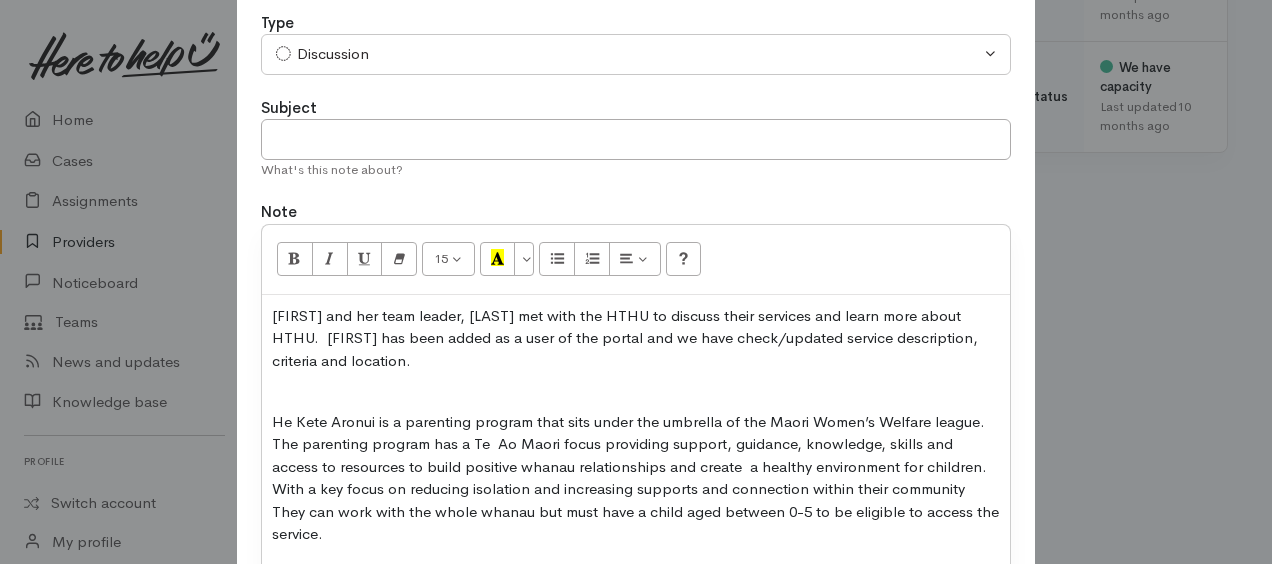 scroll, scrollTop: 300, scrollLeft: 0, axis: vertical 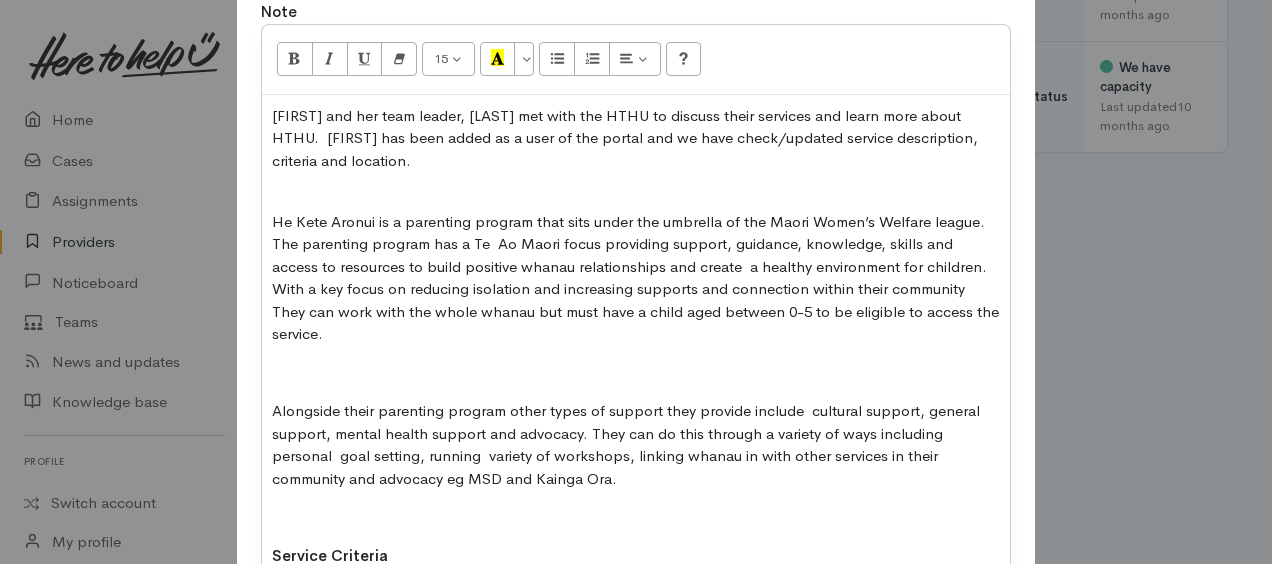 click at bounding box center [636, 373] 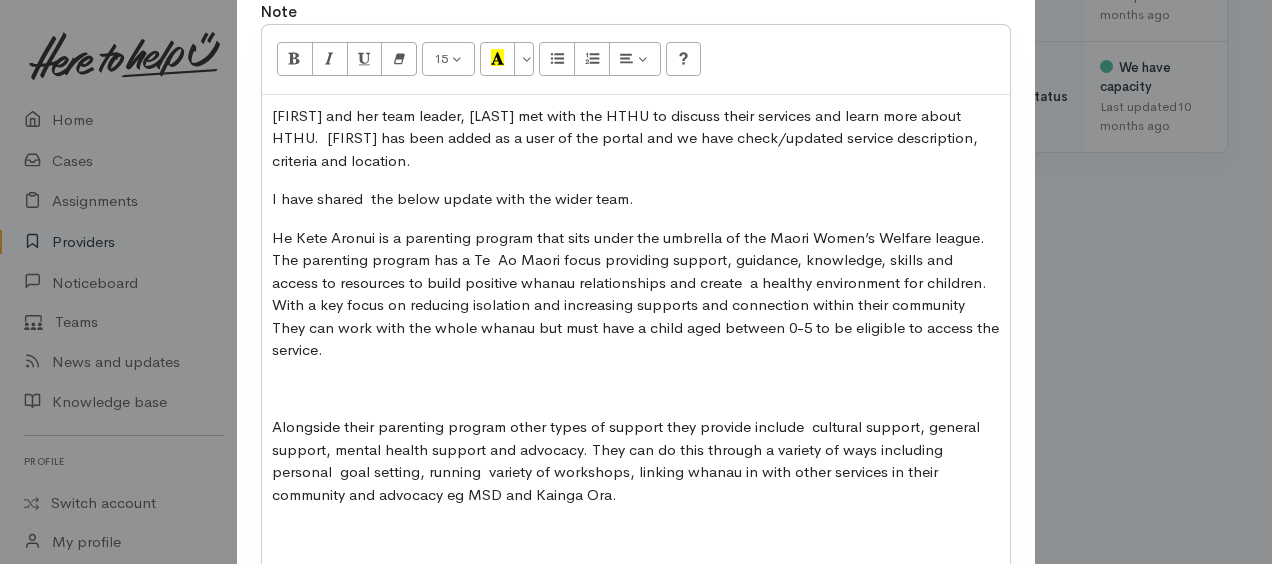 click on "I have shared  the below update with the wider team." at bounding box center (636, 199) 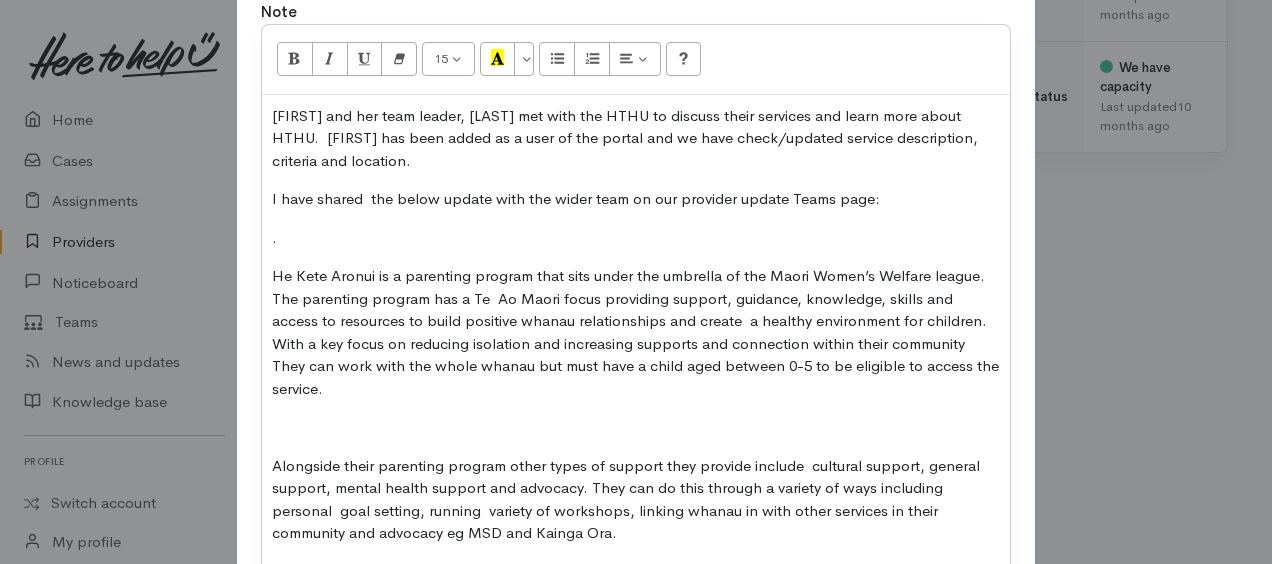 click on "." at bounding box center [636, 238] 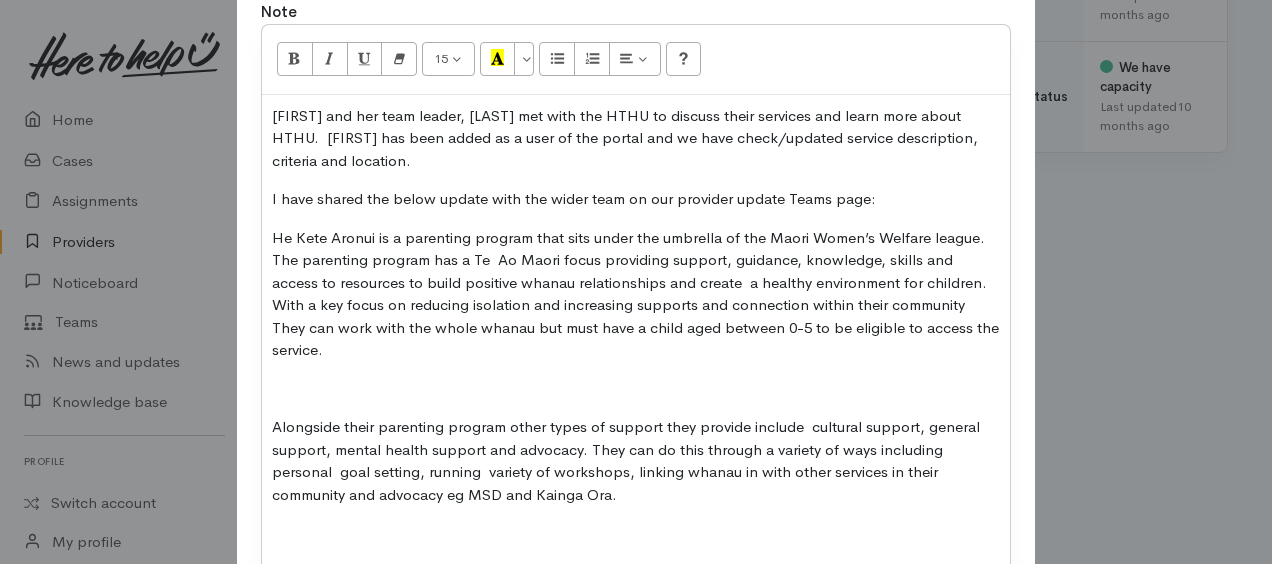 click on "I have shared the below update with the wider team on our provider update Teams page:" at bounding box center [636, 199] 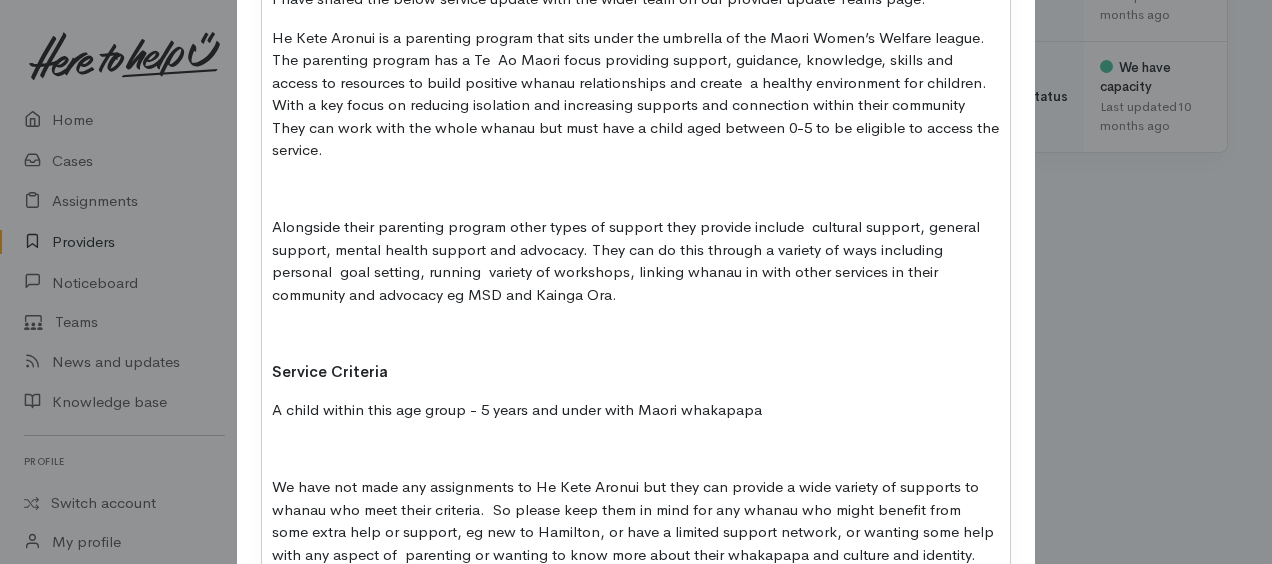 scroll, scrollTop: 600, scrollLeft: 0, axis: vertical 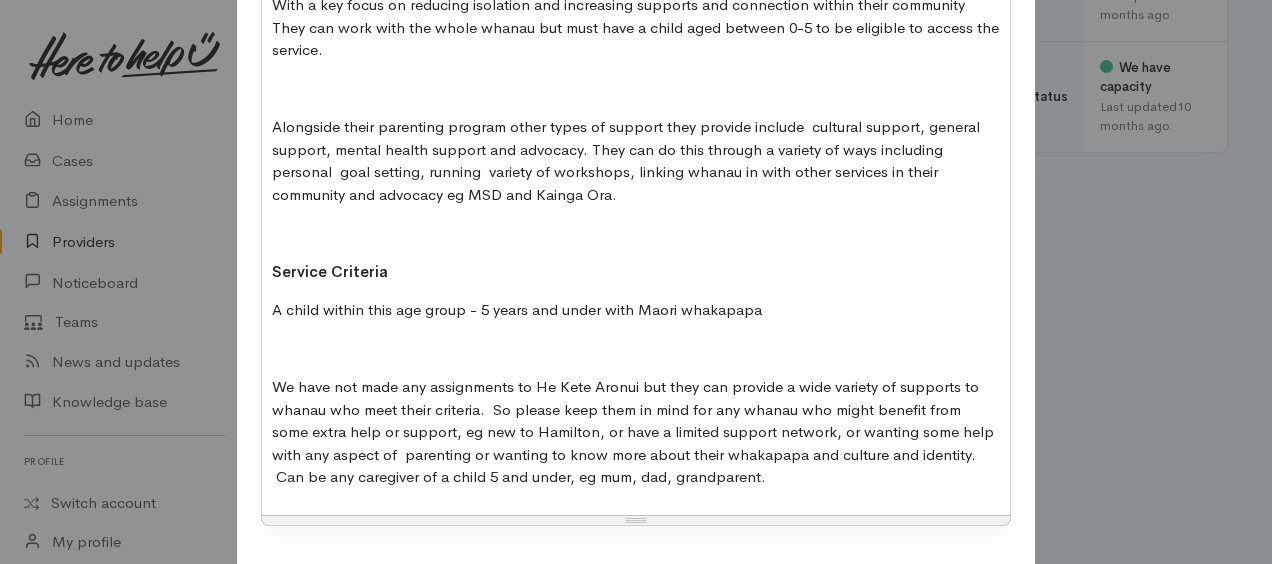 click on "We have not made any assignments to He Kete Aronui but they can provide a wide variety of supports to whanau who meet their criteria.  So please keep them in mind for any whanau who might benefit from some extra help or support, eg new to Hamilton, or have a limited support network, or wanting some help with any aspect of  parenting or wanting to know more about their whakapapa and culture and identity.  Can be any caregiver of a child 5 and under, eg mum, dad, grandparent." at bounding box center (636, 432) 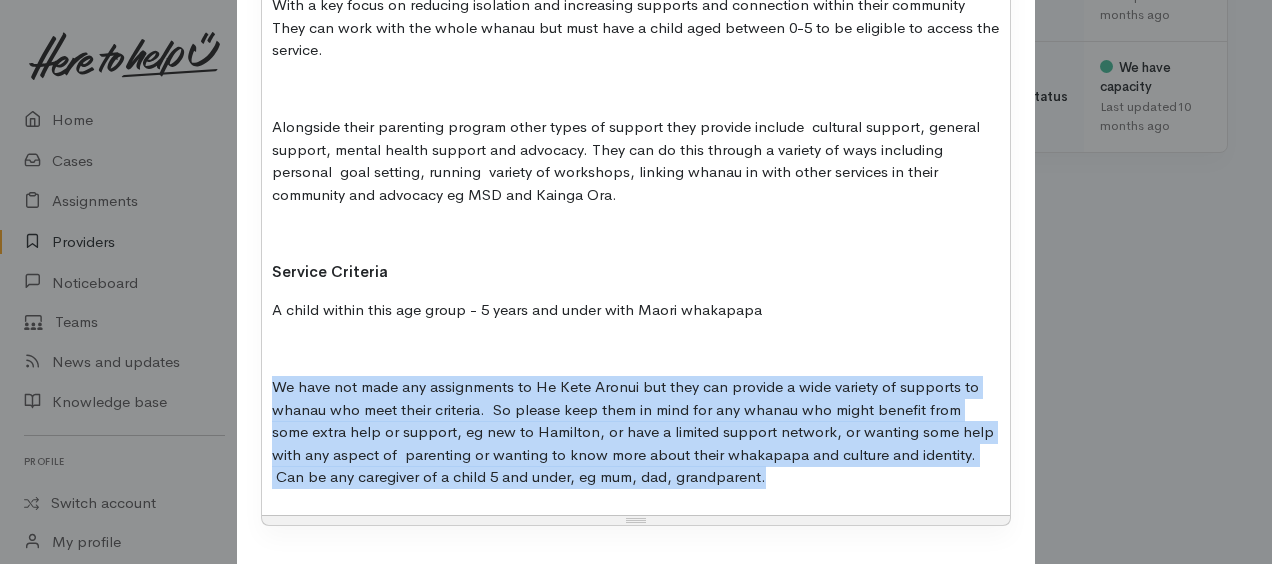 drag, startPoint x: 268, startPoint y: 357, endPoint x: 796, endPoint y: 462, distance: 538.3391 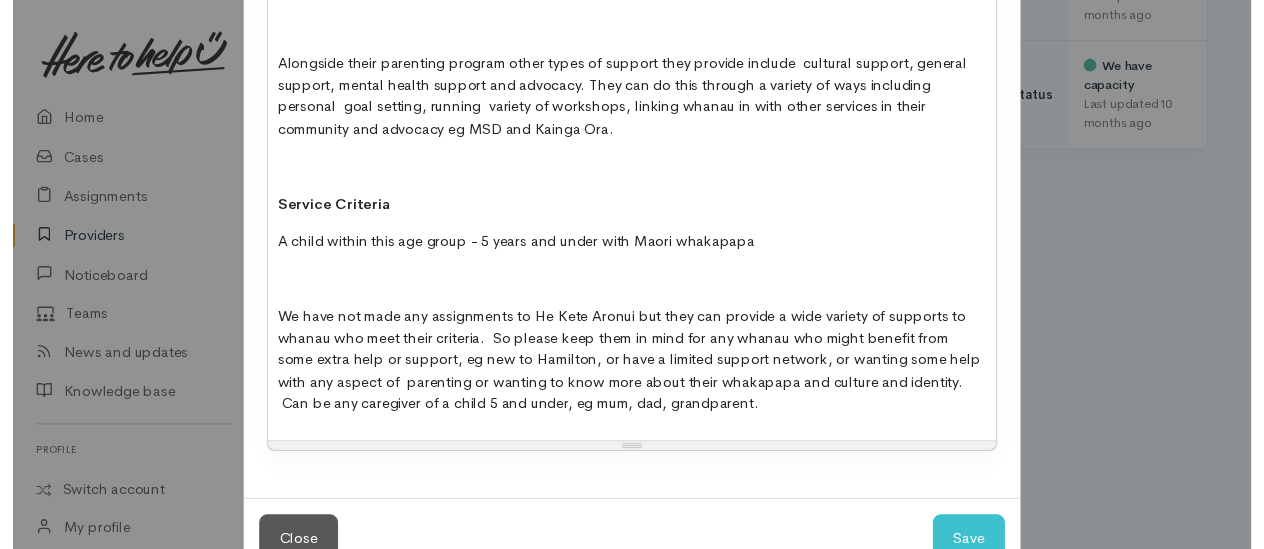 scroll, scrollTop: 693, scrollLeft: 0, axis: vertical 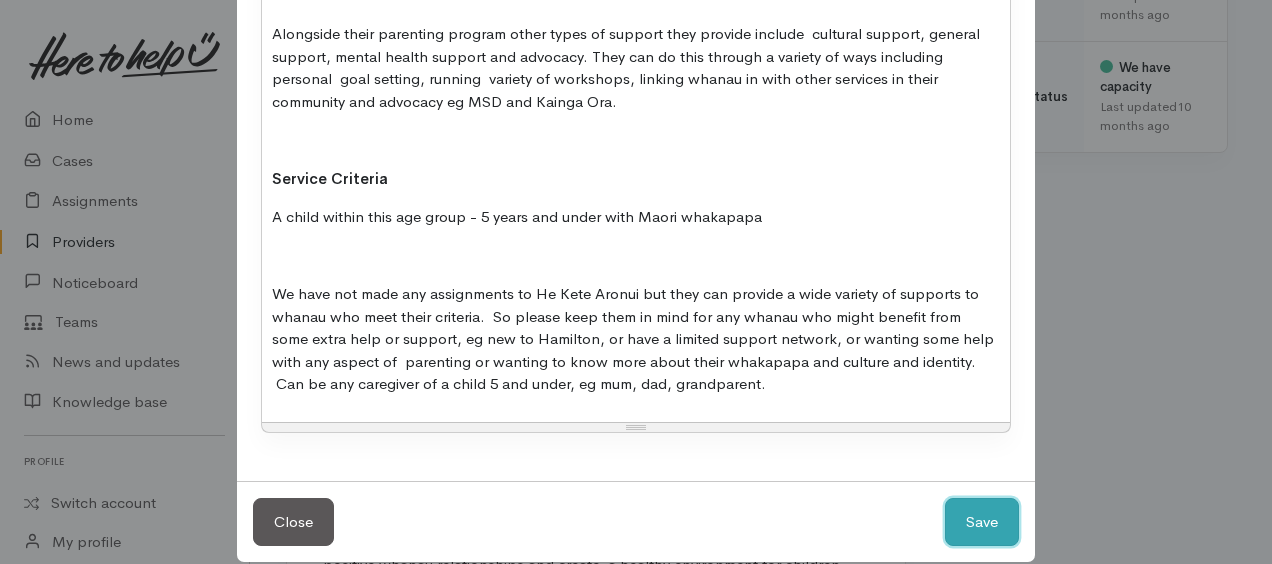 click on "Save" at bounding box center (982, 522) 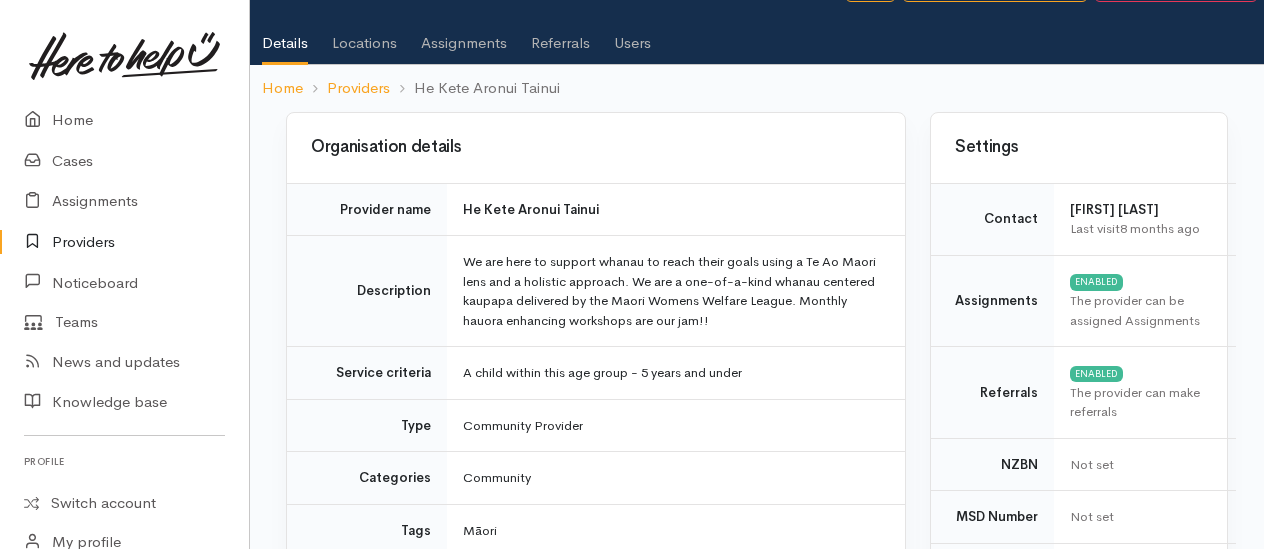 scroll, scrollTop: 0, scrollLeft: 0, axis: both 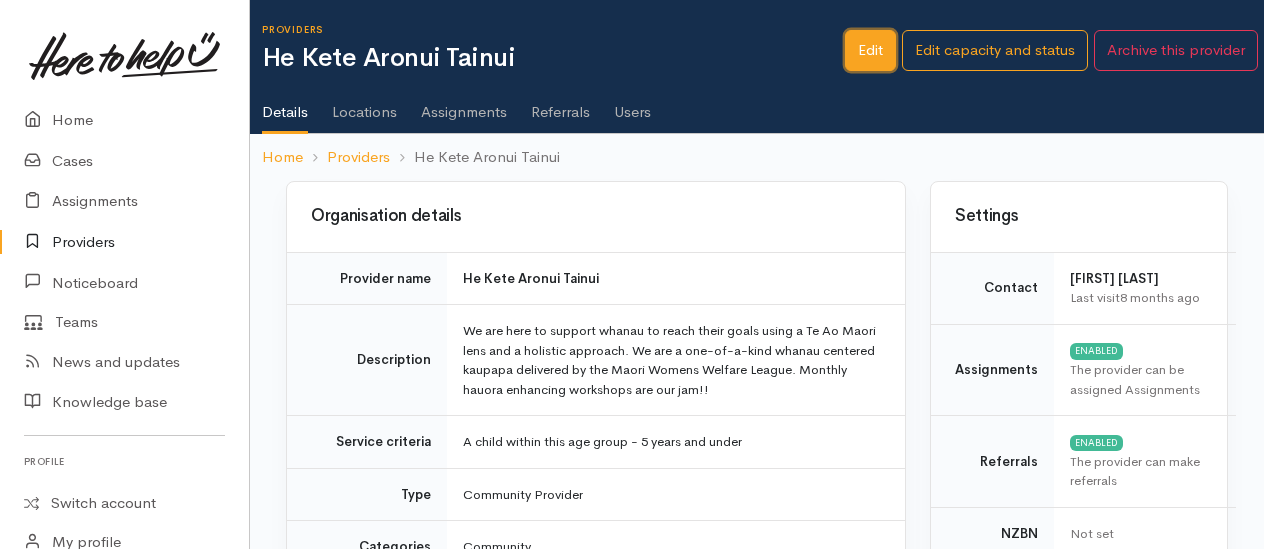 click on "Edit" at bounding box center [870, 50] 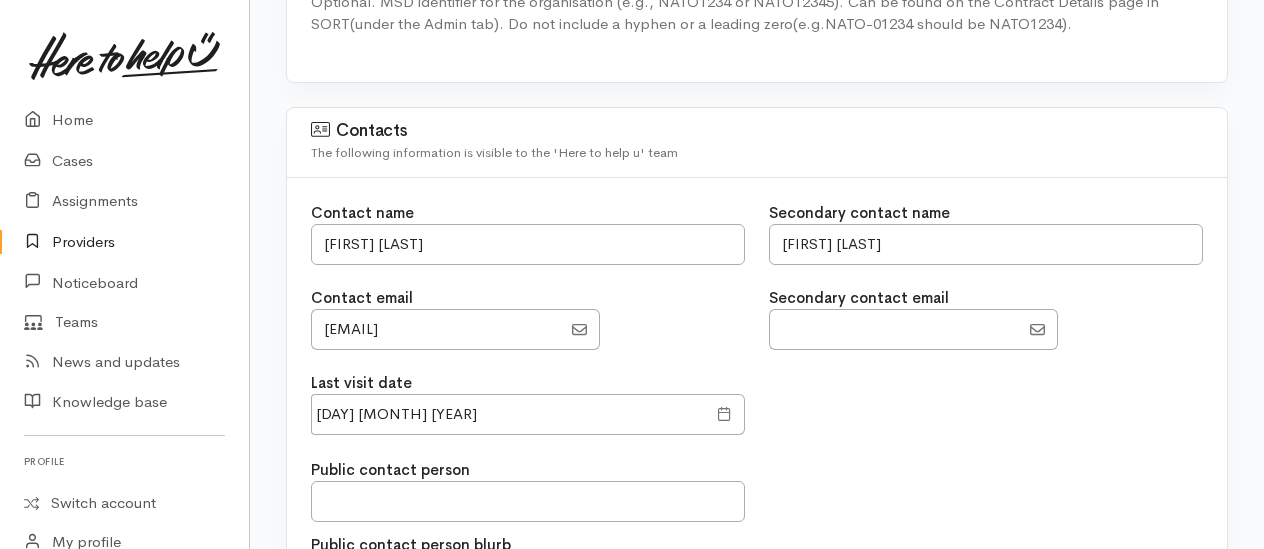 scroll, scrollTop: 1700, scrollLeft: 0, axis: vertical 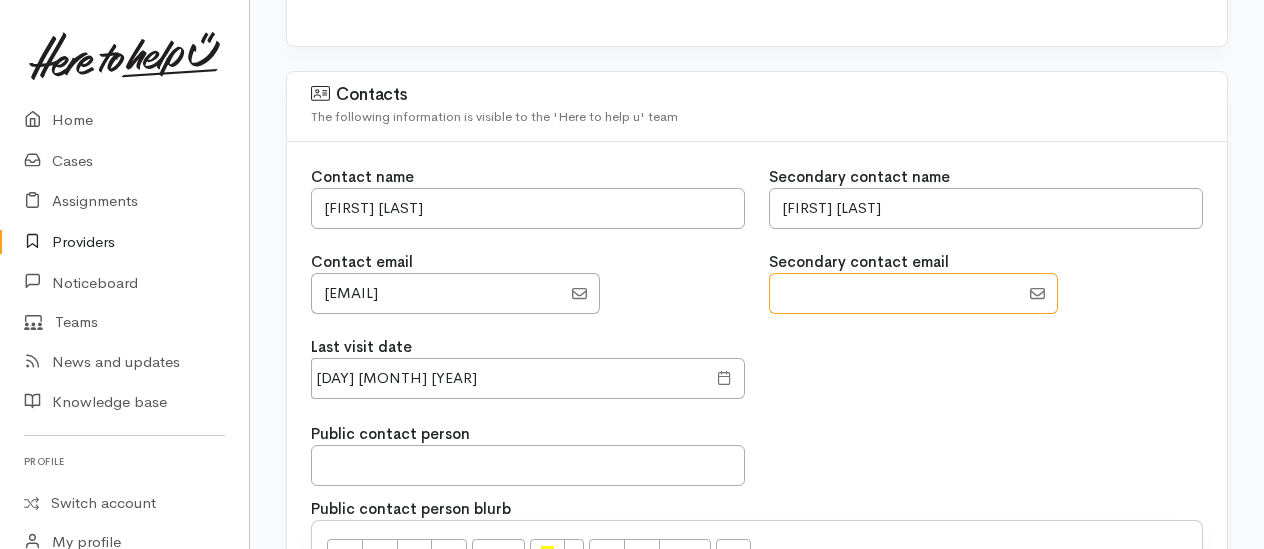 click at bounding box center [894, 293] 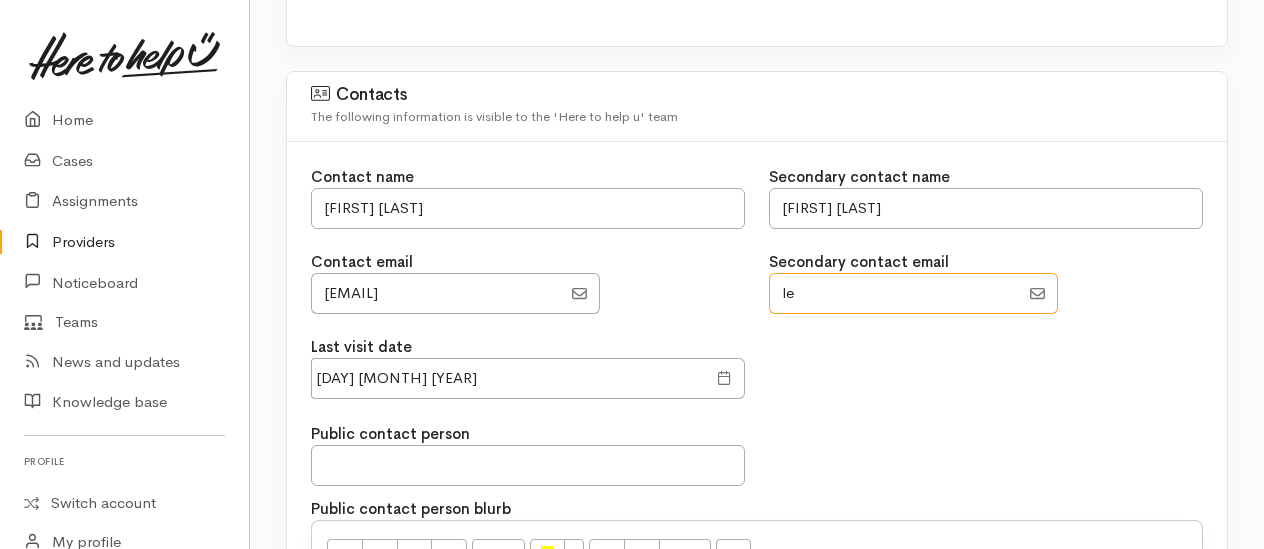 type on "[EMAIL]" 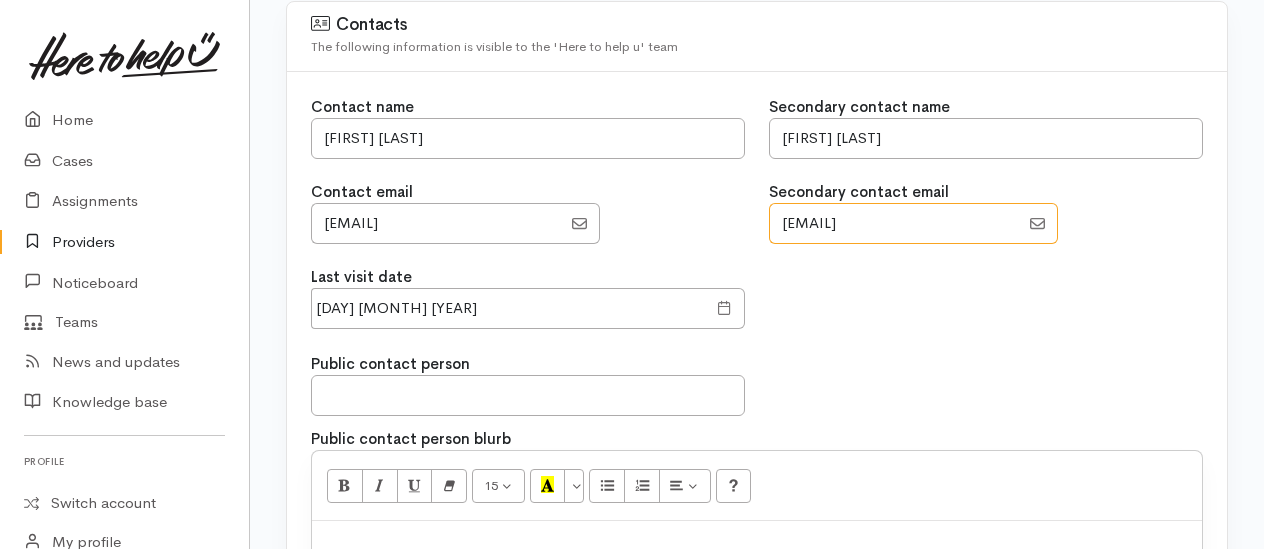 scroll, scrollTop: 1800, scrollLeft: 0, axis: vertical 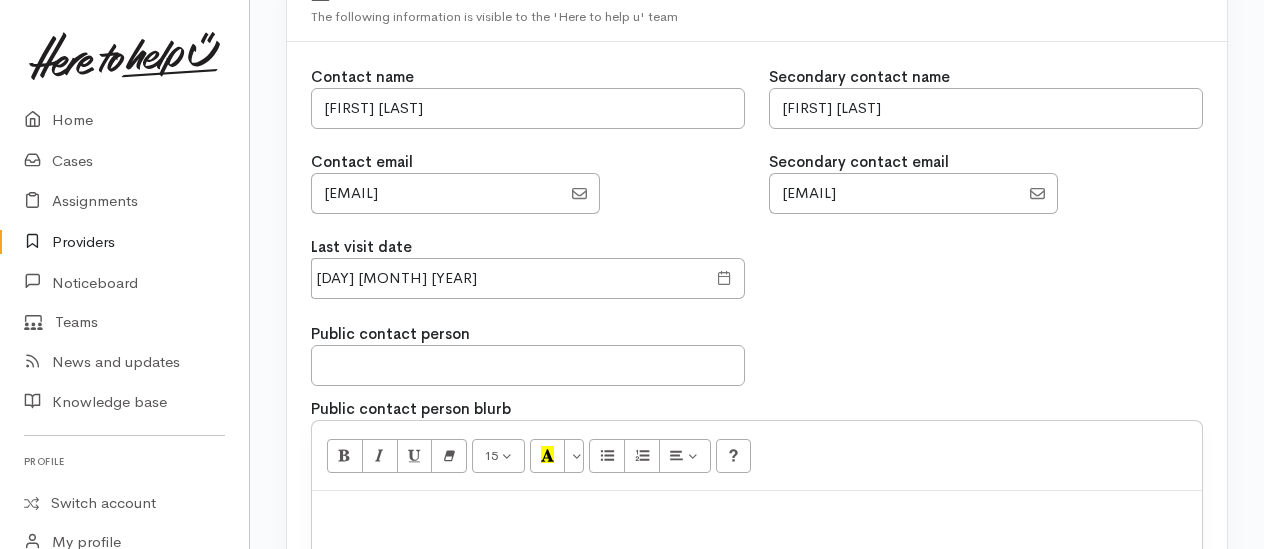 click at bounding box center [724, 278] 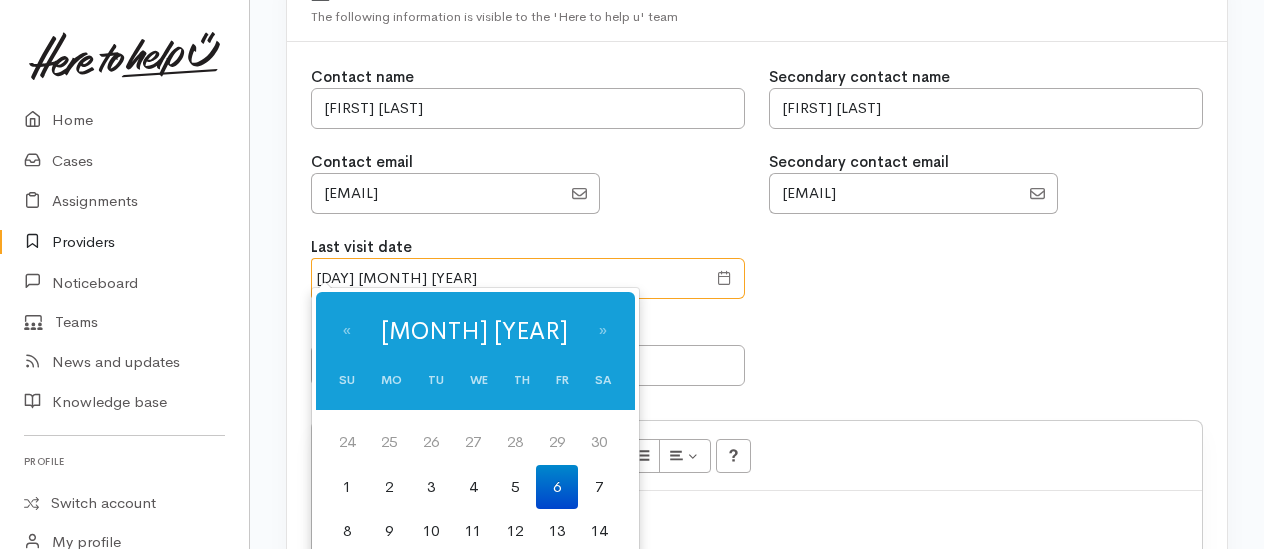 click on "[DAY] [MONTH] [YEAR]" at bounding box center [508, 278] 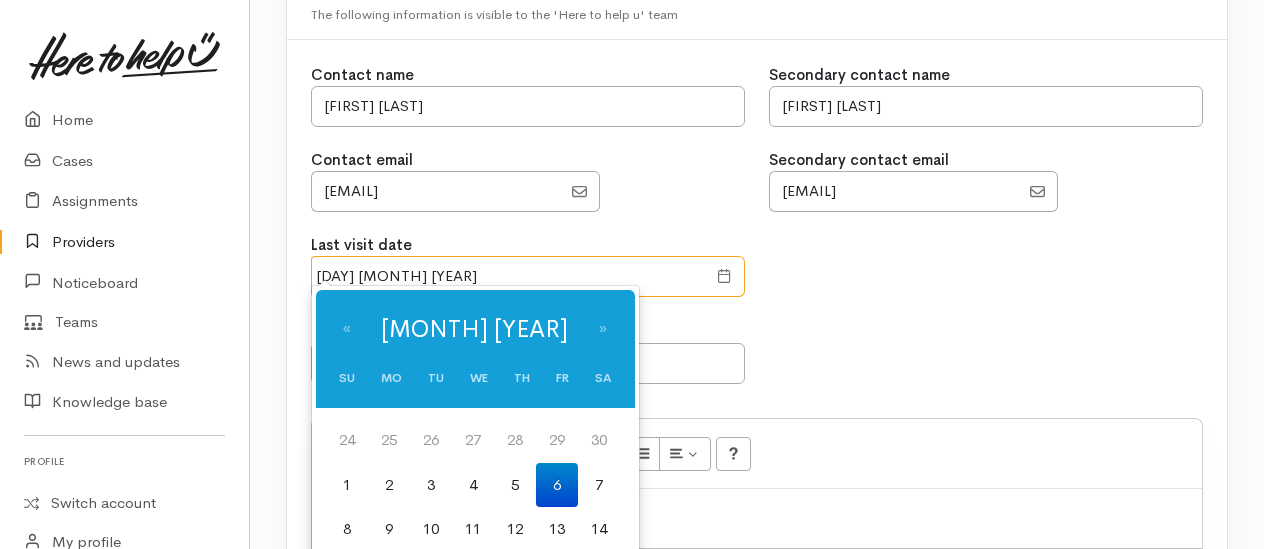scroll, scrollTop: 2200, scrollLeft: 0, axis: vertical 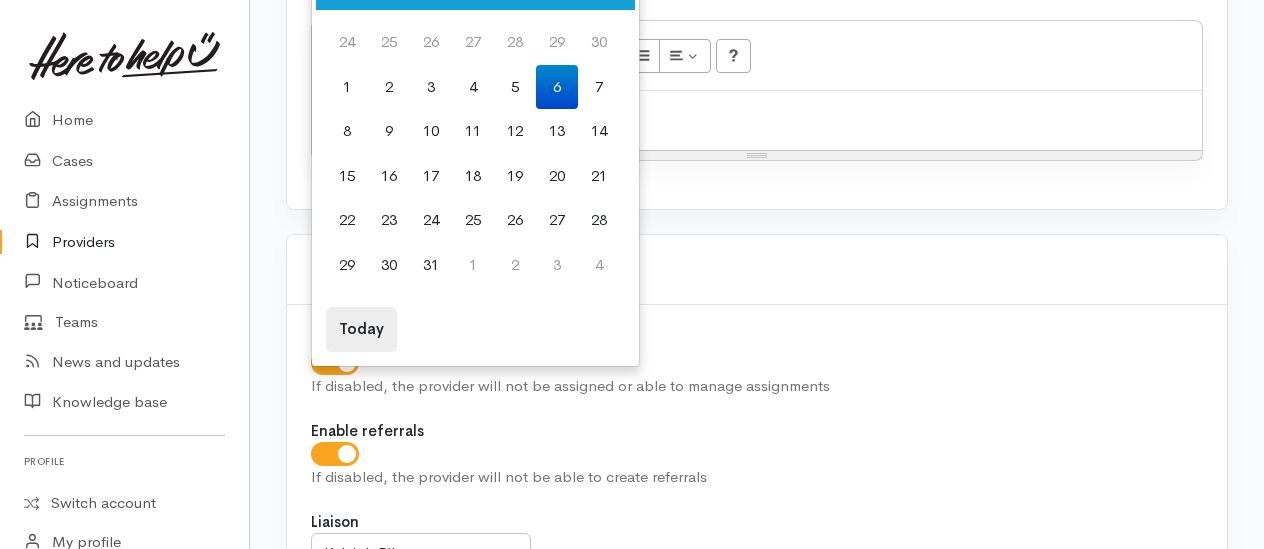 click on "Today" at bounding box center (361, 329) 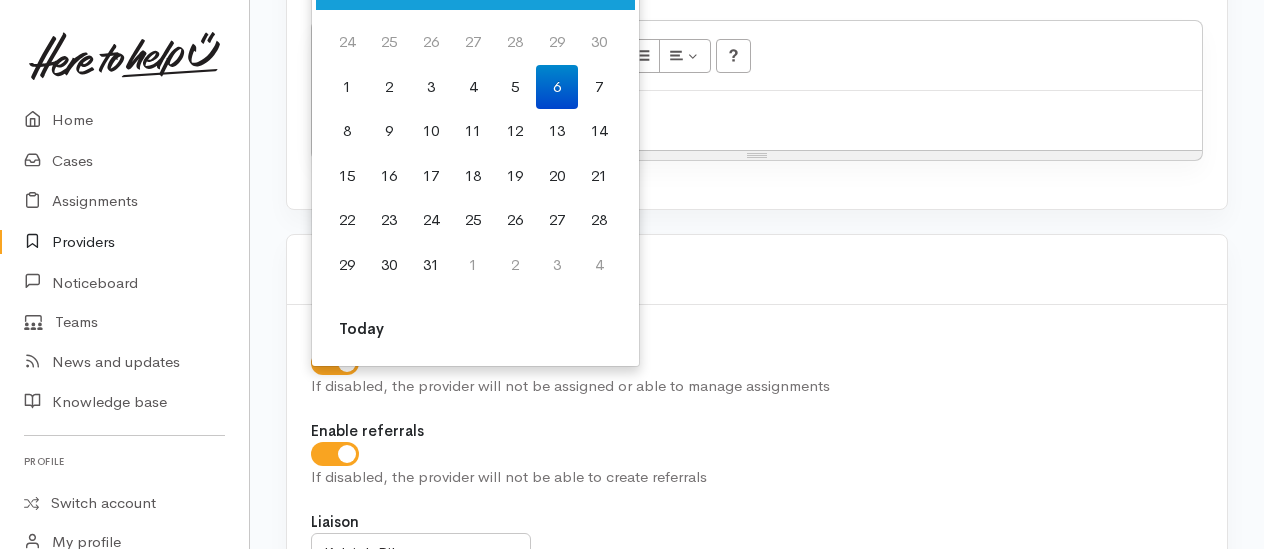 scroll, scrollTop: 1792, scrollLeft: 0, axis: vertical 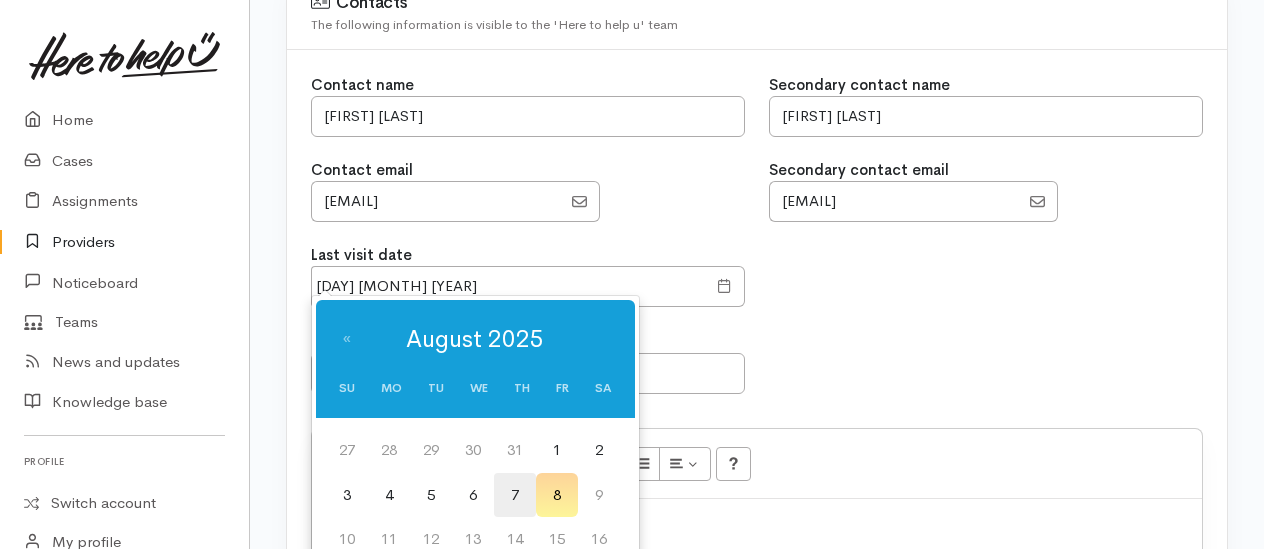 click on "7" at bounding box center (515, 495) 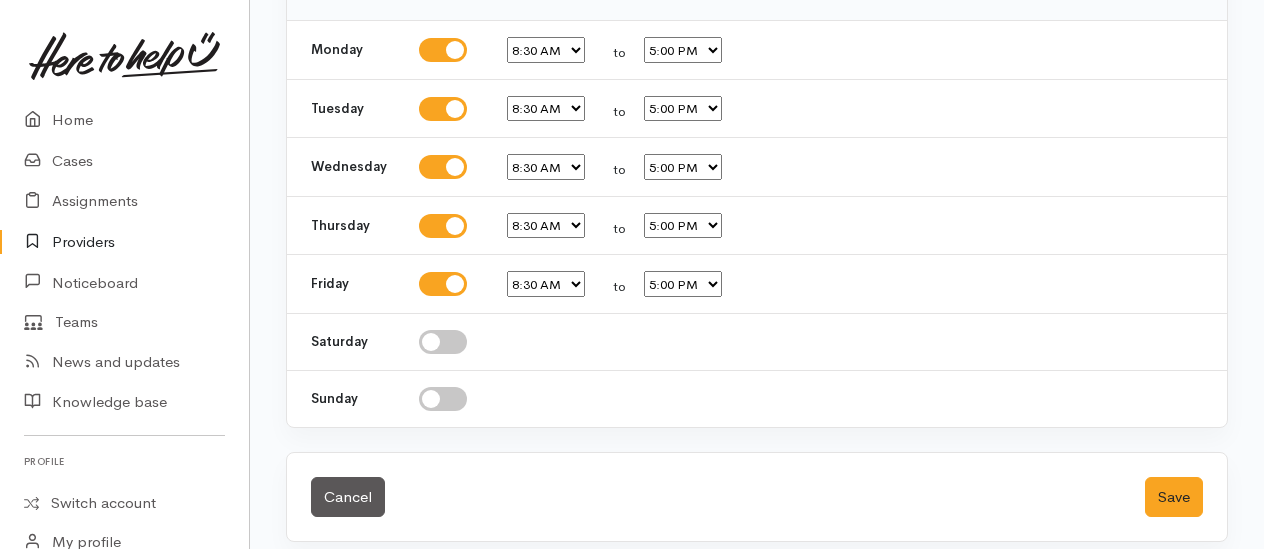 scroll, scrollTop: 3757, scrollLeft: 0, axis: vertical 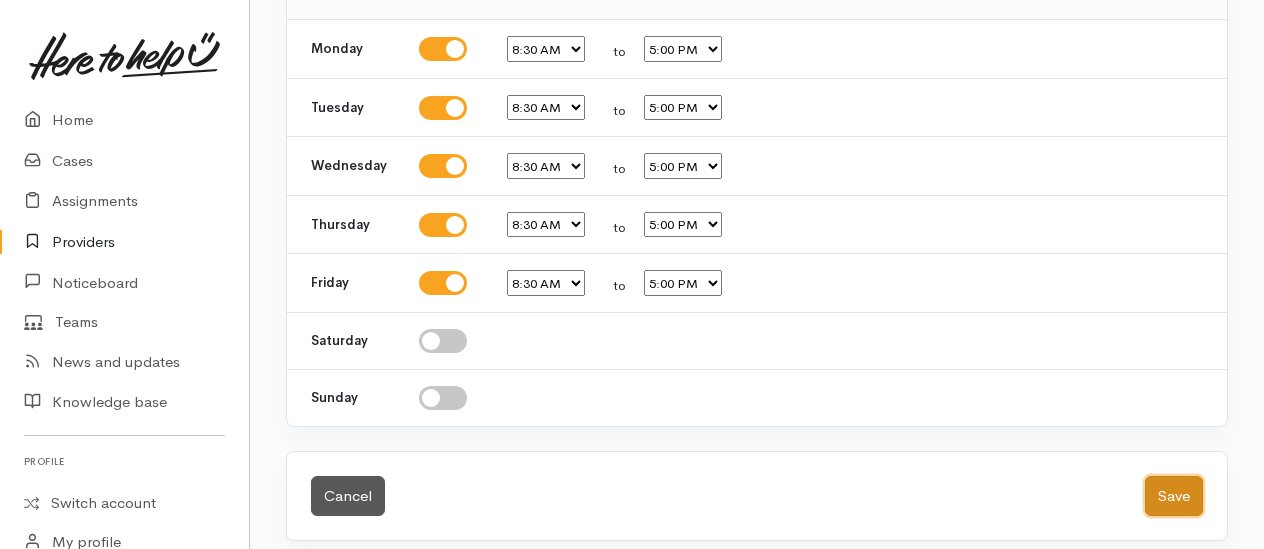 click on "Save" at bounding box center (1174, 496) 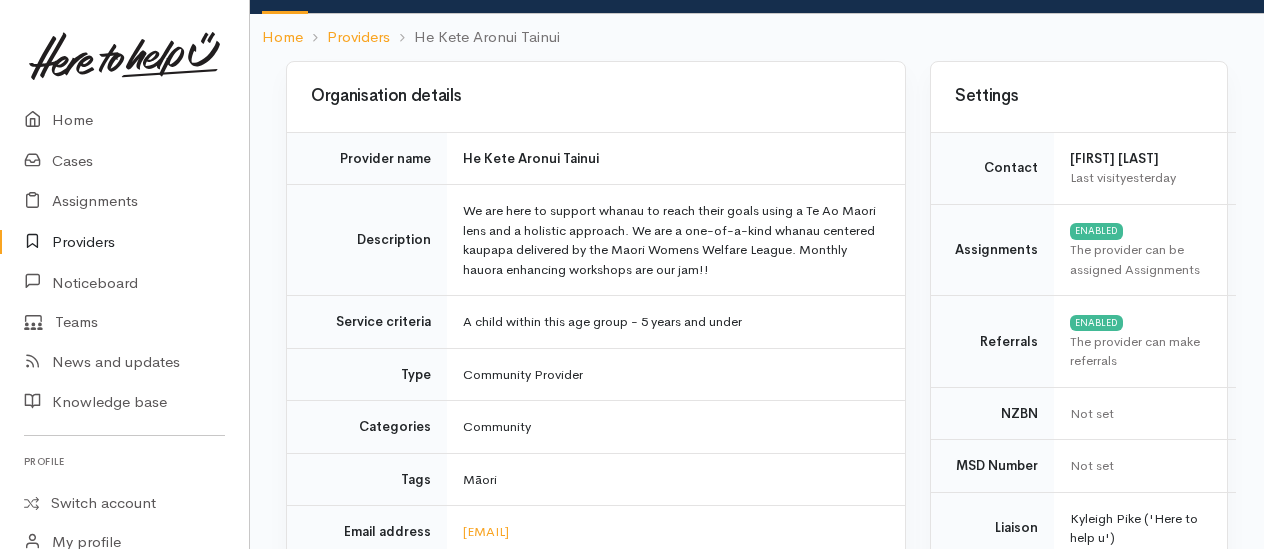 scroll, scrollTop: 0, scrollLeft: 0, axis: both 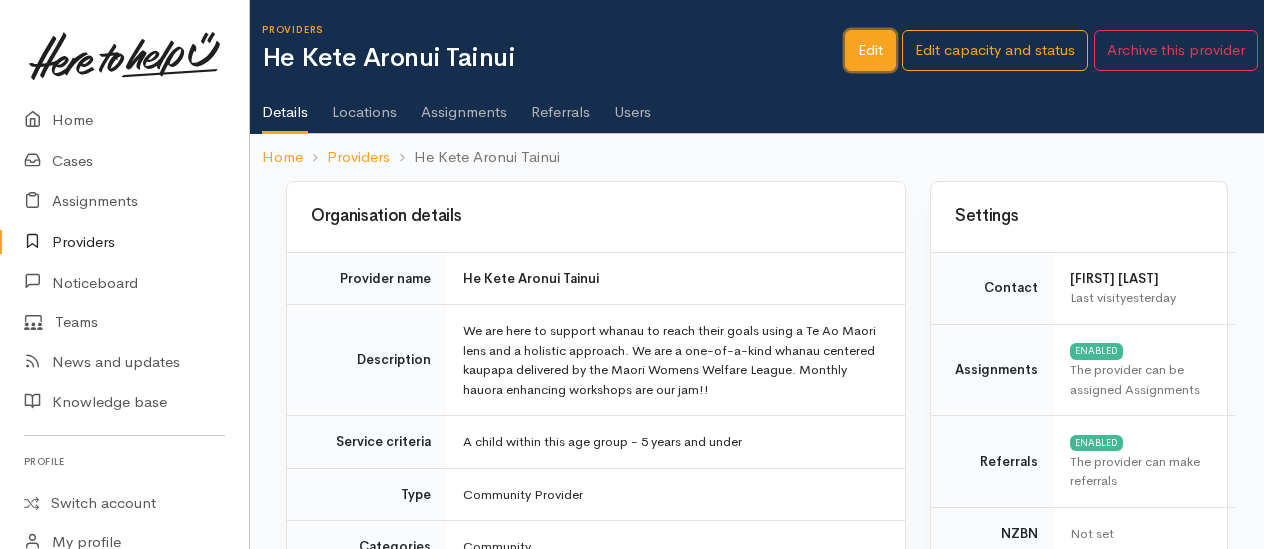drag, startPoint x: 879, startPoint y: 50, endPoint x: 868, endPoint y: 54, distance: 11.7046995 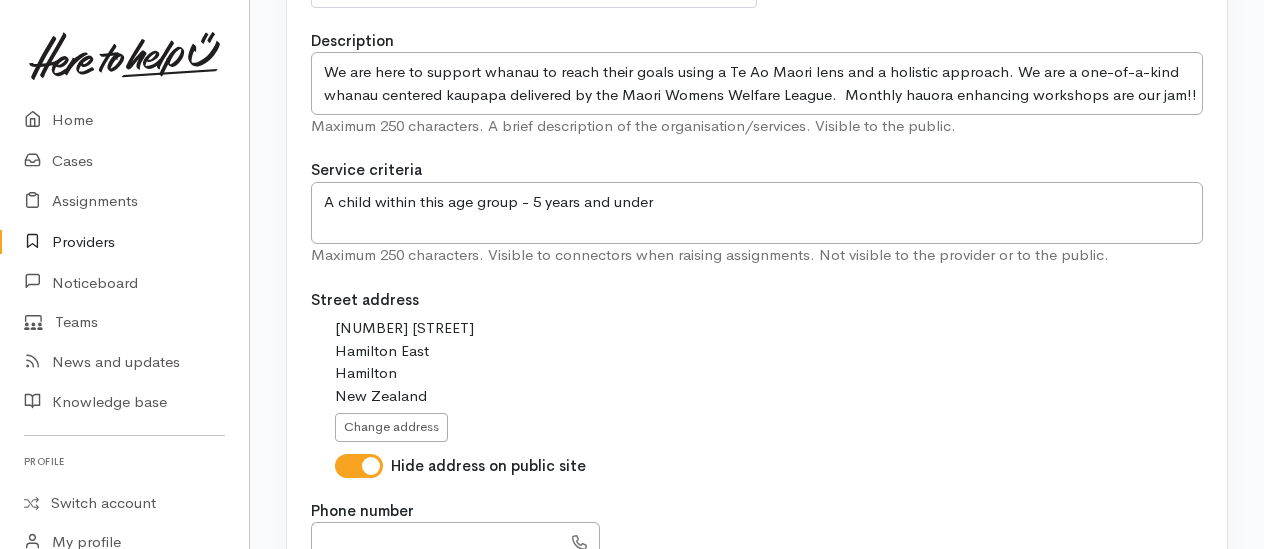 scroll, scrollTop: 700, scrollLeft: 0, axis: vertical 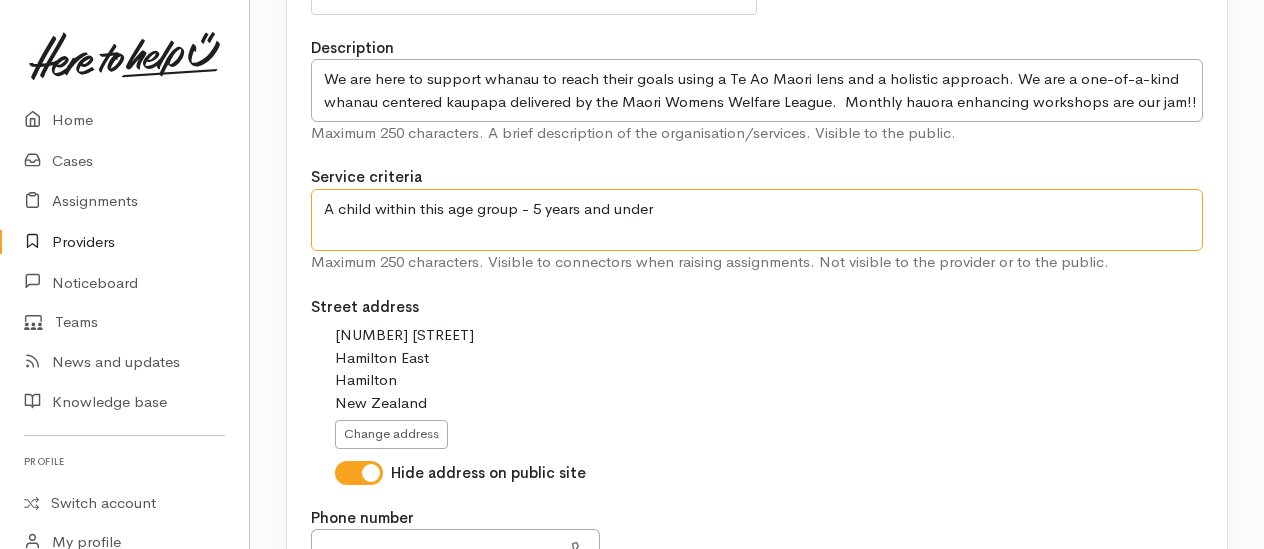 click on "A child within this age group - 5 years and under" at bounding box center [757, 220] 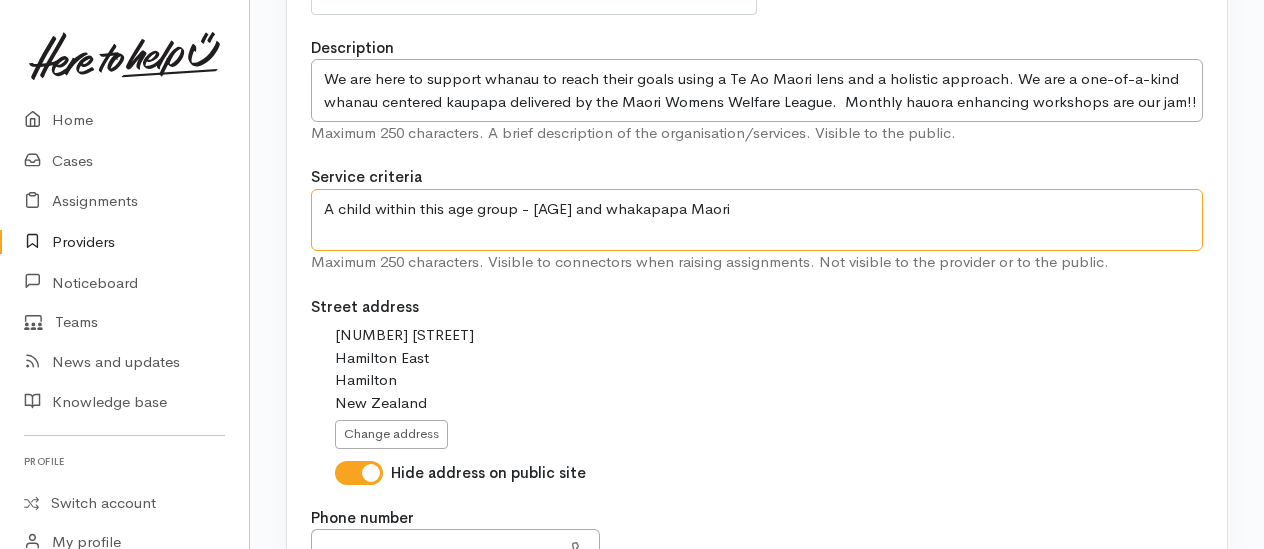 click on "A child within this age group - 5 years and under" at bounding box center [757, 220] 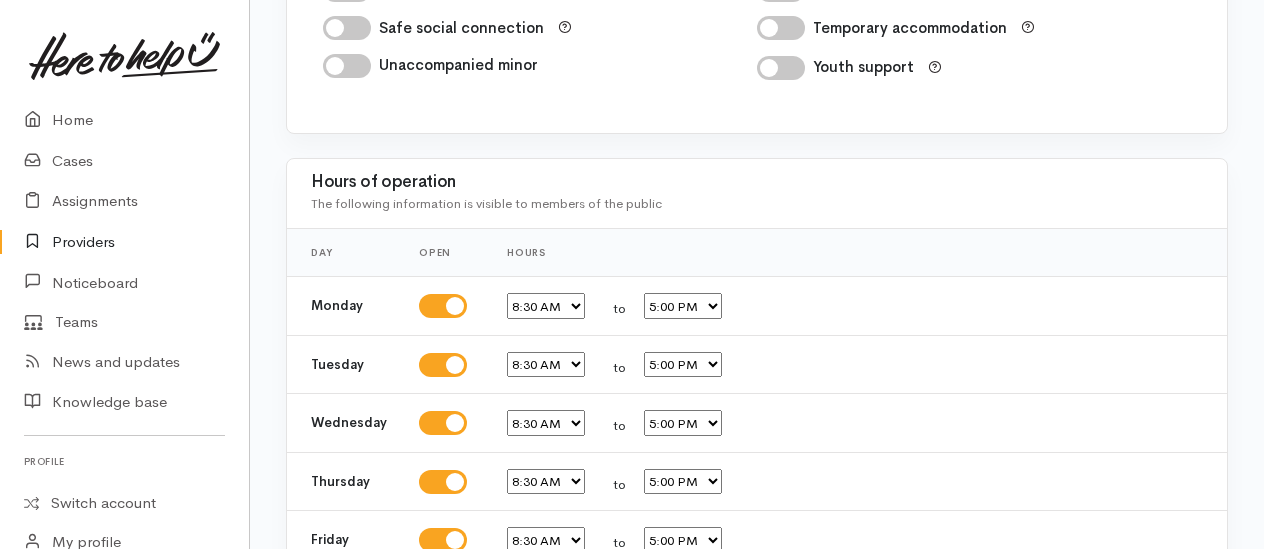 scroll, scrollTop: 3757, scrollLeft: 0, axis: vertical 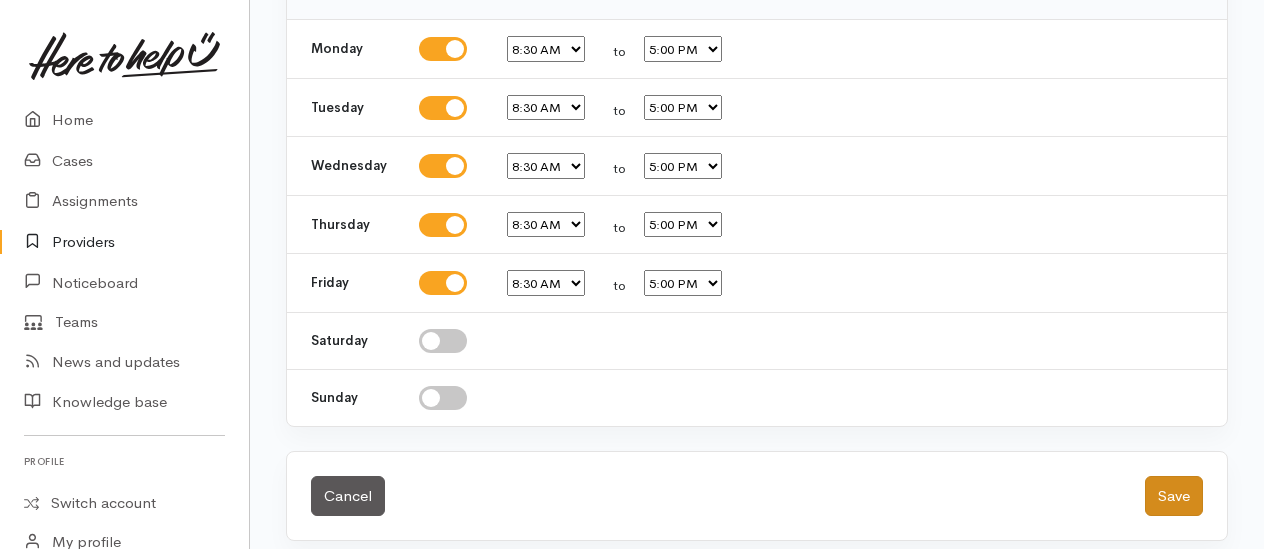 type on "A child within this age group - [AGE] and identify as Māori" 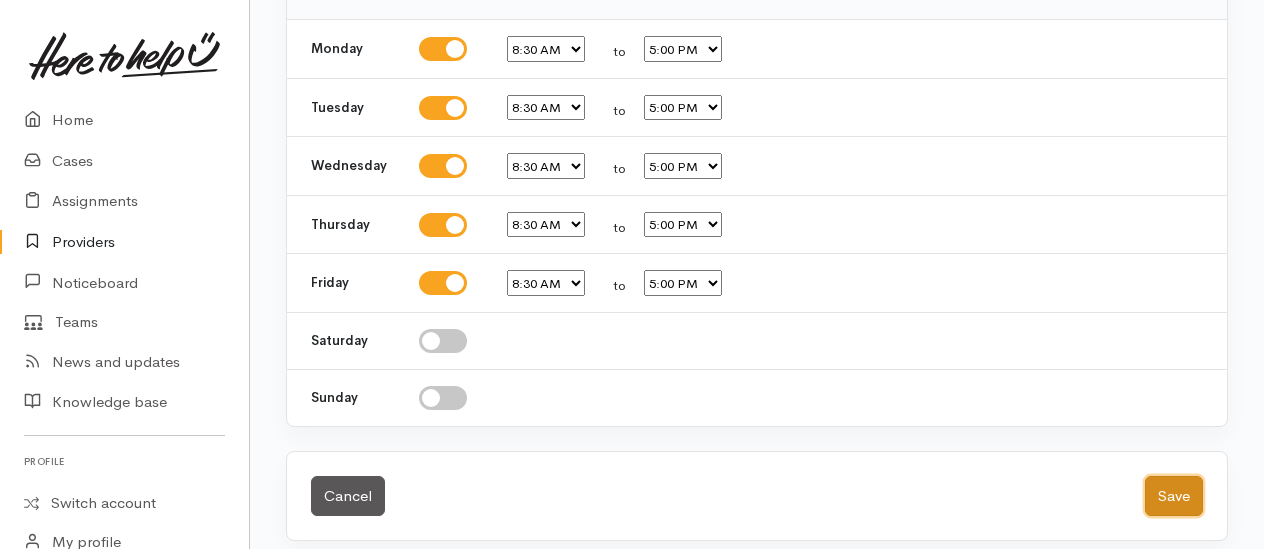 click on "Save" at bounding box center (1174, 496) 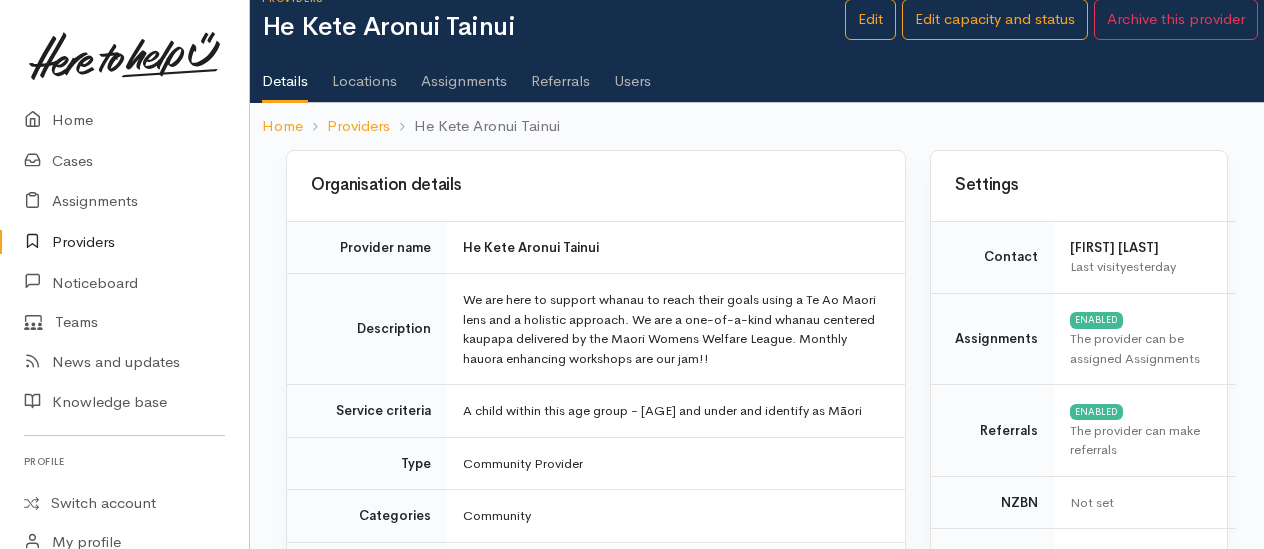 scroll, scrollTop: 0, scrollLeft: 0, axis: both 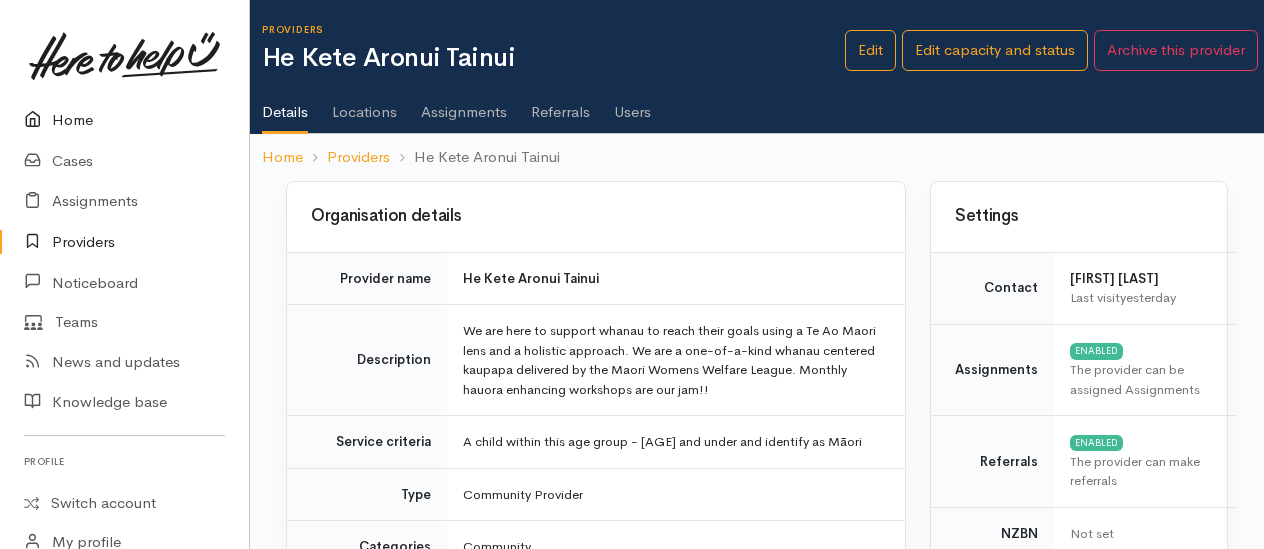 click on "Home" at bounding box center [124, 120] 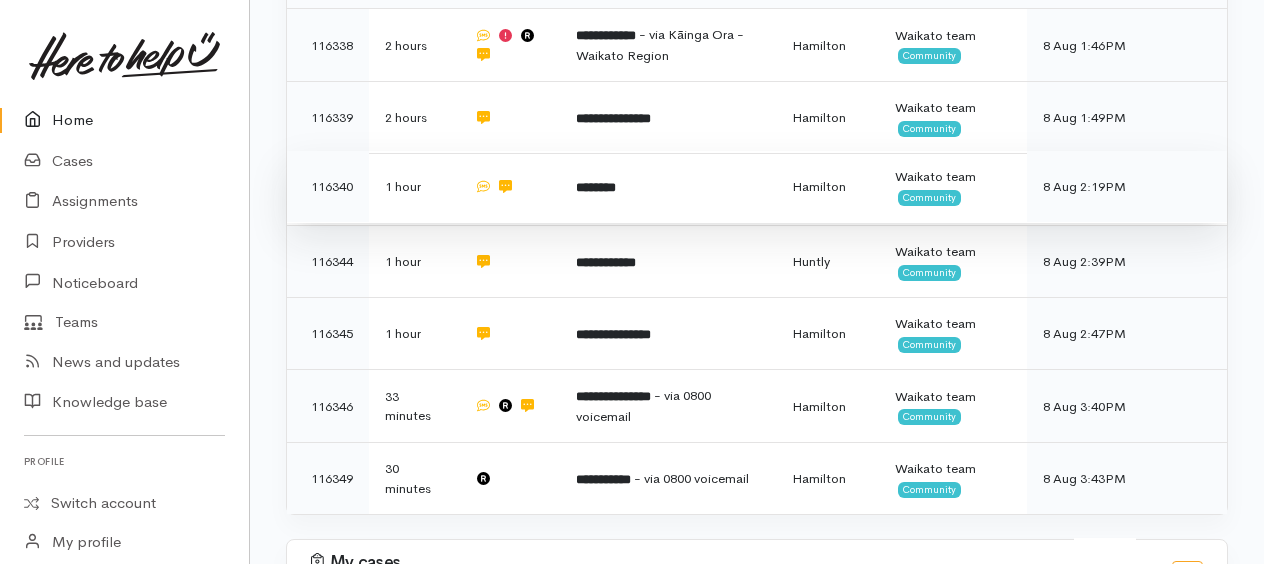 scroll, scrollTop: 600, scrollLeft: 0, axis: vertical 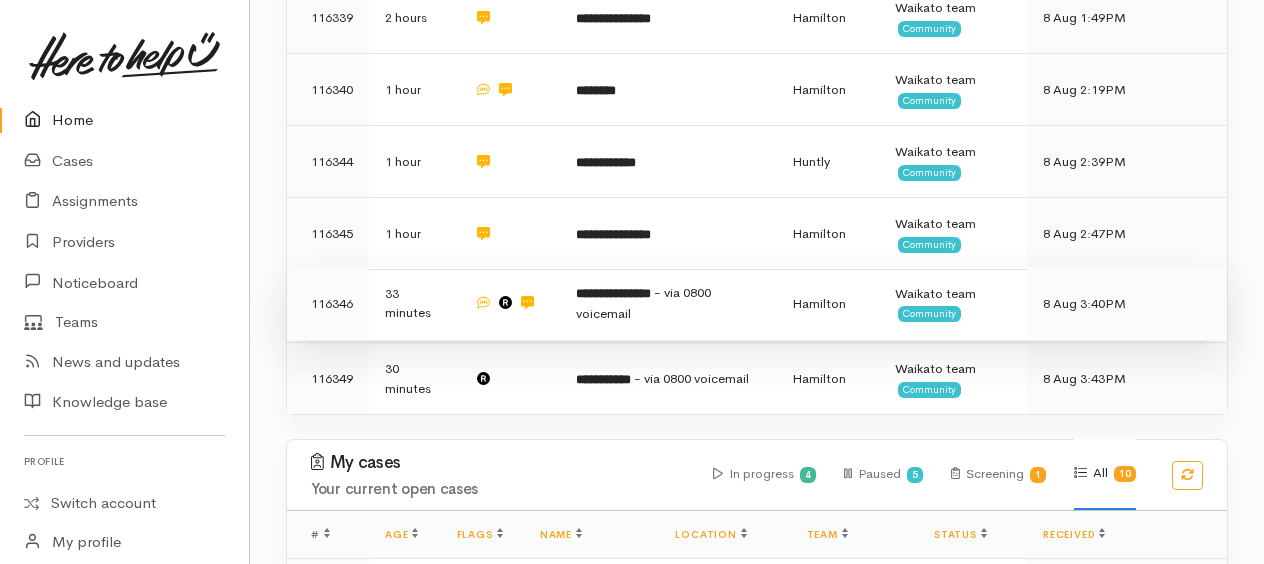 click on "**********" at bounding box center [613, 293] 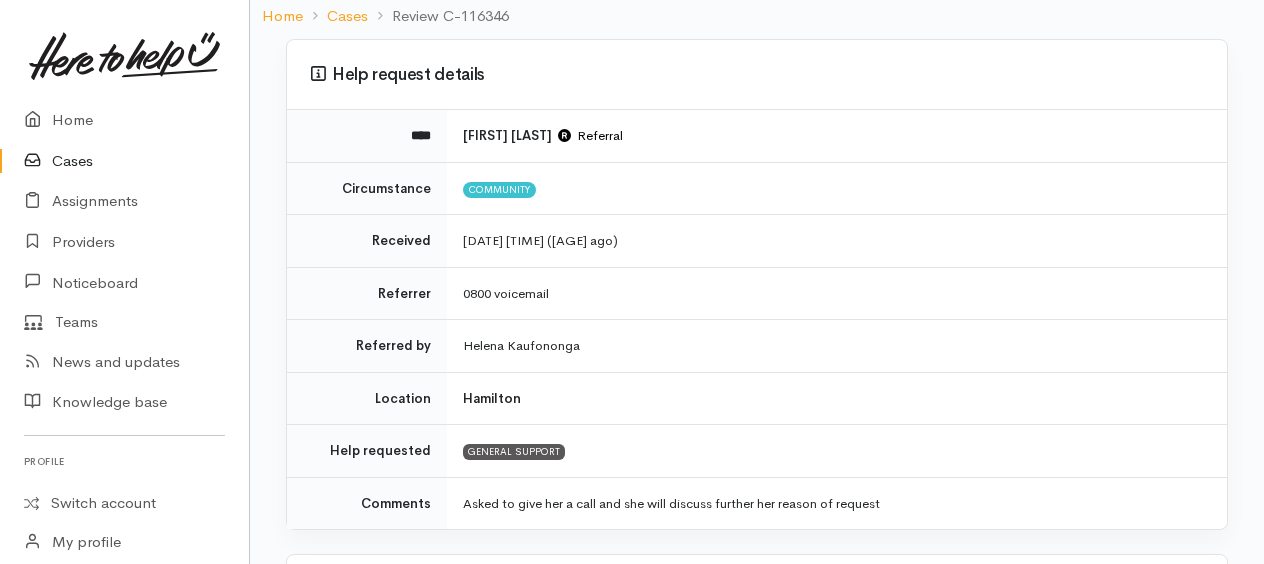 scroll, scrollTop: 300, scrollLeft: 0, axis: vertical 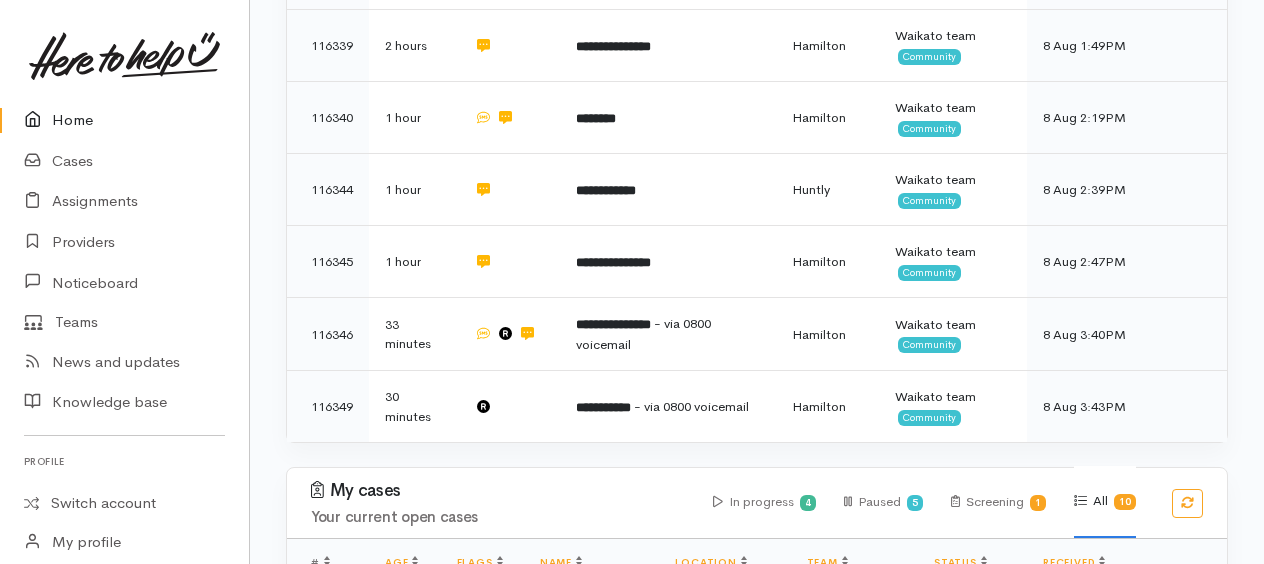 click on "Home" at bounding box center (124, 120) 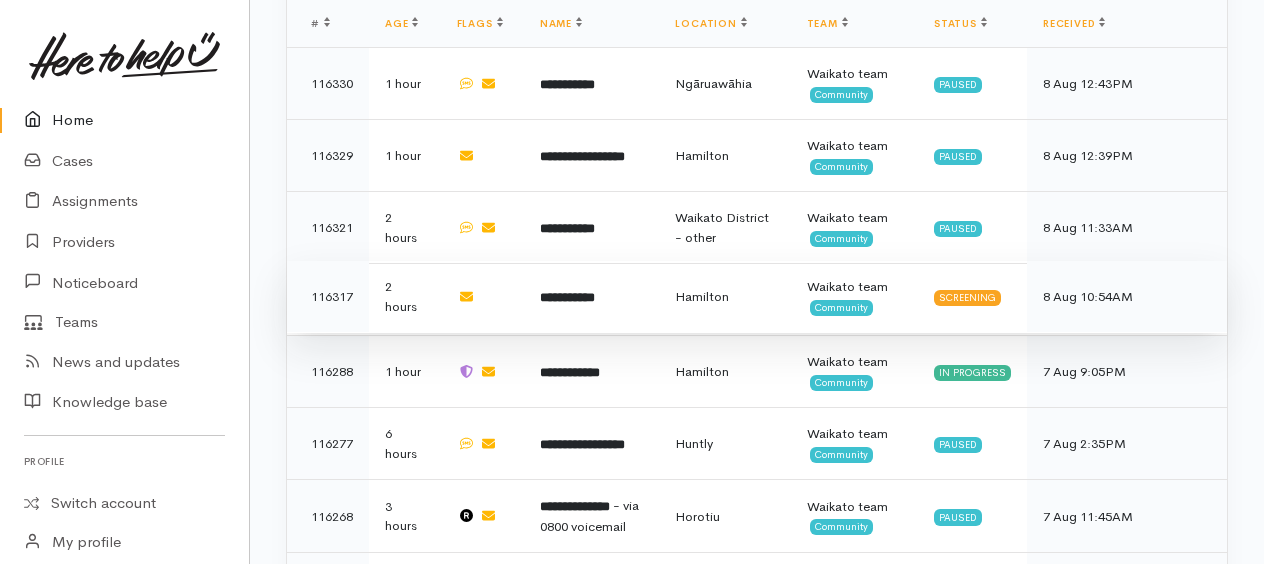 scroll, scrollTop: 1070, scrollLeft: 0, axis: vertical 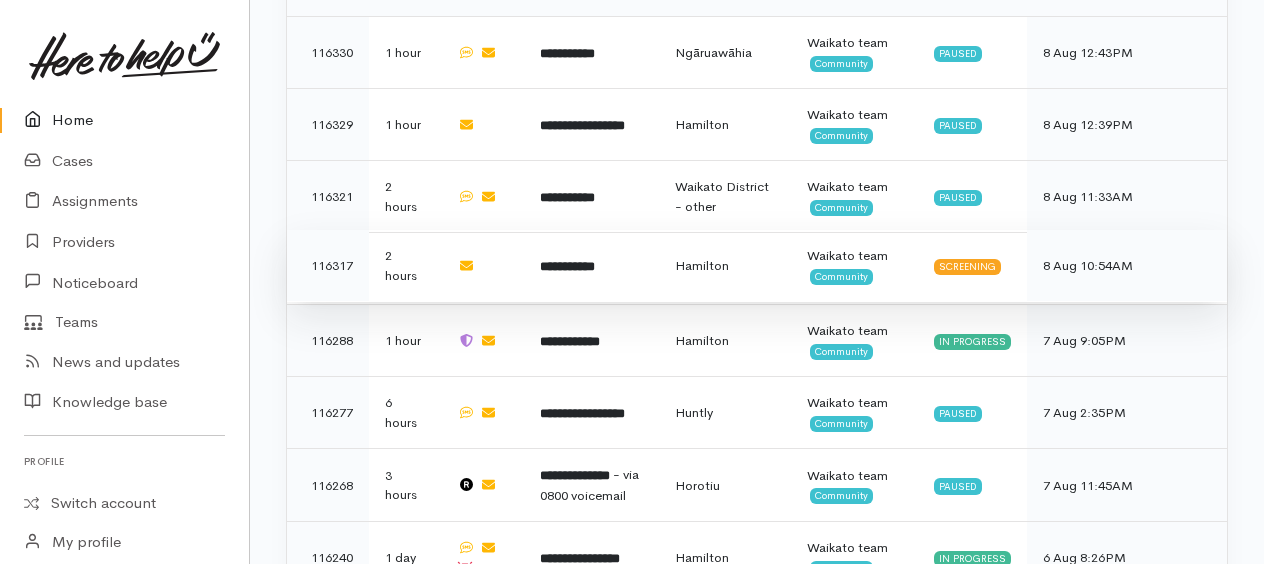 click on "**********" at bounding box center (567, 266) 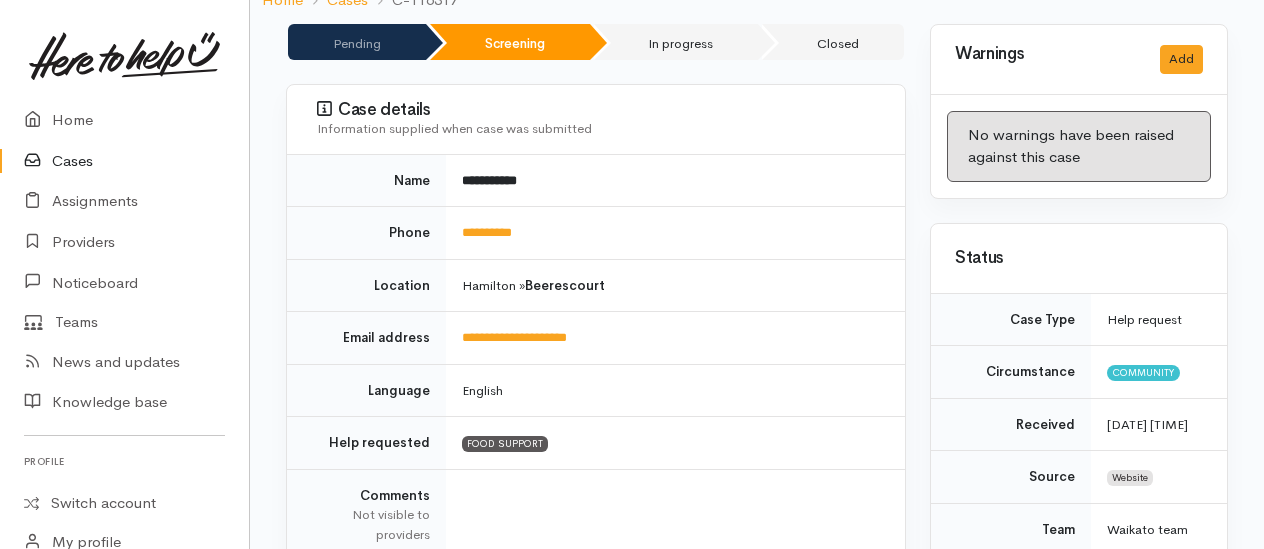 scroll, scrollTop: 300, scrollLeft: 0, axis: vertical 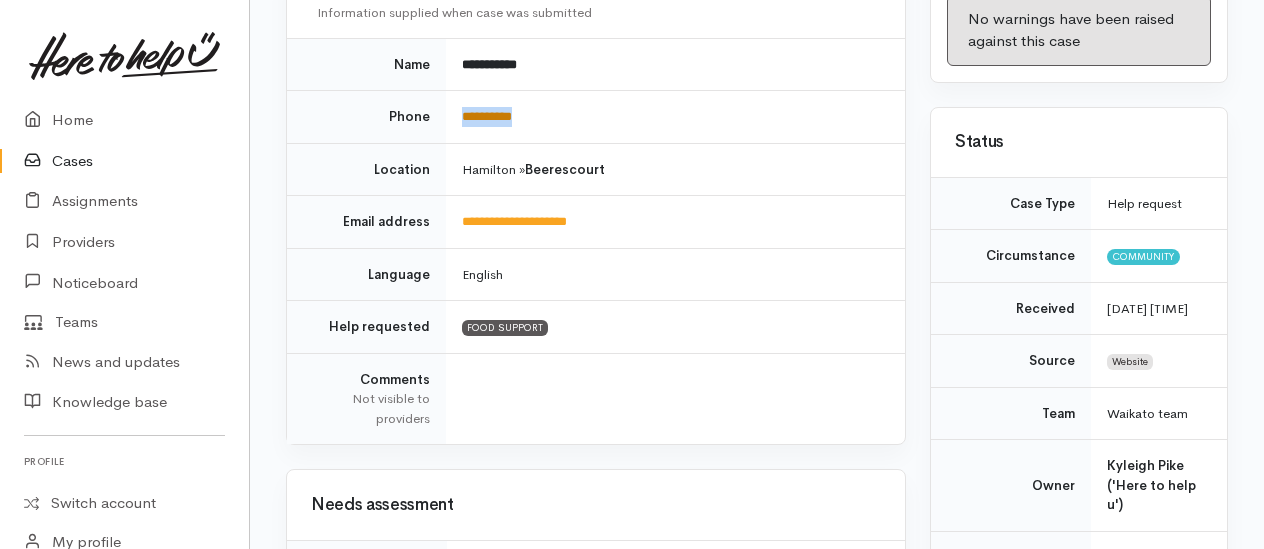drag, startPoint x: 540, startPoint y: 135, endPoint x: 462, endPoint y: 133, distance: 78.025635 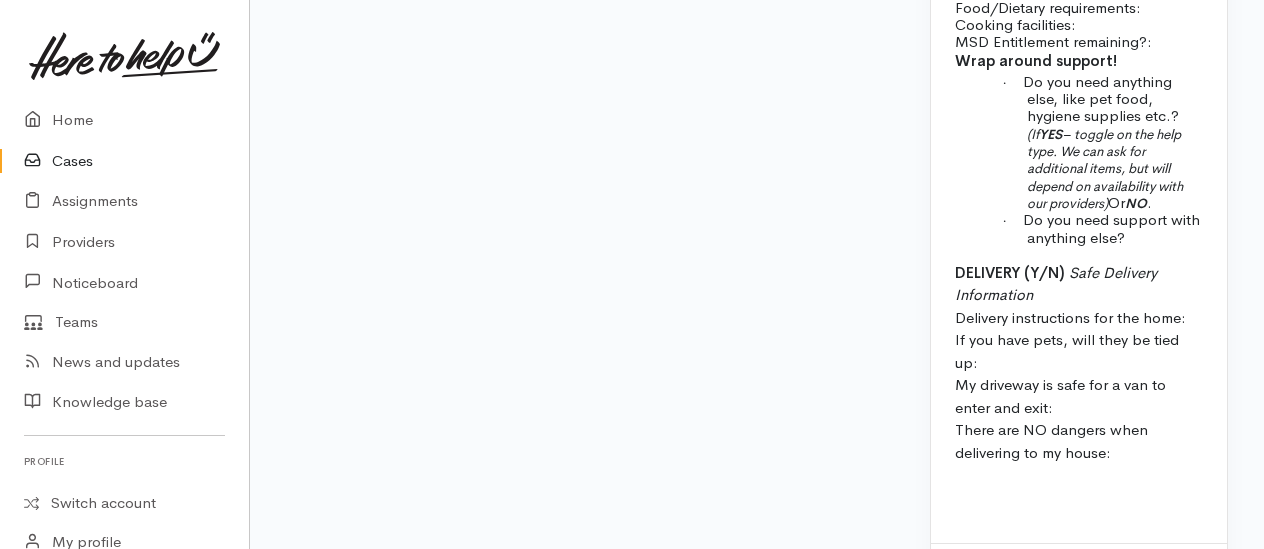 scroll, scrollTop: 2158, scrollLeft: 0, axis: vertical 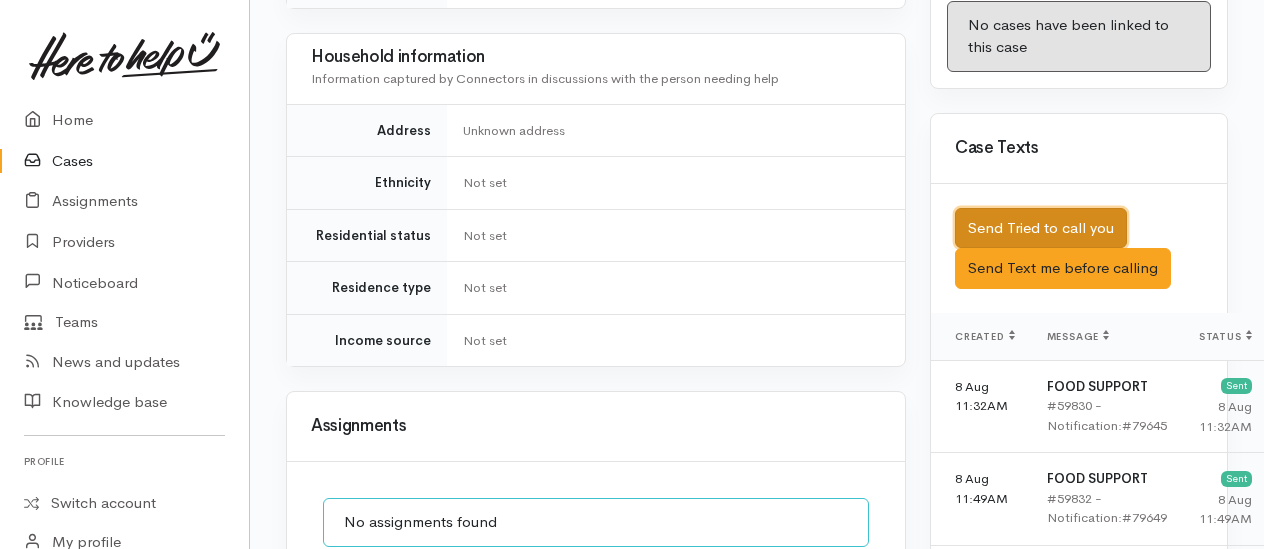 click on "Send Tried to call you" at bounding box center [1041, 228] 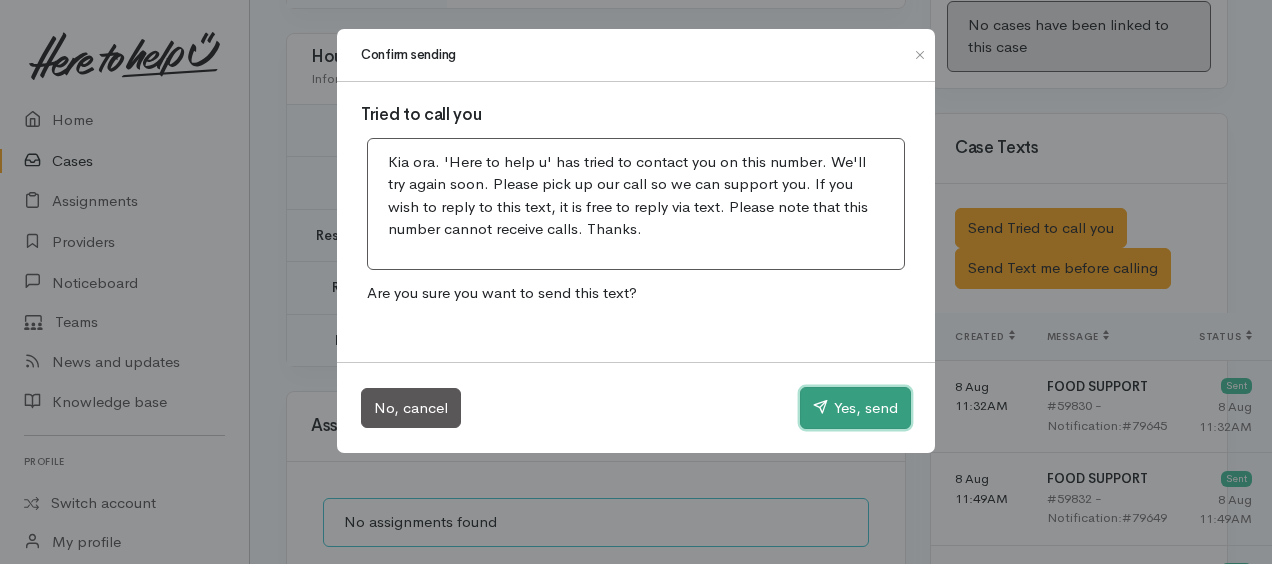 click on "Yes, send" at bounding box center [855, 408] 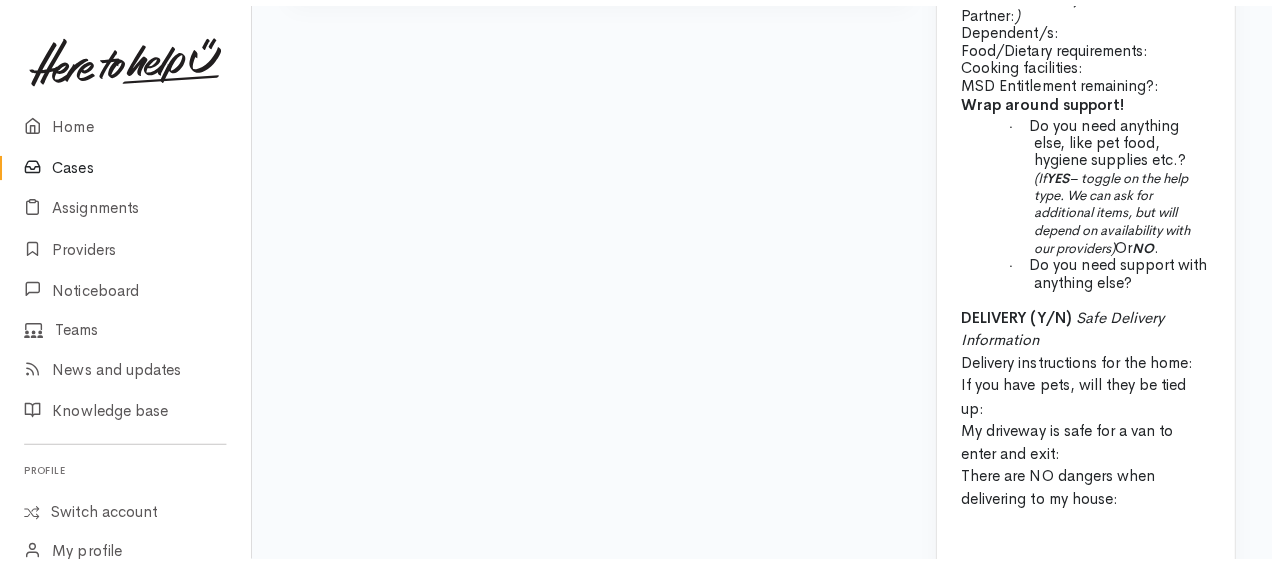 scroll, scrollTop: 1658, scrollLeft: 0, axis: vertical 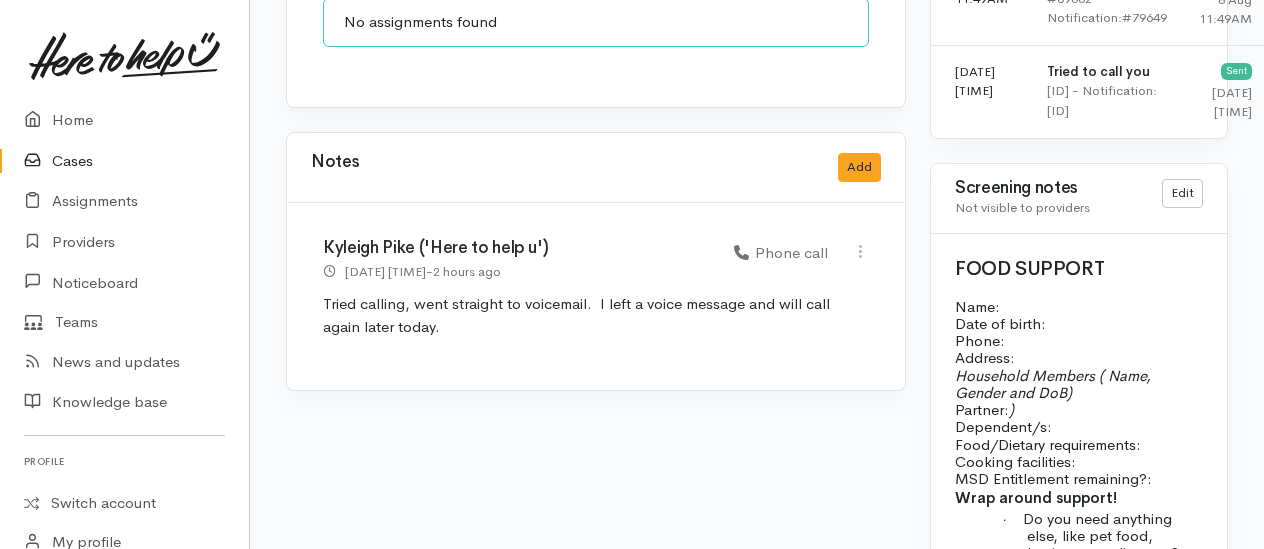 drag, startPoint x: 321, startPoint y: 290, endPoint x: 408, endPoint y: 323, distance: 93.04838 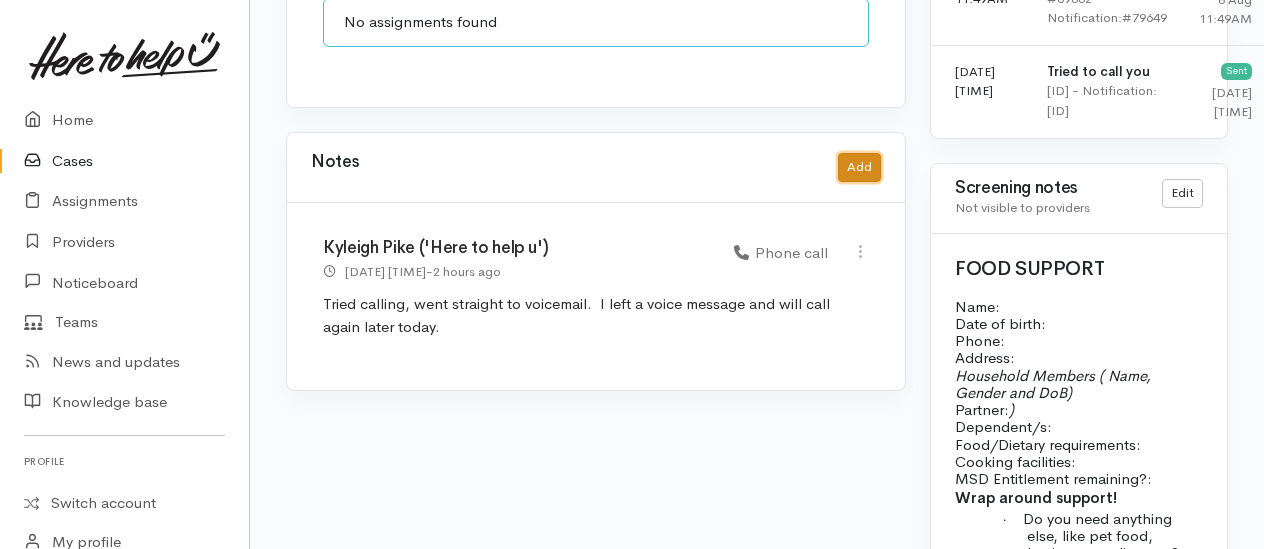click on "Add" at bounding box center [859, 167] 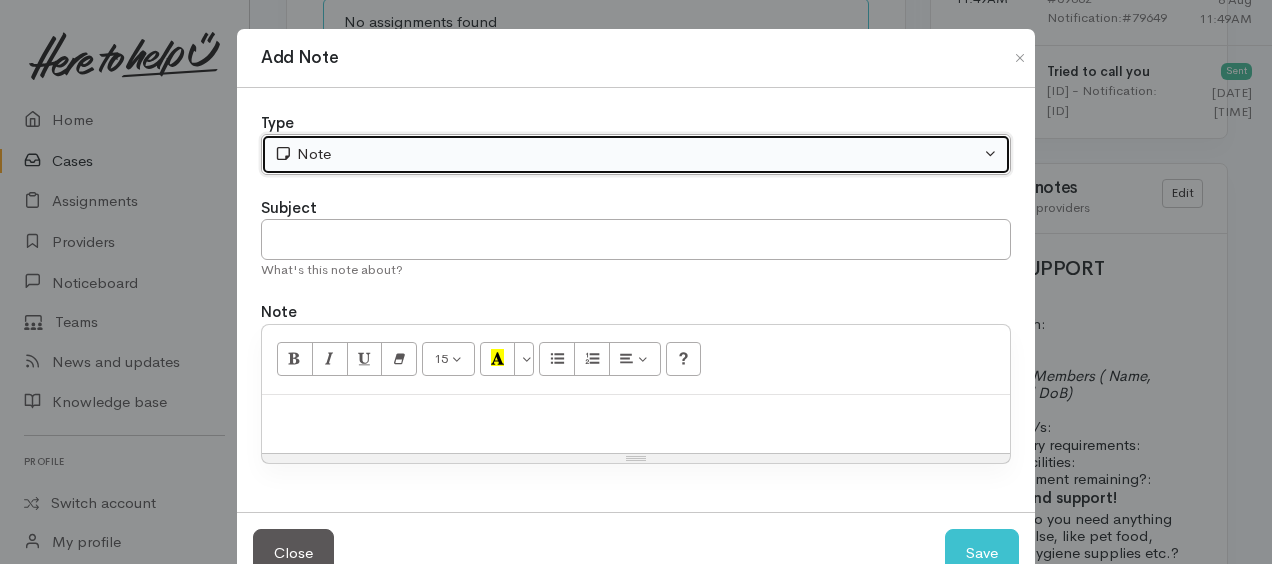 click on "Note" at bounding box center (627, 154) 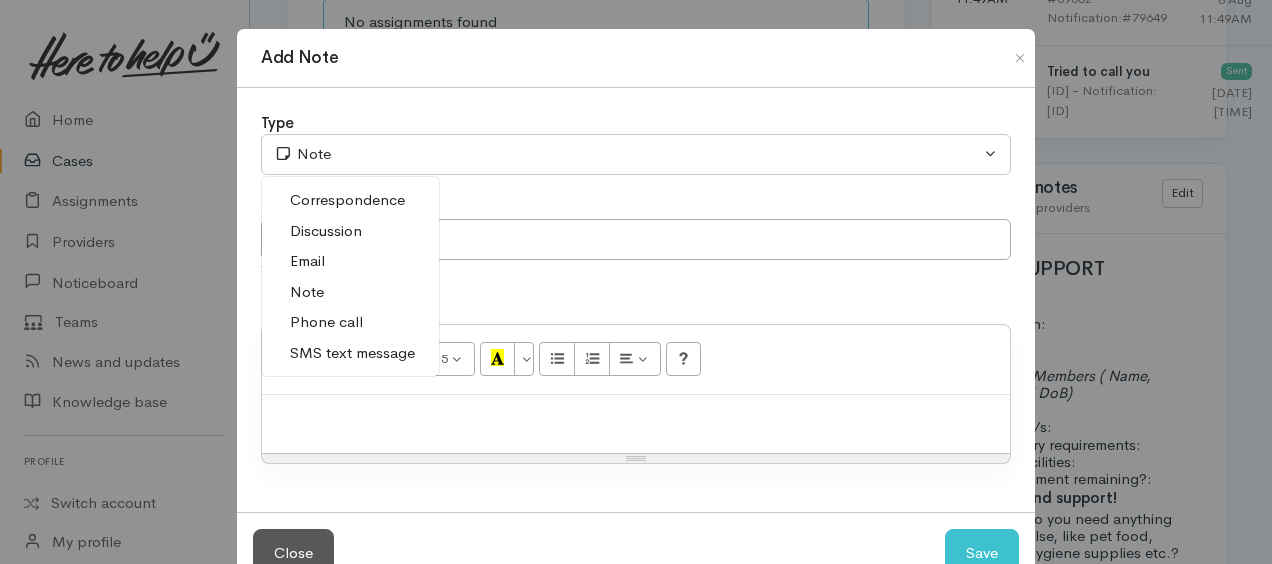 click on "Phone call" at bounding box center [350, 322] 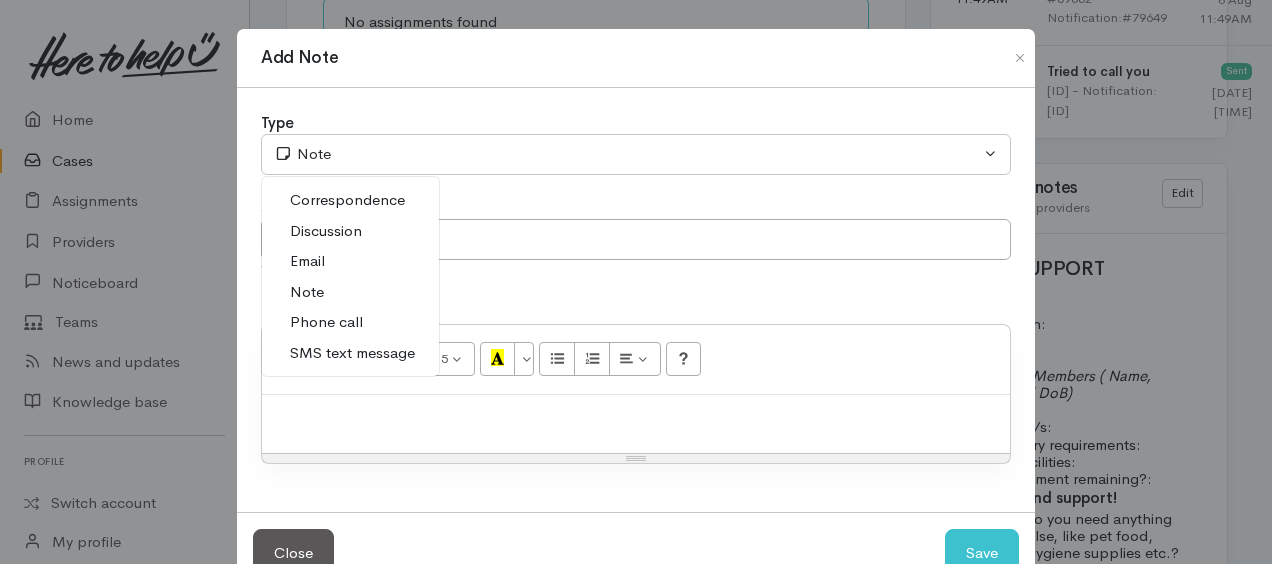 select on "3" 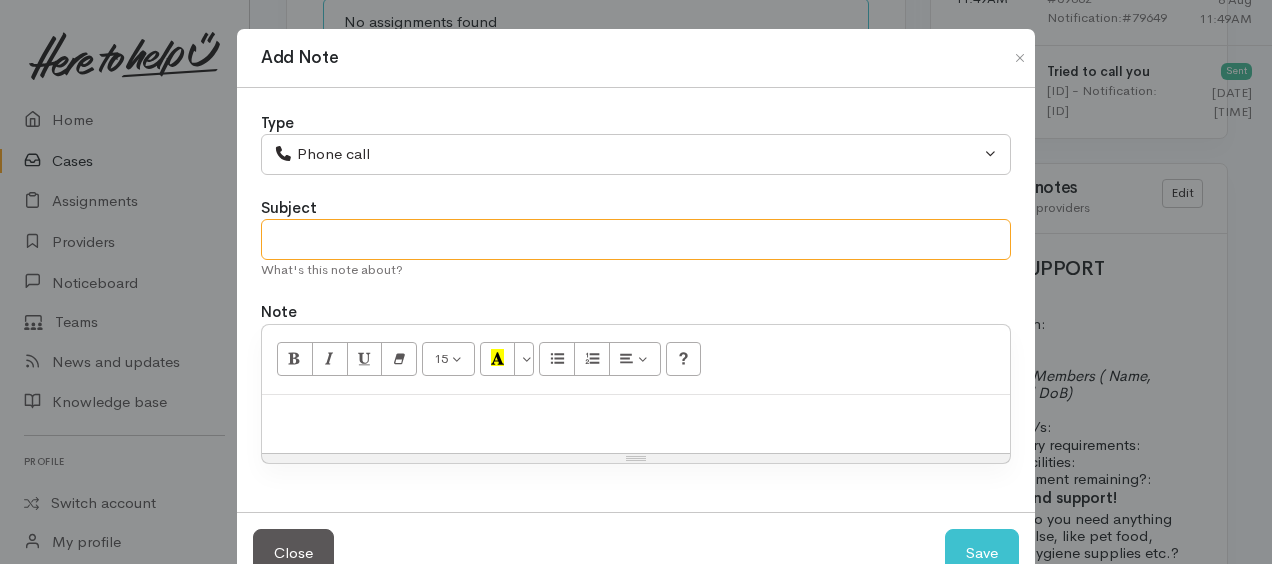 click at bounding box center [636, 239] 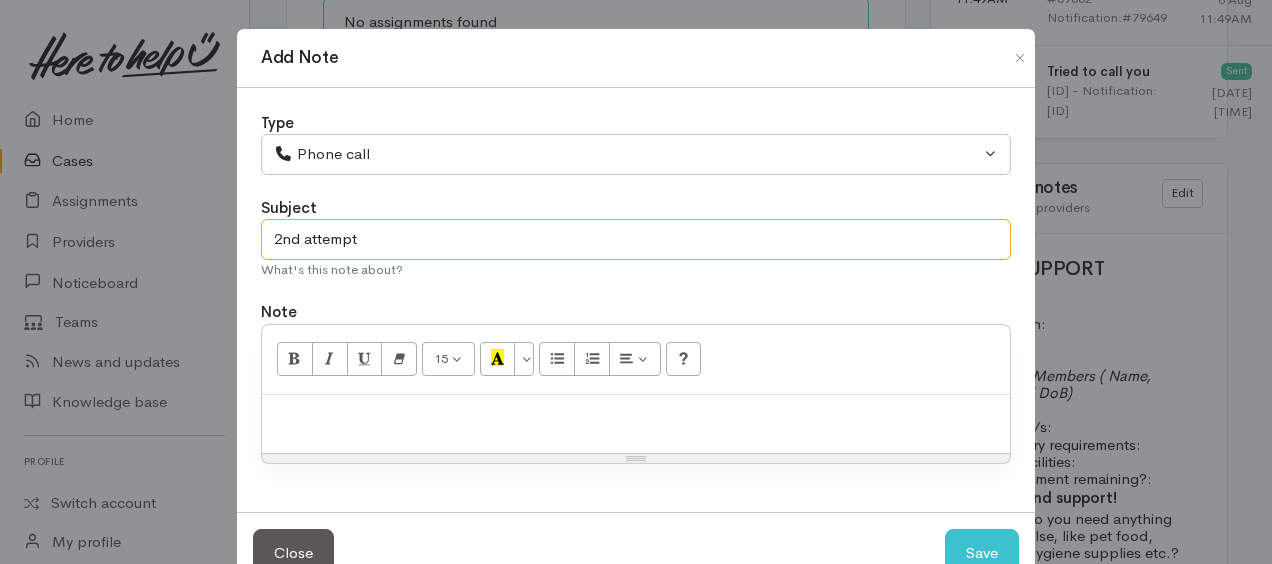 type on "2nd attempt" 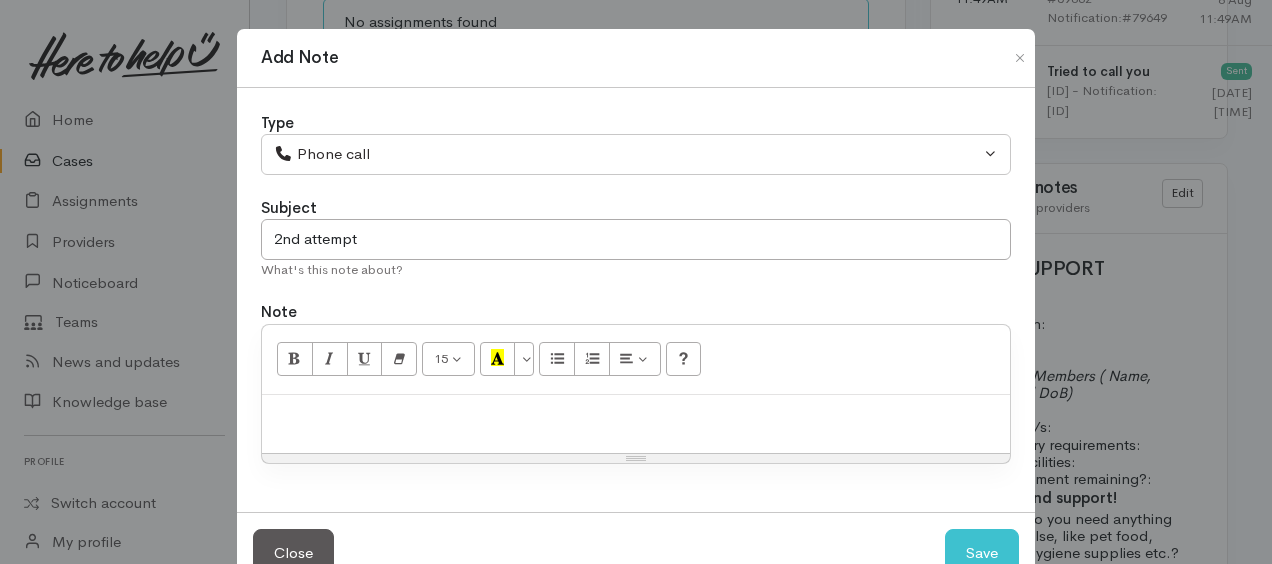 click at bounding box center [636, 424] 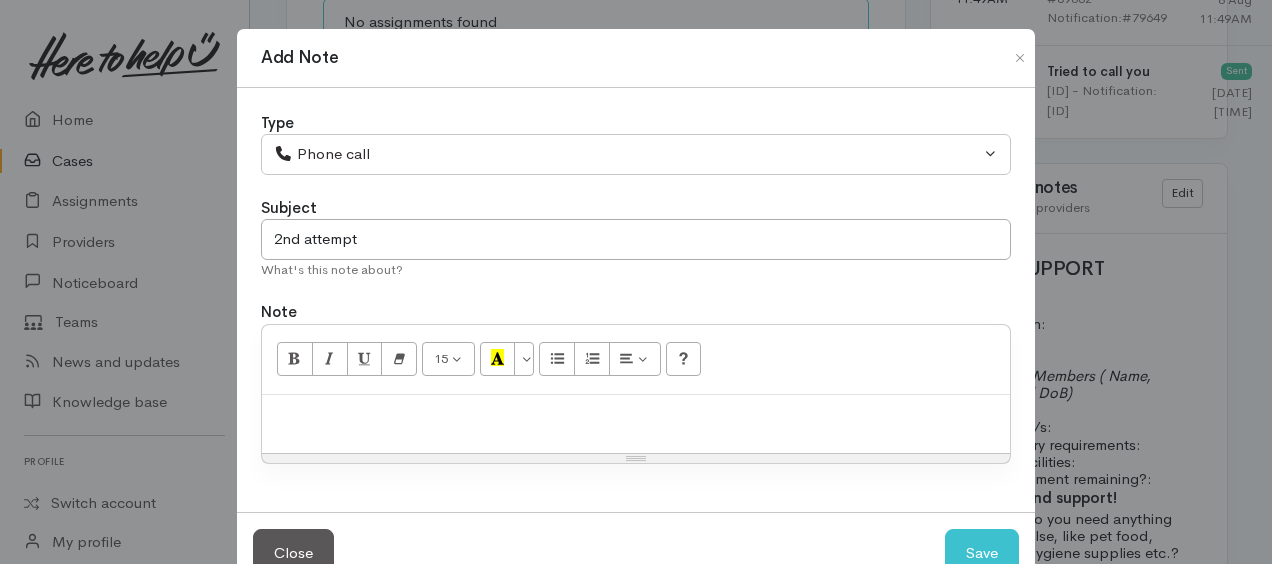 paste 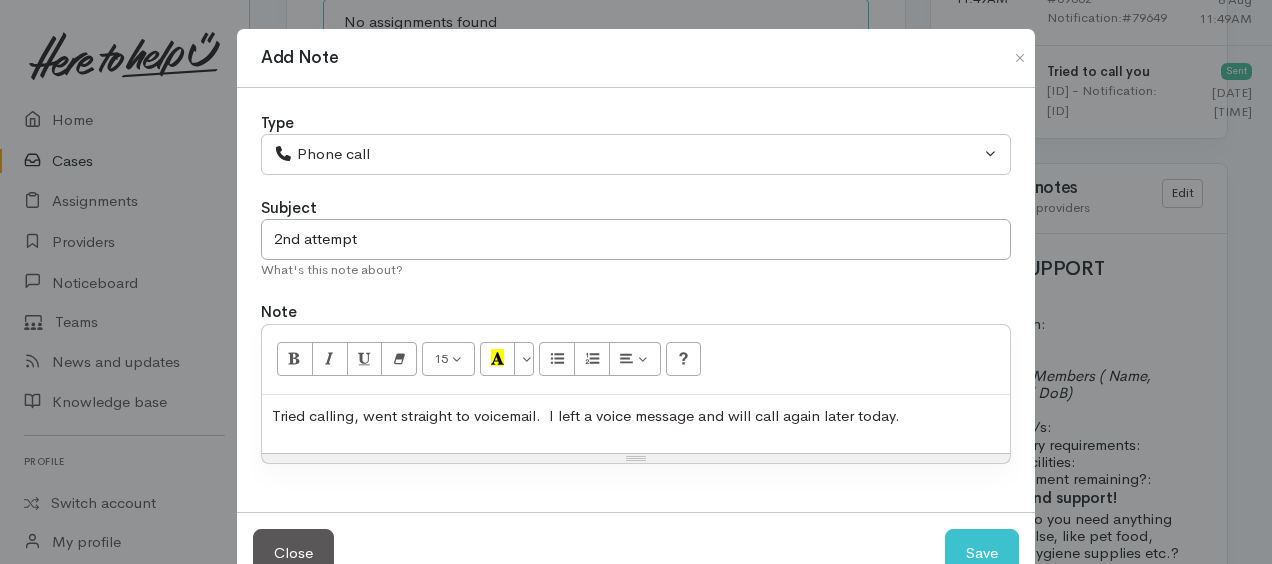 click on "Tried calling, went straight to voicemail.  I left a voice message and will call again later today." at bounding box center [586, 415] 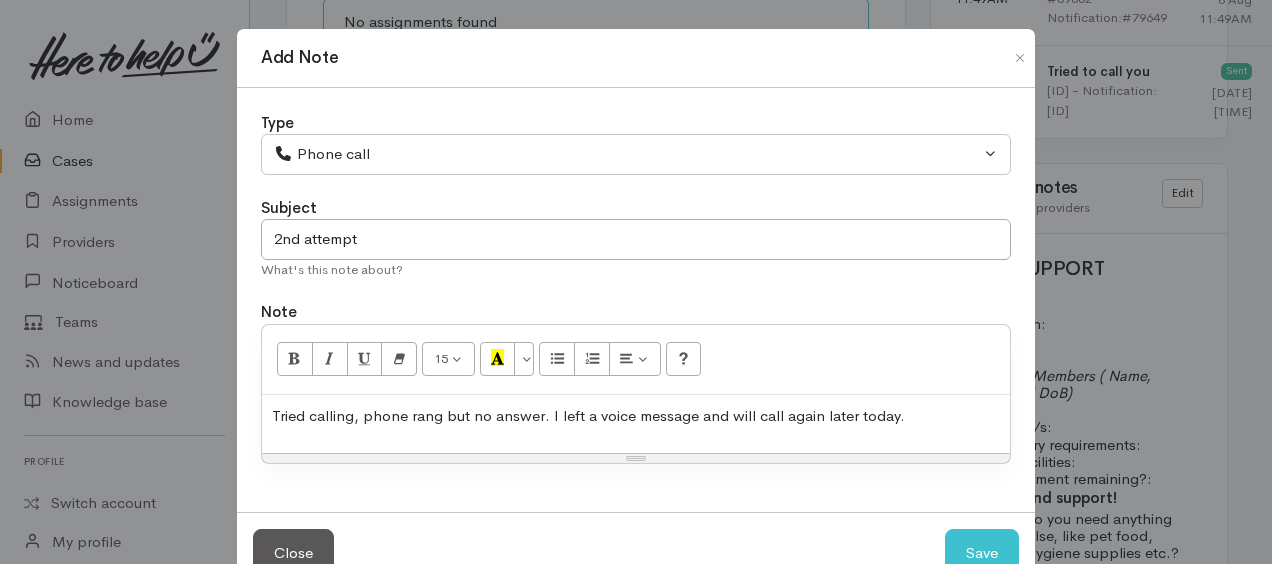 click on "Tried calling, phone rang but no answer.  I left a voice message and will call again later today." at bounding box center (588, 415) 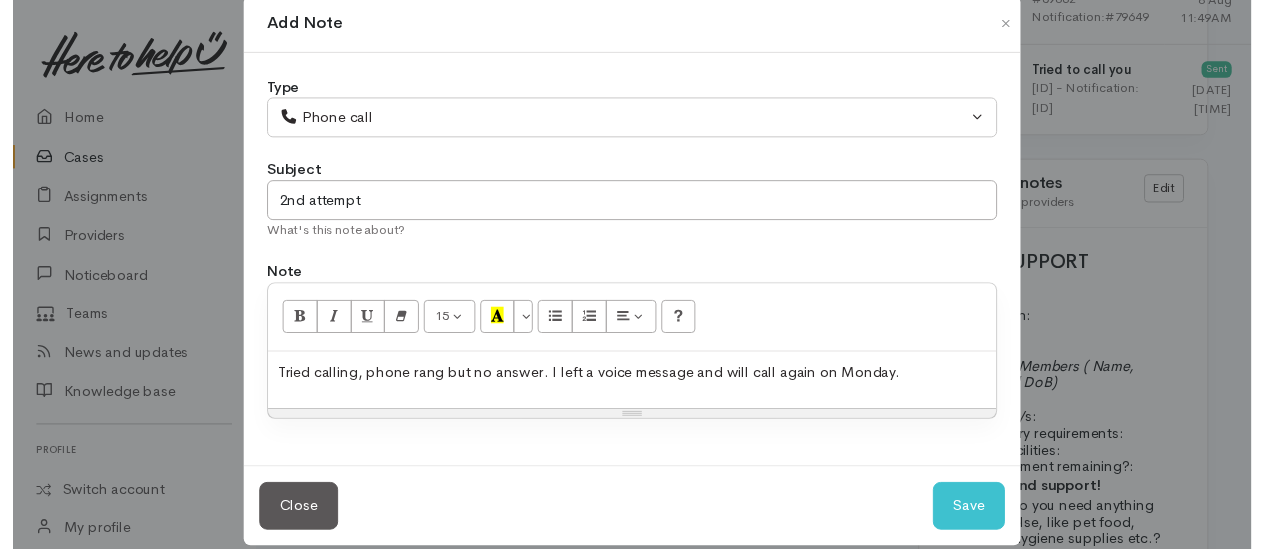 scroll, scrollTop: 54, scrollLeft: 0, axis: vertical 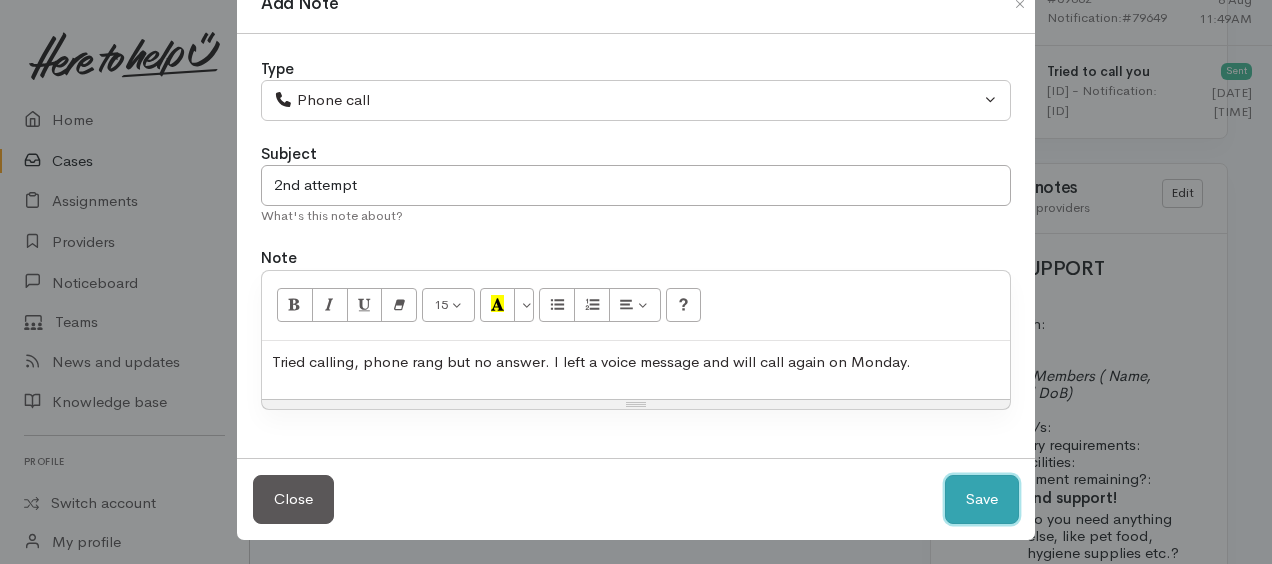 click on "Save" at bounding box center (982, 499) 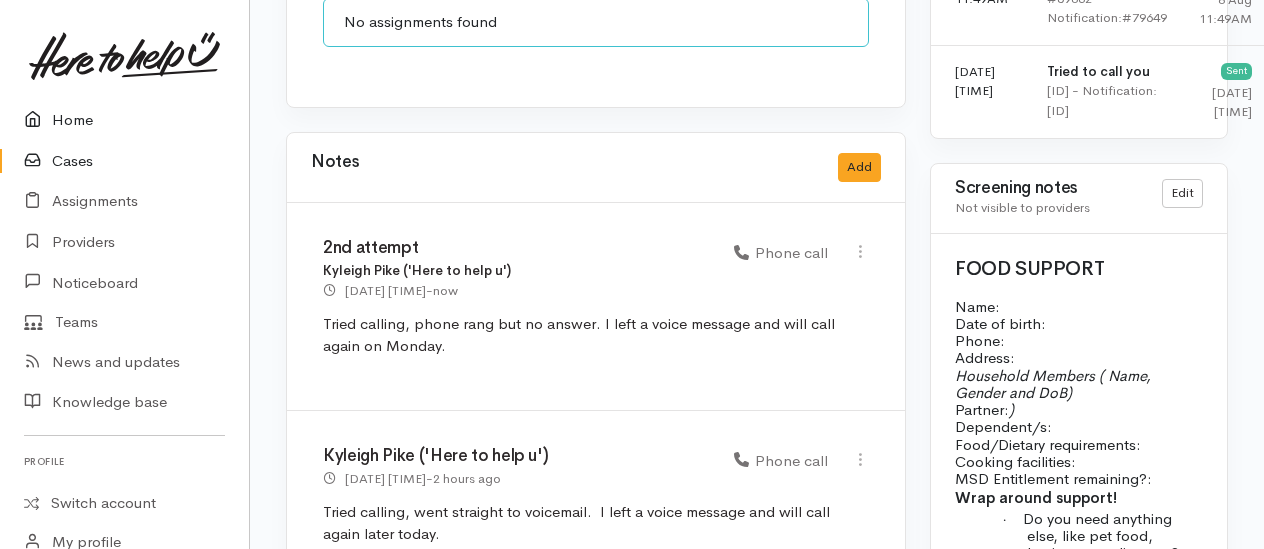 click on "Home" at bounding box center (124, 120) 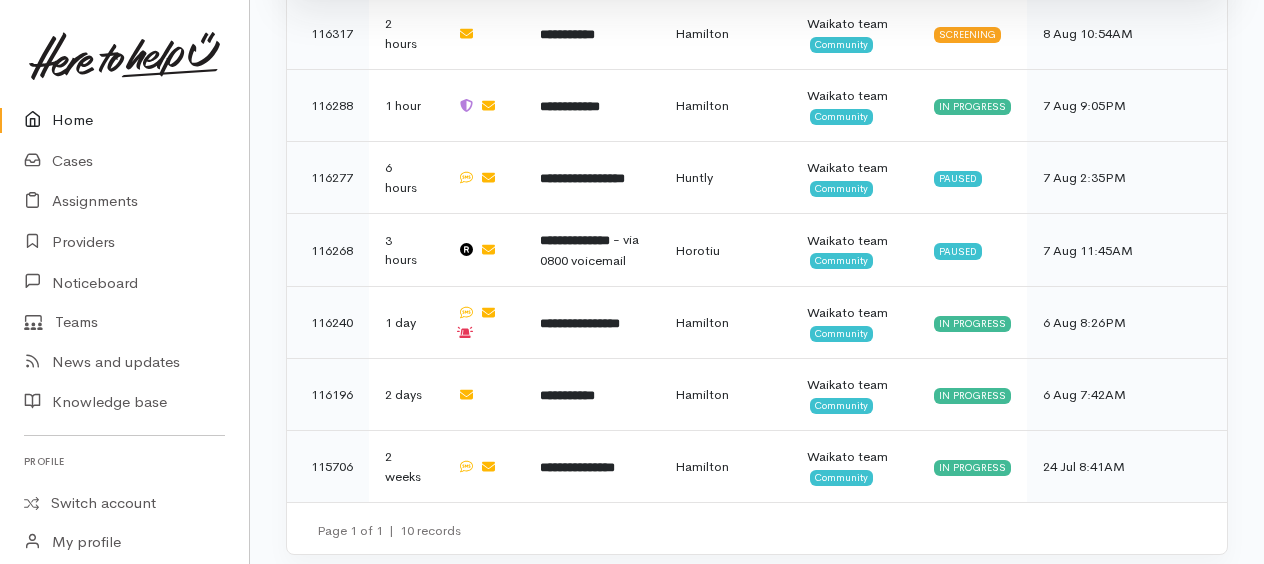 scroll, scrollTop: 1308, scrollLeft: 0, axis: vertical 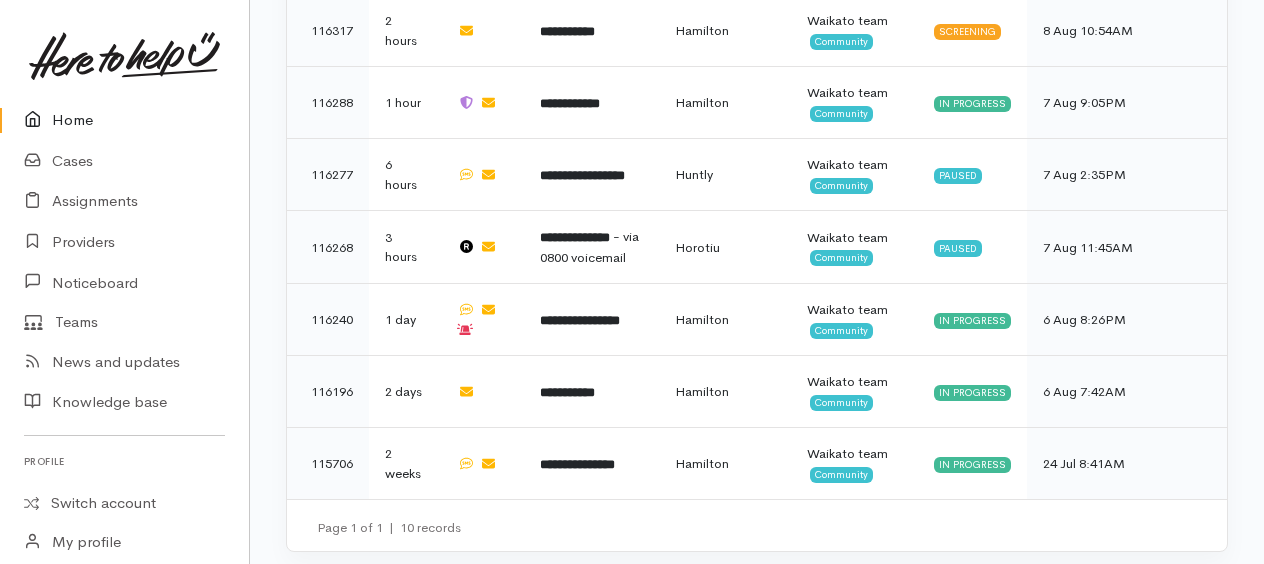 click on "Home" at bounding box center (124, 120) 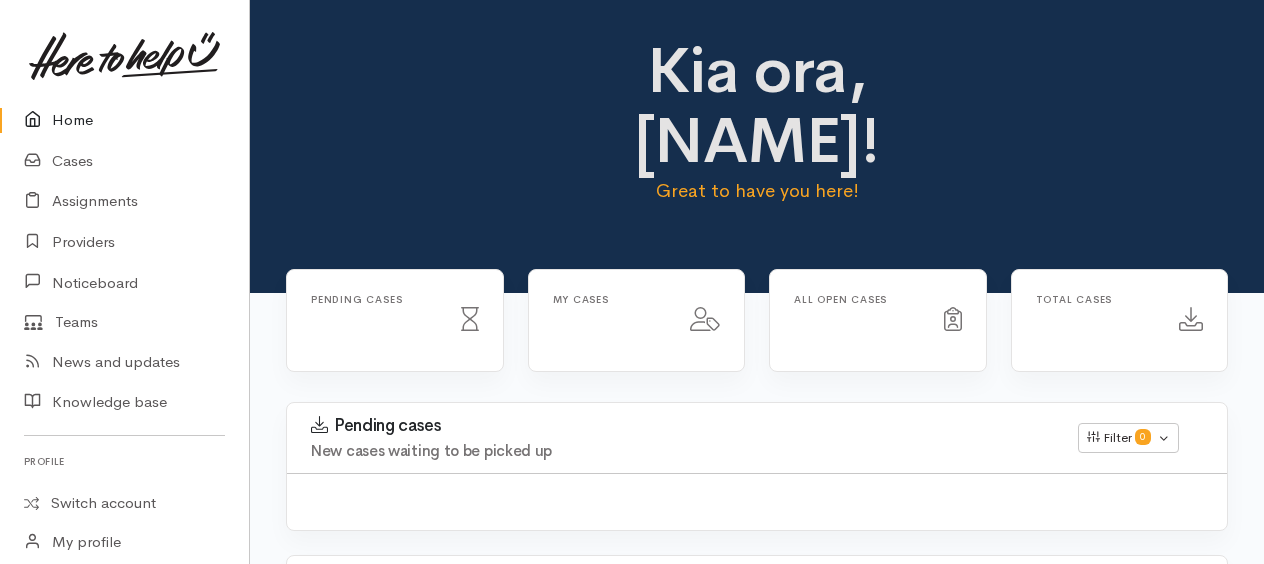 scroll, scrollTop: 0, scrollLeft: 0, axis: both 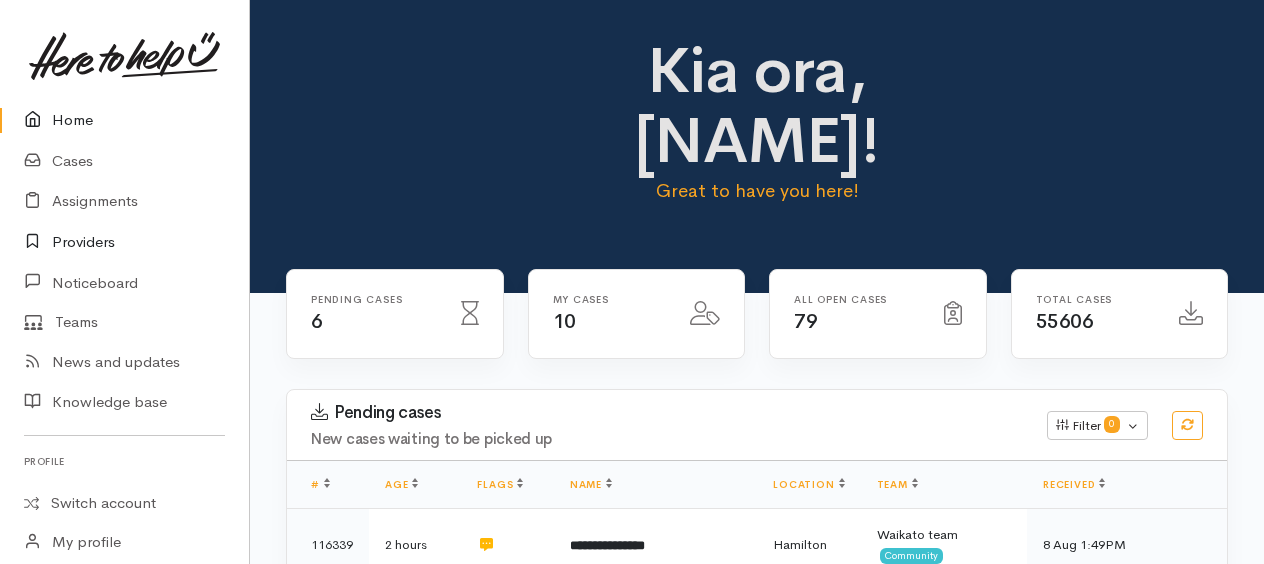 click on "Providers" at bounding box center [124, 242] 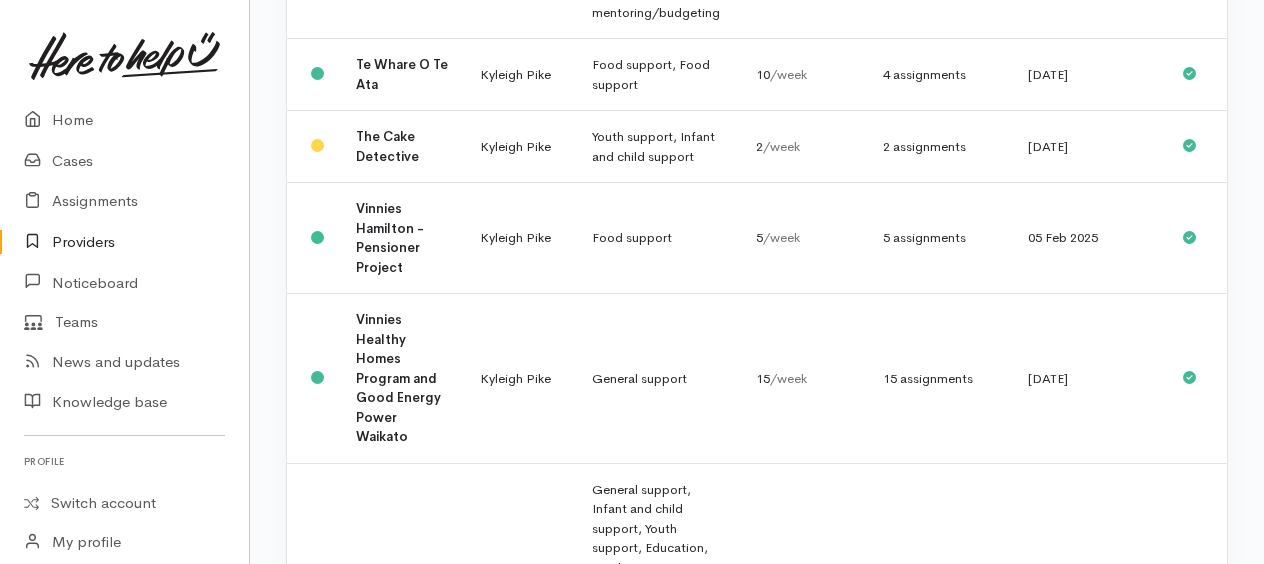 scroll, scrollTop: 3600, scrollLeft: 0, axis: vertical 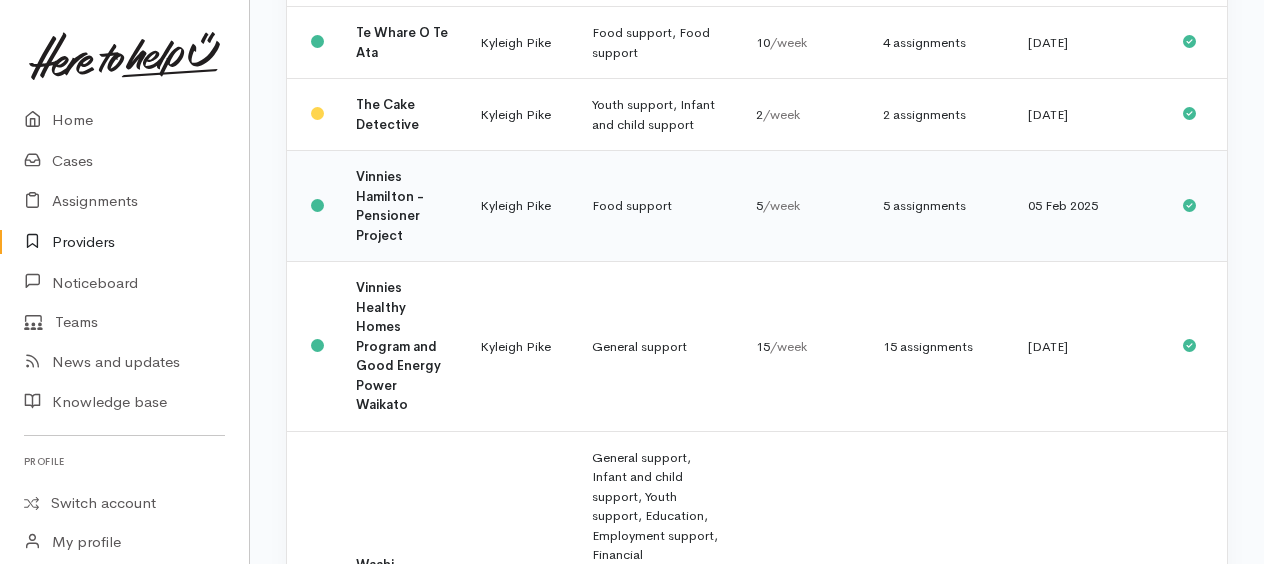 click on "05 Feb 2025" at bounding box center (1089, 206) 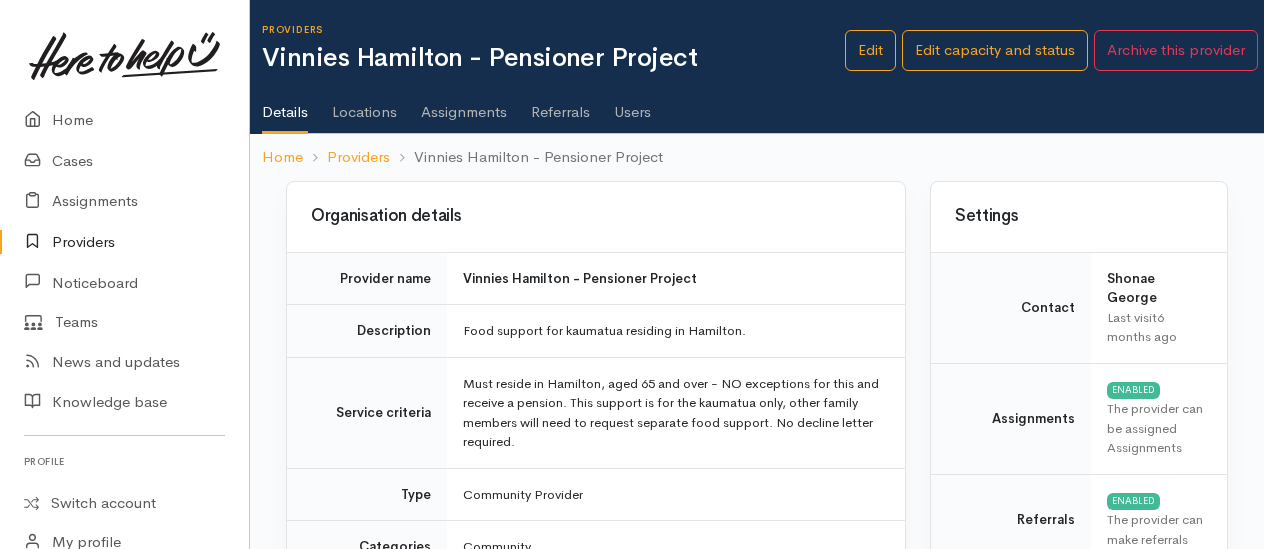 scroll, scrollTop: 0, scrollLeft: 0, axis: both 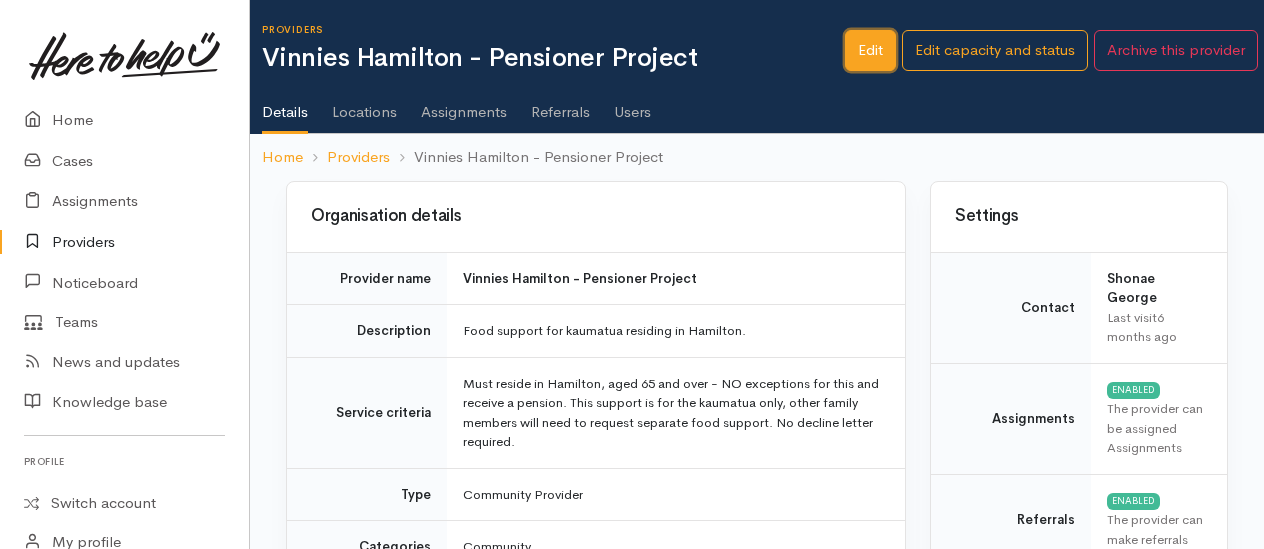 click on "Edit" at bounding box center [870, 50] 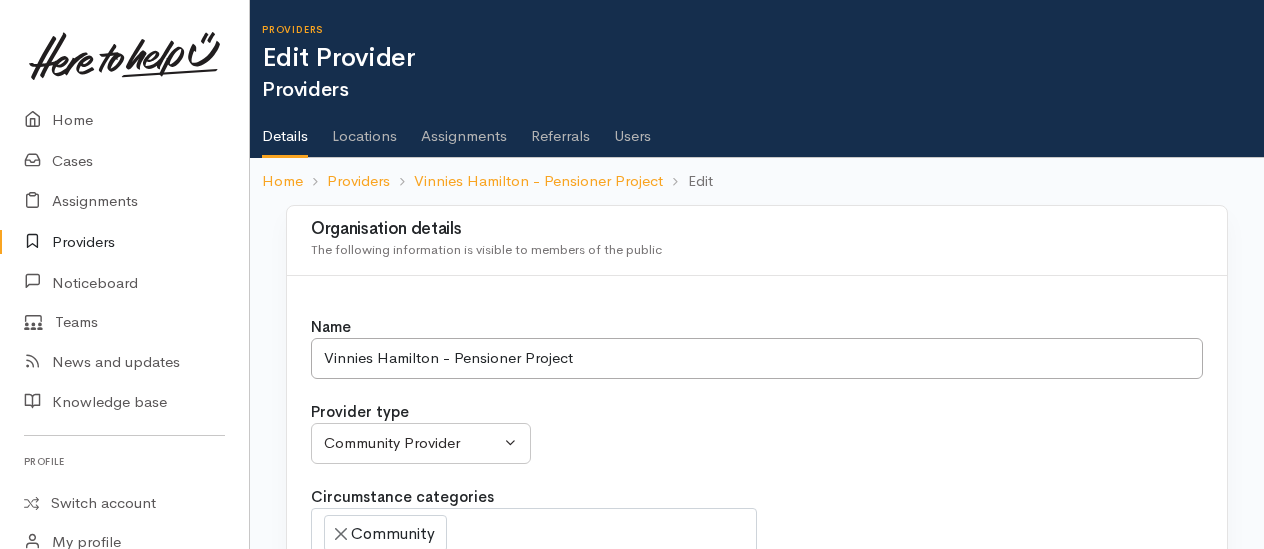 select 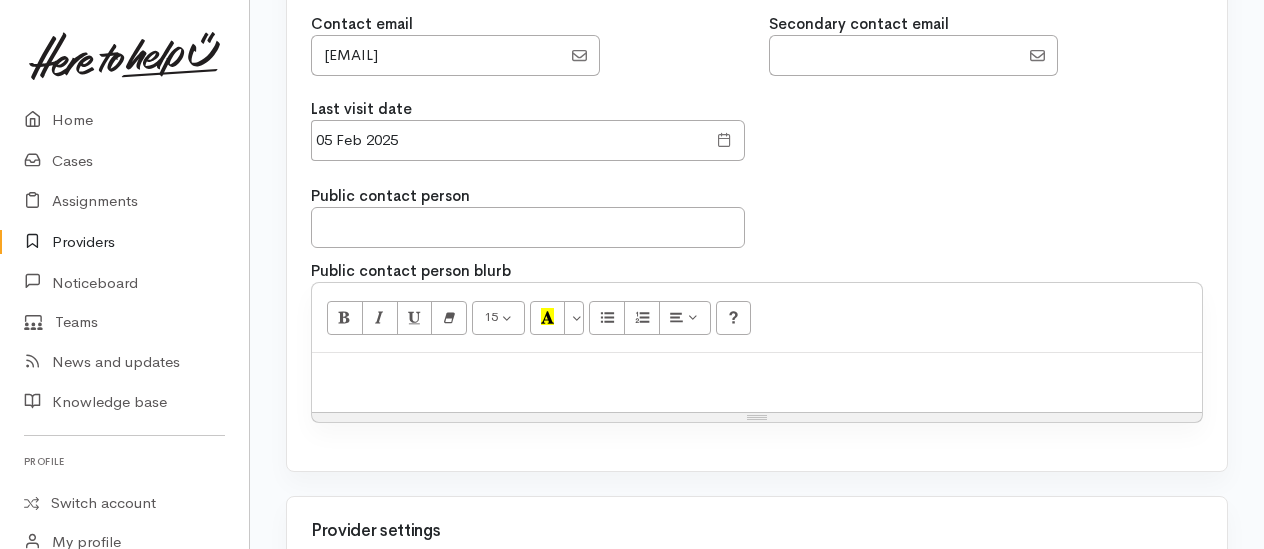 scroll, scrollTop: 1814, scrollLeft: 0, axis: vertical 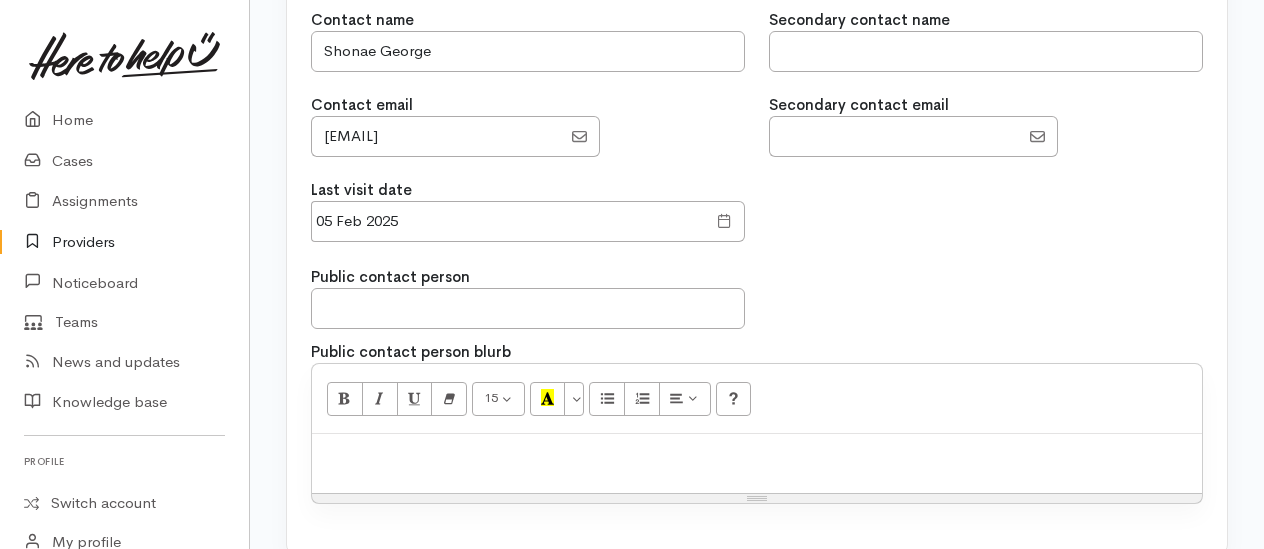 click at bounding box center [724, 221] 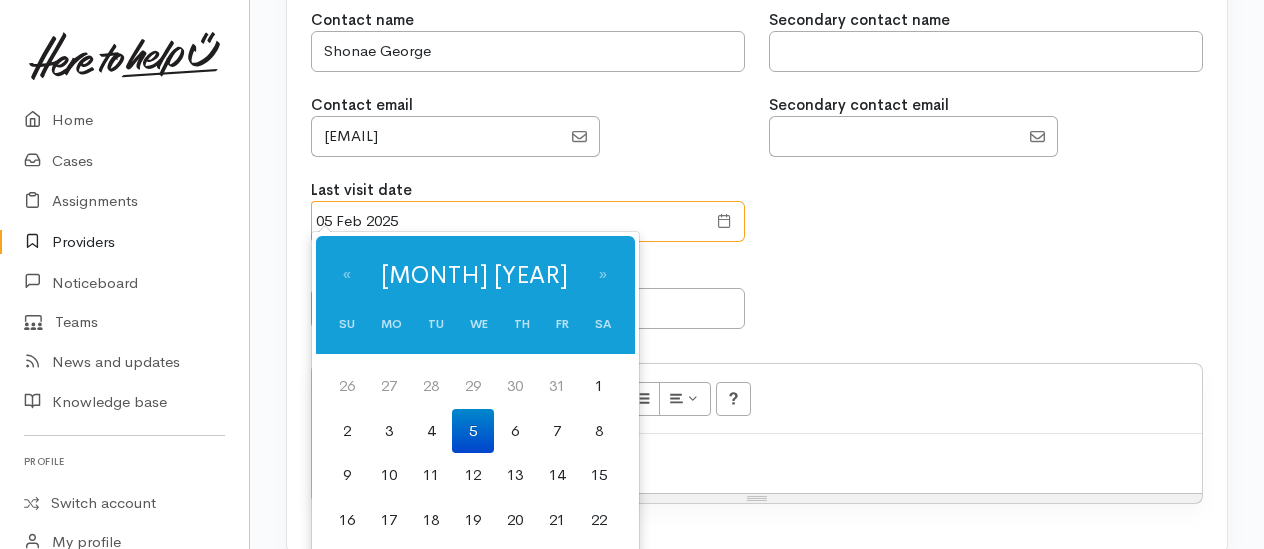 click on "05 Feb 2025" at bounding box center [508, 221] 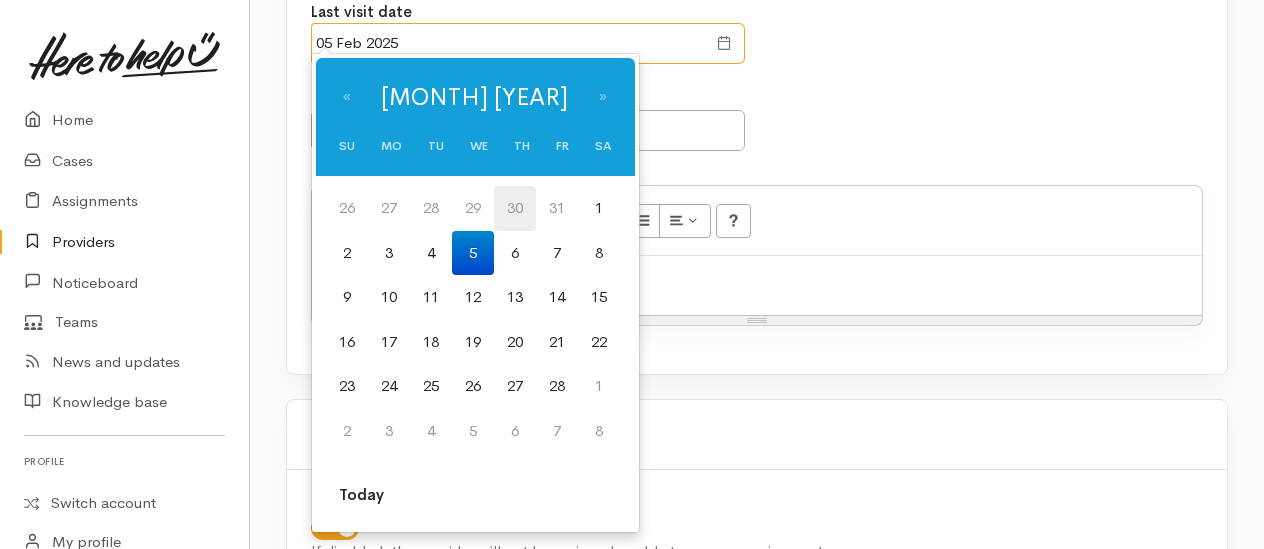 scroll, scrollTop: 2214, scrollLeft: 0, axis: vertical 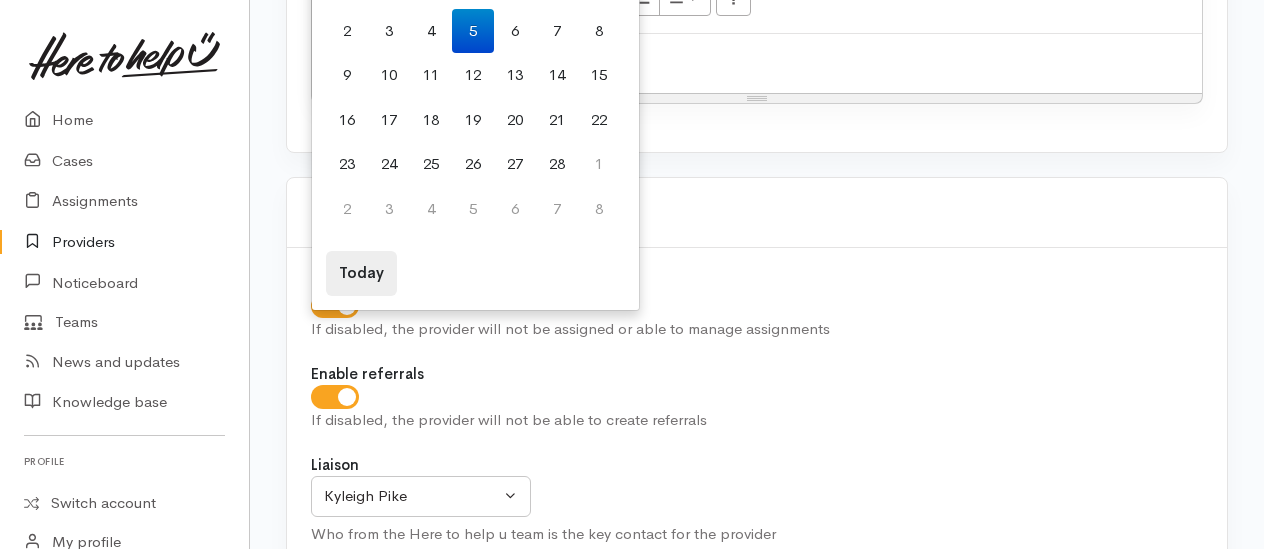 click on "Today" at bounding box center [361, 273] 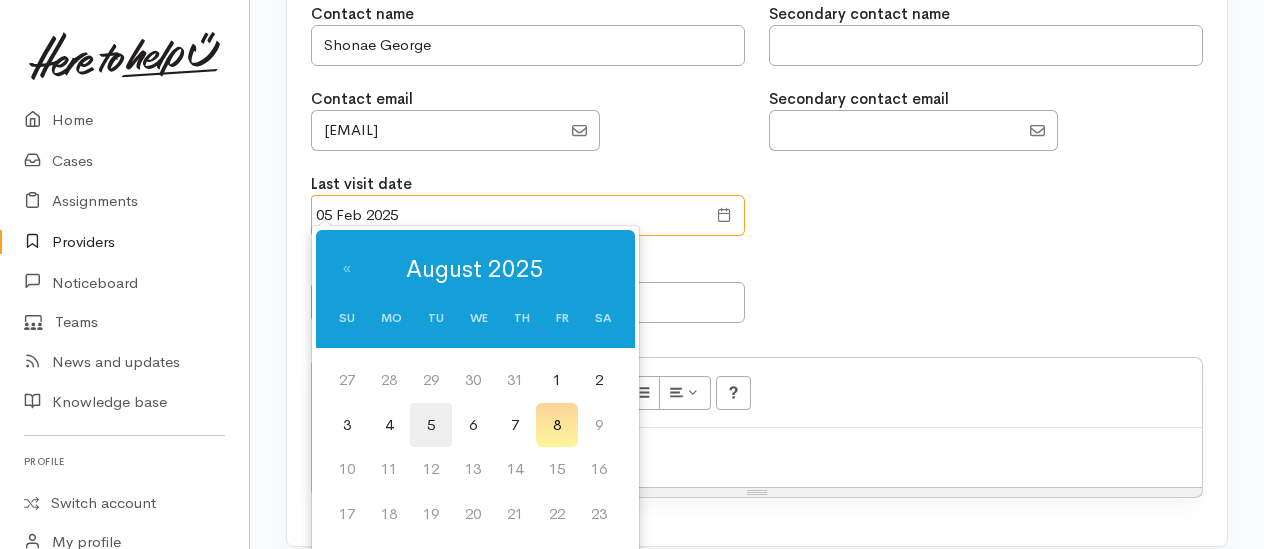 scroll, scrollTop: 1851, scrollLeft: 0, axis: vertical 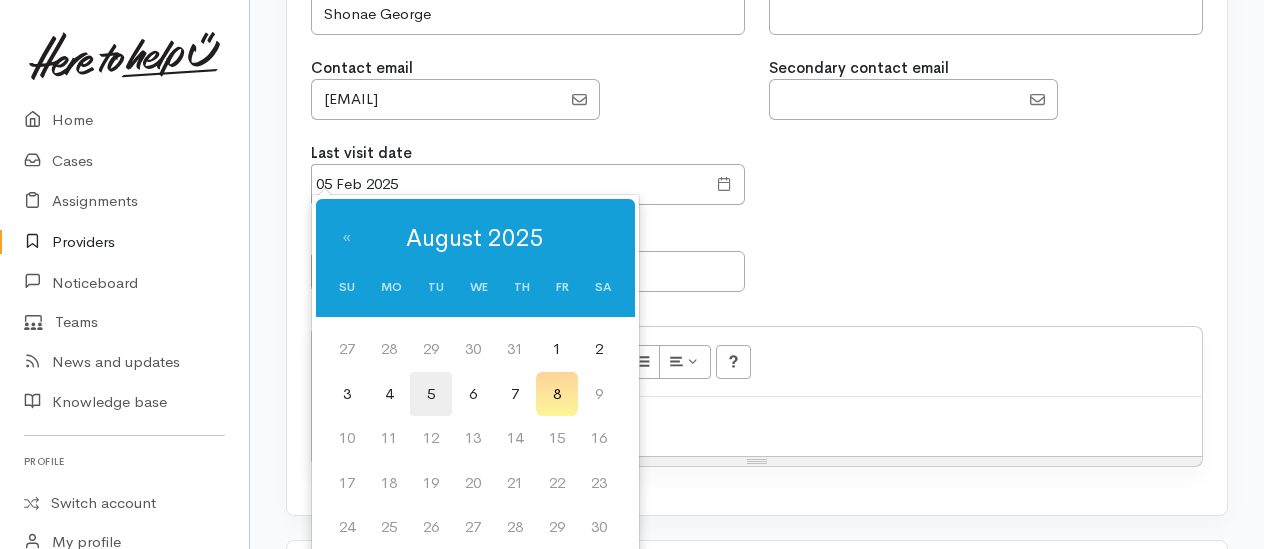 click on "5" at bounding box center (431, 394) 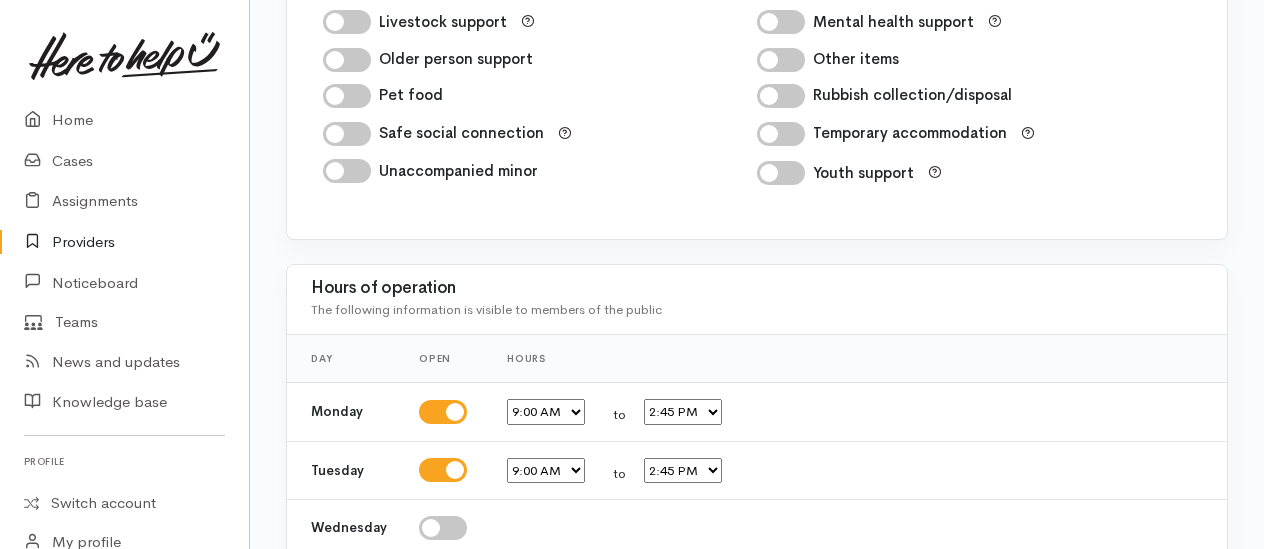 scroll, scrollTop: 3714, scrollLeft: 0, axis: vertical 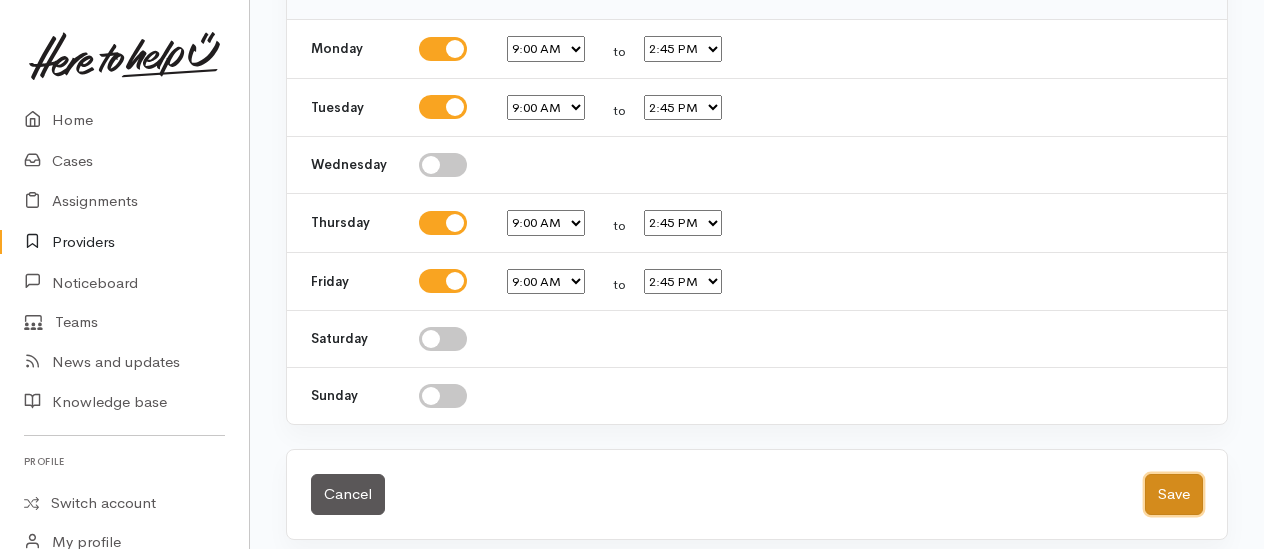 click on "Save" at bounding box center (1174, 494) 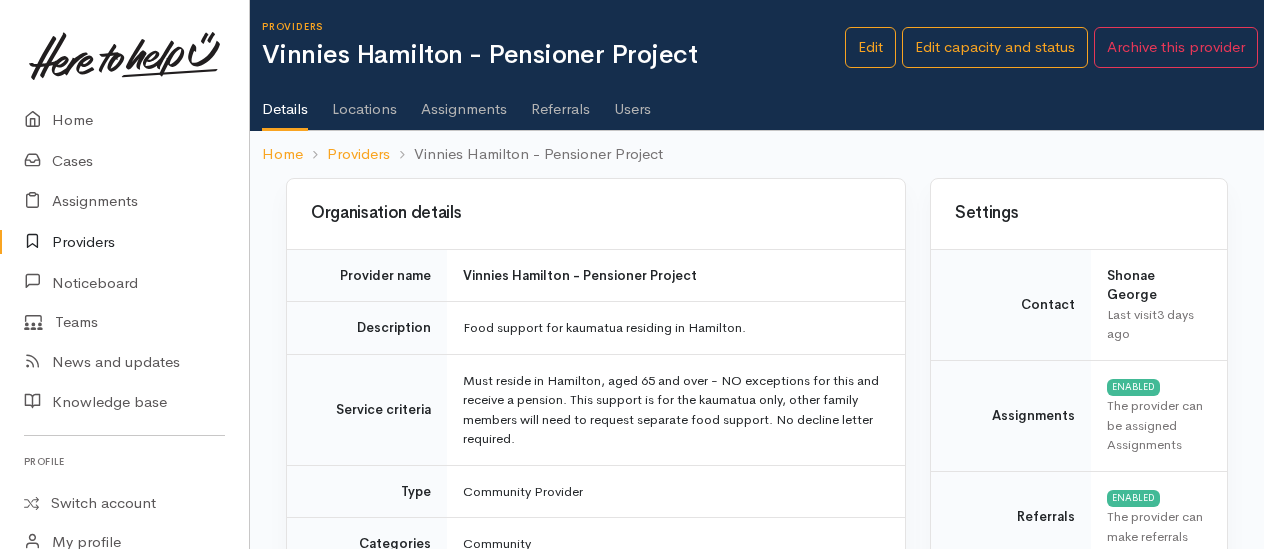 scroll, scrollTop: 0, scrollLeft: 0, axis: both 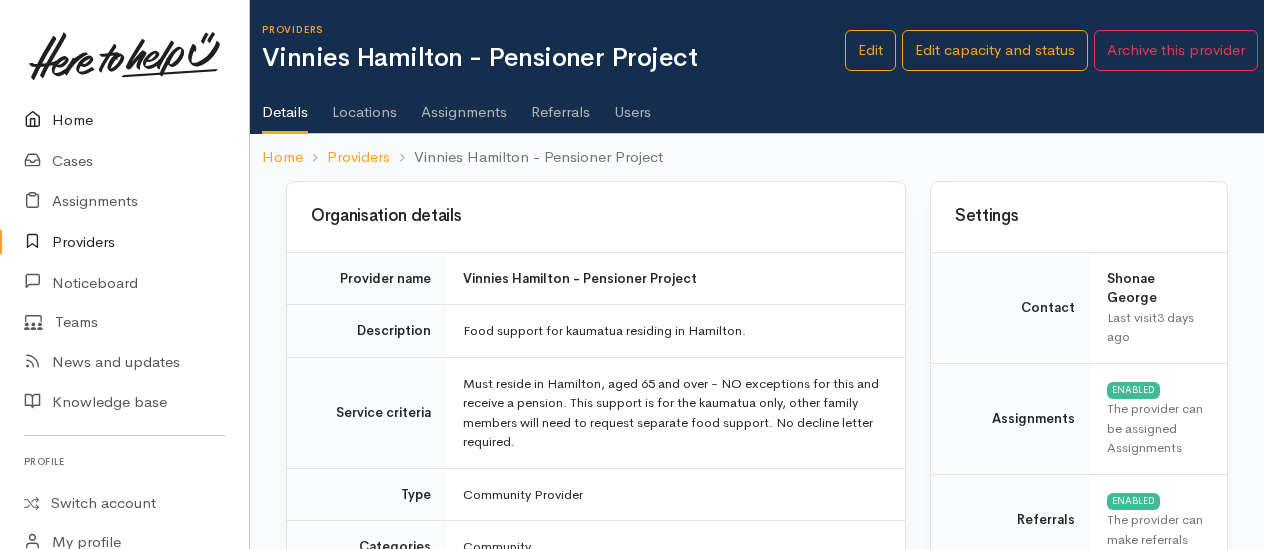 click on "Home" at bounding box center [124, 120] 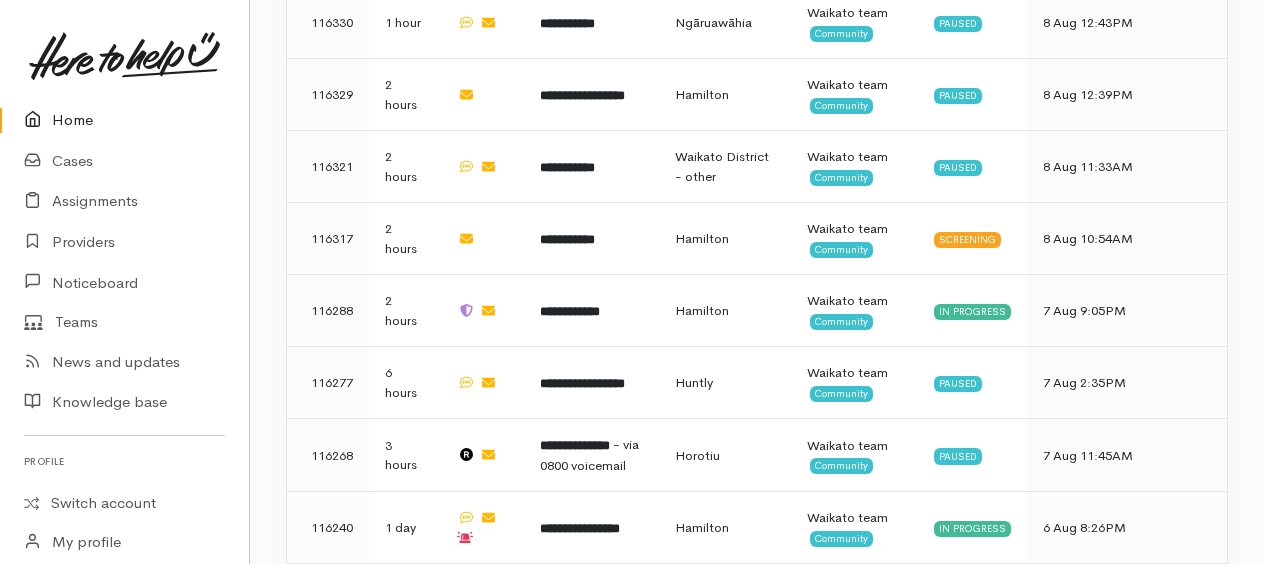 scroll, scrollTop: 1200, scrollLeft: 0, axis: vertical 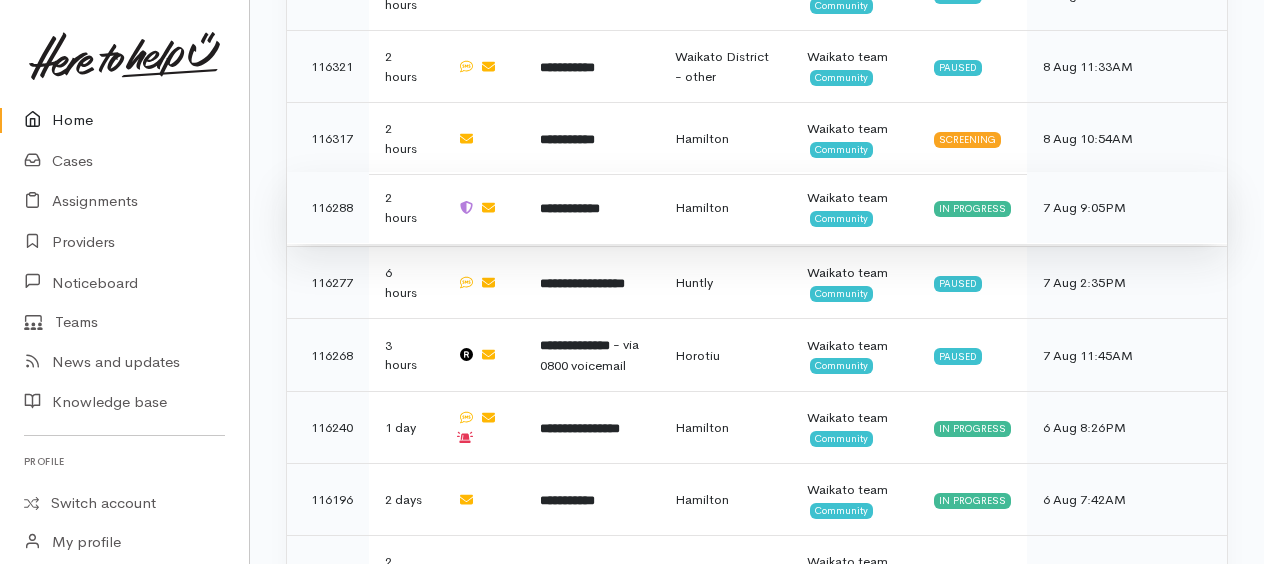 click on "**********" at bounding box center (570, 208) 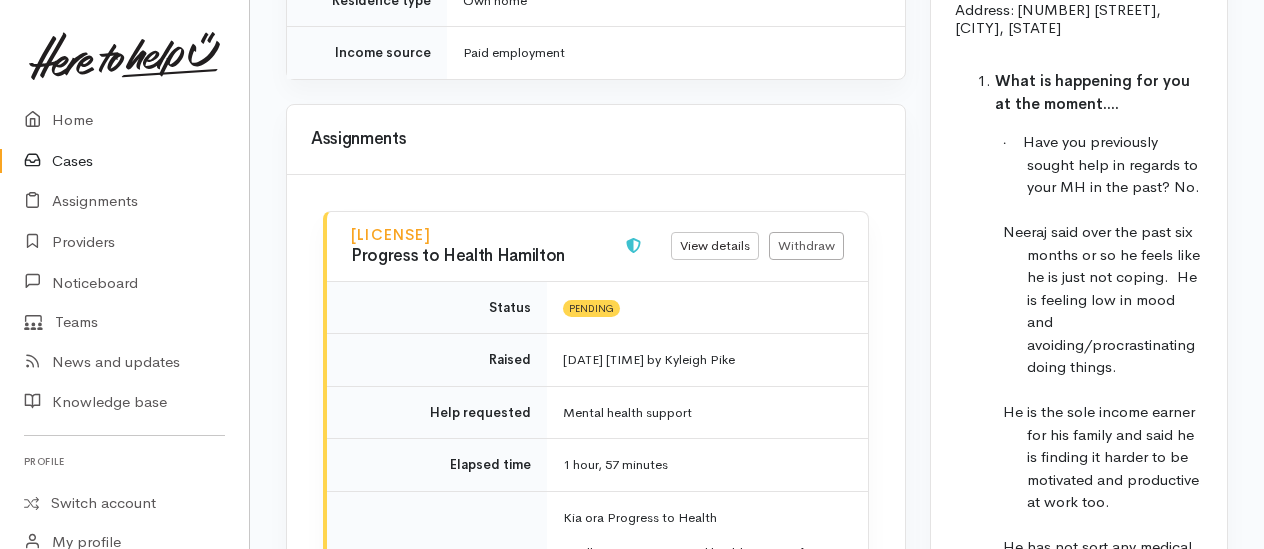 scroll, scrollTop: 2800, scrollLeft: 0, axis: vertical 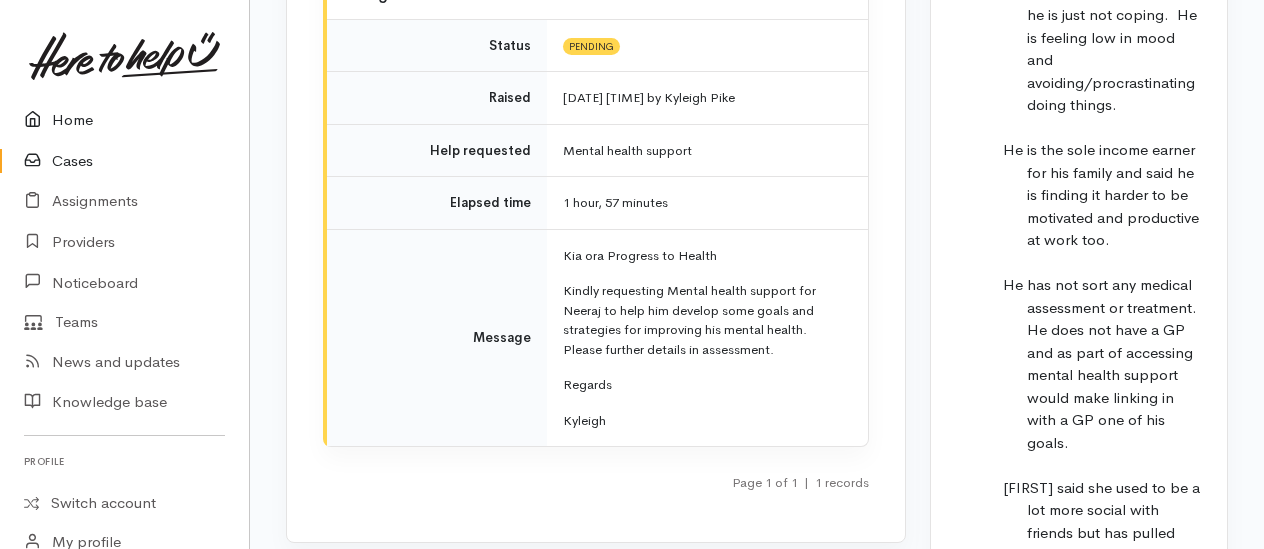 click on "Home" at bounding box center [124, 120] 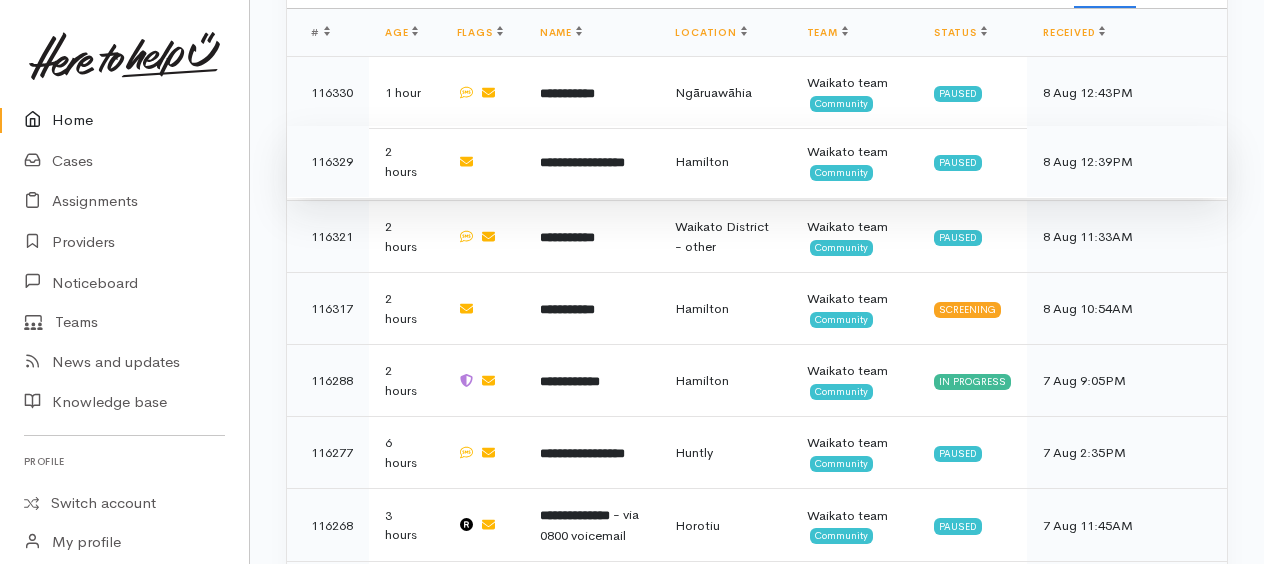 scroll, scrollTop: 1000, scrollLeft: 0, axis: vertical 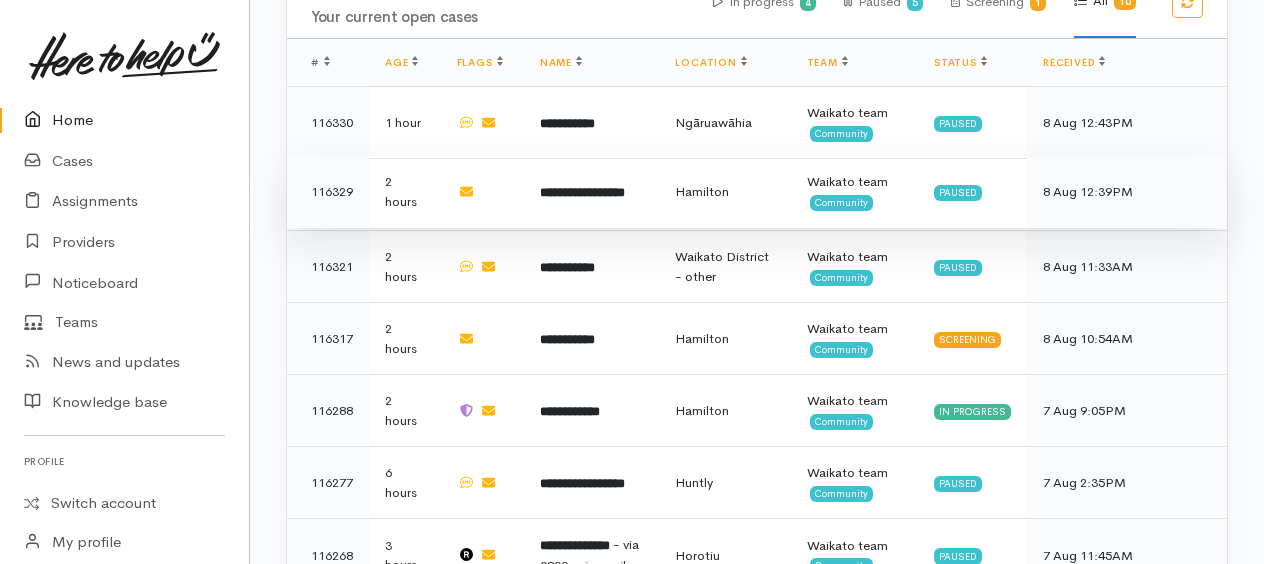 click on "**********" at bounding box center (582, 192) 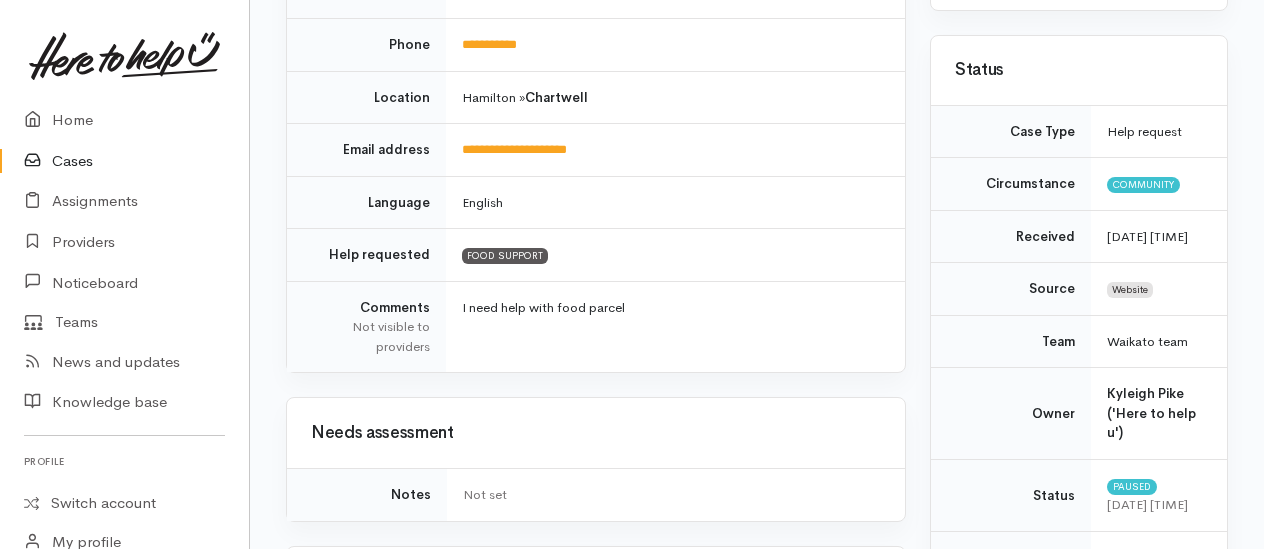 scroll, scrollTop: 0, scrollLeft: 0, axis: both 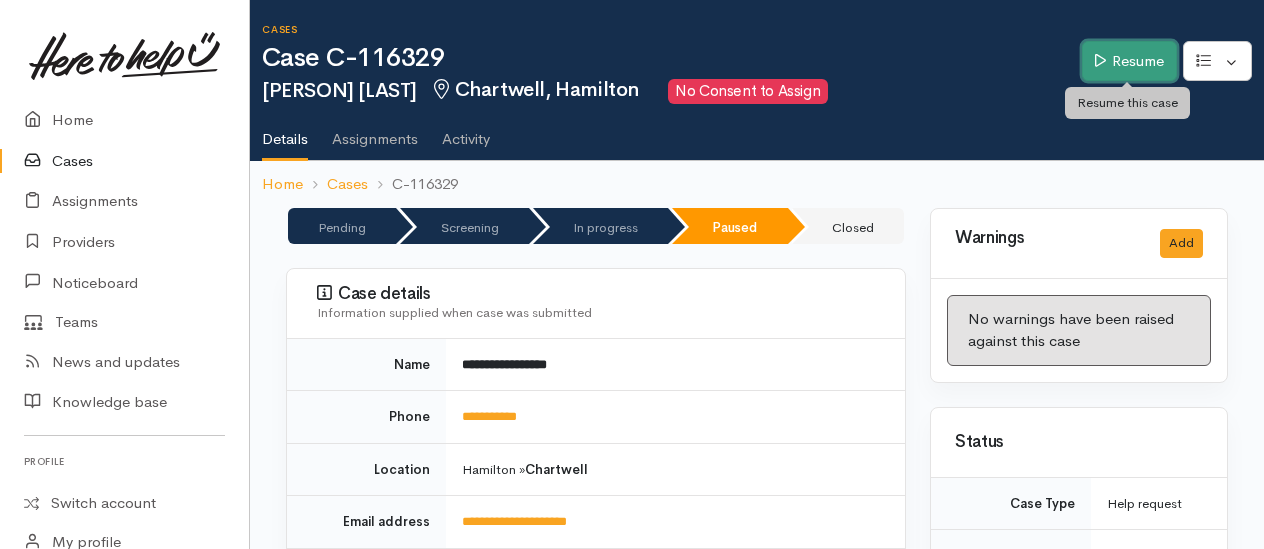 click on "Resume" at bounding box center [1129, 61] 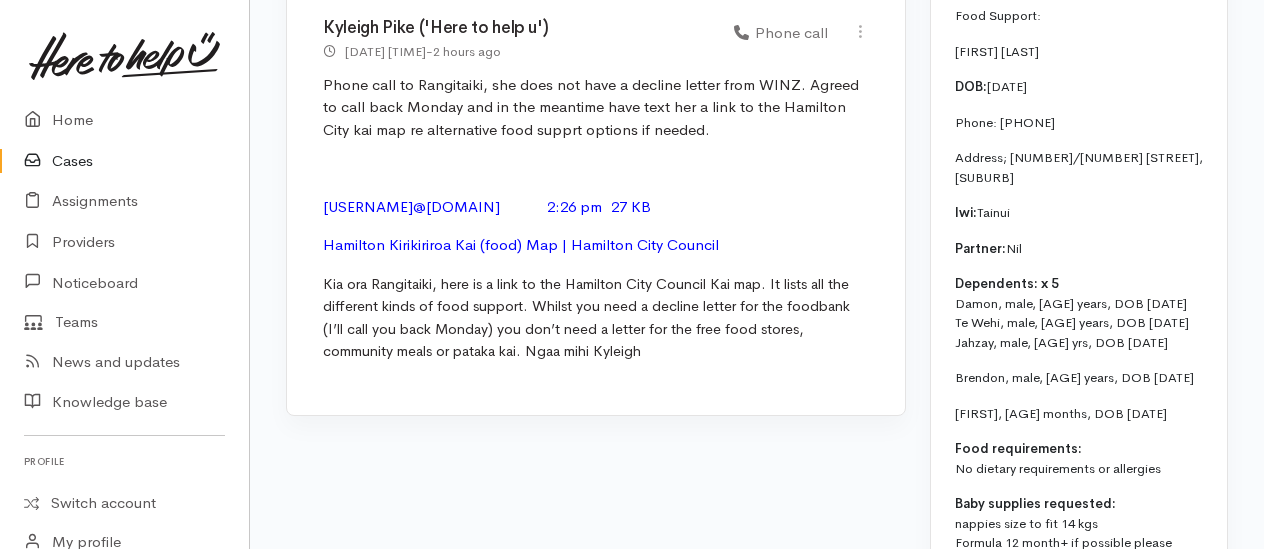 scroll, scrollTop: 1600, scrollLeft: 0, axis: vertical 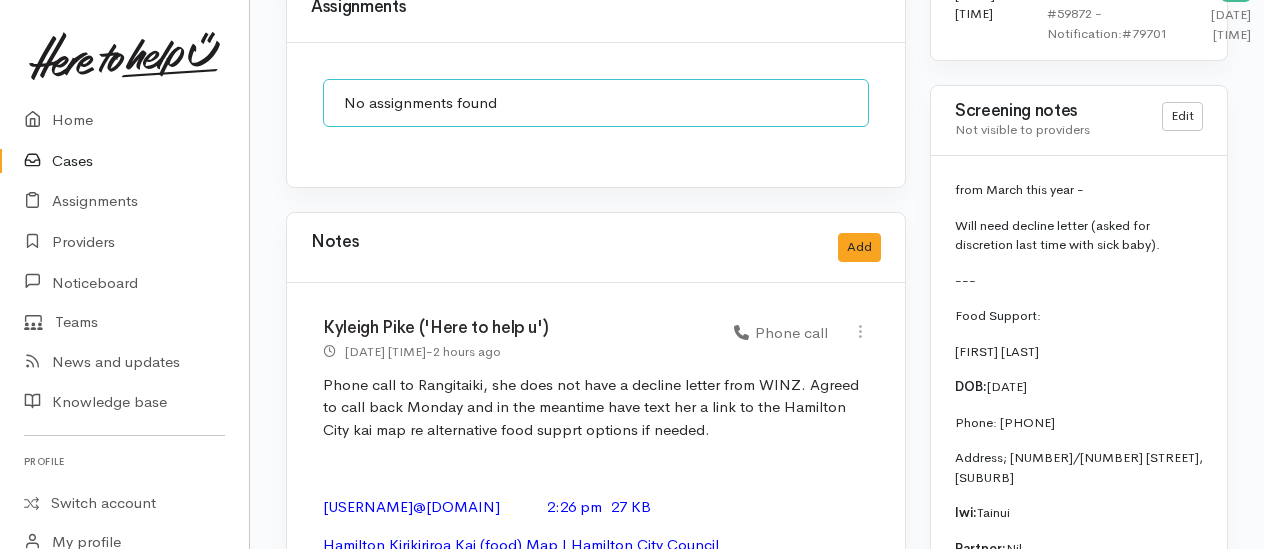 click on "Food Support: [NAME] [LAST] DOB: [DATE] Phone: [PHONE] Address; [NUMBER]/[NUMBER] [STREET], [SUBURB] Iwi: Tainui Partner: Nil Dependents: x 5 [NAME], male, [AGE] years, DOB [DATE] Te Wehi, male, [AGE] years, DOB [DATE] Jahzay, male, [AGE] yrs, DOB [DATE] Brendon, male, [AGE] years, DOB [DATE] Wahio, [AGE] months, DOB [DATE] Food requirements: No dietary requirements or allergies Baby supplies requested: nappies size to fit 14 kgs Formula 12 month+ if possible please Cooking facility: Full kitchen Entitlement remaining? No entitlement left at WINZ - told not eligible for a food grant, was on the phone to WINZ when phone call ended as phone was flat. Tried calling back but can't get through. Can show MyMSD no balance for a food grant. Asking for discretion as baby Wahi" at bounding box center [1079, 646] 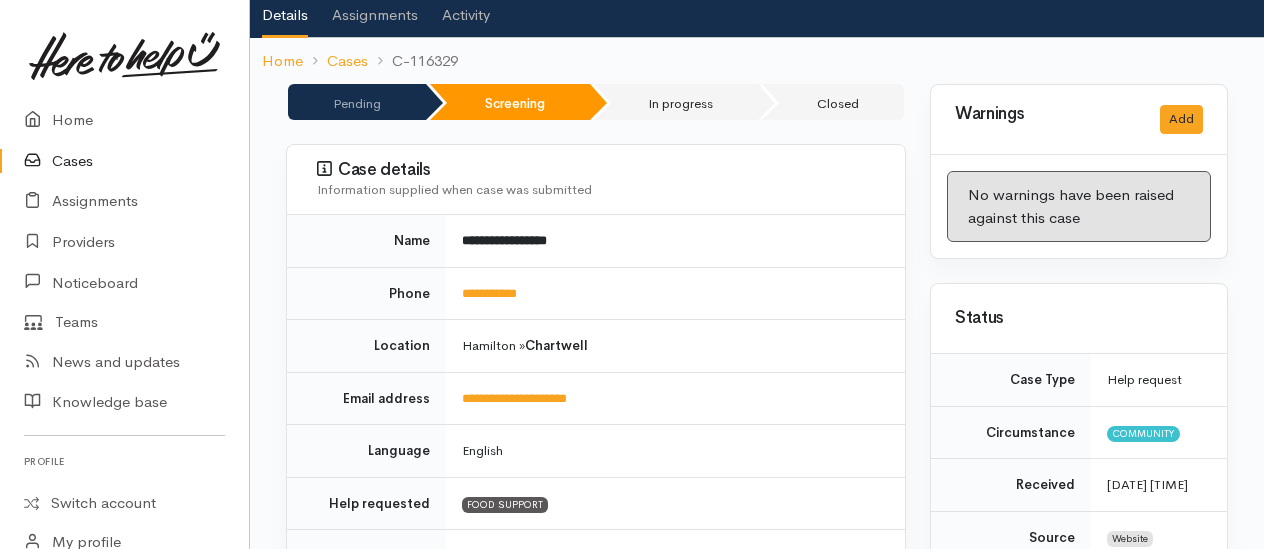 scroll, scrollTop: 0, scrollLeft: 0, axis: both 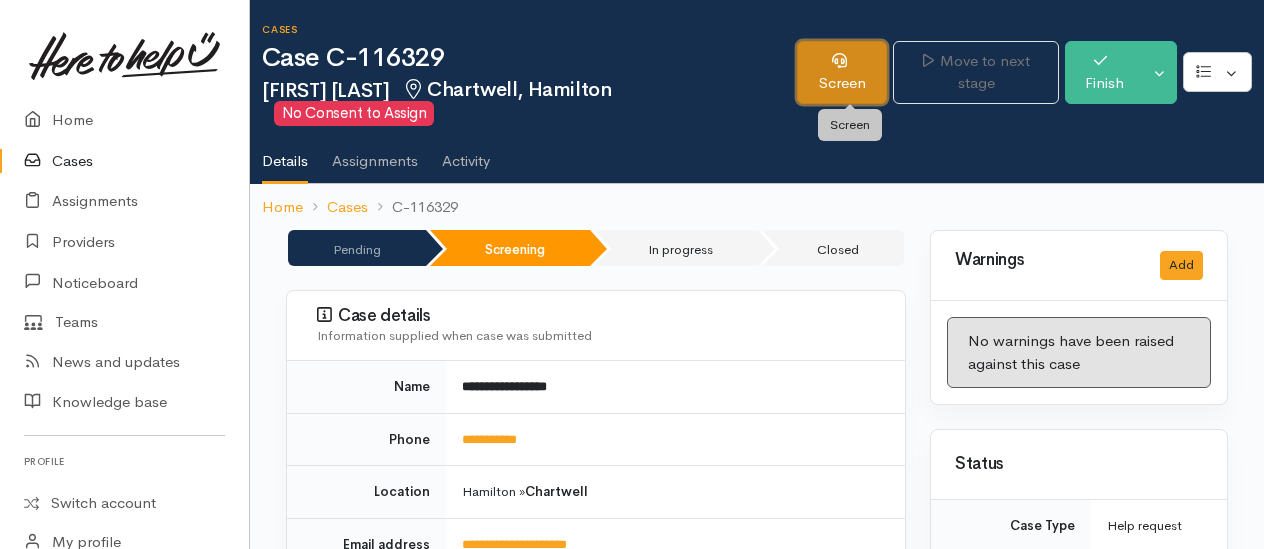 click on "Screen" at bounding box center (842, 72) 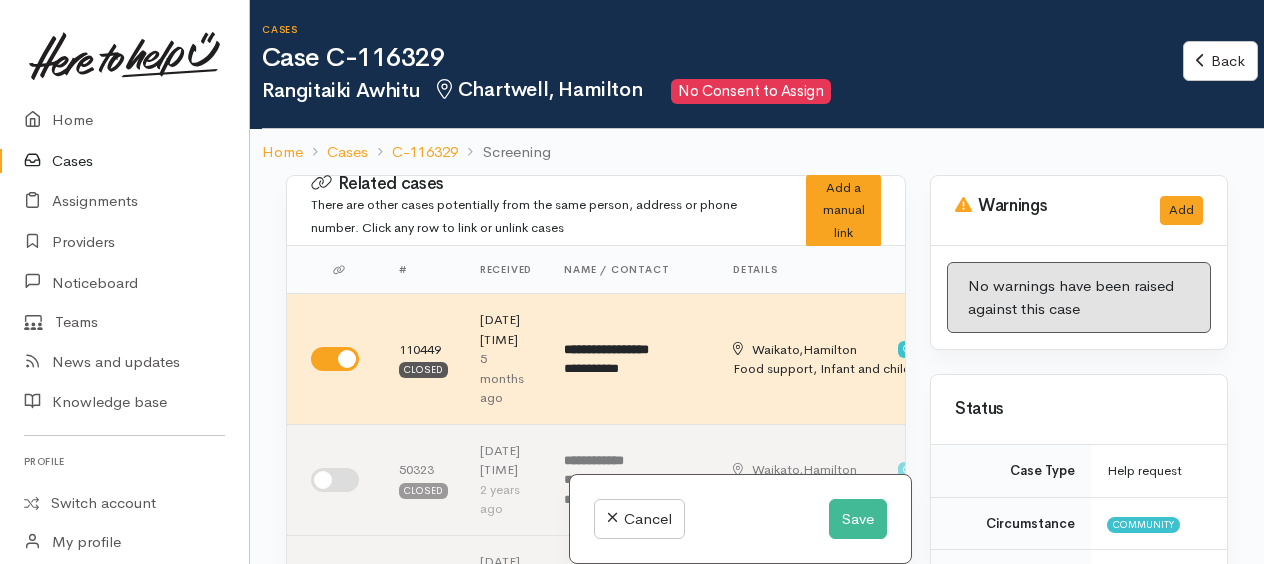 scroll, scrollTop: 0, scrollLeft: 0, axis: both 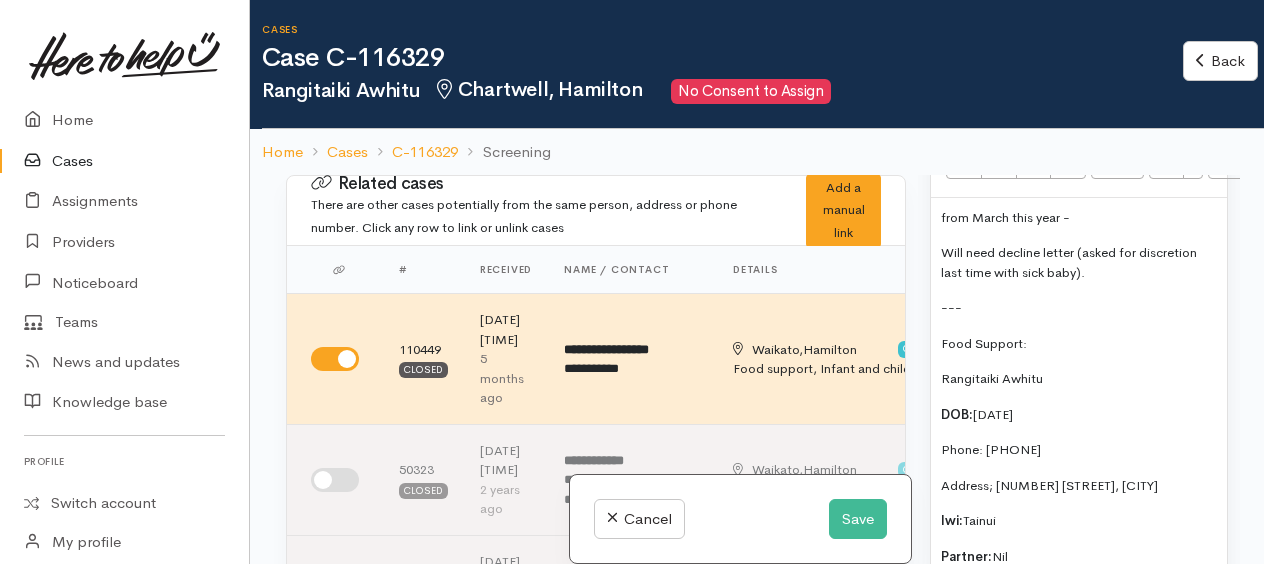 click on "from March this year -" at bounding box center (1079, 218) 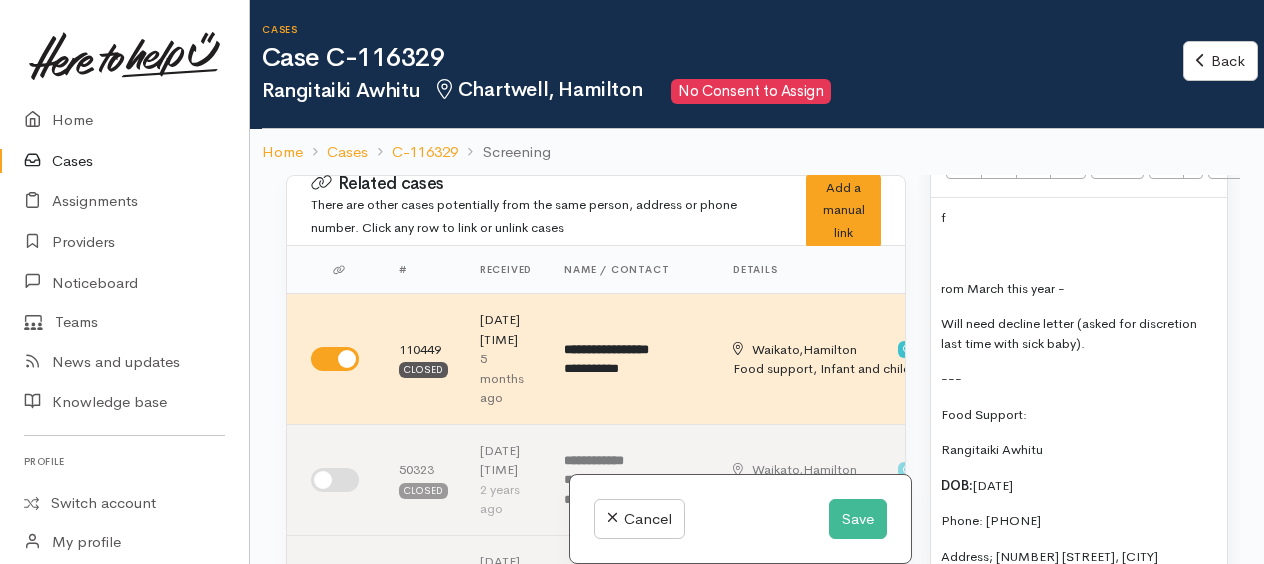 type 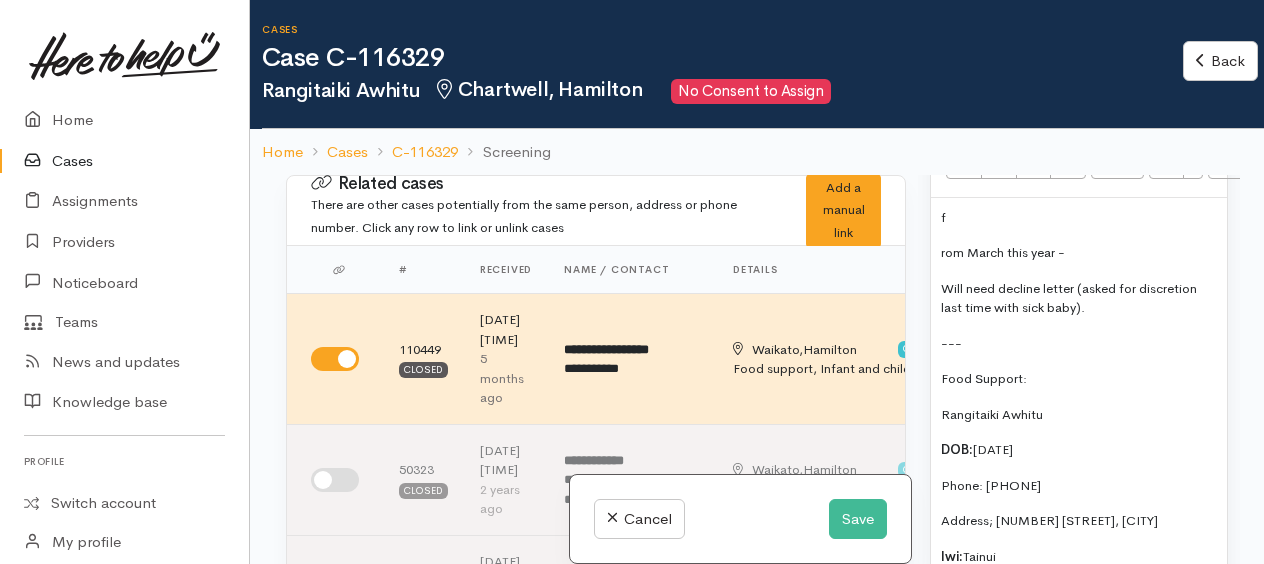 click on "f" at bounding box center (1079, 218) 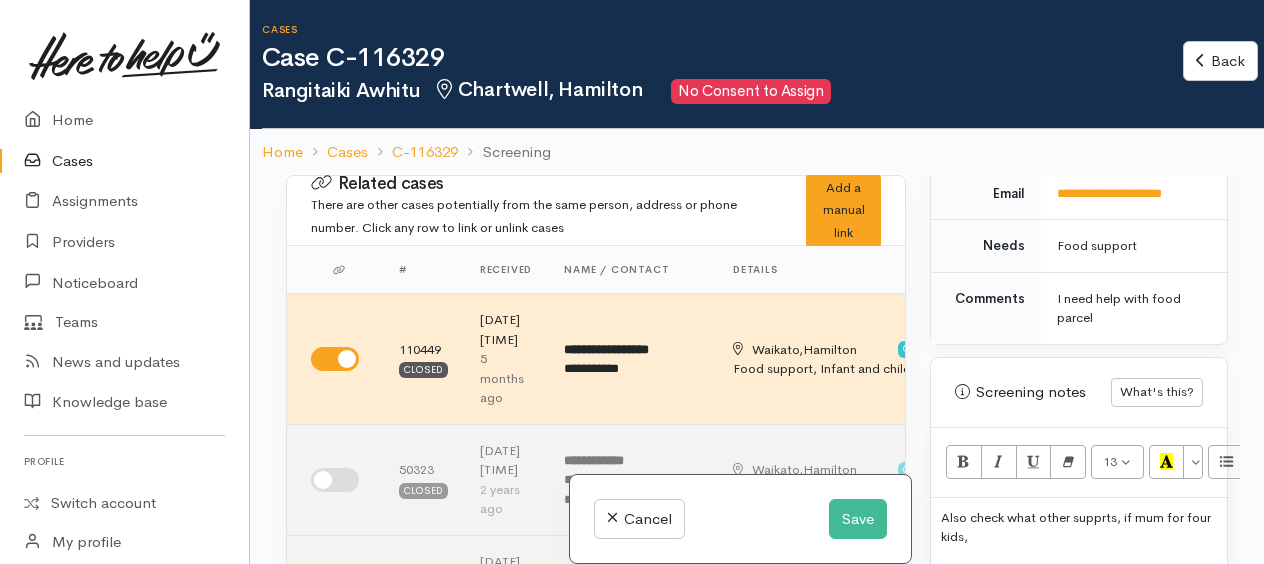 scroll, scrollTop: 1300, scrollLeft: 0, axis: vertical 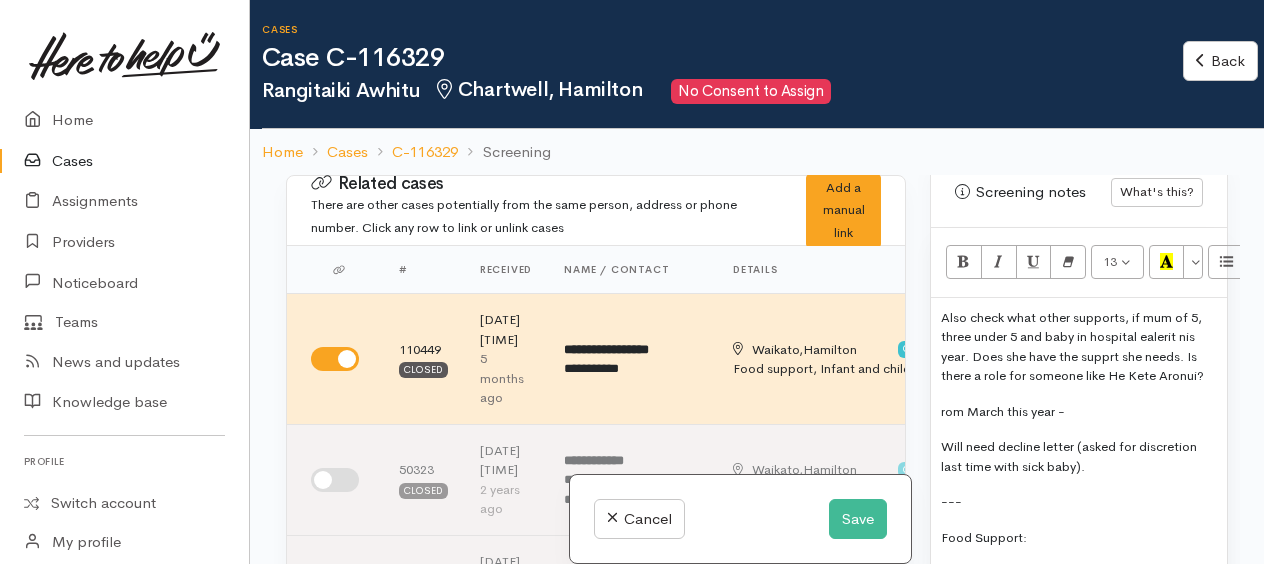 drag, startPoint x: 1160, startPoint y: 330, endPoint x: 1032, endPoint y: 354, distance: 130.23056 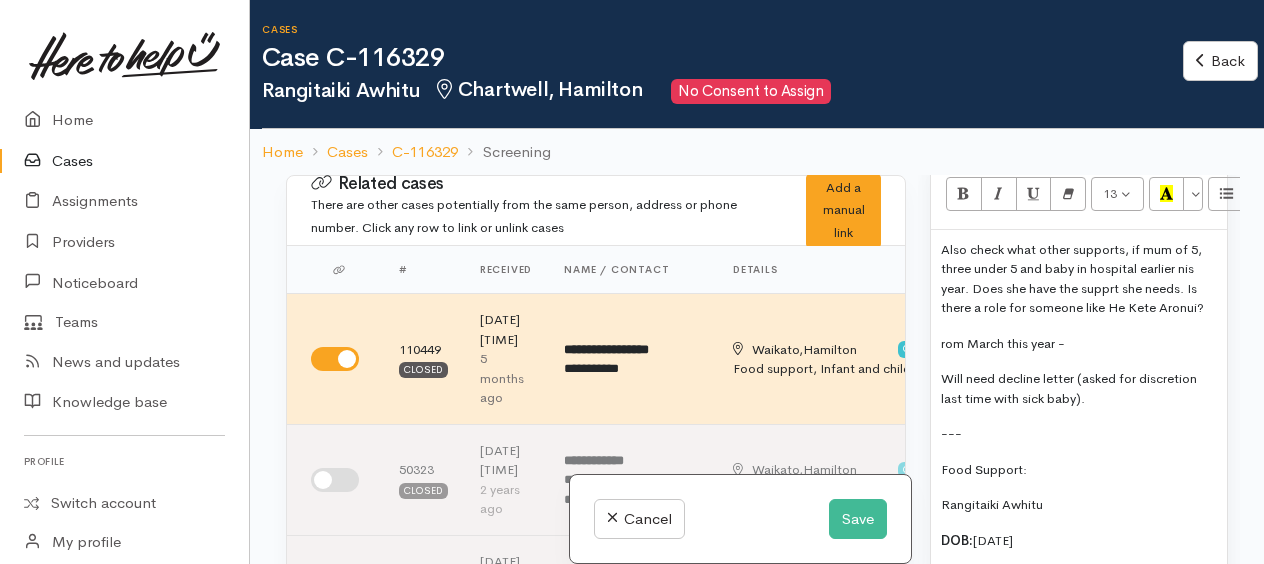 scroll, scrollTop: 1400, scrollLeft: 0, axis: vertical 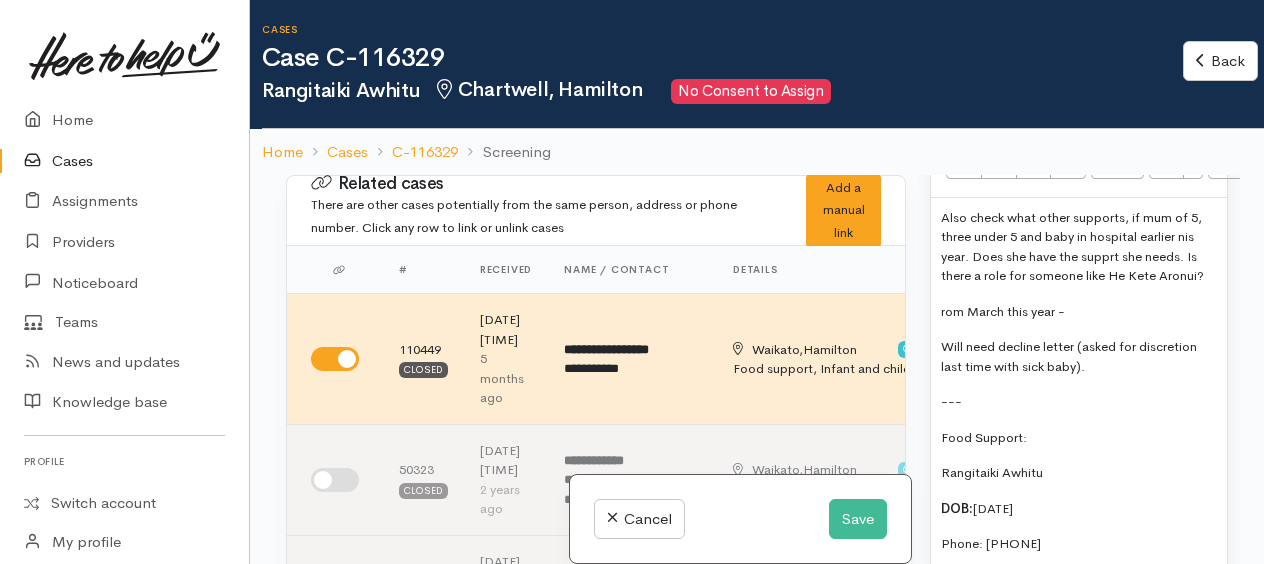 drag, startPoint x: 937, startPoint y: 304, endPoint x: 1092, endPoint y: 311, distance: 155.15799 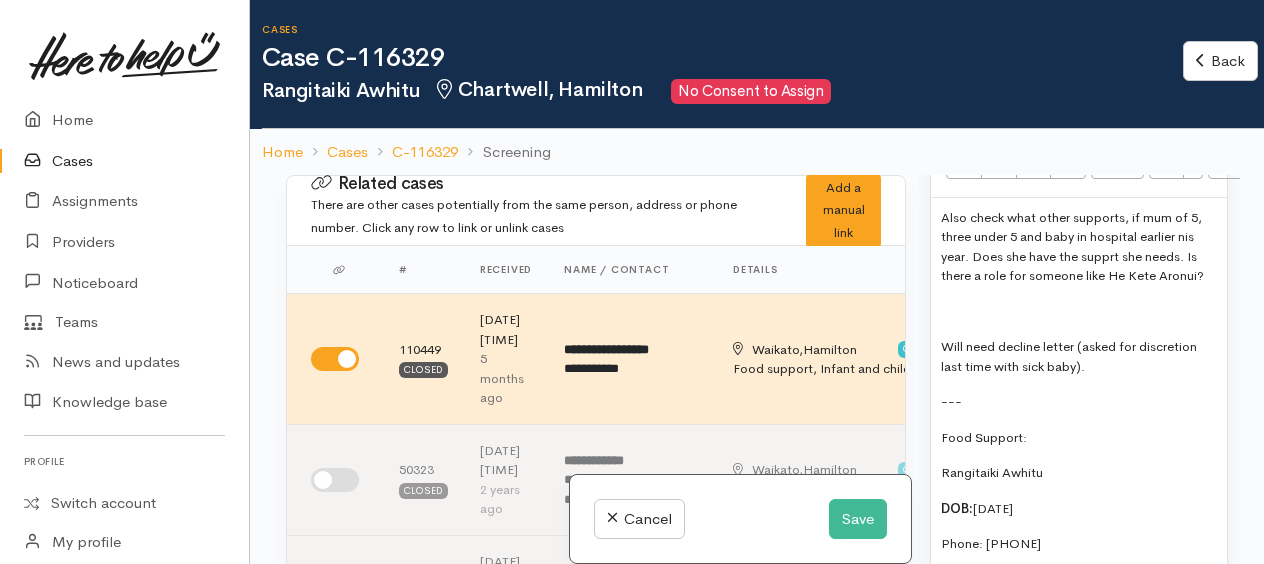 click on "---" at bounding box center [1079, 402] 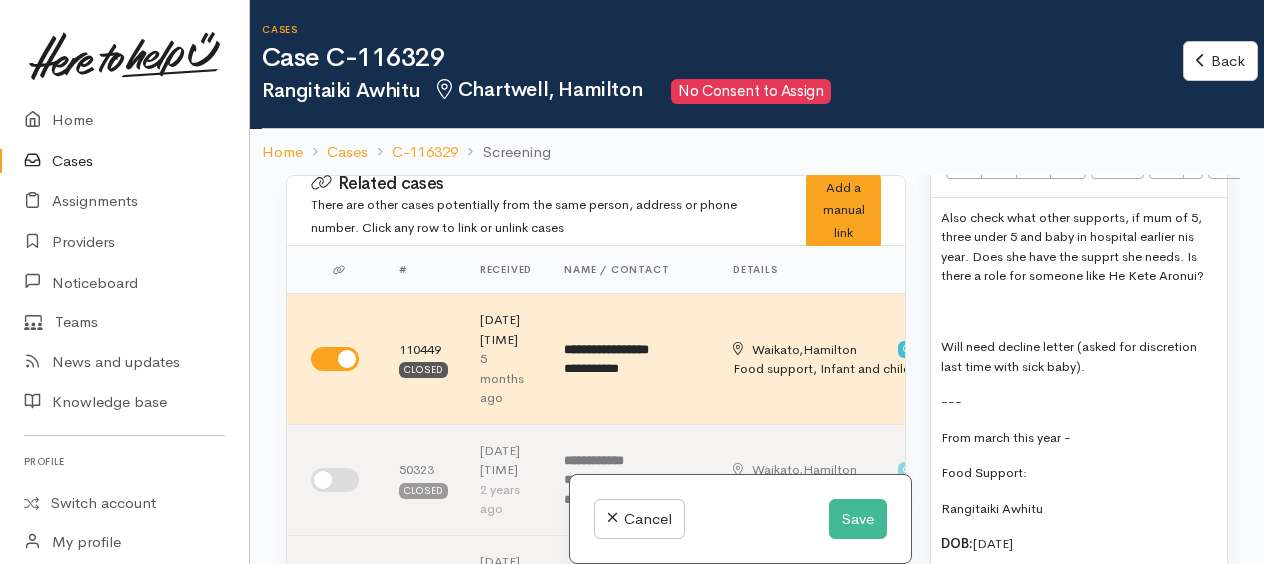 click on "Also check what other supports, if mum of 5, three under 5 and baby in hospital earlier nis year.  Does she have the supprt she needs.  Is there a role for someone like He Kete Aronui?  Will need decline letter (asked for discretion last time with sick baby). --- From march this year -  Food Support: Rangitaiki Awhitu DOB:  12/09/1995 Phone: 02041328854 Address; 3/148 Hukanui Rd, Fairfield Iwi:  Tainui Partner:  Nil Dependents: x 5 Damon, male, 11 years, DOB 8/6/2013   Te Wehi, male, 9 years, DOB  22/10/2015 Jahzay, male, 4 yrs, DOB  8/2/21 Brendon, male, 2 years,  DOB 14/1/2023 Wahio, 6 months, DOB 1/9/24 Food requirements: No dietary requirements or allergies Baby supplies requested: nappies size to fit 14 kgs  Formula 12 month+ if possible please Cooking facility: Full kitchen Entitlement remaining? Asking for discretion  as baby Wahi" at bounding box center (1079, 719) 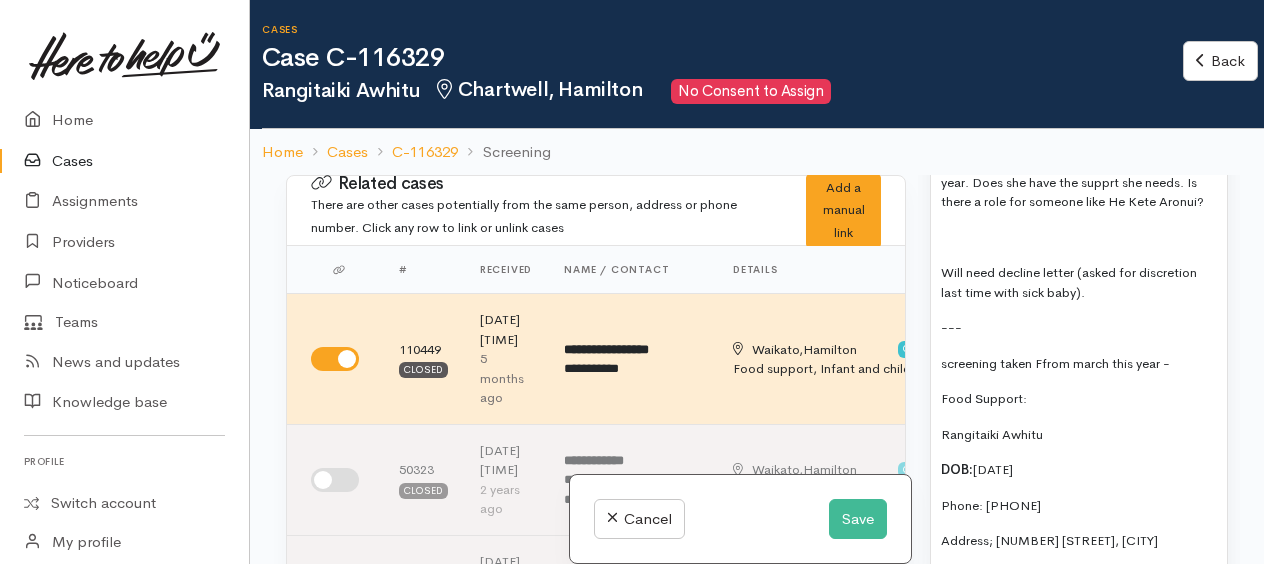 scroll, scrollTop: 1500, scrollLeft: 0, axis: vertical 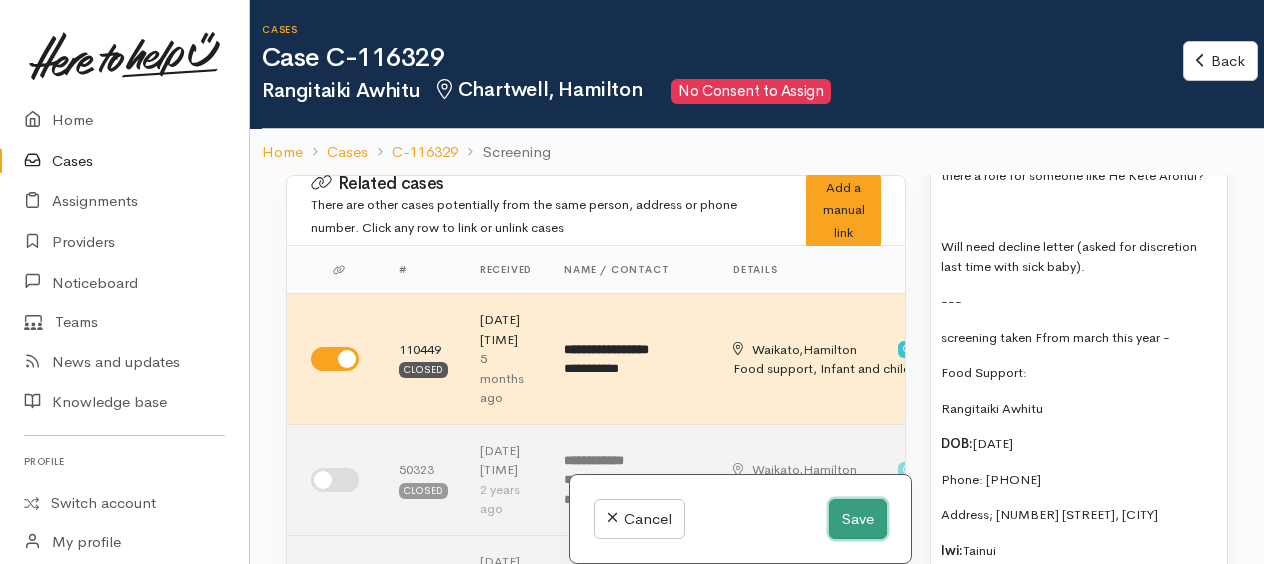 click on "Save" at bounding box center [858, 519] 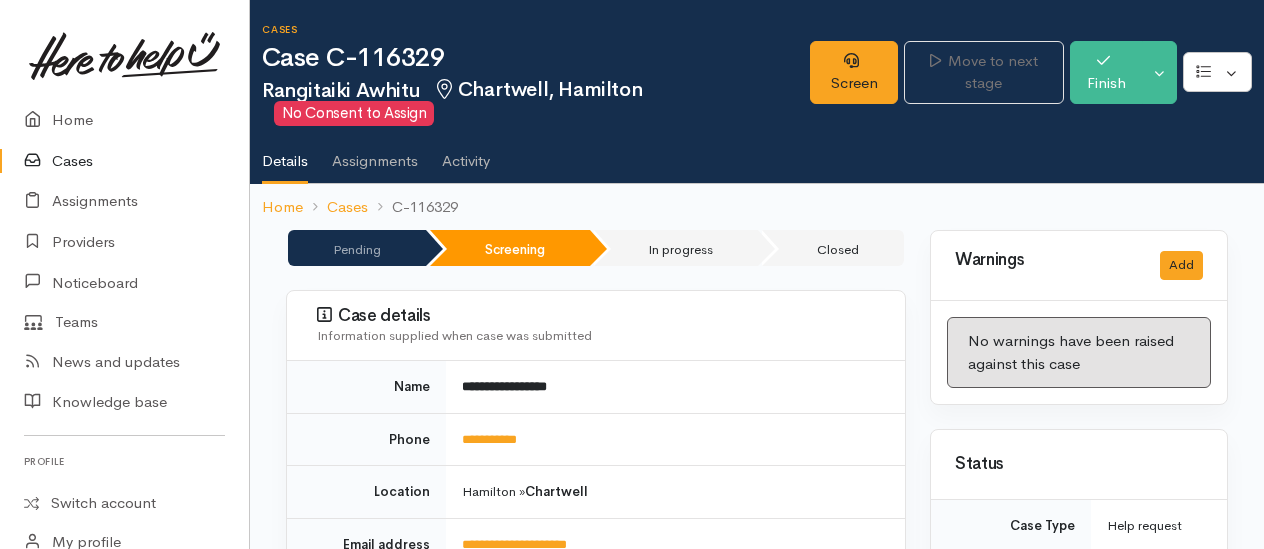 scroll, scrollTop: 0, scrollLeft: 0, axis: both 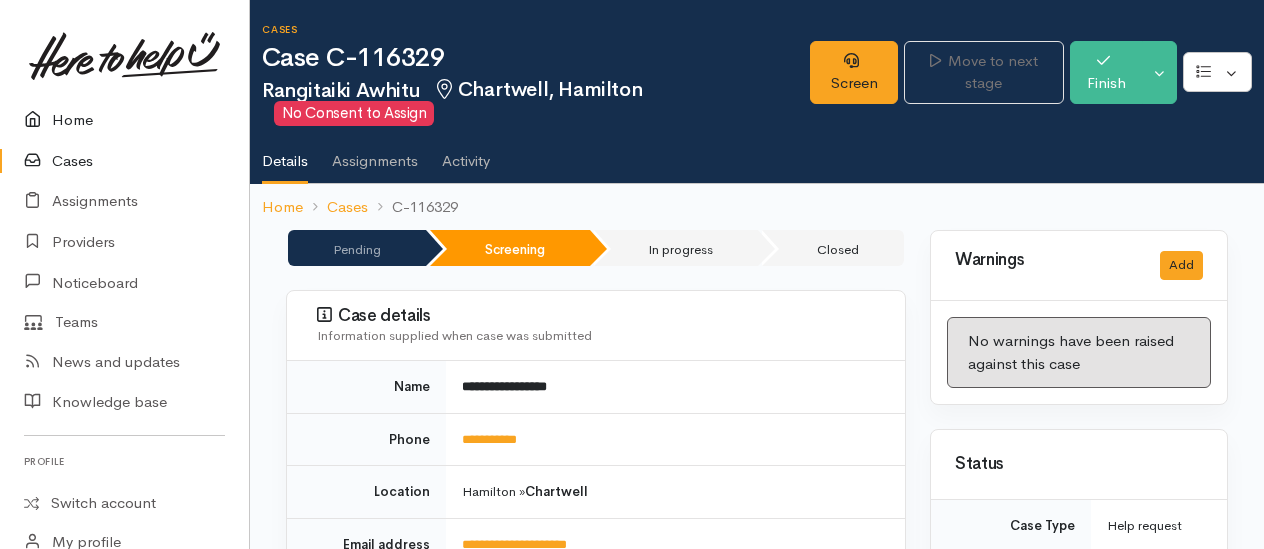 click on "Home" at bounding box center (124, 120) 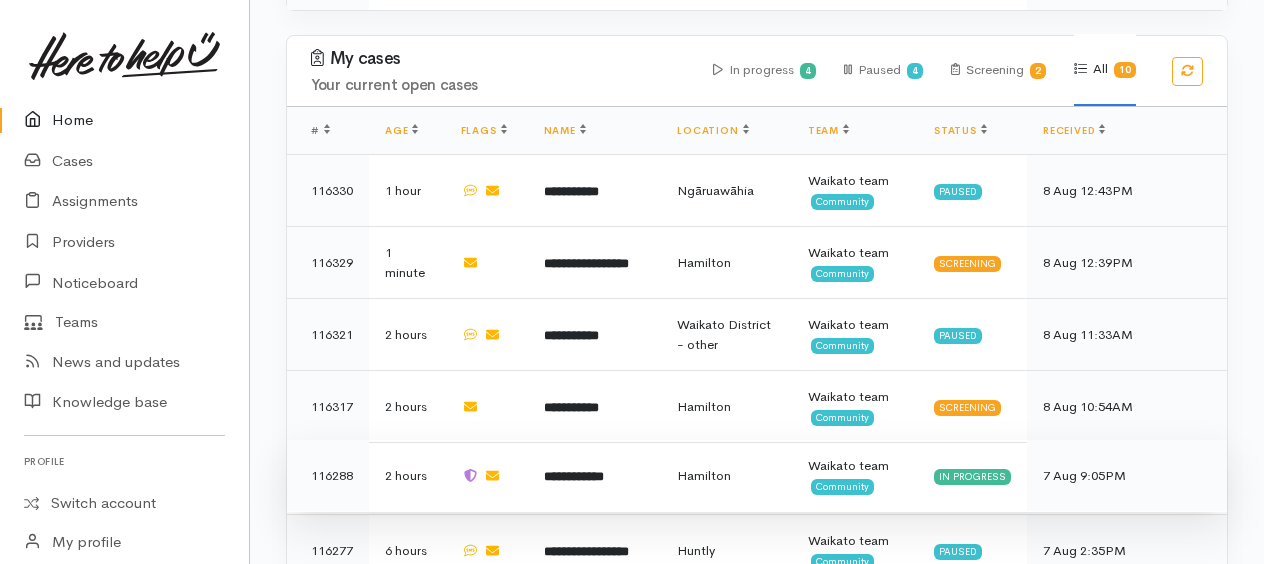 scroll, scrollTop: 700, scrollLeft: 0, axis: vertical 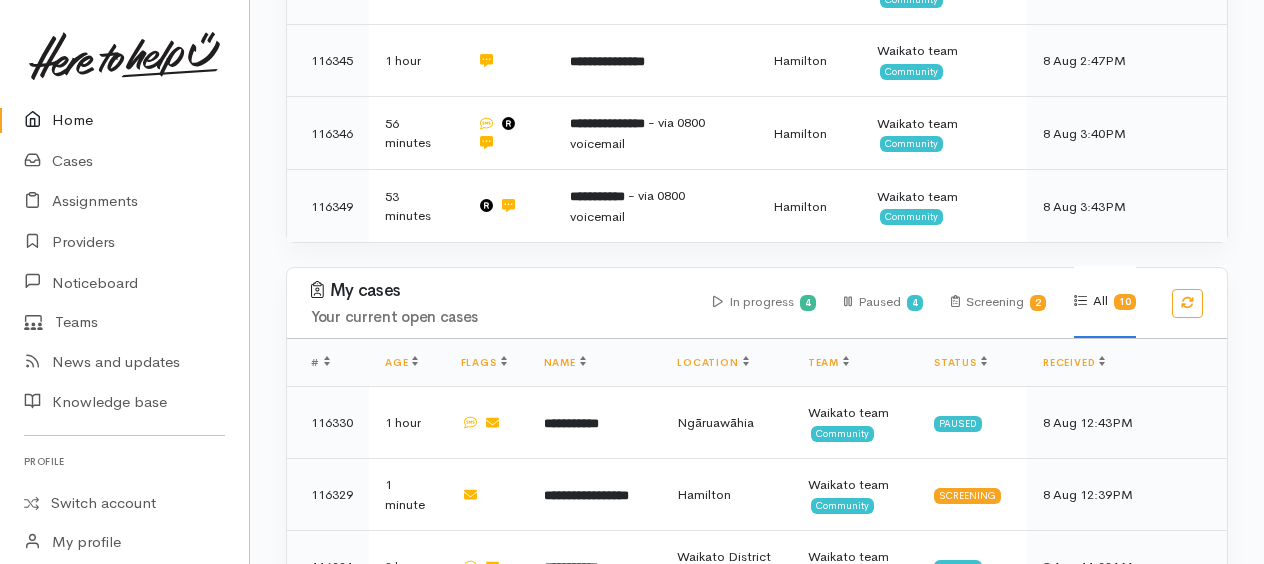 click on "Home" at bounding box center [124, 120] 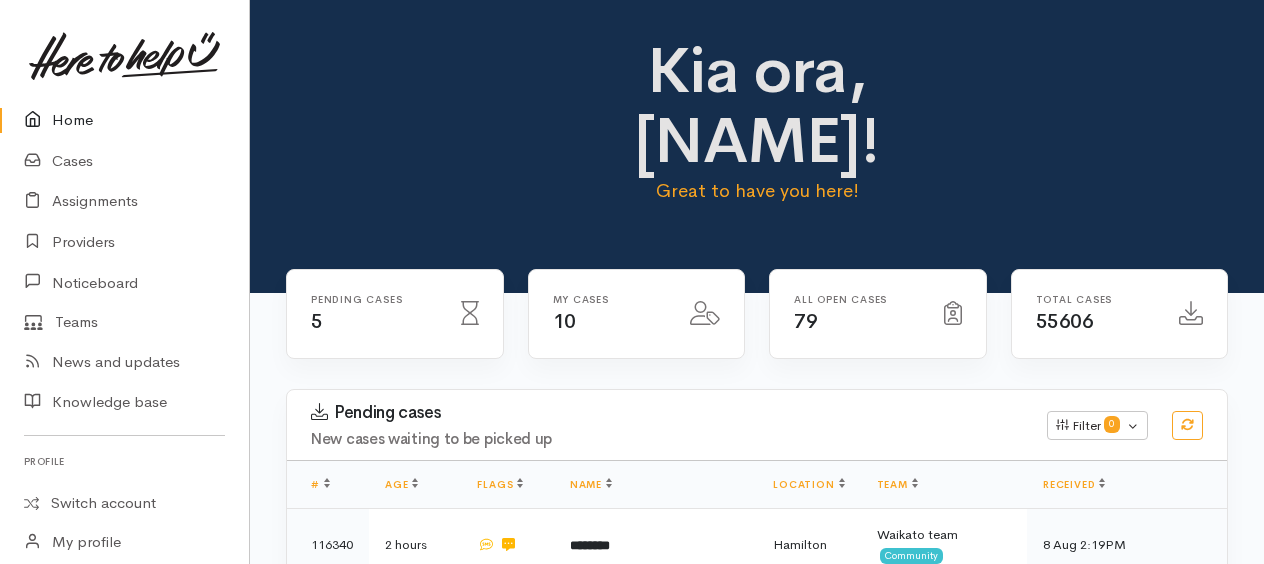scroll, scrollTop: 0, scrollLeft: 0, axis: both 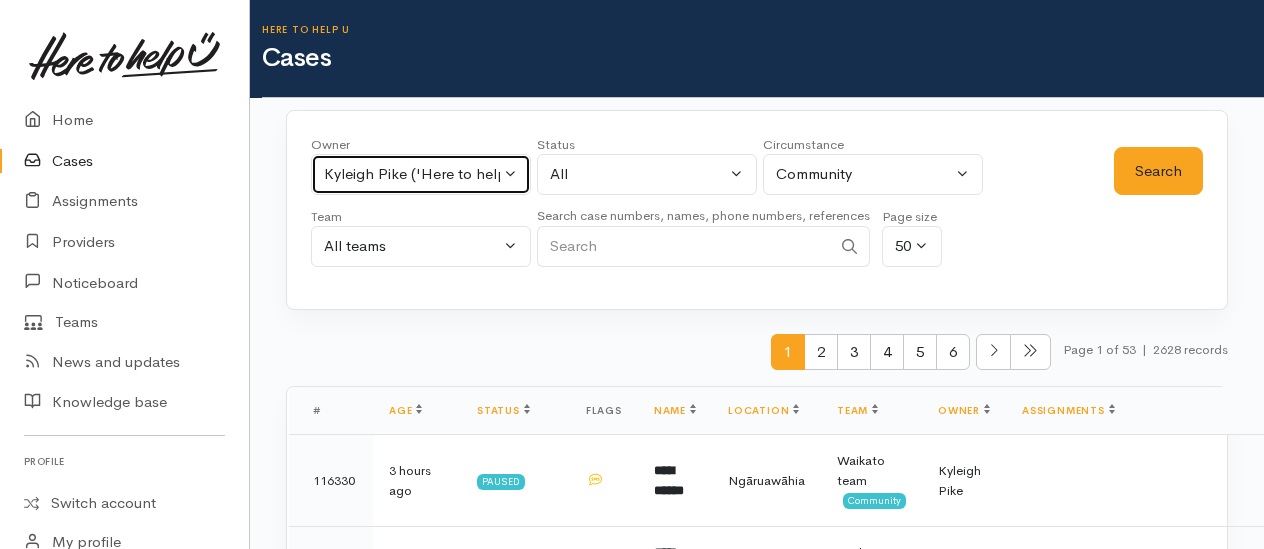 drag, startPoint x: 394, startPoint y: 177, endPoint x: 393, endPoint y: 231, distance: 54.00926 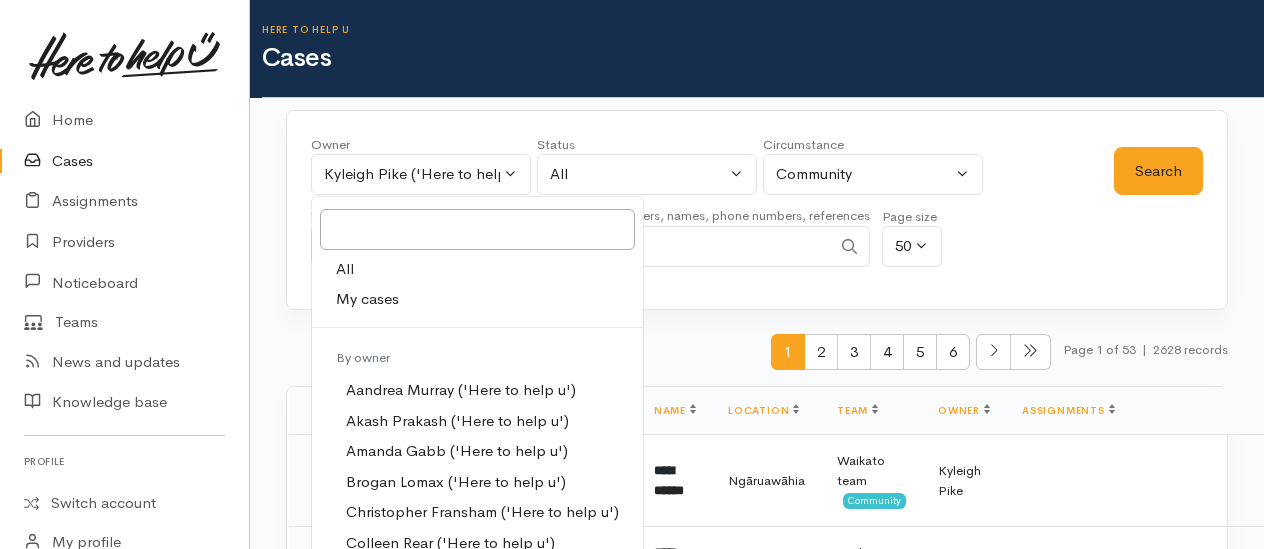 click on "All" at bounding box center (345, 269) 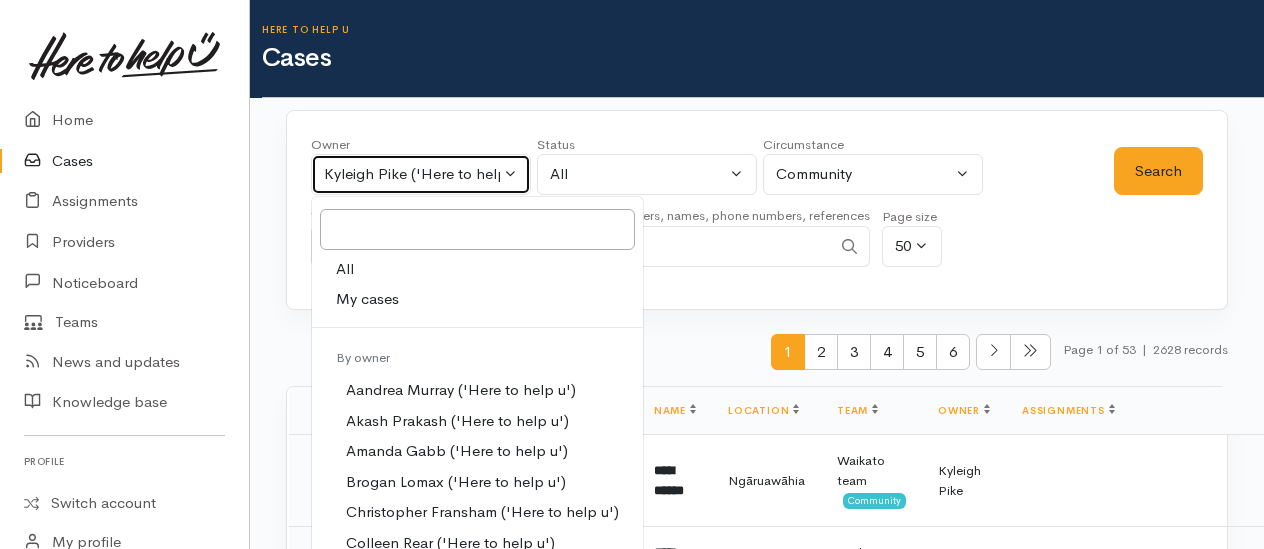 select on "-1" 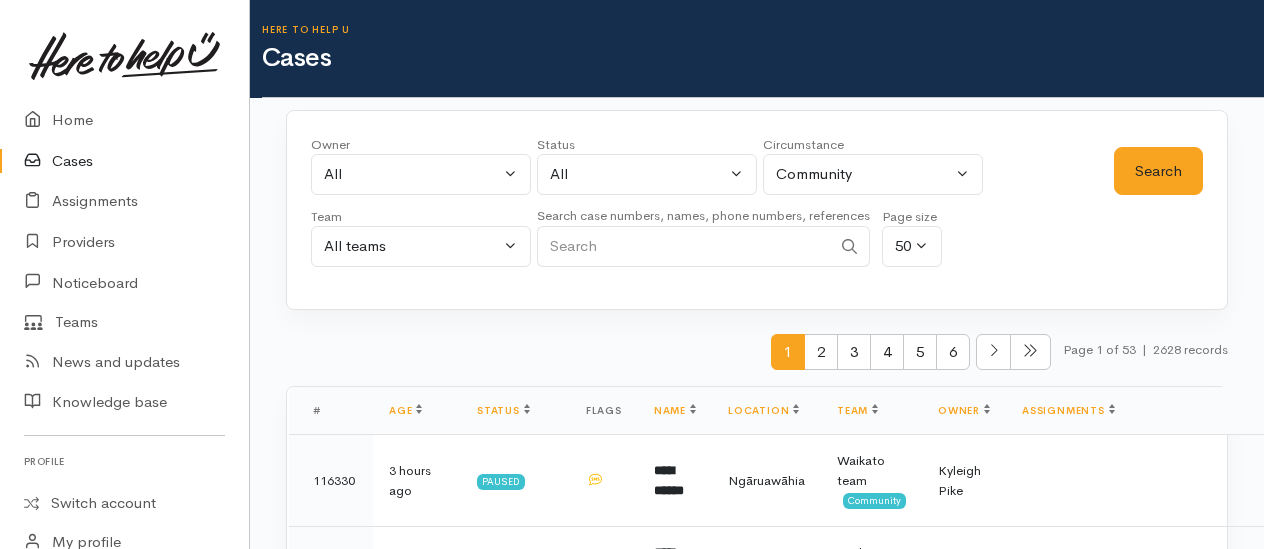 click at bounding box center (684, 246) 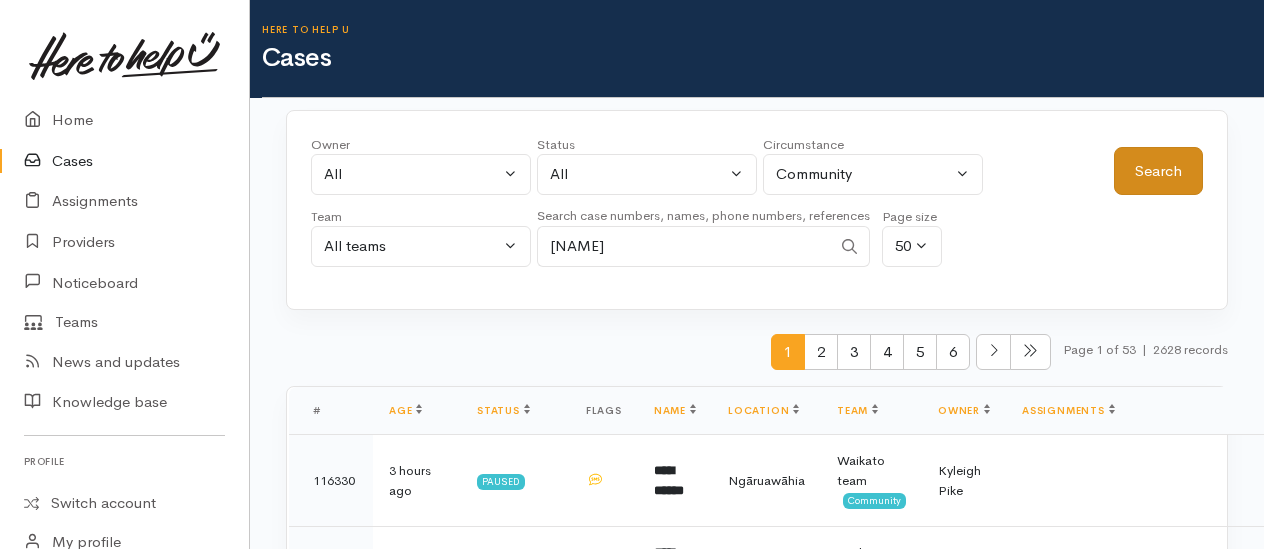 type on "helen" 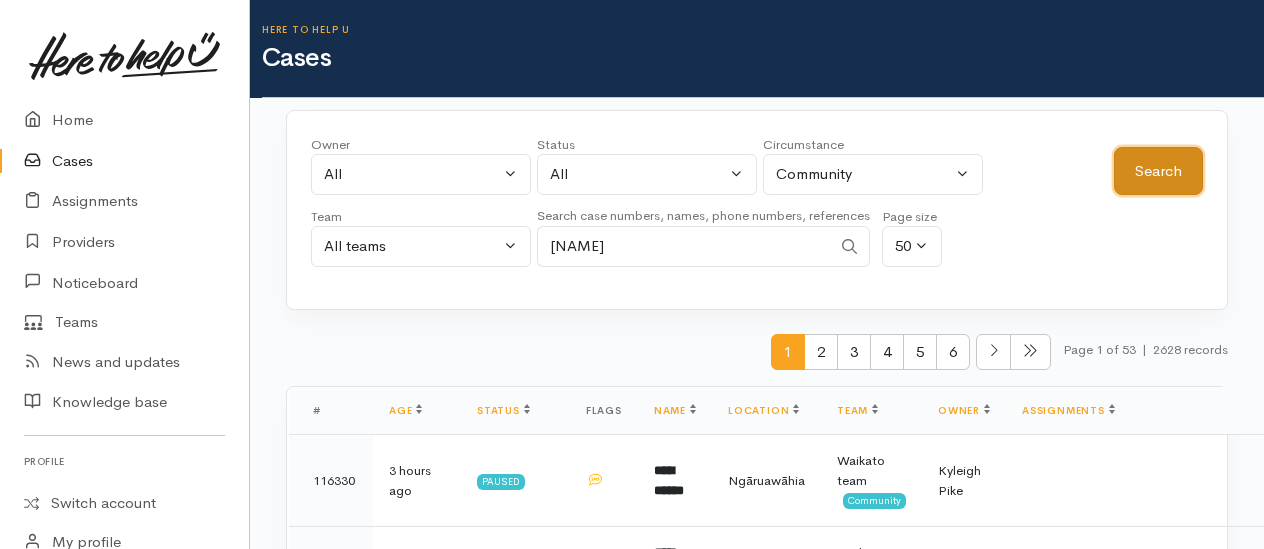 click on "Search" at bounding box center (1158, 171) 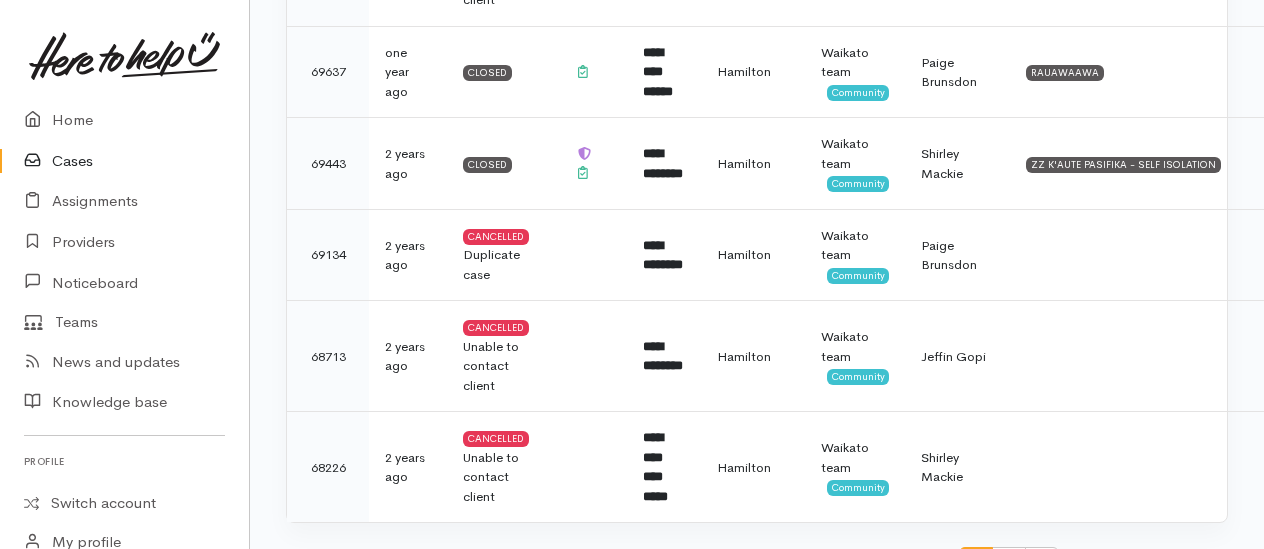 scroll, scrollTop: 5434, scrollLeft: 0, axis: vertical 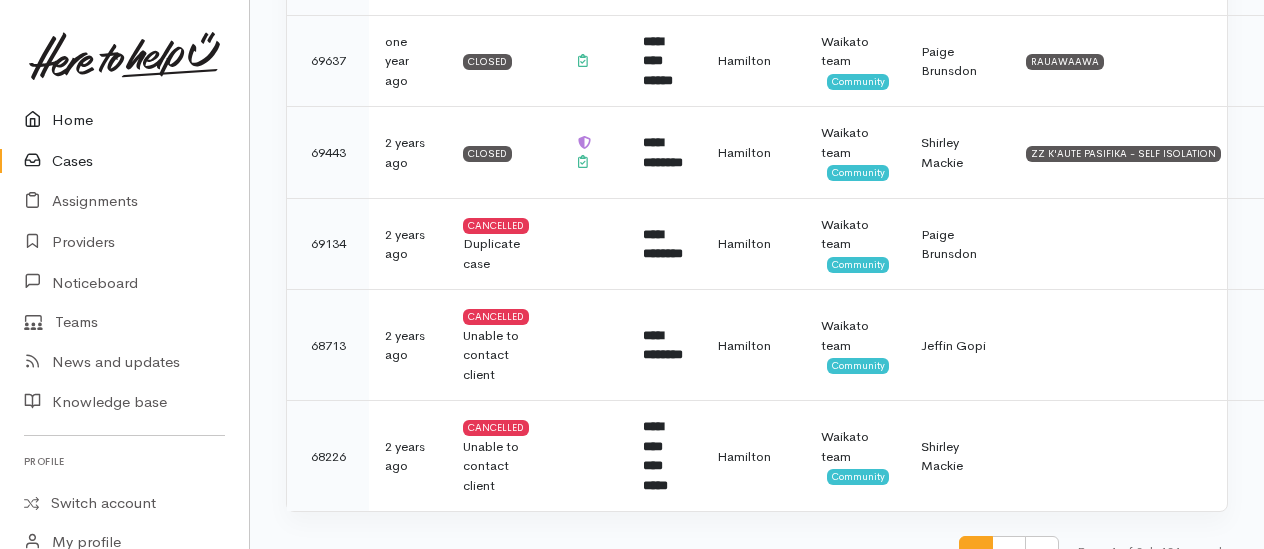click on "Home" at bounding box center [124, 120] 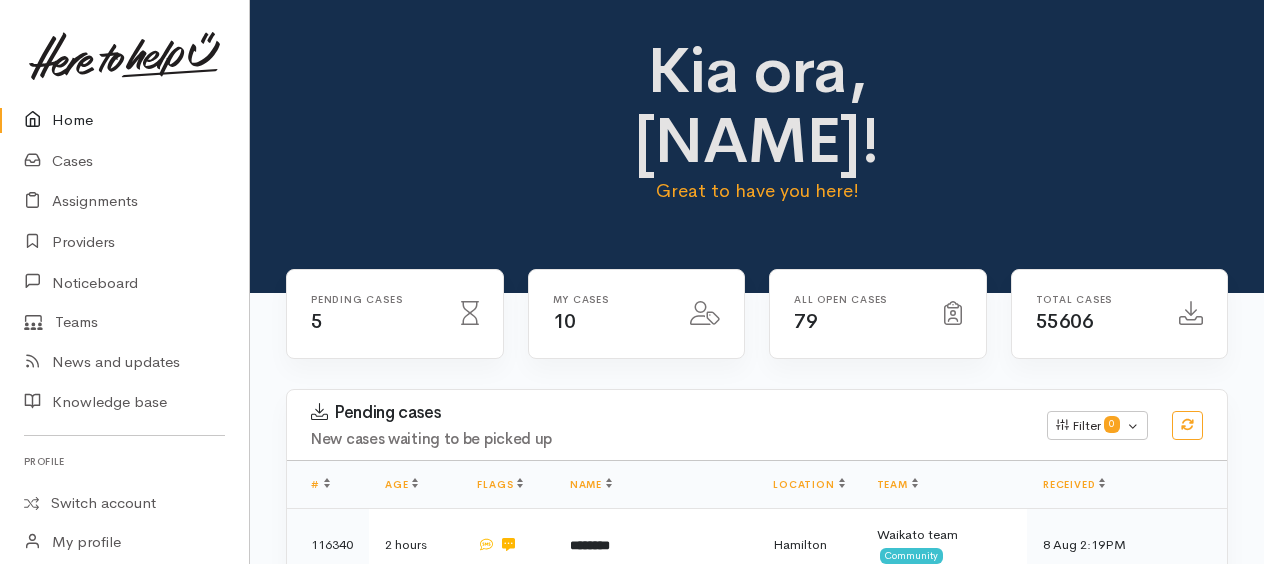 scroll, scrollTop: 0, scrollLeft: 0, axis: both 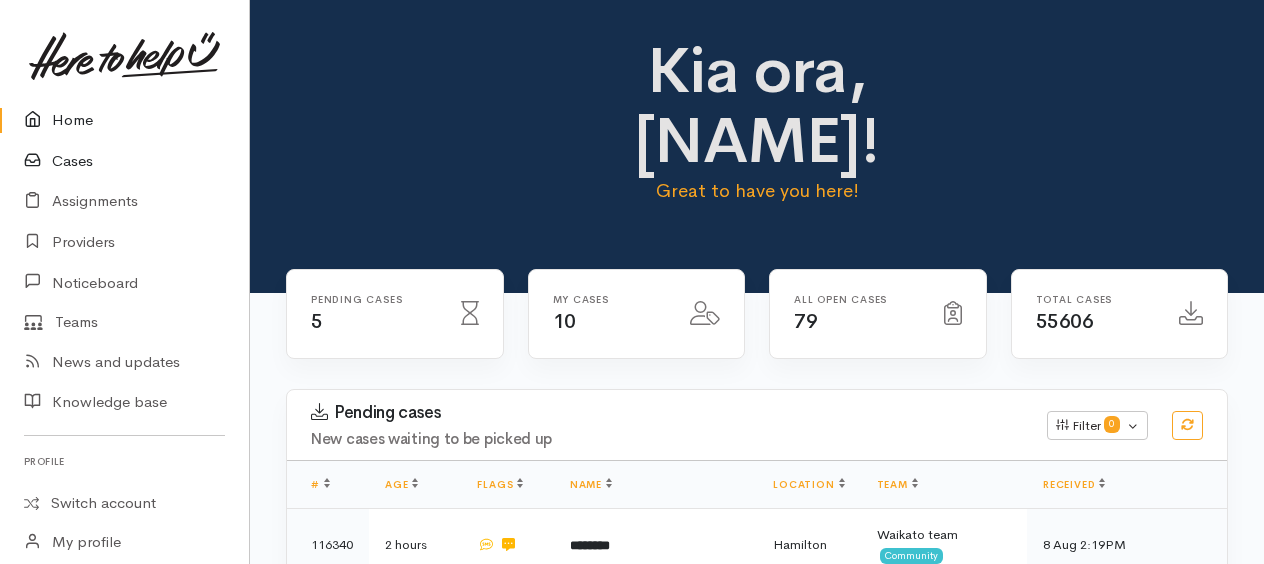 click on "Cases" at bounding box center [124, 161] 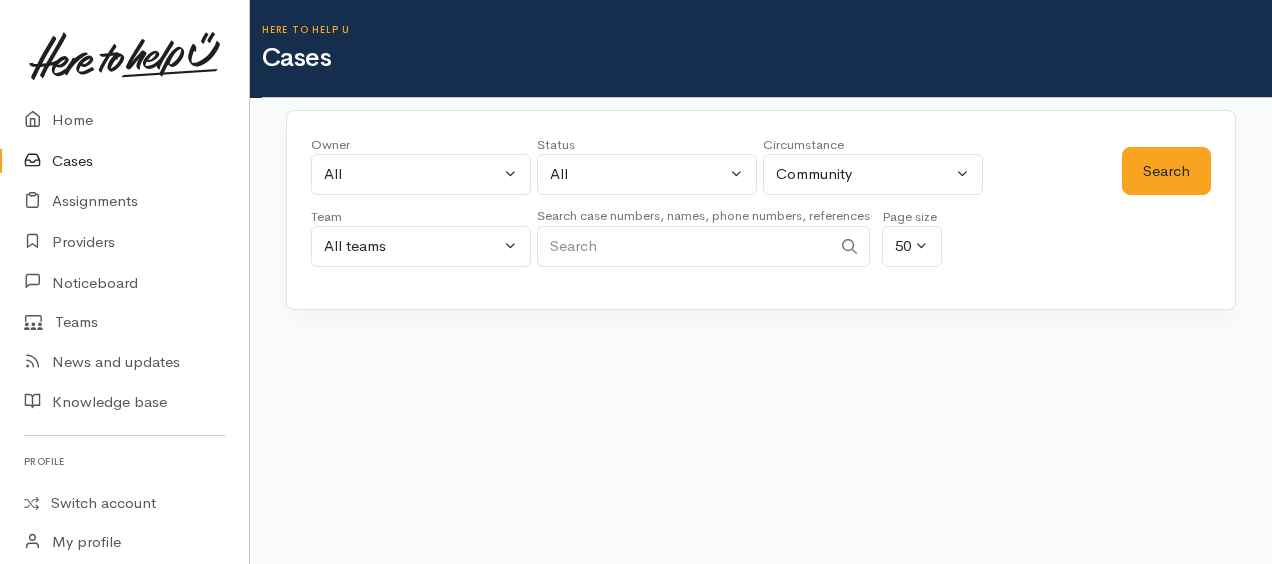 scroll, scrollTop: 0, scrollLeft: 0, axis: both 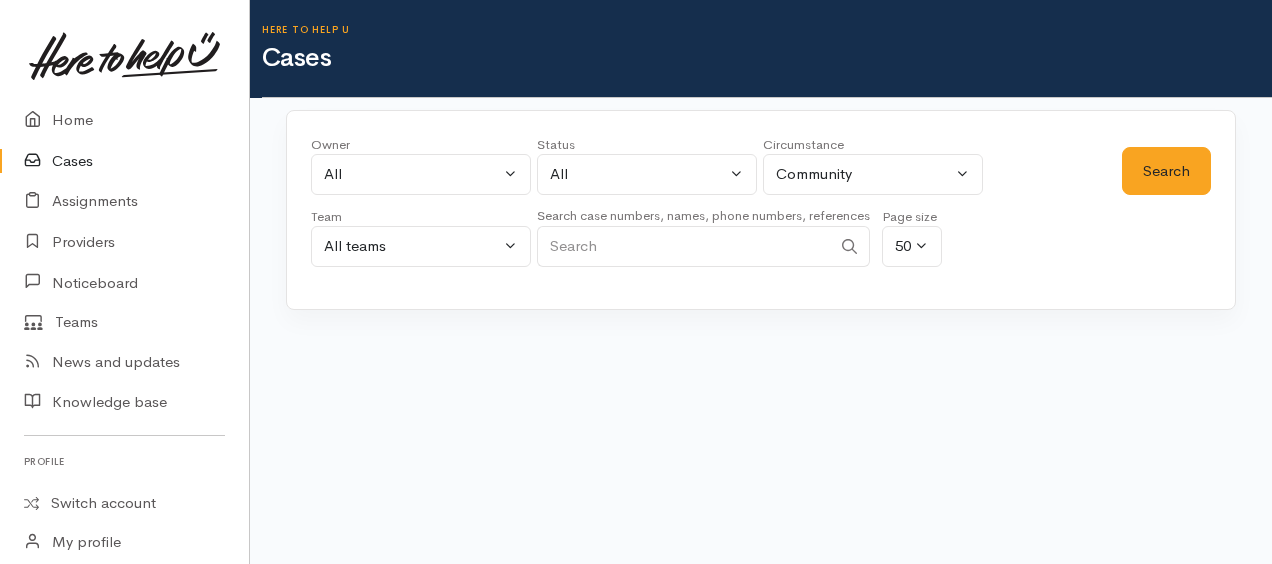 paste on "[PHONE]" 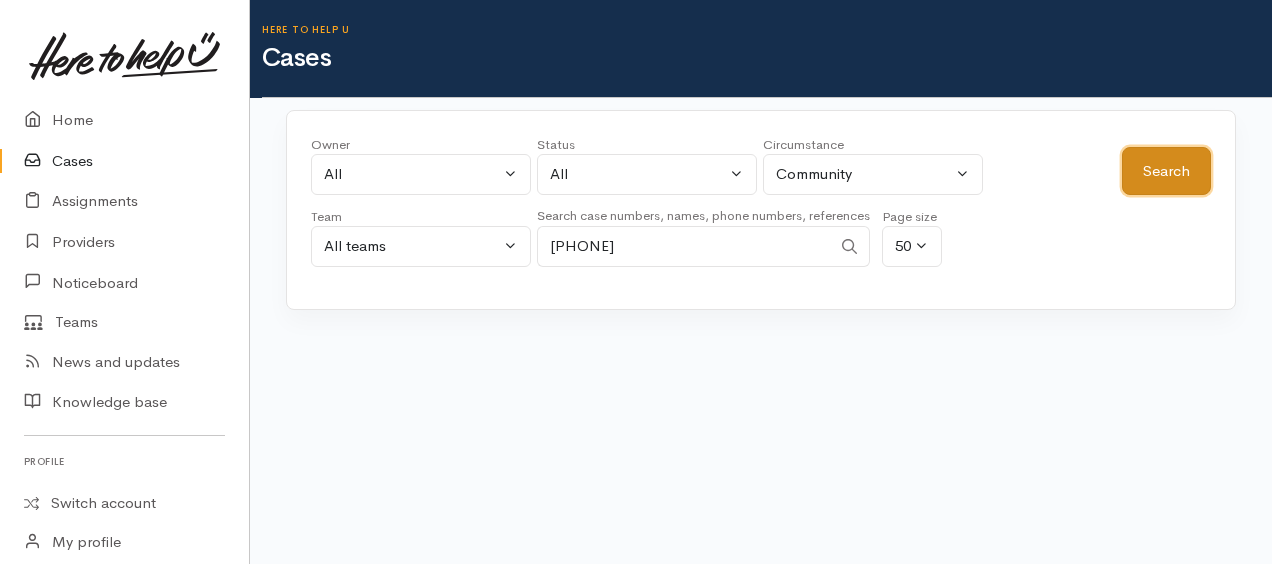 click on "Search" at bounding box center [1166, 171] 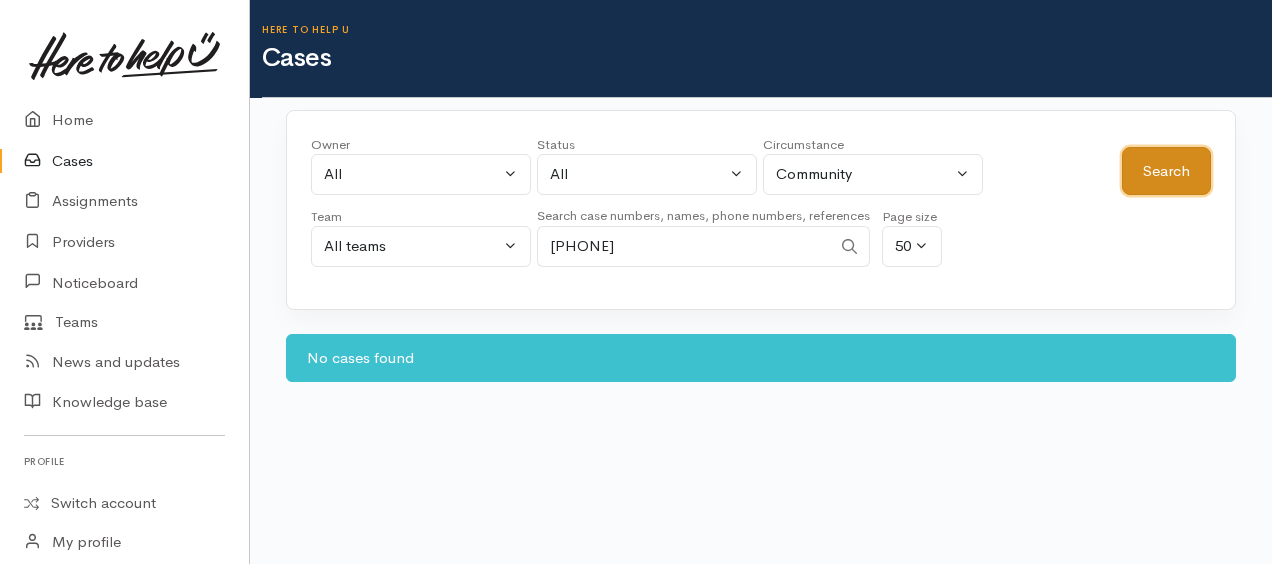 click on "Search" at bounding box center [1166, 171] 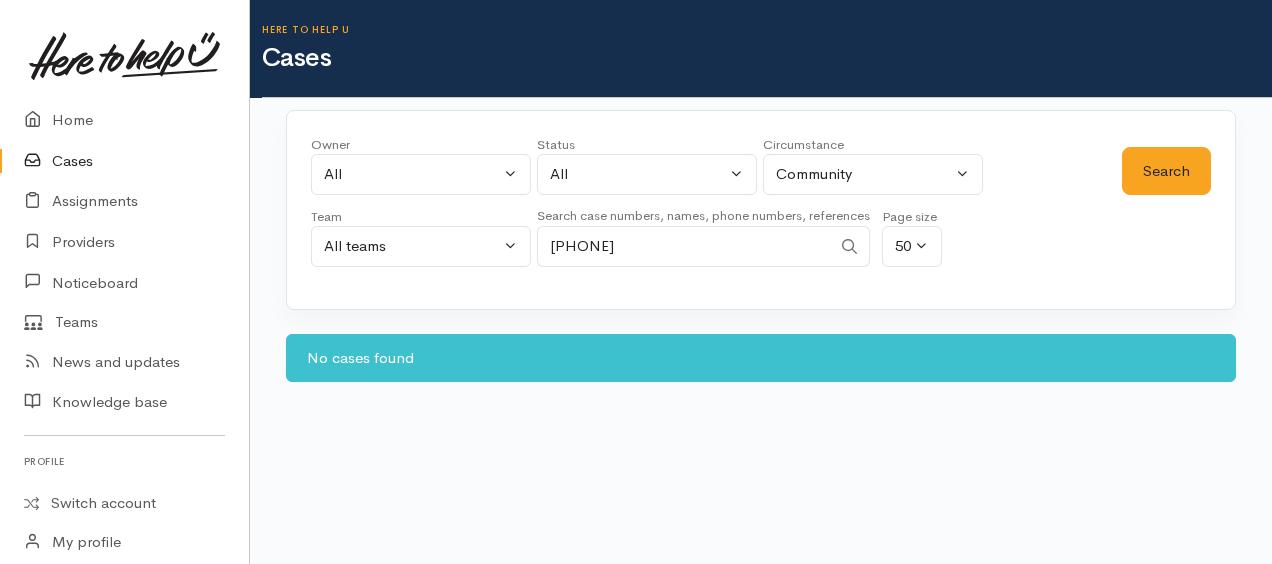 click on "[PHONE]" at bounding box center (684, 246) 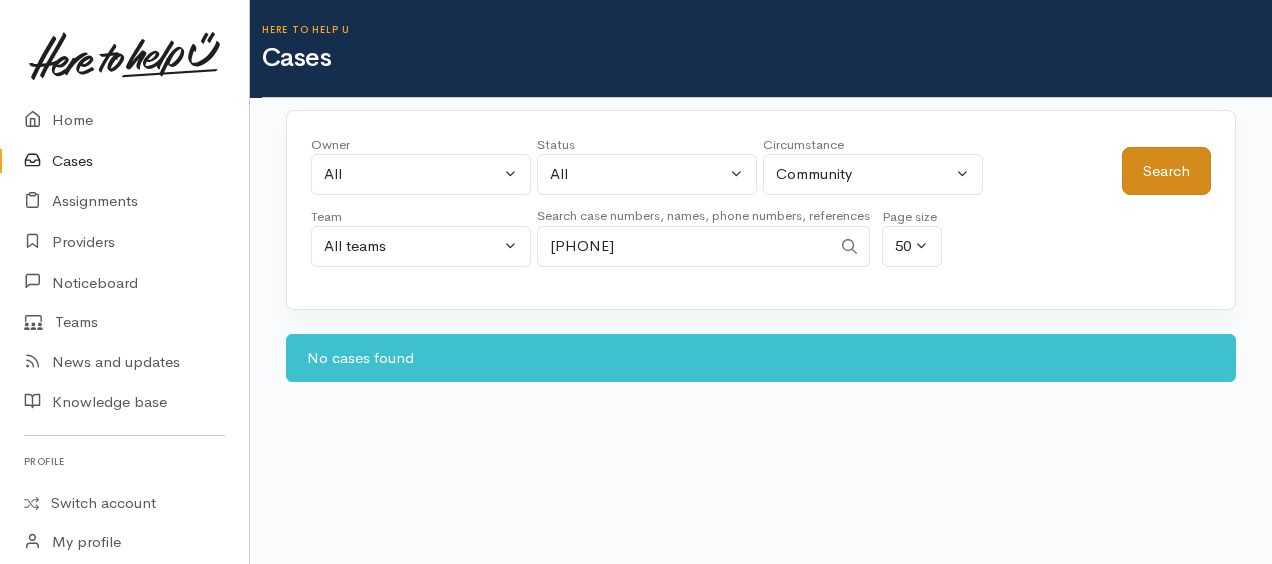 type on "[PHONE]" 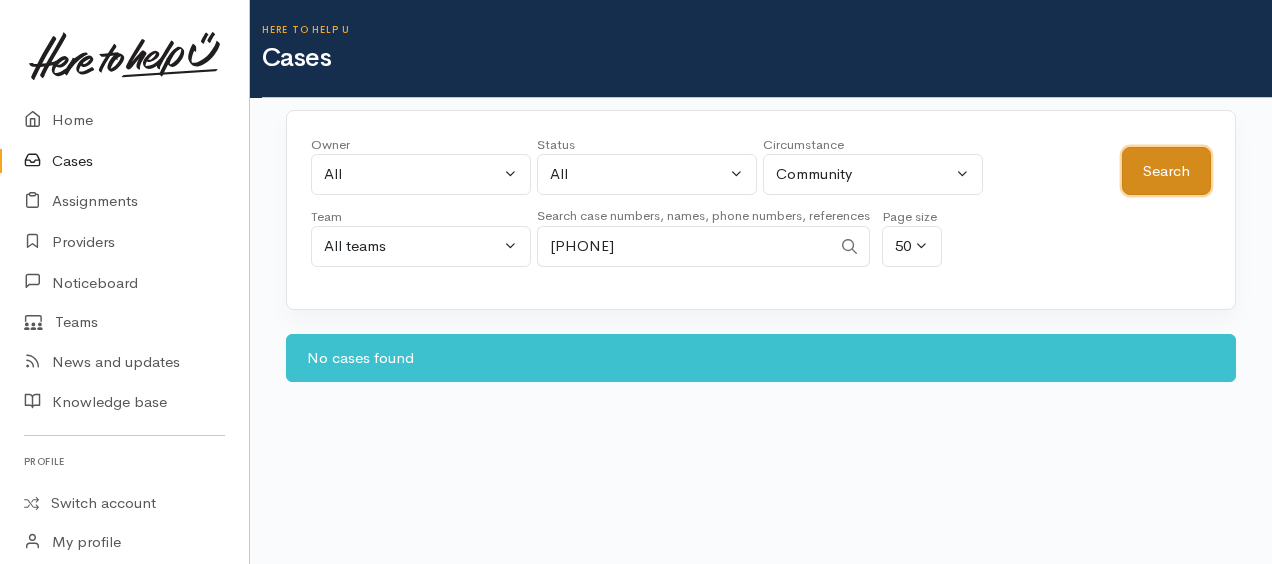 click on "Search" at bounding box center [1166, 171] 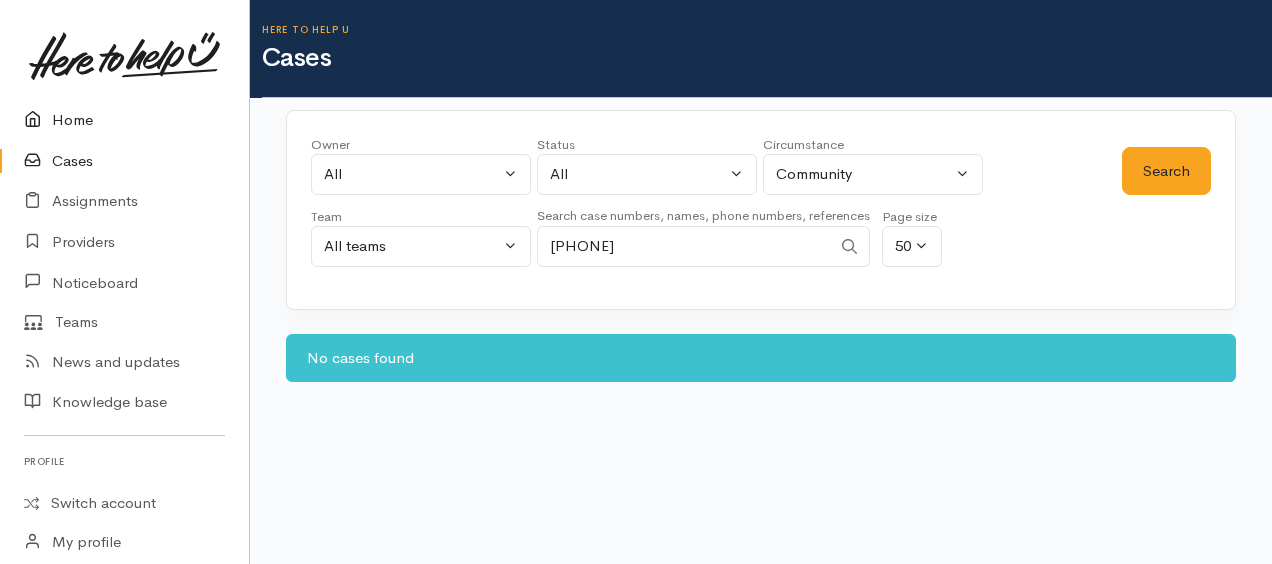 click on "Home" at bounding box center (124, 120) 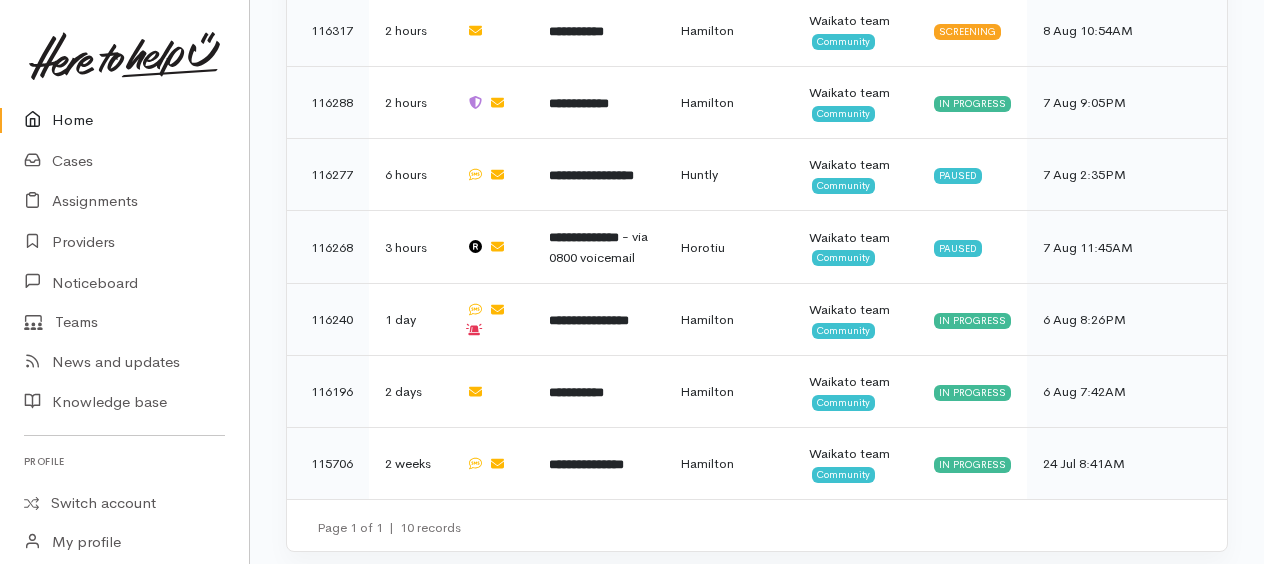 scroll, scrollTop: 1237, scrollLeft: 0, axis: vertical 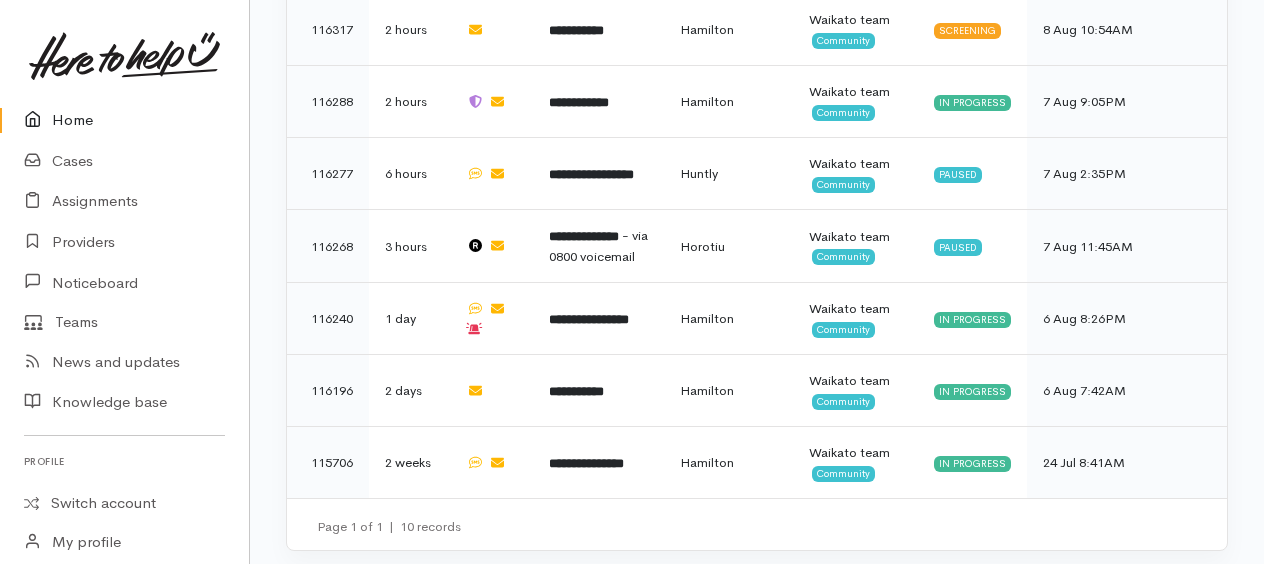 click on "Home" at bounding box center [124, 120] 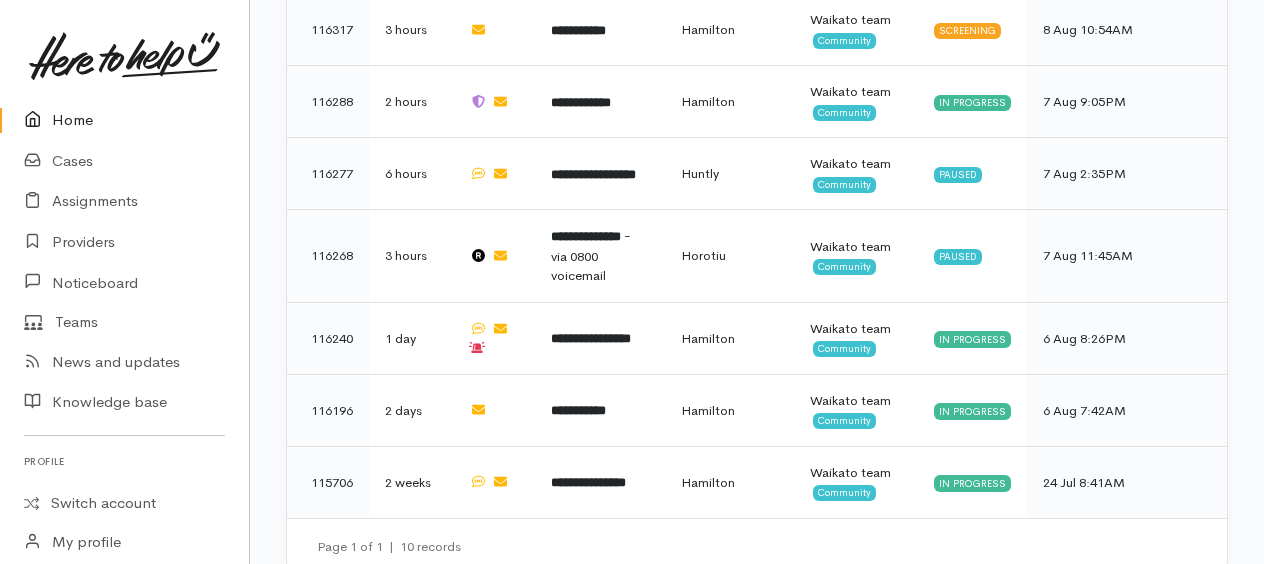 scroll, scrollTop: 1308, scrollLeft: 0, axis: vertical 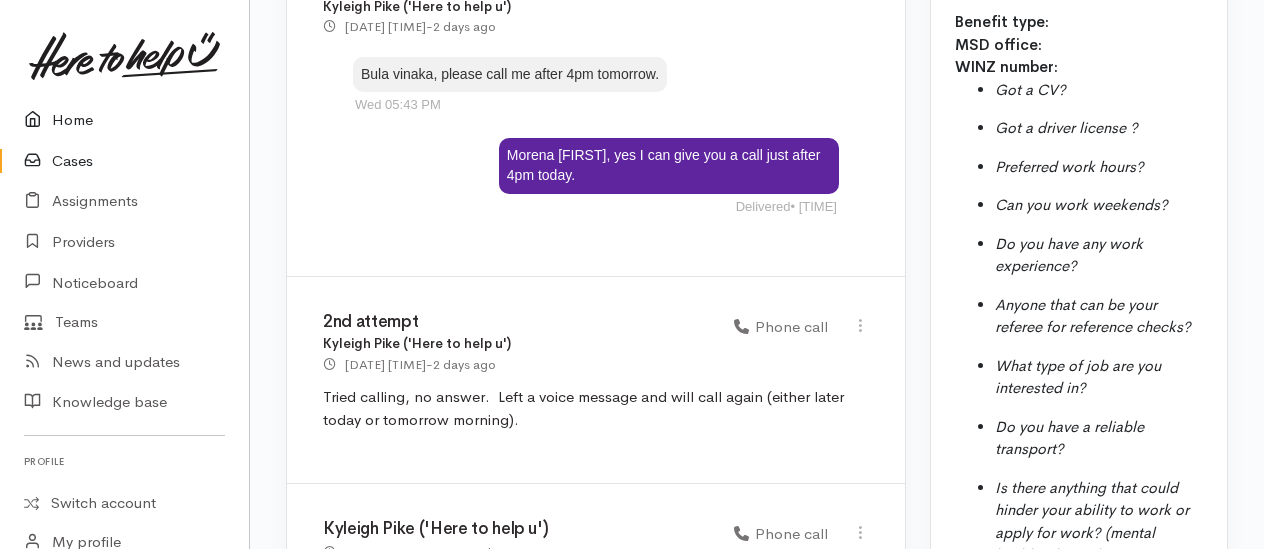 click on "Home" at bounding box center (124, 120) 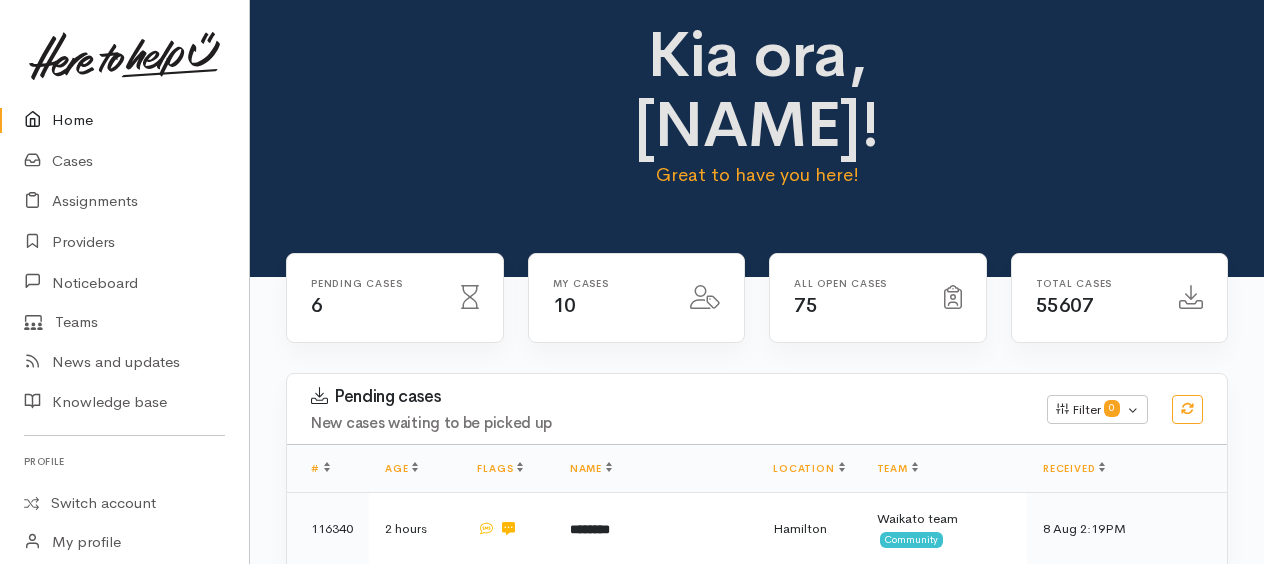 scroll, scrollTop: 400, scrollLeft: 0, axis: vertical 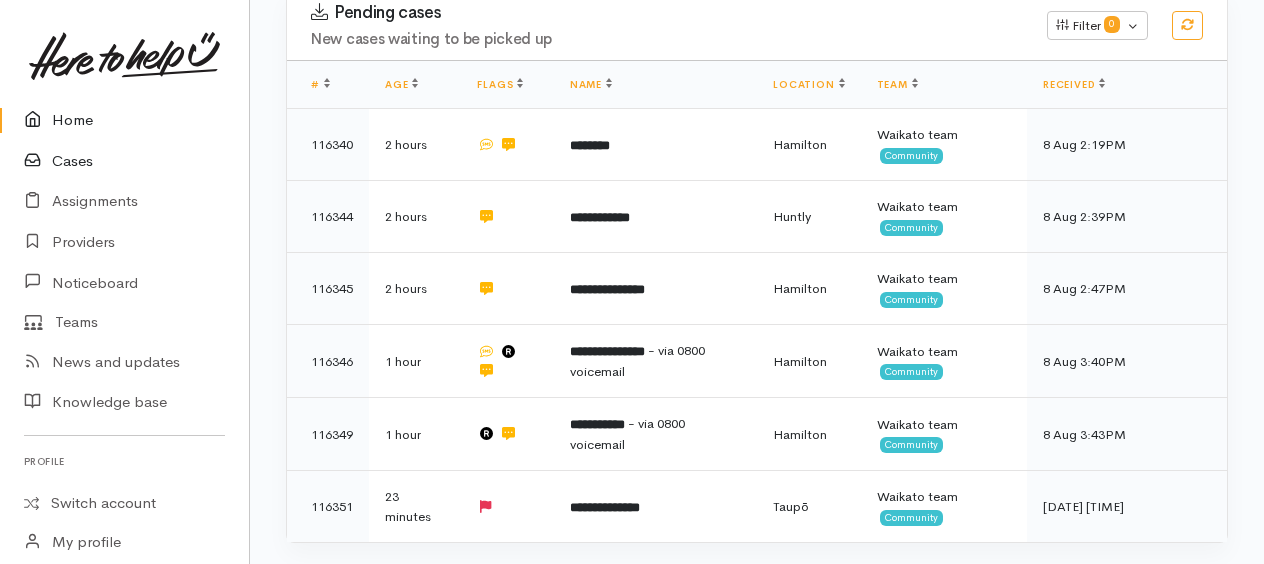 click on "Cases" at bounding box center [124, 161] 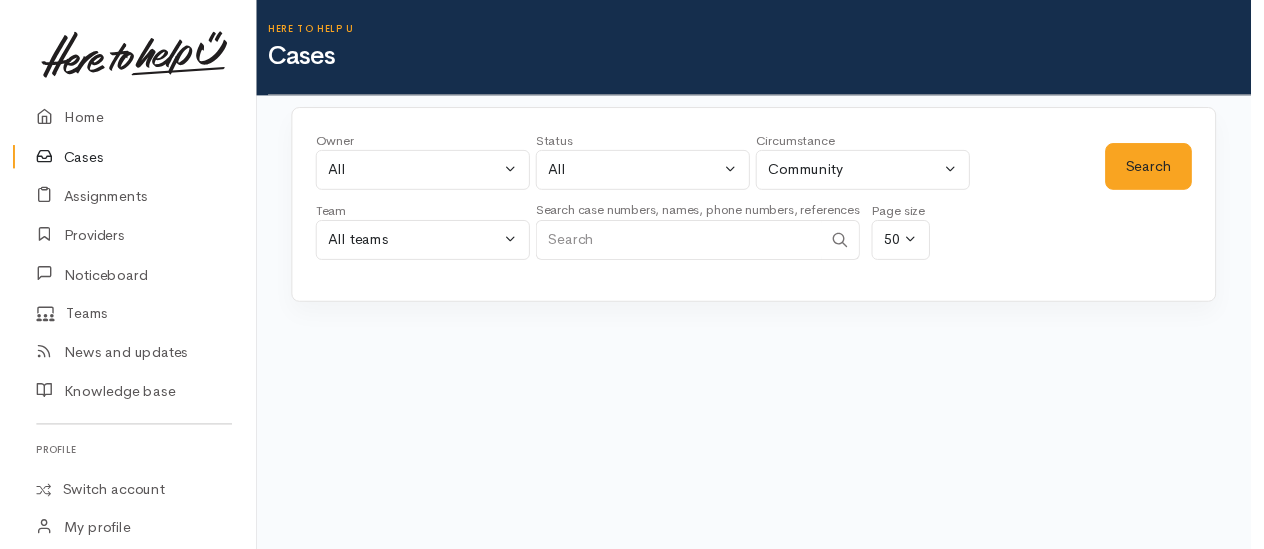 scroll, scrollTop: 0, scrollLeft: 0, axis: both 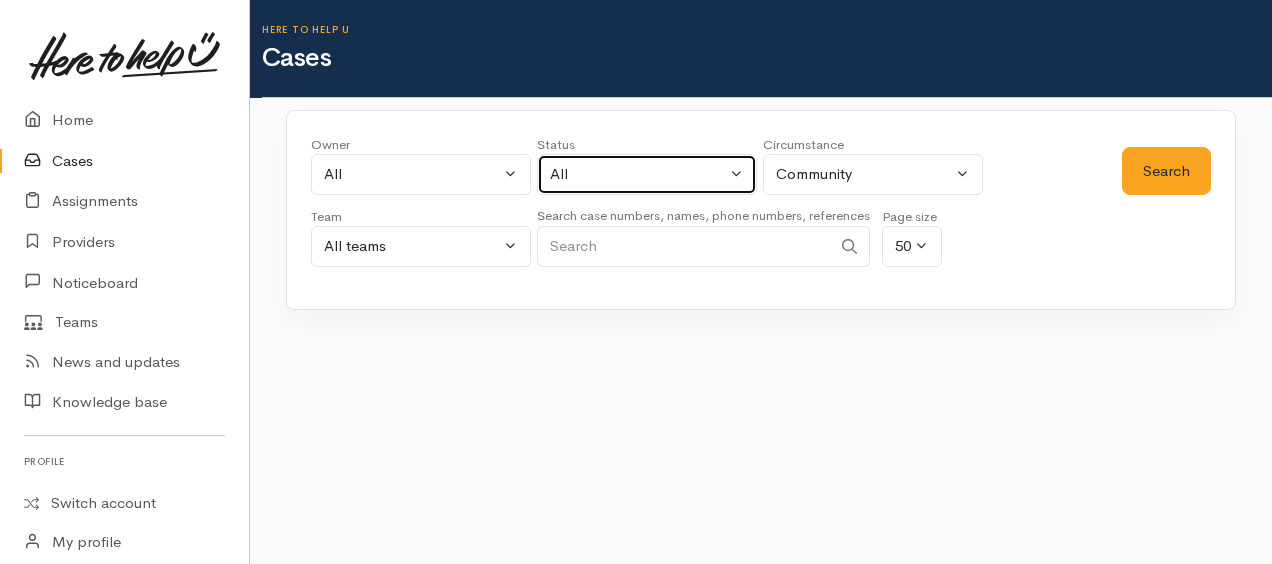 click on "All" at bounding box center (638, 174) 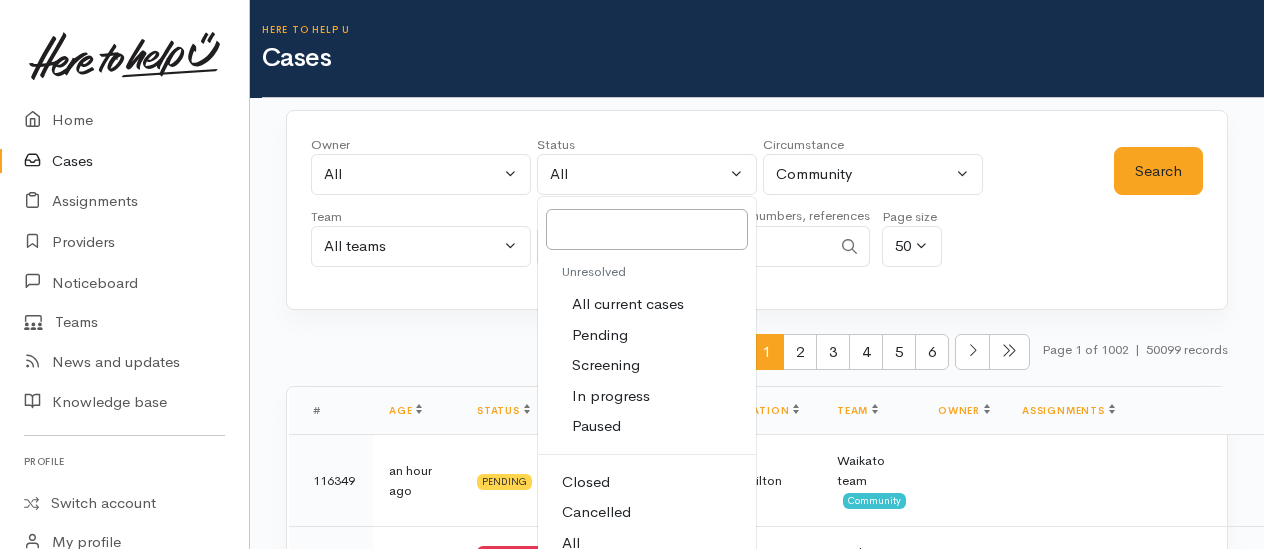 click on "Cancelled" at bounding box center [596, 512] 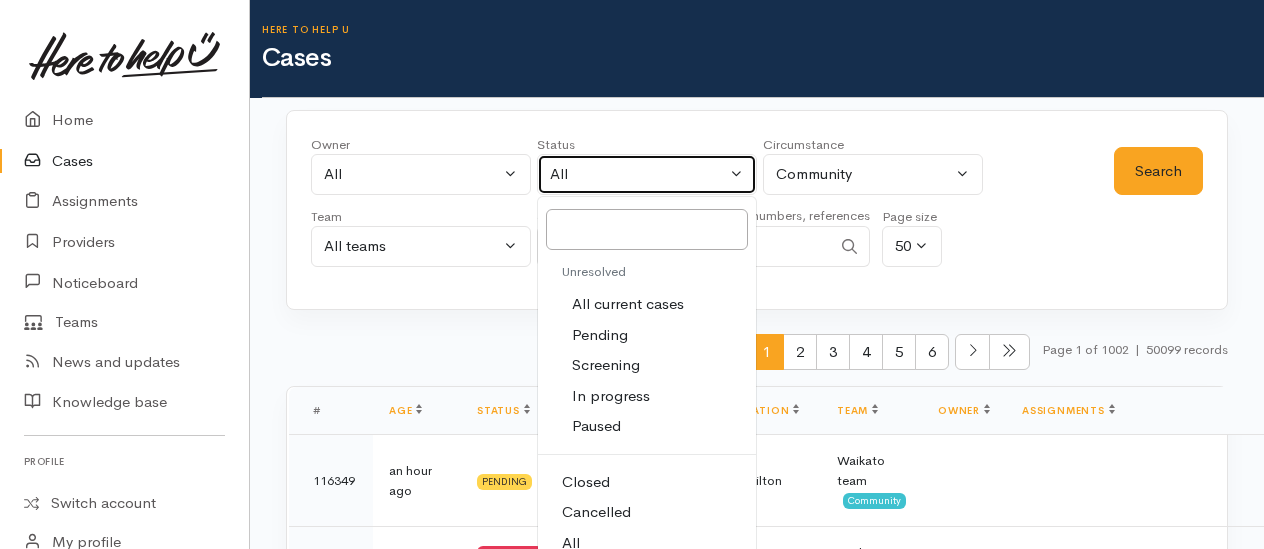 select on "Cancelled" 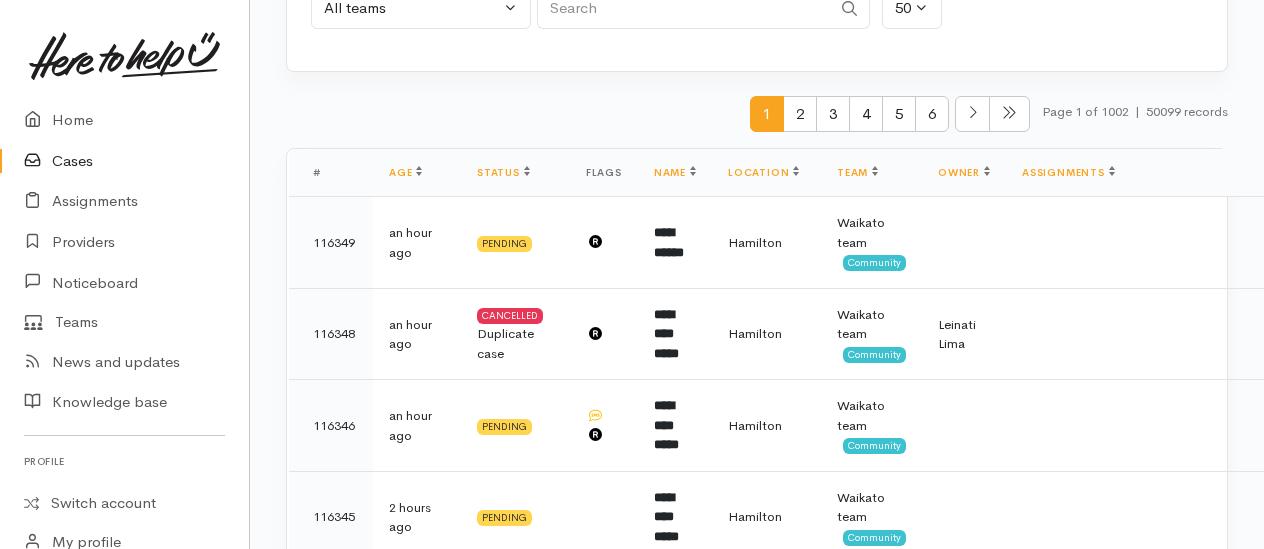 scroll, scrollTop: 100, scrollLeft: 0, axis: vertical 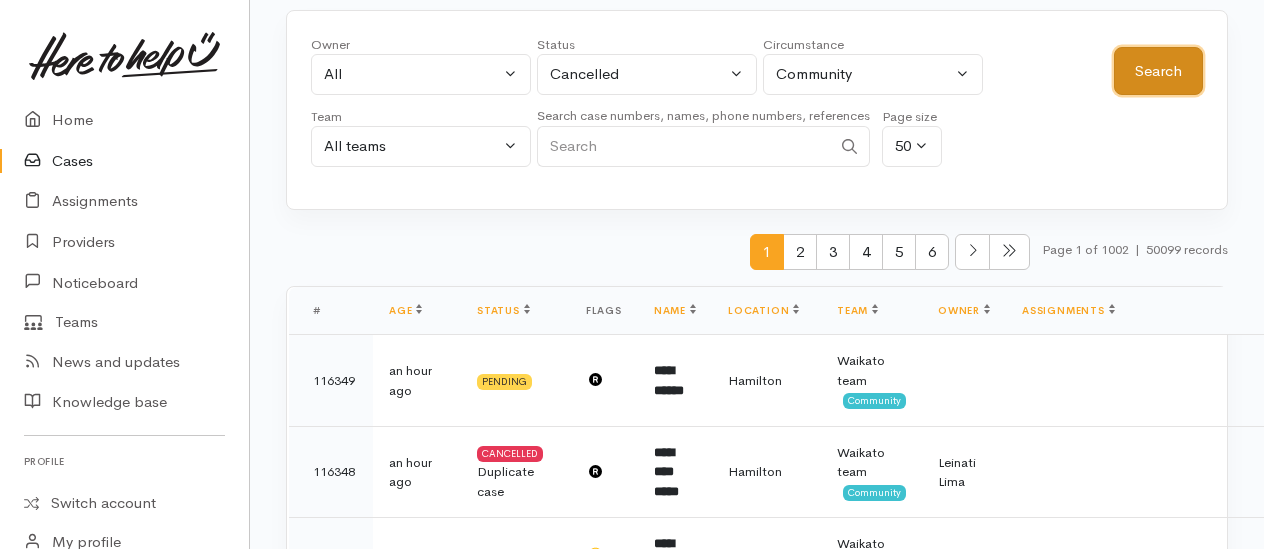 click on "Search" at bounding box center [1158, 71] 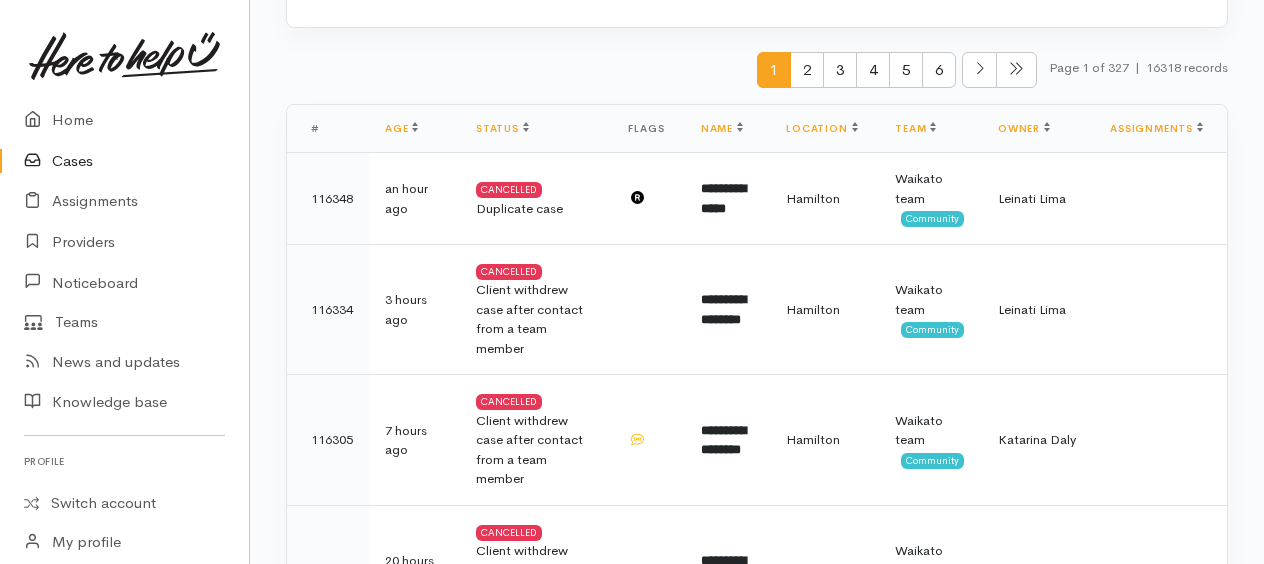 scroll, scrollTop: 0, scrollLeft: 0, axis: both 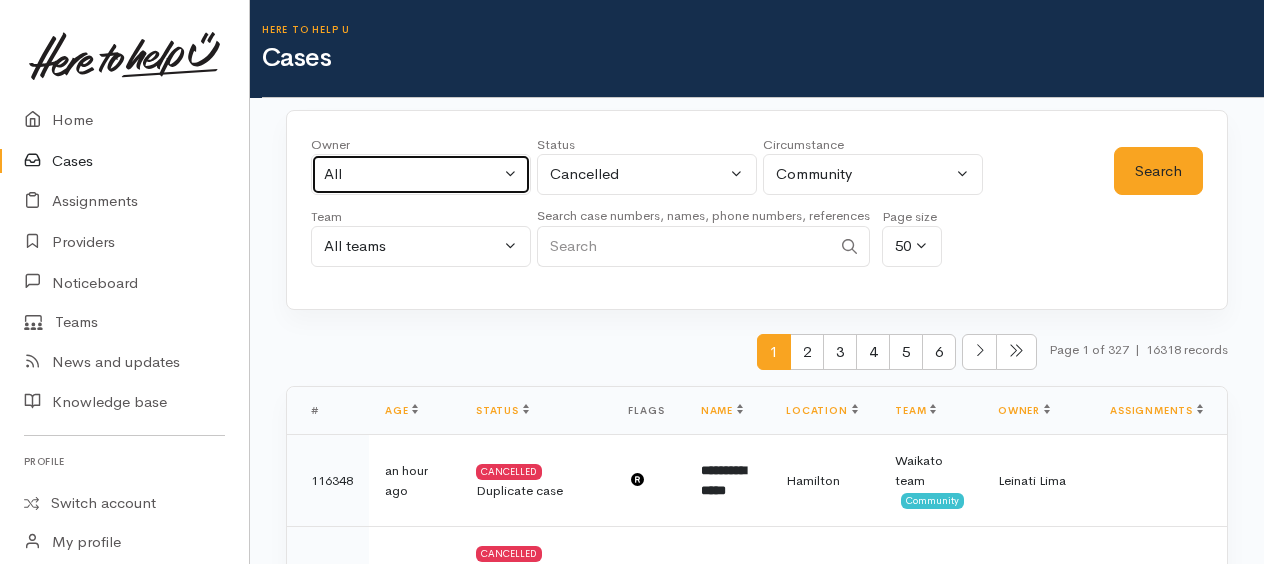 click on "All" at bounding box center [421, 174] 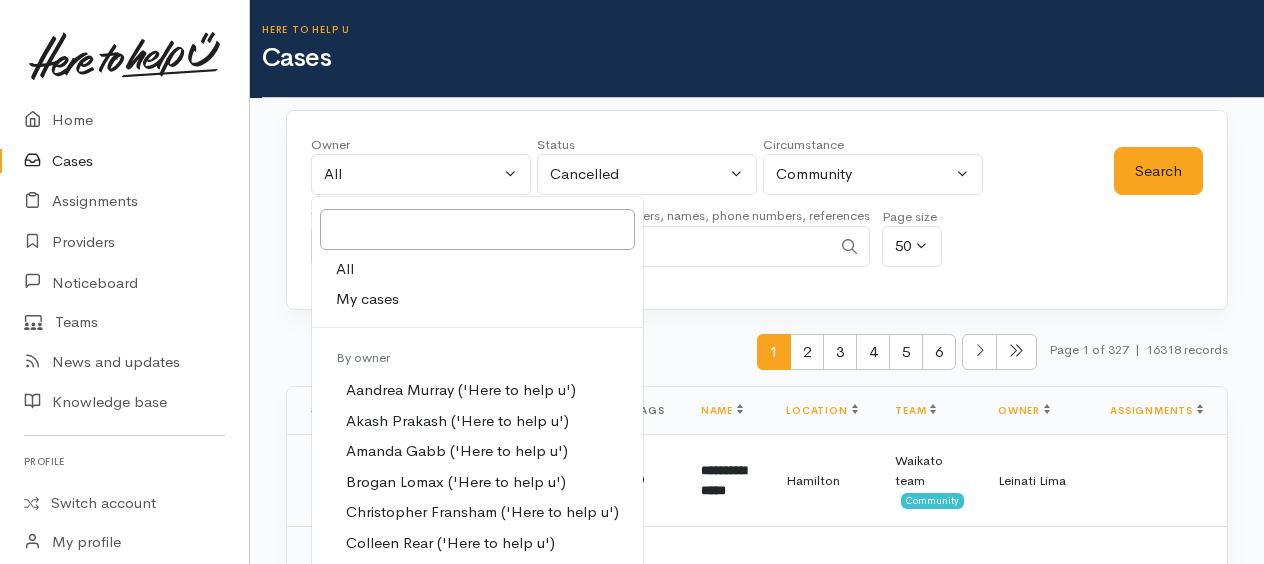 drag, startPoint x: 368, startPoint y: 296, endPoint x: 625, endPoint y: 246, distance: 261.81863 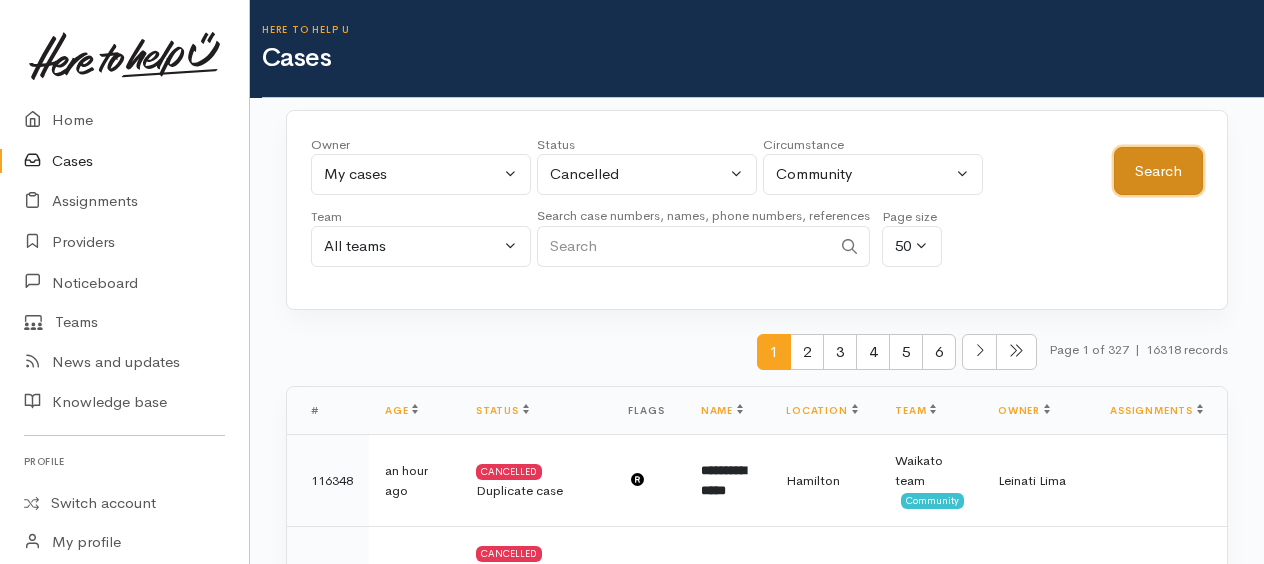 click on "Search" at bounding box center (1158, 171) 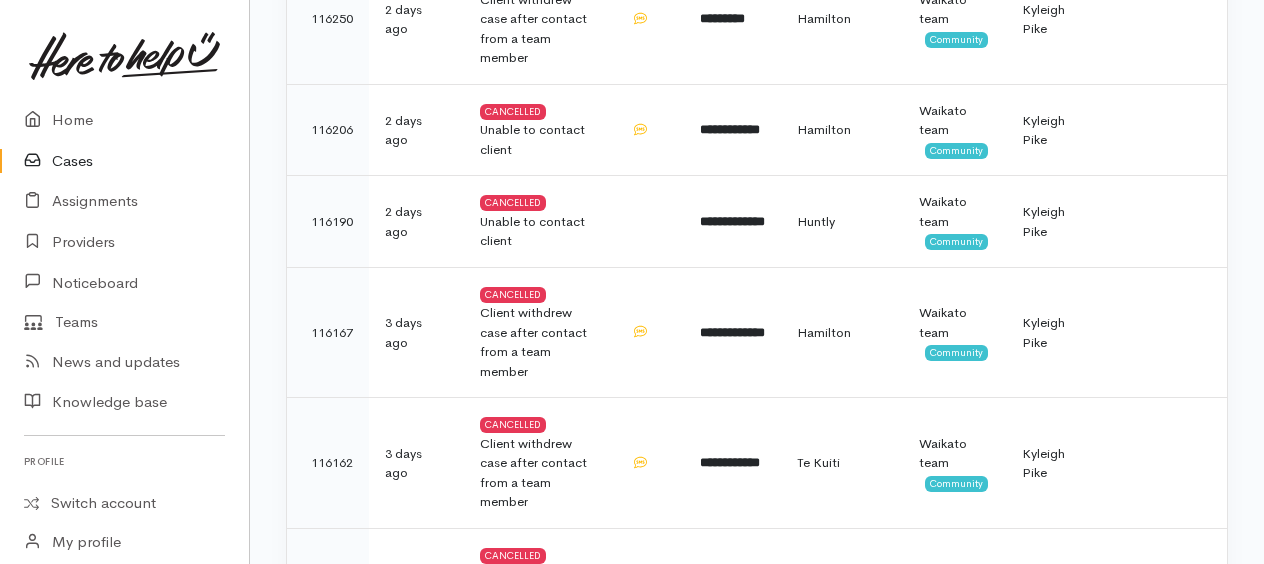scroll, scrollTop: 700, scrollLeft: 0, axis: vertical 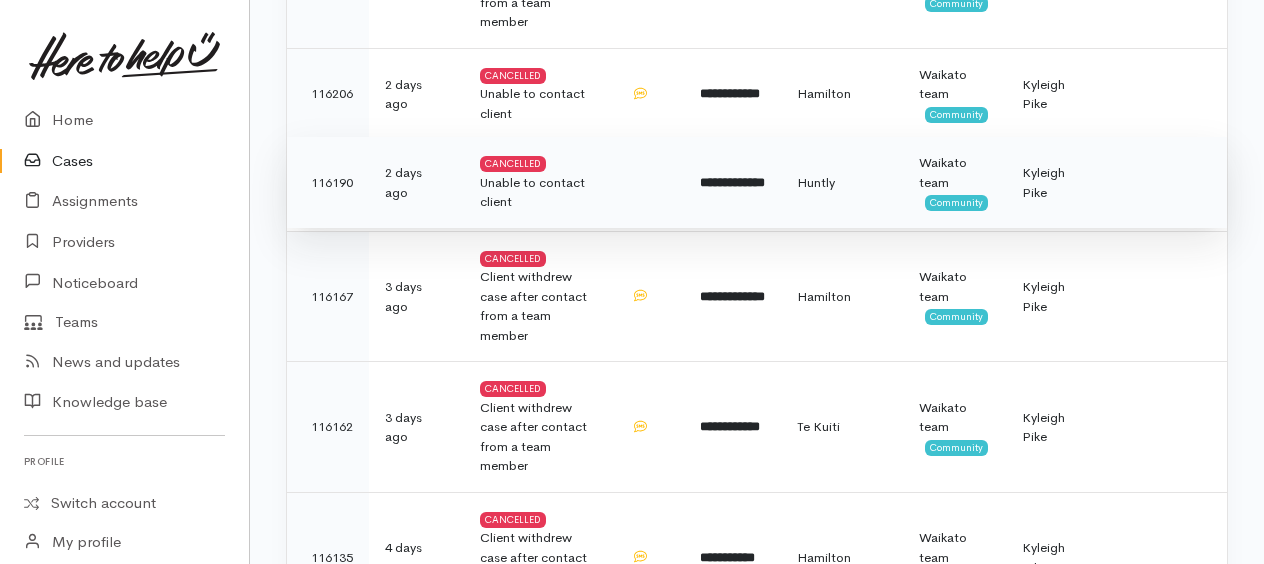 click on "**********" at bounding box center [732, 182] 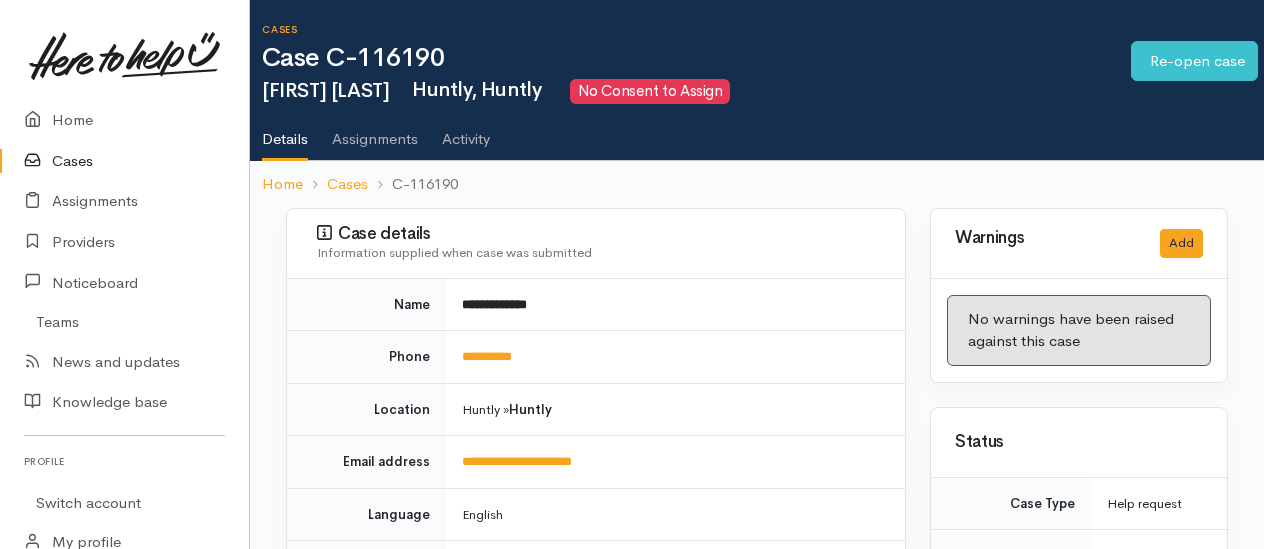 scroll, scrollTop: 0, scrollLeft: 0, axis: both 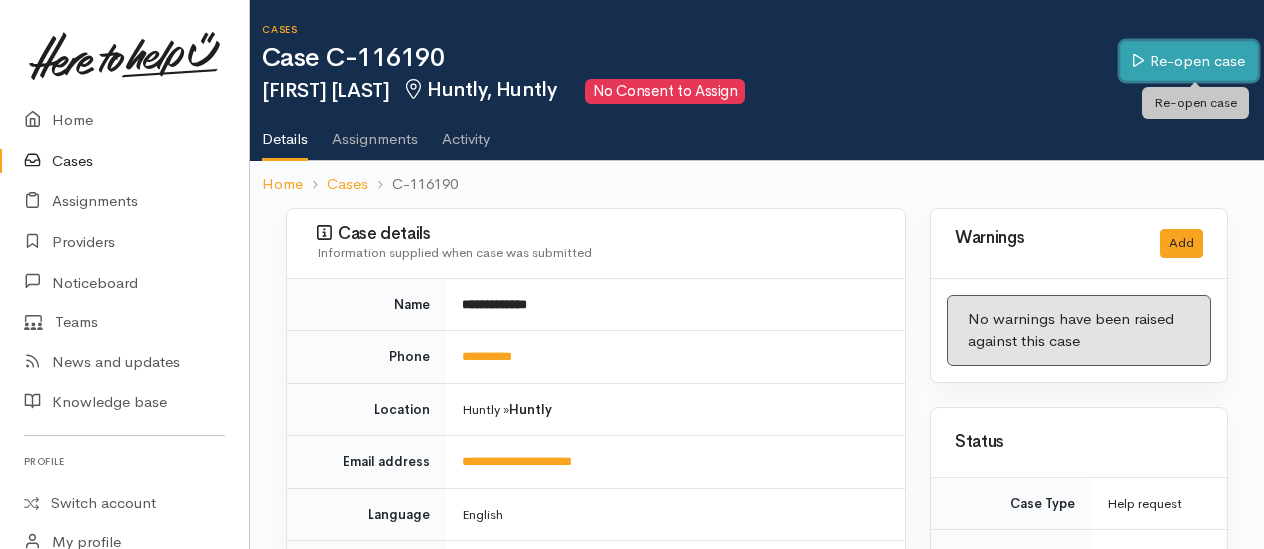click on "Re-open case" at bounding box center [1189, 61] 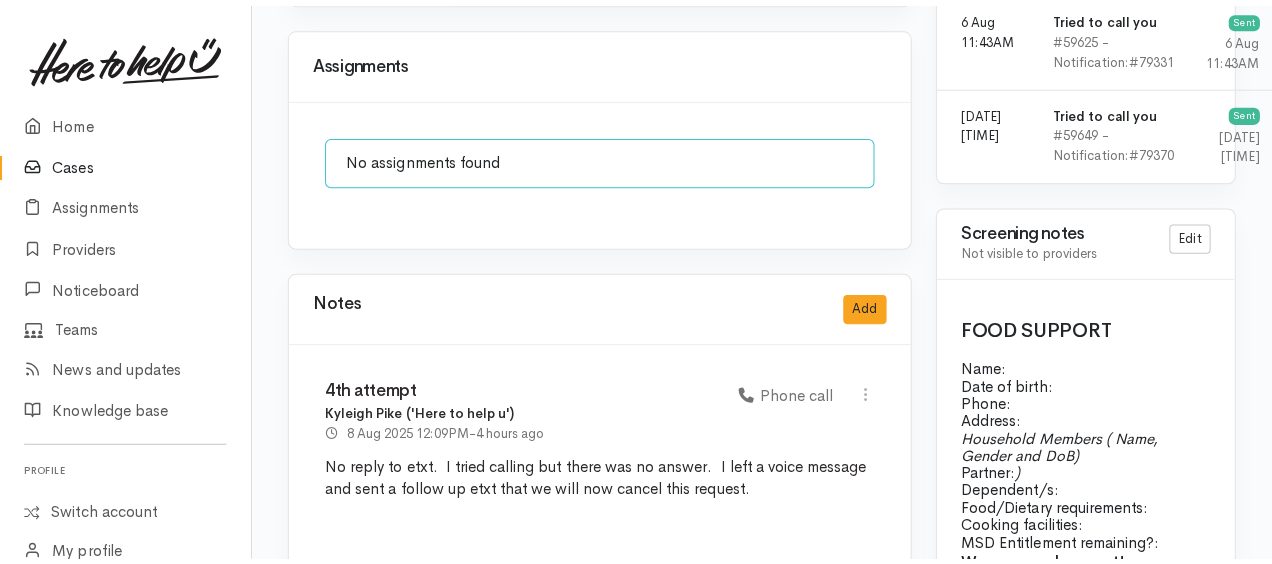 scroll, scrollTop: 1800, scrollLeft: 0, axis: vertical 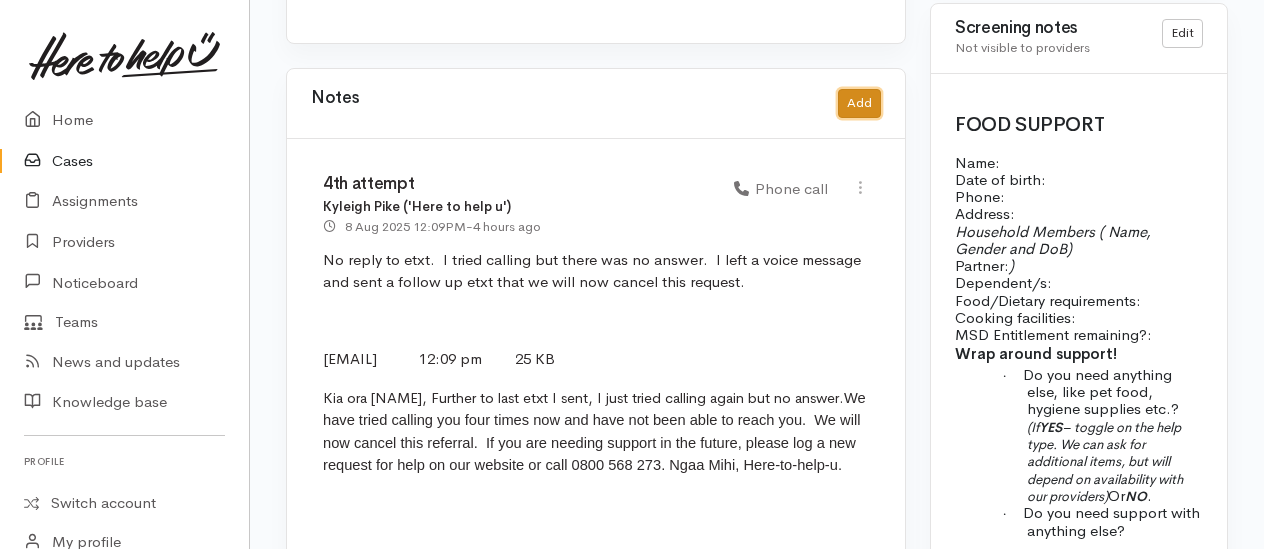 click on "Add" at bounding box center (859, 103) 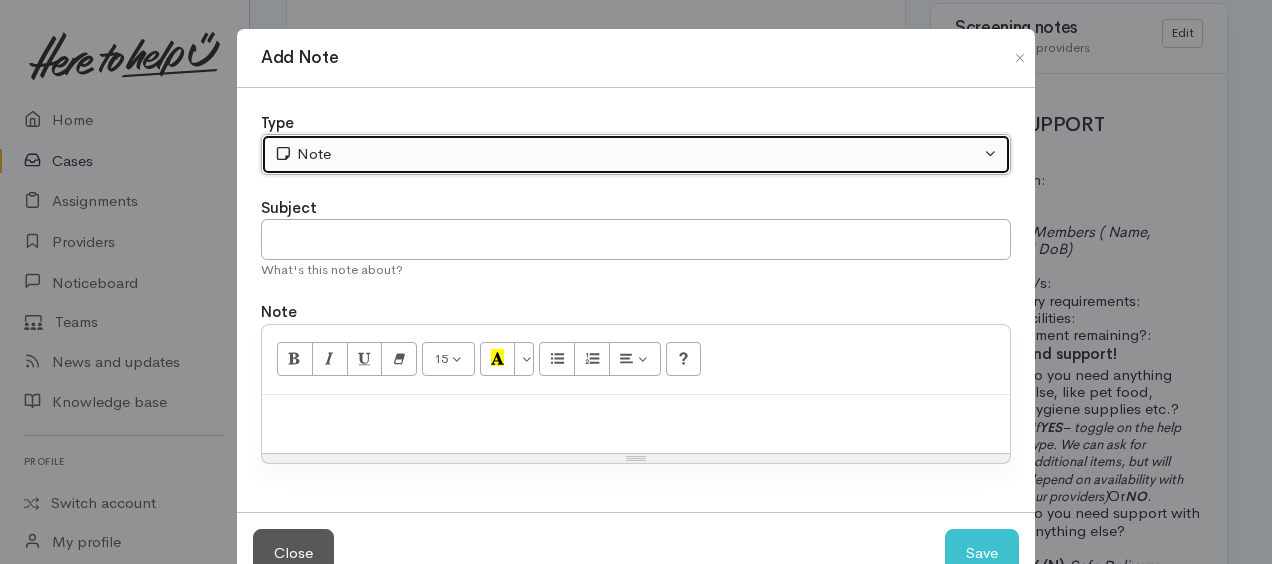 click on "Note" at bounding box center [636, 154] 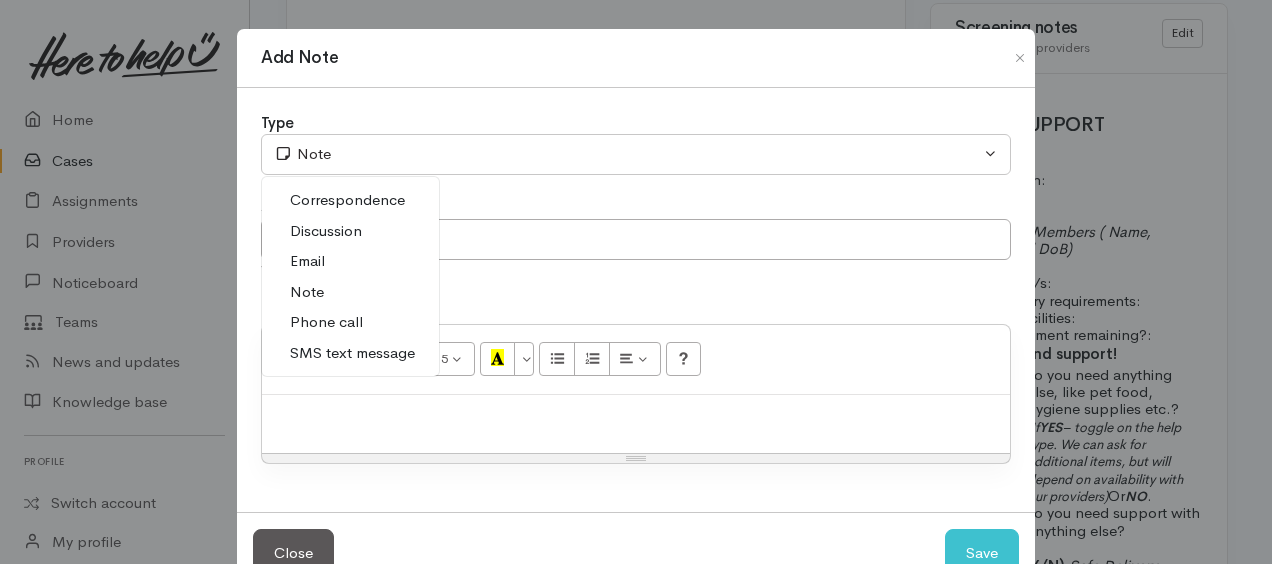 click on "Phone call" at bounding box center [350, 322] 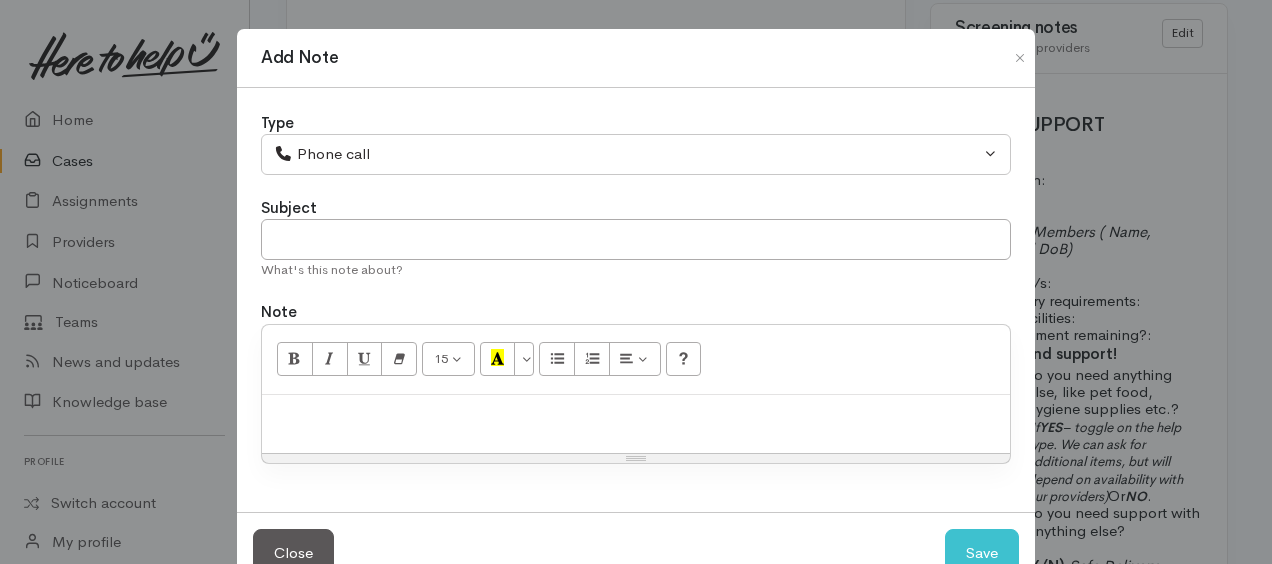 click at bounding box center (636, 416) 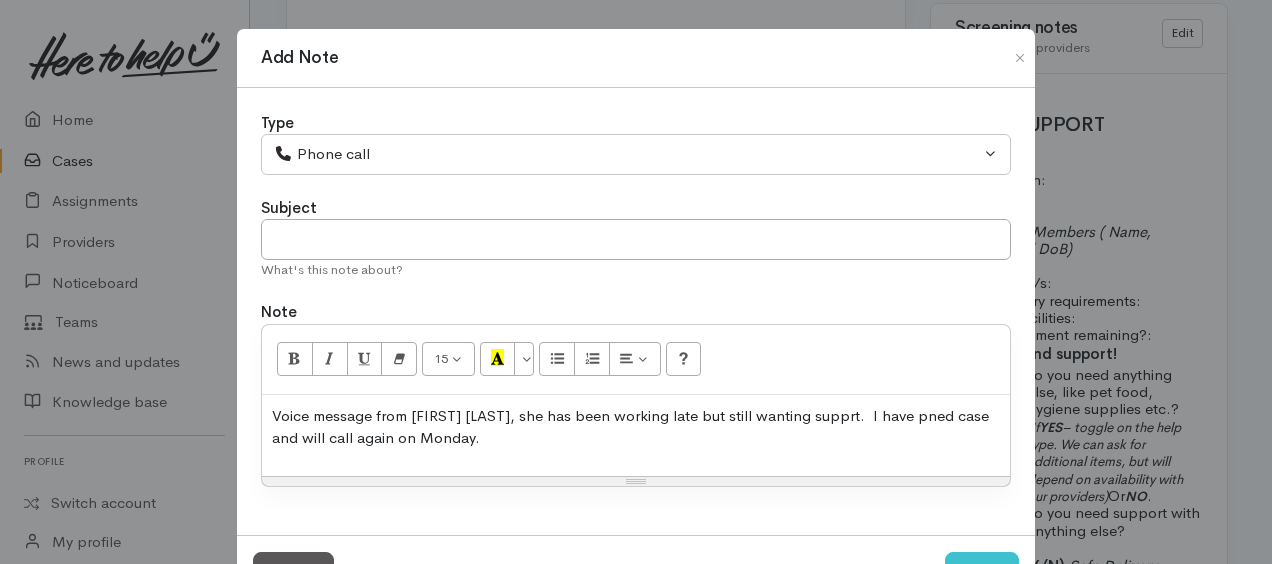 drag, startPoint x: 861, startPoint y: 415, endPoint x: 832, endPoint y: 452, distance: 47.010635 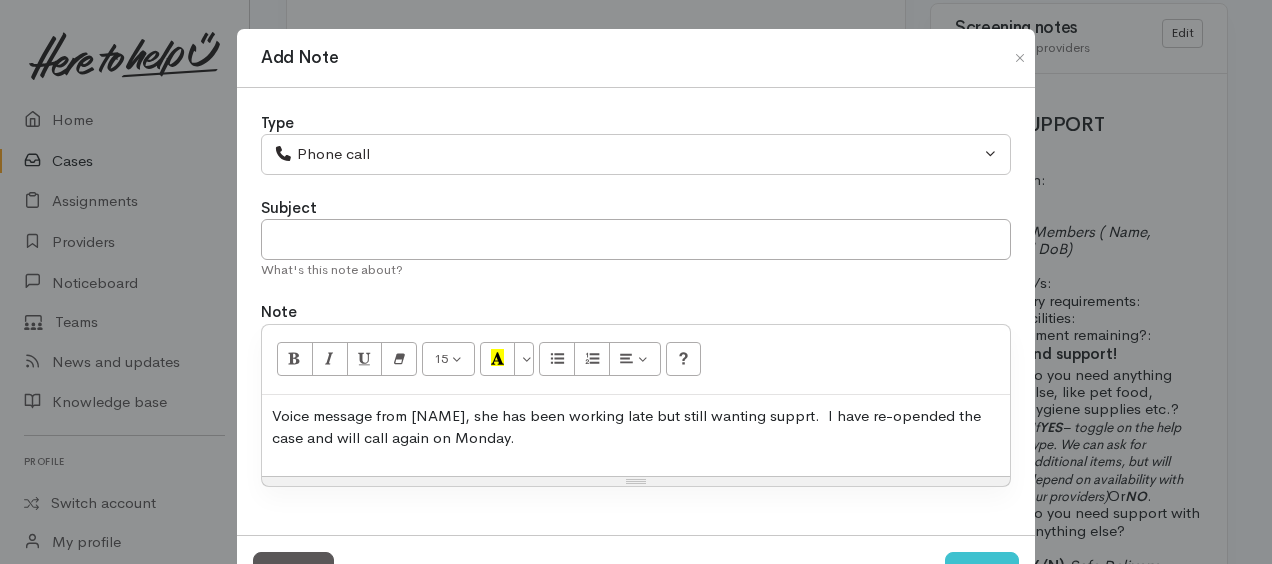 click on "Voice message from [NAME], she has been working late but still wanting supprt.  I have re-opended the case and will call again on Monday." at bounding box center [636, 427] 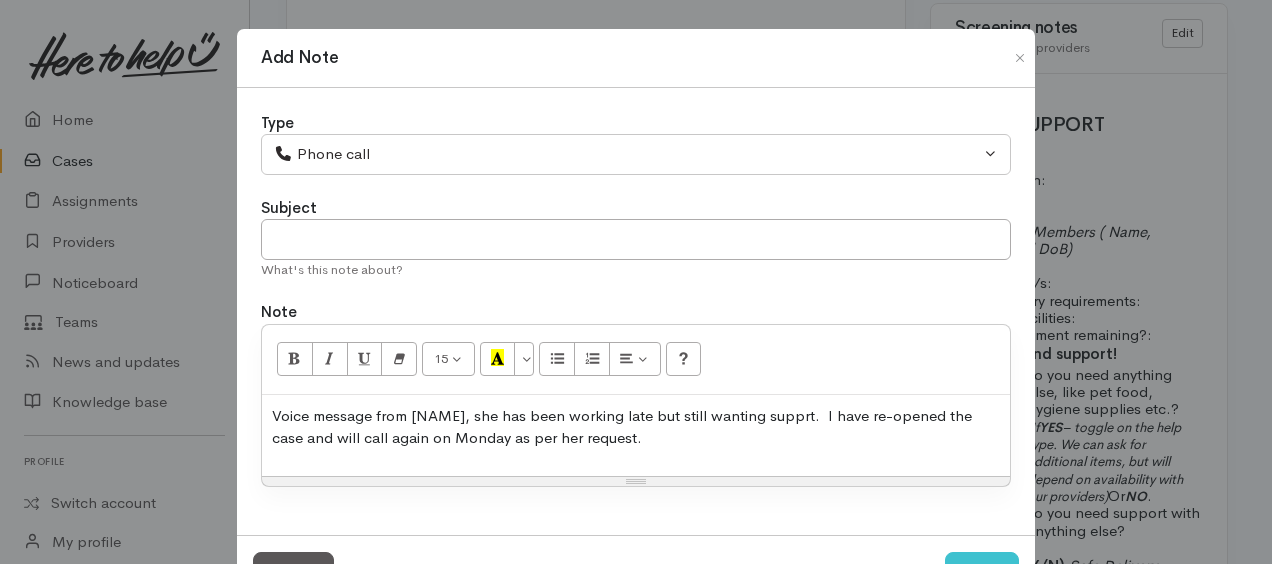 click on "Voice message from [NAME], she has been working late but still wanting supprt.  I have re-opened the case and will call again on Monday as per her request." at bounding box center (636, 427) 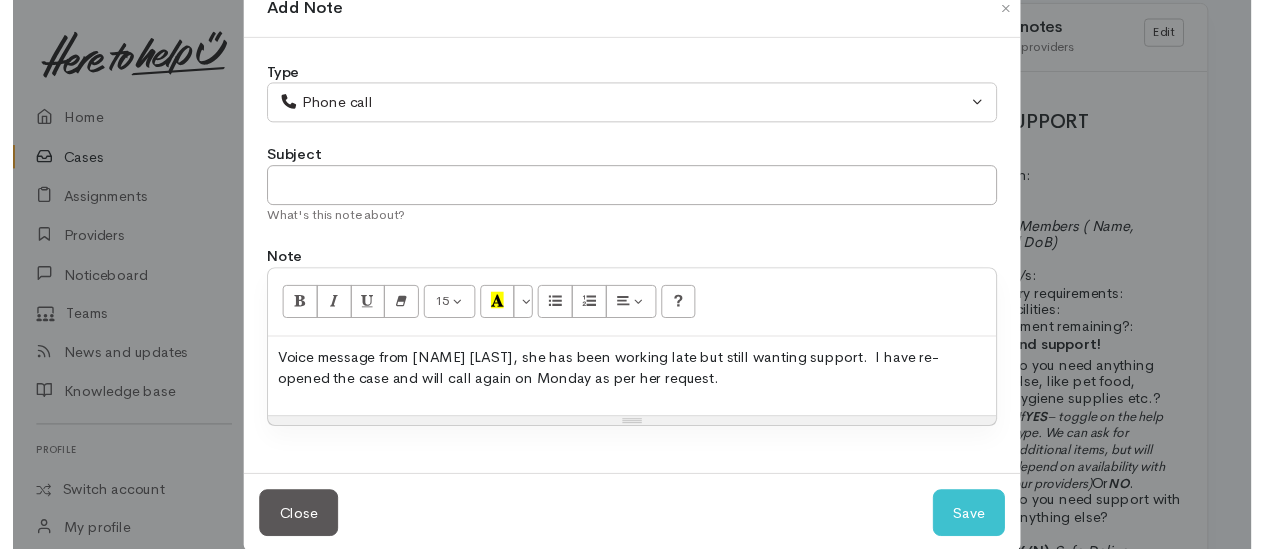 scroll, scrollTop: 76, scrollLeft: 0, axis: vertical 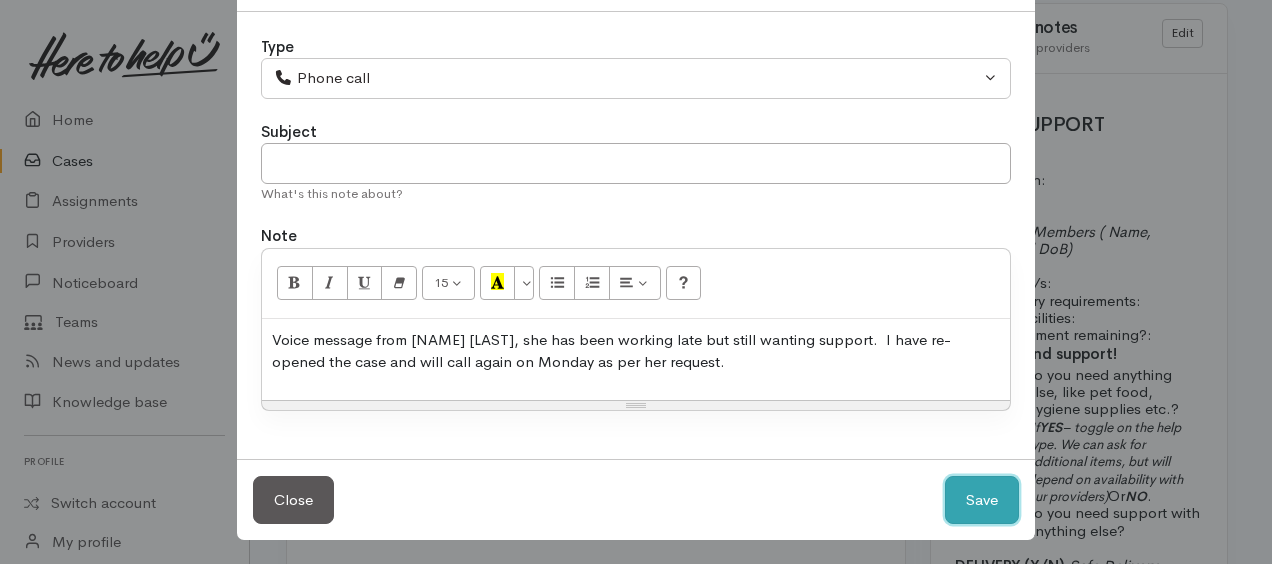 click on "Save" at bounding box center [982, 500] 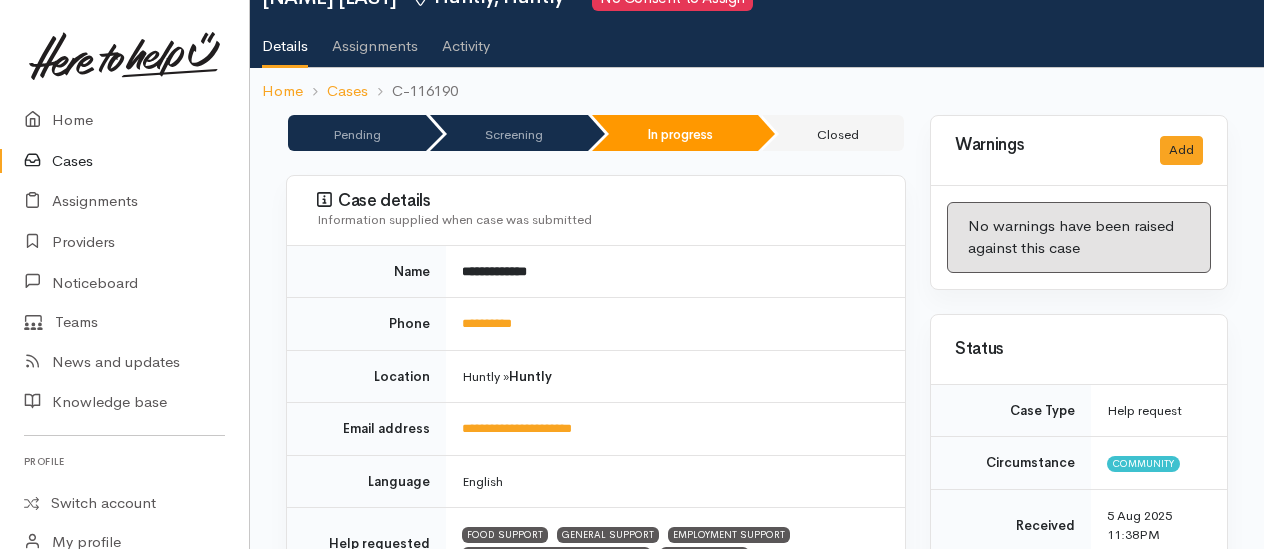 scroll, scrollTop: 0, scrollLeft: 0, axis: both 